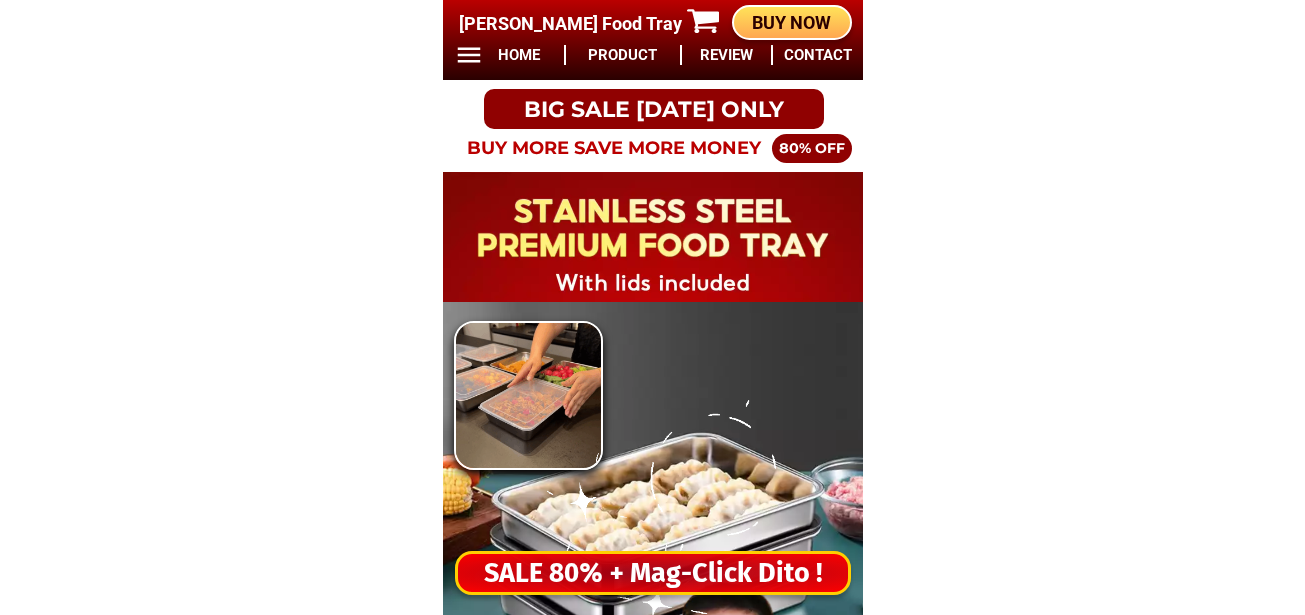 scroll, scrollTop: 16678, scrollLeft: 0, axis: vertical 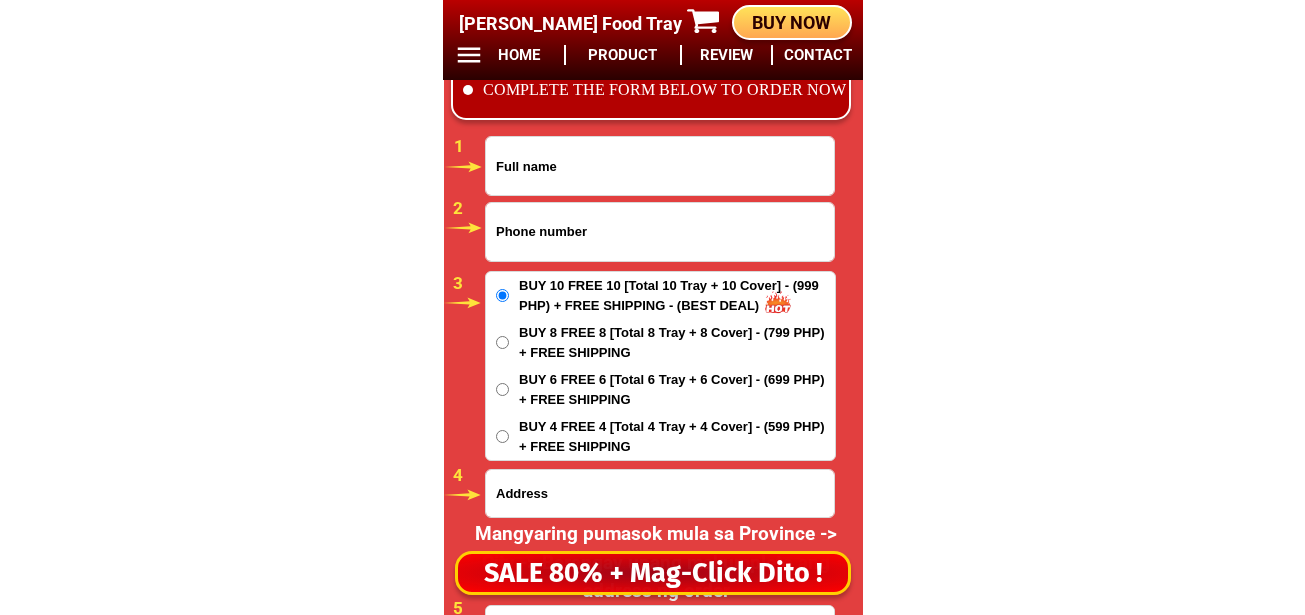 click at bounding box center [660, 232] 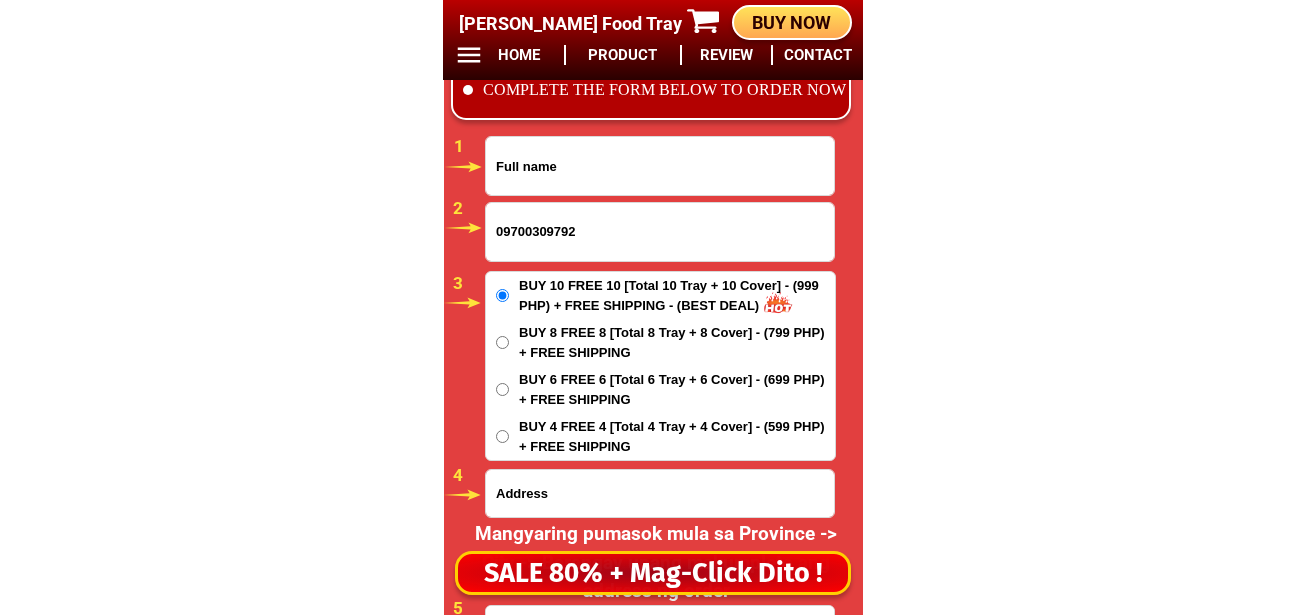 type on "09700309792" 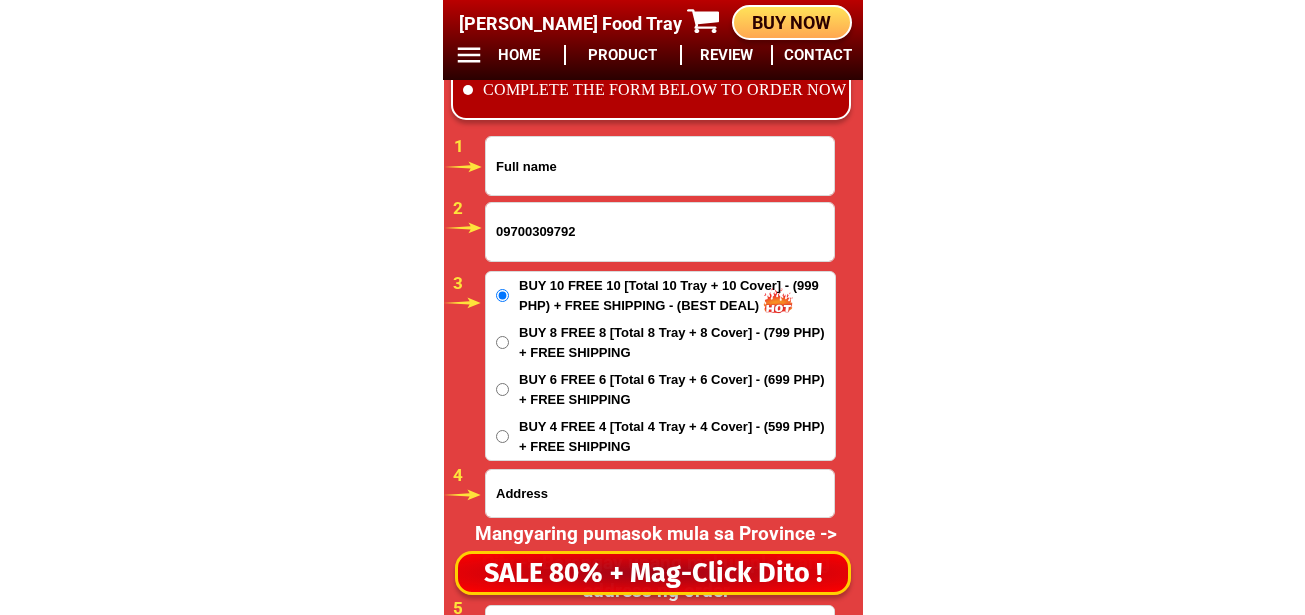 click at bounding box center (660, 166) 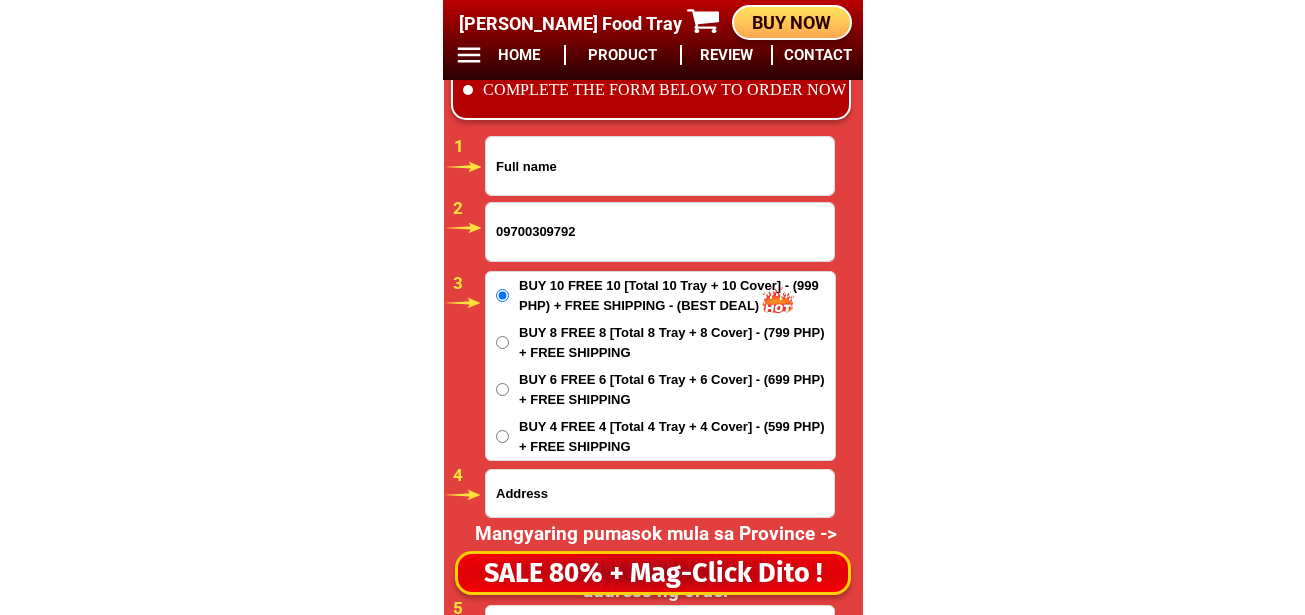 click at bounding box center (660, 166) 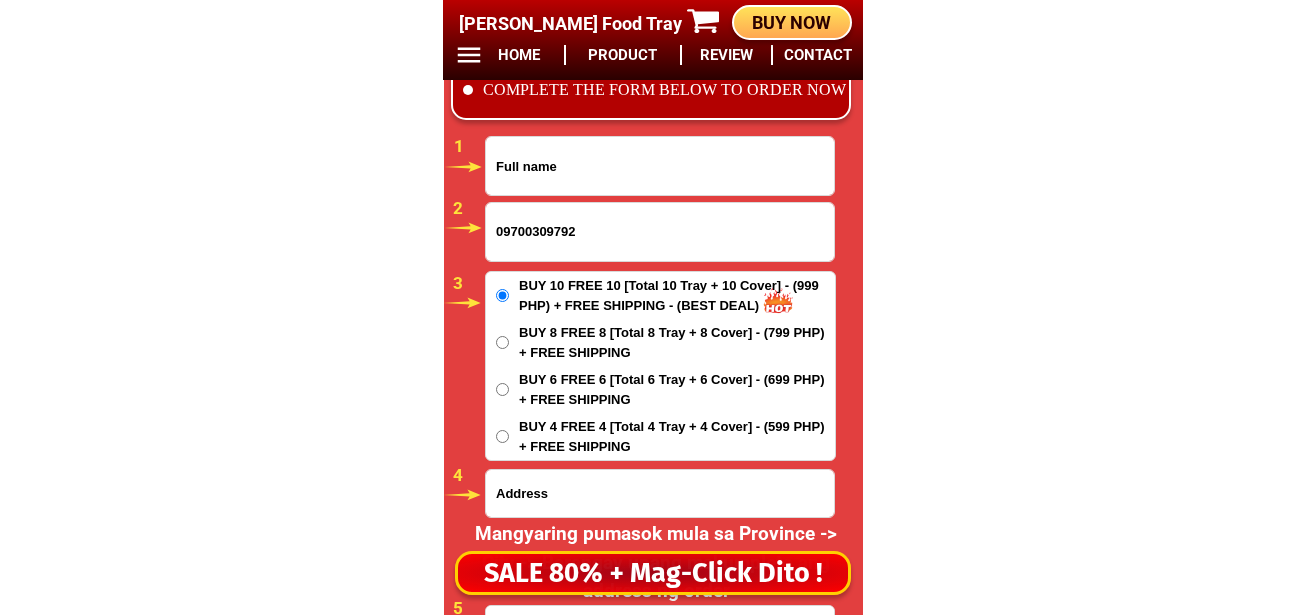 paste on "[PERSON_NAME]" 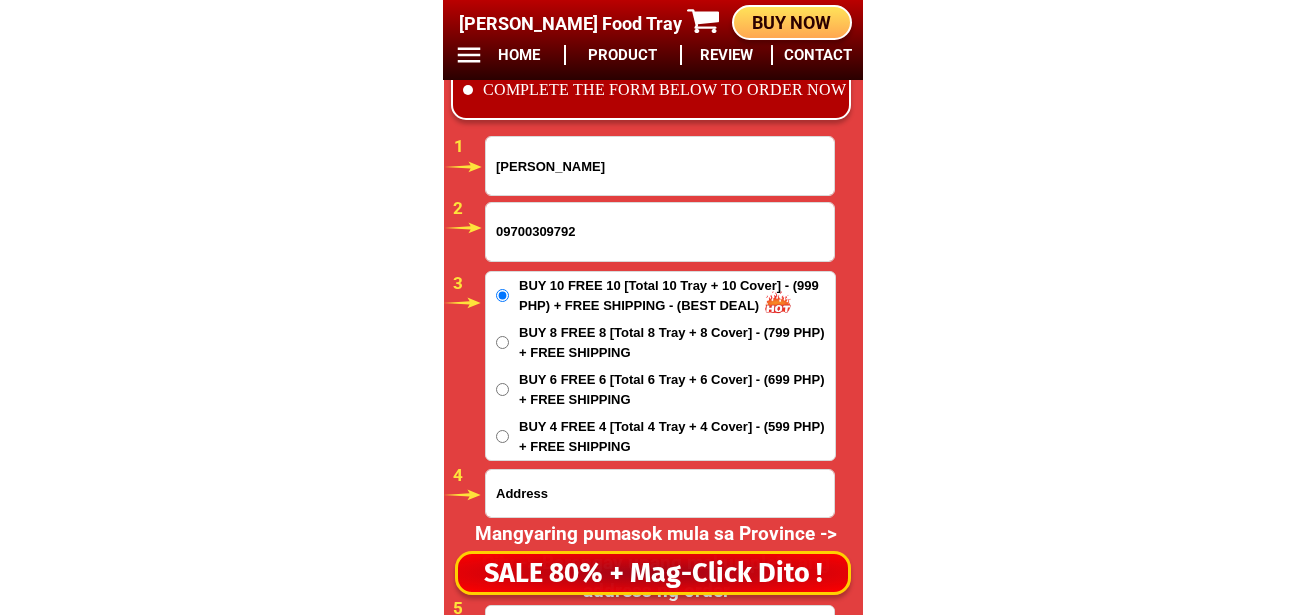 type on "[PERSON_NAME]" 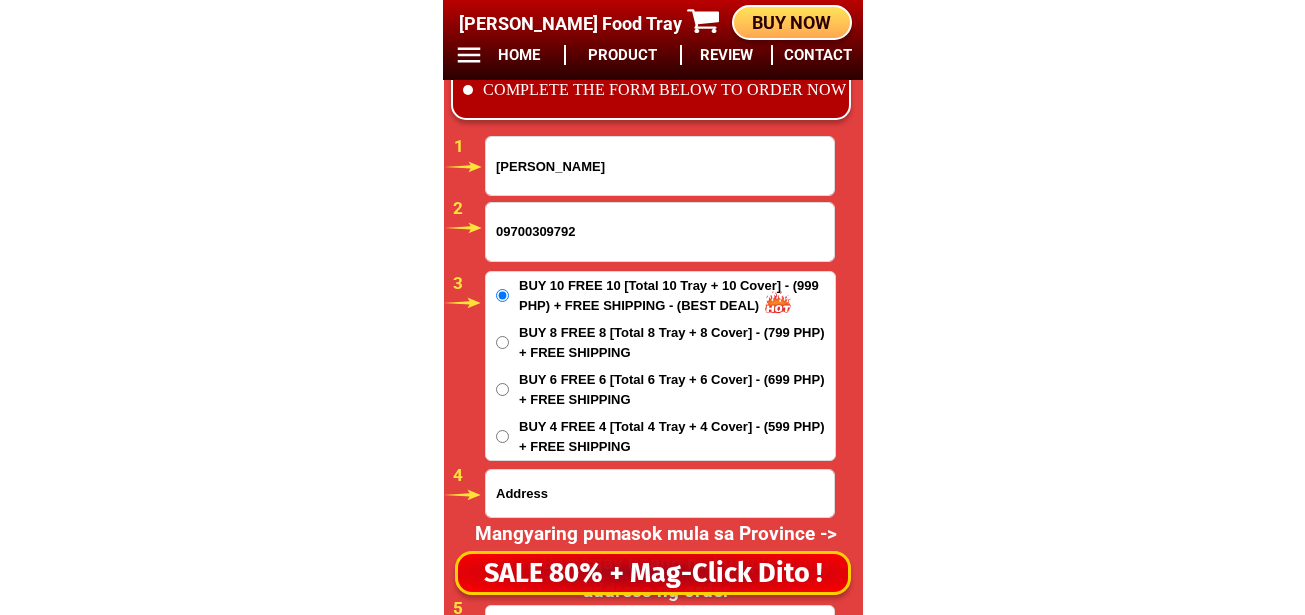drag, startPoint x: 608, startPoint y: 509, endPoint x: 608, endPoint y: 497, distance: 12 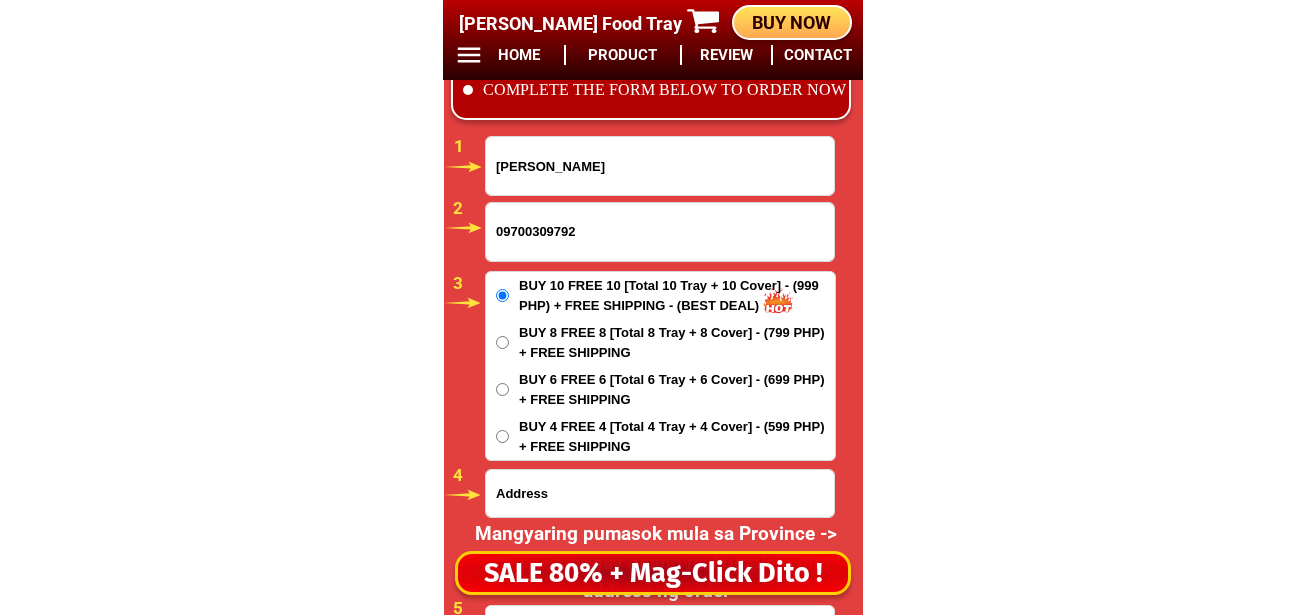 paste on "PUROK 4 SAMPAO KAPALONG [GEOGRAPHIC_DATA]" 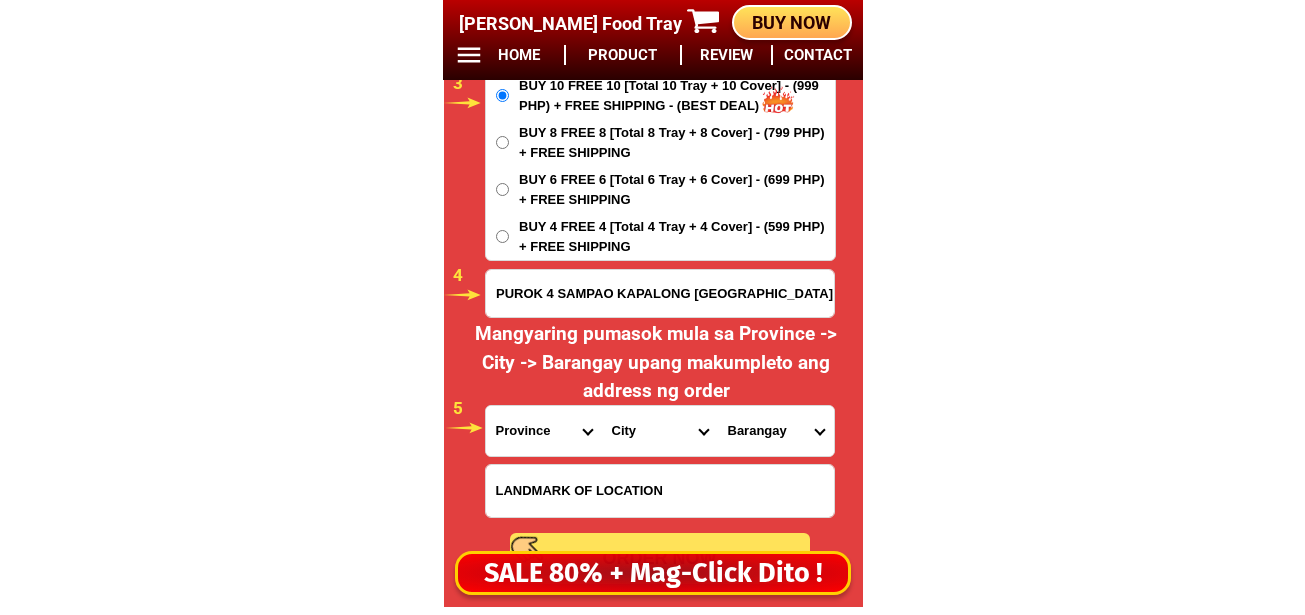 scroll, scrollTop: 16978, scrollLeft: 0, axis: vertical 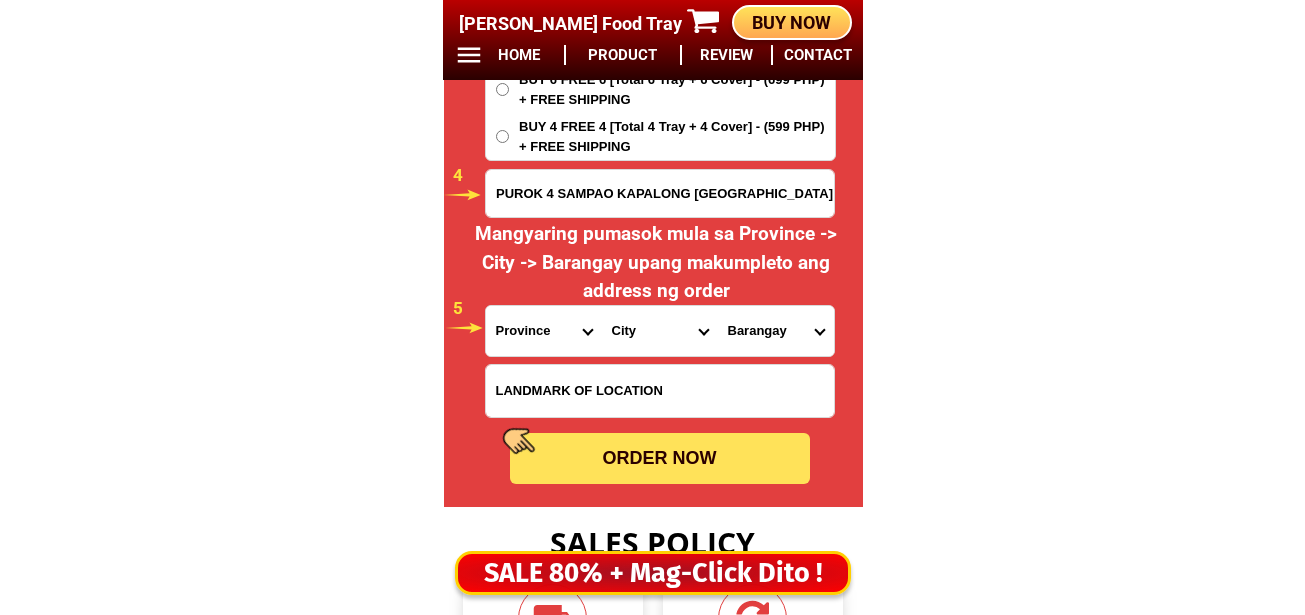 type on "PUROK 4 SAMPAO KAPALONG [GEOGRAPHIC_DATA]" 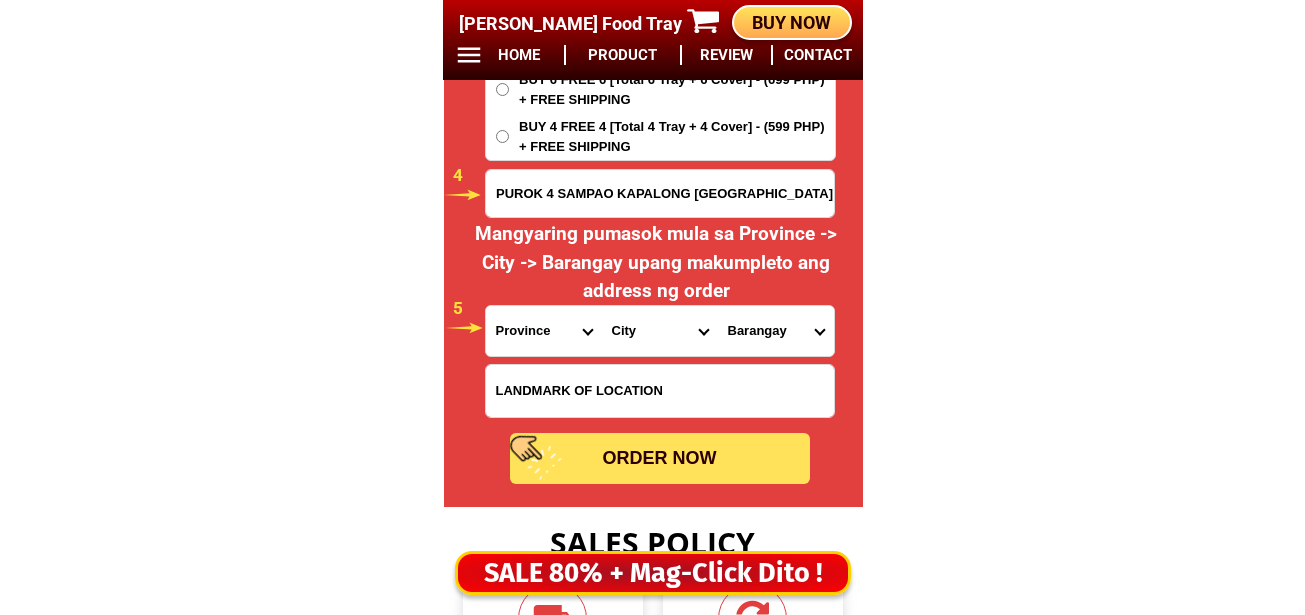 click on "Province [GEOGRAPHIC_DATA] [GEOGRAPHIC_DATA] [GEOGRAPHIC_DATA] [GEOGRAPHIC_DATA] [GEOGRAPHIC_DATA] [GEOGRAPHIC_DATA][PERSON_NAME][GEOGRAPHIC_DATA] [GEOGRAPHIC_DATA] [GEOGRAPHIC_DATA] [GEOGRAPHIC_DATA] [GEOGRAPHIC_DATA] [GEOGRAPHIC_DATA] [GEOGRAPHIC_DATA] [GEOGRAPHIC_DATA] [GEOGRAPHIC_DATA] [GEOGRAPHIC_DATA]-[GEOGRAPHIC_DATA] [GEOGRAPHIC_DATA] [GEOGRAPHIC_DATA] [GEOGRAPHIC_DATA] [GEOGRAPHIC_DATA] [GEOGRAPHIC_DATA] [GEOGRAPHIC_DATA]-de-oro [GEOGRAPHIC_DATA] [GEOGRAPHIC_DATA]-occidental [GEOGRAPHIC_DATA] [GEOGRAPHIC_DATA] Eastern-[GEOGRAPHIC_DATA] [GEOGRAPHIC_DATA] [GEOGRAPHIC_DATA] [GEOGRAPHIC_DATA]-norte [GEOGRAPHIC_DATA]-[GEOGRAPHIC_DATA] [GEOGRAPHIC_DATA] [GEOGRAPHIC_DATA] [GEOGRAPHIC_DATA] [GEOGRAPHIC_DATA] [GEOGRAPHIC_DATA] [GEOGRAPHIC_DATA] [GEOGRAPHIC_DATA] [GEOGRAPHIC_DATA] Metro-[GEOGRAPHIC_DATA] [GEOGRAPHIC_DATA]-[GEOGRAPHIC_DATA]-[GEOGRAPHIC_DATA]-province [GEOGRAPHIC_DATA]-[GEOGRAPHIC_DATA]-oriental [GEOGRAPHIC_DATA] [GEOGRAPHIC_DATA] [GEOGRAPHIC_DATA]-[GEOGRAPHIC_DATA]-[GEOGRAPHIC_DATA] [GEOGRAPHIC_DATA] [GEOGRAPHIC_DATA] [GEOGRAPHIC_DATA] [GEOGRAPHIC_DATA] [GEOGRAPHIC_DATA][PERSON_NAME][GEOGRAPHIC_DATA] [GEOGRAPHIC_DATA] [GEOGRAPHIC_DATA] [GEOGRAPHIC_DATA] [GEOGRAPHIC_DATA] [GEOGRAPHIC_DATA]-[GEOGRAPHIC_DATA]-[GEOGRAPHIC_DATA]-[GEOGRAPHIC_DATA] [GEOGRAPHIC_DATA] [GEOGRAPHIC_DATA]-[GEOGRAPHIC_DATA]-[GEOGRAPHIC_DATA] [GEOGRAPHIC_DATA] [GEOGRAPHIC_DATA] [GEOGRAPHIC_DATA]" at bounding box center (544, 331) 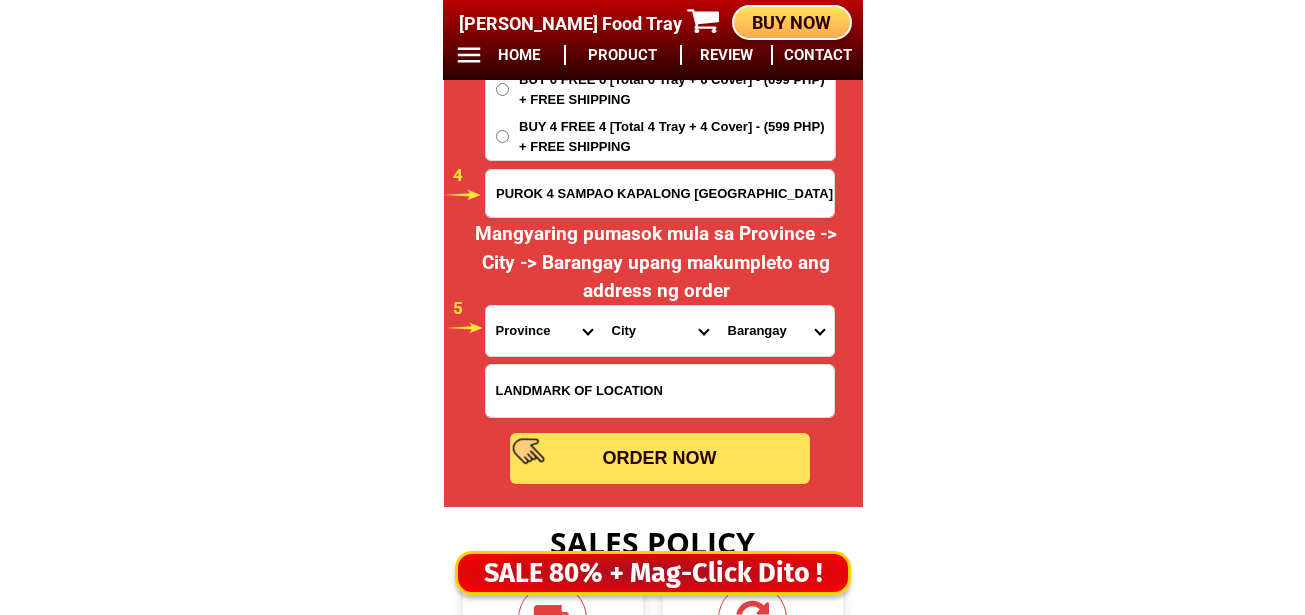 select on "63_773" 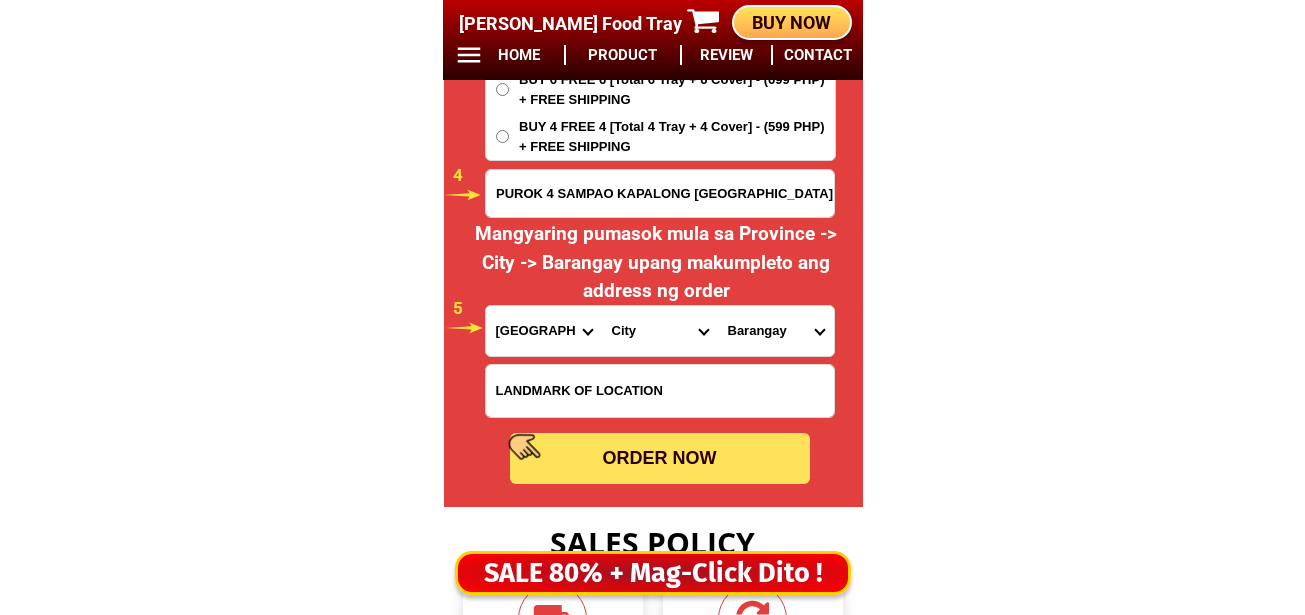 click on "Province [GEOGRAPHIC_DATA] [GEOGRAPHIC_DATA] [GEOGRAPHIC_DATA] [GEOGRAPHIC_DATA] [GEOGRAPHIC_DATA] [GEOGRAPHIC_DATA][PERSON_NAME][GEOGRAPHIC_DATA] [GEOGRAPHIC_DATA] [GEOGRAPHIC_DATA] [GEOGRAPHIC_DATA] [GEOGRAPHIC_DATA] [GEOGRAPHIC_DATA] [GEOGRAPHIC_DATA] [GEOGRAPHIC_DATA] [GEOGRAPHIC_DATA] [GEOGRAPHIC_DATA]-[GEOGRAPHIC_DATA] [GEOGRAPHIC_DATA] [GEOGRAPHIC_DATA] [GEOGRAPHIC_DATA] [GEOGRAPHIC_DATA] [GEOGRAPHIC_DATA] [GEOGRAPHIC_DATA]-de-oro [GEOGRAPHIC_DATA] [GEOGRAPHIC_DATA]-occidental [GEOGRAPHIC_DATA] [GEOGRAPHIC_DATA] Eastern-[GEOGRAPHIC_DATA] [GEOGRAPHIC_DATA] [GEOGRAPHIC_DATA] [GEOGRAPHIC_DATA]-norte [GEOGRAPHIC_DATA]-[GEOGRAPHIC_DATA] [GEOGRAPHIC_DATA] [GEOGRAPHIC_DATA] [GEOGRAPHIC_DATA] [GEOGRAPHIC_DATA] [GEOGRAPHIC_DATA] [GEOGRAPHIC_DATA] [GEOGRAPHIC_DATA] [GEOGRAPHIC_DATA] Metro-[GEOGRAPHIC_DATA] [GEOGRAPHIC_DATA]-[GEOGRAPHIC_DATA]-[GEOGRAPHIC_DATA]-province [GEOGRAPHIC_DATA]-[GEOGRAPHIC_DATA]-oriental [GEOGRAPHIC_DATA] [GEOGRAPHIC_DATA] [GEOGRAPHIC_DATA]-[GEOGRAPHIC_DATA]-[GEOGRAPHIC_DATA] [GEOGRAPHIC_DATA] [GEOGRAPHIC_DATA] [GEOGRAPHIC_DATA] [GEOGRAPHIC_DATA] [GEOGRAPHIC_DATA][PERSON_NAME][GEOGRAPHIC_DATA] [GEOGRAPHIC_DATA] [GEOGRAPHIC_DATA] [GEOGRAPHIC_DATA] [GEOGRAPHIC_DATA] [GEOGRAPHIC_DATA]-[GEOGRAPHIC_DATA]-[GEOGRAPHIC_DATA]-[GEOGRAPHIC_DATA] [GEOGRAPHIC_DATA] [GEOGRAPHIC_DATA]-[GEOGRAPHIC_DATA]-[GEOGRAPHIC_DATA] [GEOGRAPHIC_DATA] [GEOGRAPHIC_DATA] [GEOGRAPHIC_DATA]" at bounding box center [544, 331] 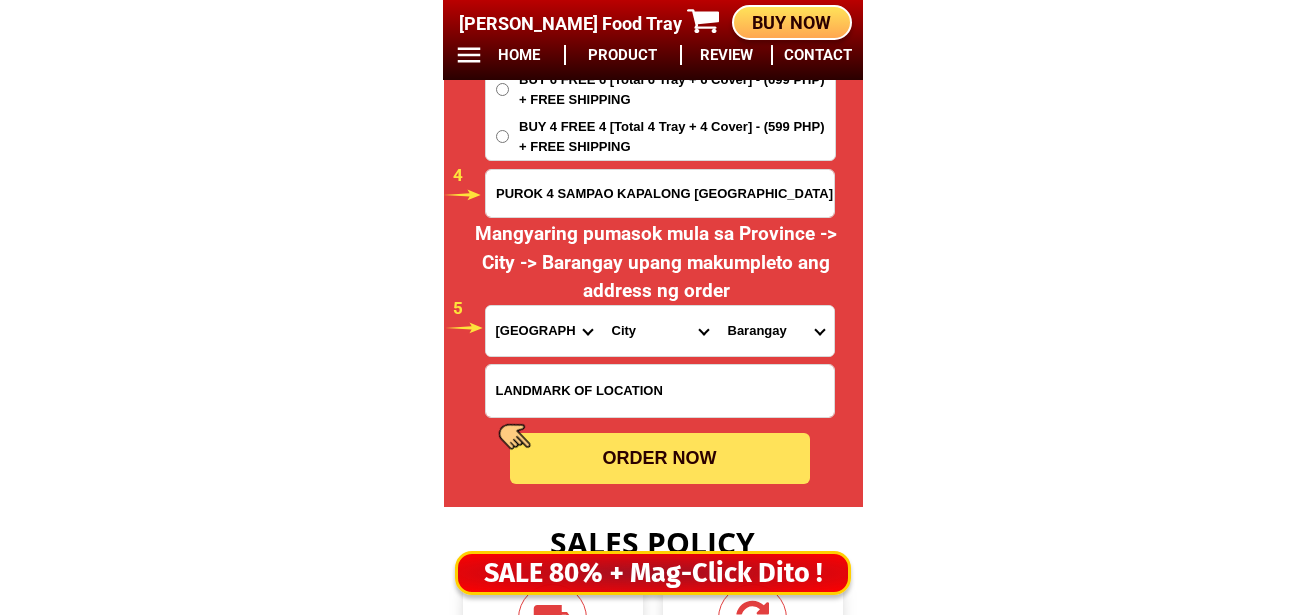 click on "City [PERSON_NAME]-e.-[GEOGRAPHIC_DATA]-[PERSON_NAME] [GEOGRAPHIC_DATA]-[GEOGRAPHIC_DATA][PERSON_NAME] [GEOGRAPHIC_DATA]-[PERSON_NAME][GEOGRAPHIC_DATA]-[GEOGRAPHIC_DATA]-city-[GEOGRAPHIC_DATA][PERSON_NAME] [GEOGRAPHIC_DATA]-[PERSON_NAME][GEOGRAPHIC_DATA] [GEOGRAPHIC_DATA]-city [GEOGRAPHIC_DATA]" at bounding box center [660, 331] 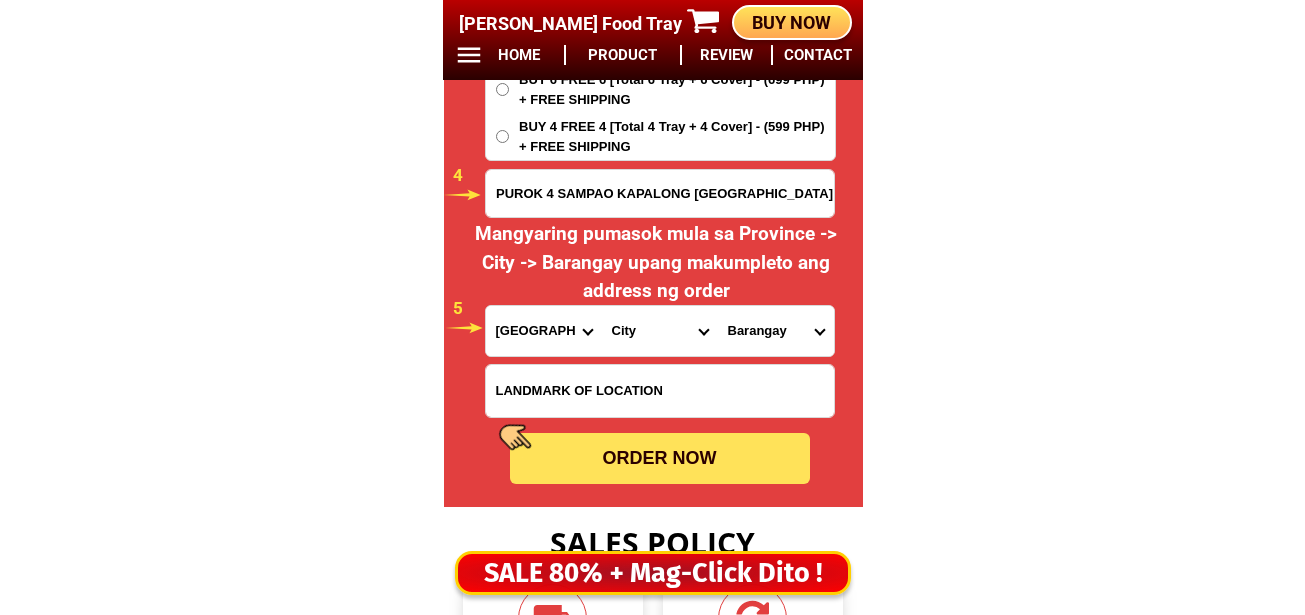click on "City [PERSON_NAME]-e.-[GEOGRAPHIC_DATA]-[PERSON_NAME] [GEOGRAPHIC_DATA]-[GEOGRAPHIC_DATA][PERSON_NAME] [GEOGRAPHIC_DATA]-[PERSON_NAME][GEOGRAPHIC_DATA]-[GEOGRAPHIC_DATA]-city-[GEOGRAPHIC_DATA][PERSON_NAME] [GEOGRAPHIC_DATA]-[PERSON_NAME][GEOGRAPHIC_DATA] [GEOGRAPHIC_DATA]-city [GEOGRAPHIC_DATA]" at bounding box center [660, 331] 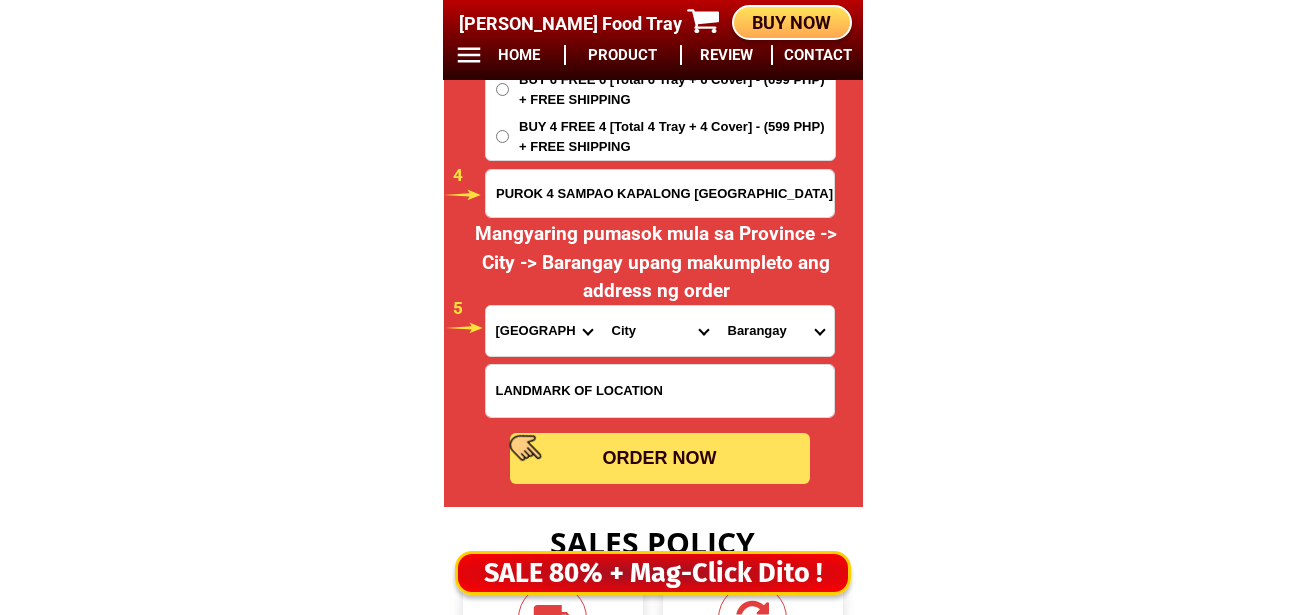 click on "City [PERSON_NAME]-e.-[GEOGRAPHIC_DATA]-[PERSON_NAME] [GEOGRAPHIC_DATA]-[GEOGRAPHIC_DATA][PERSON_NAME] [GEOGRAPHIC_DATA]-[PERSON_NAME][GEOGRAPHIC_DATA]-[GEOGRAPHIC_DATA]-city-[GEOGRAPHIC_DATA][PERSON_NAME] [GEOGRAPHIC_DATA]-[PERSON_NAME][GEOGRAPHIC_DATA] [GEOGRAPHIC_DATA]-city [GEOGRAPHIC_DATA]" at bounding box center (660, 331) 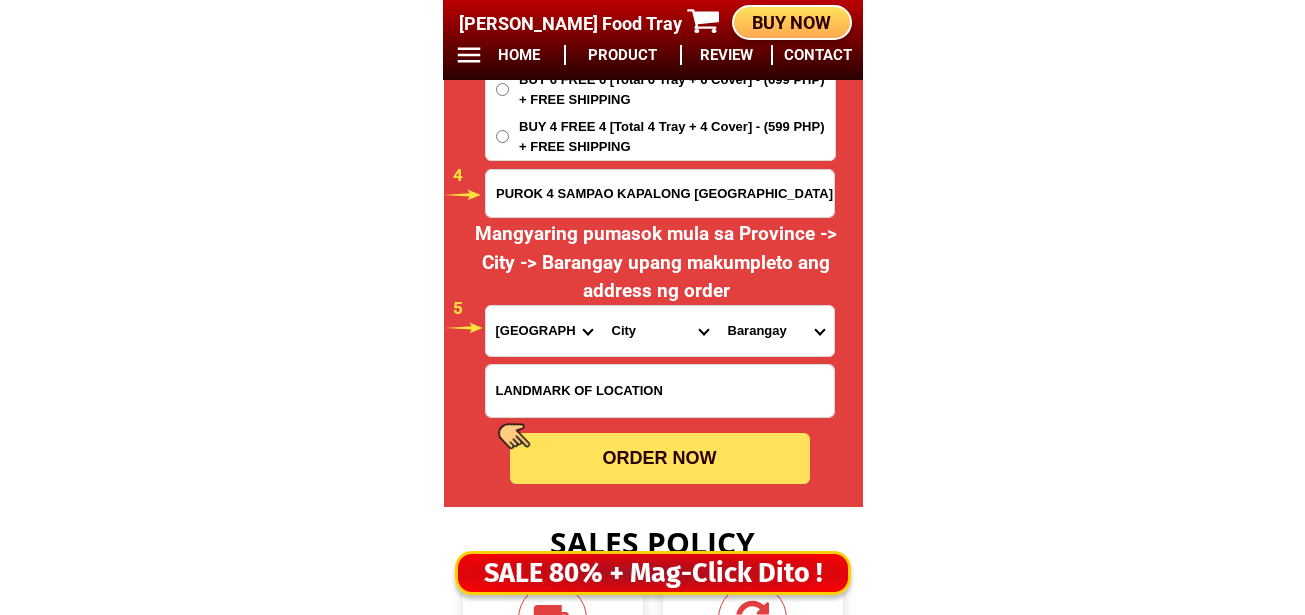 select on "63_7739287" 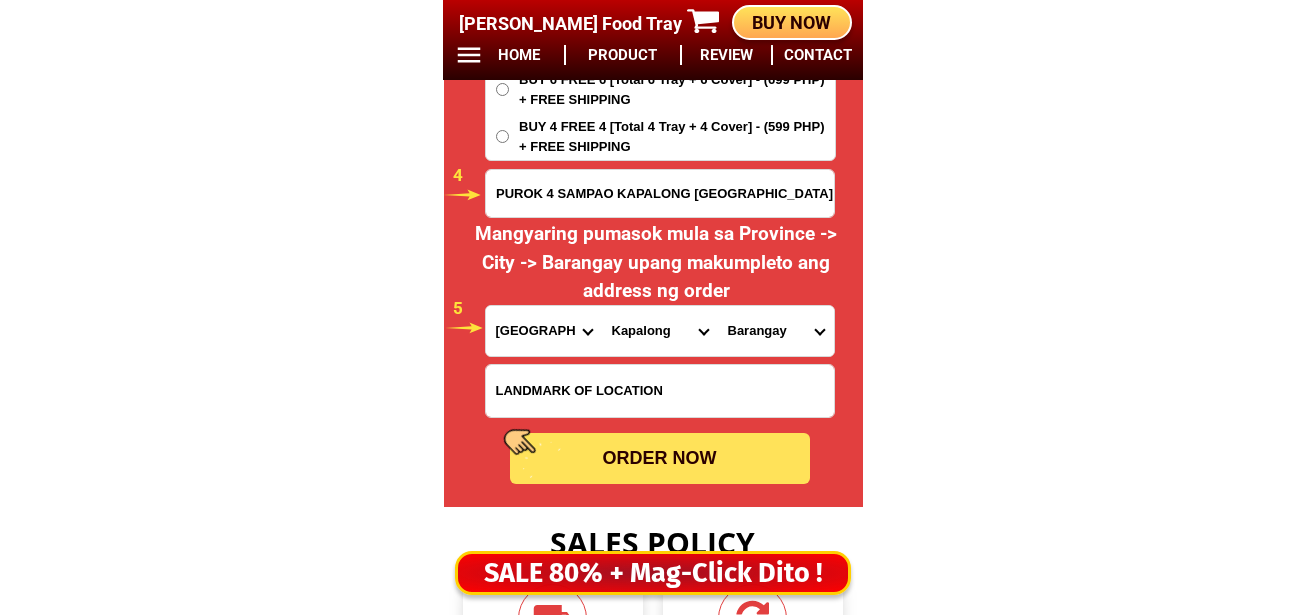 click on "City [PERSON_NAME]-e.-[GEOGRAPHIC_DATA]-[PERSON_NAME] [GEOGRAPHIC_DATA]-[GEOGRAPHIC_DATA][PERSON_NAME] [GEOGRAPHIC_DATA]-[PERSON_NAME][GEOGRAPHIC_DATA]-[GEOGRAPHIC_DATA]-city-[GEOGRAPHIC_DATA][PERSON_NAME] [GEOGRAPHIC_DATA]-[PERSON_NAME][GEOGRAPHIC_DATA] [GEOGRAPHIC_DATA]-city [GEOGRAPHIC_DATA]" at bounding box center (660, 331) 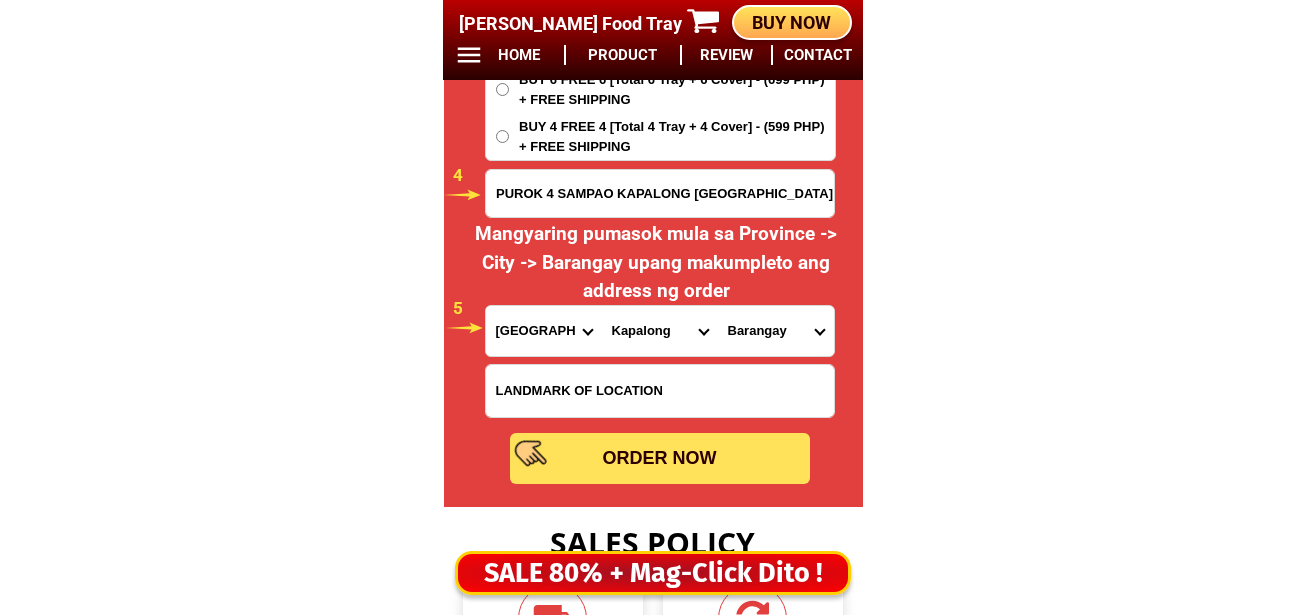 drag, startPoint x: 757, startPoint y: 327, endPoint x: 757, endPoint y: 315, distance: 12 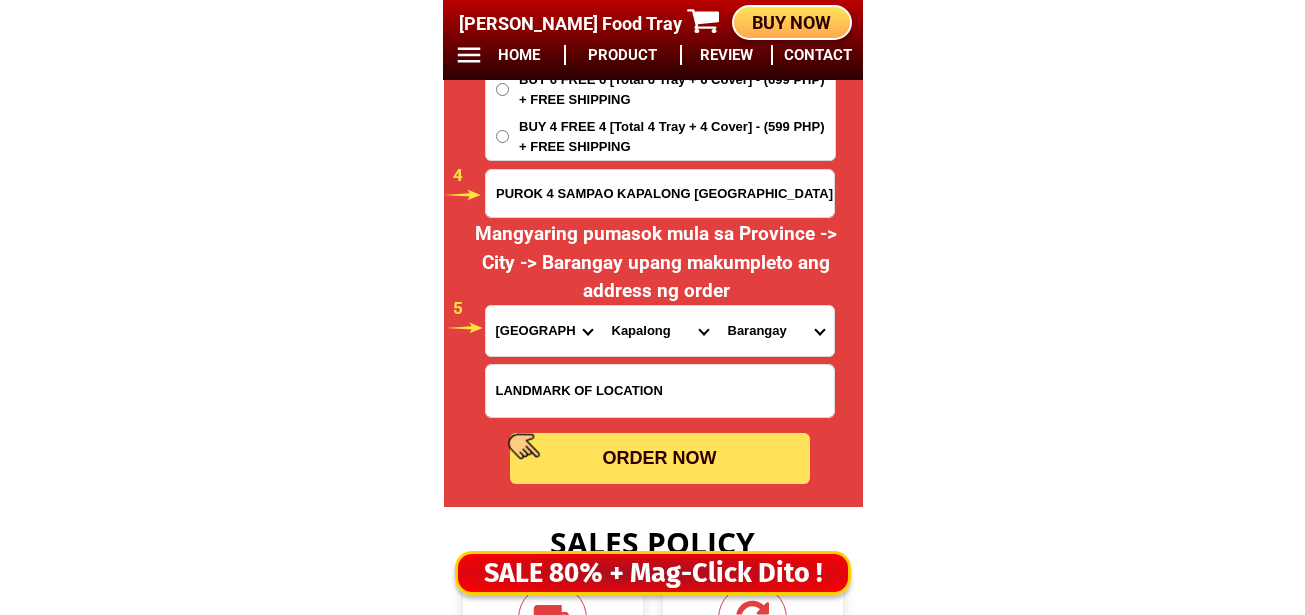 click on "Barangay Capungagan [US_STATE] Gabuyan Gupitan Katipunan [PERSON_NAME] Mabantao Mamacao [GEOGRAPHIC_DATA] (poblacion) Pag-asa Sampao Sampao ([GEOGRAPHIC_DATA]) Semong Semong ([GEOGRAPHIC_DATA]) Sua-on [GEOGRAPHIC_DATA]" at bounding box center (776, 331) 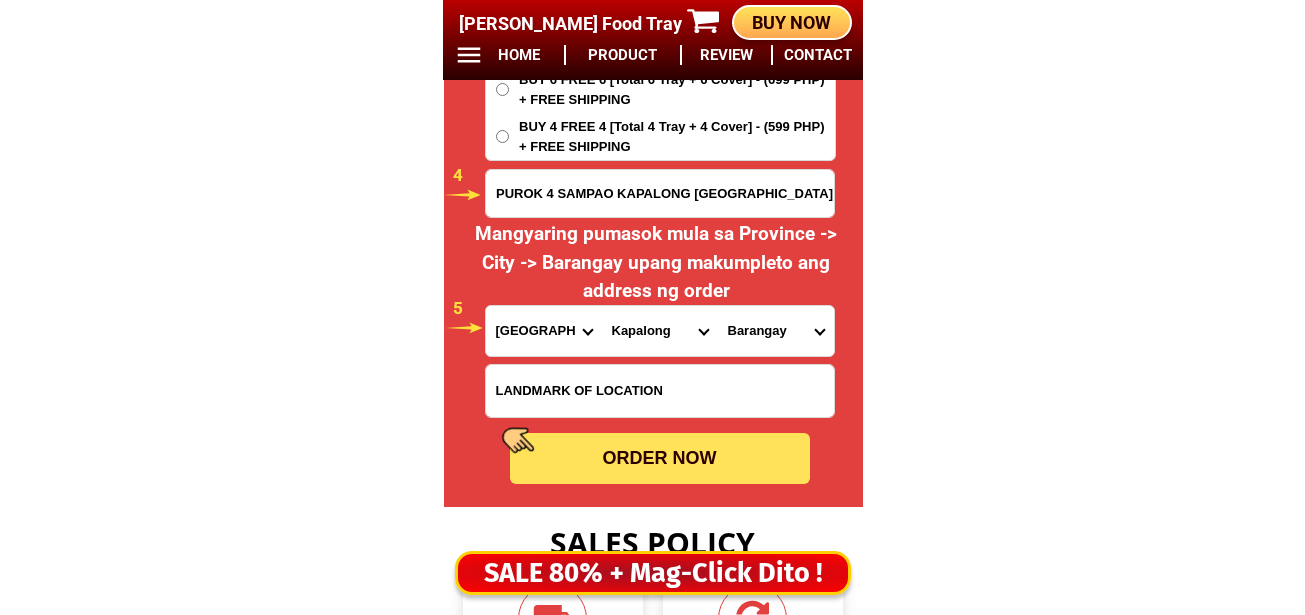 select on "63_773928710564" 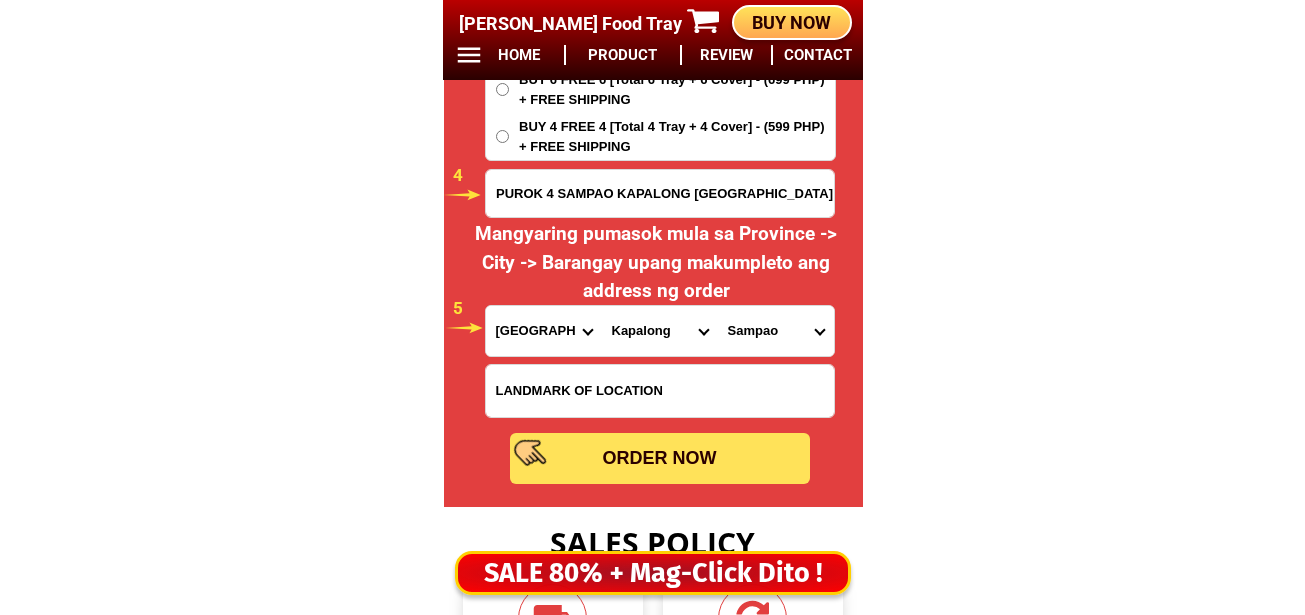 click on "Barangay Capungagan [US_STATE] Gabuyan Gupitan Katipunan [PERSON_NAME] Mabantao Mamacao [GEOGRAPHIC_DATA] (poblacion) Pag-asa Sampao Sampao ([GEOGRAPHIC_DATA]) Semong Semong ([GEOGRAPHIC_DATA]) Sua-on [GEOGRAPHIC_DATA]" at bounding box center (776, 331) 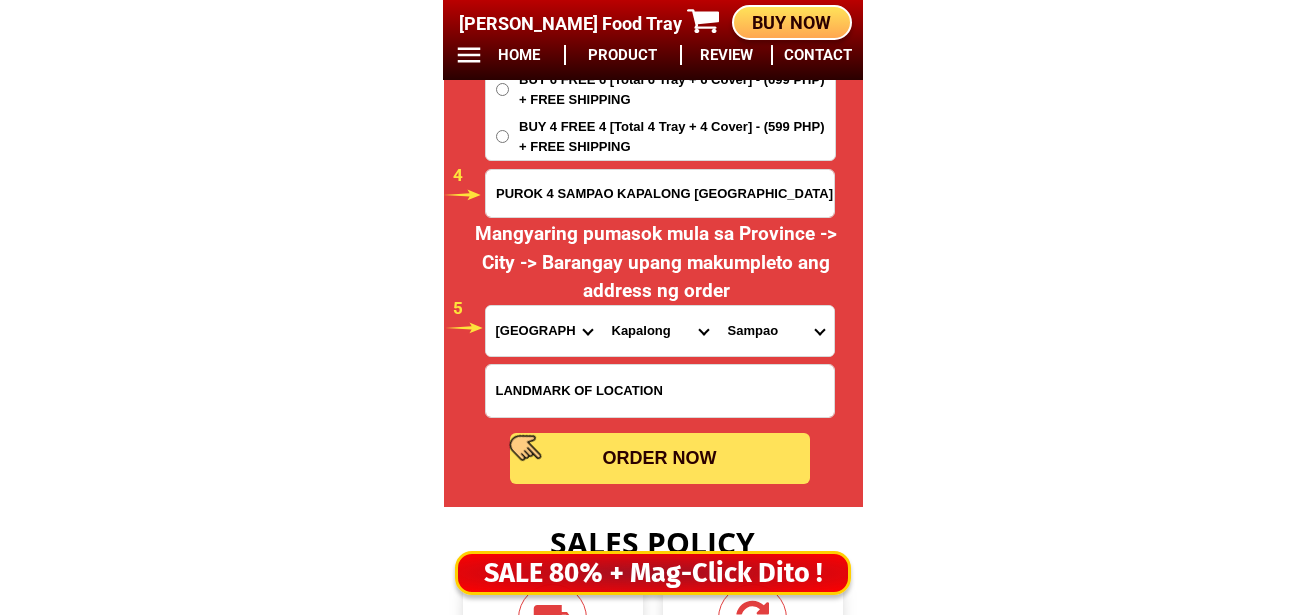click on "ORDER NOW" at bounding box center [660, 458] 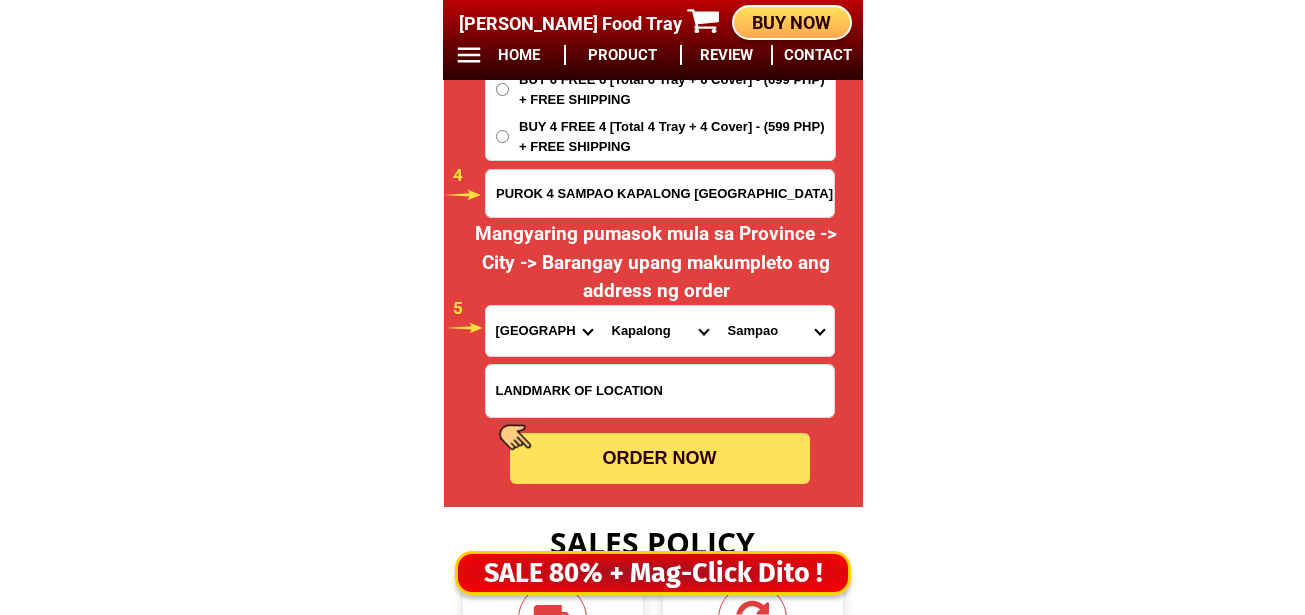 radio on "true" 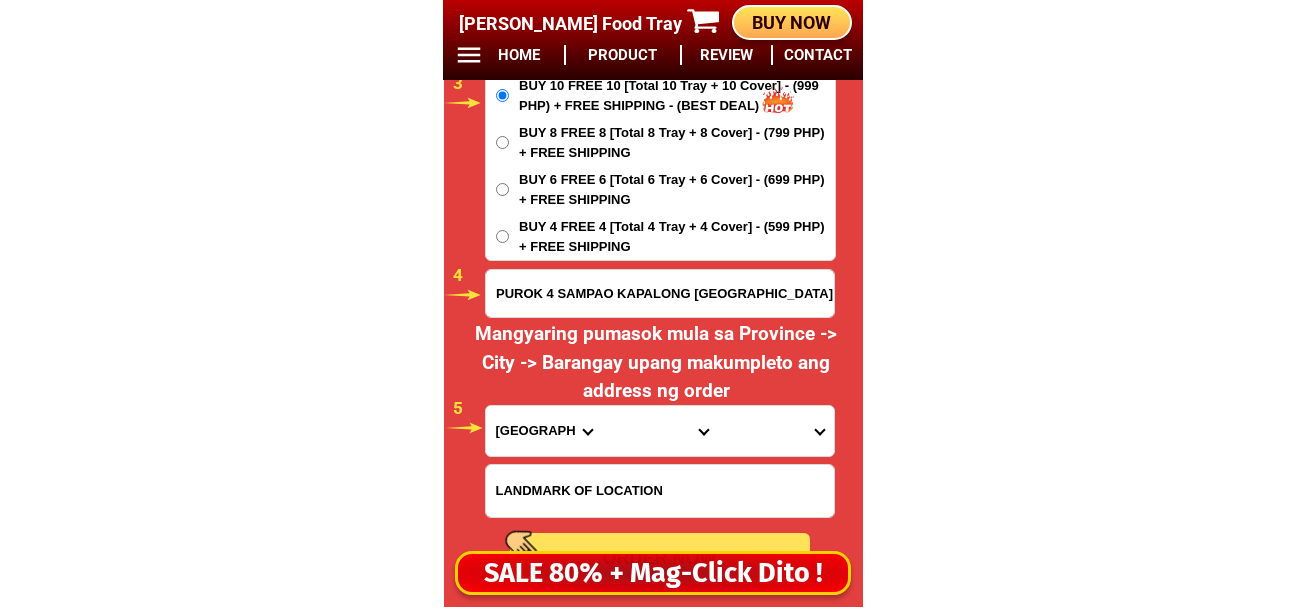 scroll, scrollTop: 16478, scrollLeft: 0, axis: vertical 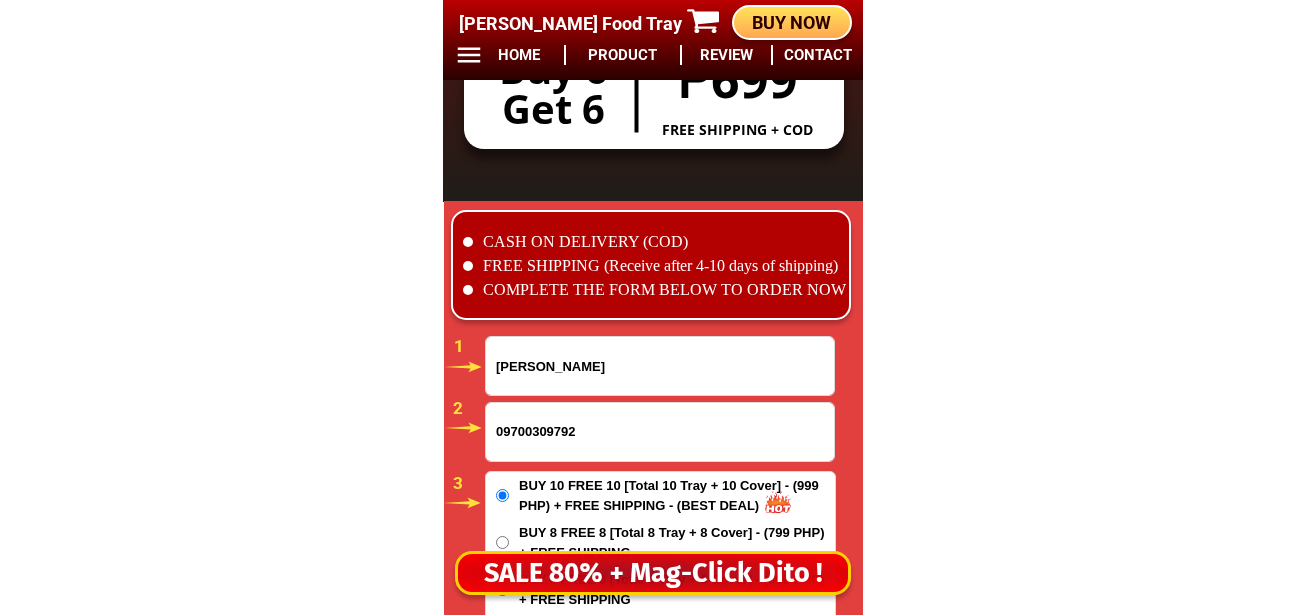 click on "09700309792" at bounding box center [660, 432] 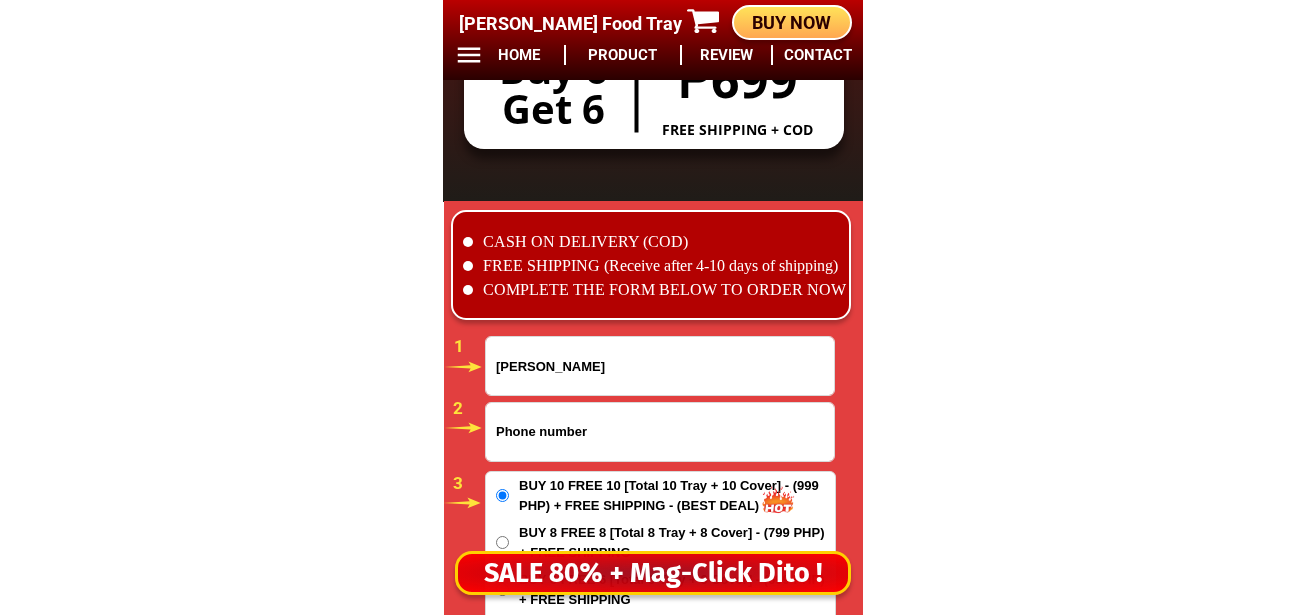 paste on "09386600ll0" 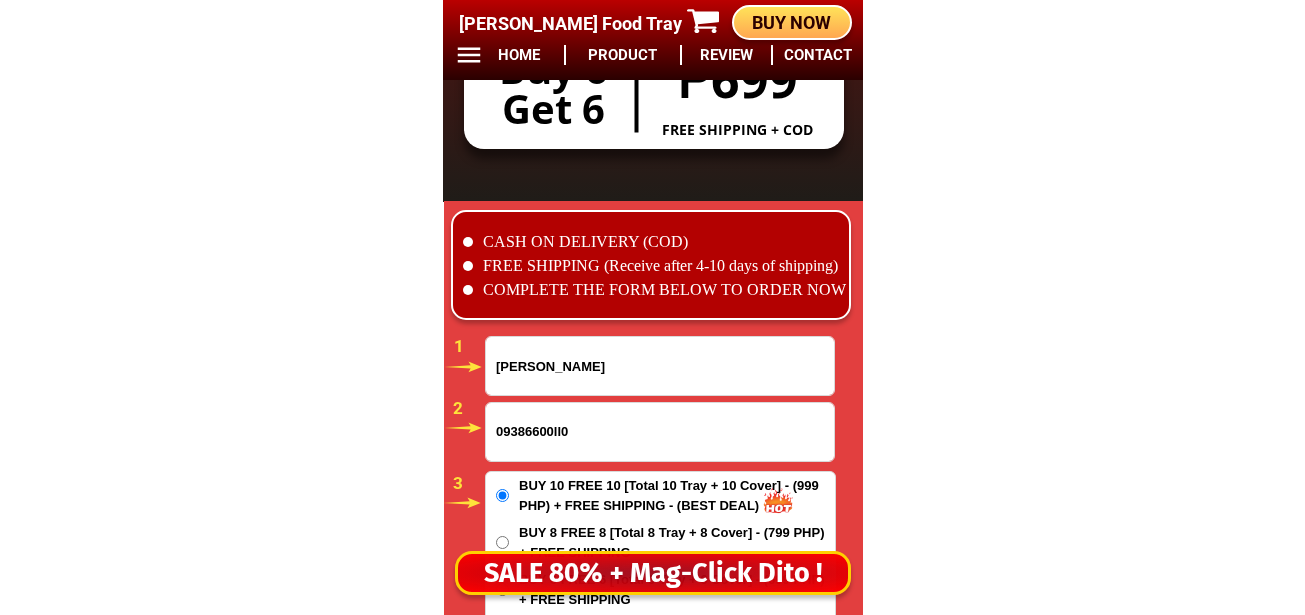 click on "09386600ll0" at bounding box center [660, 432] 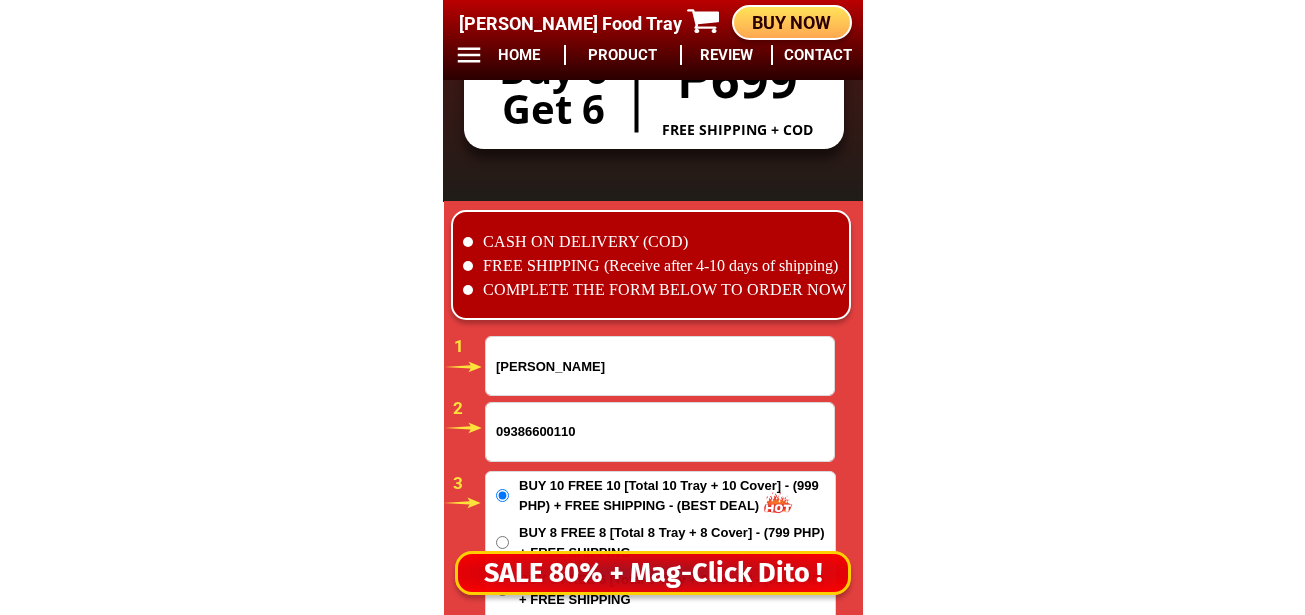 type on "09386600110" 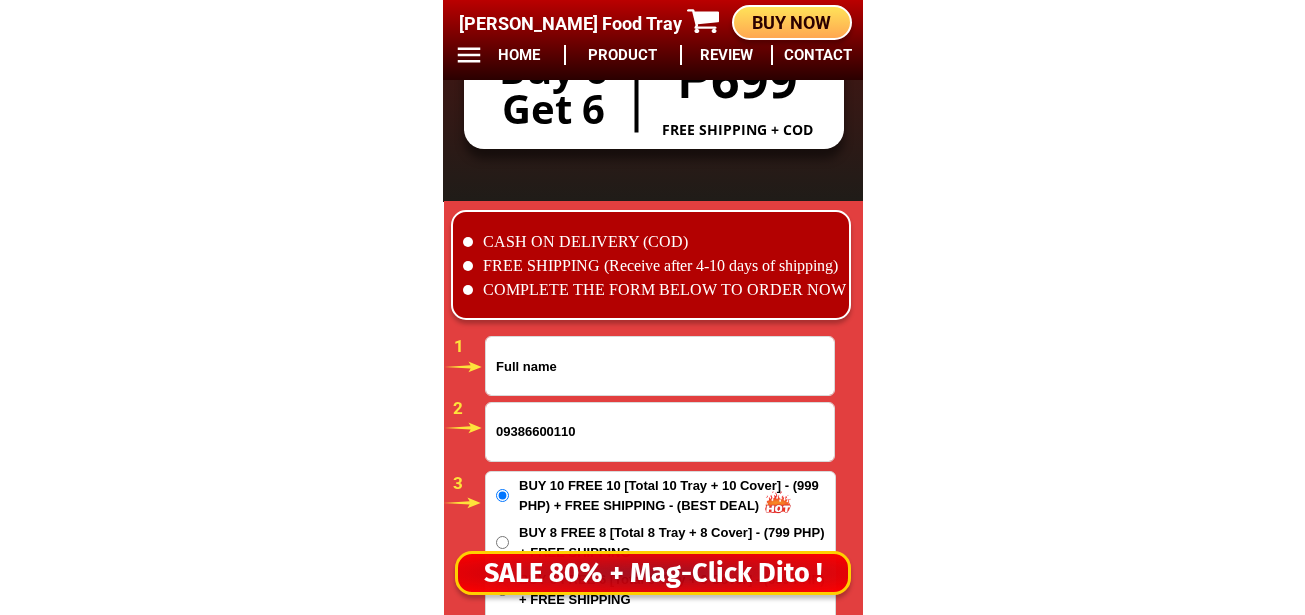 click at bounding box center [660, 366] 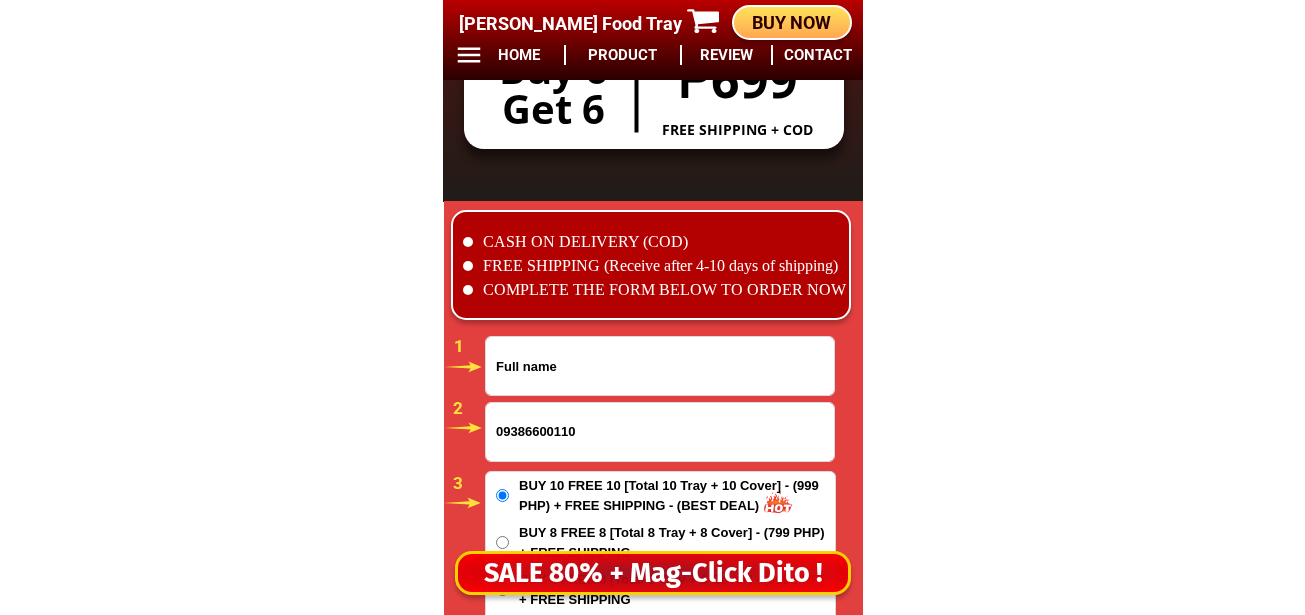 paste on "[PERSON_NAME]" 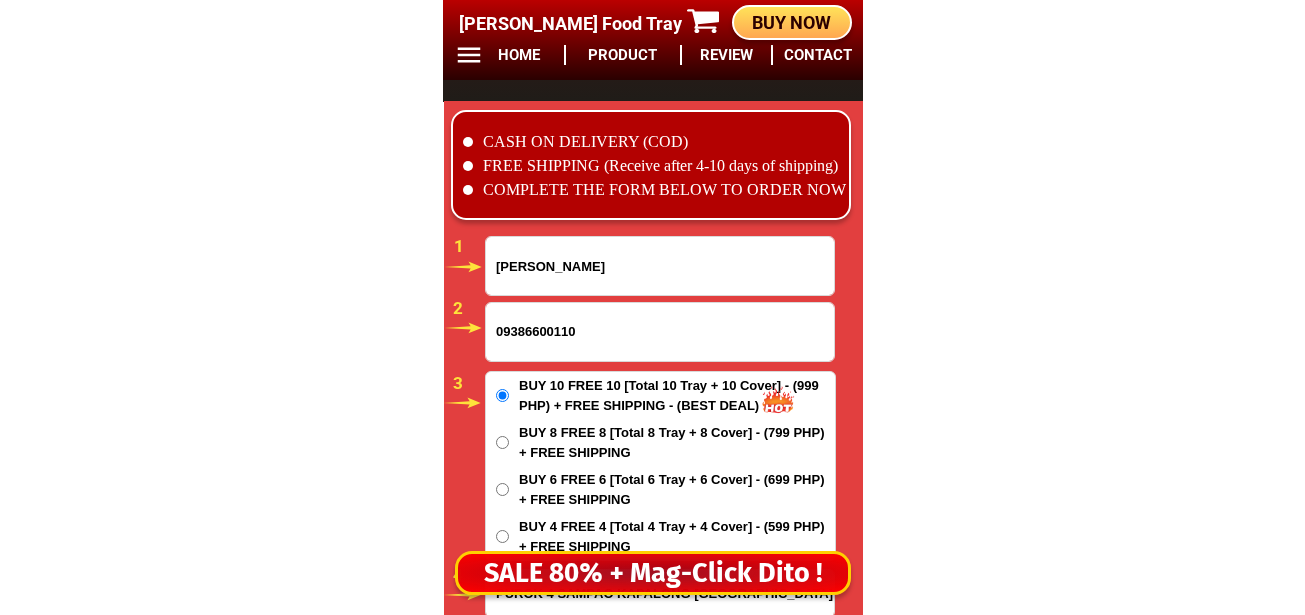 scroll, scrollTop: 16678, scrollLeft: 0, axis: vertical 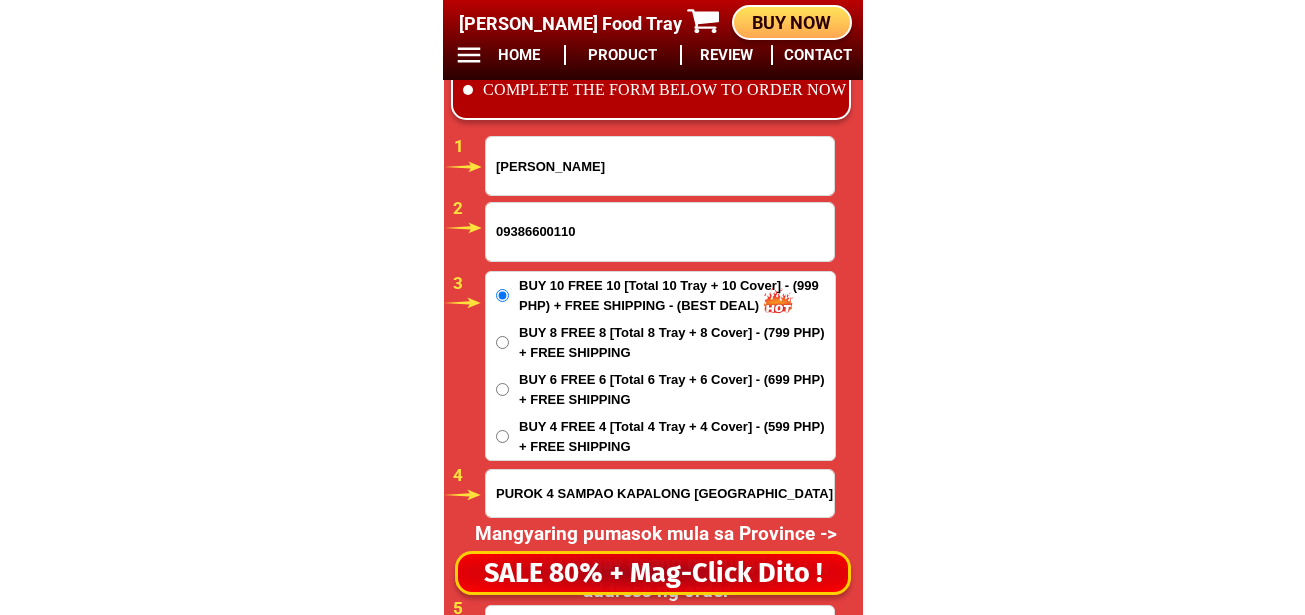 type on "[PERSON_NAME]" 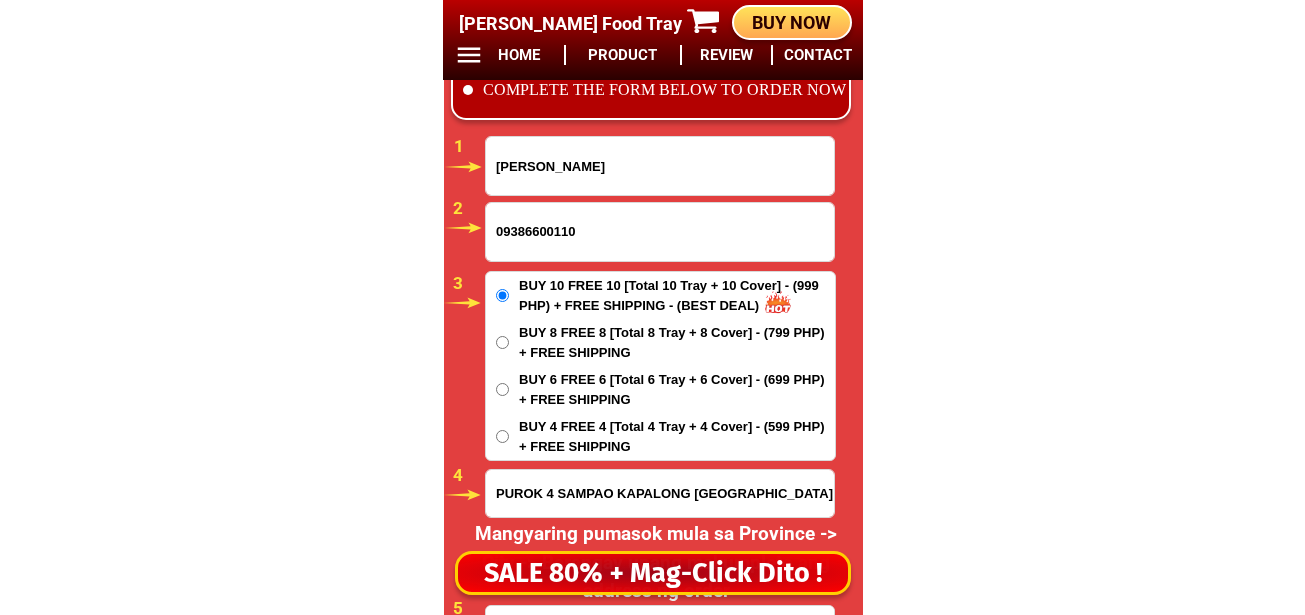 scroll, scrollTop: 16778, scrollLeft: 0, axis: vertical 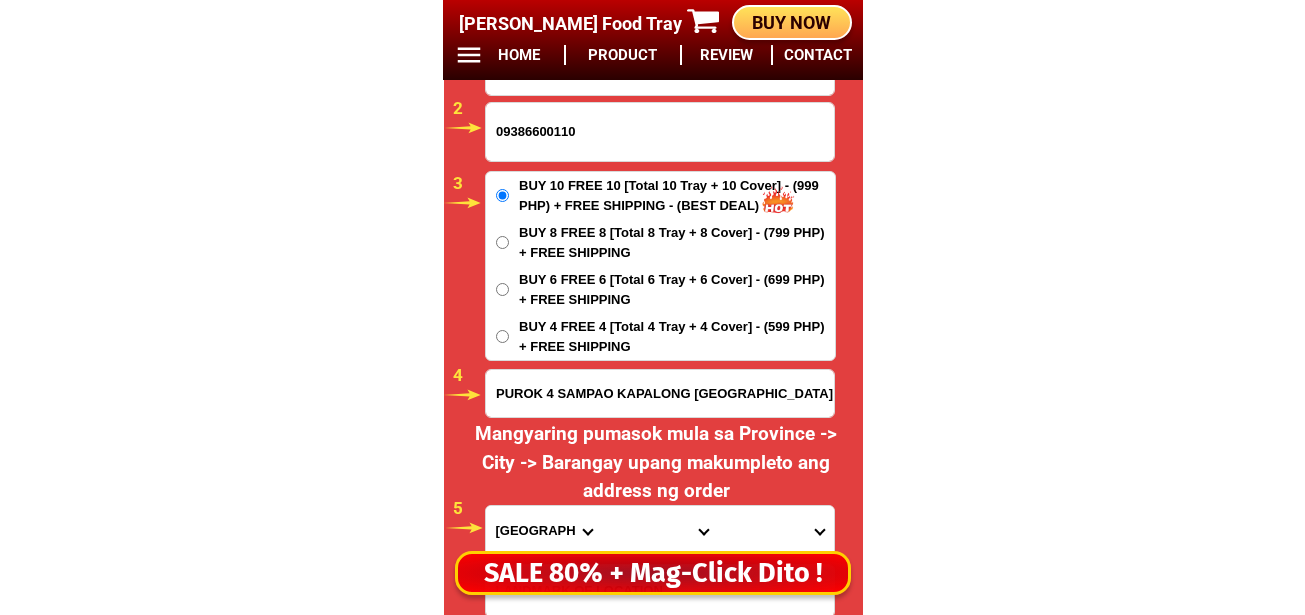 click on "PUROK 4 SAMPAO KAPALONG [GEOGRAPHIC_DATA]" at bounding box center (660, 393) 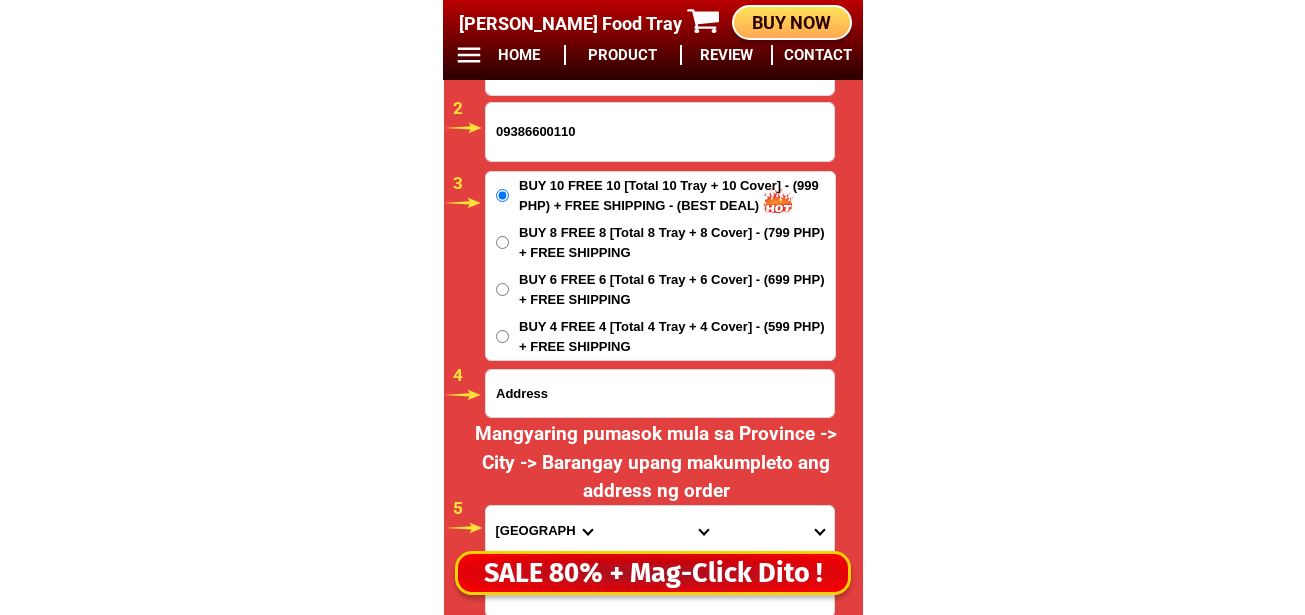 paste on "prk.Mabuhay Malinao Banisilan Cotabato" 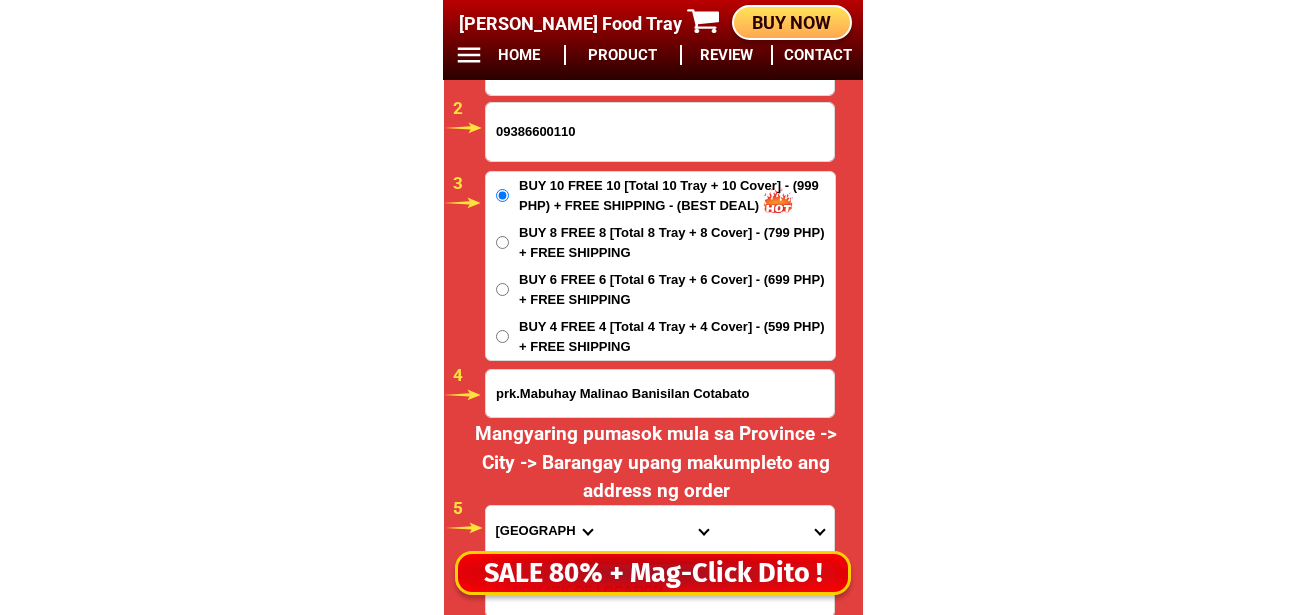 scroll, scrollTop: 16878, scrollLeft: 0, axis: vertical 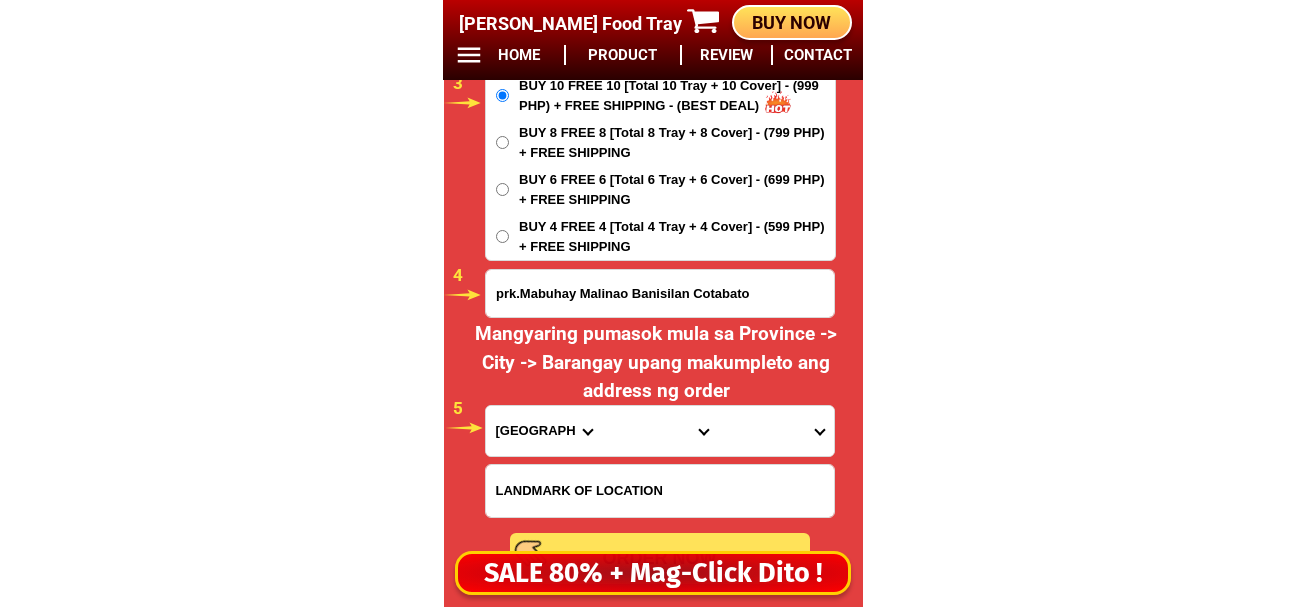 type on "prk.Mabuhay Malinao Banisilan Cotabato" 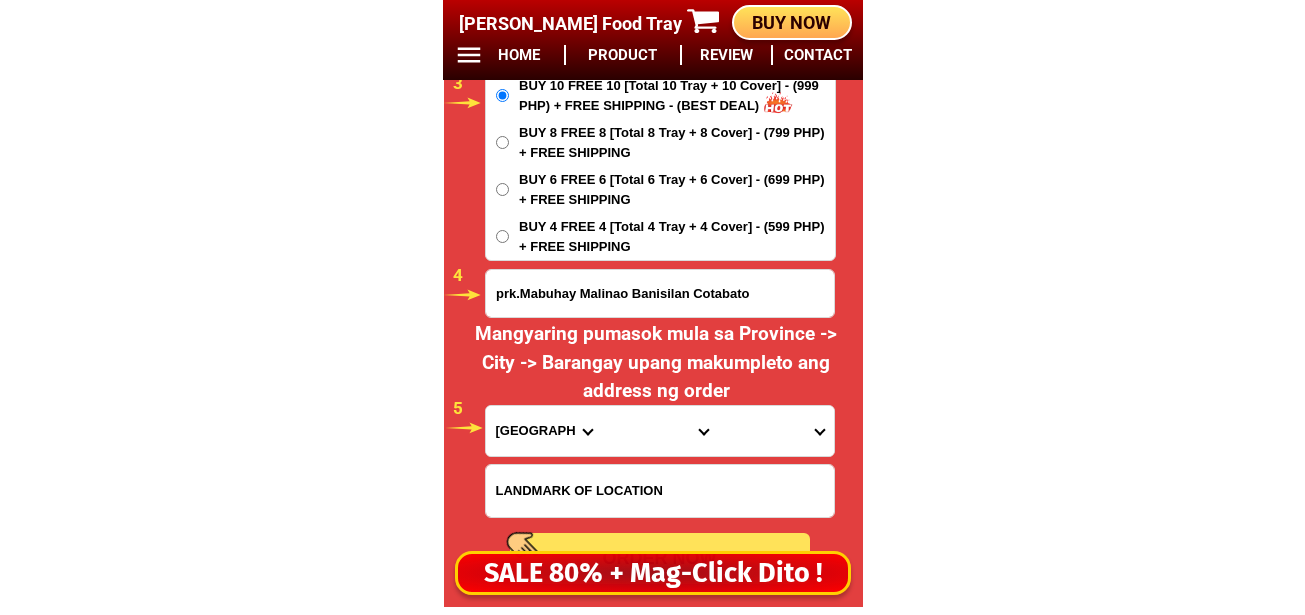 drag, startPoint x: 514, startPoint y: 431, endPoint x: 513, endPoint y: 415, distance: 16.03122 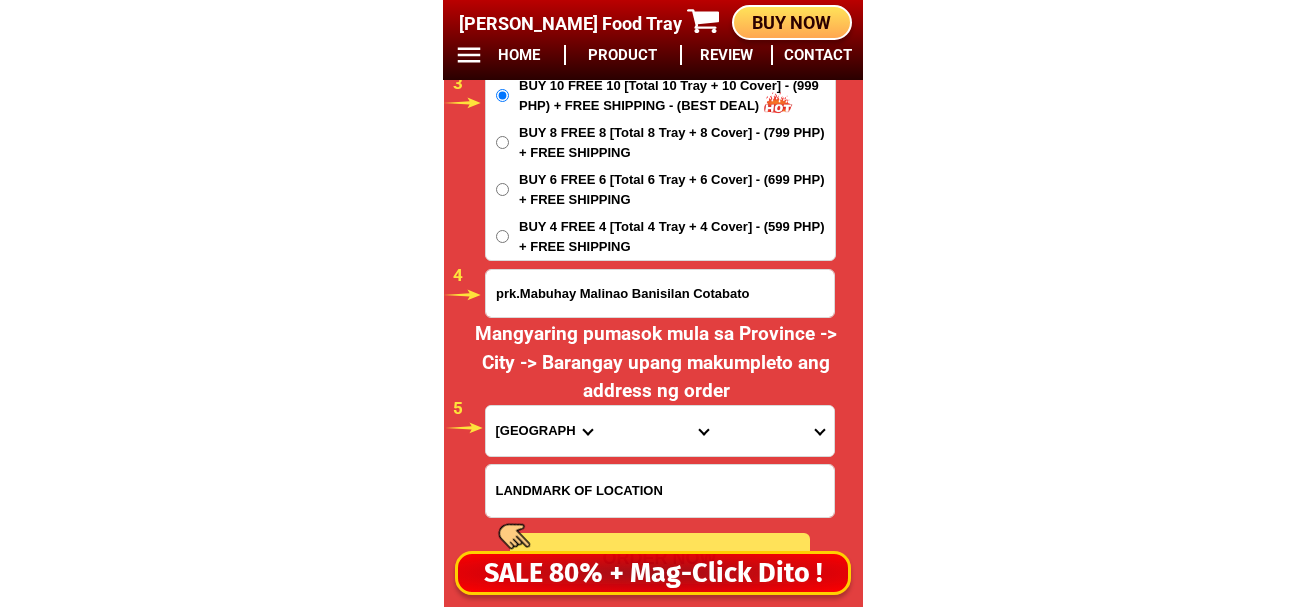 click on "Province [GEOGRAPHIC_DATA] [GEOGRAPHIC_DATA] [GEOGRAPHIC_DATA] [GEOGRAPHIC_DATA] [GEOGRAPHIC_DATA] [GEOGRAPHIC_DATA][PERSON_NAME][GEOGRAPHIC_DATA] [GEOGRAPHIC_DATA] [GEOGRAPHIC_DATA] [GEOGRAPHIC_DATA] [GEOGRAPHIC_DATA] [GEOGRAPHIC_DATA] [GEOGRAPHIC_DATA] [GEOGRAPHIC_DATA] [GEOGRAPHIC_DATA] [GEOGRAPHIC_DATA]-[GEOGRAPHIC_DATA] [GEOGRAPHIC_DATA] [GEOGRAPHIC_DATA] [GEOGRAPHIC_DATA] [GEOGRAPHIC_DATA] [GEOGRAPHIC_DATA] [GEOGRAPHIC_DATA]-de-oro [GEOGRAPHIC_DATA] [GEOGRAPHIC_DATA]-occidental [GEOGRAPHIC_DATA] [GEOGRAPHIC_DATA] Eastern-[GEOGRAPHIC_DATA] [GEOGRAPHIC_DATA] [GEOGRAPHIC_DATA] [GEOGRAPHIC_DATA]-norte [GEOGRAPHIC_DATA]-[GEOGRAPHIC_DATA] [GEOGRAPHIC_DATA] [GEOGRAPHIC_DATA] [GEOGRAPHIC_DATA] [GEOGRAPHIC_DATA] [GEOGRAPHIC_DATA] [GEOGRAPHIC_DATA] [GEOGRAPHIC_DATA] [GEOGRAPHIC_DATA] Metro-[GEOGRAPHIC_DATA] [GEOGRAPHIC_DATA]-[GEOGRAPHIC_DATA]-[GEOGRAPHIC_DATA]-province [GEOGRAPHIC_DATA]-[GEOGRAPHIC_DATA]-oriental [GEOGRAPHIC_DATA] [GEOGRAPHIC_DATA] [GEOGRAPHIC_DATA]-[GEOGRAPHIC_DATA]-[GEOGRAPHIC_DATA] [GEOGRAPHIC_DATA] [GEOGRAPHIC_DATA] [GEOGRAPHIC_DATA] [GEOGRAPHIC_DATA] [GEOGRAPHIC_DATA][PERSON_NAME][GEOGRAPHIC_DATA] [GEOGRAPHIC_DATA] [GEOGRAPHIC_DATA] [GEOGRAPHIC_DATA] [GEOGRAPHIC_DATA] [GEOGRAPHIC_DATA]-[GEOGRAPHIC_DATA]-[GEOGRAPHIC_DATA]-[GEOGRAPHIC_DATA] [GEOGRAPHIC_DATA] [GEOGRAPHIC_DATA]-[GEOGRAPHIC_DATA]-[GEOGRAPHIC_DATA] [GEOGRAPHIC_DATA] [GEOGRAPHIC_DATA] [GEOGRAPHIC_DATA]" at bounding box center (544, 431) 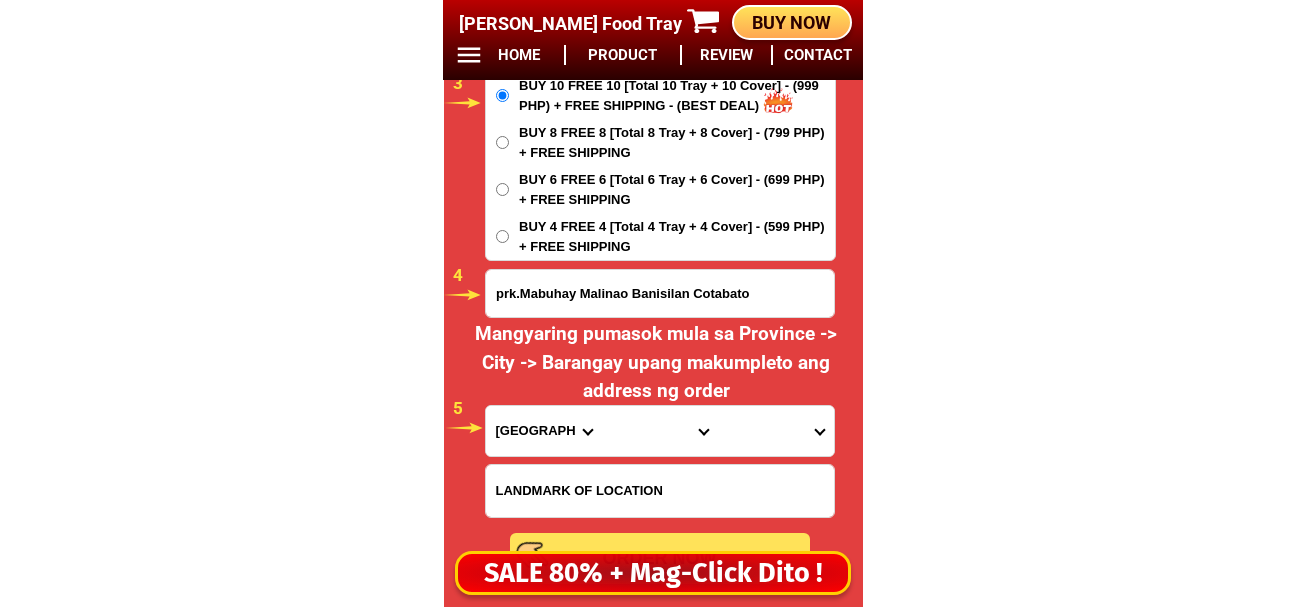 select on "63_170" 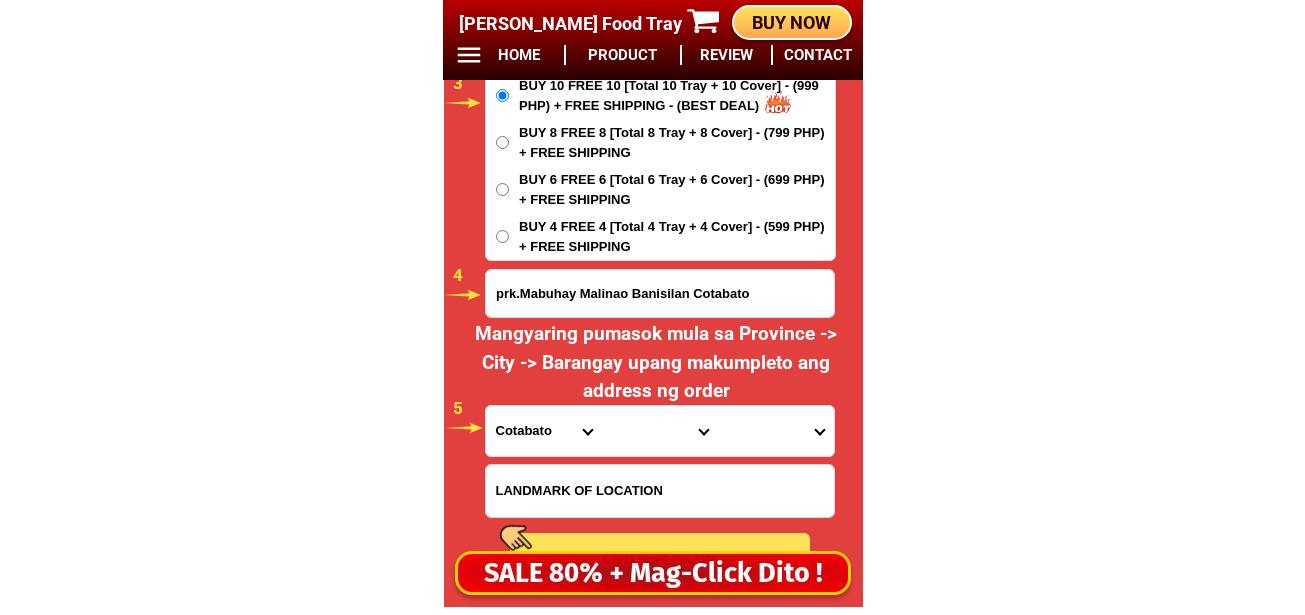 click on "Province [GEOGRAPHIC_DATA] [GEOGRAPHIC_DATA] [GEOGRAPHIC_DATA] [GEOGRAPHIC_DATA] [GEOGRAPHIC_DATA] [GEOGRAPHIC_DATA][PERSON_NAME][GEOGRAPHIC_DATA] [GEOGRAPHIC_DATA] [GEOGRAPHIC_DATA] [GEOGRAPHIC_DATA] [GEOGRAPHIC_DATA] [GEOGRAPHIC_DATA] [GEOGRAPHIC_DATA] [GEOGRAPHIC_DATA] [GEOGRAPHIC_DATA] [GEOGRAPHIC_DATA]-[GEOGRAPHIC_DATA] [GEOGRAPHIC_DATA] [GEOGRAPHIC_DATA] [GEOGRAPHIC_DATA] [GEOGRAPHIC_DATA] [GEOGRAPHIC_DATA] [GEOGRAPHIC_DATA]-de-oro [GEOGRAPHIC_DATA] [GEOGRAPHIC_DATA]-occidental [GEOGRAPHIC_DATA] [GEOGRAPHIC_DATA] Eastern-[GEOGRAPHIC_DATA] [GEOGRAPHIC_DATA] [GEOGRAPHIC_DATA] [GEOGRAPHIC_DATA]-norte [GEOGRAPHIC_DATA]-[GEOGRAPHIC_DATA] [GEOGRAPHIC_DATA] [GEOGRAPHIC_DATA] [GEOGRAPHIC_DATA] [GEOGRAPHIC_DATA] [GEOGRAPHIC_DATA] [GEOGRAPHIC_DATA] [GEOGRAPHIC_DATA] [GEOGRAPHIC_DATA] Metro-[GEOGRAPHIC_DATA] [GEOGRAPHIC_DATA]-[GEOGRAPHIC_DATA]-[GEOGRAPHIC_DATA]-province [GEOGRAPHIC_DATA]-[GEOGRAPHIC_DATA]-oriental [GEOGRAPHIC_DATA] [GEOGRAPHIC_DATA] [GEOGRAPHIC_DATA]-[GEOGRAPHIC_DATA]-[GEOGRAPHIC_DATA] [GEOGRAPHIC_DATA] [GEOGRAPHIC_DATA] [GEOGRAPHIC_DATA] [GEOGRAPHIC_DATA] [GEOGRAPHIC_DATA][PERSON_NAME][GEOGRAPHIC_DATA] [GEOGRAPHIC_DATA] [GEOGRAPHIC_DATA] [GEOGRAPHIC_DATA] [GEOGRAPHIC_DATA] [GEOGRAPHIC_DATA]-[GEOGRAPHIC_DATA]-[GEOGRAPHIC_DATA]-[GEOGRAPHIC_DATA] [GEOGRAPHIC_DATA] [GEOGRAPHIC_DATA]-[GEOGRAPHIC_DATA]-[GEOGRAPHIC_DATA] [GEOGRAPHIC_DATA] [GEOGRAPHIC_DATA] [GEOGRAPHIC_DATA]" at bounding box center [544, 431] 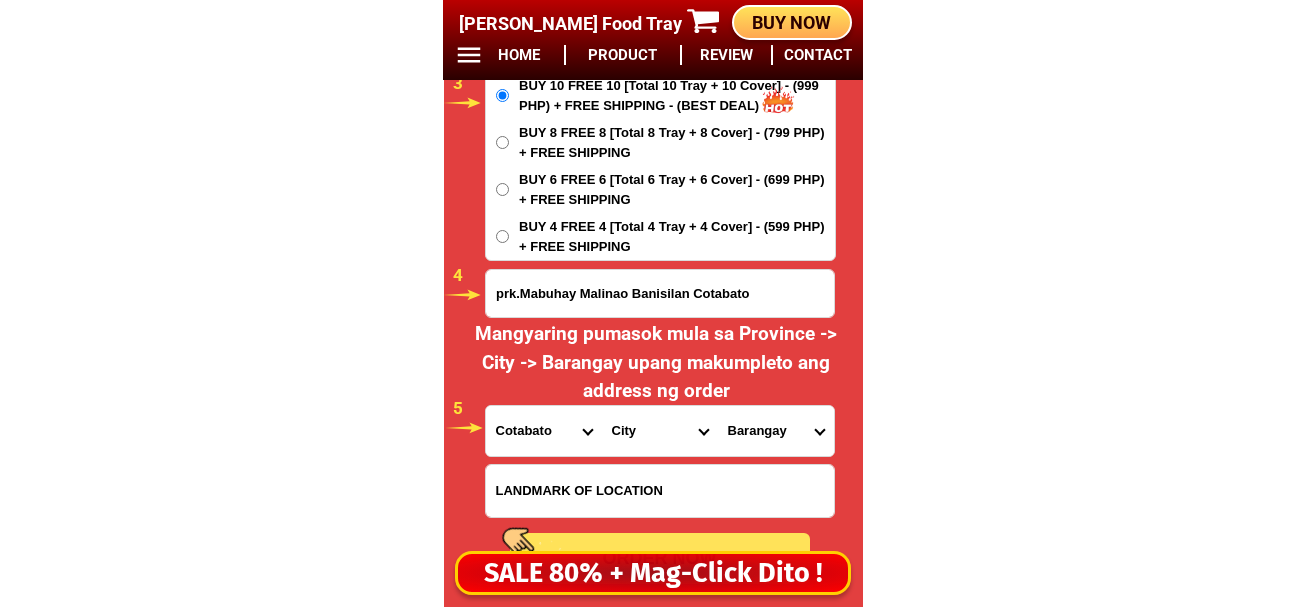 click on "City Alamada Aleosan Antipas Arakan Banisilan [GEOGRAPHIC_DATA]-city [GEOGRAPHIC_DATA] [GEOGRAPHIC_DATA]-city [GEOGRAPHIC_DATA] Magpet [GEOGRAPHIC_DATA] [GEOGRAPHIC_DATA]-[GEOGRAPHIC_DATA]-[PERSON_NAME][GEOGRAPHIC_DATA]-[GEOGRAPHIC_DATA]-president-roxas Pigkawayan Pikit Tulunan" at bounding box center [660, 431] 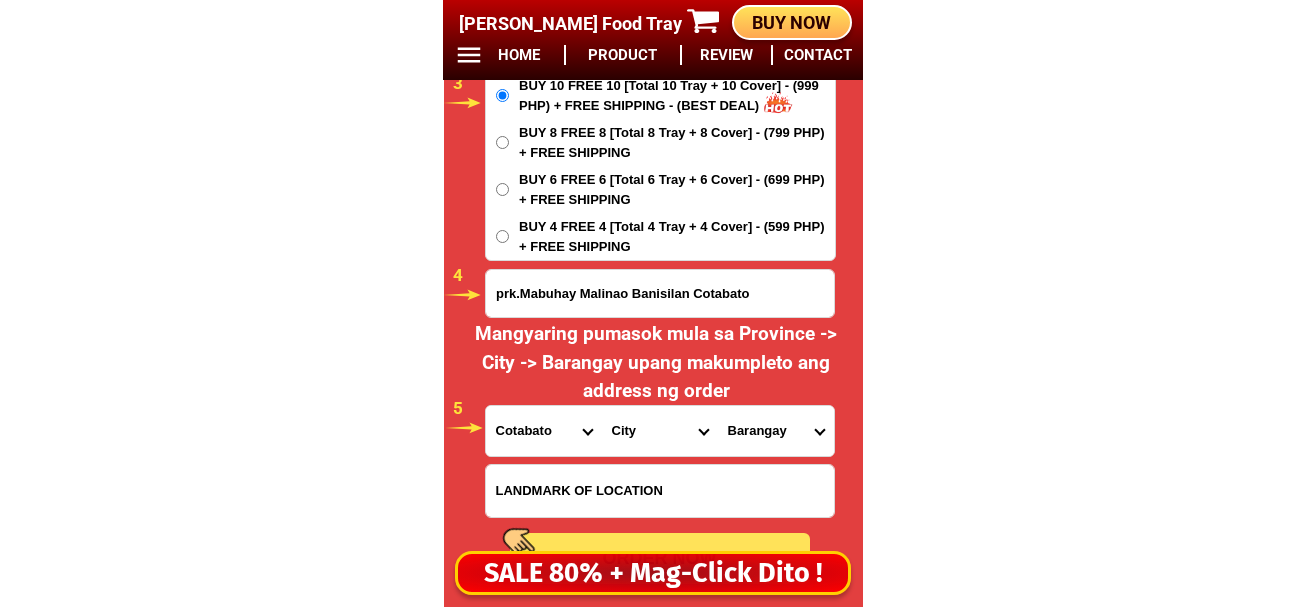 select on "63_1704959" 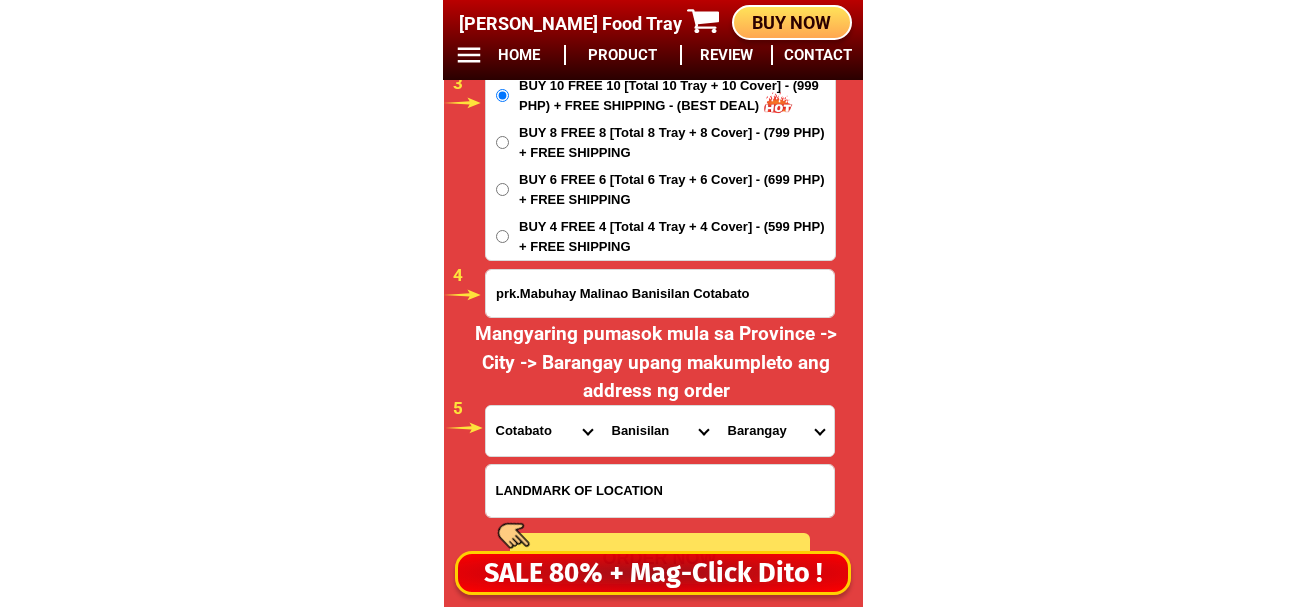 click on "City Alamada Aleosan Antipas Arakan Banisilan [GEOGRAPHIC_DATA]-city [GEOGRAPHIC_DATA] [GEOGRAPHIC_DATA]-city [GEOGRAPHIC_DATA] Magpet [GEOGRAPHIC_DATA] [GEOGRAPHIC_DATA]-[GEOGRAPHIC_DATA]-[PERSON_NAME][GEOGRAPHIC_DATA]-[GEOGRAPHIC_DATA]-president-roxas Pigkawayan Pikit Tulunan" at bounding box center [660, 431] 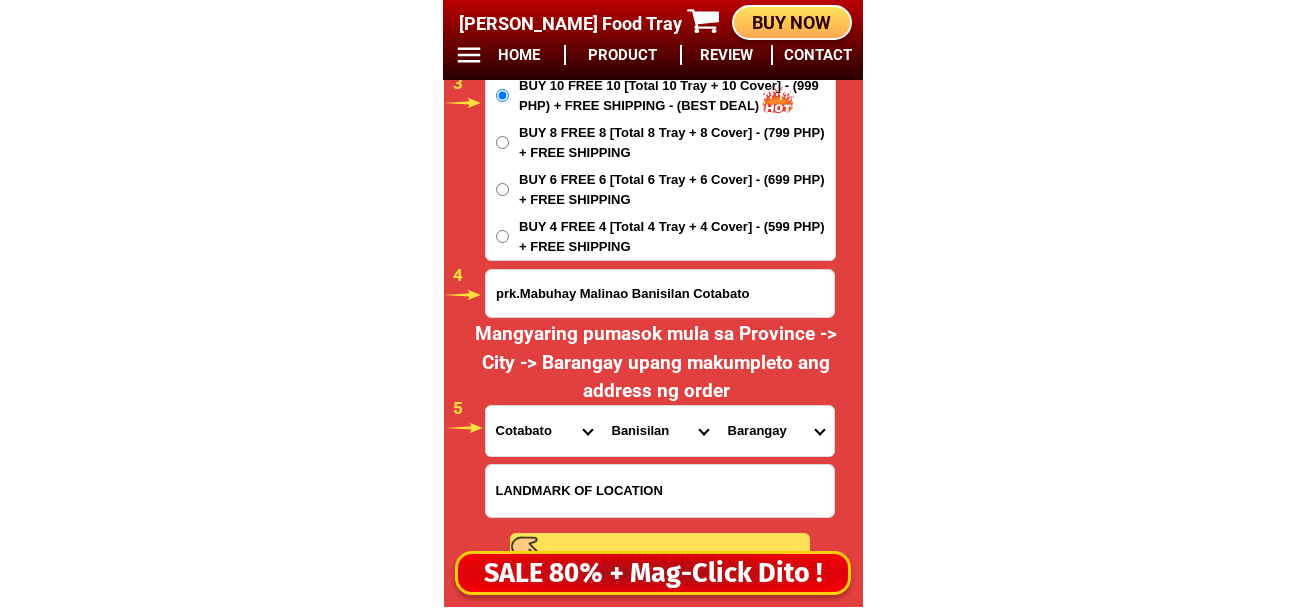 click on "Mangyaring pumasok mula sa Province -> City -> Barangay upang makumpleto ang address ng order" at bounding box center (656, 363) 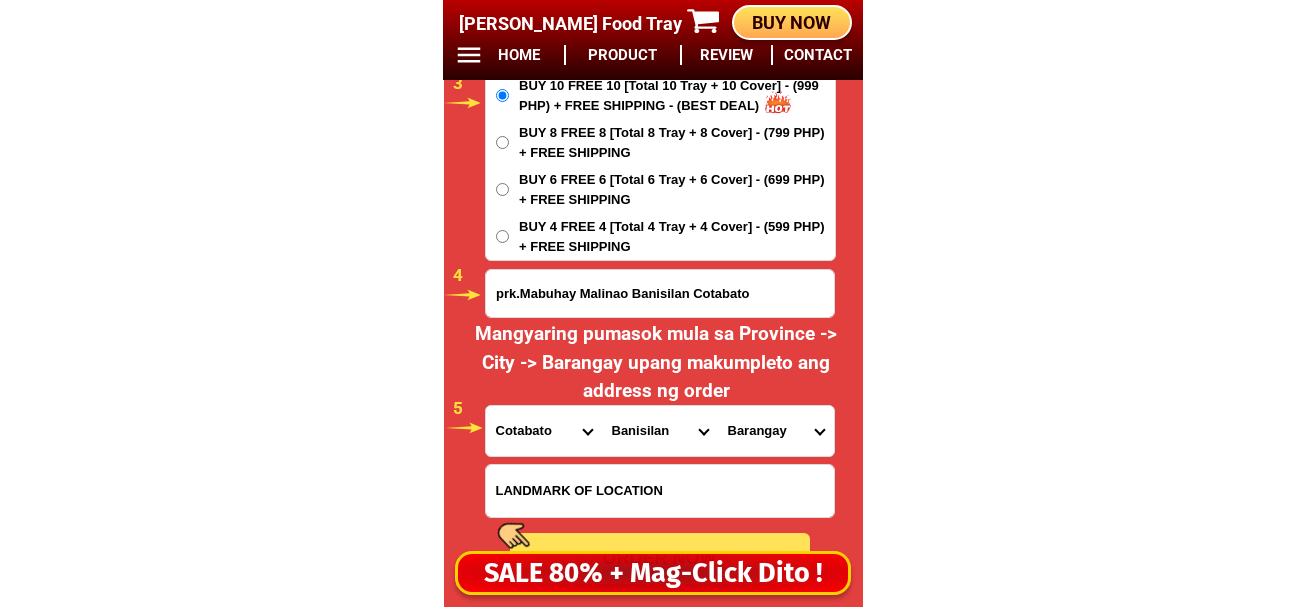 click on "[GEOGRAPHIC_DATA] [GEOGRAPHIC_DATA] Capayangan [GEOGRAPHIC_DATA] Gastay [GEOGRAPHIC_DATA] [GEOGRAPHIC_DATA] [GEOGRAPHIC_DATA][PERSON_NAME][GEOGRAPHIC_DATA] [GEOGRAPHIC_DATA]-bato [GEOGRAPHIC_DATA] [GEOGRAPHIC_DATA] [GEOGRAPHIC_DATA] [GEOGRAPHIC_DATA]-camalig Wadya" at bounding box center [776, 431] 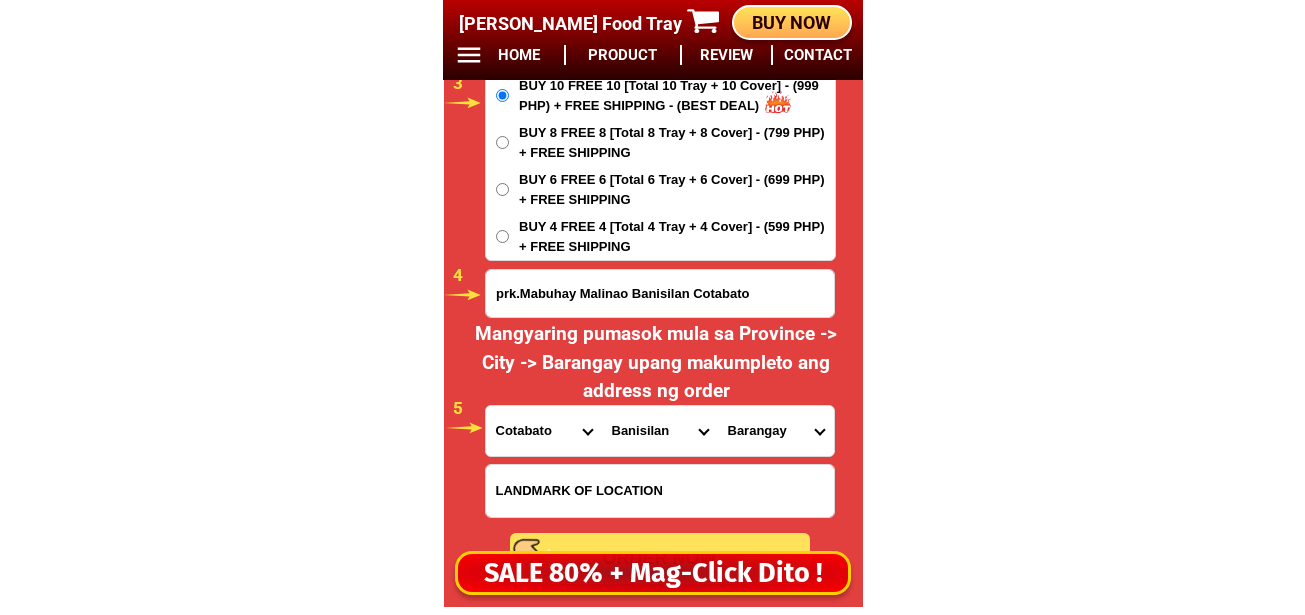 select on "63_1704959287" 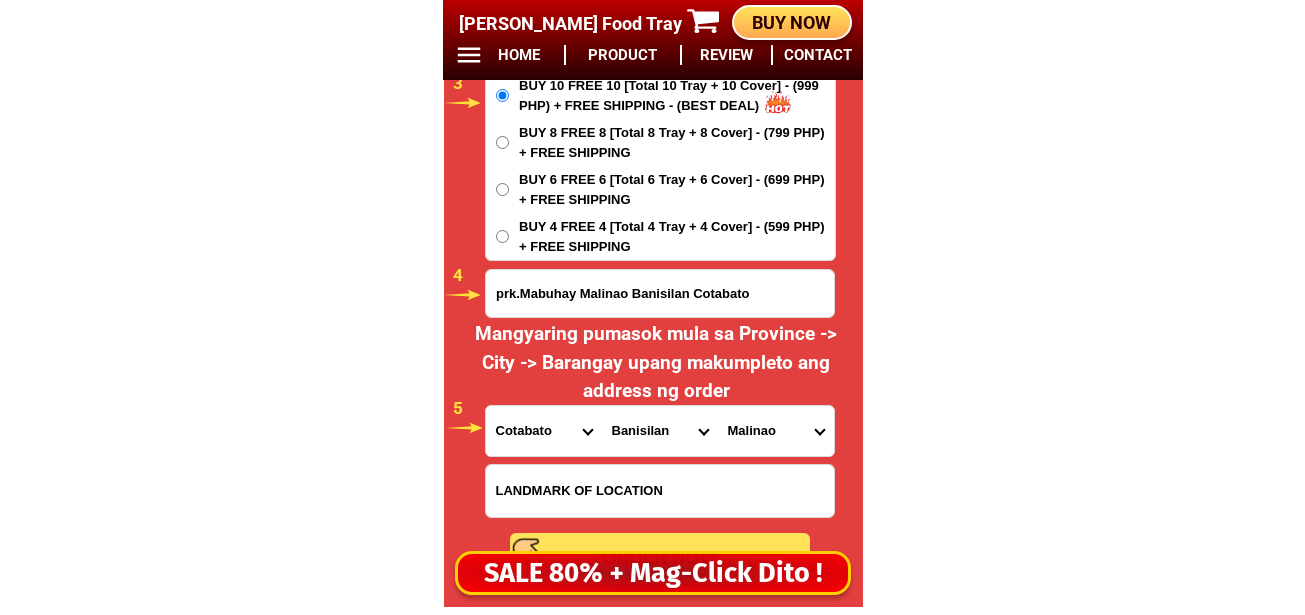 click on "[GEOGRAPHIC_DATA] [GEOGRAPHIC_DATA] Capayangan [GEOGRAPHIC_DATA] Gastay [GEOGRAPHIC_DATA] [GEOGRAPHIC_DATA] [GEOGRAPHIC_DATA][PERSON_NAME][GEOGRAPHIC_DATA] [GEOGRAPHIC_DATA]-bato [GEOGRAPHIC_DATA] [GEOGRAPHIC_DATA] [GEOGRAPHIC_DATA] [GEOGRAPHIC_DATA]-camalig Wadya" at bounding box center (776, 431) 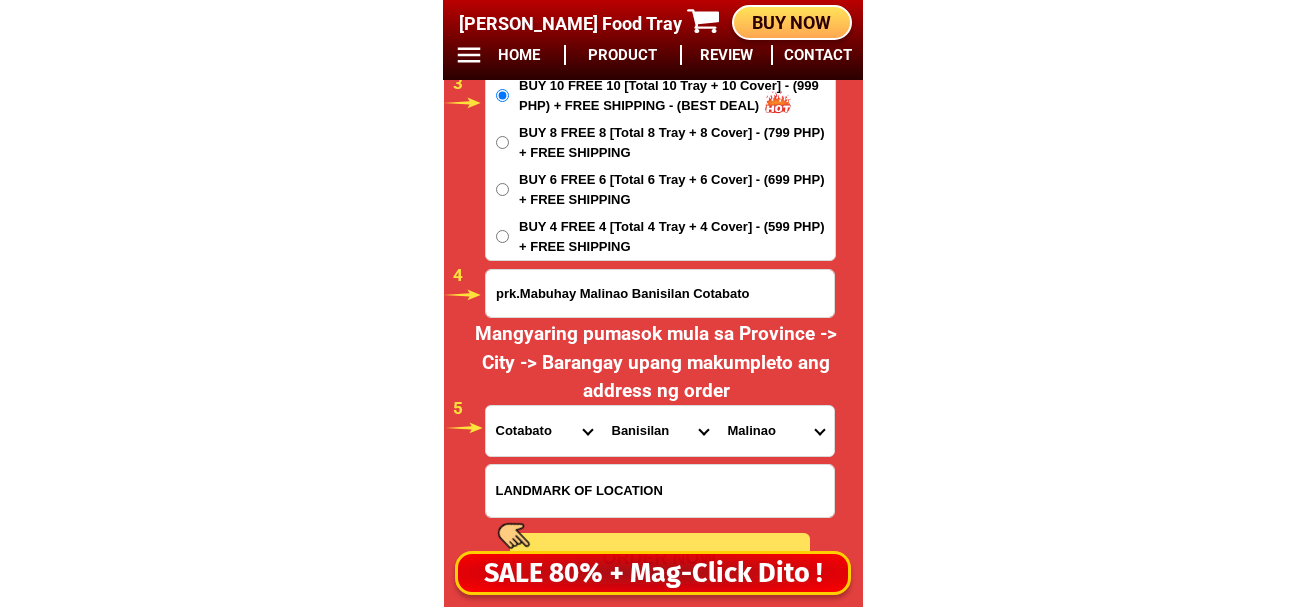 scroll, scrollTop: 16978, scrollLeft: 0, axis: vertical 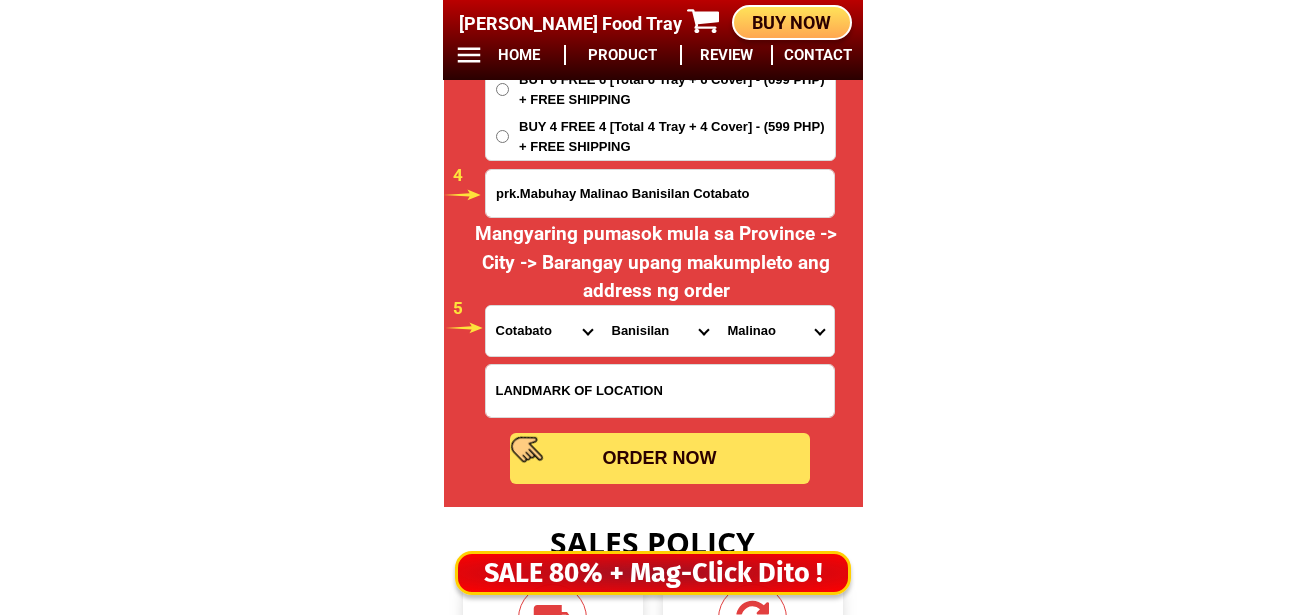 click on "ORDER NOW" at bounding box center (660, 458) 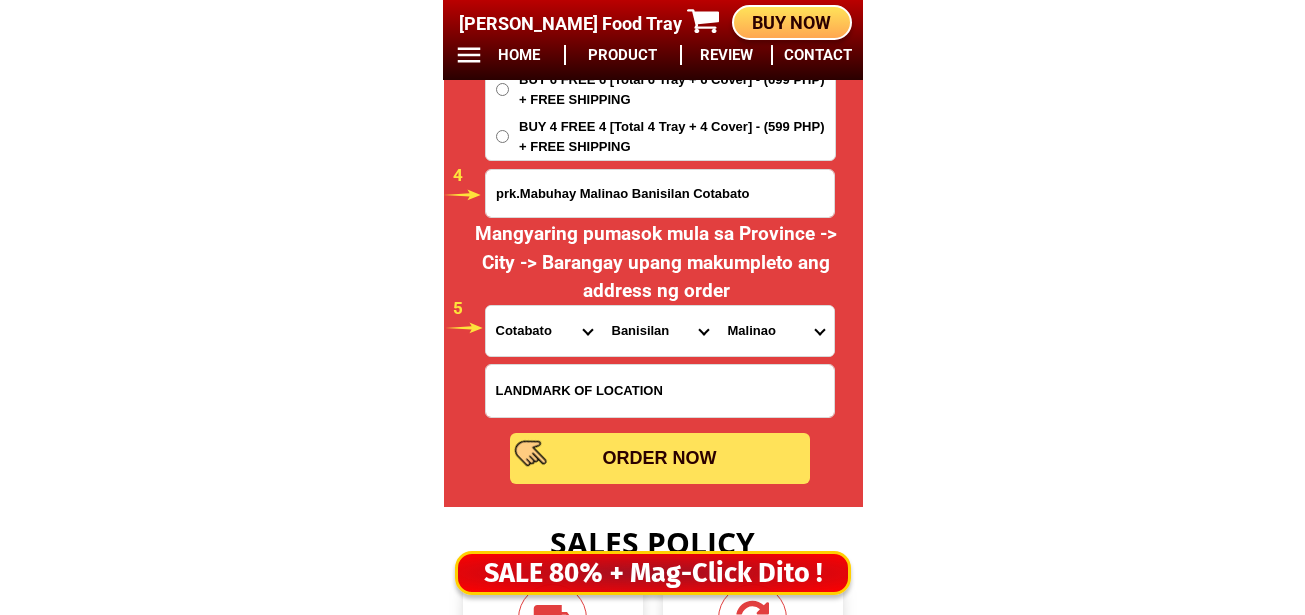 type on "09386600110" 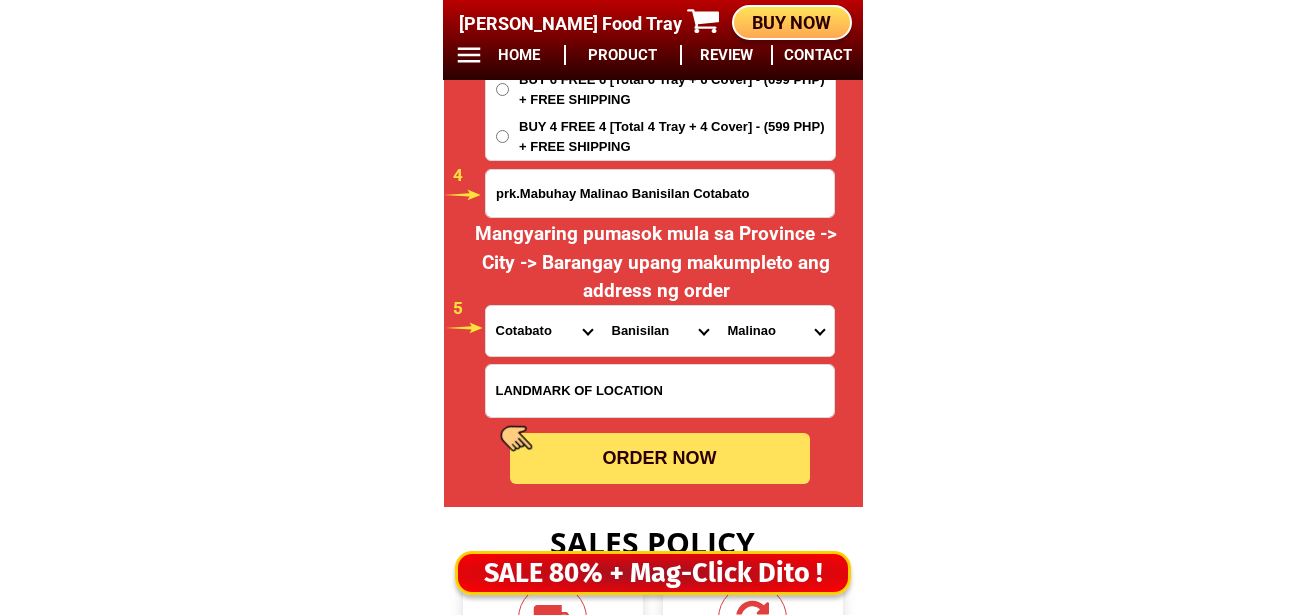 radio on "true" 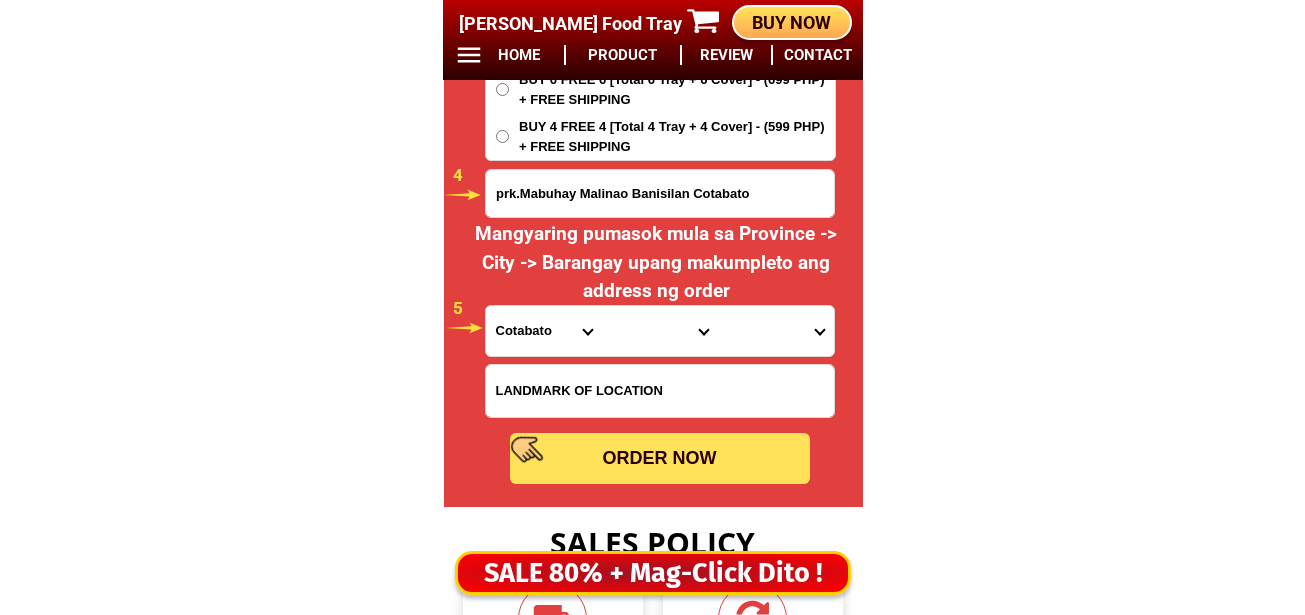 scroll, scrollTop: 16678, scrollLeft: 0, axis: vertical 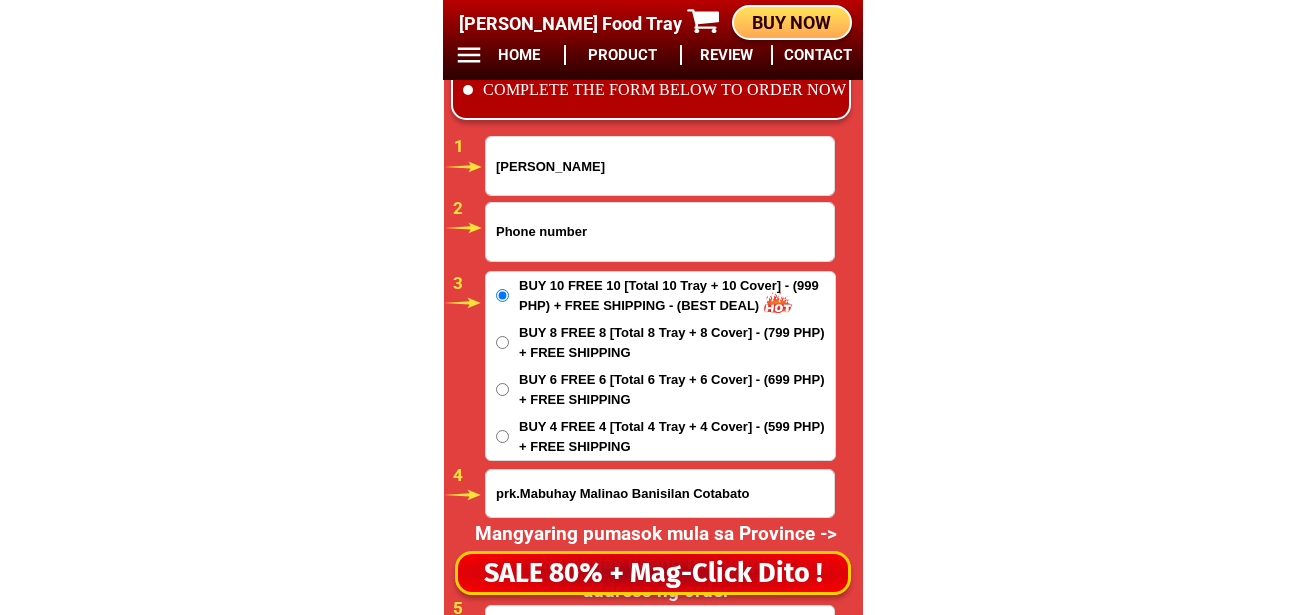 click at bounding box center [660, 232] 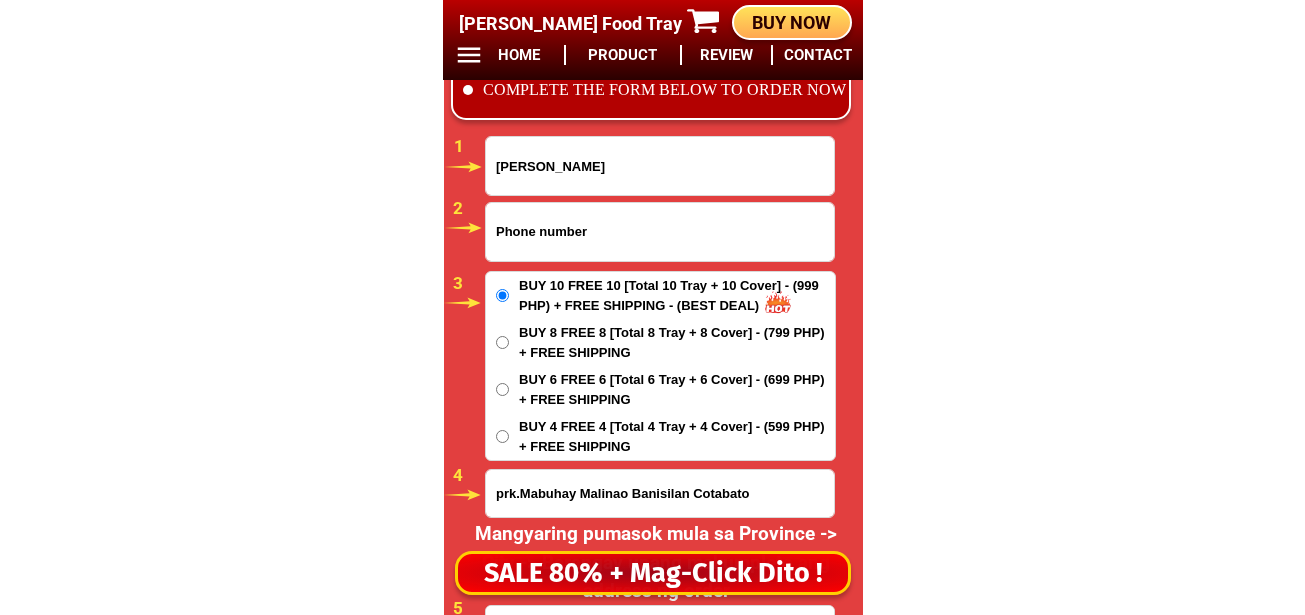 paste on "09759992895" 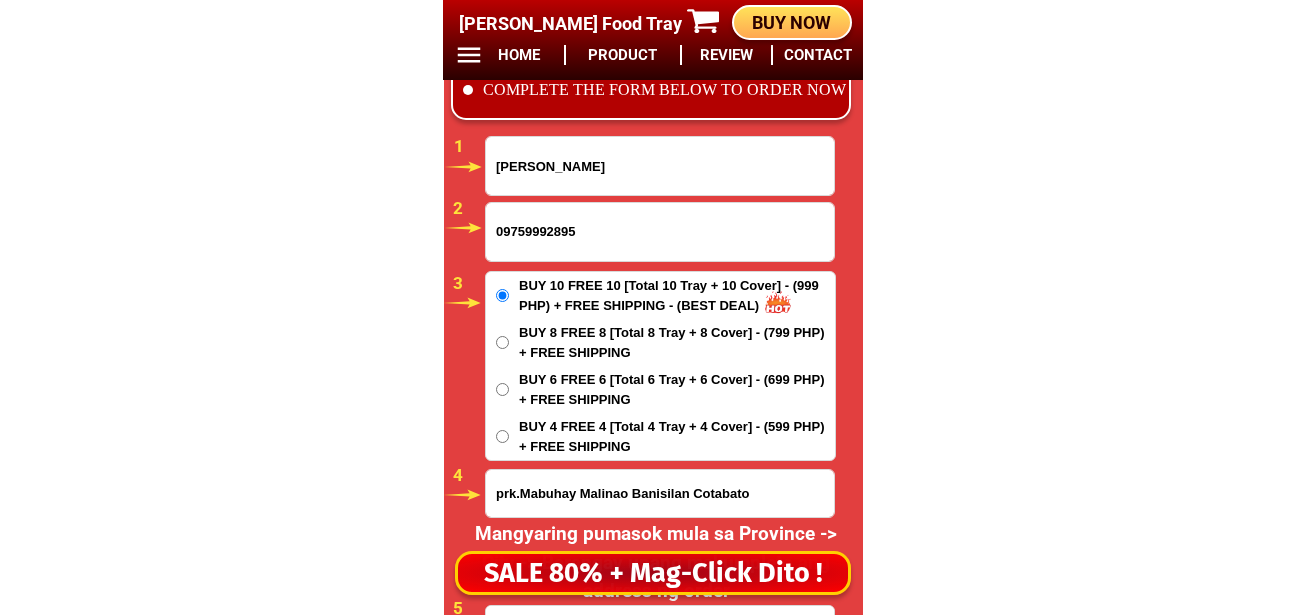 type on "09759992895" 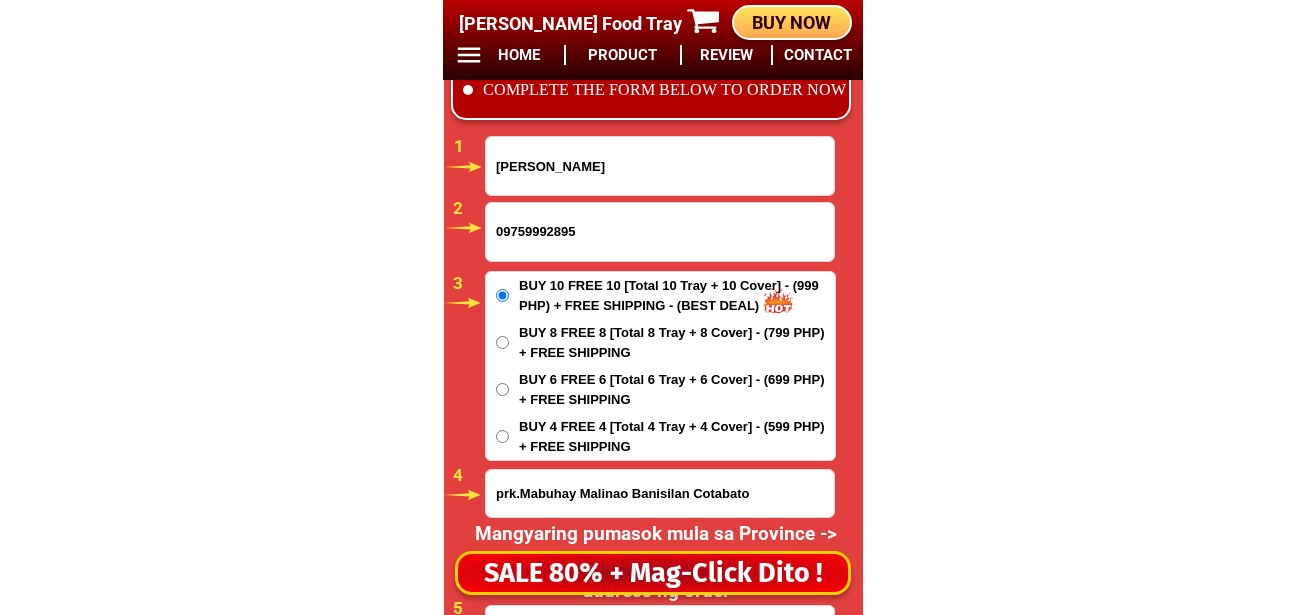 click on "[PERSON_NAME]" at bounding box center (660, 166) 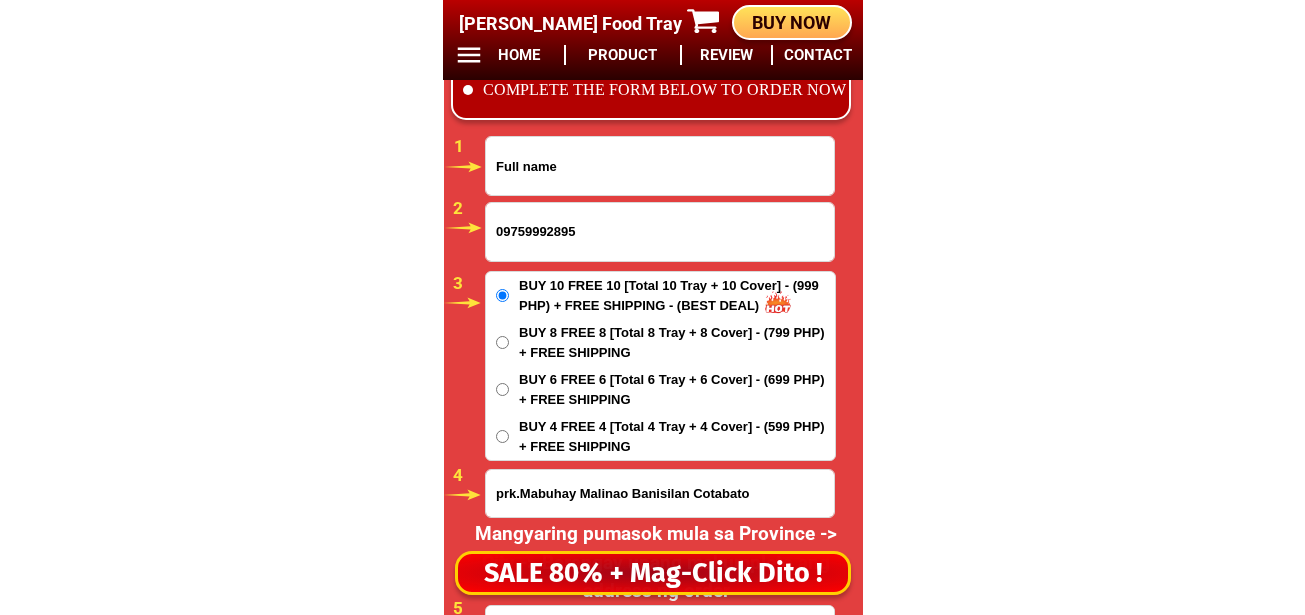 paste on "Cherry Bajenting" 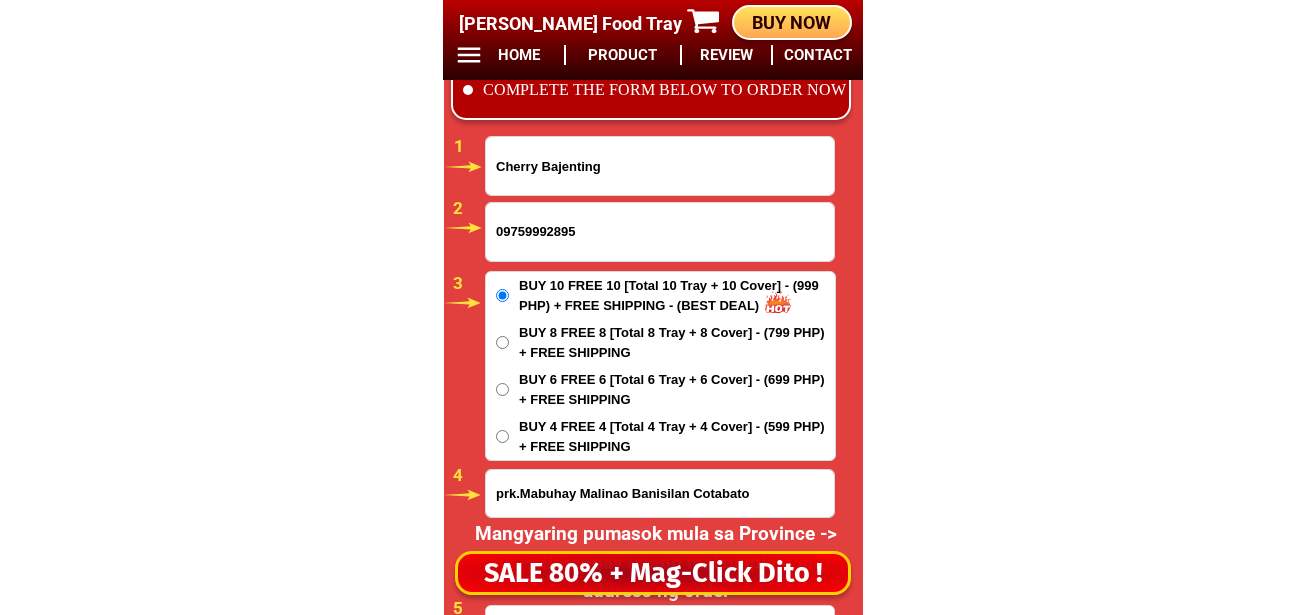 type on "Cherry Bajenting" 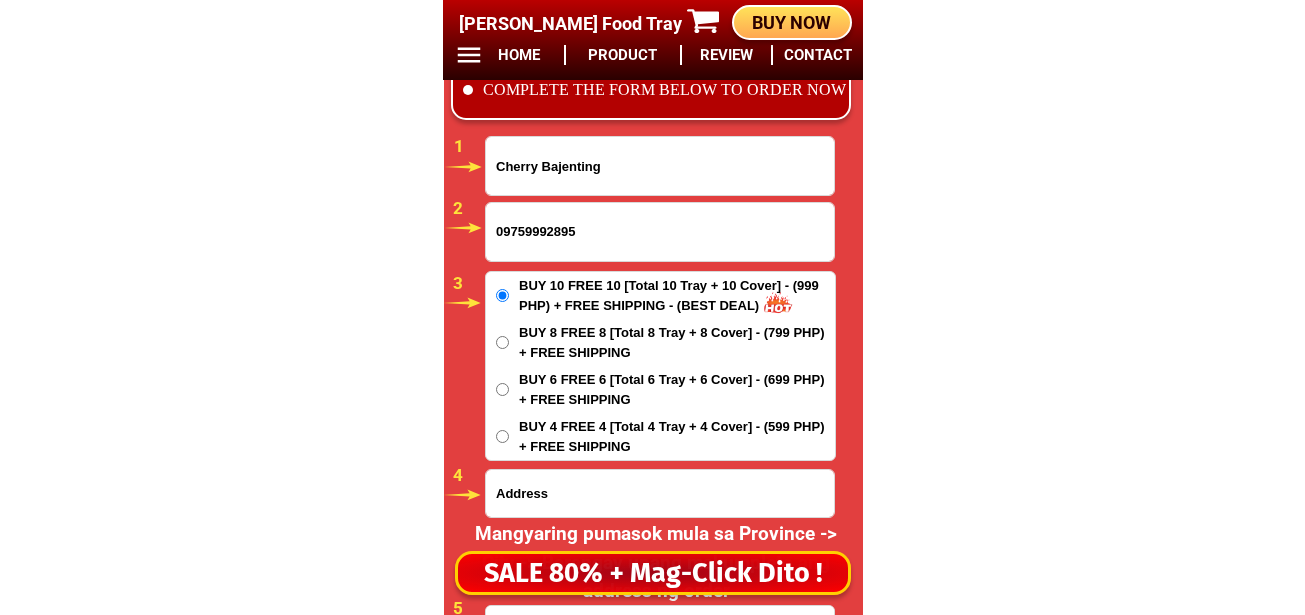 paste on "Sitio malalag tubig ampon malungon sarangani province" 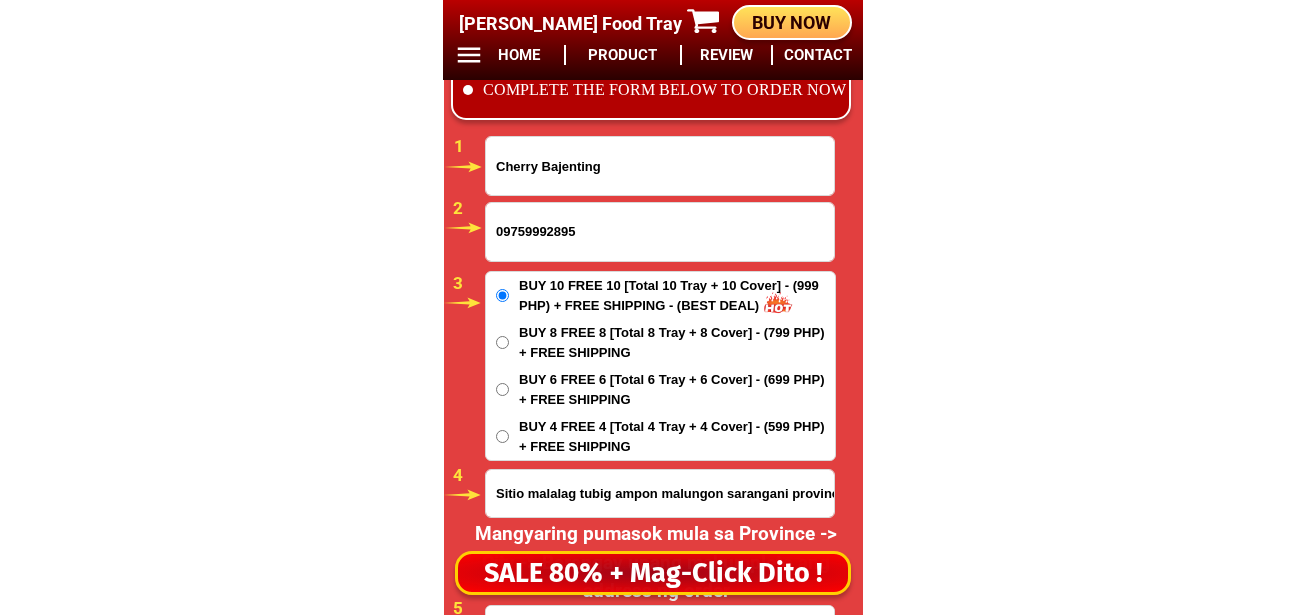 scroll, scrollTop: 0, scrollLeft: 12, axis: horizontal 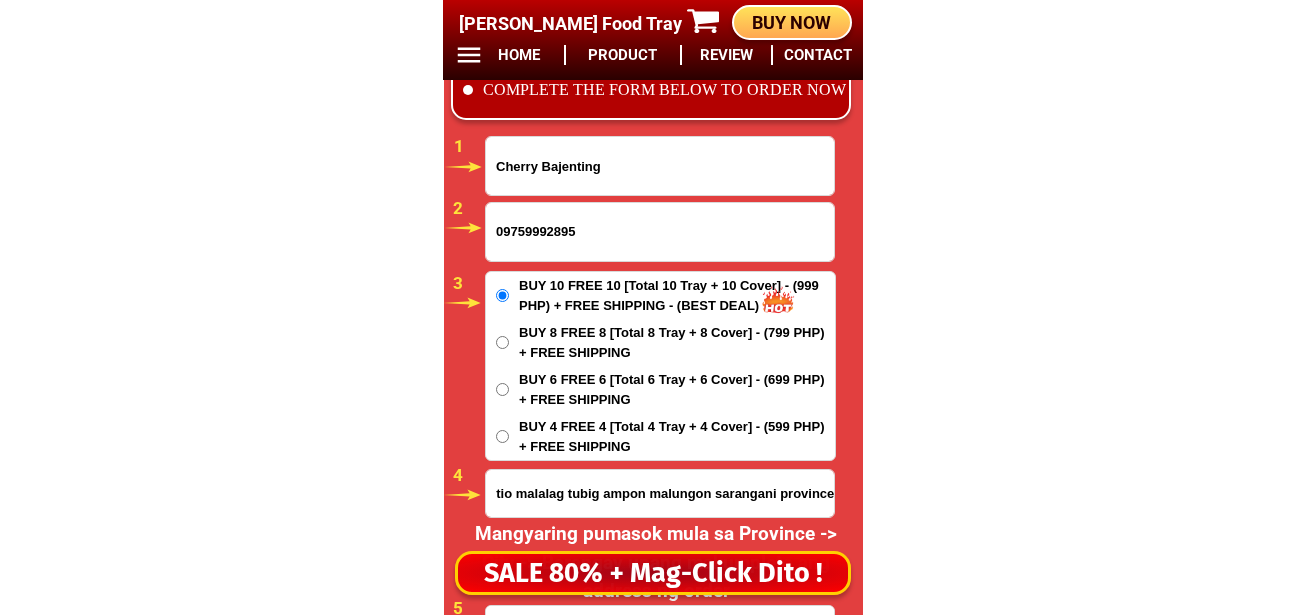 type on "Sitio malalag tubig ampon malungon sarangani province" 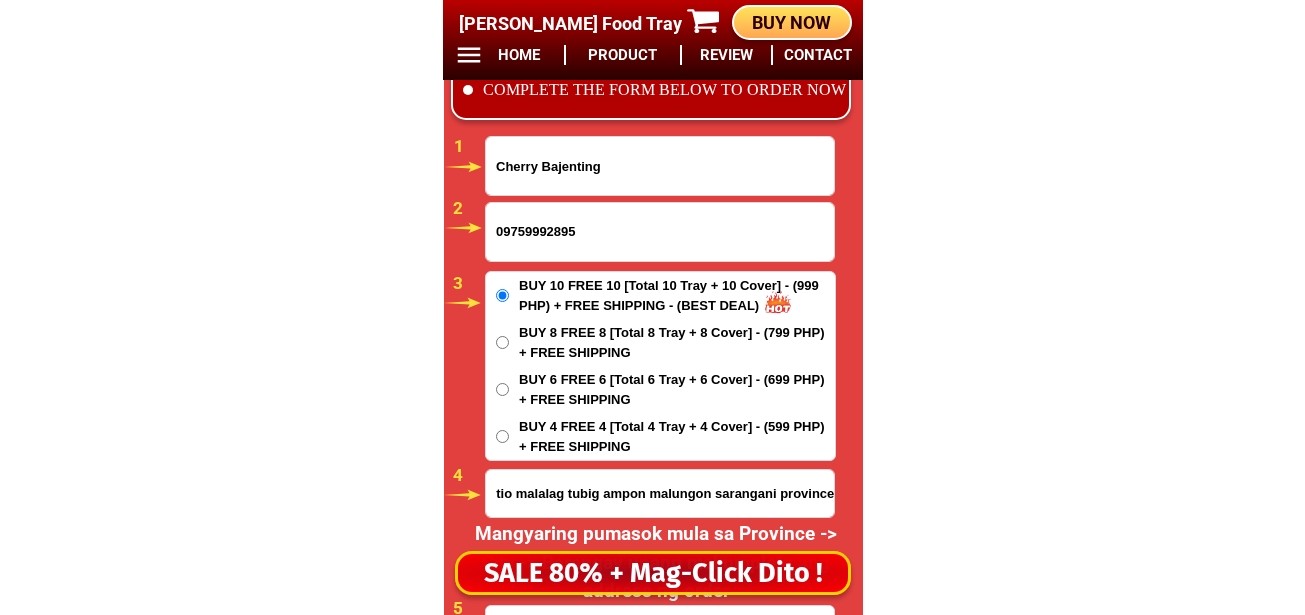 scroll, scrollTop: 0, scrollLeft: 0, axis: both 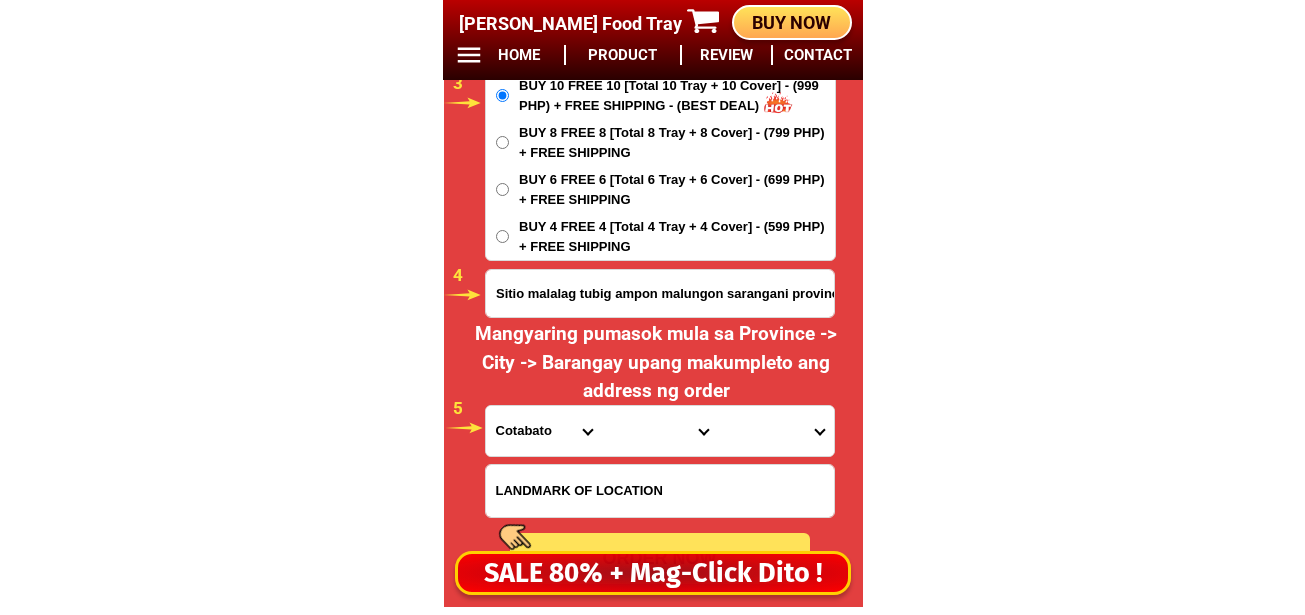 click on "Province [GEOGRAPHIC_DATA] [GEOGRAPHIC_DATA] [GEOGRAPHIC_DATA] [GEOGRAPHIC_DATA] [GEOGRAPHIC_DATA] [GEOGRAPHIC_DATA][PERSON_NAME][GEOGRAPHIC_DATA] [GEOGRAPHIC_DATA] [GEOGRAPHIC_DATA] [GEOGRAPHIC_DATA] [GEOGRAPHIC_DATA] [GEOGRAPHIC_DATA] [GEOGRAPHIC_DATA] [GEOGRAPHIC_DATA] [GEOGRAPHIC_DATA] [GEOGRAPHIC_DATA]-[GEOGRAPHIC_DATA] [GEOGRAPHIC_DATA] [GEOGRAPHIC_DATA] [GEOGRAPHIC_DATA] [GEOGRAPHIC_DATA] [GEOGRAPHIC_DATA] [GEOGRAPHIC_DATA]-de-oro [GEOGRAPHIC_DATA] [GEOGRAPHIC_DATA]-occidental [GEOGRAPHIC_DATA] [GEOGRAPHIC_DATA] Eastern-[GEOGRAPHIC_DATA] [GEOGRAPHIC_DATA] [GEOGRAPHIC_DATA] [GEOGRAPHIC_DATA]-norte [GEOGRAPHIC_DATA]-[GEOGRAPHIC_DATA] [GEOGRAPHIC_DATA] [GEOGRAPHIC_DATA] [GEOGRAPHIC_DATA] [GEOGRAPHIC_DATA] [GEOGRAPHIC_DATA] [GEOGRAPHIC_DATA] [GEOGRAPHIC_DATA] [GEOGRAPHIC_DATA] Metro-[GEOGRAPHIC_DATA] [GEOGRAPHIC_DATA]-[GEOGRAPHIC_DATA]-[GEOGRAPHIC_DATA]-province [GEOGRAPHIC_DATA]-[GEOGRAPHIC_DATA]-oriental [GEOGRAPHIC_DATA] [GEOGRAPHIC_DATA] [GEOGRAPHIC_DATA]-[GEOGRAPHIC_DATA]-[GEOGRAPHIC_DATA] [GEOGRAPHIC_DATA] [GEOGRAPHIC_DATA] [GEOGRAPHIC_DATA] [GEOGRAPHIC_DATA] [GEOGRAPHIC_DATA][PERSON_NAME][GEOGRAPHIC_DATA] [GEOGRAPHIC_DATA] [GEOGRAPHIC_DATA] [GEOGRAPHIC_DATA] [GEOGRAPHIC_DATA] [GEOGRAPHIC_DATA]-[GEOGRAPHIC_DATA]-[GEOGRAPHIC_DATA]-[GEOGRAPHIC_DATA] [GEOGRAPHIC_DATA] [GEOGRAPHIC_DATA]-[GEOGRAPHIC_DATA]-[GEOGRAPHIC_DATA] [GEOGRAPHIC_DATA] [GEOGRAPHIC_DATA] [GEOGRAPHIC_DATA]" at bounding box center [544, 431] 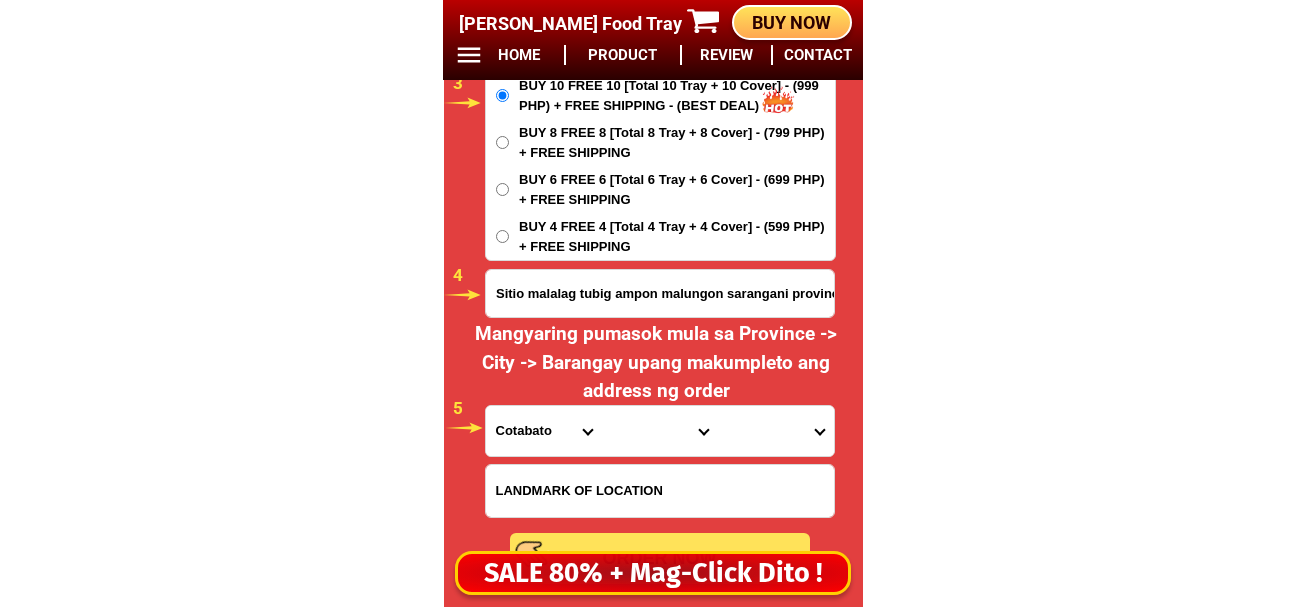 select on "63_581" 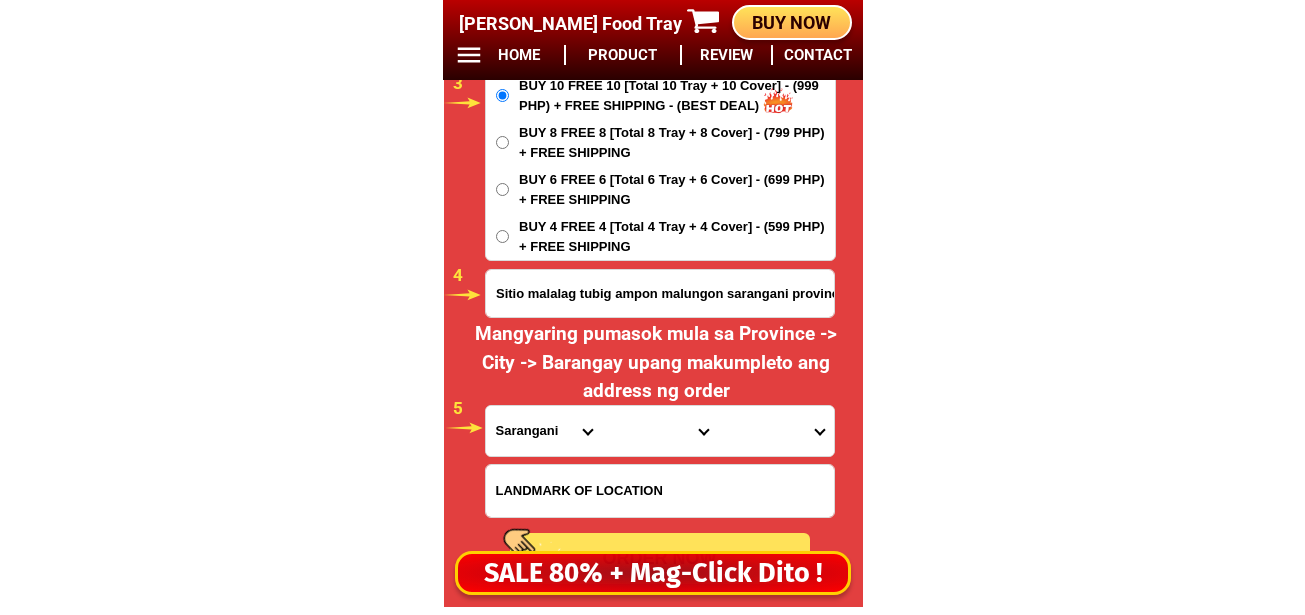 click on "Province [GEOGRAPHIC_DATA] [GEOGRAPHIC_DATA] [GEOGRAPHIC_DATA] [GEOGRAPHIC_DATA] [GEOGRAPHIC_DATA] [GEOGRAPHIC_DATA][PERSON_NAME][GEOGRAPHIC_DATA] [GEOGRAPHIC_DATA] [GEOGRAPHIC_DATA] [GEOGRAPHIC_DATA] [GEOGRAPHIC_DATA] [GEOGRAPHIC_DATA] [GEOGRAPHIC_DATA] [GEOGRAPHIC_DATA] [GEOGRAPHIC_DATA] [GEOGRAPHIC_DATA]-[GEOGRAPHIC_DATA] [GEOGRAPHIC_DATA] [GEOGRAPHIC_DATA] [GEOGRAPHIC_DATA] [GEOGRAPHIC_DATA] [GEOGRAPHIC_DATA] [GEOGRAPHIC_DATA]-de-oro [GEOGRAPHIC_DATA] [GEOGRAPHIC_DATA]-occidental [GEOGRAPHIC_DATA] [GEOGRAPHIC_DATA] Eastern-[GEOGRAPHIC_DATA] [GEOGRAPHIC_DATA] [GEOGRAPHIC_DATA] [GEOGRAPHIC_DATA]-norte [GEOGRAPHIC_DATA]-[GEOGRAPHIC_DATA] [GEOGRAPHIC_DATA] [GEOGRAPHIC_DATA] [GEOGRAPHIC_DATA] [GEOGRAPHIC_DATA] [GEOGRAPHIC_DATA] [GEOGRAPHIC_DATA] [GEOGRAPHIC_DATA] [GEOGRAPHIC_DATA] Metro-[GEOGRAPHIC_DATA] [GEOGRAPHIC_DATA]-[GEOGRAPHIC_DATA]-[GEOGRAPHIC_DATA]-province [GEOGRAPHIC_DATA]-[GEOGRAPHIC_DATA]-oriental [GEOGRAPHIC_DATA] [GEOGRAPHIC_DATA] [GEOGRAPHIC_DATA]-[GEOGRAPHIC_DATA]-[GEOGRAPHIC_DATA] [GEOGRAPHIC_DATA] [GEOGRAPHIC_DATA] [GEOGRAPHIC_DATA] [GEOGRAPHIC_DATA] [GEOGRAPHIC_DATA][PERSON_NAME][GEOGRAPHIC_DATA] [GEOGRAPHIC_DATA] [GEOGRAPHIC_DATA] [GEOGRAPHIC_DATA] [GEOGRAPHIC_DATA] [GEOGRAPHIC_DATA]-[GEOGRAPHIC_DATA]-[GEOGRAPHIC_DATA]-[GEOGRAPHIC_DATA] [GEOGRAPHIC_DATA] [GEOGRAPHIC_DATA]-[GEOGRAPHIC_DATA]-[GEOGRAPHIC_DATA] [GEOGRAPHIC_DATA] [GEOGRAPHIC_DATA] [GEOGRAPHIC_DATA]" at bounding box center [544, 431] 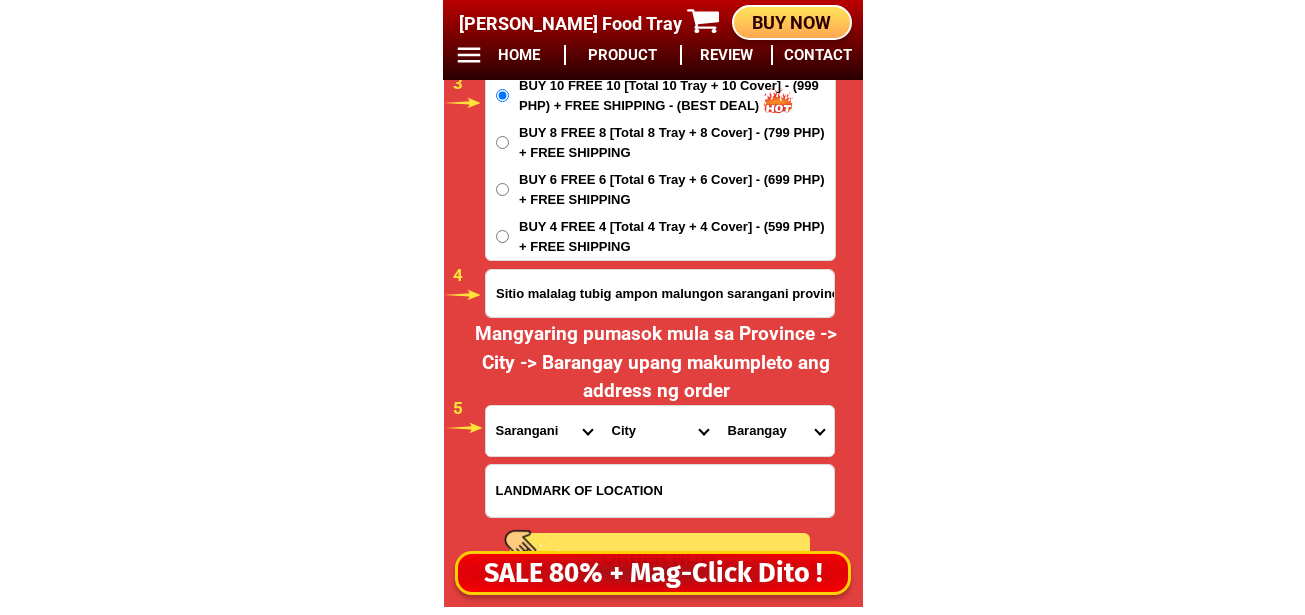 click on "City [PERSON_NAME] Kiamba Maasim Maitum Malapatan [GEOGRAPHIC_DATA]" at bounding box center (660, 431) 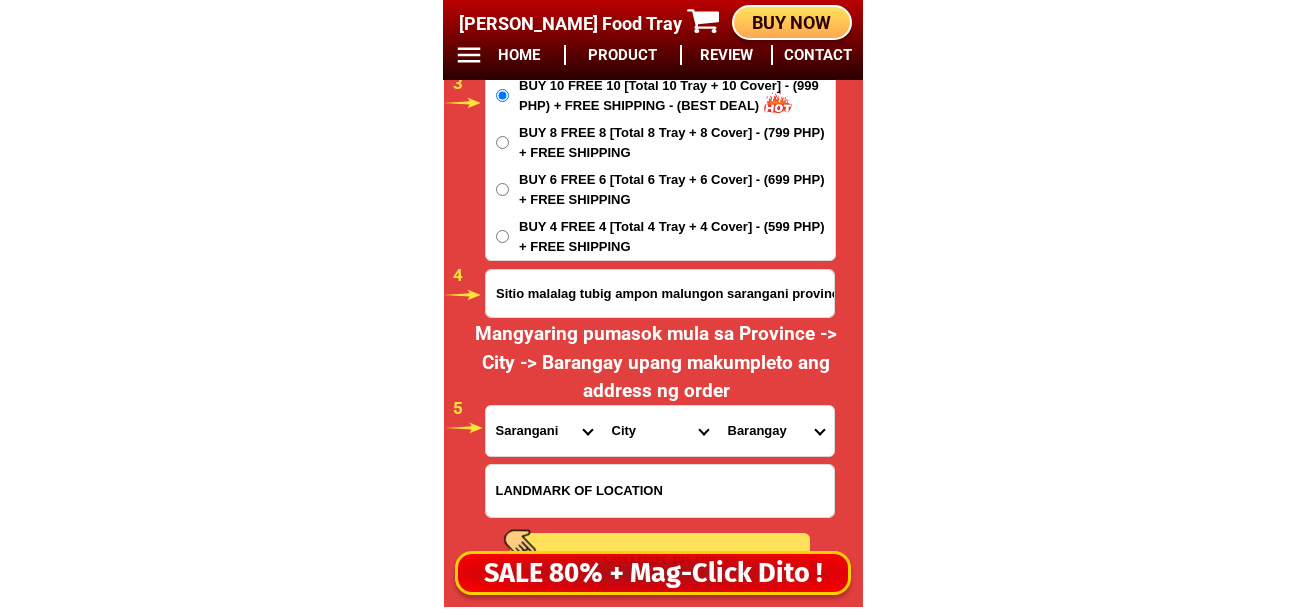 select on "63_5814221" 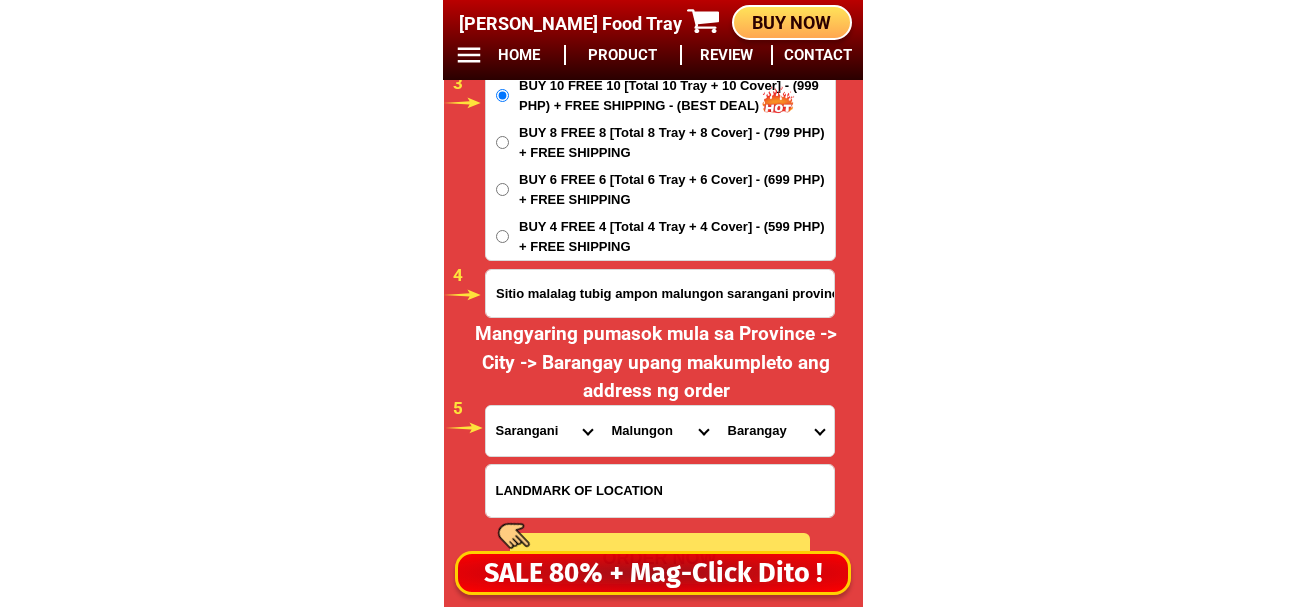 click on "City [PERSON_NAME] Kiamba Maasim Maitum Malapatan [GEOGRAPHIC_DATA]" at bounding box center [660, 431] 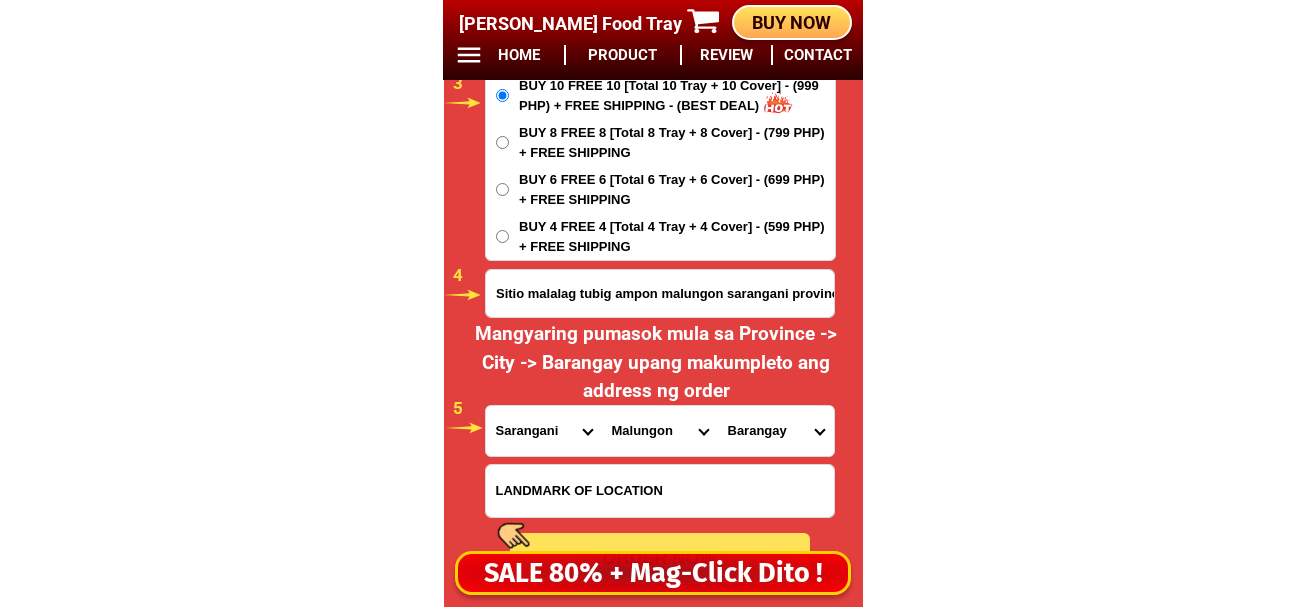drag, startPoint x: 779, startPoint y: 431, endPoint x: 777, endPoint y: 408, distance: 23.086792 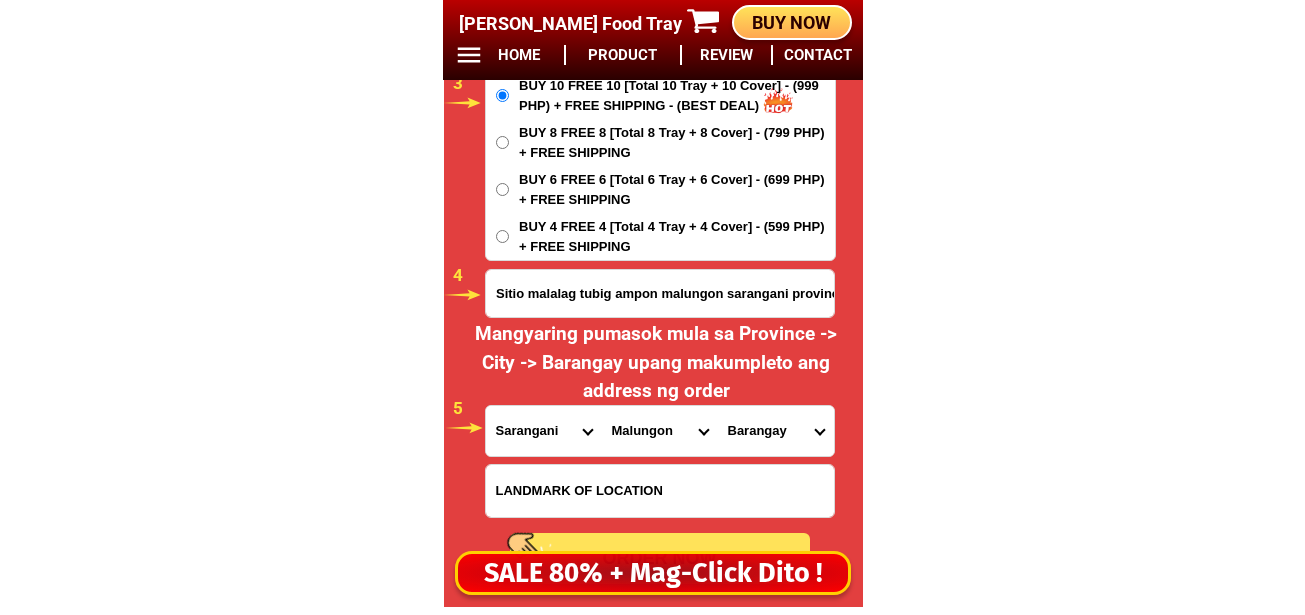click on "[GEOGRAPHIC_DATA] Atlae [GEOGRAPHIC_DATA] Banate Blaan Datal batong Datal bila Datal tampal J.p. [GEOGRAPHIC_DATA] Kibala Kiblat Kinabalan [GEOGRAPHIC_DATA] Lutay [GEOGRAPHIC_DATA] [GEOGRAPHIC_DATA] [GEOGRAPHIC_DATA] [GEOGRAPHIC_DATA] [GEOGRAPHIC_DATA] gamay Nagpan Panamin [GEOGRAPHIC_DATA] [GEOGRAPHIC_DATA][PERSON_NAME][DATE][PERSON_NAME][PERSON_NAME] [GEOGRAPHIC_DATA] [GEOGRAPHIC_DATA] [GEOGRAPHIC_DATA] [GEOGRAPHIC_DATA]" at bounding box center (776, 431) 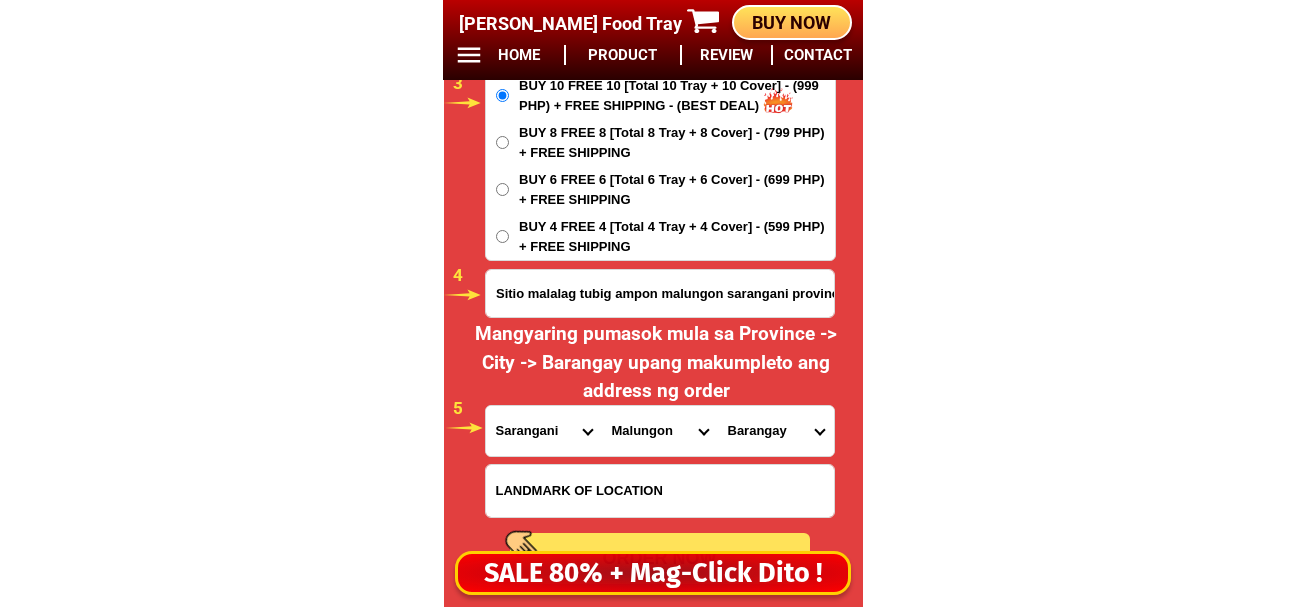 select on "63_58142214767" 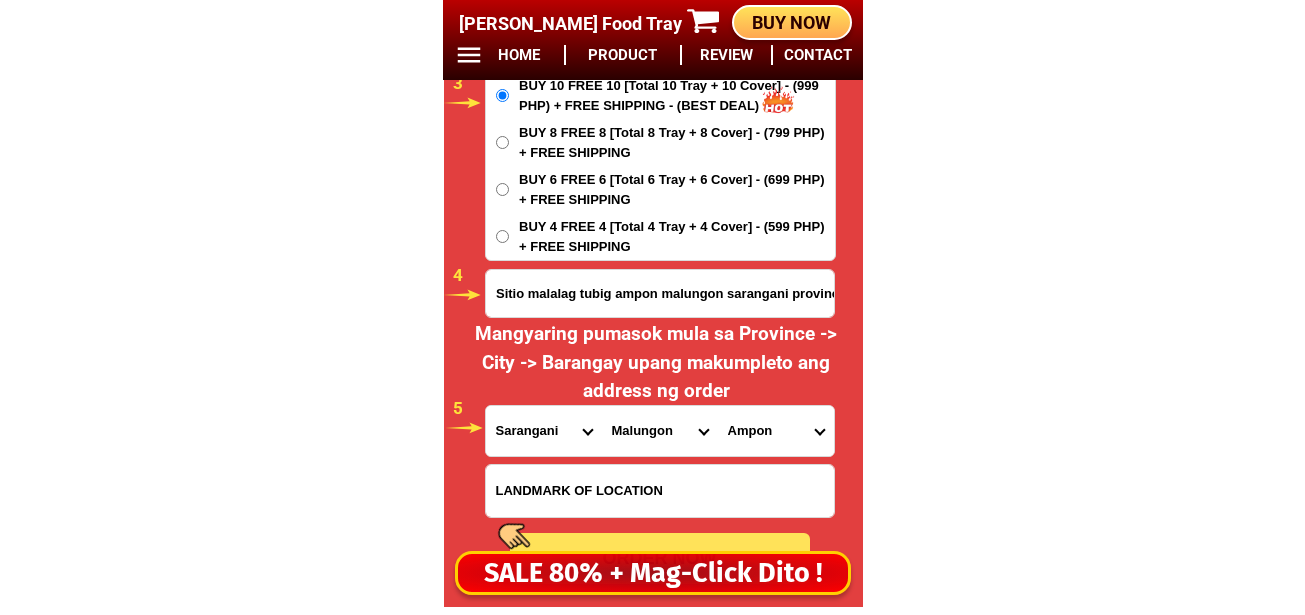 click on "[GEOGRAPHIC_DATA] Atlae [GEOGRAPHIC_DATA] Banate Blaan Datal batong Datal bila Datal tampal J.p. [GEOGRAPHIC_DATA] Kibala Kiblat Kinabalan [GEOGRAPHIC_DATA] Lutay [GEOGRAPHIC_DATA] [GEOGRAPHIC_DATA] [GEOGRAPHIC_DATA] [GEOGRAPHIC_DATA] [GEOGRAPHIC_DATA] gamay Nagpan Panamin [GEOGRAPHIC_DATA] [GEOGRAPHIC_DATA][PERSON_NAME][DATE][PERSON_NAME][PERSON_NAME] [GEOGRAPHIC_DATA] [GEOGRAPHIC_DATA] [GEOGRAPHIC_DATA] [GEOGRAPHIC_DATA]" at bounding box center (776, 431) 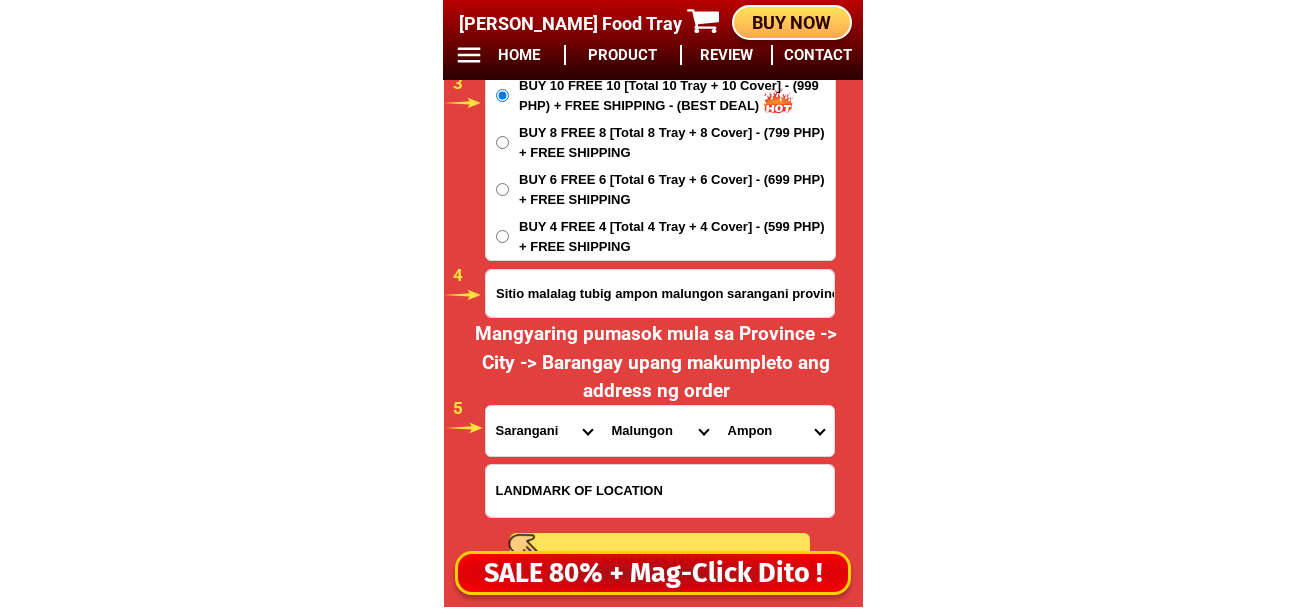 scroll, scrollTop: 16978, scrollLeft: 0, axis: vertical 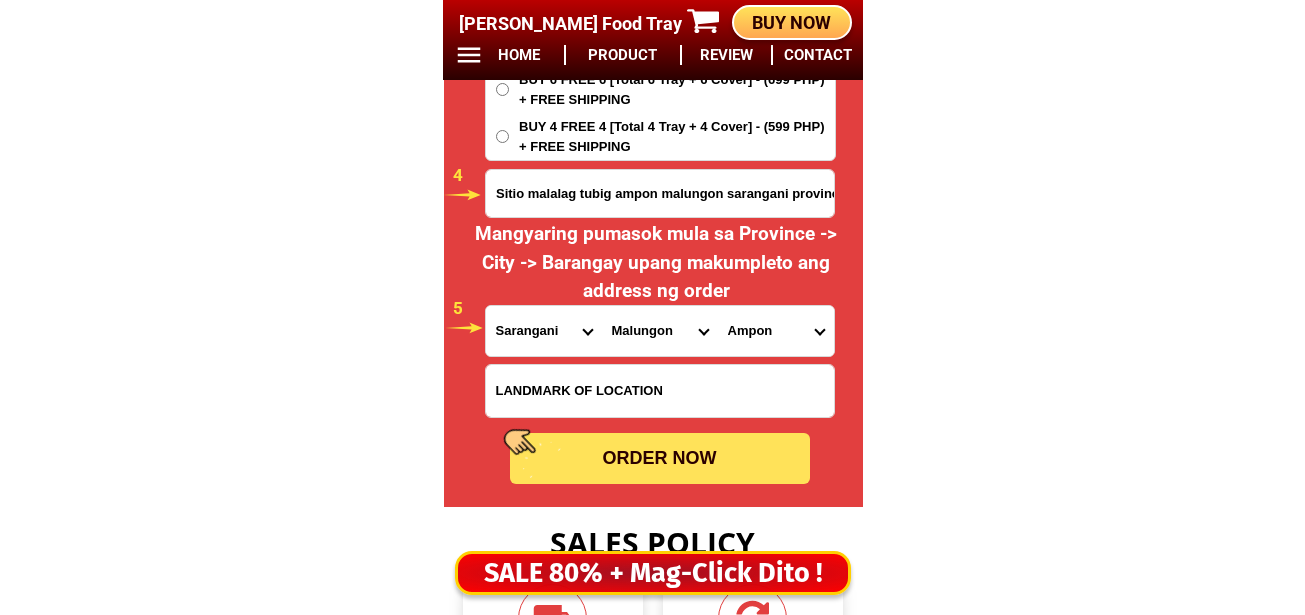 click on "ORDER NOW" at bounding box center (660, 458) 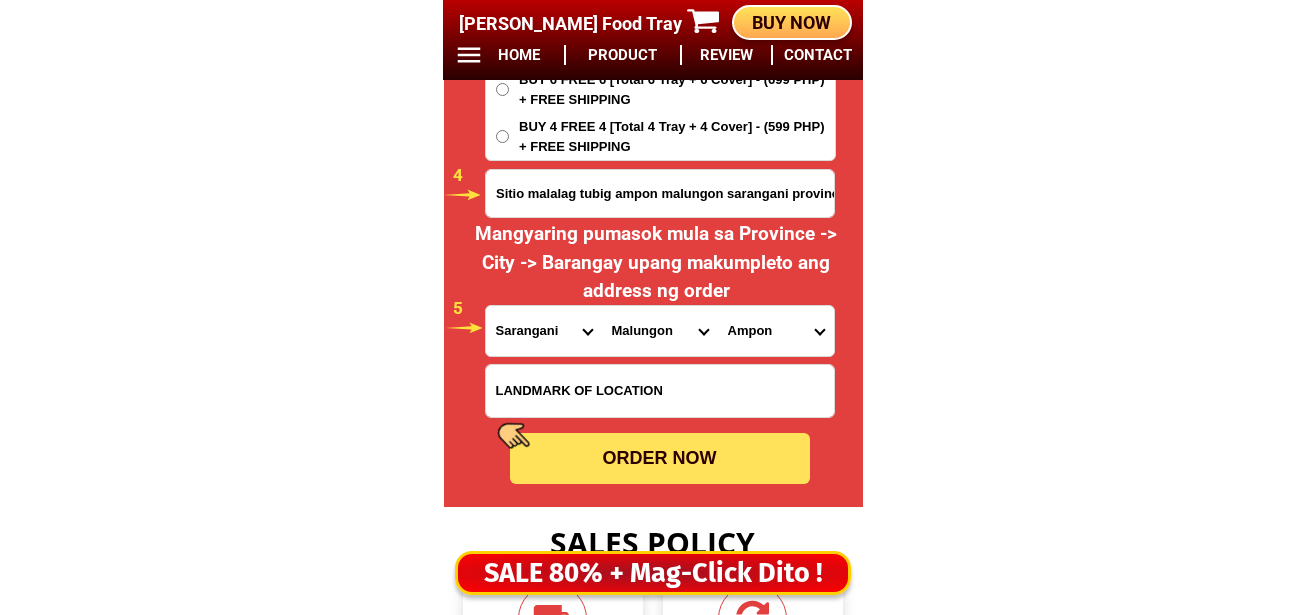 radio on "true" 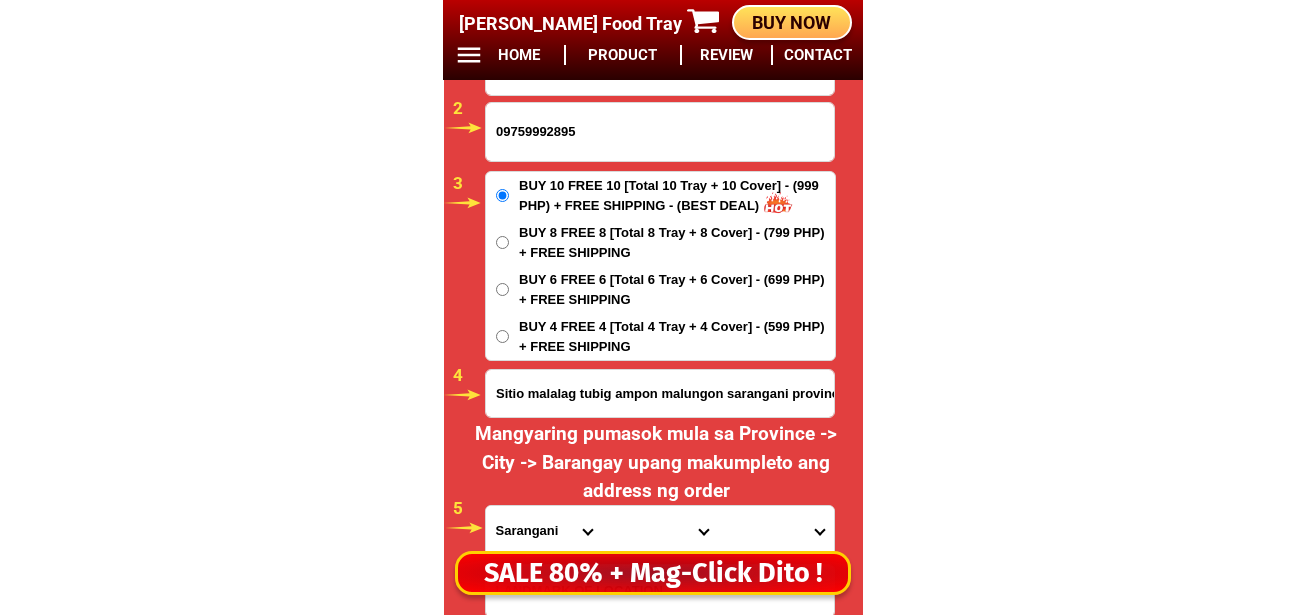 scroll, scrollTop: 16678, scrollLeft: 0, axis: vertical 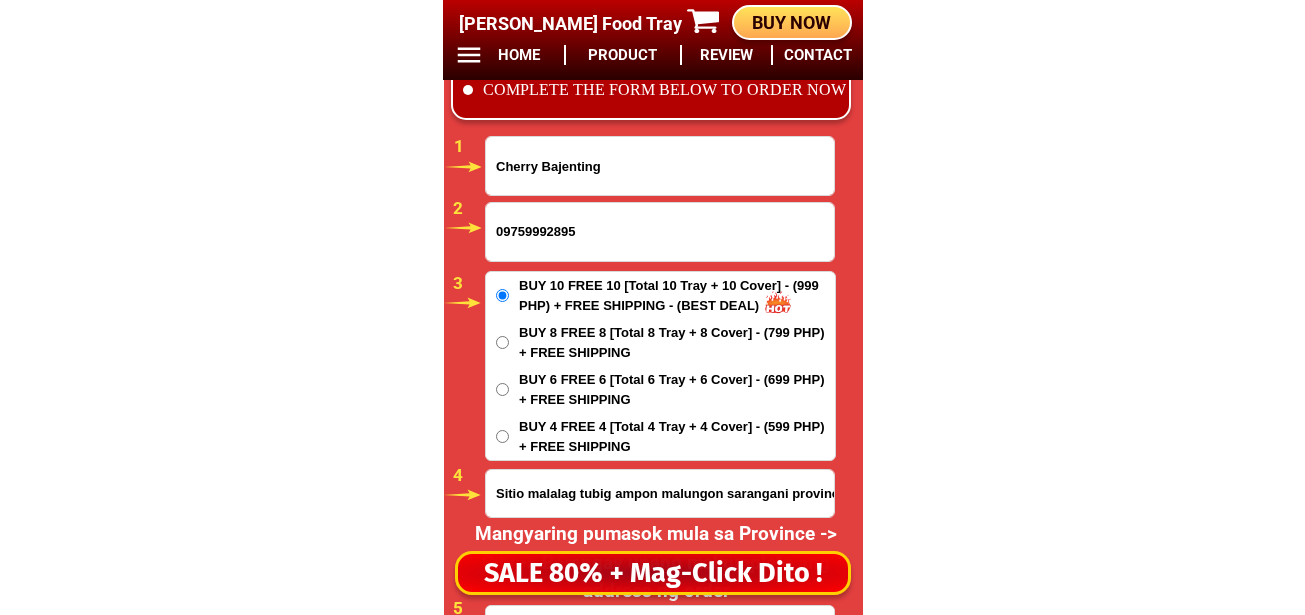 click on "09759992895" at bounding box center [660, 232] 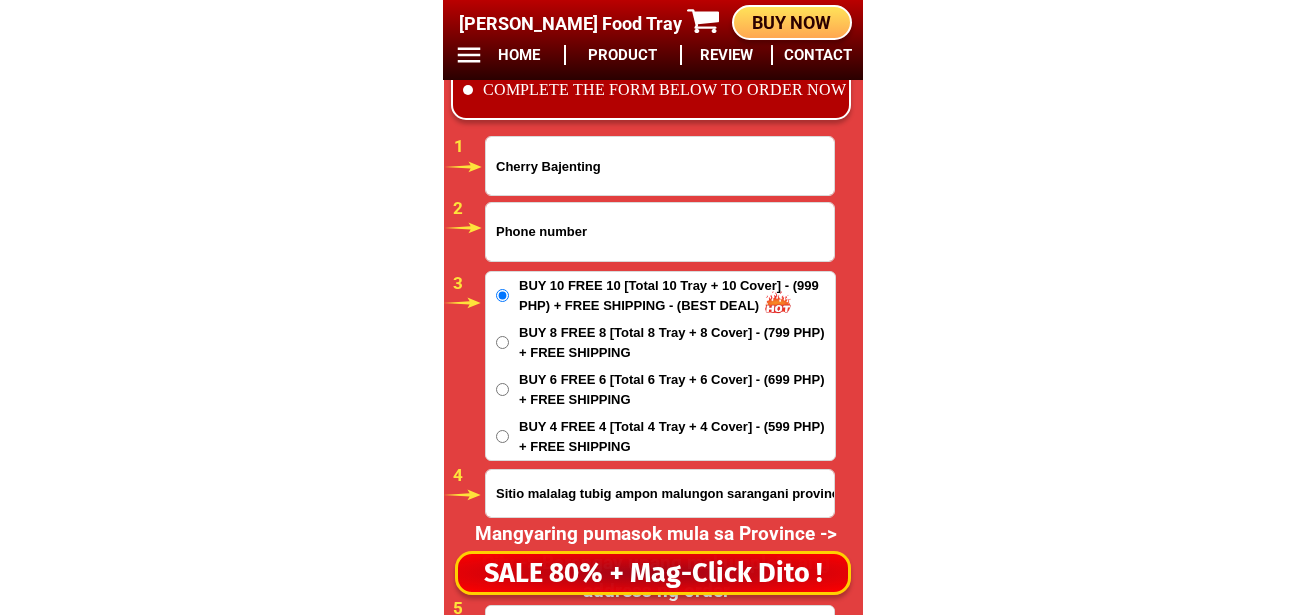 paste on "09099061526" 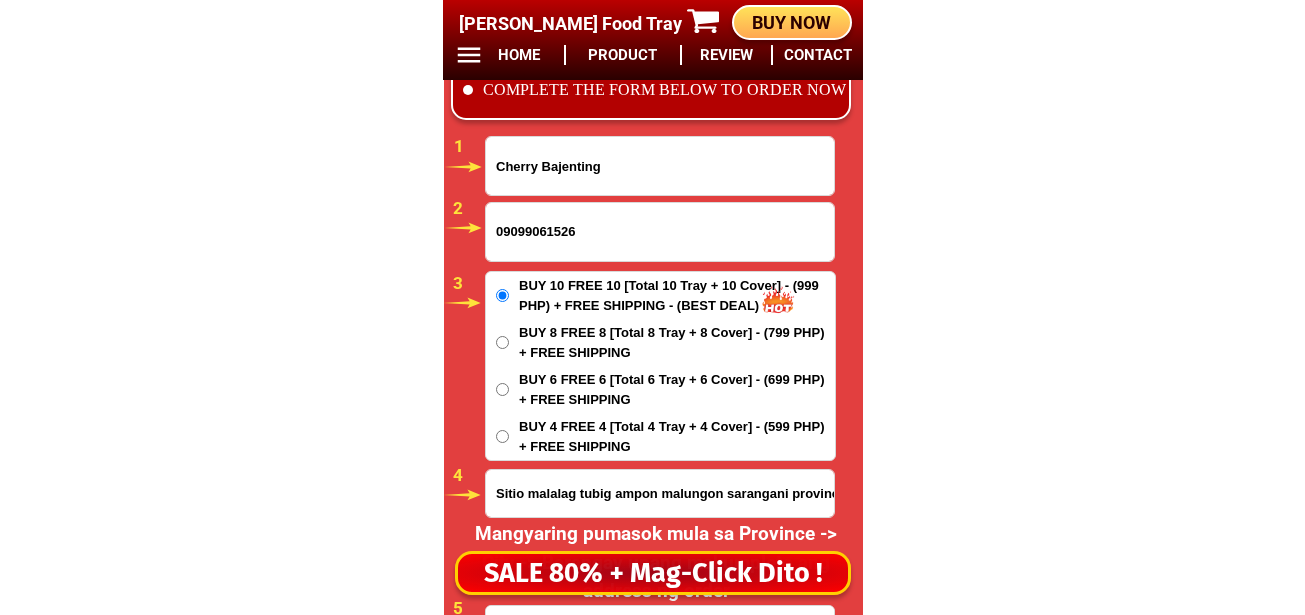 type on "09099061526" 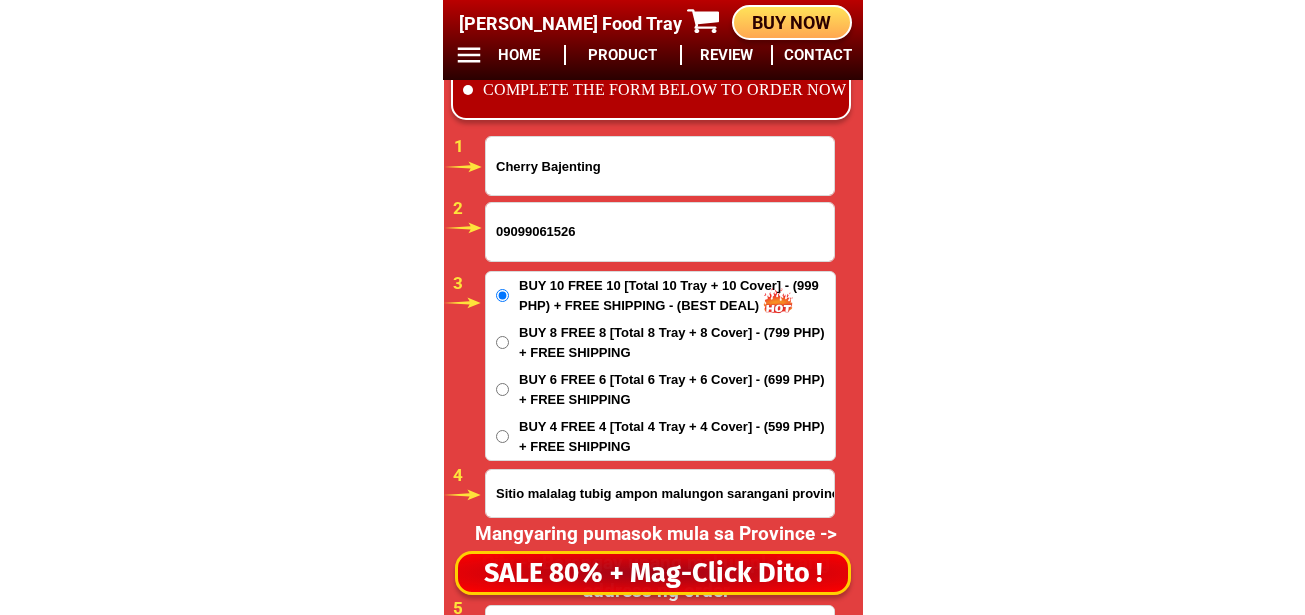 click on "BIG SALE [DATE] ONLY BUY MORE SAVE MORE MONEY 80% OFF BUY 10 + FREE SHIPPING FREE 10 [PERSON_NAME] Food Tray CONTACT REVIEW PRODUCT HOME BUY NOW Product Information Type Made in Send from Food Tray [GEOGRAPHIC_DATA] [GEOGRAPHIC_DATA] Details Material :  304 Stainless Steel Tray and PVC Flexible Lid
Product Size :  25.5 x 20 x 5,5 (cm)
Rolled Edge:  Prevent cut to hands
Healthy:  Anti-bacterial, anti-grease, non-stick, easy to clean
Usage:  Food preservation, food storage, baking trays, cooking trays, BBQ trays   FREE SHIPPING
BUY 10 GET 10   49 ONLY THIS WEEK 80% OFF FLASH SALE [DATE] 00 Days 00 Hours 00 Minutes 00 Seconds Day Hour Minute Second BUY 10 GET 10 FREE SHIPPING + COD ₱999 Best Saving Buy 8 Get 8 ₱799 FREE SHIPPING + COD PHP 3,599 (80% off) Buy 6 Get 6 ₱699 FREE SHIPPING + COD Cherry Bajenting 09099061526 ORDER NOW Sitio malalag tubig ampon malungon [GEOGRAPHIC_DATA] Province [GEOGRAPHIC_DATA] [GEOGRAPHIC_DATA] [GEOGRAPHIC_DATA] [GEOGRAPHIC_DATA] [GEOGRAPHIC_DATA][PERSON_NAME][GEOGRAPHIC_DATA] [GEOGRAPHIC_DATA] [GEOGRAPHIC_DATA] 1" at bounding box center (652, -6410) 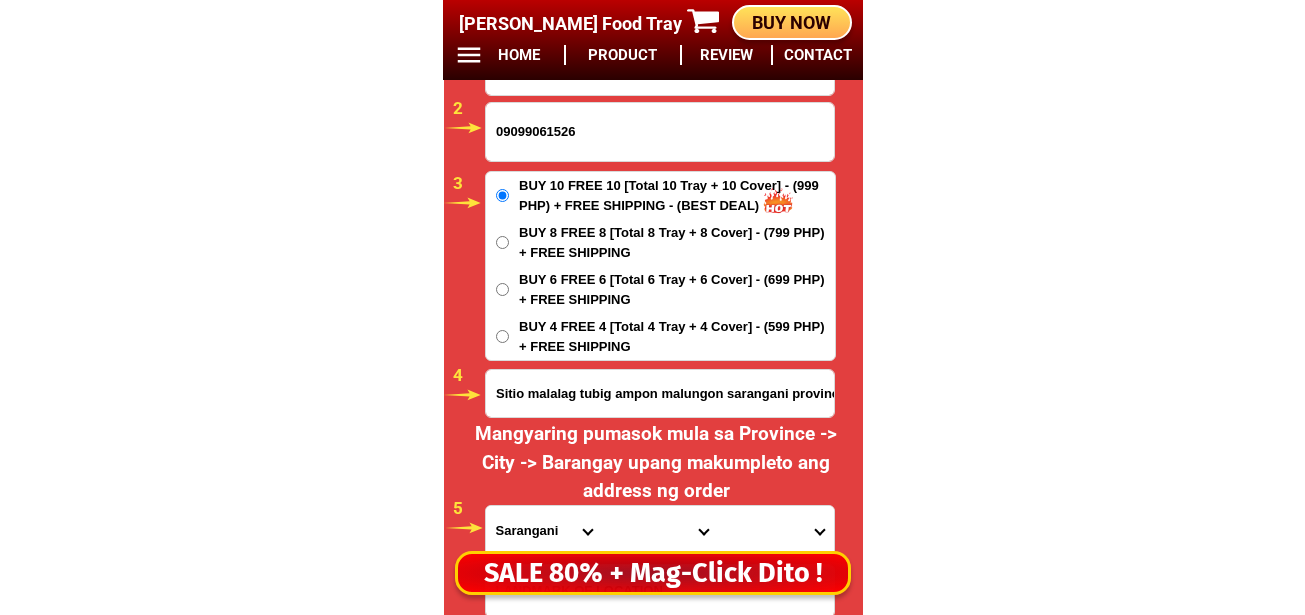 scroll, scrollTop: 16678, scrollLeft: 0, axis: vertical 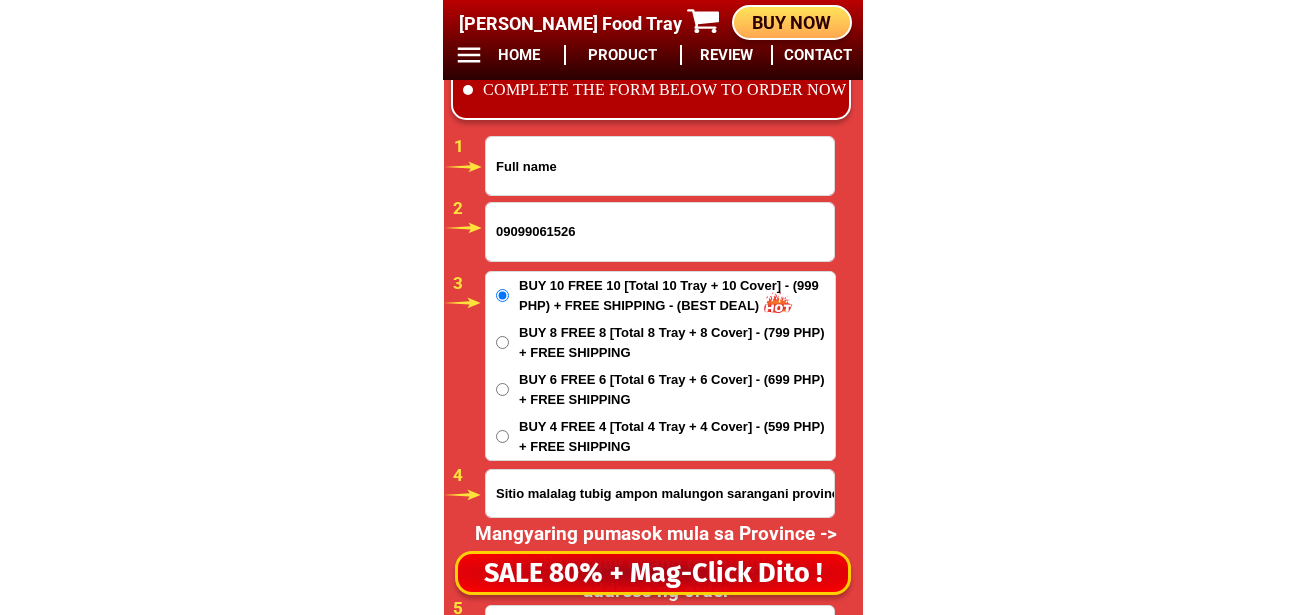 click at bounding box center [660, 166] 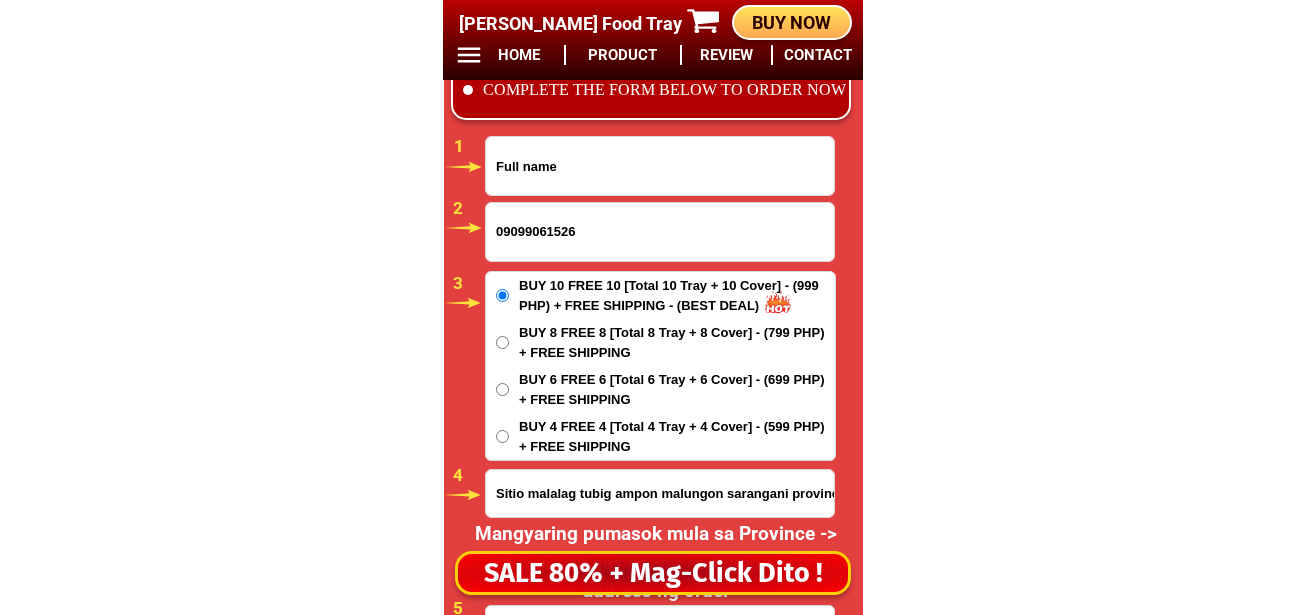 paste on "Fe Millomeda" 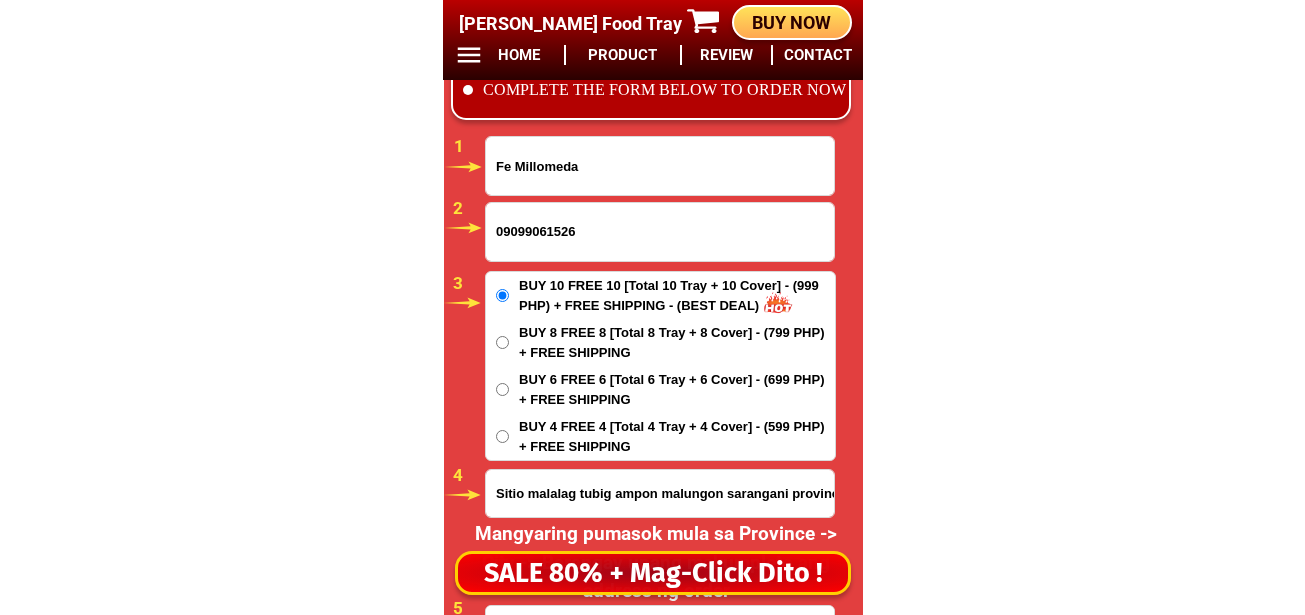 type on "Fe Millomeda" 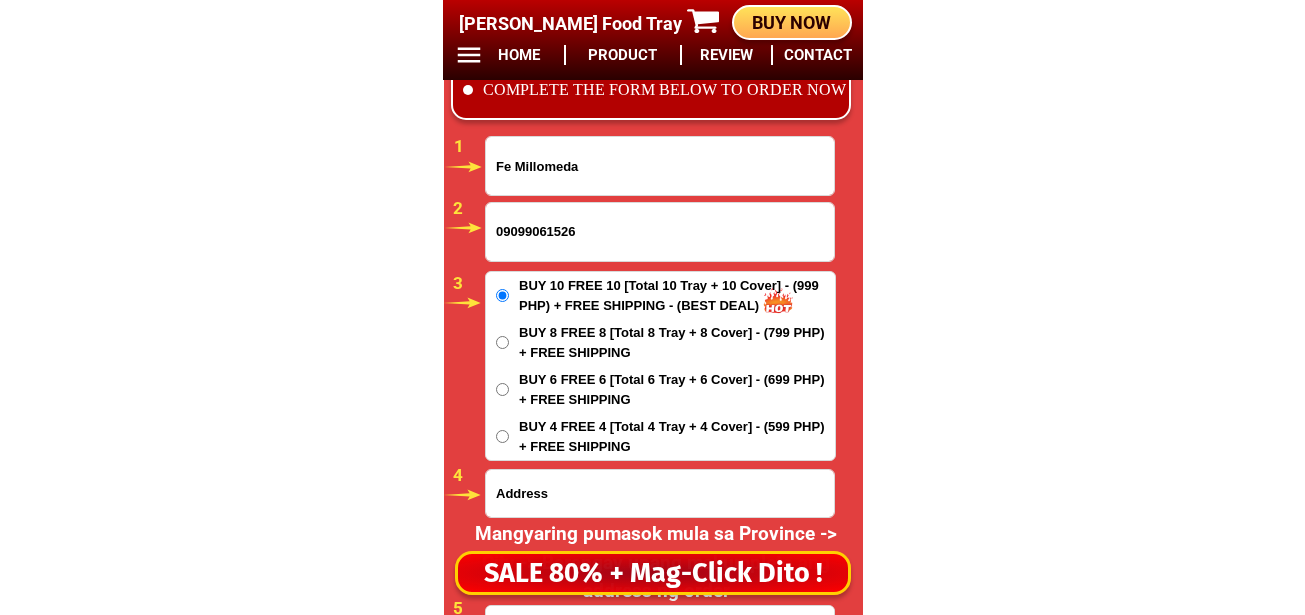 click at bounding box center (660, 493) 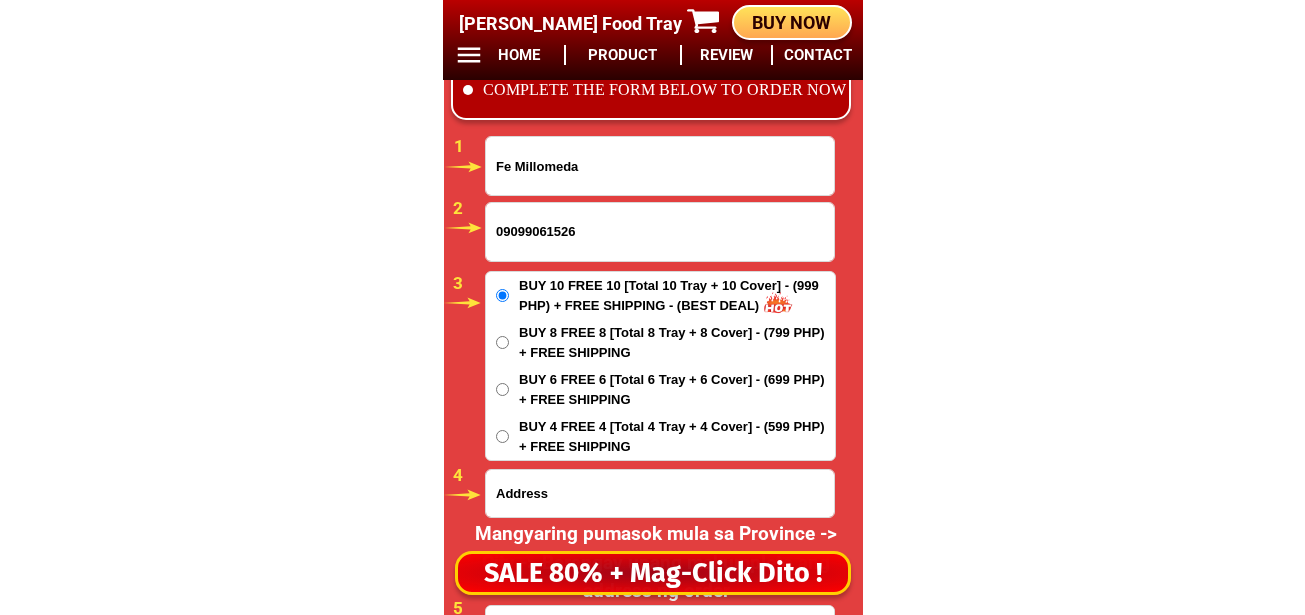 paste on "[PERSON_NAME] Bullones Bohol Phil." 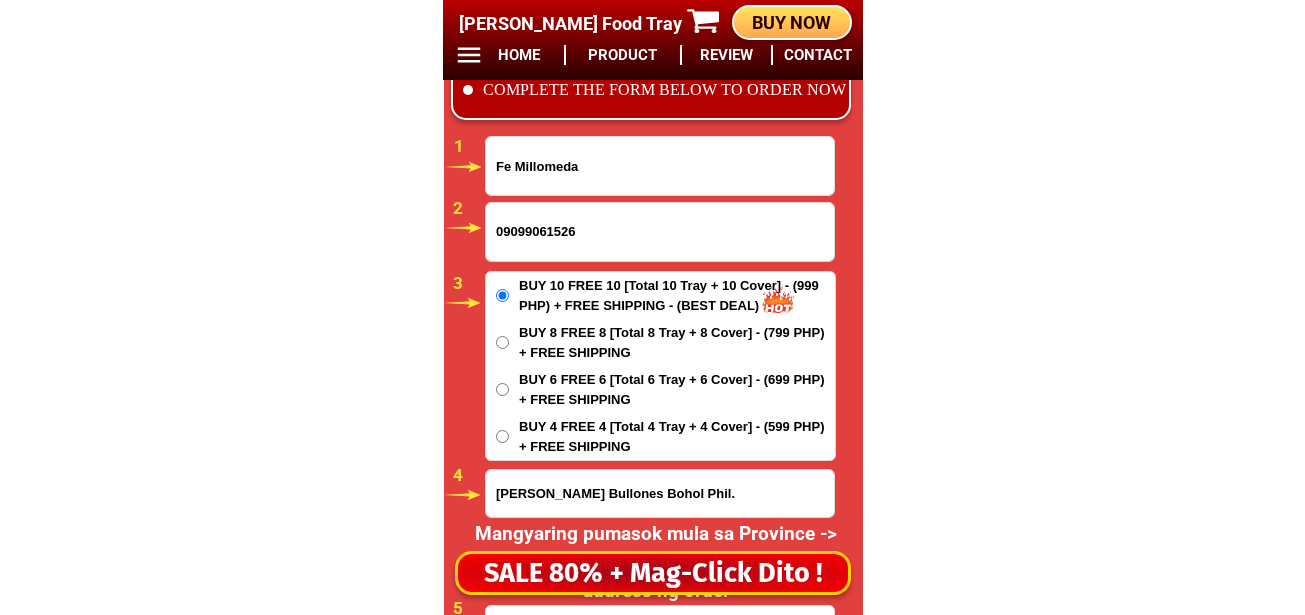 type on "[PERSON_NAME] Bullones Bohol Phil." 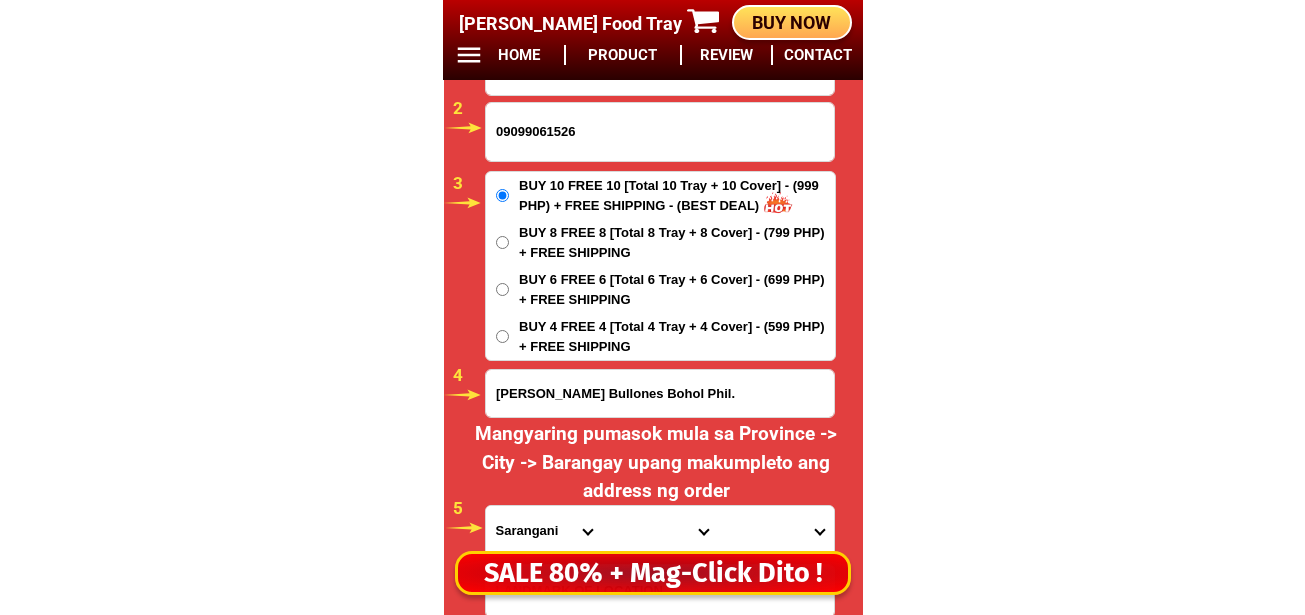 scroll, scrollTop: 16878, scrollLeft: 0, axis: vertical 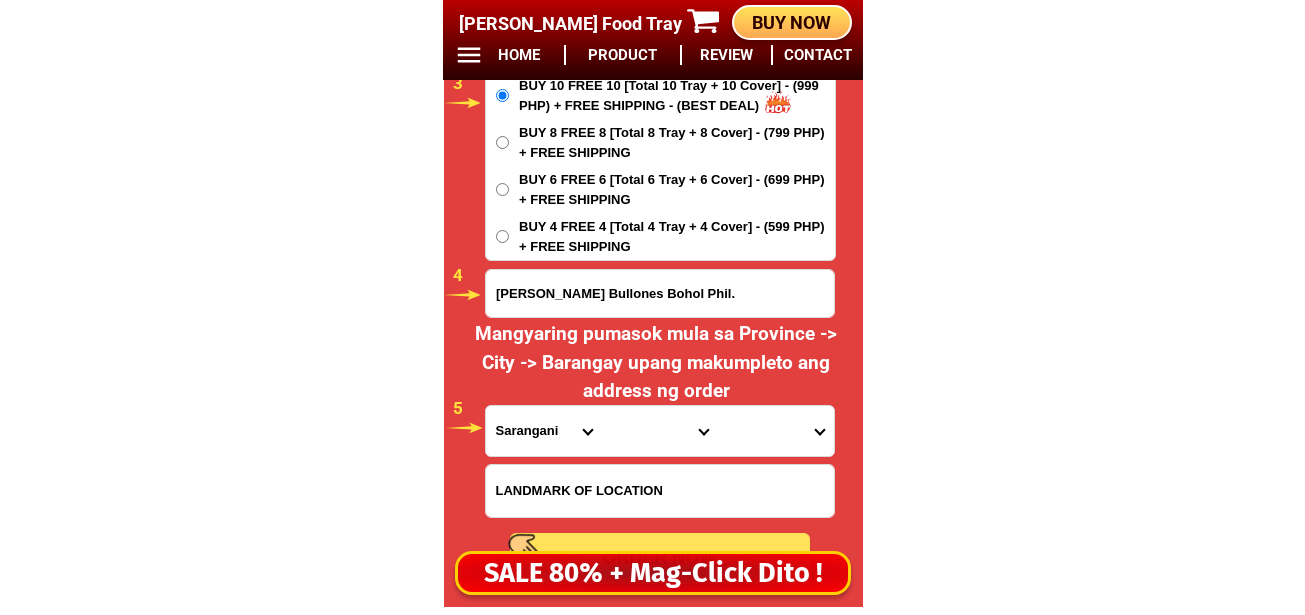 click on "Province [GEOGRAPHIC_DATA] [GEOGRAPHIC_DATA] [GEOGRAPHIC_DATA] [GEOGRAPHIC_DATA] [GEOGRAPHIC_DATA] [GEOGRAPHIC_DATA][PERSON_NAME][GEOGRAPHIC_DATA] [GEOGRAPHIC_DATA] [GEOGRAPHIC_DATA] [GEOGRAPHIC_DATA] [GEOGRAPHIC_DATA] [GEOGRAPHIC_DATA] [GEOGRAPHIC_DATA] [GEOGRAPHIC_DATA] [GEOGRAPHIC_DATA] [GEOGRAPHIC_DATA]-[GEOGRAPHIC_DATA] [GEOGRAPHIC_DATA] [GEOGRAPHIC_DATA] [GEOGRAPHIC_DATA] [GEOGRAPHIC_DATA] [GEOGRAPHIC_DATA] [GEOGRAPHIC_DATA]-de-oro [GEOGRAPHIC_DATA] [GEOGRAPHIC_DATA]-occidental [GEOGRAPHIC_DATA] [GEOGRAPHIC_DATA] Eastern-[GEOGRAPHIC_DATA] [GEOGRAPHIC_DATA] [GEOGRAPHIC_DATA] [GEOGRAPHIC_DATA]-norte [GEOGRAPHIC_DATA]-[GEOGRAPHIC_DATA] [GEOGRAPHIC_DATA] [GEOGRAPHIC_DATA] [GEOGRAPHIC_DATA] [GEOGRAPHIC_DATA] [GEOGRAPHIC_DATA] [GEOGRAPHIC_DATA] [GEOGRAPHIC_DATA] [GEOGRAPHIC_DATA] Metro-[GEOGRAPHIC_DATA] [GEOGRAPHIC_DATA]-[GEOGRAPHIC_DATA]-[GEOGRAPHIC_DATA]-province [GEOGRAPHIC_DATA]-[GEOGRAPHIC_DATA]-oriental [GEOGRAPHIC_DATA] [GEOGRAPHIC_DATA] [GEOGRAPHIC_DATA]-[GEOGRAPHIC_DATA]-[GEOGRAPHIC_DATA] [GEOGRAPHIC_DATA] [GEOGRAPHIC_DATA] [GEOGRAPHIC_DATA] [GEOGRAPHIC_DATA] [GEOGRAPHIC_DATA][PERSON_NAME][GEOGRAPHIC_DATA] [GEOGRAPHIC_DATA] [GEOGRAPHIC_DATA] [GEOGRAPHIC_DATA] [GEOGRAPHIC_DATA] [GEOGRAPHIC_DATA]-[GEOGRAPHIC_DATA]-[GEOGRAPHIC_DATA]-[GEOGRAPHIC_DATA] [GEOGRAPHIC_DATA] [GEOGRAPHIC_DATA]-[GEOGRAPHIC_DATA]-[GEOGRAPHIC_DATA] [GEOGRAPHIC_DATA] [GEOGRAPHIC_DATA] [GEOGRAPHIC_DATA]" at bounding box center (544, 431) 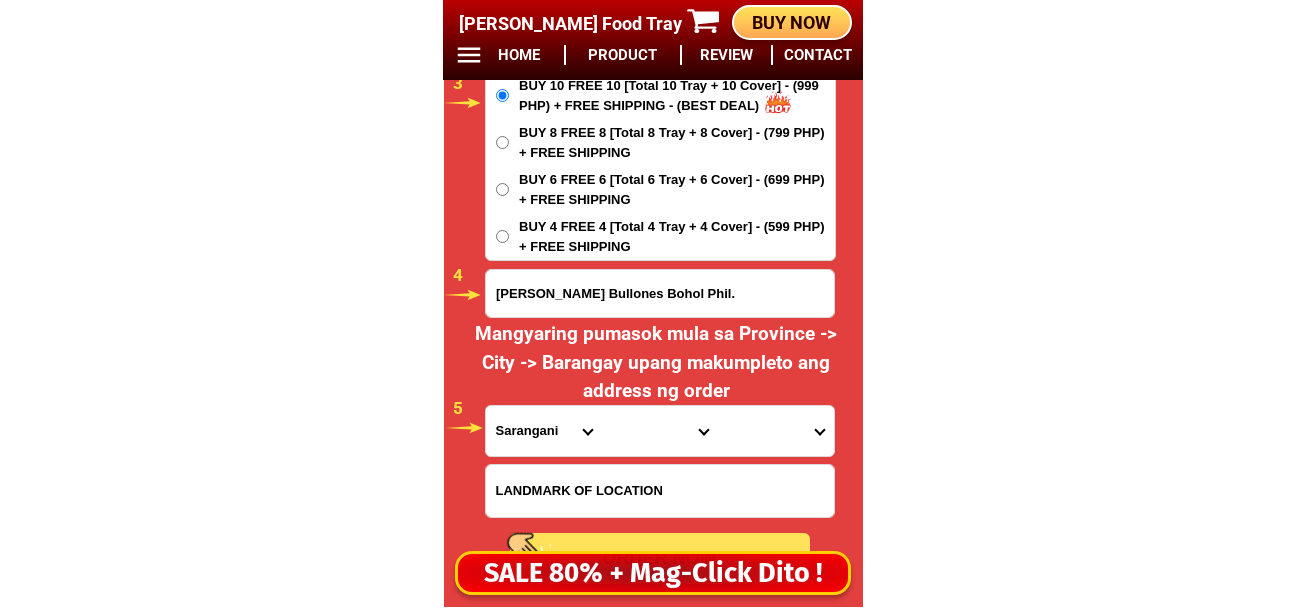select on "63_137" 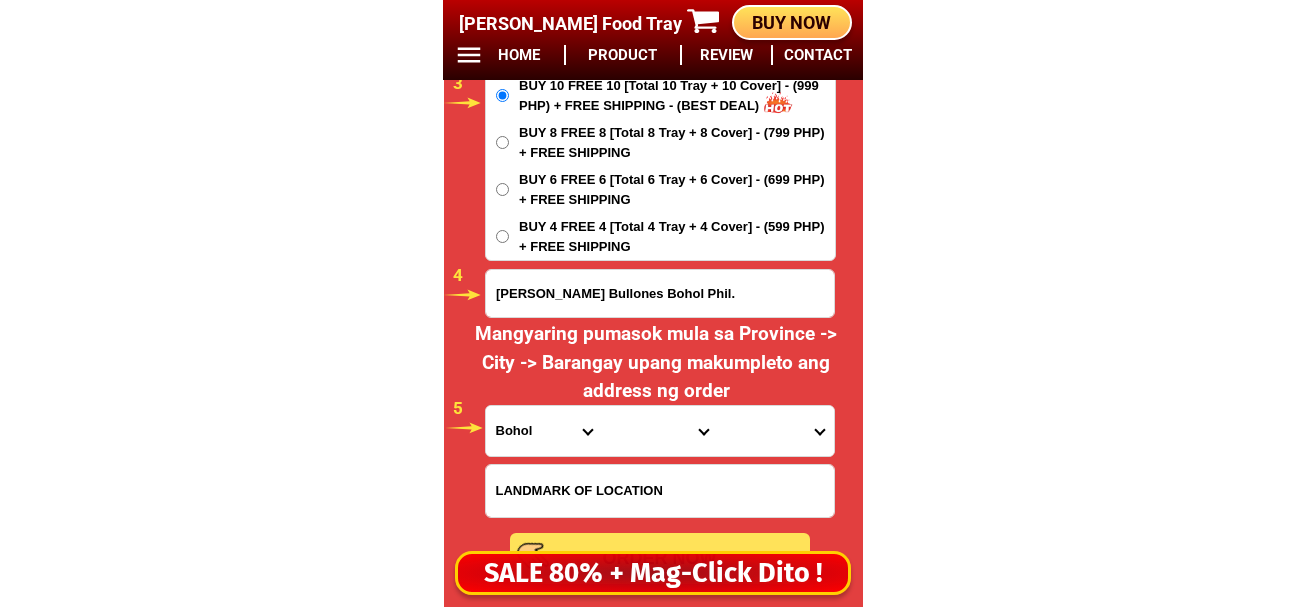 click on "Province [GEOGRAPHIC_DATA] [GEOGRAPHIC_DATA] [GEOGRAPHIC_DATA] [GEOGRAPHIC_DATA] [GEOGRAPHIC_DATA] [GEOGRAPHIC_DATA][PERSON_NAME][GEOGRAPHIC_DATA] [GEOGRAPHIC_DATA] [GEOGRAPHIC_DATA] [GEOGRAPHIC_DATA] [GEOGRAPHIC_DATA] [GEOGRAPHIC_DATA] [GEOGRAPHIC_DATA] [GEOGRAPHIC_DATA] [GEOGRAPHIC_DATA] [GEOGRAPHIC_DATA]-[GEOGRAPHIC_DATA] [GEOGRAPHIC_DATA] [GEOGRAPHIC_DATA] [GEOGRAPHIC_DATA] [GEOGRAPHIC_DATA] [GEOGRAPHIC_DATA] [GEOGRAPHIC_DATA]-de-oro [GEOGRAPHIC_DATA] [GEOGRAPHIC_DATA]-occidental [GEOGRAPHIC_DATA] [GEOGRAPHIC_DATA] Eastern-[GEOGRAPHIC_DATA] [GEOGRAPHIC_DATA] [GEOGRAPHIC_DATA] [GEOGRAPHIC_DATA]-norte [GEOGRAPHIC_DATA]-[GEOGRAPHIC_DATA] [GEOGRAPHIC_DATA] [GEOGRAPHIC_DATA] [GEOGRAPHIC_DATA] [GEOGRAPHIC_DATA] [GEOGRAPHIC_DATA] [GEOGRAPHIC_DATA] [GEOGRAPHIC_DATA] [GEOGRAPHIC_DATA] Metro-[GEOGRAPHIC_DATA] [GEOGRAPHIC_DATA]-[GEOGRAPHIC_DATA]-[GEOGRAPHIC_DATA]-province [GEOGRAPHIC_DATA]-[GEOGRAPHIC_DATA]-oriental [GEOGRAPHIC_DATA] [GEOGRAPHIC_DATA] [GEOGRAPHIC_DATA]-[GEOGRAPHIC_DATA]-[GEOGRAPHIC_DATA] [GEOGRAPHIC_DATA] [GEOGRAPHIC_DATA] [GEOGRAPHIC_DATA] [GEOGRAPHIC_DATA] [GEOGRAPHIC_DATA][PERSON_NAME][GEOGRAPHIC_DATA] [GEOGRAPHIC_DATA] [GEOGRAPHIC_DATA] [GEOGRAPHIC_DATA] [GEOGRAPHIC_DATA] [GEOGRAPHIC_DATA]-[GEOGRAPHIC_DATA]-[GEOGRAPHIC_DATA]-[GEOGRAPHIC_DATA] [GEOGRAPHIC_DATA] [GEOGRAPHIC_DATA]-[GEOGRAPHIC_DATA]-[GEOGRAPHIC_DATA] [GEOGRAPHIC_DATA] [GEOGRAPHIC_DATA] [GEOGRAPHIC_DATA]" at bounding box center (544, 431) 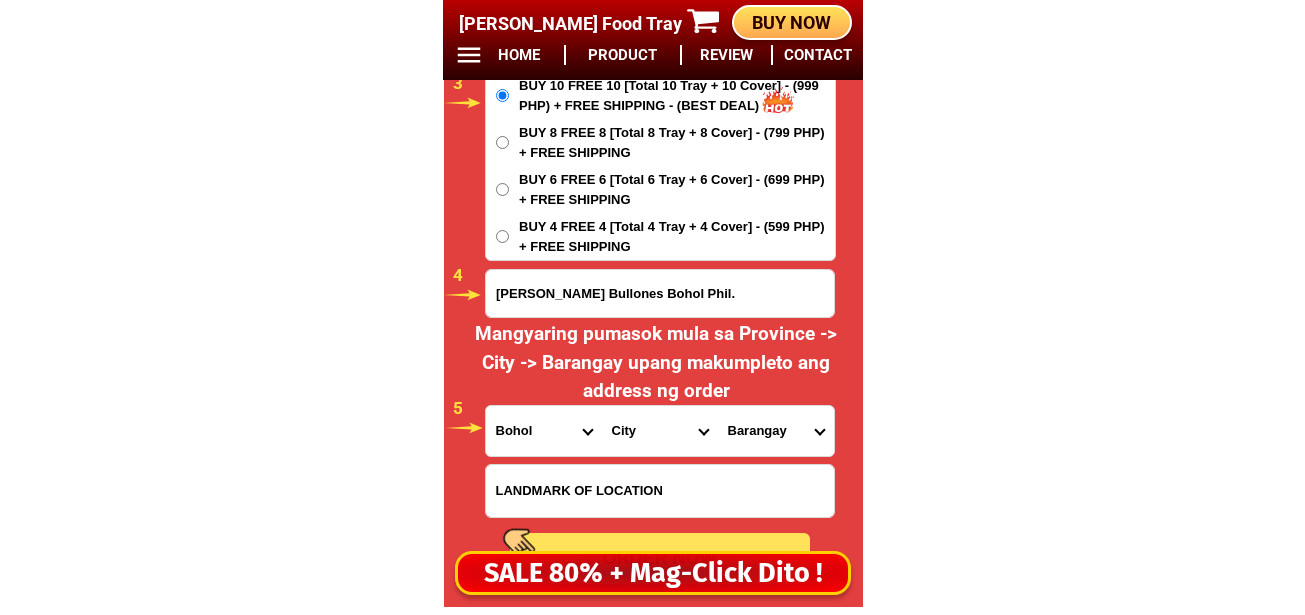 drag, startPoint x: 531, startPoint y: 432, endPoint x: 546, endPoint y: 408, distance: 28.301943 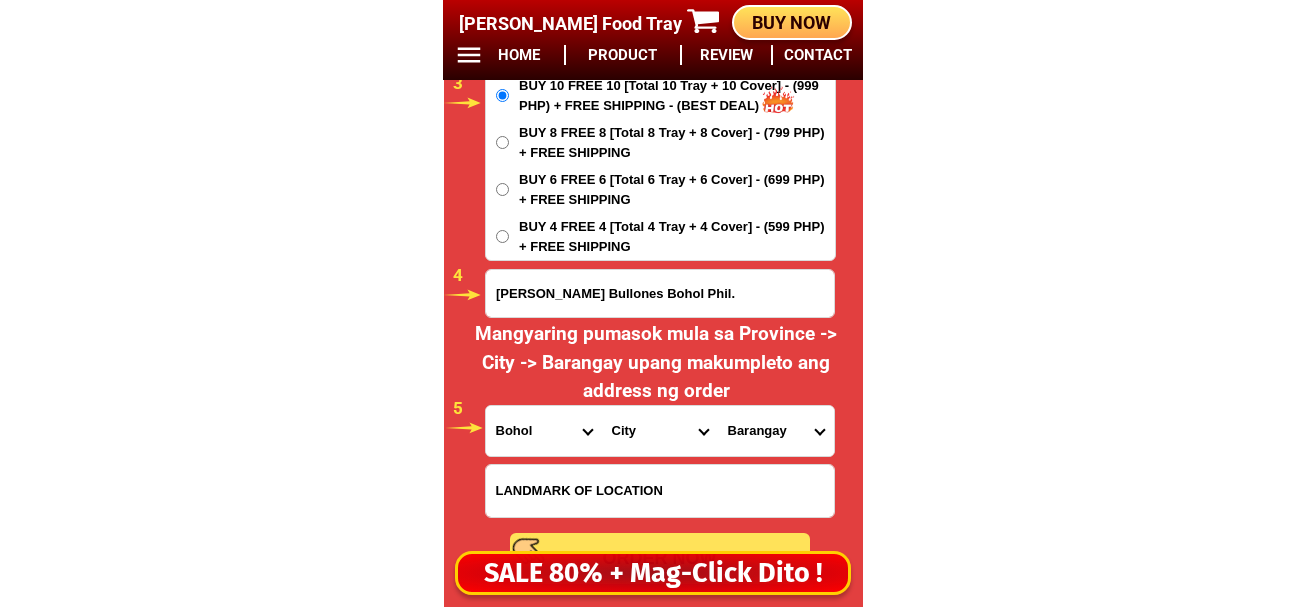 click on "Province [GEOGRAPHIC_DATA] [GEOGRAPHIC_DATA] [GEOGRAPHIC_DATA] [GEOGRAPHIC_DATA] [GEOGRAPHIC_DATA] [GEOGRAPHIC_DATA][PERSON_NAME][GEOGRAPHIC_DATA] [GEOGRAPHIC_DATA] [GEOGRAPHIC_DATA] [GEOGRAPHIC_DATA] [GEOGRAPHIC_DATA] [GEOGRAPHIC_DATA] [GEOGRAPHIC_DATA] [GEOGRAPHIC_DATA] [GEOGRAPHIC_DATA] [GEOGRAPHIC_DATA]-[GEOGRAPHIC_DATA] [GEOGRAPHIC_DATA] [GEOGRAPHIC_DATA] [GEOGRAPHIC_DATA] [GEOGRAPHIC_DATA] [GEOGRAPHIC_DATA] [GEOGRAPHIC_DATA]-de-oro [GEOGRAPHIC_DATA] [GEOGRAPHIC_DATA]-occidental [GEOGRAPHIC_DATA] [GEOGRAPHIC_DATA] Eastern-[GEOGRAPHIC_DATA] [GEOGRAPHIC_DATA] [GEOGRAPHIC_DATA] [GEOGRAPHIC_DATA]-norte [GEOGRAPHIC_DATA]-[GEOGRAPHIC_DATA] [GEOGRAPHIC_DATA] [GEOGRAPHIC_DATA] [GEOGRAPHIC_DATA] [GEOGRAPHIC_DATA] [GEOGRAPHIC_DATA] [GEOGRAPHIC_DATA] [GEOGRAPHIC_DATA] [GEOGRAPHIC_DATA] Metro-[GEOGRAPHIC_DATA] [GEOGRAPHIC_DATA]-[GEOGRAPHIC_DATA]-[GEOGRAPHIC_DATA]-province [GEOGRAPHIC_DATA]-[GEOGRAPHIC_DATA]-oriental [GEOGRAPHIC_DATA] [GEOGRAPHIC_DATA] [GEOGRAPHIC_DATA]-[GEOGRAPHIC_DATA]-[GEOGRAPHIC_DATA] [GEOGRAPHIC_DATA] [GEOGRAPHIC_DATA] [GEOGRAPHIC_DATA] [GEOGRAPHIC_DATA] [GEOGRAPHIC_DATA][PERSON_NAME][GEOGRAPHIC_DATA] [GEOGRAPHIC_DATA] [GEOGRAPHIC_DATA] [GEOGRAPHIC_DATA] [GEOGRAPHIC_DATA] [GEOGRAPHIC_DATA]-[GEOGRAPHIC_DATA]-[GEOGRAPHIC_DATA]-[GEOGRAPHIC_DATA] [GEOGRAPHIC_DATA] [GEOGRAPHIC_DATA]-[GEOGRAPHIC_DATA]-[GEOGRAPHIC_DATA] [GEOGRAPHIC_DATA] [GEOGRAPHIC_DATA] [GEOGRAPHIC_DATA]" at bounding box center (544, 431) 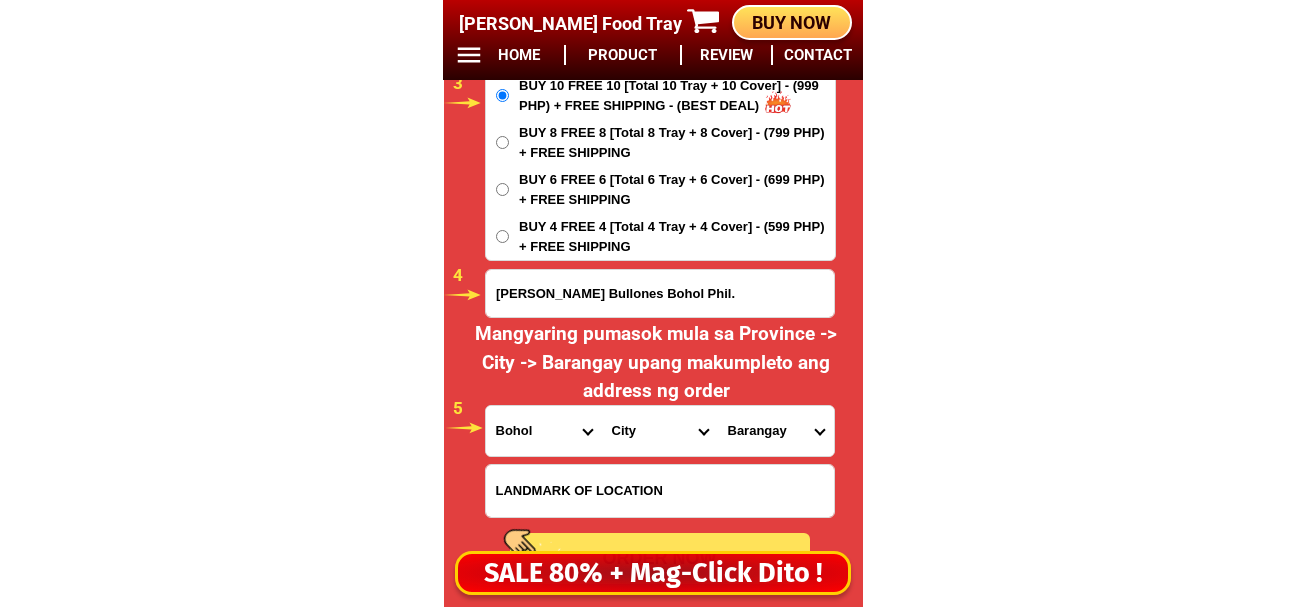 click on "Province [GEOGRAPHIC_DATA] [GEOGRAPHIC_DATA] [GEOGRAPHIC_DATA] [GEOGRAPHIC_DATA] [GEOGRAPHIC_DATA] [GEOGRAPHIC_DATA][PERSON_NAME][GEOGRAPHIC_DATA] [GEOGRAPHIC_DATA] [GEOGRAPHIC_DATA] [GEOGRAPHIC_DATA] [GEOGRAPHIC_DATA] [GEOGRAPHIC_DATA] [GEOGRAPHIC_DATA] [GEOGRAPHIC_DATA] [GEOGRAPHIC_DATA] [GEOGRAPHIC_DATA]-[GEOGRAPHIC_DATA] [GEOGRAPHIC_DATA] [GEOGRAPHIC_DATA] [GEOGRAPHIC_DATA] [GEOGRAPHIC_DATA] [GEOGRAPHIC_DATA] [GEOGRAPHIC_DATA]-de-oro [GEOGRAPHIC_DATA] [GEOGRAPHIC_DATA]-occidental [GEOGRAPHIC_DATA] [GEOGRAPHIC_DATA] Eastern-[GEOGRAPHIC_DATA] [GEOGRAPHIC_DATA] [GEOGRAPHIC_DATA] [GEOGRAPHIC_DATA]-norte [GEOGRAPHIC_DATA]-[GEOGRAPHIC_DATA] [GEOGRAPHIC_DATA] [GEOGRAPHIC_DATA] [GEOGRAPHIC_DATA] [GEOGRAPHIC_DATA] [GEOGRAPHIC_DATA] [GEOGRAPHIC_DATA] [GEOGRAPHIC_DATA] [GEOGRAPHIC_DATA] Metro-[GEOGRAPHIC_DATA] [GEOGRAPHIC_DATA]-[GEOGRAPHIC_DATA]-[GEOGRAPHIC_DATA]-province [GEOGRAPHIC_DATA]-[GEOGRAPHIC_DATA]-oriental [GEOGRAPHIC_DATA] [GEOGRAPHIC_DATA] [GEOGRAPHIC_DATA]-[GEOGRAPHIC_DATA]-[GEOGRAPHIC_DATA] [GEOGRAPHIC_DATA] [GEOGRAPHIC_DATA] [GEOGRAPHIC_DATA] [GEOGRAPHIC_DATA] [GEOGRAPHIC_DATA][PERSON_NAME][GEOGRAPHIC_DATA] [GEOGRAPHIC_DATA] [GEOGRAPHIC_DATA] [GEOGRAPHIC_DATA] [GEOGRAPHIC_DATA] [GEOGRAPHIC_DATA]-[GEOGRAPHIC_DATA]-[GEOGRAPHIC_DATA]-[GEOGRAPHIC_DATA] [GEOGRAPHIC_DATA] [GEOGRAPHIC_DATA]-[GEOGRAPHIC_DATA]-[GEOGRAPHIC_DATA] [GEOGRAPHIC_DATA] [GEOGRAPHIC_DATA] [GEOGRAPHIC_DATA]" at bounding box center [544, 431] 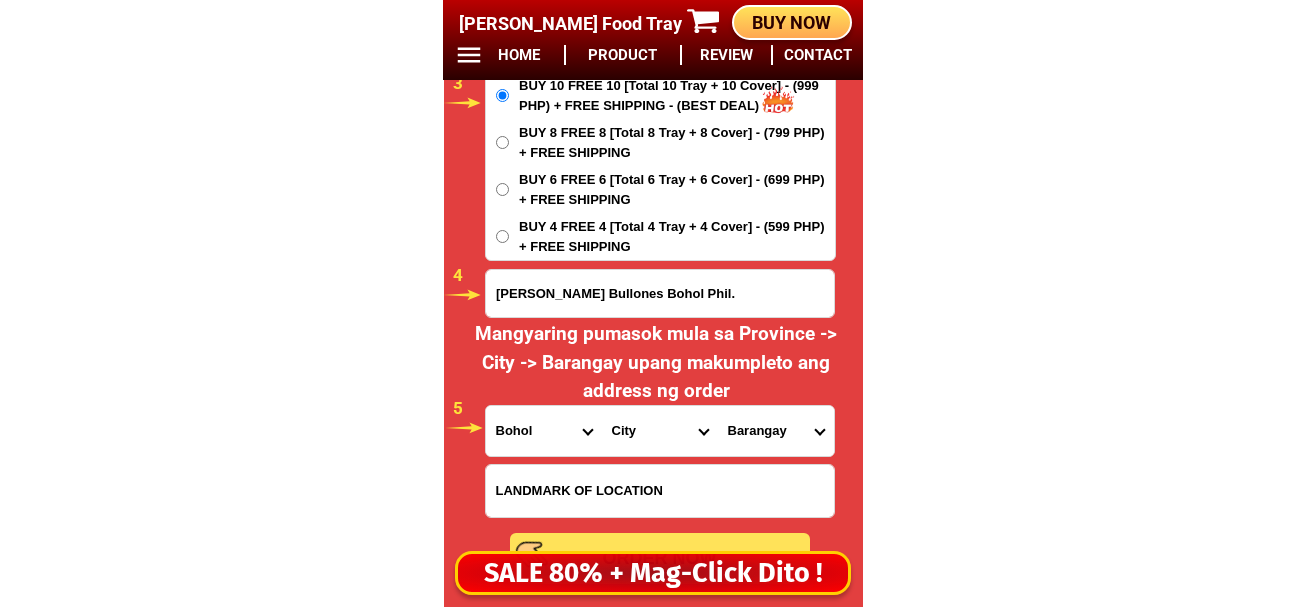 click on "City Alburquerque Antequera Baclayon Balilihan Bien-unido Bilar Bohol-[PERSON_NAME]-anda Bohol-batuan [GEOGRAPHIC_DATA]-buenavista Bohol-[PERSON_NAME] [GEOGRAPHIC_DATA]-[PERSON_NAME] Bohol-[PERSON_NAME] Bohol-[PERSON_NAME] Bohol-[PERSON_NAME] Bohol-san-[PERSON_NAME] [GEOGRAPHIC_DATA]-[GEOGRAPHIC_DATA][DATE][PERSON_NAME] [GEOGRAPHIC_DATA]-[GEOGRAPHIC_DATA] [GEOGRAPHIC_DATA] Candijay Catigbian [PERSON_NAME] [PERSON_NAME] Dauis Dimiao Duero [PERSON_NAME] GETAFE Guindulman Inabanga Jagna [PERSON_NAME] [PERSON_NAME] Loboc Loon Maribojoc Panglao Pres.-[PERSON_NAME]-[PERSON_NAME] [PERSON_NAME] Sierra-bullones Sikatuna Tagbilaran-city [GEOGRAPHIC_DATA] [GEOGRAPHIC_DATA] [GEOGRAPHIC_DATA]" at bounding box center (660, 431) 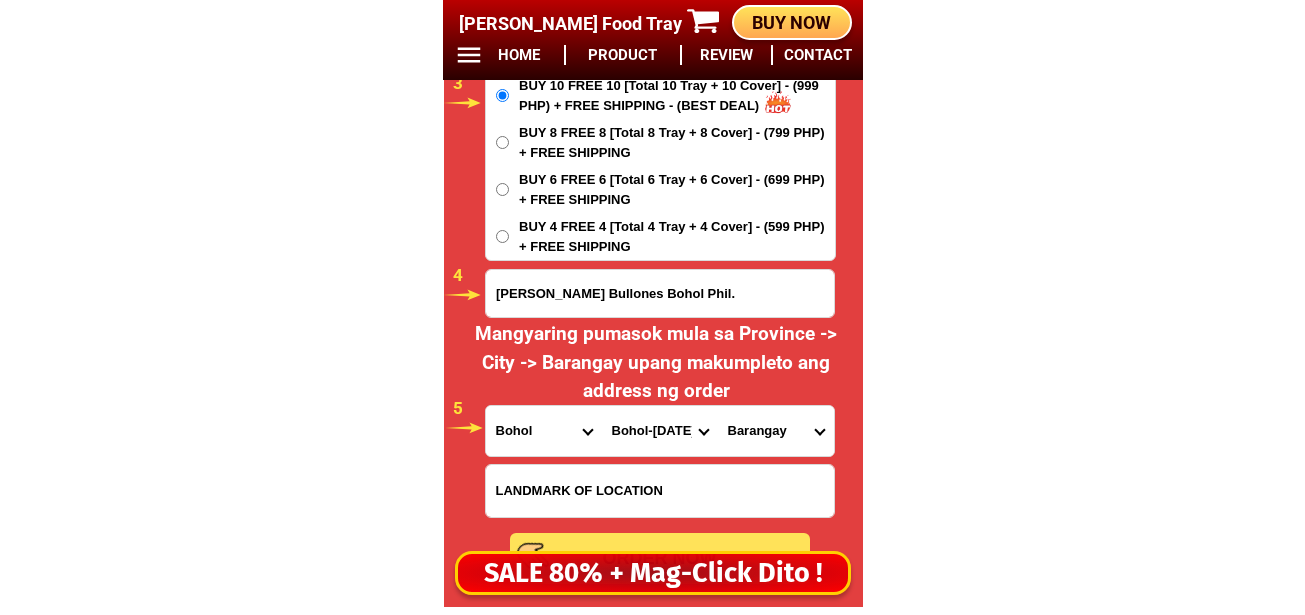 click on "[PERSON_NAME] Bullones Bohol Phil." at bounding box center [660, 293] 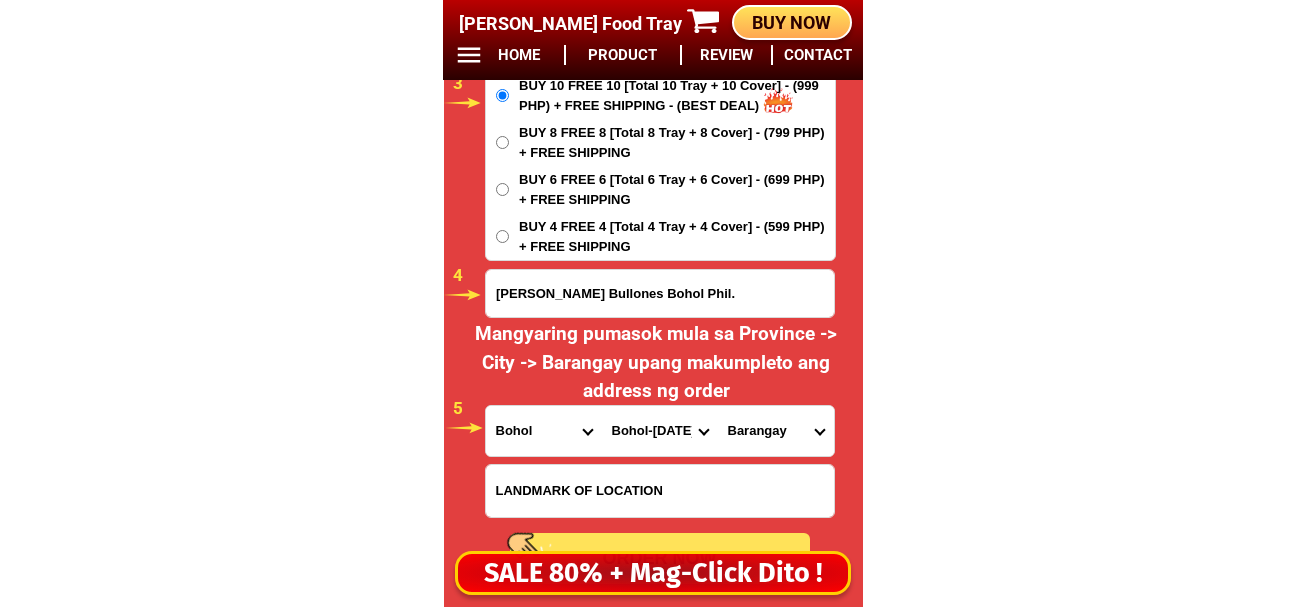 click on "[PERSON_NAME] Bullones Bohol Phil." at bounding box center [660, 293] 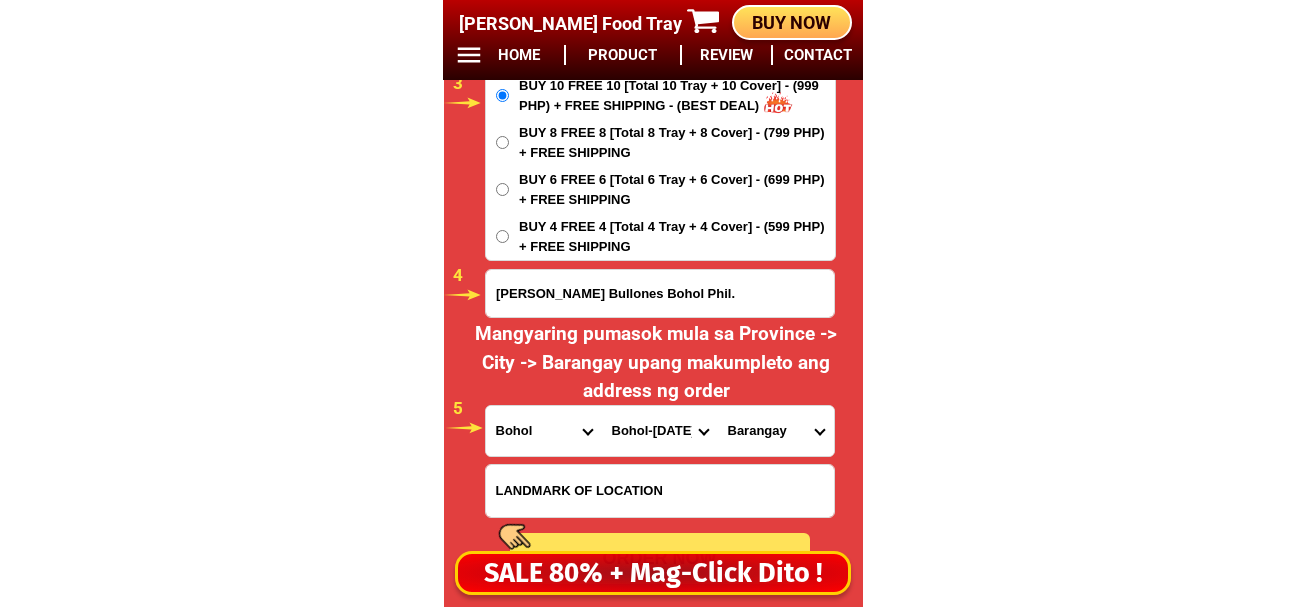 click on "City Alburquerque Antequera Baclayon Balilihan Bien-unido Bilar Bohol-[PERSON_NAME]-anda Bohol-batuan [GEOGRAPHIC_DATA]-buenavista Bohol-[PERSON_NAME] [GEOGRAPHIC_DATA]-[PERSON_NAME] Bohol-[PERSON_NAME] Bohol-[PERSON_NAME] Bohol-[PERSON_NAME] Bohol-san-[PERSON_NAME] [GEOGRAPHIC_DATA]-[GEOGRAPHIC_DATA][DATE][PERSON_NAME] [GEOGRAPHIC_DATA]-[GEOGRAPHIC_DATA] [GEOGRAPHIC_DATA] Candijay Catigbian [PERSON_NAME] [PERSON_NAME] Dauis Dimiao Duero [PERSON_NAME] GETAFE Guindulman Inabanga Jagna [PERSON_NAME] [PERSON_NAME] Loboc Loon Maribojoc Panglao Pres.-[PERSON_NAME]-[PERSON_NAME] [PERSON_NAME] Sierra-bullones Sikatuna Tagbilaran-city [GEOGRAPHIC_DATA] [GEOGRAPHIC_DATA] [GEOGRAPHIC_DATA]" at bounding box center (660, 431) 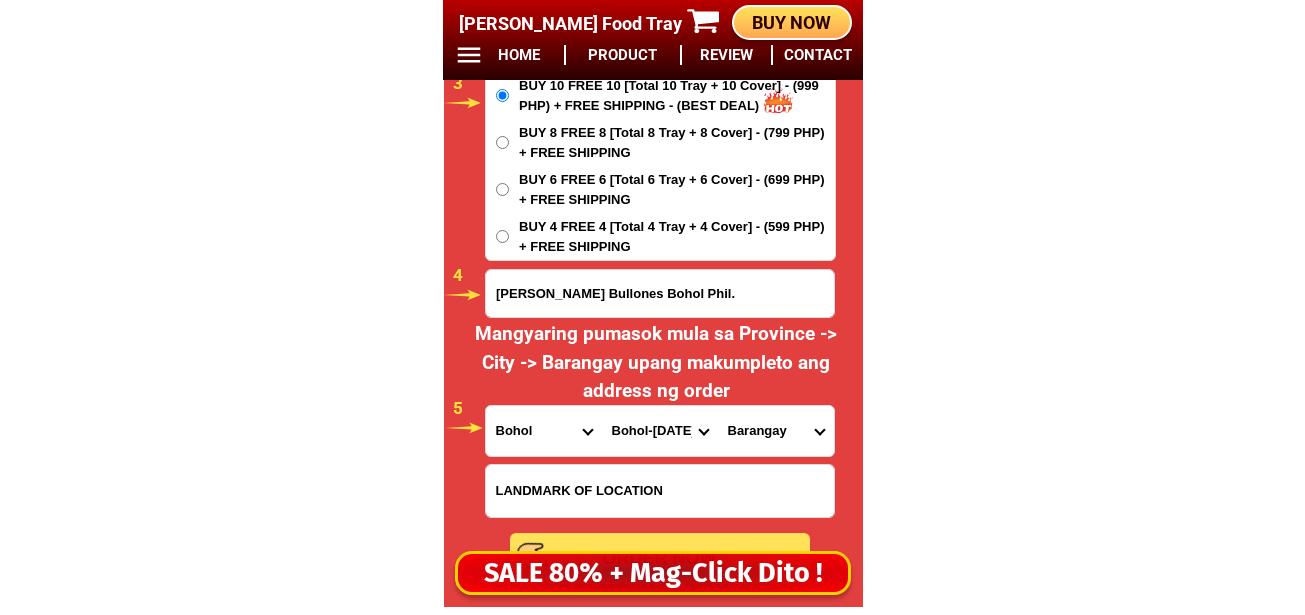 select on "63_1376387" 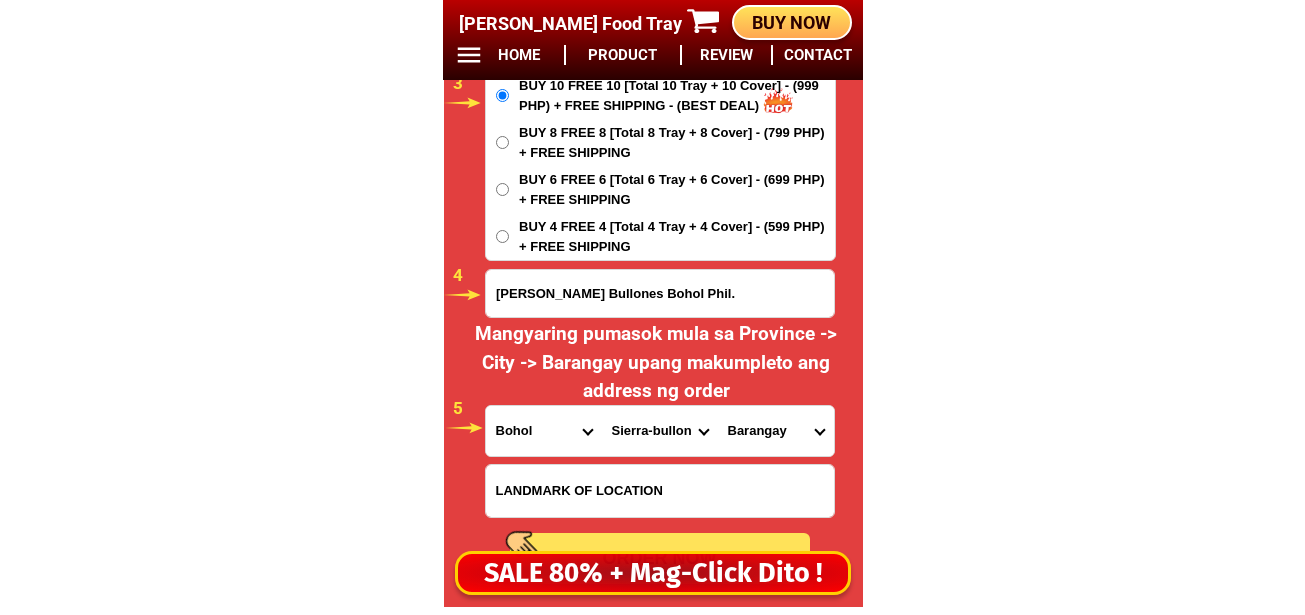 click on "City Alburquerque Antequera Baclayon Balilihan Bien-unido Bilar Bohol-[PERSON_NAME]-anda Bohol-batuan [GEOGRAPHIC_DATA]-buenavista Bohol-[PERSON_NAME] [GEOGRAPHIC_DATA]-[PERSON_NAME] Bohol-[PERSON_NAME] Bohol-[PERSON_NAME] Bohol-[PERSON_NAME] Bohol-san-[PERSON_NAME] [GEOGRAPHIC_DATA]-[GEOGRAPHIC_DATA][DATE][PERSON_NAME] [GEOGRAPHIC_DATA]-[GEOGRAPHIC_DATA] [GEOGRAPHIC_DATA] Candijay Catigbian [PERSON_NAME] [PERSON_NAME] Dauis Dimiao Duero [PERSON_NAME] GETAFE Guindulman Inabanga Jagna [PERSON_NAME] [PERSON_NAME] Loboc Loon Maribojoc Panglao Pres.-[PERSON_NAME]-[PERSON_NAME] [PERSON_NAME] Sierra-bullones Sikatuna Tagbilaran-city [GEOGRAPHIC_DATA] [GEOGRAPHIC_DATA] [GEOGRAPHIC_DATA]" at bounding box center [660, 431] 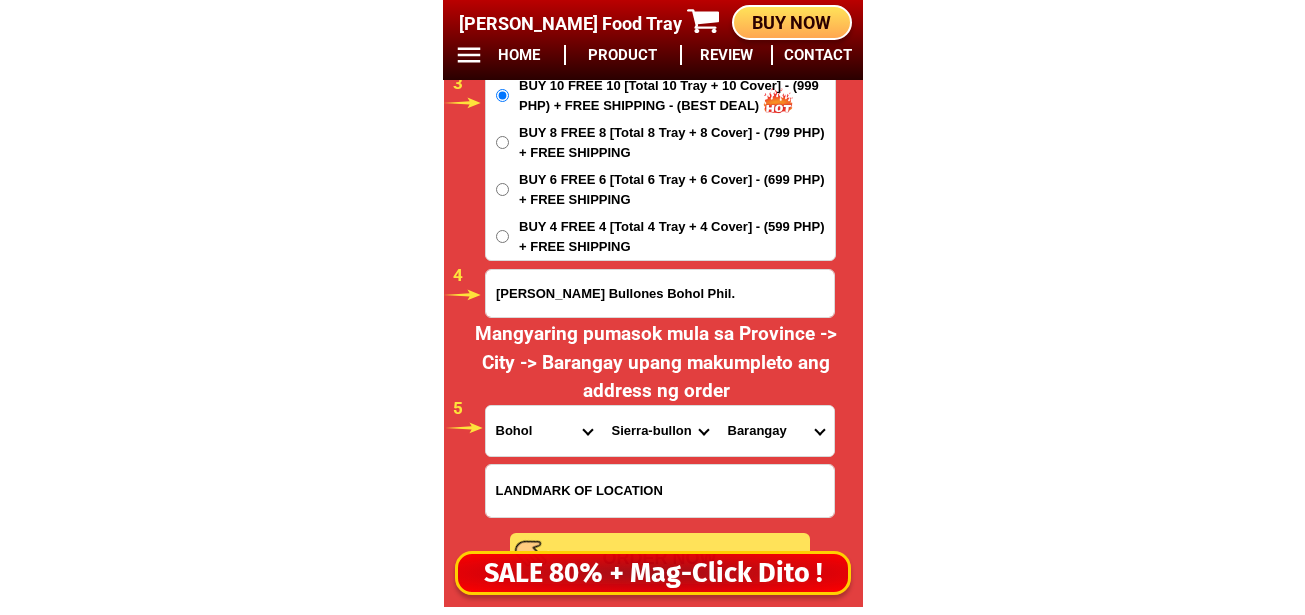 click on "Barangay Abachanan Anibongan Bugsoc Cahayag Canlangit Canta-ub Casilay Danicop Dusita La union Lataban Magsaysay Man-[PERSON_NAME]-ao [PERSON_NAME] [GEOGRAPHIC_DATA][PERSON_NAME] [GEOGRAPHIC_DATA][PERSON_NAME] [GEOGRAPHIC_DATA][PERSON_NAME] [GEOGRAPHIC_DATA][PERSON_NAME][PERSON_NAME][PERSON_NAME]" at bounding box center [776, 431] 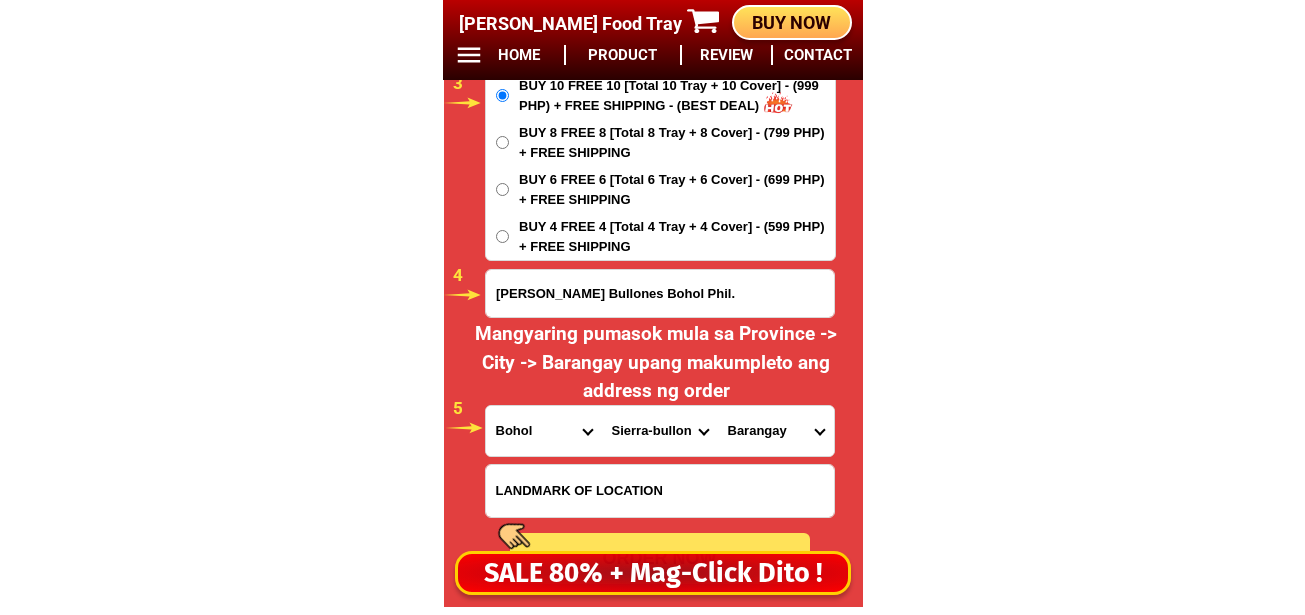 select on "63_13763871041" 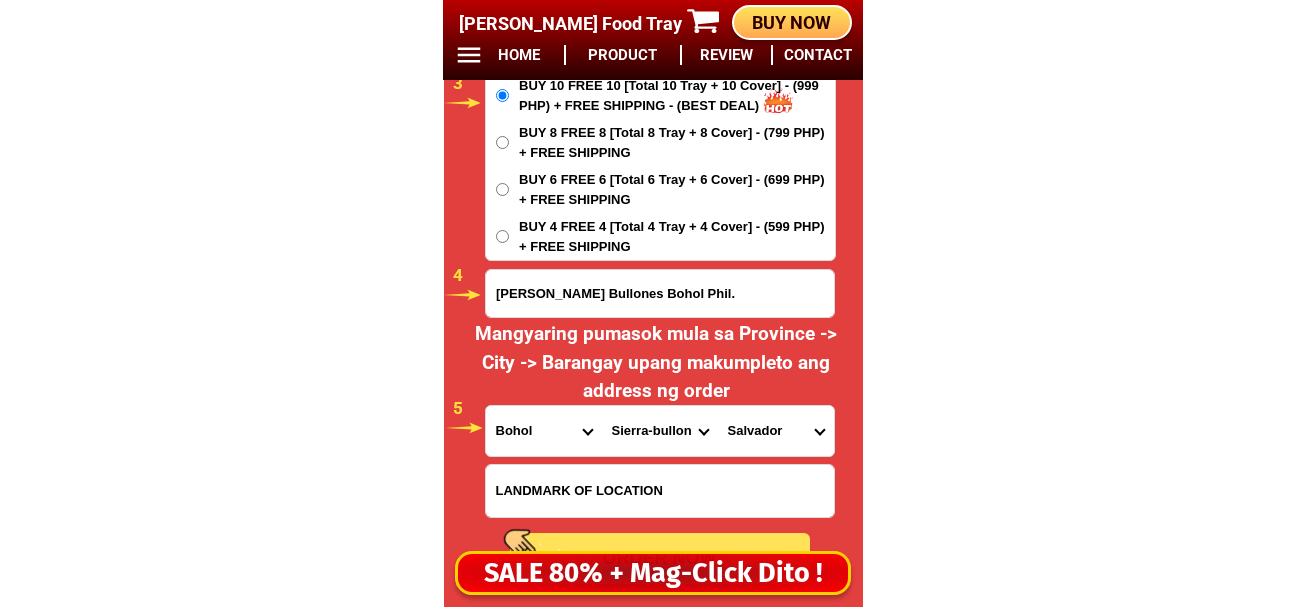 click on "Barangay Abachanan Anibongan Bugsoc Cahayag Canlangit Canta-ub Casilay Danicop Dusita La union Lataban Magsaysay Man-[PERSON_NAME]-ao [PERSON_NAME] [GEOGRAPHIC_DATA][PERSON_NAME] [GEOGRAPHIC_DATA][PERSON_NAME] [GEOGRAPHIC_DATA][PERSON_NAME] [GEOGRAPHIC_DATA][PERSON_NAME][PERSON_NAME][PERSON_NAME]" at bounding box center [776, 431] 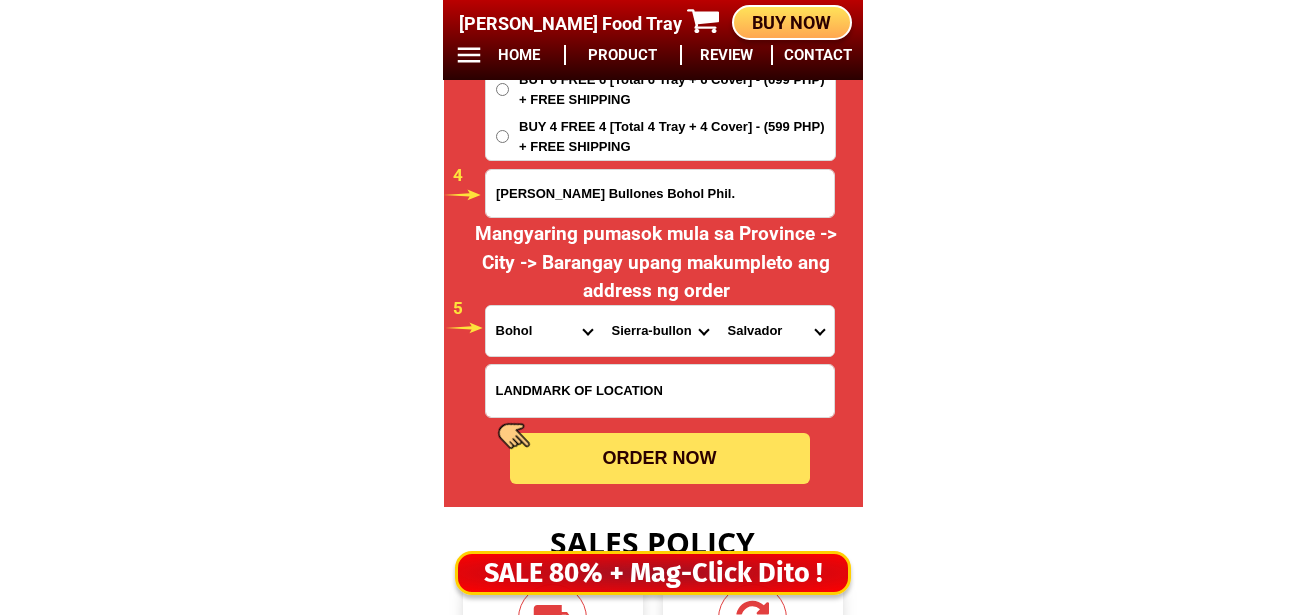 scroll, scrollTop: 17078, scrollLeft: 0, axis: vertical 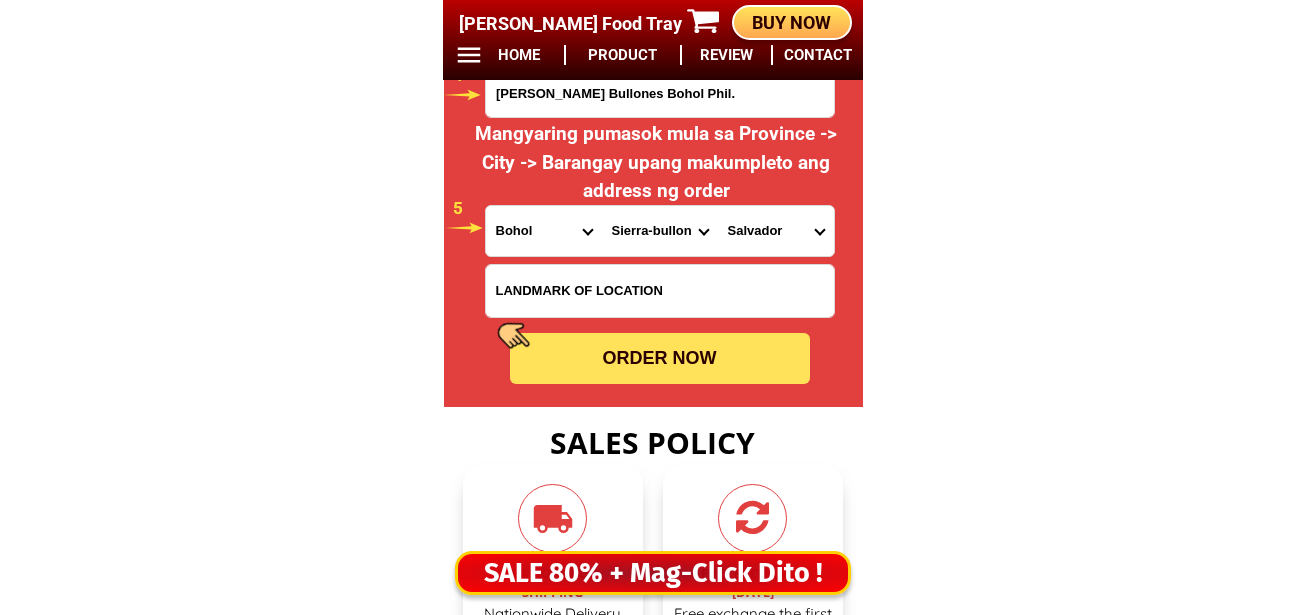 click on "ORDER NOW" at bounding box center [660, 358] 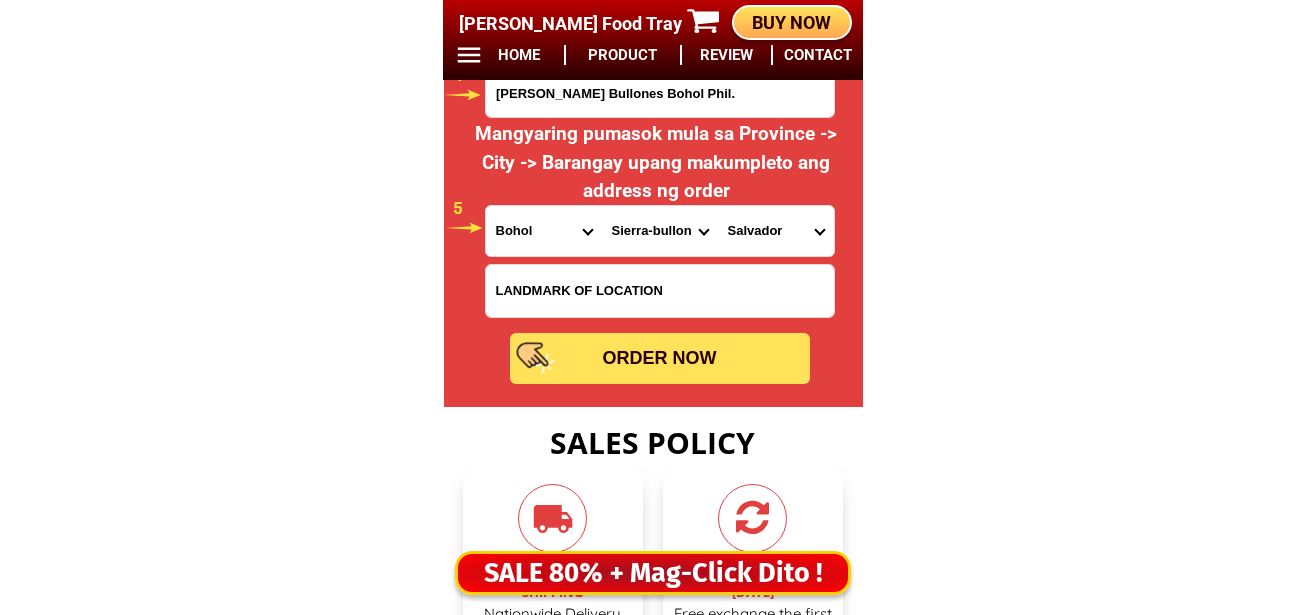 radio on "true" 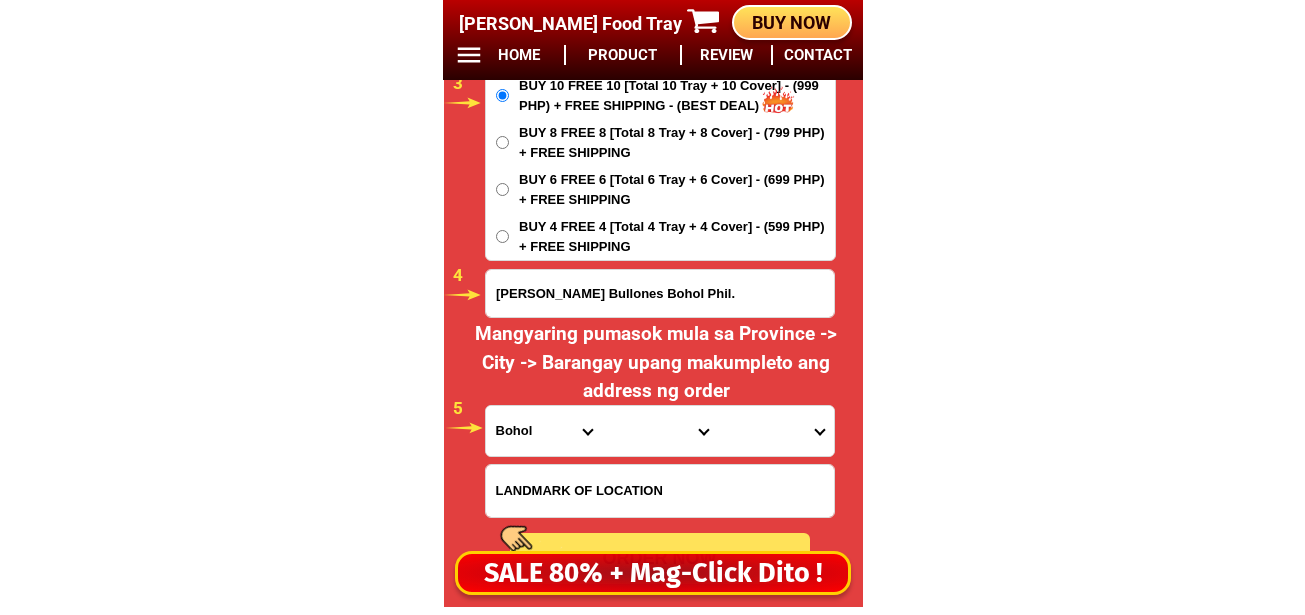 scroll, scrollTop: 16678, scrollLeft: 0, axis: vertical 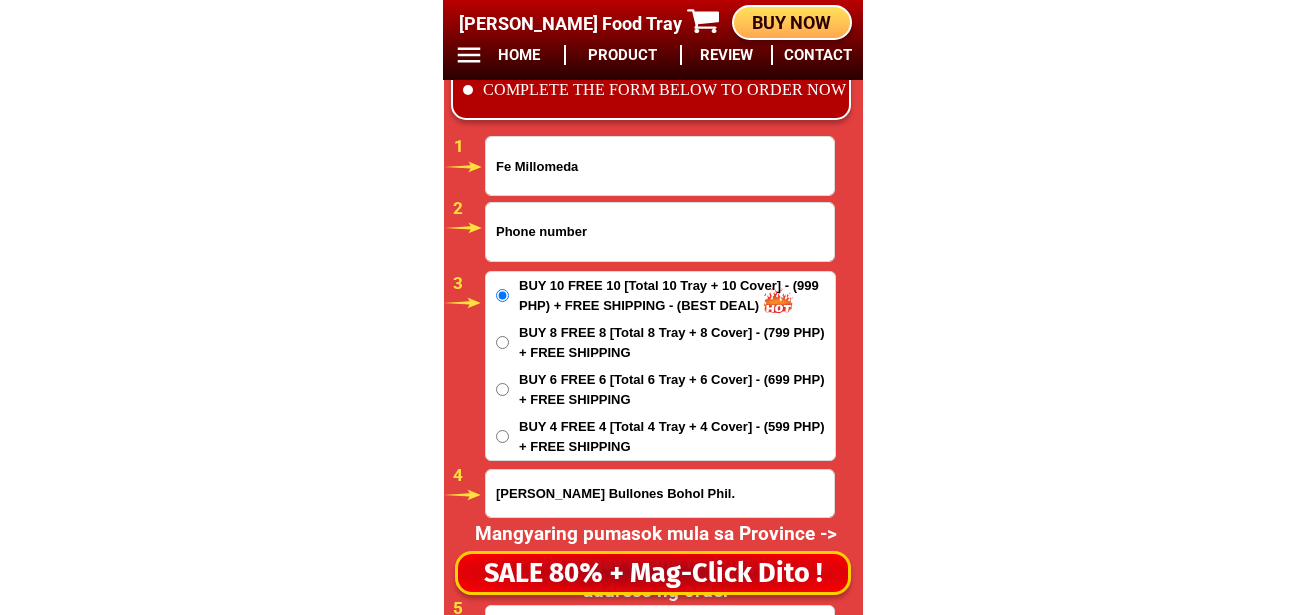 click at bounding box center (660, 232) 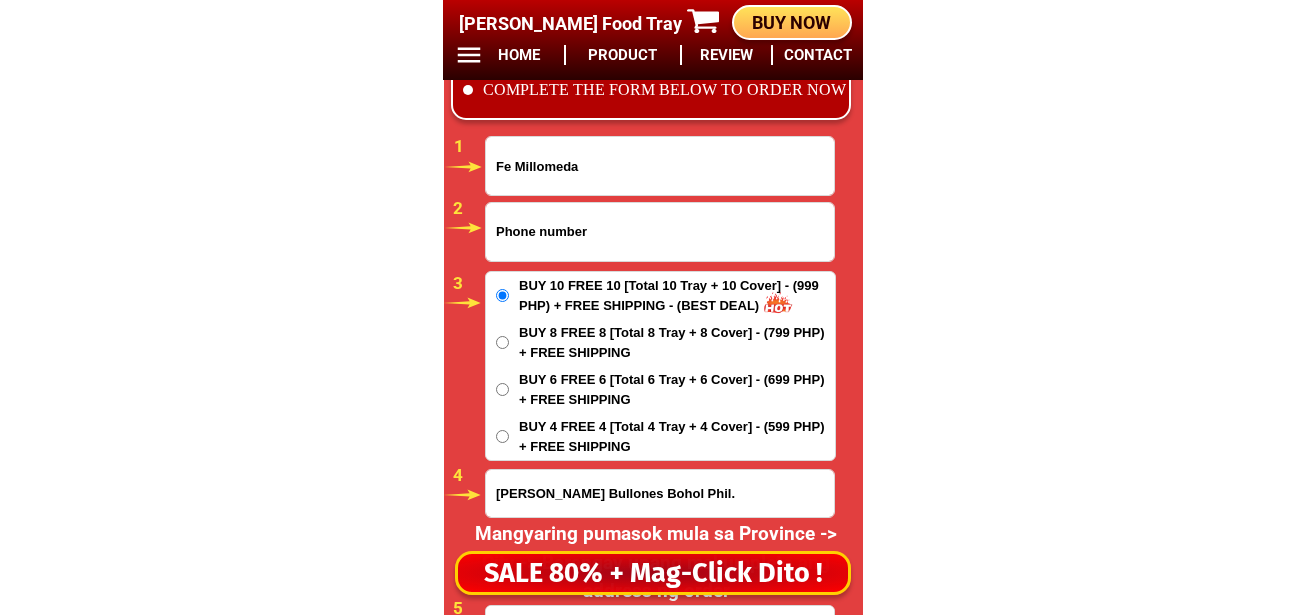 paste on "09214122354" 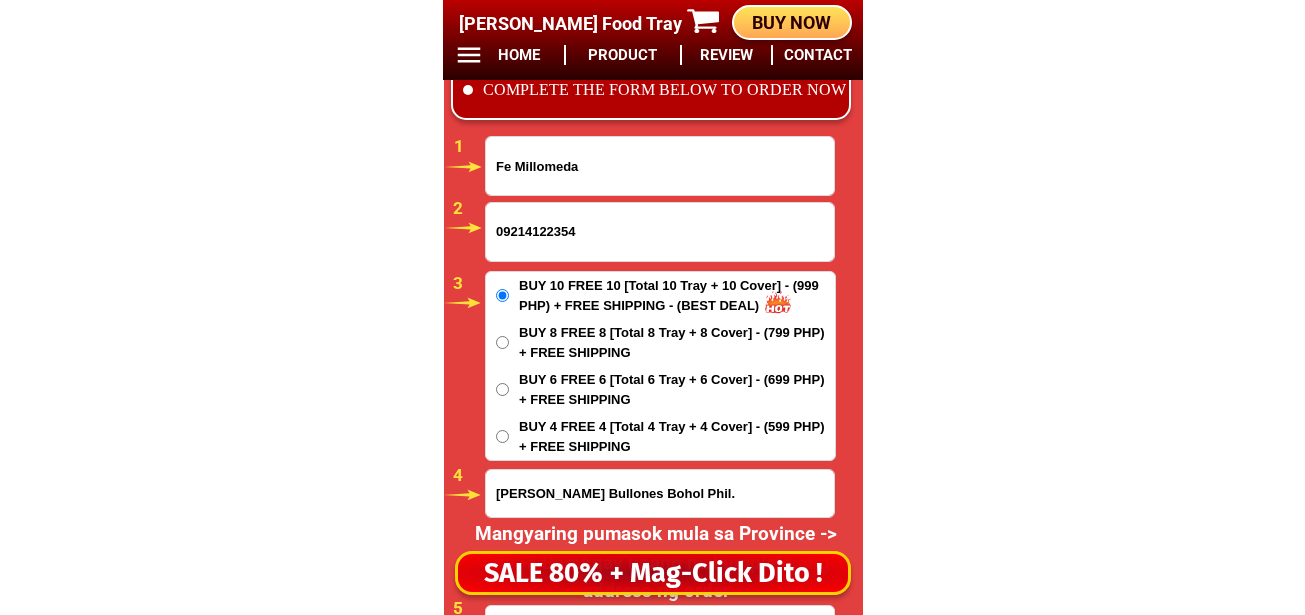 type on "09214122354" 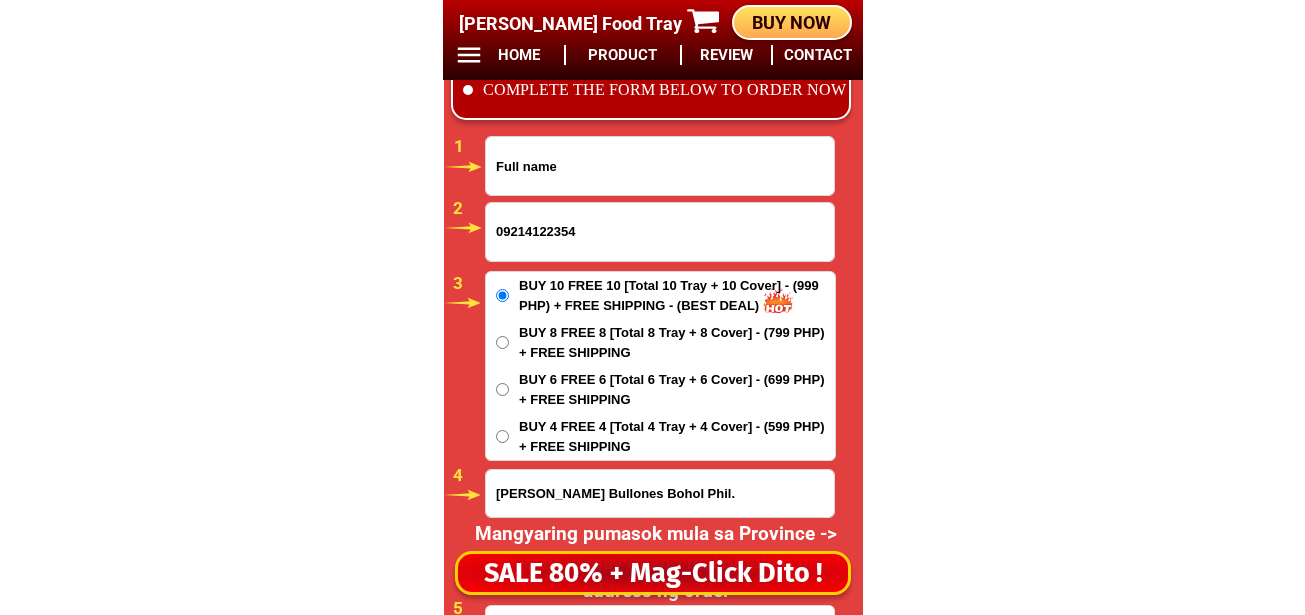 click at bounding box center (660, 166) 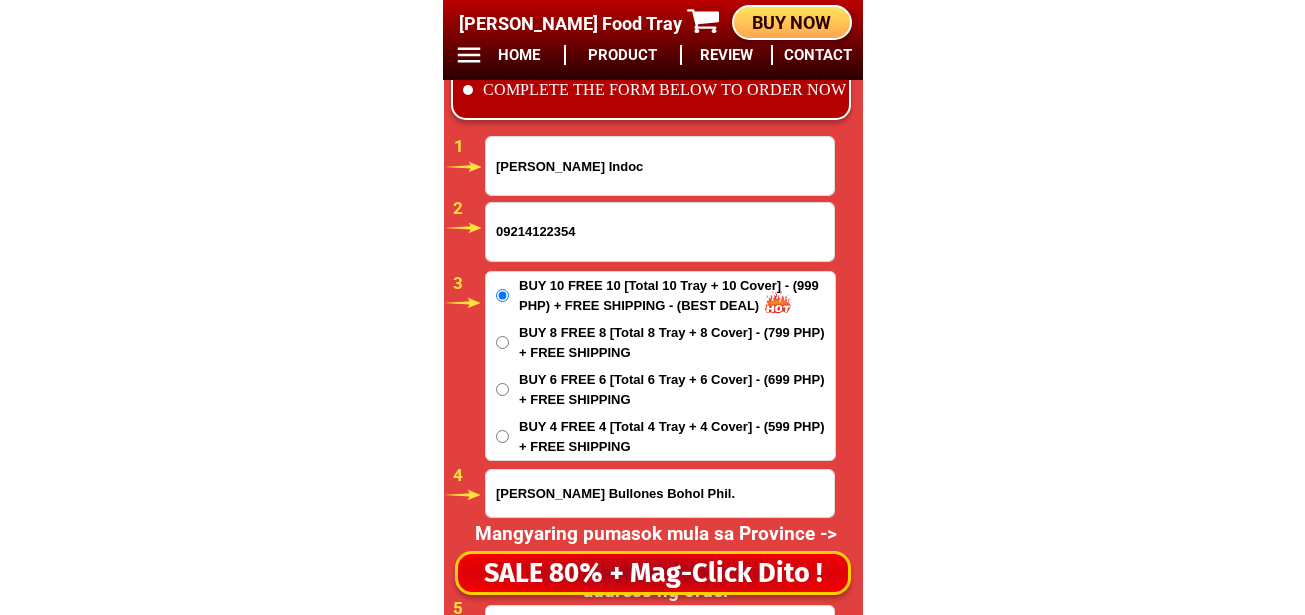 type on "[PERSON_NAME] Indoc" 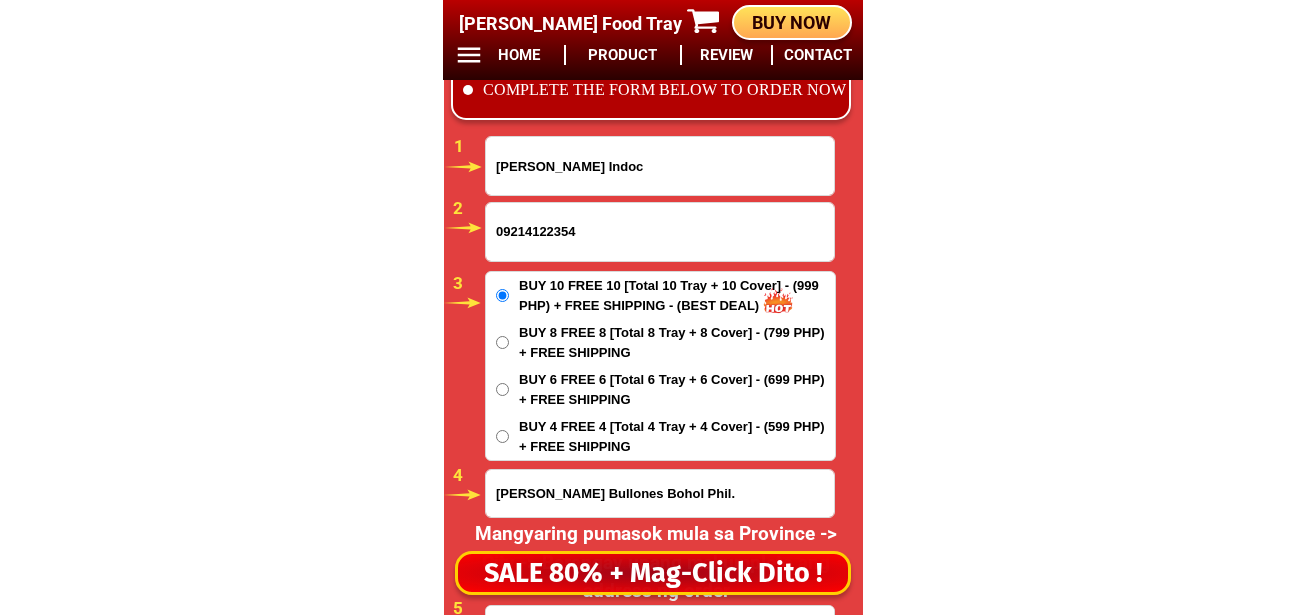 scroll, scrollTop: 16778, scrollLeft: 0, axis: vertical 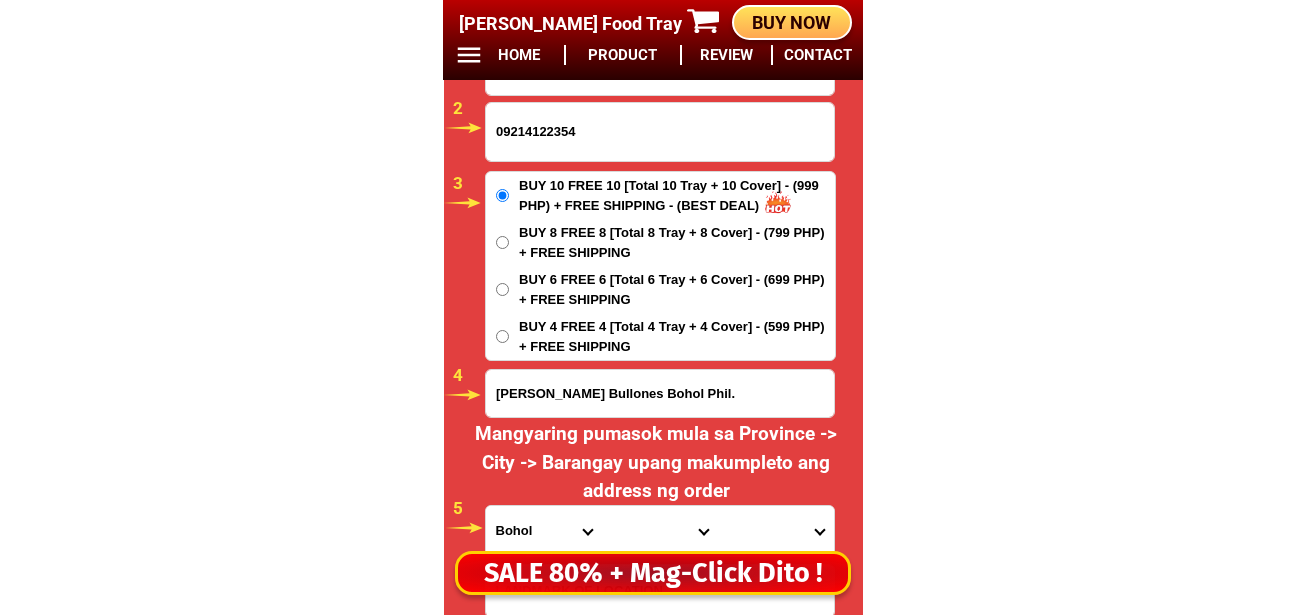 click on "[PERSON_NAME] Bullones Bohol Phil." at bounding box center [660, 393] 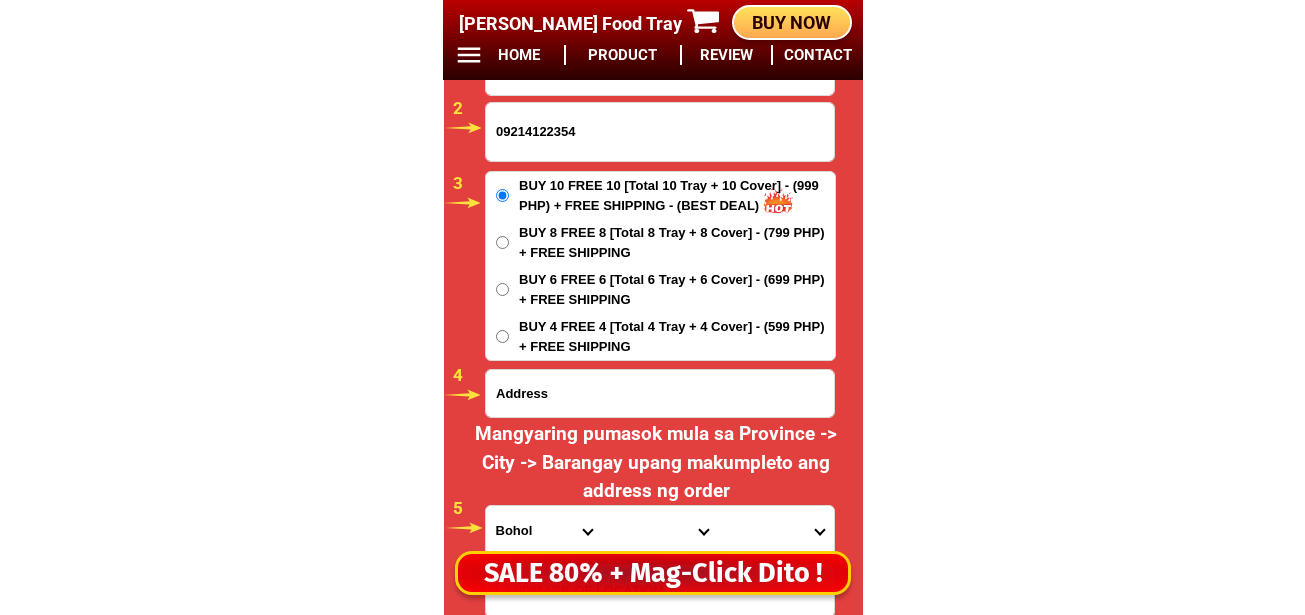 paste on "[STREET_ADDRESS][PERSON_NAME]" 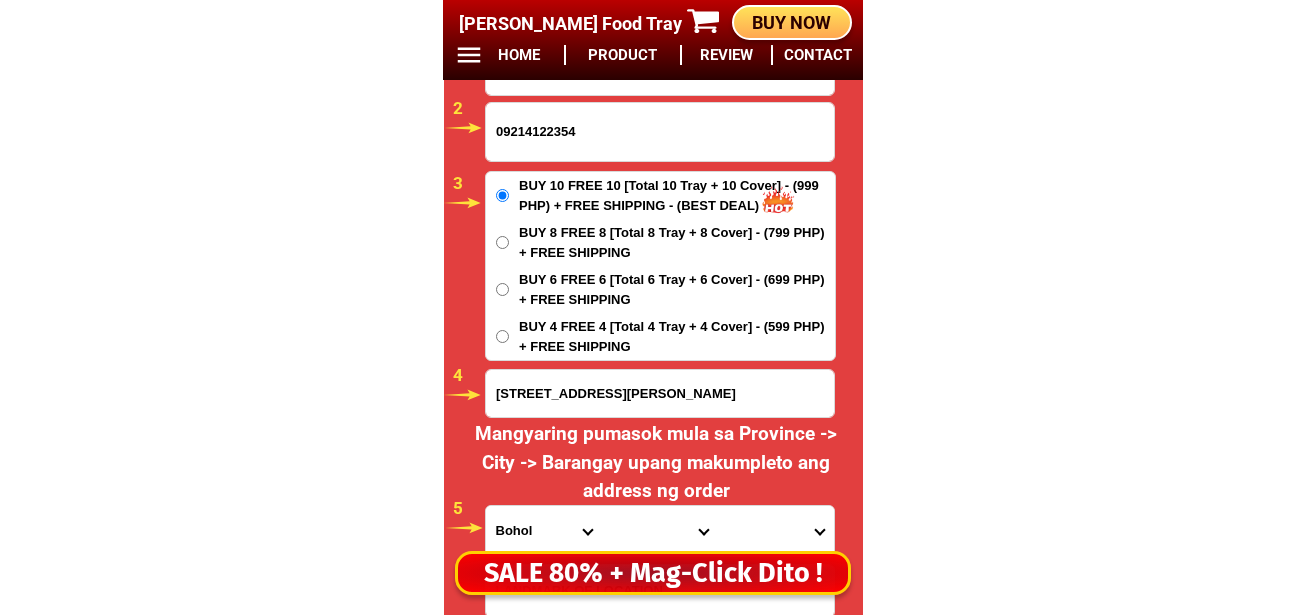 type on "[STREET_ADDRESS][PERSON_NAME]" 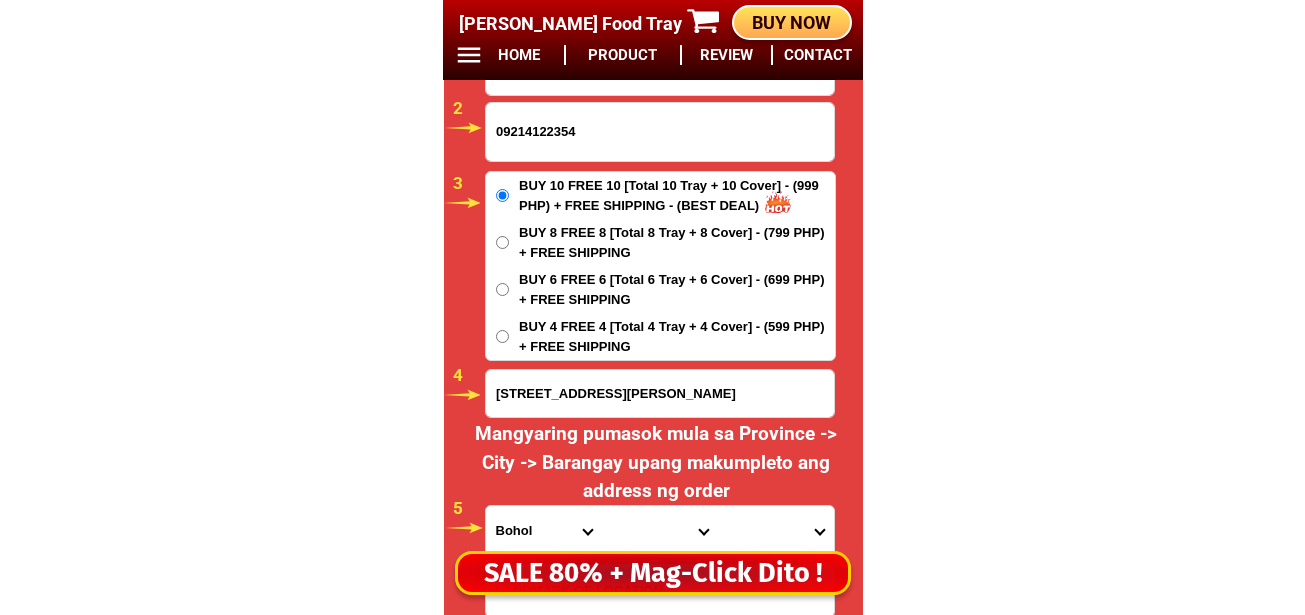 scroll, scrollTop: 16878, scrollLeft: 0, axis: vertical 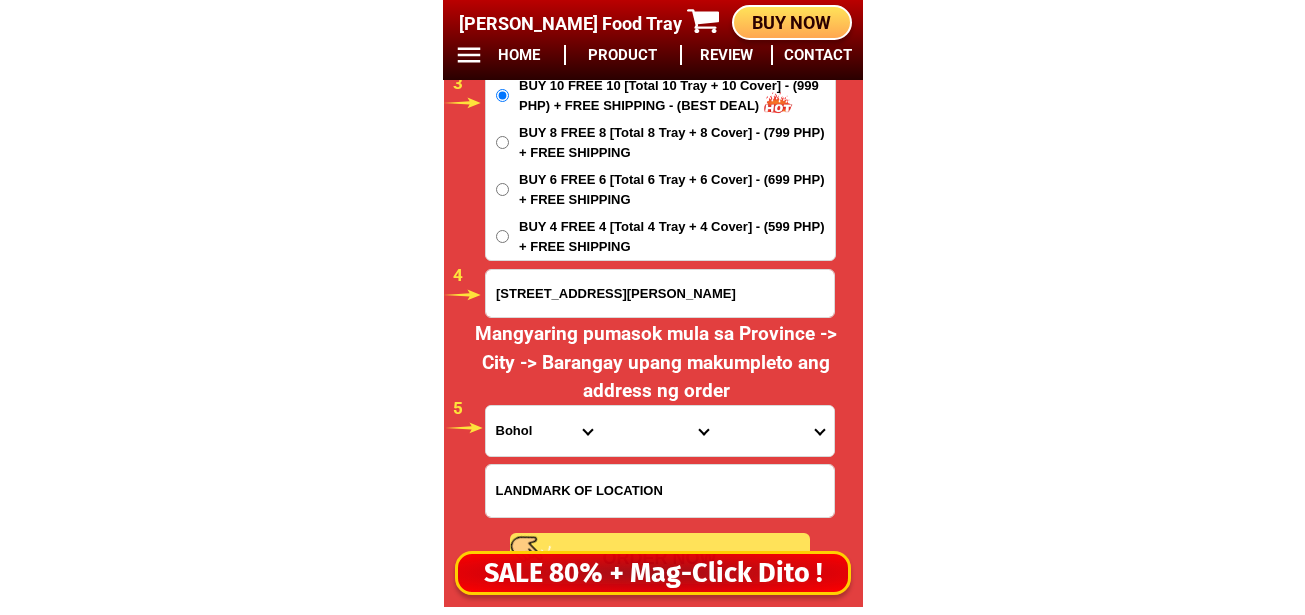 click on "Province [GEOGRAPHIC_DATA] [GEOGRAPHIC_DATA] [GEOGRAPHIC_DATA] [GEOGRAPHIC_DATA] [GEOGRAPHIC_DATA] [GEOGRAPHIC_DATA][PERSON_NAME][GEOGRAPHIC_DATA] [GEOGRAPHIC_DATA] [GEOGRAPHIC_DATA] [GEOGRAPHIC_DATA] [GEOGRAPHIC_DATA] [GEOGRAPHIC_DATA] [GEOGRAPHIC_DATA] [GEOGRAPHIC_DATA] [GEOGRAPHIC_DATA] [GEOGRAPHIC_DATA]-[GEOGRAPHIC_DATA] [GEOGRAPHIC_DATA] [GEOGRAPHIC_DATA] [GEOGRAPHIC_DATA] [GEOGRAPHIC_DATA] [GEOGRAPHIC_DATA] [GEOGRAPHIC_DATA]-de-oro [GEOGRAPHIC_DATA] [GEOGRAPHIC_DATA]-occidental [GEOGRAPHIC_DATA] [GEOGRAPHIC_DATA] Eastern-[GEOGRAPHIC_DATA] [GEOGRAPHIC_DATA] [GEOGRAPHIC_DATA] [GEOGRAPHIC_DATA]-norte [GEOGRAPHIC_DATA]-[GEOGRAPHIC_DATA] [GEOGRAPHIC_DATA] [GEOGRAPHIC_DATA] [GEOGRAPHIC_DATA] [GEOGRAPHIC_DATA] [GEOGRAPHIC_DATA] [GEOGRAPHIC_DATA] [GEOGRAPHIC_DATA] [GEOGRAPHIC_DATA] Metro-[GEOGRAPHIC_DATA] [GEOGRAPHIC_DATA]-[GEOGRAPHIC_DATA]-[GEOGRAPHIC_DATA]-province [GEOGRAPHIC_DATA]-[GEOGRAPHIC_DATA]-oriental [GEOGRAPHIC_DATA] [GEOGRAPHIC_DATA] [GEOGRAPHIC_DATA]-[GEOGRAPHIC_DATA]-[GEOGRAPHIC_DATA] [GEOGRAPHIC_DATA] [GEOGRAPHIC_DATA] [GEOGRAPHIC_DATA] [GEOGRAPHIC_DATA] [GEOGRAPHIC_DATA][PERSON_NAME][GEOGRAPHIC_DATA] [GEOGRAPHIC_DATA] [GEOGRAPHIC_DATA] [GEOGRAPHIC_DATA] [GEOGRAPHIC_DATA] [GEOGRAPHIC_DATA]-[GEOGRAPHIC_DATA]-[GEOGRAPHIC_DATA]-[GEOGRAPHIC_DATA] [GEOGRAPHIC_DATA] [GEOGRAPHIC_DATA]-[GEOGRAPHIC_DATA]-[GEOGRAPHIC_DATA] [GEOGRAPHIC_DATA] [GEOGRAPHIC_DATA] [GEOGRAPHIC_DATA]" at bounding box center [544, 431] 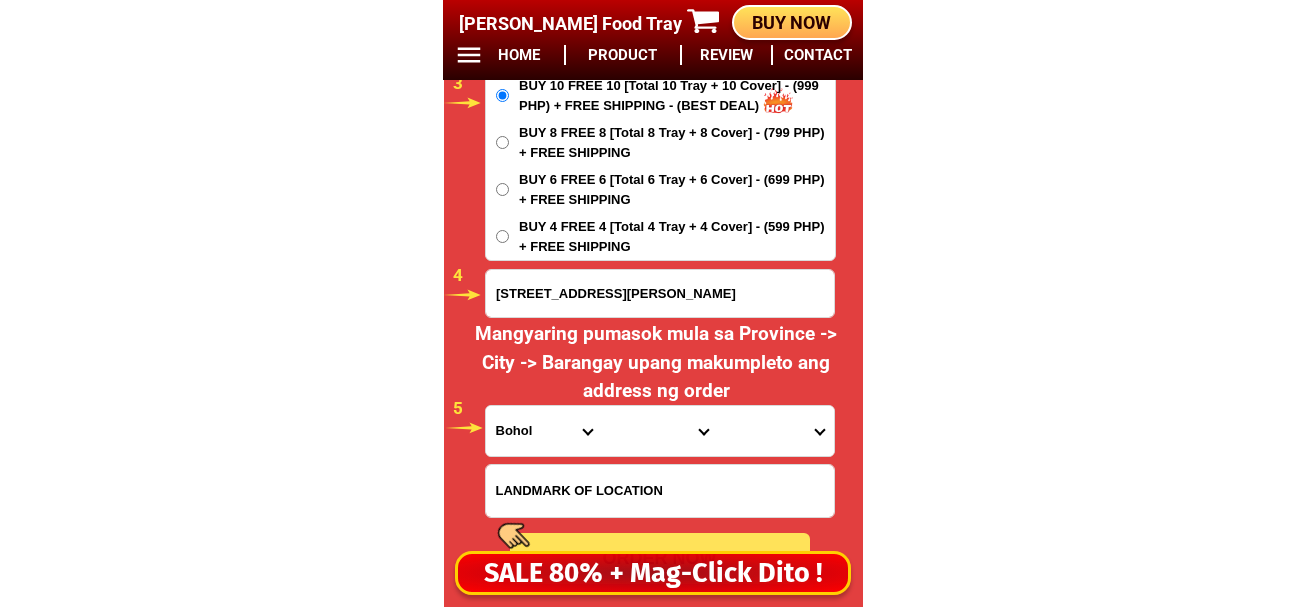select on "63_803" 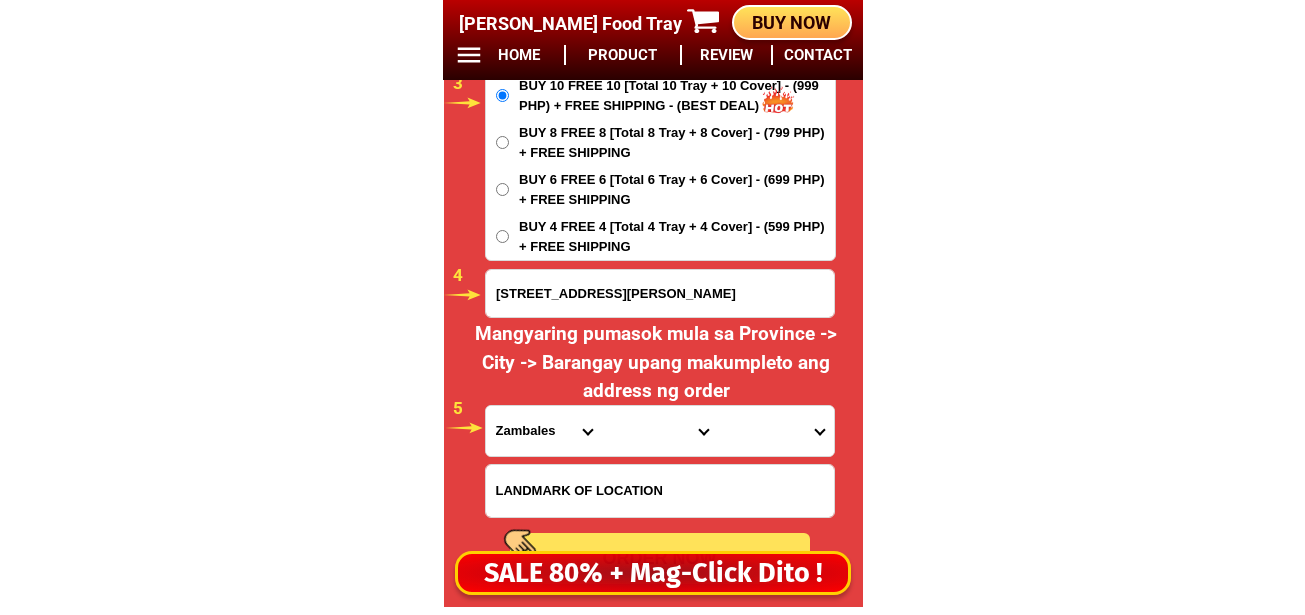click on "Province [GEOGRAPHIC_DATA] [GEOGRAPHIC_DATA] [GEOGRAPHIC_DATA] [GEOGRAPHIC_DATA] [GEOGRAPHIC_DATA] [GEOGRAPHIC_DATA][PERSON_NAME][GEOGRAPHIC_DATA] [GEOGRAPHIC_DATA] [GEOGRAPHIC_DATA] [GEOGRAPHIC_DATA] [GEOGRAPHIC_DATA] [GEOGRAPHIC_DATA] [GEOGRAPHIC_DATA] [GEOGRAPHIC_DATA] [GEOGRAPHIC_DATA] [GEOGRAPHIC_DATA]-[GEOGRAPHIC_DATA] [GEOGRAPHIC_DATA] [GEOGRAPHIC_DATA] [GEOGRAPHIC_DATA] [GEOGRAPHIC_DATA] [GEOGRAPHIC_DATA] [GEOGRAPHIC_DATA]-de-oro [GEOGRAPHIC_DATA] [GEOGRAPHIC_DATA]-occidental [GEOGRAPHIC_DATA] [GEOGRAPHIC_DATA] Eastern-[GEOGRAPHIC_DATA] [GEOGRAPHIC_DATA] [GEOGRAPHIC_DATA] [GEOGRAPHIC_DATA]-norte [GEOGRAPHIC_DATA]-[GEOGRAPHIC_DATA] [GEOGRAPHIC_DATA] [GEOGRAPHIC_DATA] [GEOGRAPHIC_DATA] [GEOGRAPHIC_DATA] [GEOGRAPHIC_DATA] [GEOGRAPHIC_DATA] [GEOGRAPHIC_DATA] [GEOGRAPHIC_DATA] Metro-[GEOGRAPHIC_DATA] [GEOGRAPHIC_DATA]-[GEOGRAPHIC_DATA]-[GEOGRAPHIC_DATA]-province [GEOGRAPHIC_DATA]-[GEOGRAPHIC_DATA]-oriental [GEOGRAPHIC_DATA] [GEOGRAPHIC_DATA] [GEOGRAPHIC_DATA]-[GEOGRAPHIC_DATA]-[GEOGRAPHIC_DATA] [GEOGRAPHIC_DATA] [GEOGRAPHIC_DATA] [GEOGRAPHIC_DATA] [GEOGRAPHIC_DATA] [GEOGRAPHIC_DATA][PERSON_NAME][GEOGRAPHIC_DATA] [GEOGRAPHIC_DATA] [GEOGRAPHIC_DATA] [GEOGRAPHIC_DATA] [GEOGRAPHIC_DATA] [GEOGRAPHIC_DATA]-[GEOGRAPHIC_DATA]-[GEOGRAPHIC_DATA]-[GEOGRAPHIC_DATA] [GEOGRAPHIC_DATA] [GEOGRAPHIC_DATA]-[GEOGRAPHIC_DATA]-[GEOGRAPHIC_DATA] [GEOGRAPHIC_DATA] [GEOGRAPHIC_DATA] [GEOGRAPHIC_DATA]" at bounding box center (544, 431) 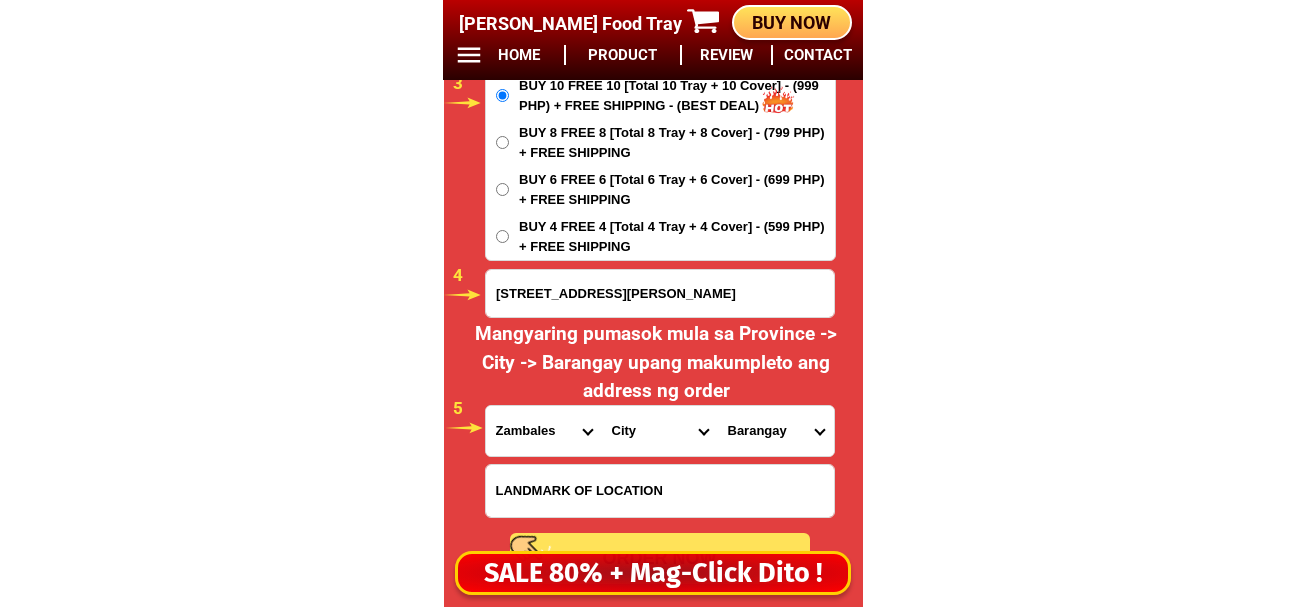 drag, startPoint x: 627, startPoint y: 444, endPoint x: 629, endPoint y: 414, distance: 30.066593 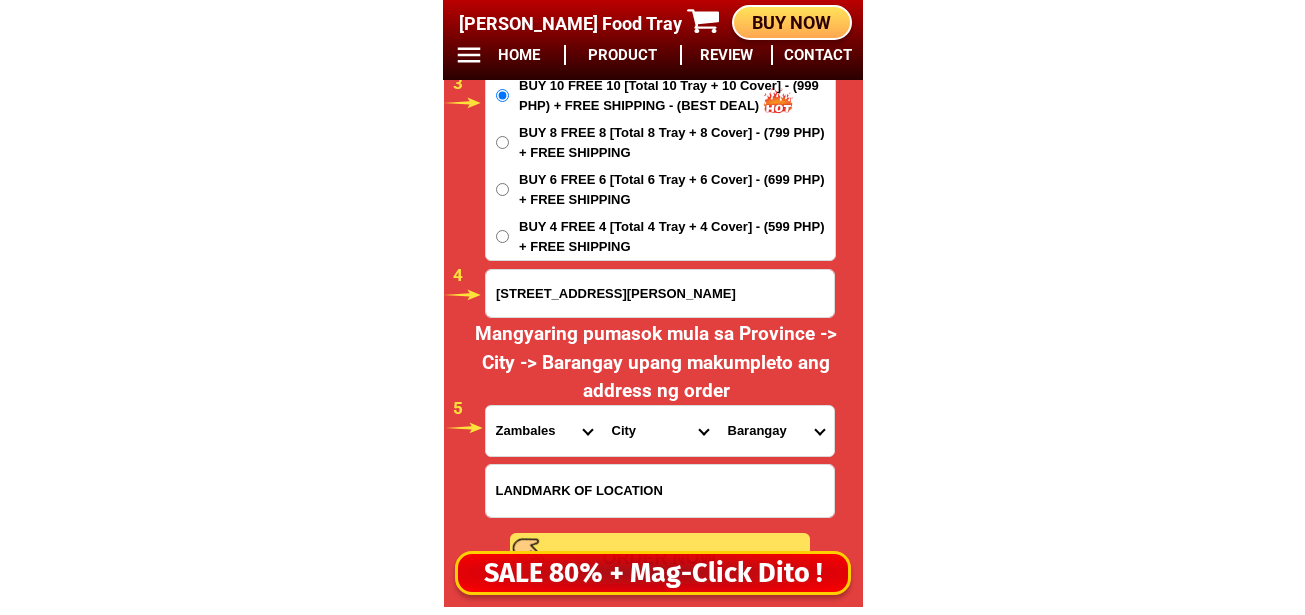 click on "City Botolan [GEOGRAPHIC_DATA] Castillejos [GEOGRAPHIC_DATA] [GEOGRAPHIC_DATA] [GEOGRAPHIC_DATA]-city [GEOGRAPHIC_DATA] [GEOGRAPHIC_DATA][PERSON_NAME] [GEOGRAPHIC_DATA][PERSON_NAME] Subic [GEOGRAPHIC_DATA]-[GEOGRAPHIC_DATA] [GEOGRAPHIC_DATA]-[GEOGRAPHIC_DATA] [GEOGRAPHIC_DATA]-[GEOGRAPHIC_DATA][PERSON_NAME] [GEOGRAPHIC_DATA]-[GEOGRAPHIC_DATA][PERSON_NAME]" at bounding box center [660, 431] 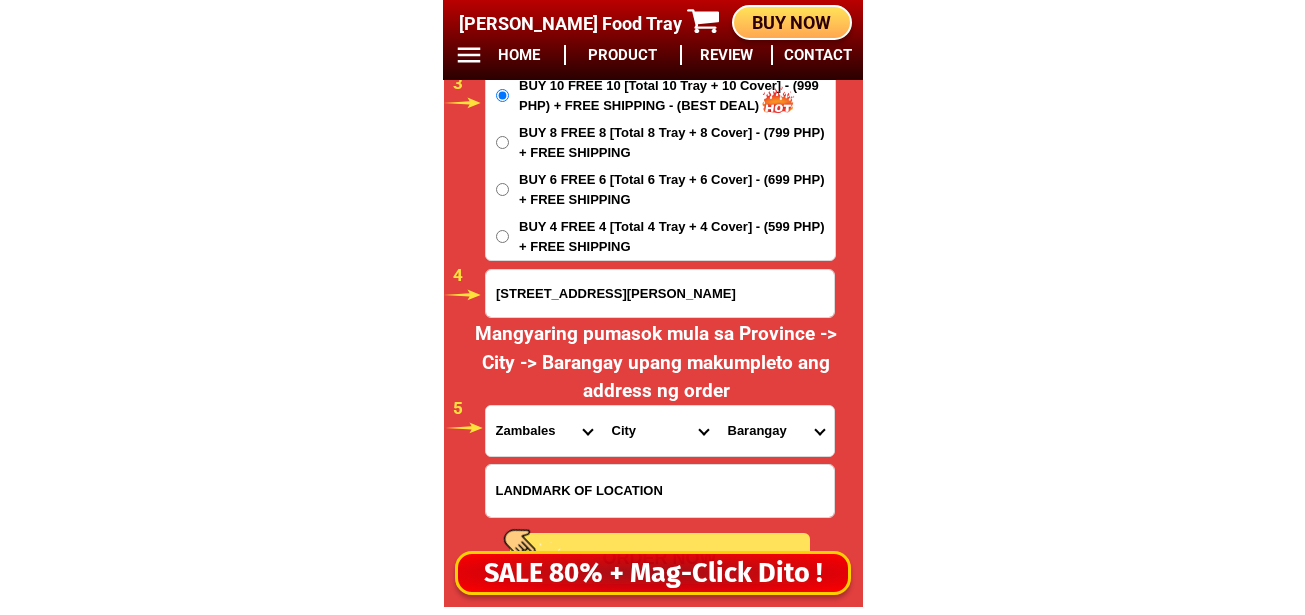 select on "63_8032327" 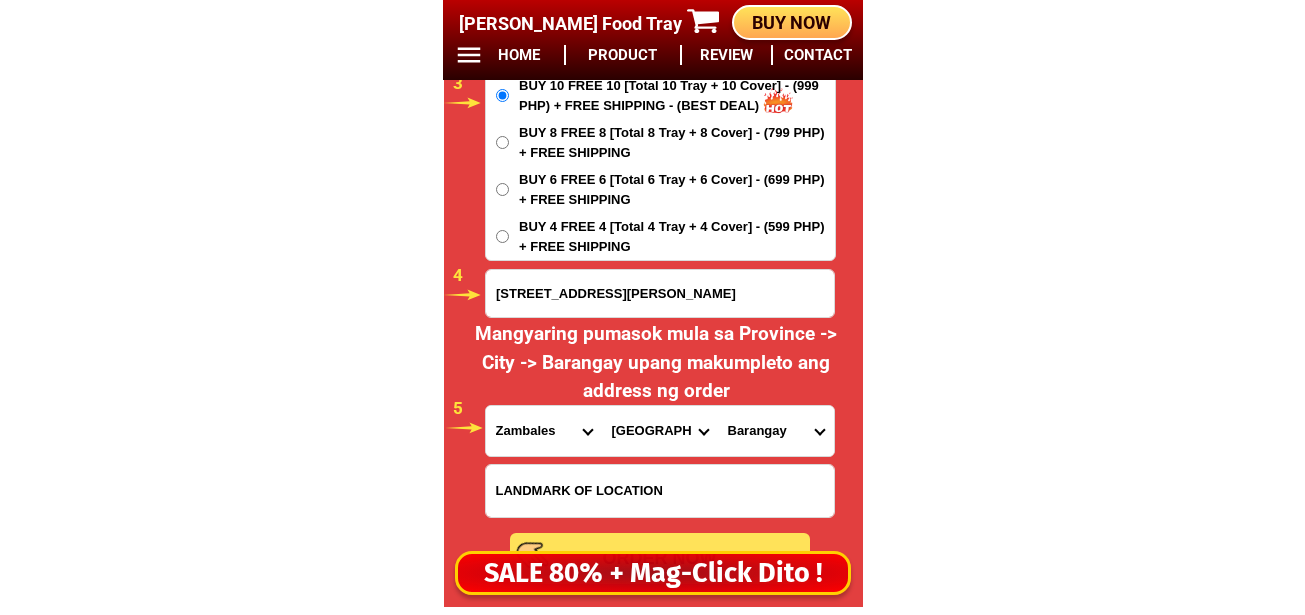 click on "City Botolan [GEOGRAPHIC_DATA] Castillejos [GEOGRAPHIC_DATA] [GEOGRAPHIC_DATA] [GEOGRAPHIC_DATA]-city [GEOGRAPHIC_DATA] [GEOGRAPHIC_DATA][PERSON_NAME] [GEOGRAPHIC_DATA][PERSON_NAME] Subic [GEOGRAPHIC_DATA]-[GEOGRAPHIC_DATA] [GEOGRAPHIC_DATA]-[GEOGRAPHIC_DATA] [GEOGRAPHIC_DATA]-[GEOGRAPHIC_DATA][PERSON_NAME] [GEOGRAPHIC_DATA]-[GEOGRAPHIC_DATA][PERSON_NAME]" at bounding box center [660, 431] 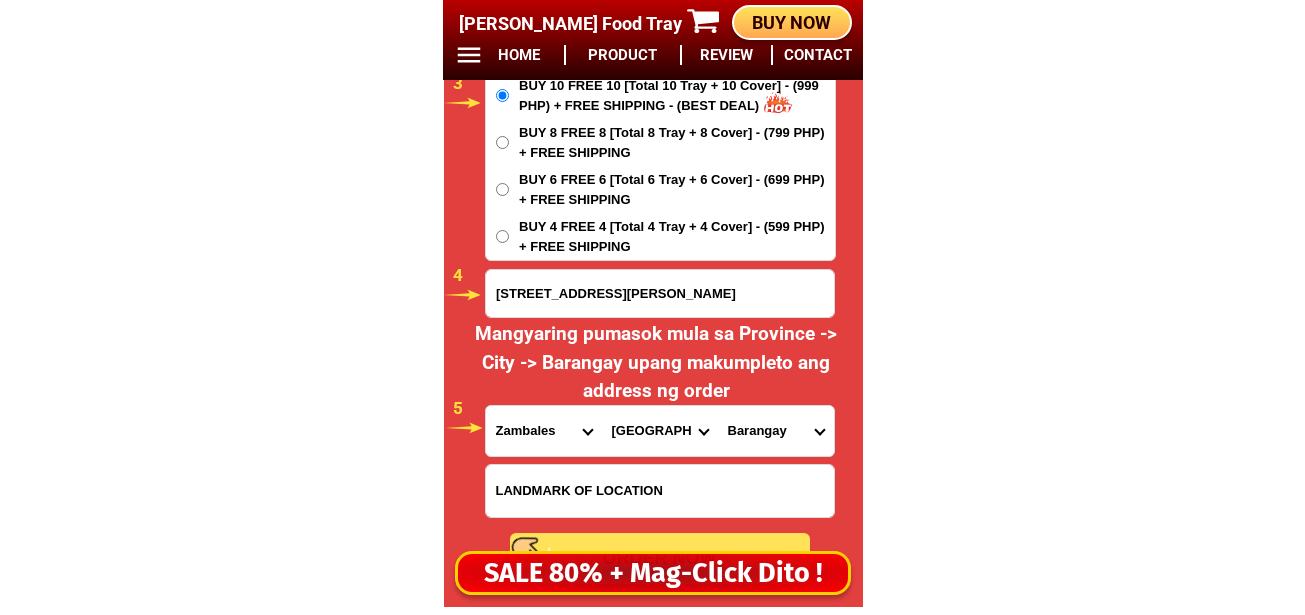 drag, startPoint x: 730, startPoint y: 460, endPoint x: 732, endPoint y: 449, distance: 11.18034 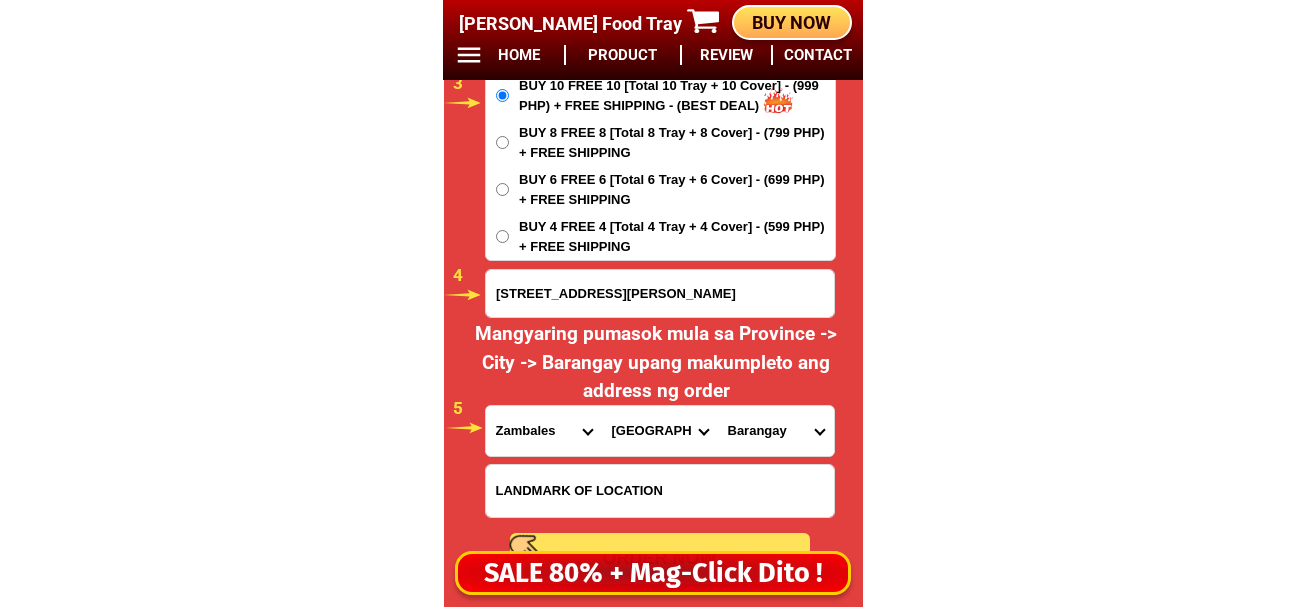 click on "[PERSON_NAME] Indoc 09214122354 ORDER NOW #[GEOGRAPHIC_DATA][PERSON_NAME] [GEOGRAPHIC_DATA] [GEOGRAPHIC_DATA] [GEOGRAPHIC_DATA] [GEOGRAPHIC_DATA] [GEOGRAPHIC_DATA] [GEOGRAPHIC_DATA] [GEOGRAPHIC_DATA] [GEOGRAPHIC_DATA][PERSON_NAME][GEOGRAPHIC_DATA] [GEOGRAPHIC_DATA] [GEOGRAPHIC_DATA] [GEOGRAPHIC_DATA] [GEOGRAPHIC_DATA] [GEOGRAPHIC_DATA] [GEOGRAPHIC_DATA] [GEOGRAPHIC_DATA] [GEOGRAPHIC_DATA] [GEOGRAPHIC_DATA]-[GEOGRAPHIC_DATA] [GEOGRAPHIC_DATA] [GEOGRAPHIC_DATA] [GEOGRAPHIC_DATA] [GEOGRAPHIC_DATA] [GEOGRAPHIC_DATA] [GEOGRAPHIC_DATA] [GEOGRAPHIC_DATA] [GEOGRAPHIC_DATA] [GEOGRAPHIC_DATA] [GEOGRAPHIC_DATA] [GEOGRAPHIC_DATA] [GEOGRAPHIC_DATA] Eastern-[GEOGRAPHIC_DATA] [GEOGRAPHIC_DATA] [GEOGRAPHIC_DATA] [GEOGRAPHIC_DATA]-norte [GEOGRAPHIC_DATA]-[GEOGRAPHIC_DATA] [GEOGRAPHIC_DATA] [GEOGRAPHIC_DATA] [GEOGRAPHIC_DATA] [GEOGRAPHIC_DATA] [GEOGRAPHIC_DATA] [GEOGRAPHIC_DATA] [GEOGRAPHIC_DATA] [GEOGRAPHIC_DATA]-[GEOGRAPHIC_DATA] [GEOGRAPHIC_DATA]-[GEOGRAPHIC_DATA]-[GEOGRAPHIC_DATA]-province [GEOGRAPHIC_DATA]-[GEOGRAPHIC_DATA]-oriental [GEOGRAPHIC_DATA] [GEOGRAPHIC_DATA] [GEOGRAPHIC_DATA]-[GEOGRAPHIC_DATA]-[GEOGRAPHIC_DATA]-[GEOGRAPHIC_DATA] [GEOGRAPHIC_DATA] [GEOGRAPHIC_DATA] [GEOGRAPHIC_DATA] [GEOGRAPHIC_DATA] [GEOGRAPHIC_DATA][PERSON_NAME][GEOGRAPHIC_DATA] [GEOGRAPHIC_DATA] [GEOGRAPHIC_DATA] [GEOGRAPHIC_DATA] [GEOGRAPHIC_DATA]-[GEOGRAPHIC_DATA]-[GEOGRAPHIC_DATA]-[GEOGRAPHIC_DATA] [GEOGRAPHIC_DATA] [GEOGRAPHIC_DATA]-[GEOGRAPHIC_DATA] [GEOGRAPHIC_DATA] [GEOGRAPHIC_DATA] [GEOGRAPHIC_DATA] [GEOGRAPHIC_DATA]-[GEOGRAPHIC_DATA] [GEOGRAPHIC_DATA]" at bounding box center [661, 260] 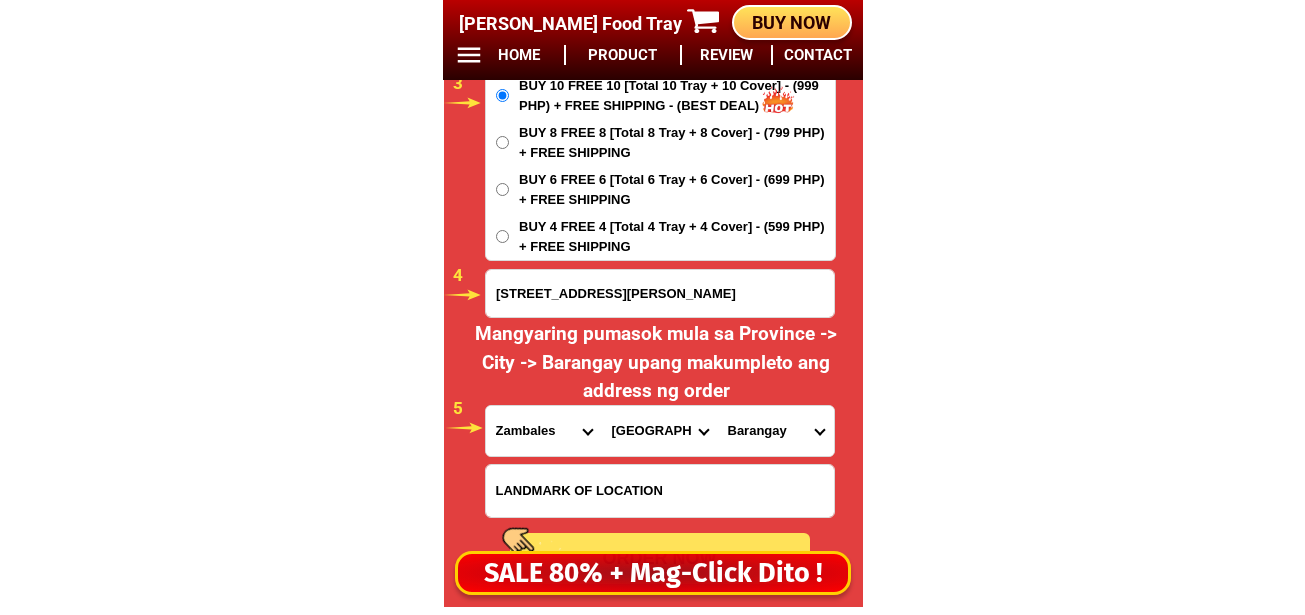 click on "Barangay Asinan Banicain [PERSON_NAME][GEOGRAPHIC_DATA]-[GEOGRAPHIC_DATA] tapinac [PERSON_NAME][GEOGRAPHIC_DATA] [GEOGRAPHIC_DATA] Mabayuan [GEOGRAPHIC_DATA] [GEOGRAPHIC_DATA] New kababae [GEOGRAPHIC_DATA] [GEOGRAPHIC_DATA]-asa [GEOGRAPHIC_DATA][PERSON_NAME]-[GEOGRAPHIC_DATA]" at bounding box center [776, 431] 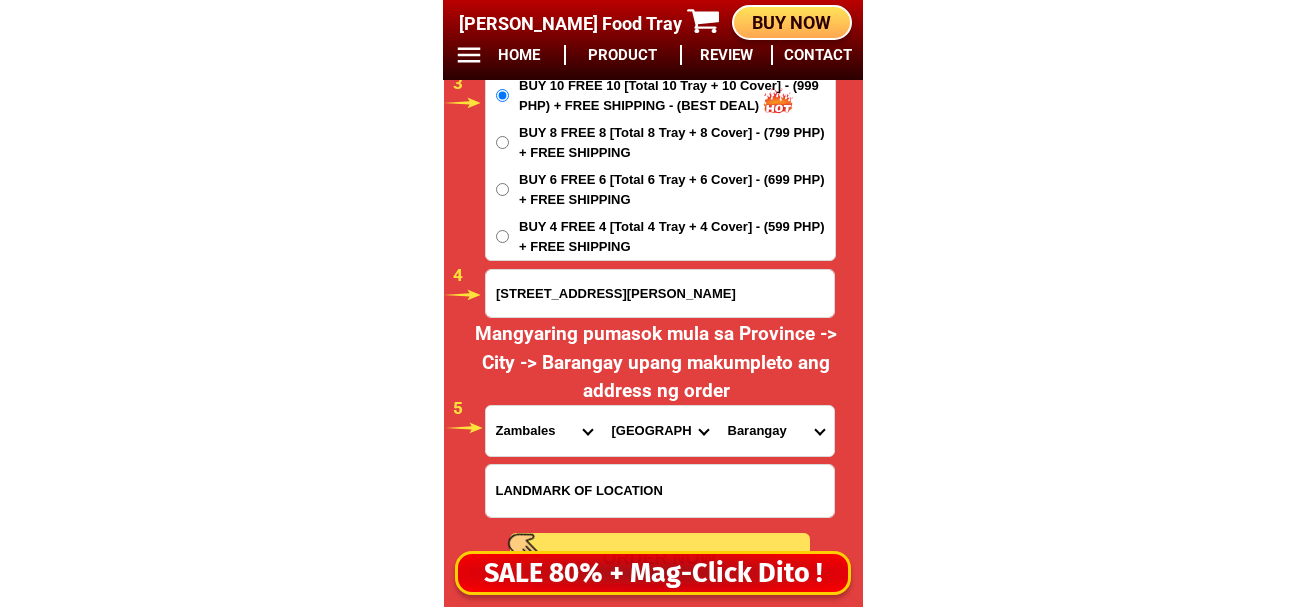 select on "63_80323278300" 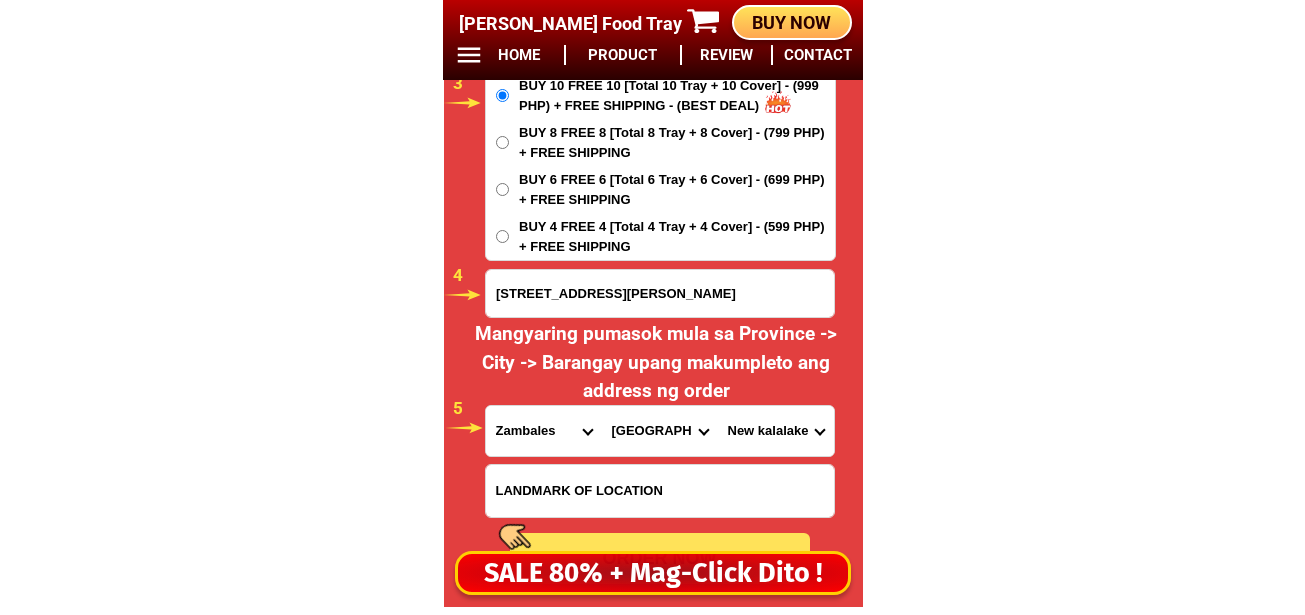 click on "Barangay Asinan Banicain [PERSON_NAME][GEOGRAPHIC_DATA]-[GEOGRAPHIC_DATA] tapinac [PERSON_NAME][GEOGRAPHIC_DATA] [GEOGRAPHIC_DATA] Mabayuan [GEOGRAPHIC_DATA] [GEOGRAPHIC_DATA] New kababae [GEOGRAPHIC_DATA] [GEOGRAPHIC_DATA]-asa [GEOGRAPHIC_DATA][PERSON_NAME]-[GEOGRAPHIC_DATA]" at bounding box center (776, 431) 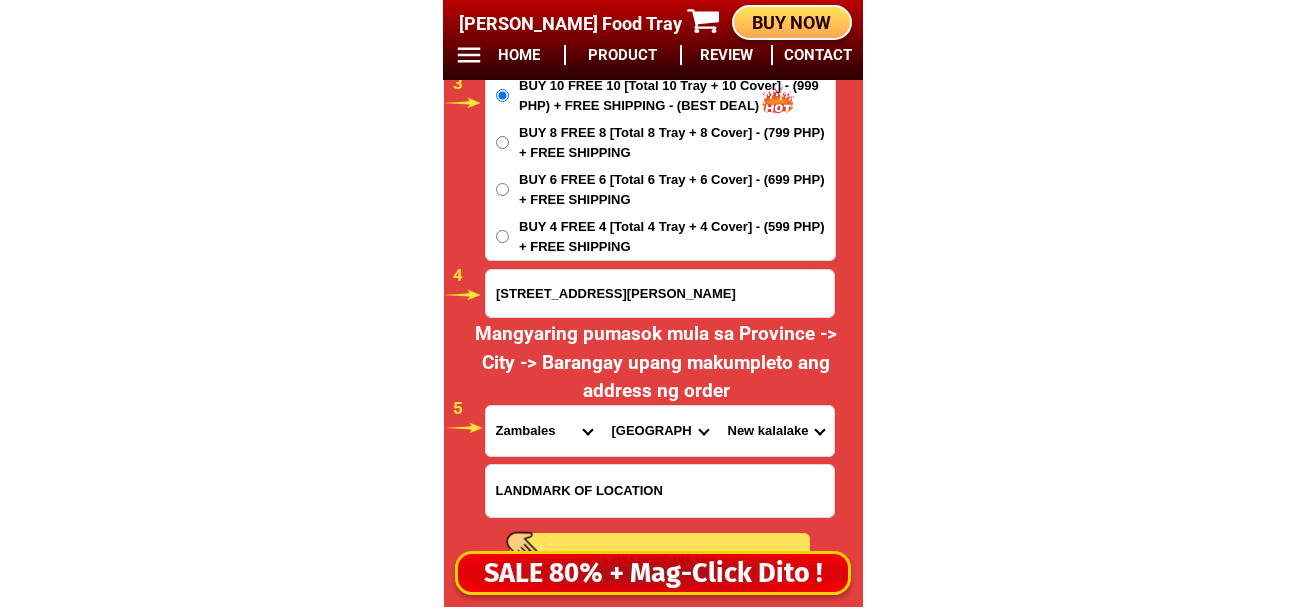 scroll, scrollTop: 17078, scrollLeft: 0, axis: vertical 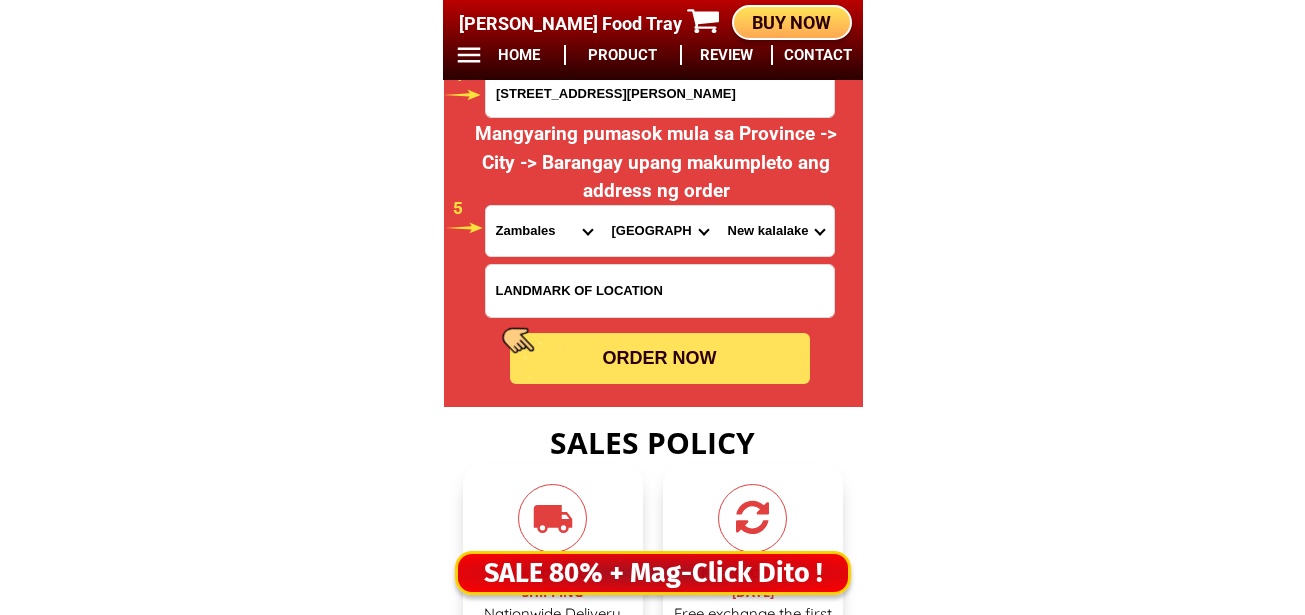 click on "ORDER NOW" at bounding box center (660, 358) 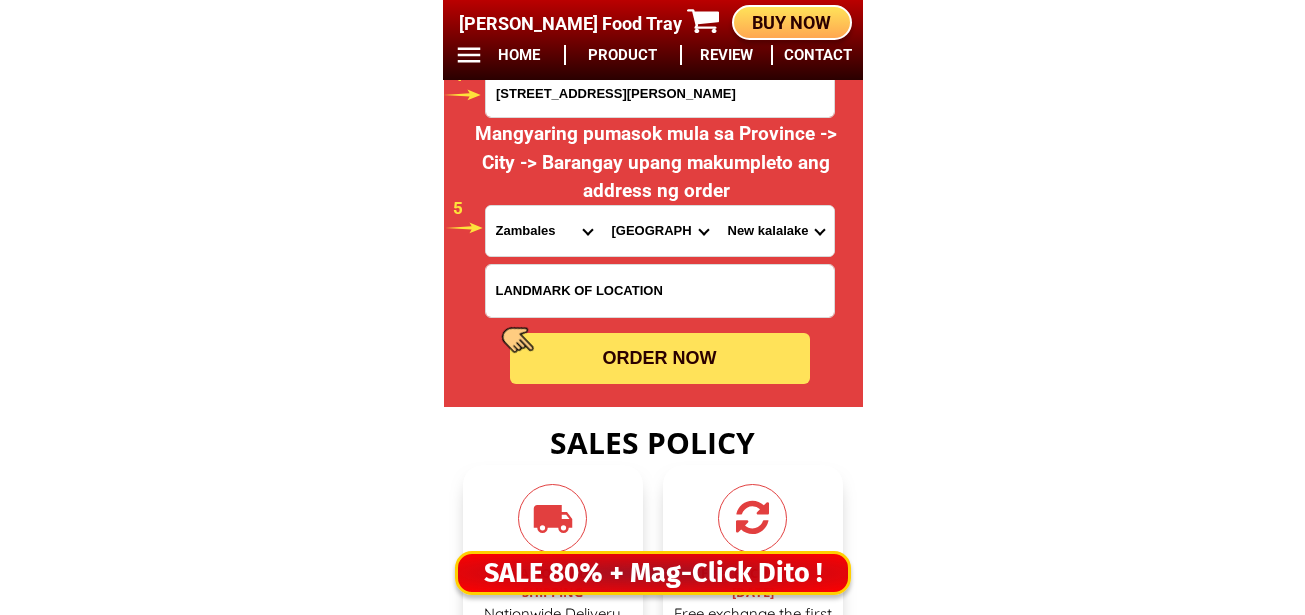 radio on "true" 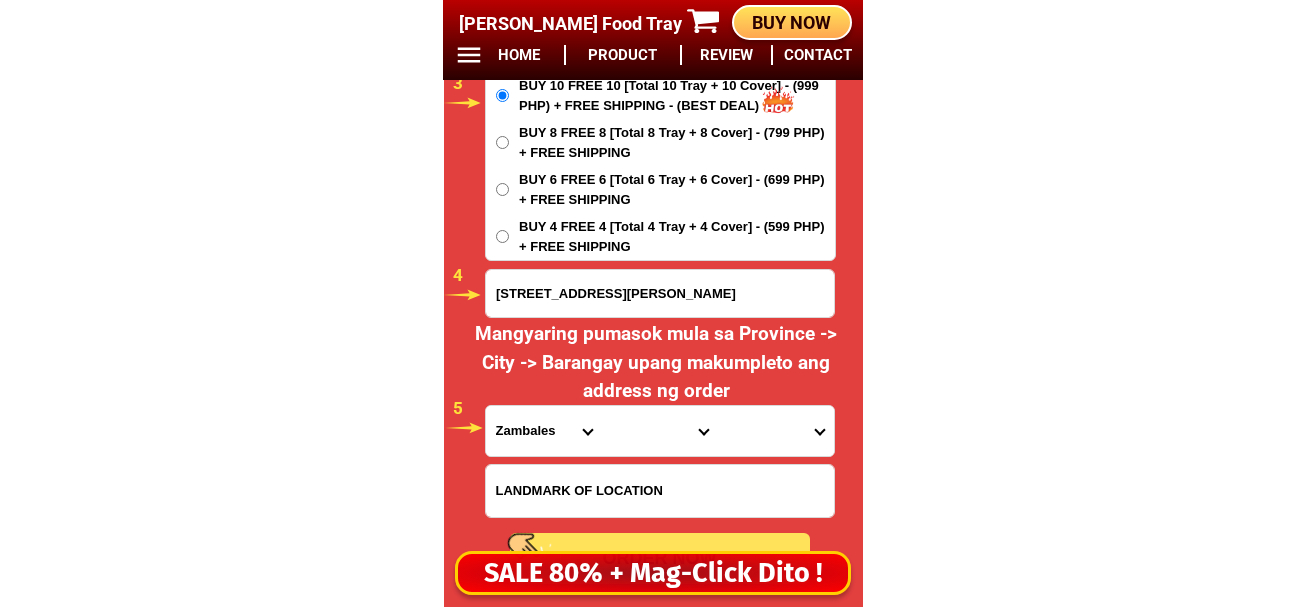scroll, scrollTop: 16678, scrollLeft: 0, axis: vertical 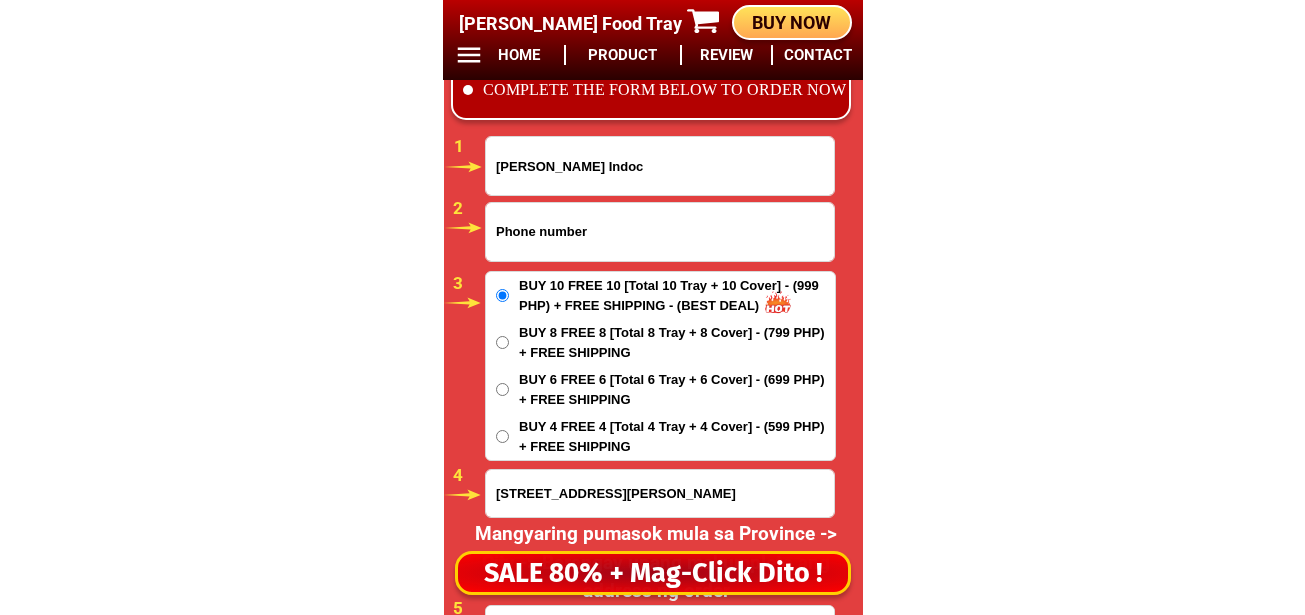 click at bounding box center [660, 232] 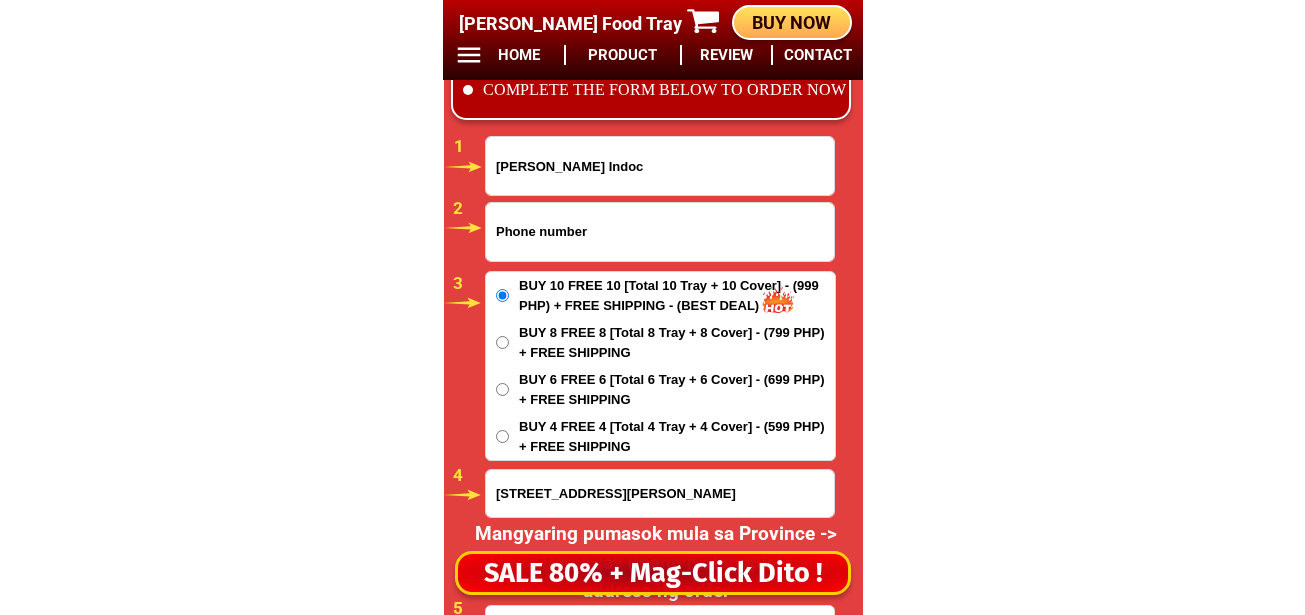 paste on "09099953825" 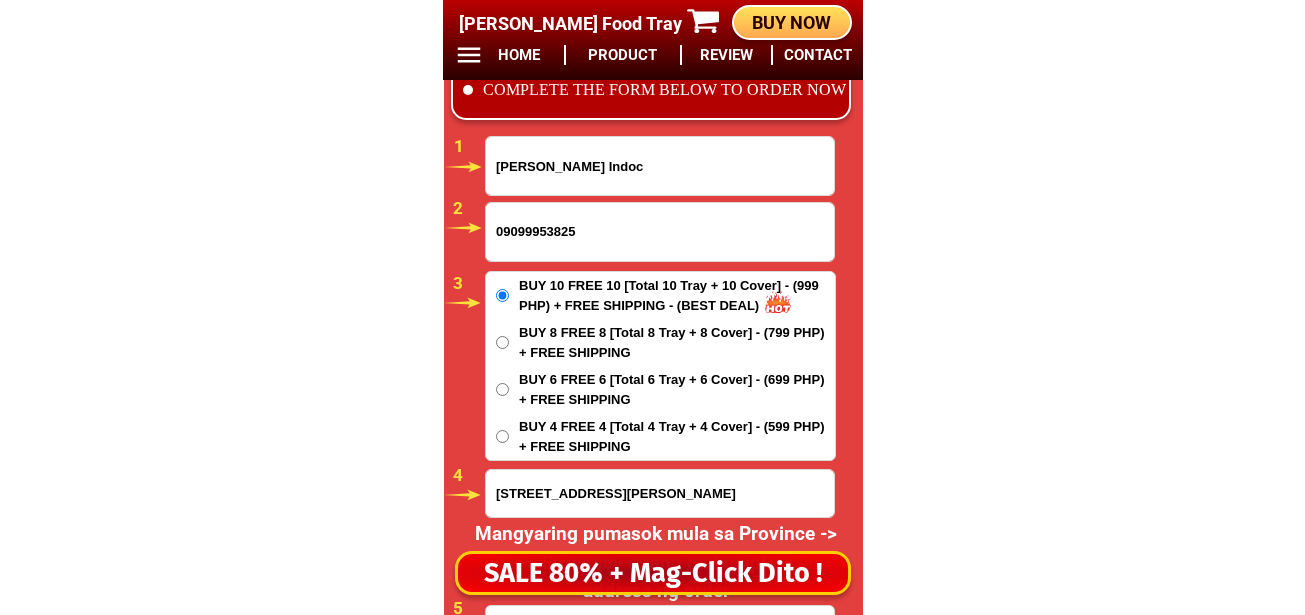 type on "09099953825" 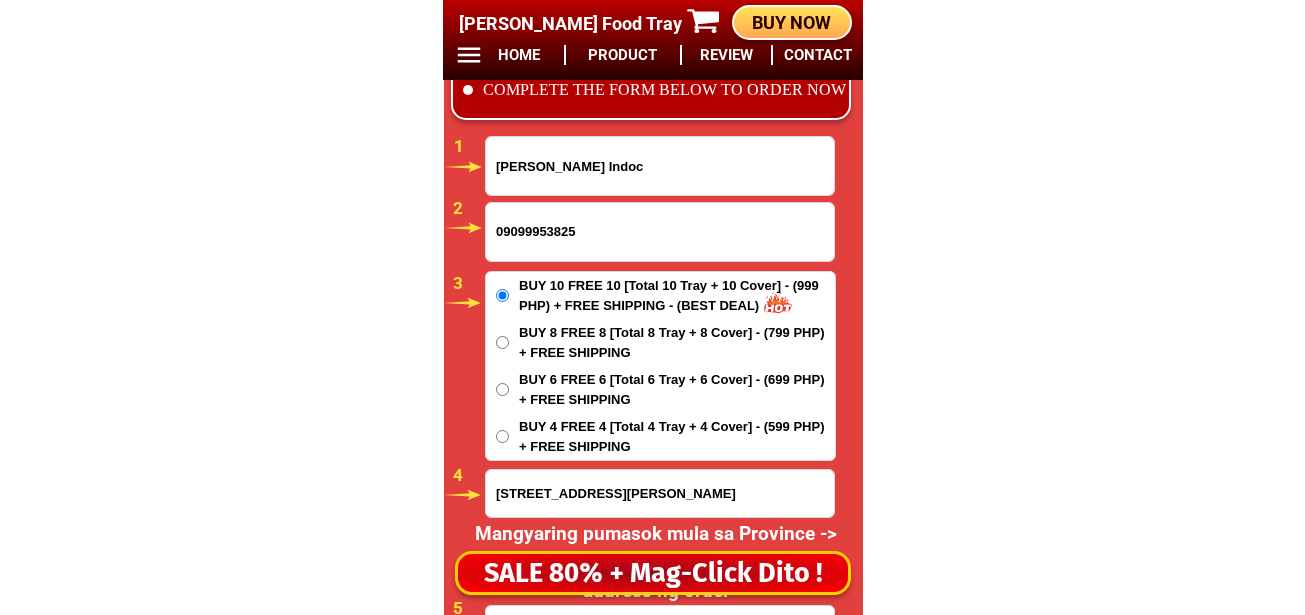 click on "[PERSON_NAME] Indoc" at bounding box center (660, 166) 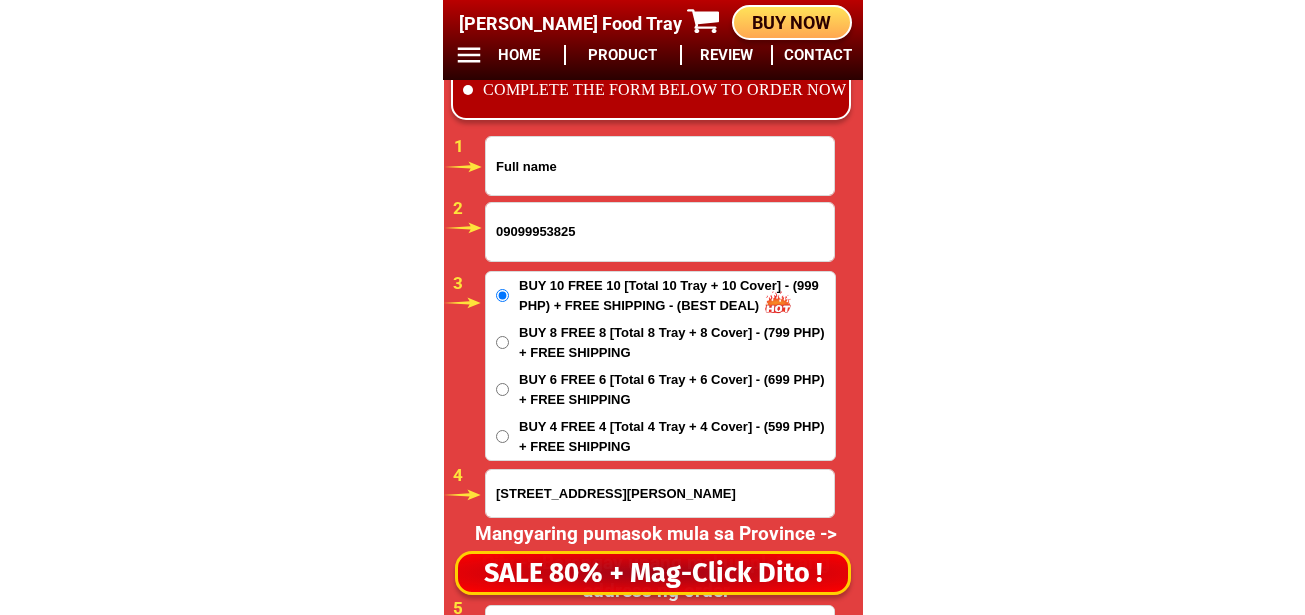 paste on "FE [PERSON_NAME]" 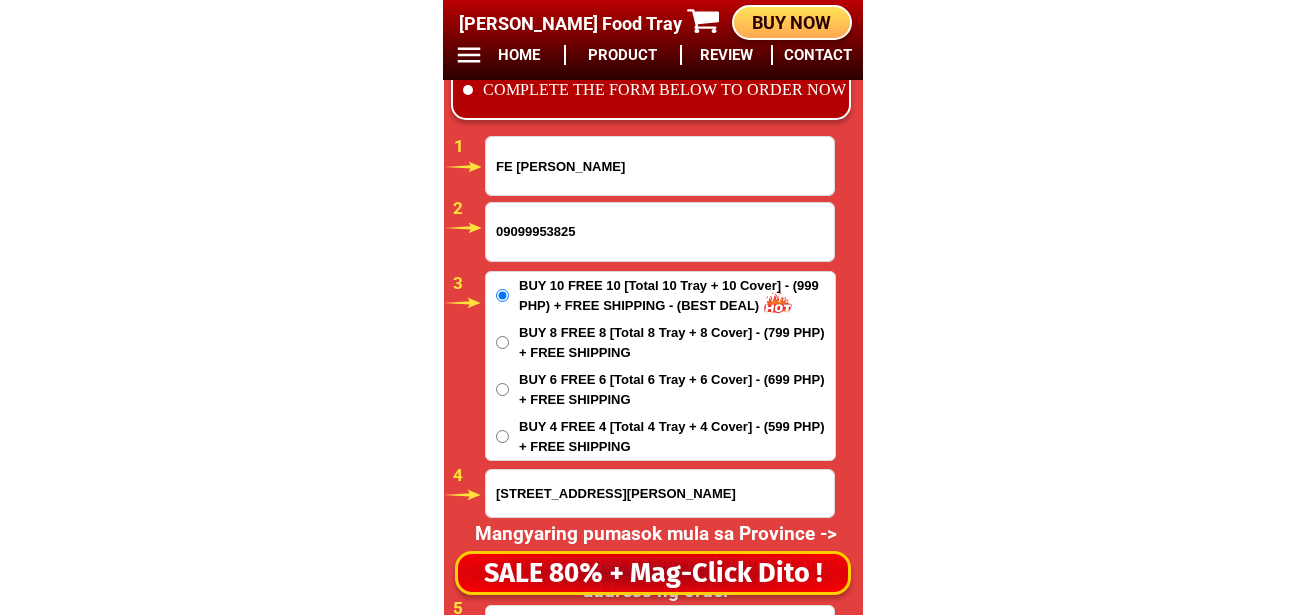 type on "FE [PERSON_NAME]" 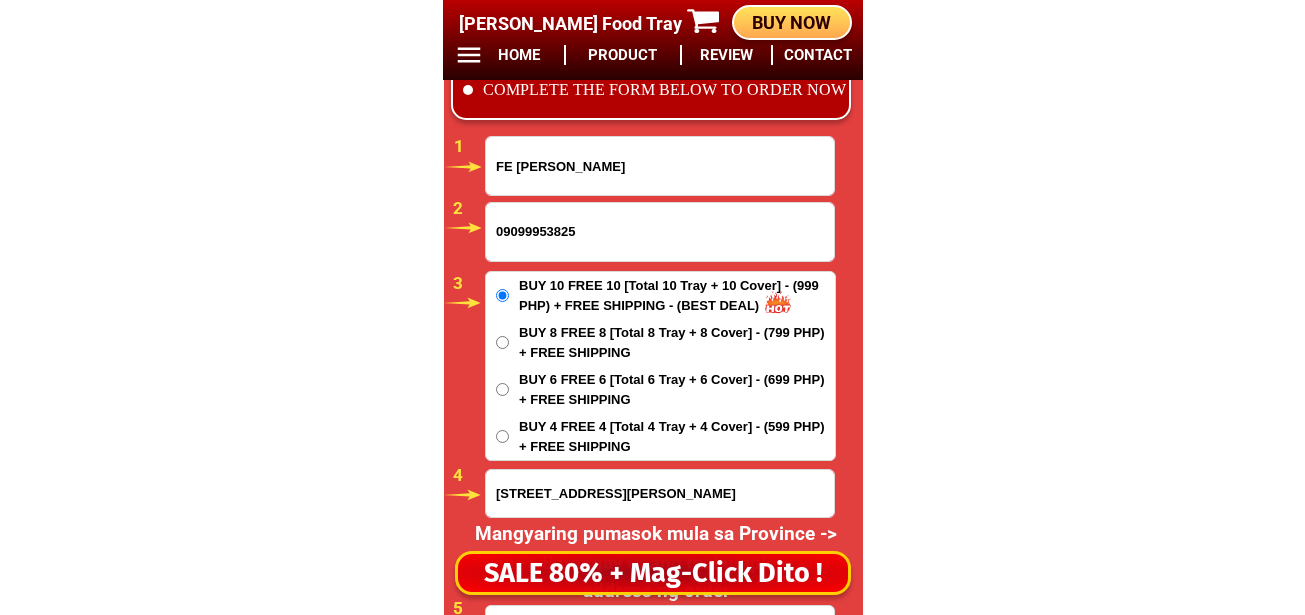 drag, startPoint x: 551, startPoint y: 429, endPoint x: 561, endPoint y: 438, distance: 13.453624 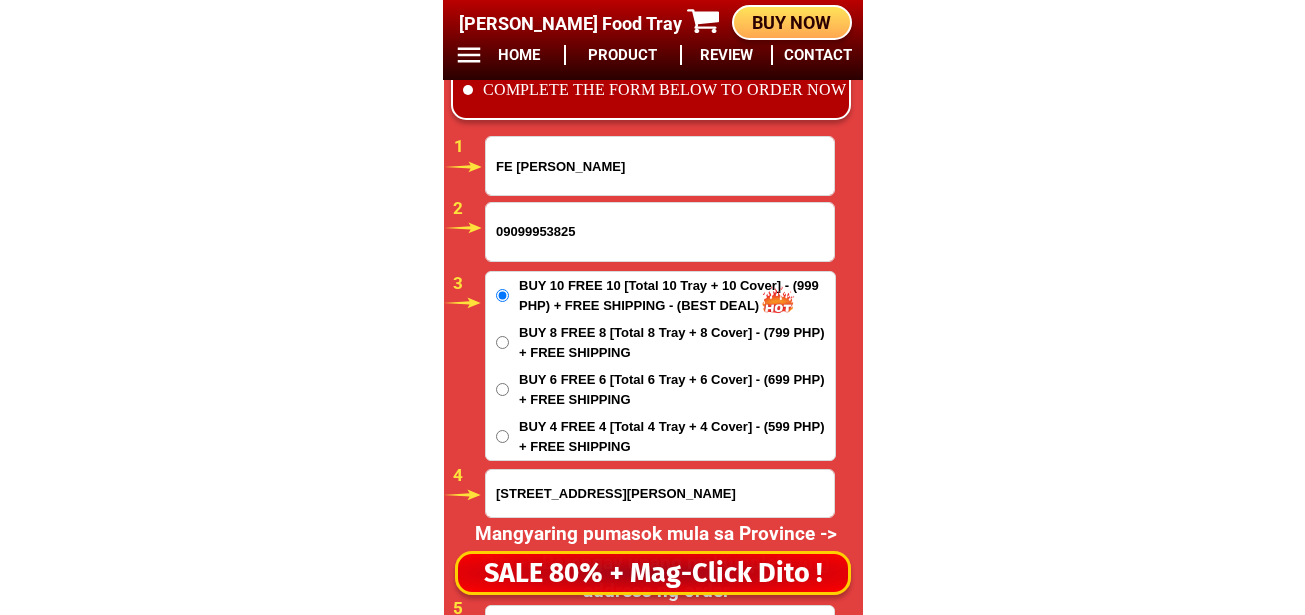 click on "BUY 4 FREE 4 [Total 4 Tray + 4 Cover] - (599 PHP) + FREE SHIPPING" at bounding box center (677, 436) 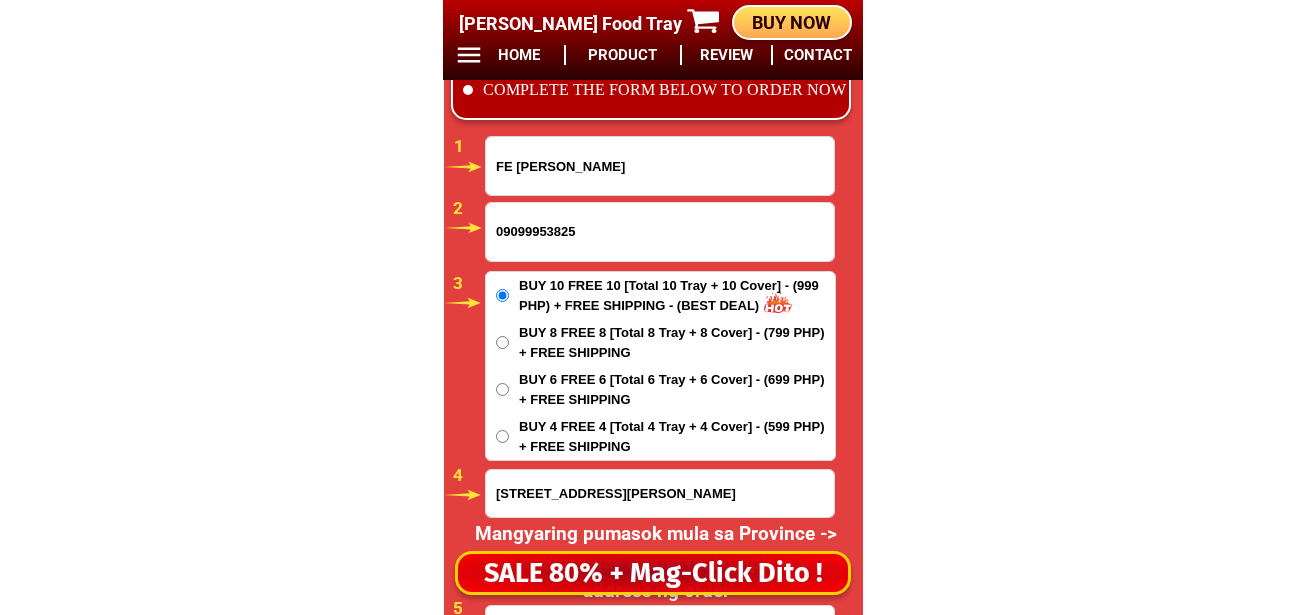 click on "BUY 4 FREE 4 [Total 4 Tray + 4 Cover] - (599 PHP) + FREE SHIPPING" at bounding box center [502, 436] 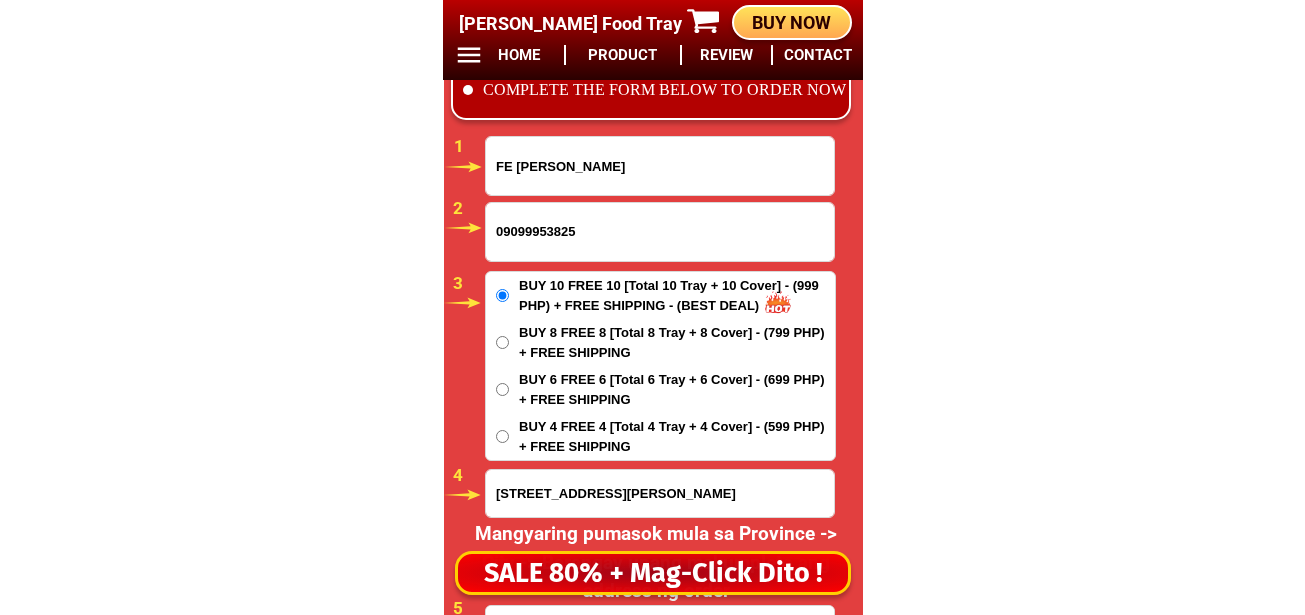 radio on "true" 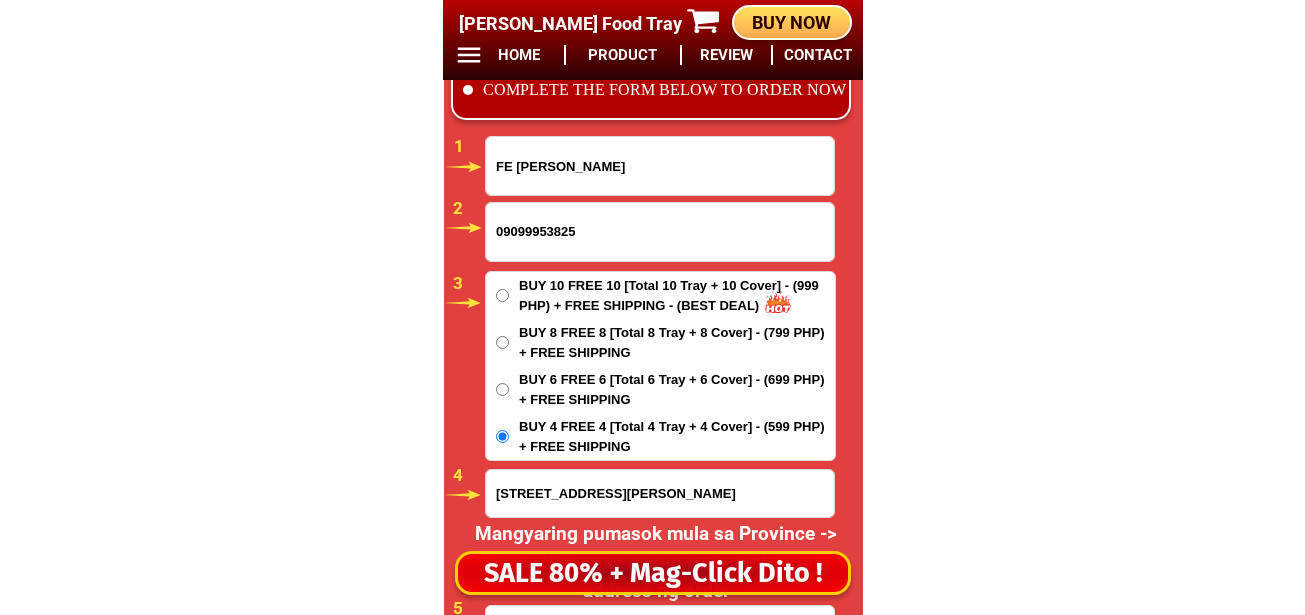 click on "[STREET_ADDRESS][PERSON_NAME]" at bounding box center (660, 493) 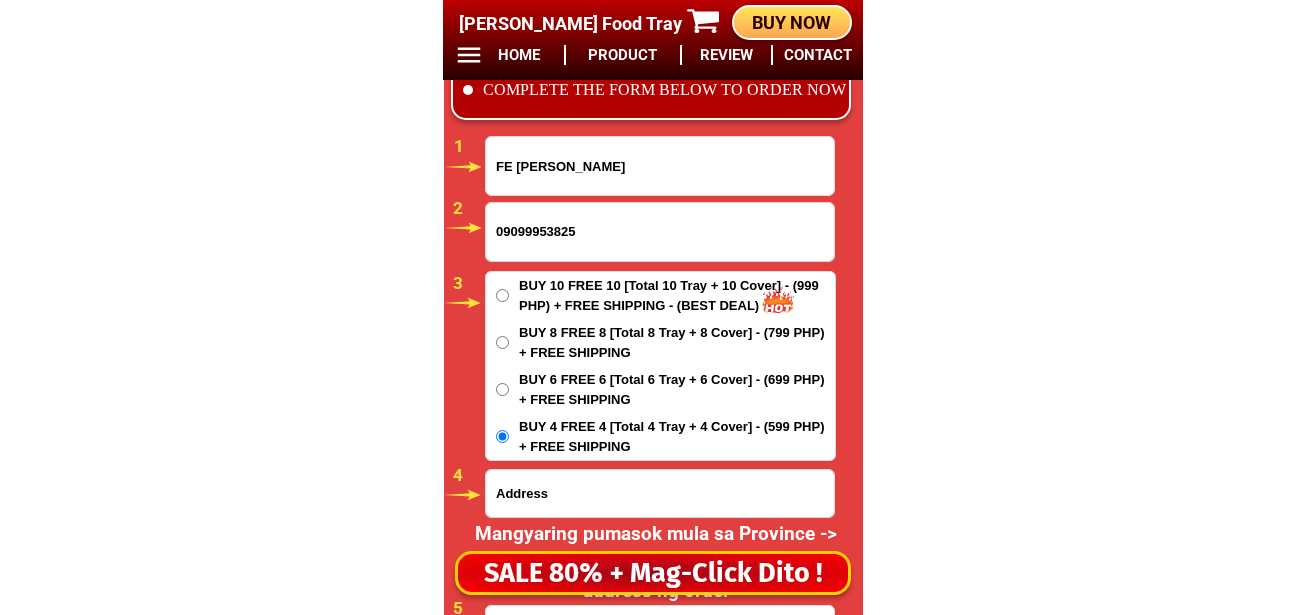paste on "purok  1 labinay osamis city misamis  occidental" 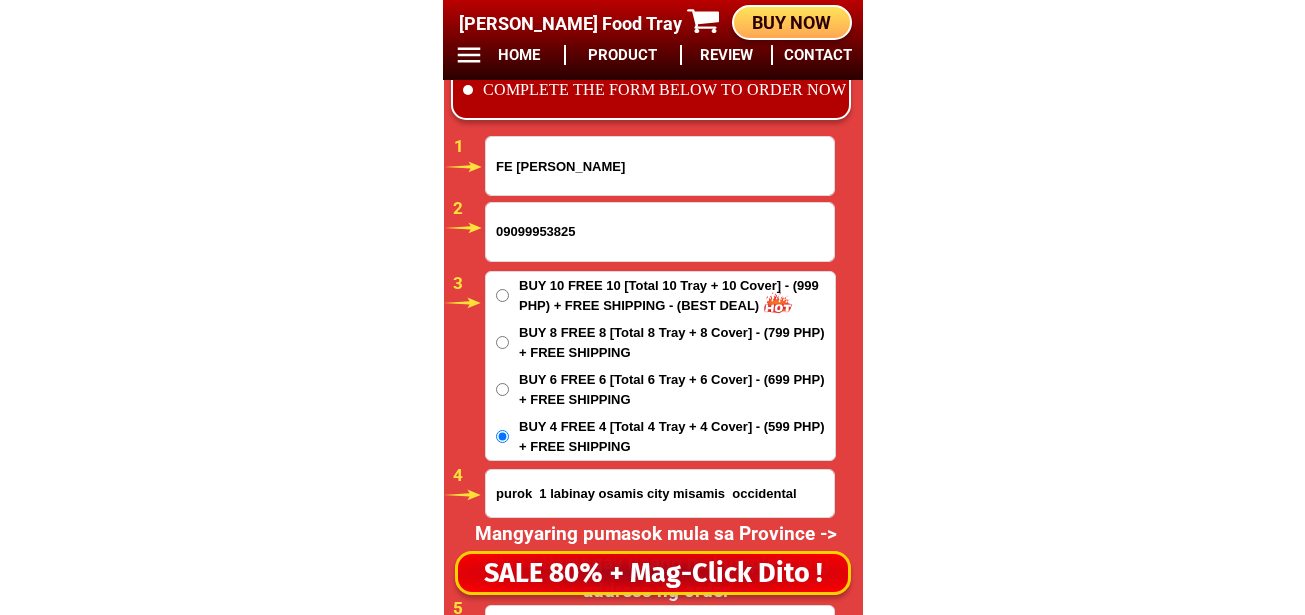 type on "purok  1 labinay osamis city misamis  occidental" 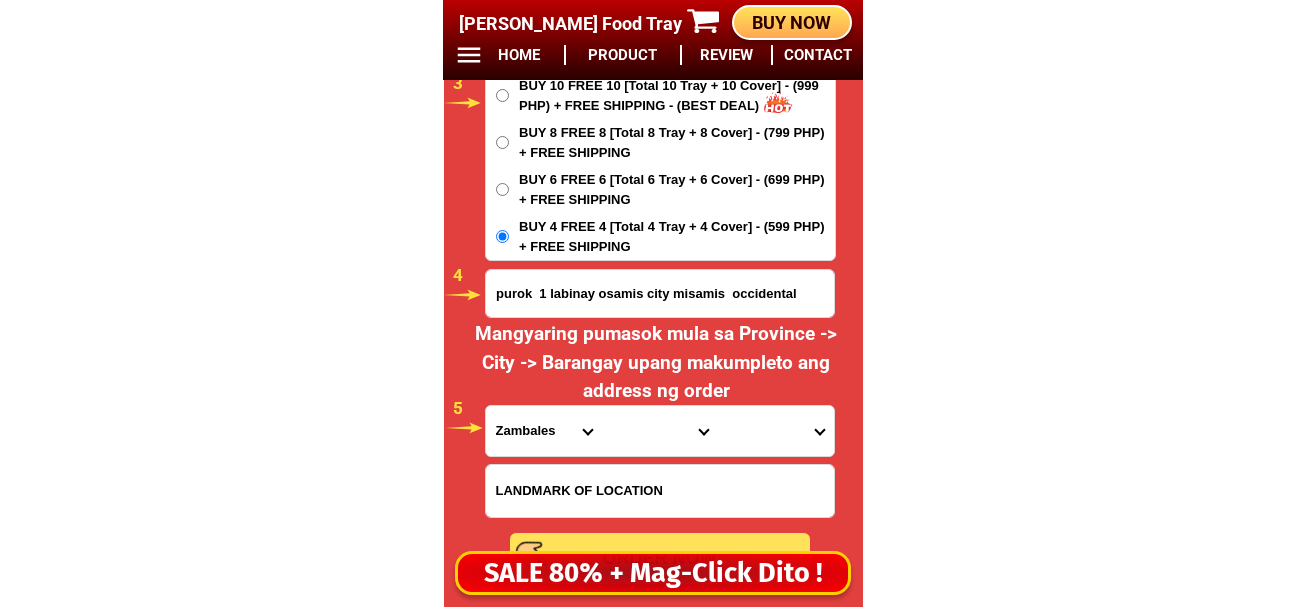 scroll, scrollTop: 16978, scrollLeft: 0, axis: vertical 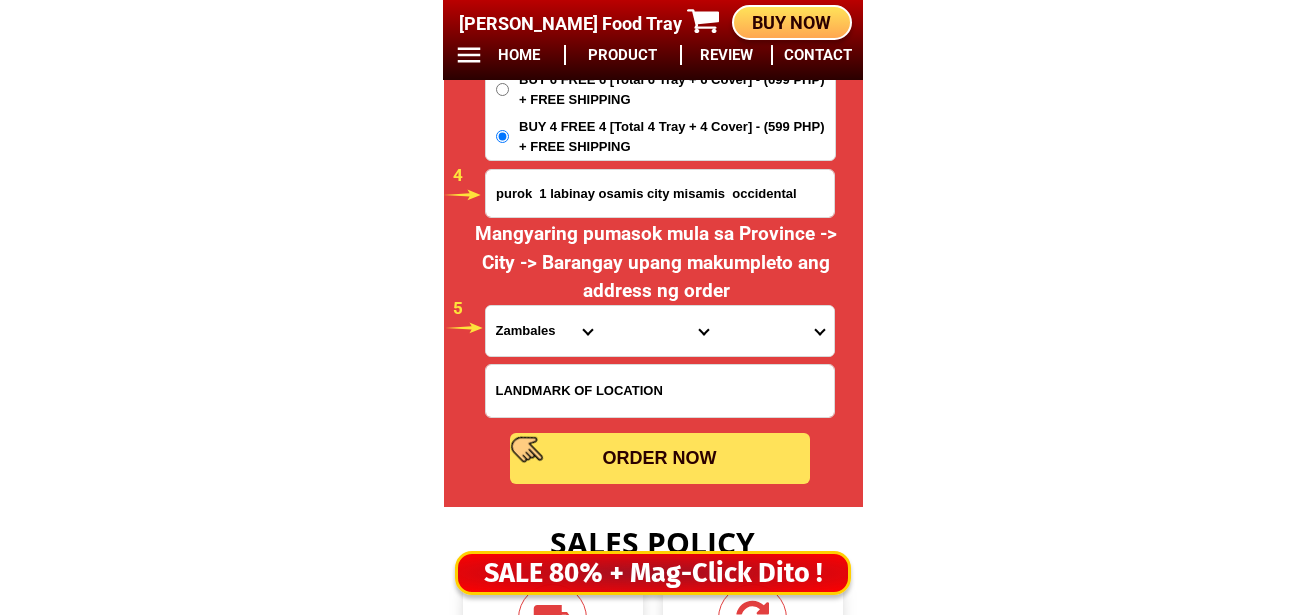 click at bounding box center (660, 391) 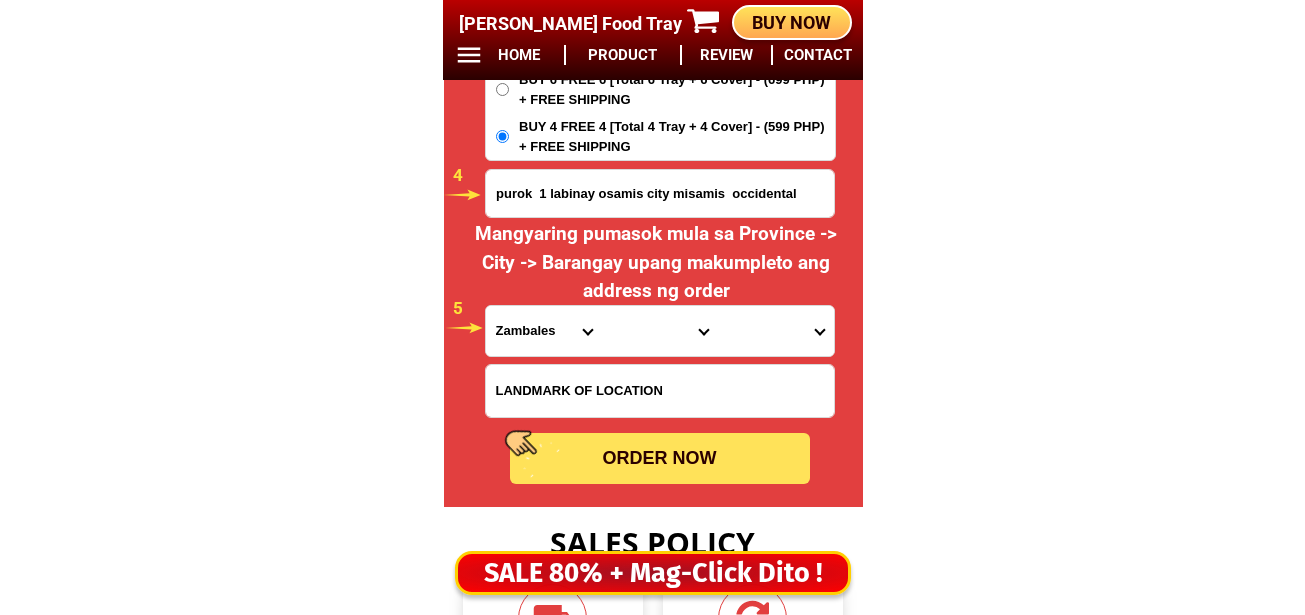 paste on "[GEOGRAPHIC_DATA]  high way" 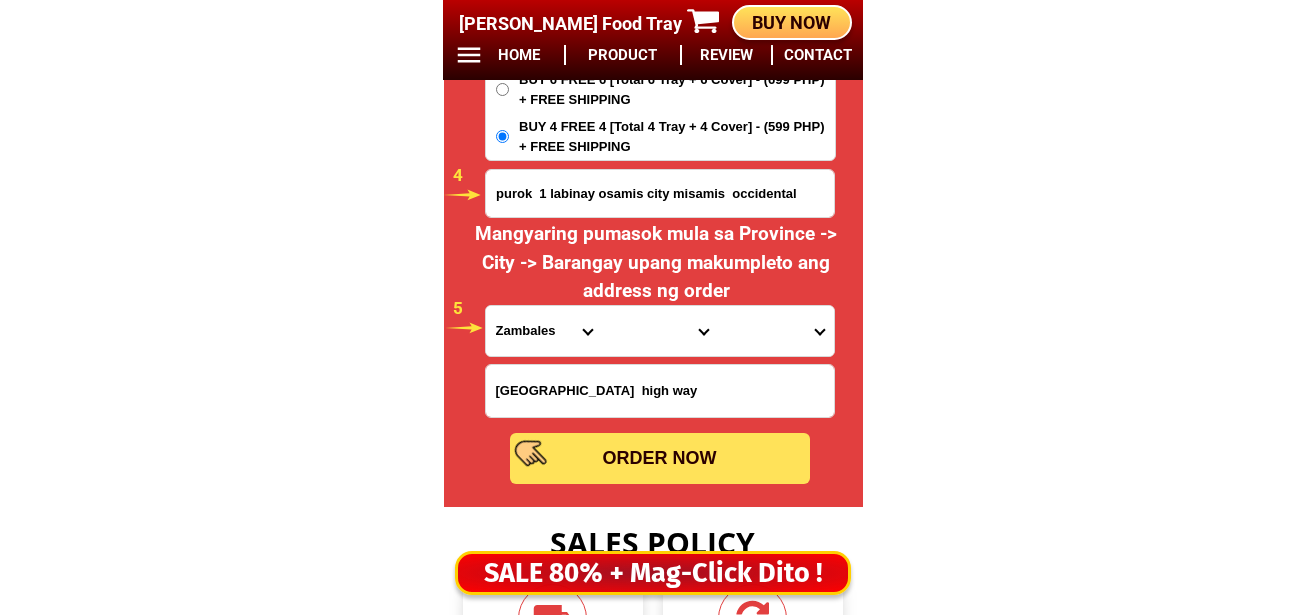 type on "[GEOGRAPHIC_DATA]  high way" 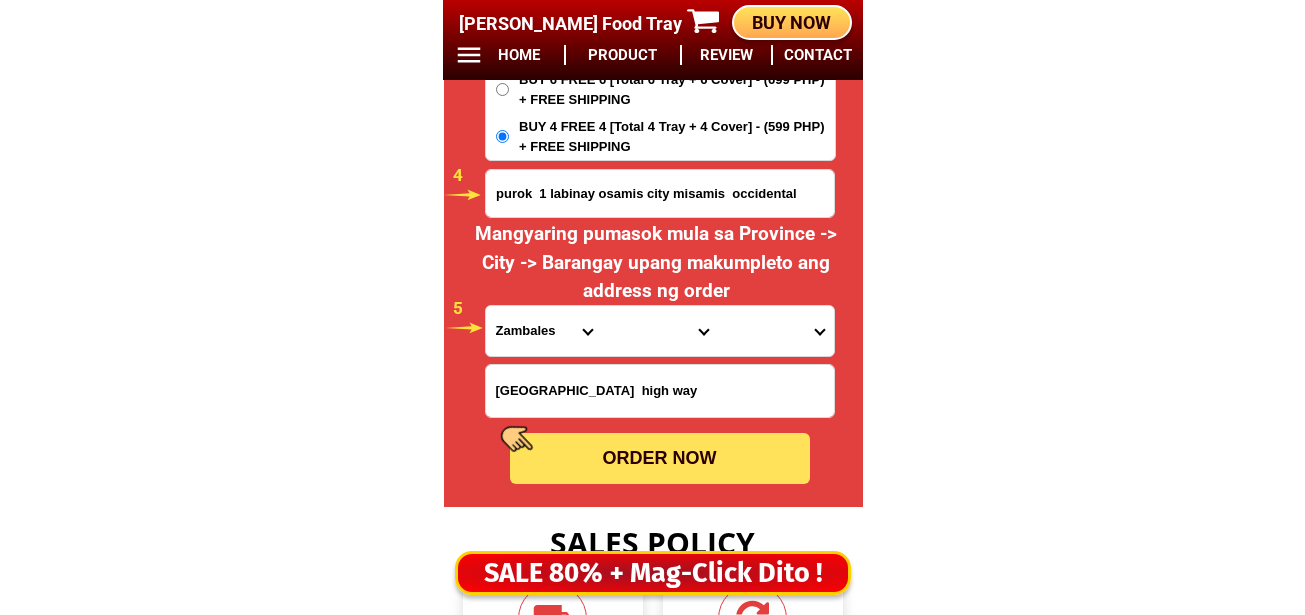 click on "BIG SALE [DATE] ONLY BUY MORE SAVE MORE MONEY 80% OFF BUY 10 + FREE SHIPPING FREE 10 [PERSON_NAME] Food Tray CONTACT REVIEW PRODUCT HOME BUY NOW Product Information Type Made in Send from Food Tray [GEOGRAPHIC_DATA] [GEOGRAPHIC_DATA] Details Material :  304 Stainless Steel Tray and PVC Flexible Lid
Product Size :  25.5 x 20 x 5,5 (cm)
Rolled Edge:  Prevent cut to hands
Healthy:  Anti-bacterial, anti-grease, non-stick, easy to clean
Usage:  Food preservation, food storage, baking trays, cooking trays, BBQ trays   FREE SHIPPING
BUY 10 GET 10   49 ONLY THIS WEEK 80% OFF FLASH SALE [DATE] 00 Days 00 Hours 00 Minutes 00 Seconds Day Hour Minute Second BUY 10 GET 10 FREE SHIPPING + COD ₱999 Best Saving Buy 8 Get 8 ₱799 FREE SHIPPING + COD PHP 3,599 (80% off) Buy 6 Get 6 ₱699 FREE SHIPPING + COD FE [PERSON_NAME] 09099953825 ORDER NOW purok  1 labinay osamis city misamis  occidental Province [GEOGRAPHIC_DATA] [GEOGRAPHIC_DATA] [GEOGRAPHIC_DATA] [GEOGRAPHIC_DATA] [GEOGRAPHIC_DATA][PERSON_NAME][GEOGRAPHIC_DATA] [GEOGRAPHIC_DATA] [GEOGRAPHIC_DATA] [GEOGRAPHIC_DATA] 1" at bounding box center [652, -6710] 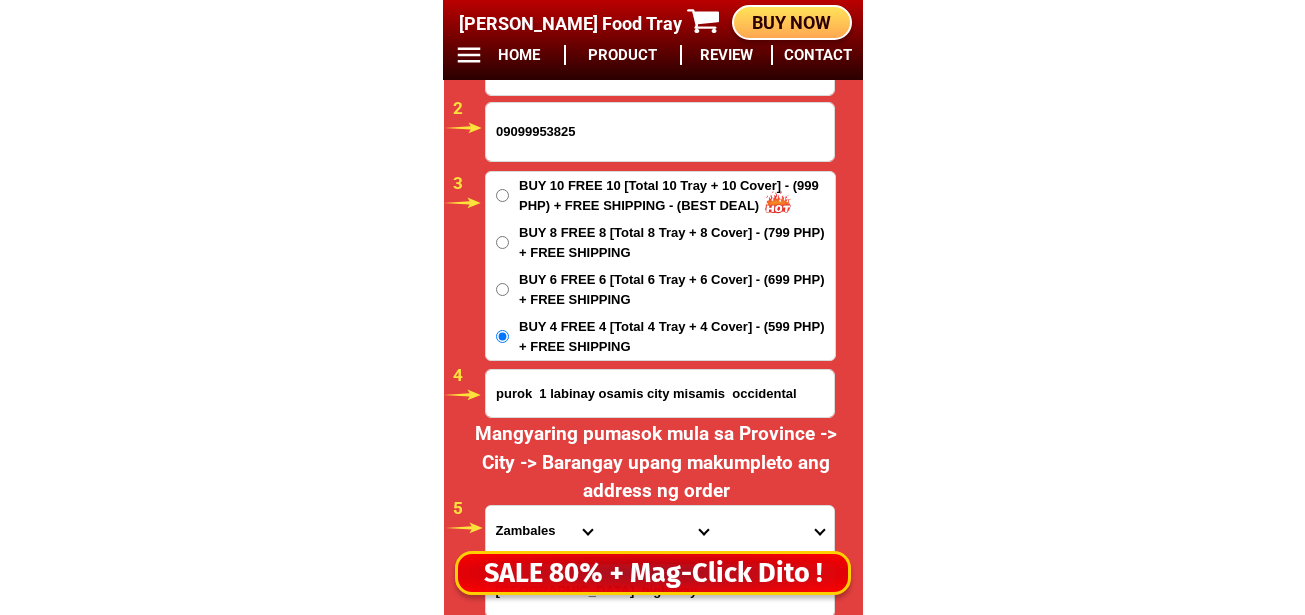 scroll, scrollTop: 16978, scrollLeft: 0, axis: vertical 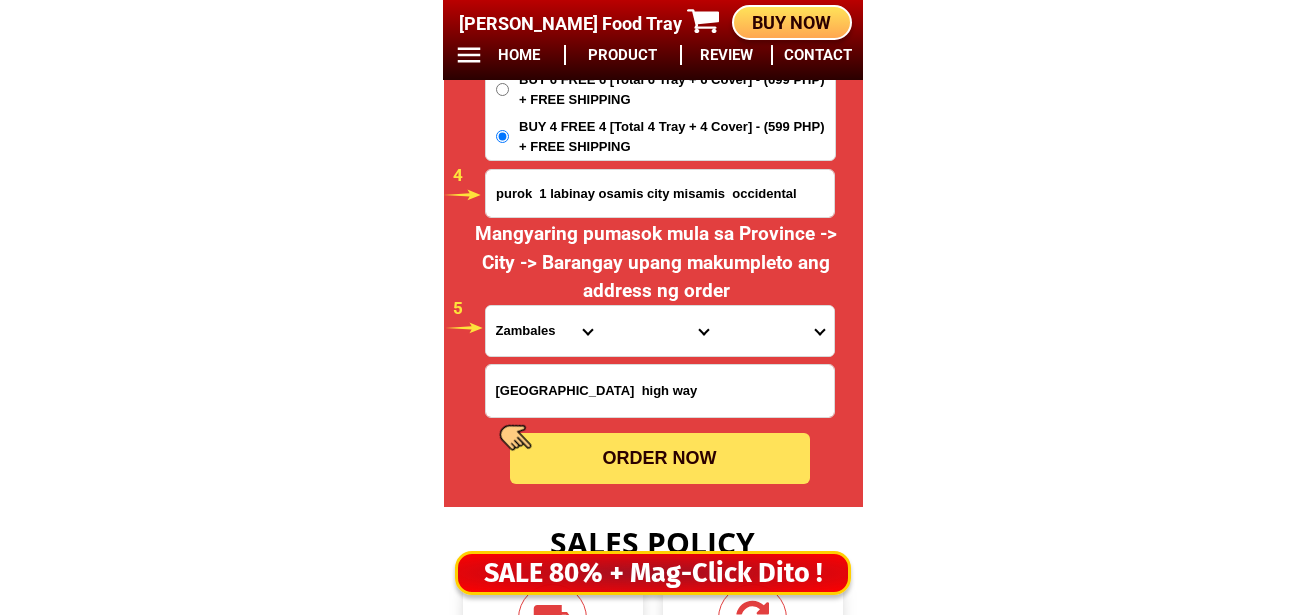 drag, startPoint x: 645, startPoint y: 458, endPoint x: 635, endPoint y: 421, distance: 38.327538 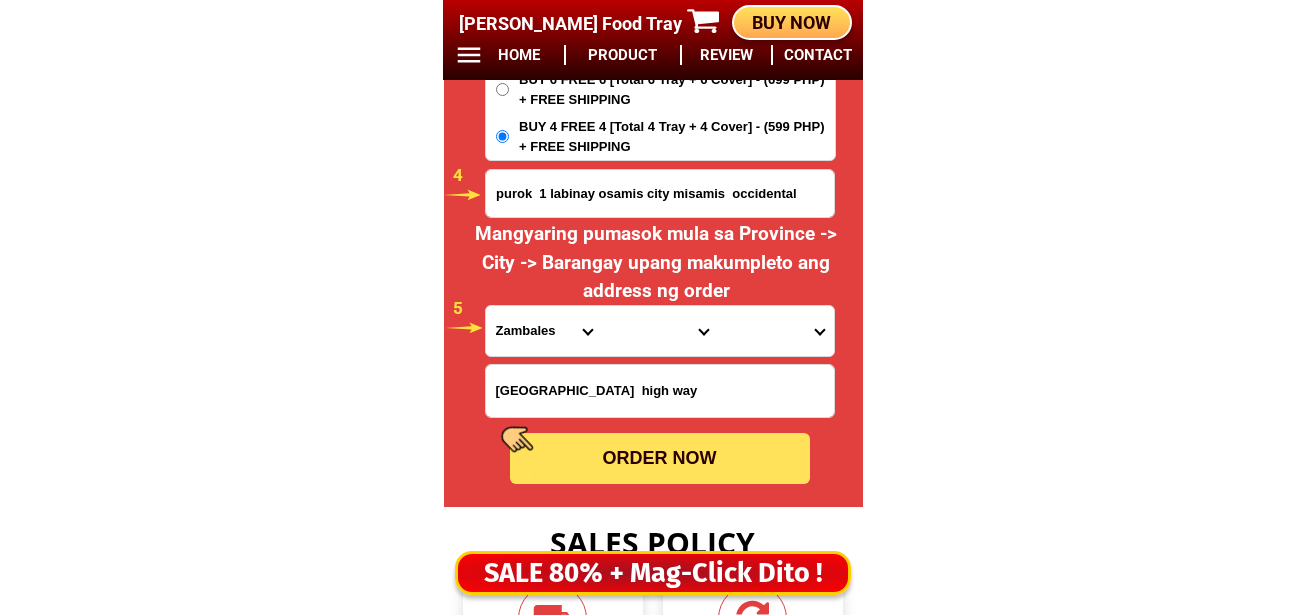 click on "ORDER NOW" at bounding box center [660, 458] 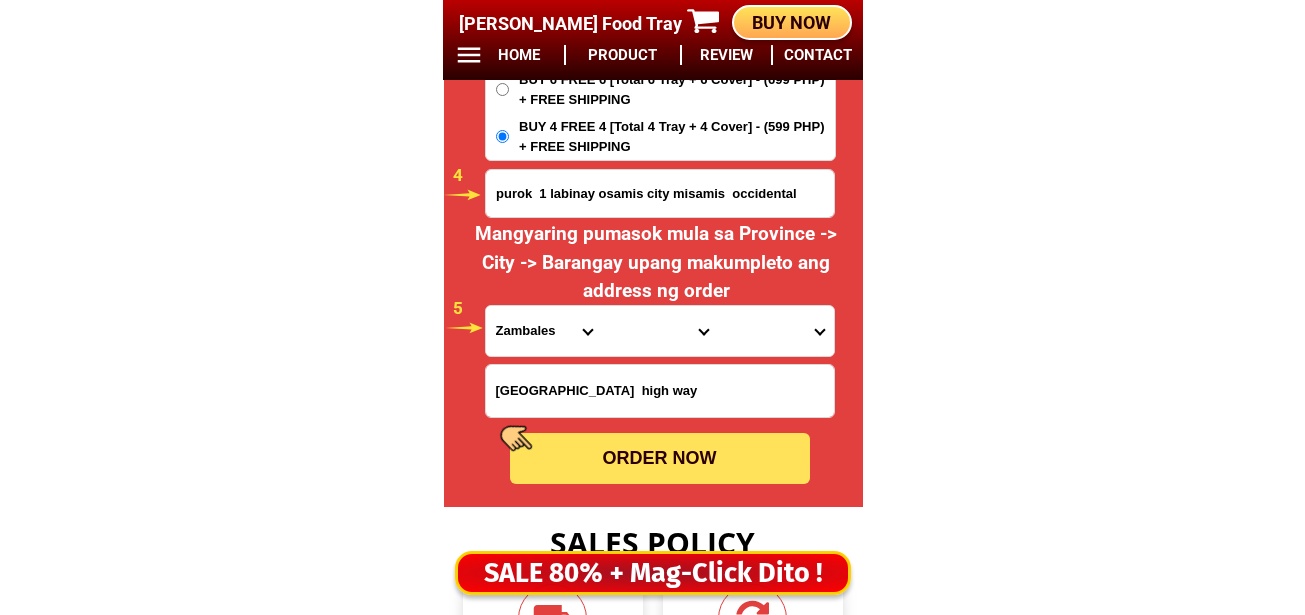 type on "09099953825" 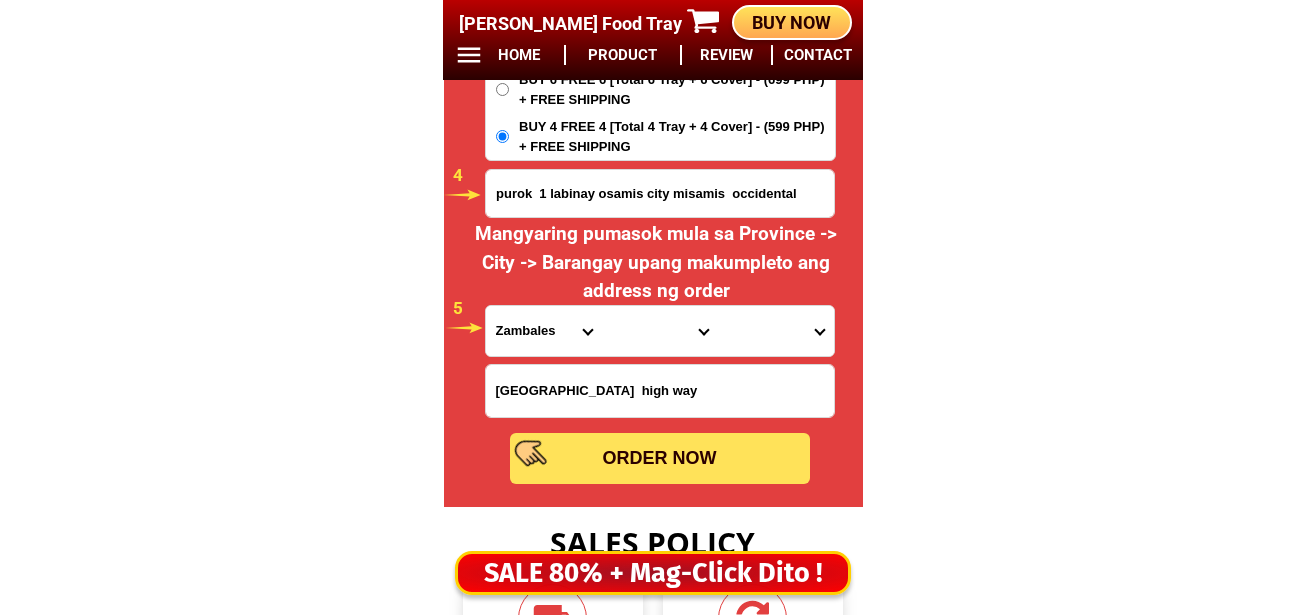 radio on "true" 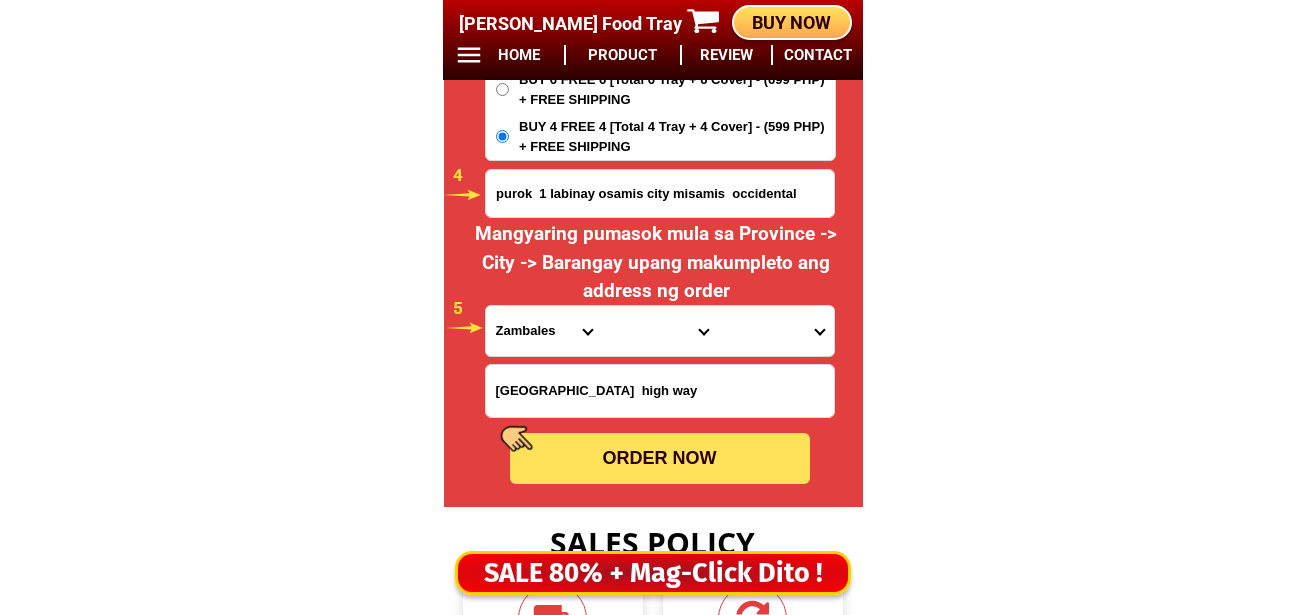 click on "Province [GEOGRAPHIC_DATA] [GEOGRAPHIC_DATA] [GEOGRAPHIC_DATA] [GEOGRAPHIC_DATA] [GEOGRAPHIC_DATA] [GEOGRAPHIC_DATA][PERSON_NAME][GEOGRAPHIC_DATA] [GEOGRAPHIC_DATA] [GEOGRAPHIC_DATA] [GEOGRAPHIC_DATA] [GEOGRAPHIC_DATA] [GEOGRAPHIC_DATA] [GEOGRAPHIC_DATA] [GEOGRAPHIC_DATA] [GEOGRAPHIC_DATA] [GEOGRAPHIC_DATA]-[GEOGRAPHIC_DATA] [GEOGRAPHIC_DATA] [GEOGRAPHIC_DATA] [GEOGRAPHIC_DATA] [GEOGRAPHIC_DATA] [GEOGRAPHIC_DATA] [GEOGRAPHIC_DATA]-de-oro [GEOGRAPHIC_DATA] [GEOGRAPHIC_DATA]-occidental [GEOGRAPHIC_DATA] [GEOGRAPHIC_DATA] Eastern-[GEOGRAPHIC_DATA] [GEOGRAPHIC_DATA] [GEOGRAPHIC_DATA] [GEOGRAPHIC_DATA]-norte [GEOGRAPHIC_DATA]-[GEOGRAPHIC_DATA] [GEOGRAPHIC_DATA] [GEOGRAPHIC_DATA] [GEOGRAPHIC_DATA] [GEOGRAPHIC_DATA] [GEOGRAPHIC_DATA] [GEOGRAPHIC_DATA] [GEOGRAPHIC_DATA] [GEOGRAPHIC_DATA] Metro-[GEOGRAPHIC_DATA] [GEOGRAPHIC_DATA]-[GEOGRAPHIC_DATA]-[GEOGRAPHIC_DATA]-province [GEOGRAPHIC_DATA]-[GEOGRAPHIC_DATA]-oriental [GEOGRAPHIC_DATA] [GEOGRAPHIC_DATA] [GEOGRAPHIC_DATA]-[GEOGRAPHIC_DATA]-[GEOGRAPHIC_DATA] [GEOGRAPHIC_DATA] [GEOGRAPHIC_DATA] [GEOGRAPHIC_DATA] [GEOGRAPHIC_DATA] [GEOGRAPHIC_DATA][PERSON_NAME][GEOGRAPHIC_DATA] [GEOGRAPHIC_DATA] [GEOGRAPHIC_DATA] [GEOGRAPHIC_DATA] [GEOGRAPHIC_DATA] [GEOGRAPHIC_DATA]-[GEOGRAPHIC_DATA]-[GEOGRAPHIC_DATA]-[GEOGRAPHIC_DATA] [GEOGRAPHIC_DATA] [GEOGRAPHIC_DATA]-[GEOGRAPHIC_DATA]-[GEOGRAPHIC_DATA] [GEOGRAPHIC_DATA] [GEOGRAPHIC_DATA] [GEOGRAPHIC_DATA]" at bounding box center (544, 331) 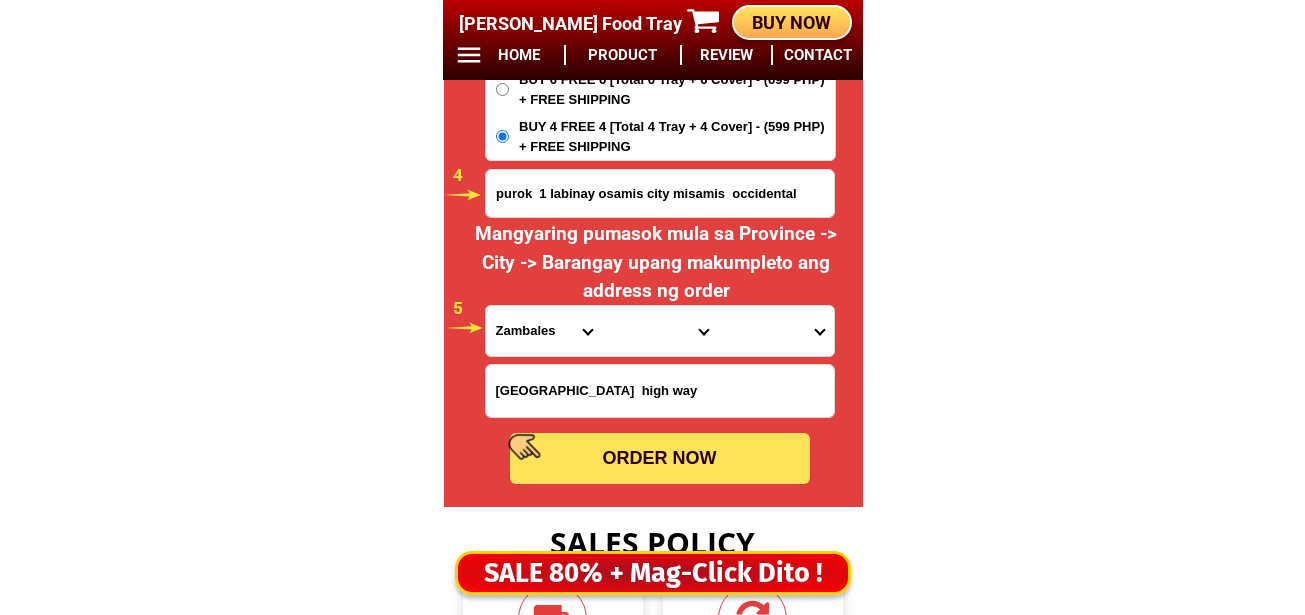 select on "63_283" 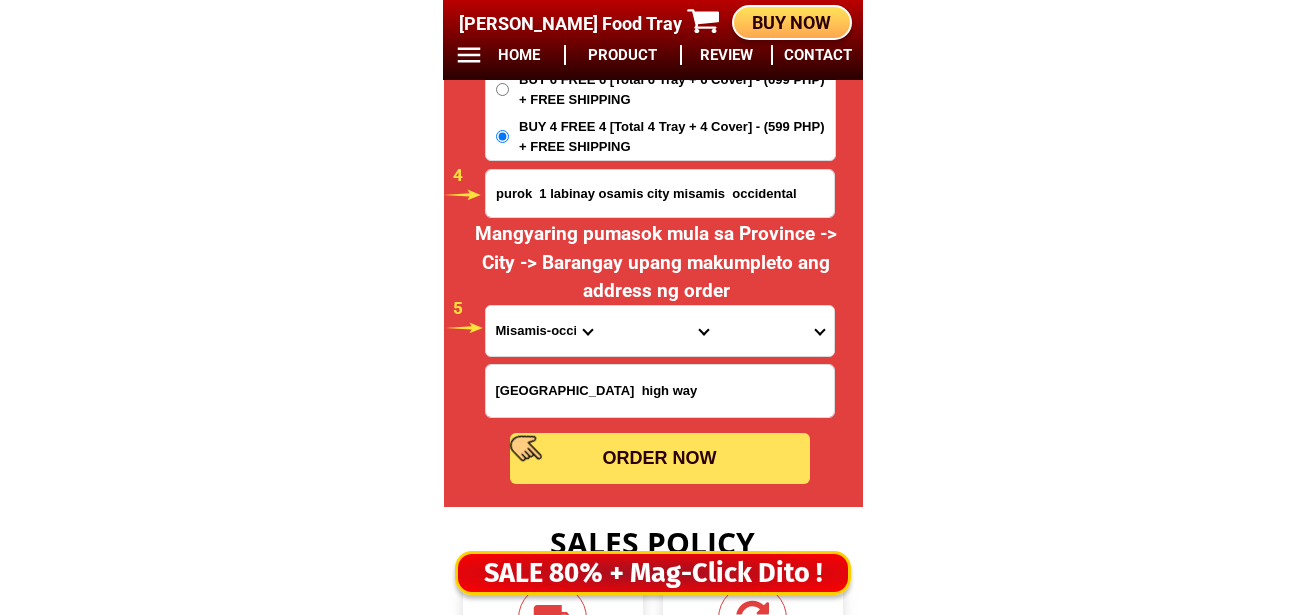 click on "Province [GEOGRAPHIC_DATA] [GEOGRAPHIC_DATA] [GEOGRAPHIC_DATA] [GEOGRAPHIC_DATA] [GEOGRAPHIC_DATA] [GEOGRAPHIC_DATA][PERSON_NAME][GEOGRAPHIC_DATA] [GEOGRAPHIC_DATA] [GEOGRAPHIC_DATA] [GEOGRAPHIC_DATA] [GEOGRAPHIC_DATA] [GEOGRAPHIC_DATA] [GEOGRAPHIC_DATA] [GEOGRAPHIC_DATA] [GEOGRAPHIC_DATA] [GEOGRAPHIC_DATA]-[GEOGRAPHIC_DATA] [GEOGRAPHIC_DATA] [GEOGRAPHIC_DATA] [GEOGRAPHIC_DATA] [GEOGRAPHIC_DATA] [GEOGRAPHIC_DATA] [GEOGRAPHIC_DATA]-de-oro [GEOGRAPHIC_DATA] [GEOGRAPHIC_DATA]-occidental [GEOGRAPHIC_DATA] [GEOGRAPHIC_DATA] Eastern-[GEOGRAPHIC_DATA] [GEOGRAPHIC_DATA] [GEOGRAPHIC_DATA] [GEOGRAPHIC_DATA]-norte [GEOGRAPHIC_DATA]-[GEOGRAPHIC_DATA] [GEOGRAPHIC_DATA] [GEOGRAPHIC_DATA] [GEOGRAPHIC_DATA] [GEOGRAPHIC_DATA] [GEOGRAPHIC_DATA] [GEOGRAPHIC_DATA] [GEOGRAPHIC_DATA] [GEOGRAPHIC_DATA] Metro-[GEOGRAPHIC_DATA] [GEOGRAPHIC_DATA]-[GEOGRAPHIC_DATA]-[GEOGRAPHIC_DATA]-province [GEOGRAPHIC_DATA]-[GEOGRAPHIC_DATA]-oriental [GEOGRAPHIC_DATA] [GEOGRAPHIC_DATA] [GEOGRAPHIC_DATA]-[GEOGRAPHIC_DATA]-[GEOGRAPHIC_DATA] [GEOGRAPHIC_DATA] [GEOGRAPHIC_DATA] [GEOGRAPHIC_DATA] [GEOGRAPHIC_DATA] [GEOGRAPHIC_DATA][PERSON_NAME][GEOGRAPHIC_DATA] [GEOGRAPHIC_DATA] [GEOGRAPHIC_DATA] [GEOGRAPHIC_DATA] [GEOGRAPHIC_DATA] [GEOGRAPHIC_DATA]-[GEOGRAPHIC_DATA]-[GEOGRAPHIC_DATA]-[GEOGRAPHIC_DATA] [GEOGRAPHIC_DATA] [GEOGRAPHIC_DATA]-[GEOGRAPHIC_DATA]-[GEOGRAPHIC_DATA] [GEOGRAPHIC_DATA] [GEOGRAPHIC_DATA] [GEOGRAPHIC_DATA]" at bounding box center (544, 331) 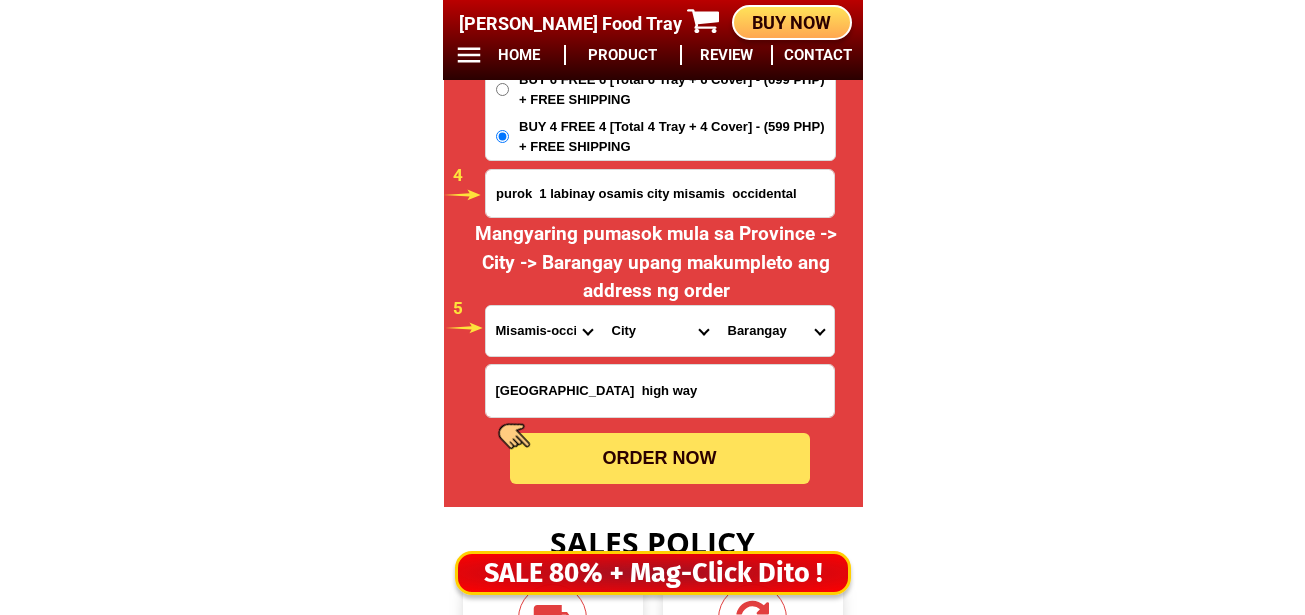 click on "City Aloran [GEOGRAPHIC_DATA] [GEOGRAPHIC_DATA][PERSON_NAME] [PERSON_NAME]-chiongbian [PERSON_NAME]-[PERSON_NAME] Misamis-occidental-clarin Misamis-occidental-[PERSON_NAME] Misamis-occidental-plaridel [GEOGRAPHIC_DATA]-occidental-[GEOGRAPHIC_DATA] [GEOGRAPHIC_DATA]-city [GEOGRAPHIC_DATA] [GEOGRAPHIC_DATA]-[GEOGRAPHIC_DATA] [GEOGRAPHIC_DATA]-city" at bounding box center [660, 331] 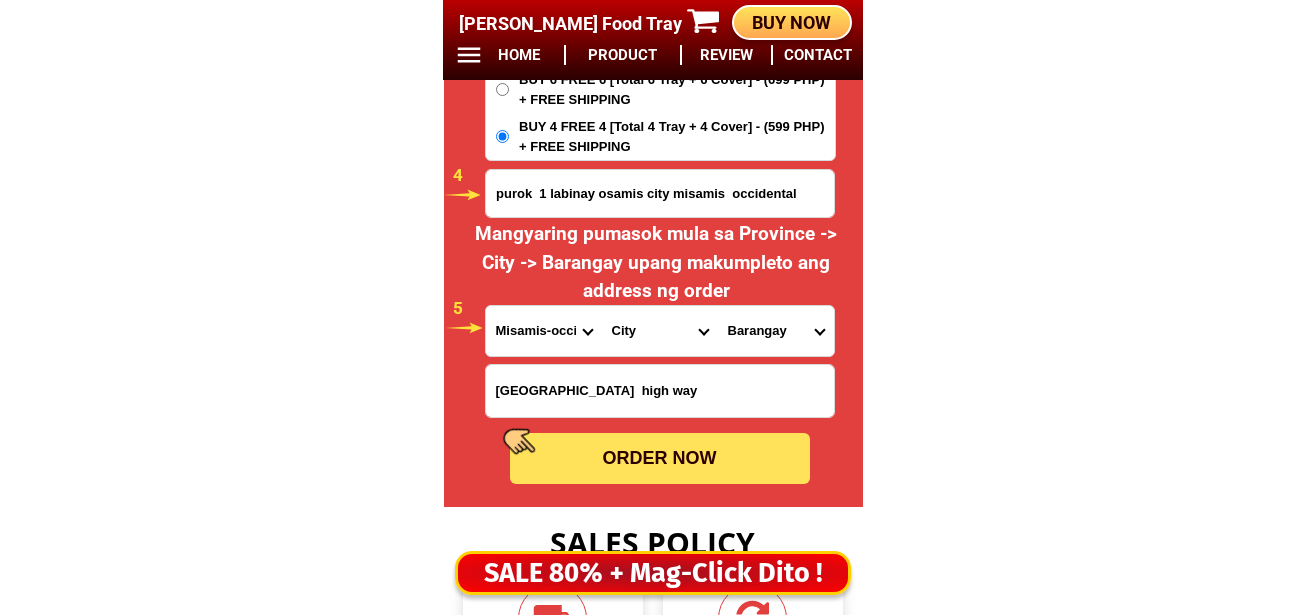 select on "63_2831846" 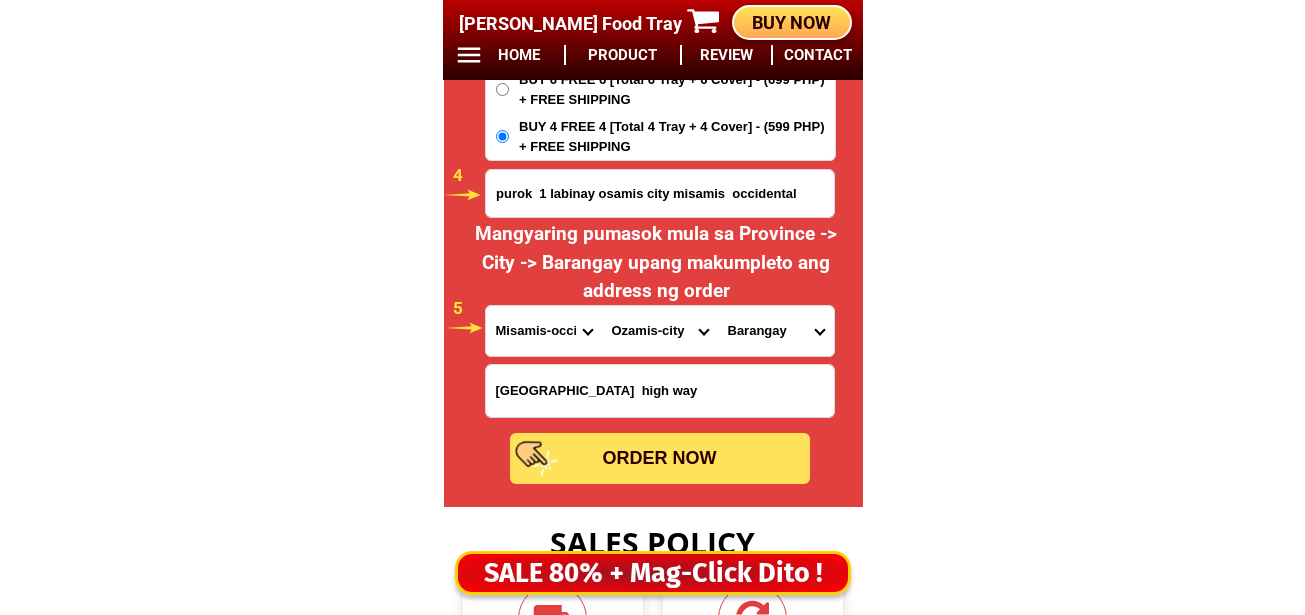 click on "City Aloran [GEOGRAPHIC_DATA] [GEOGRAPHIC_DATA][PERSON_NAME] [PERSON_NAME]-chiongbian [PERSON_NAME]-[PERSON_NAME] Misamis-occidental-clarin Misamis-occidental-[PERSON_NAME] Misamis-occidental-plaridel [GEOGRAPHIC_DATA]-occidental-[GEOGRAPHIC_DATA] [GEOGRAPHIC_DATA]-city [GEOGRAPHIC_DATA] [GEOGRAPHIC_DATA]-[GEOGRAPHIC_DATA] [GEOGRAPHIC_DATA]-city" at bounding box center [660, 331] 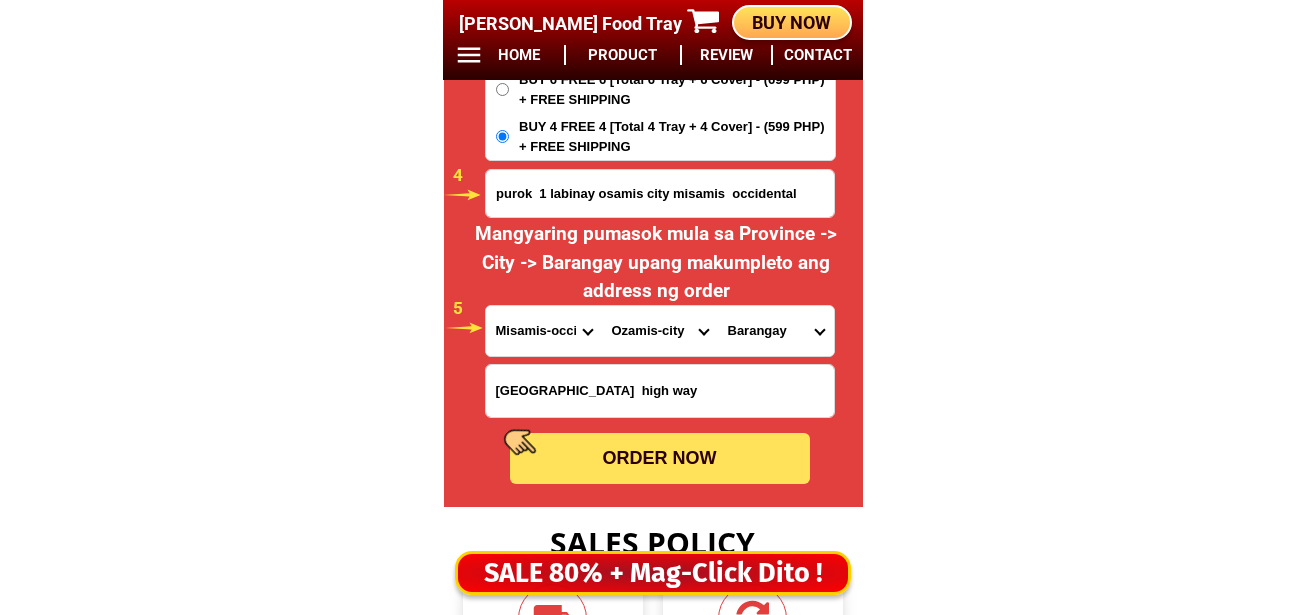 click on "[GEOGRAPHIC_DATA] (pob.) [GEOGRAPHIC_DATA] (pob.) Bacolod Bagakay Balintawak Banadero (pob.) [GEOGRAPHIC_DATA][PERSON_NAME] [GEOGRAPHIC_DATA][PERSON_NAME] [GEOGRAPHIC_DATA] [GEOGRAPHIC_DATA] Calabayan [GEOGRAPHIC_DATA] [PERSON_NAME] p. [PERSON_NAME] (misamis annex) Catadman-manabay Cavinte Cogon Dalapang Diguan Dimaluna [PERSON_NAME] Embargo Gala Gango Gotokan daku Gotokan diot Guimad Guingona [GEOGRAPHIC_DATA] [GEOGRAPHIC_DATA] sur Labinay Labo Lam-an Liposong [GEOGRAPHIC_DATA] Malaubang Manaka [GEOGRAPHIC_DATA] Mentering Molicay Pantaon Pulot [GEOGRAPHIC_DATA] [PERSON_NAME] [PERSON_NAME] Sinuza [PERSON_NAME] [PERSON_NAME] ([GEOGRAPHIC_DATA]) Tabid Tinago Trigos" at bounding box center [776, 331] 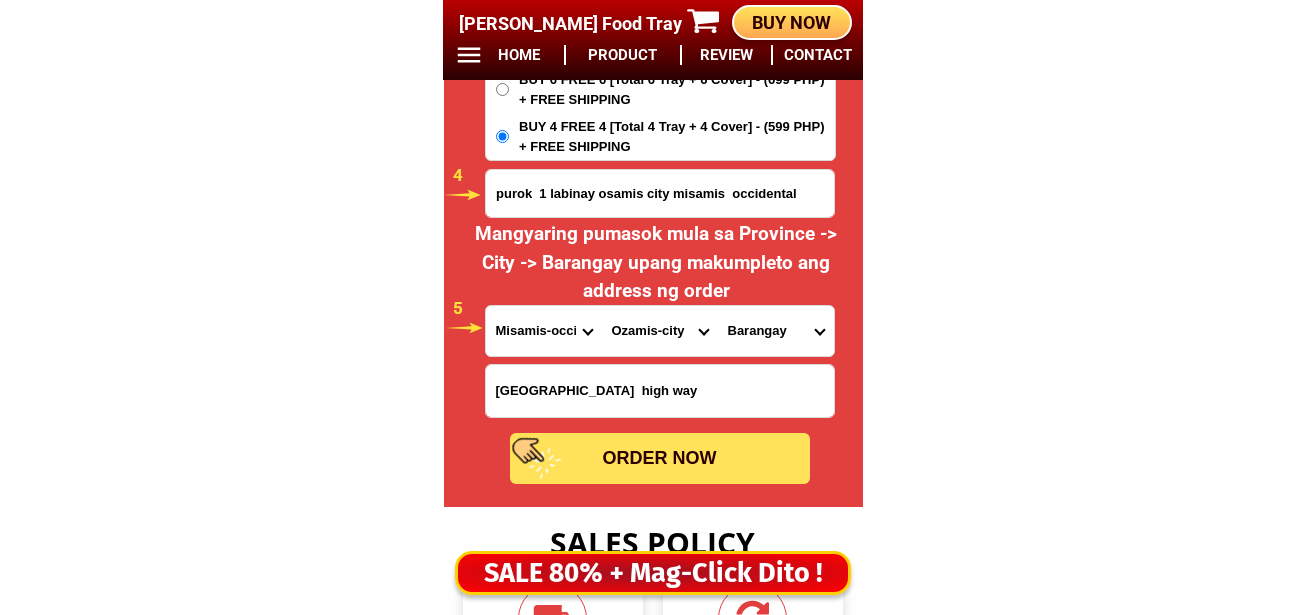 select on "63_28318467417" 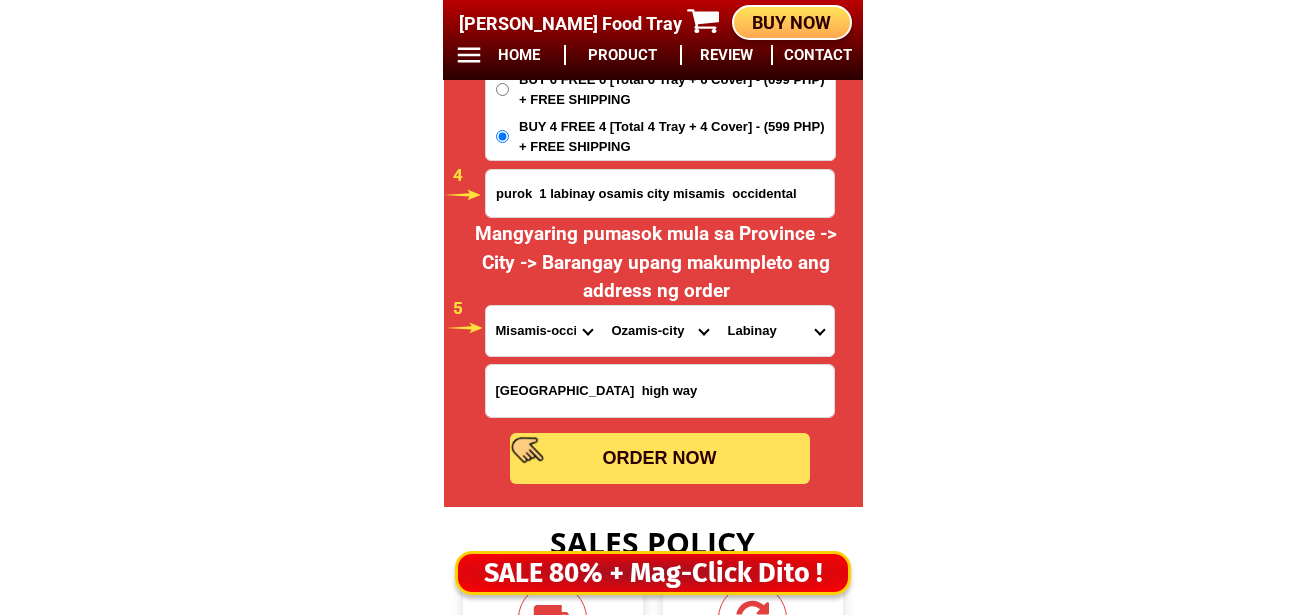click on "[GEOGRAPHIC_DATA] (pob.) [GEOGRAPHIC_DATA] (pob.) Bacolod Bagakay Balintawak Banadero (pob.) [GEOGRAPHIC_DATA][PERSON_NAME] [GEOGRAPHIC_DATA][PERSON_NAME] [GEOGRAPHIC_DATA] [GEOGRAPHIC_DATA] Calabayan [GEOGRAPHIC_DATA] [PERSON_NAME] p. [PERSON_NAME] (misamis annex) Catadman-manabay Cavinte Cogon Dalapang Diguan Dimaluna [PERSON_NAME] Embargo Gala Gango Gotokan daku Gotokan diot Guimad Guingona [GEOGRAPHIC_DATA] [GEOGRAPHIC_DATA] sur Labinay Labo Lam-an Liposong [GEOGRAPHIC_DATA] Malaubang Manaka [GEOGRAPHIC_DATA] Mentering Molicay Pantaon Pulot [GEOGRAPHIC_DATA] [PERSON_NAME] [PERSON_NAME] Sinuza [PERSON_NAME] [PERSON_NAME] ([GEOGRAPHIC_DATA]) Tabid Tinago Trigos" at bounding box center [776, 331] 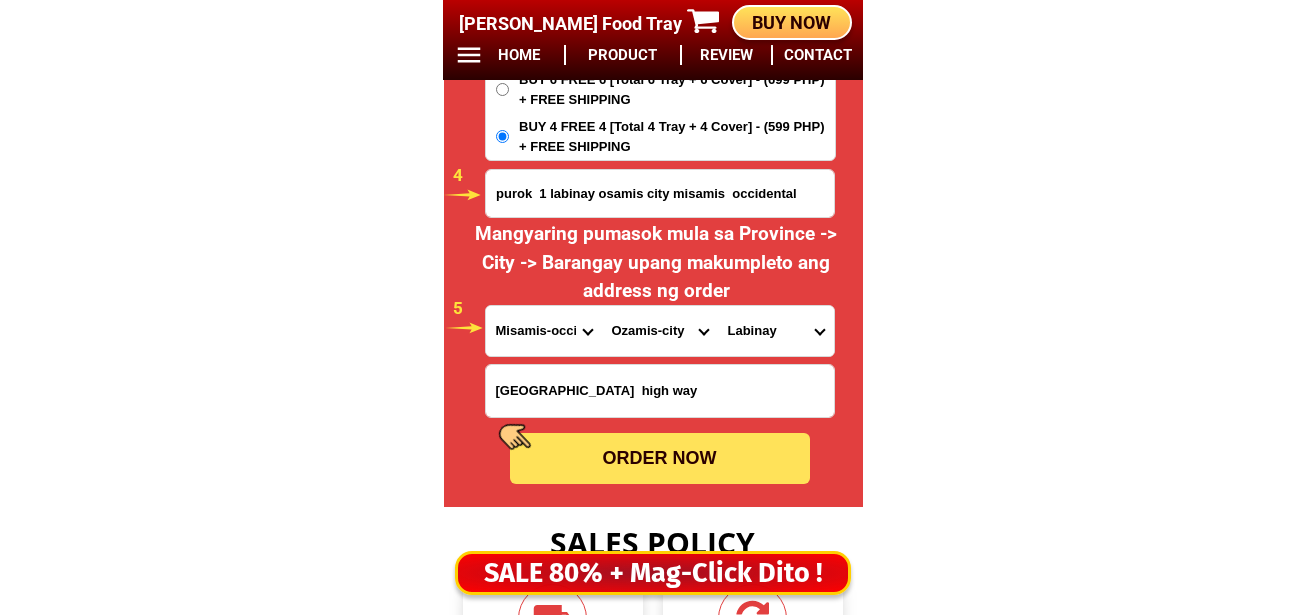 click on "ORDER NOW" at bounding box center (660, 458) 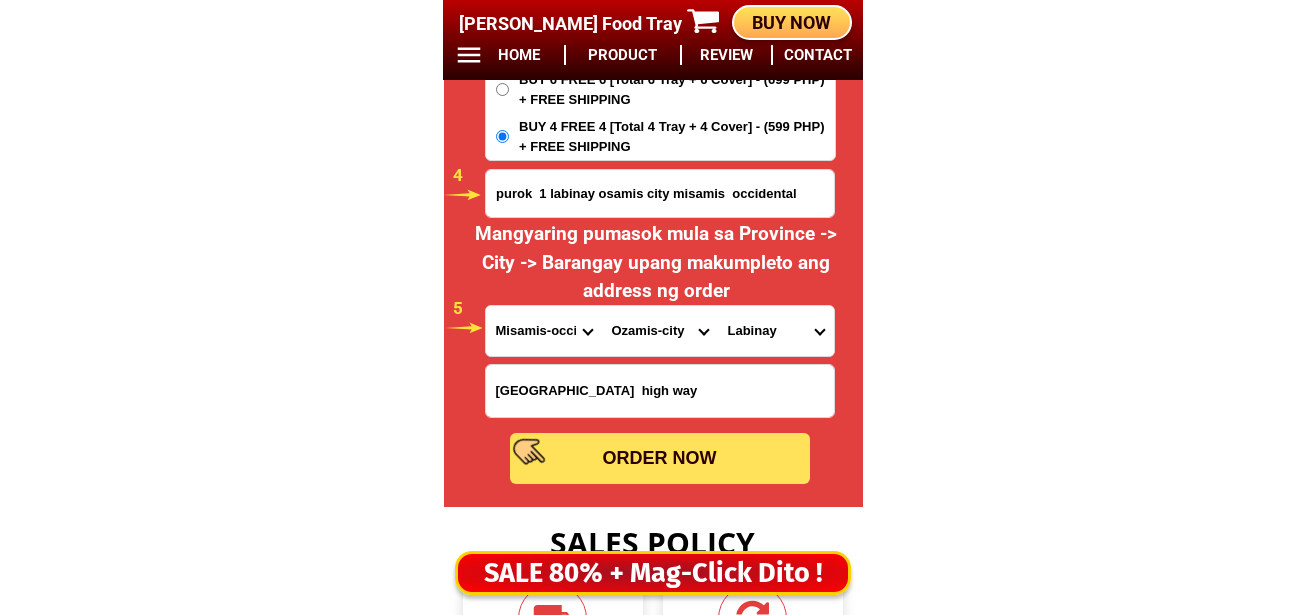 radio on "true" 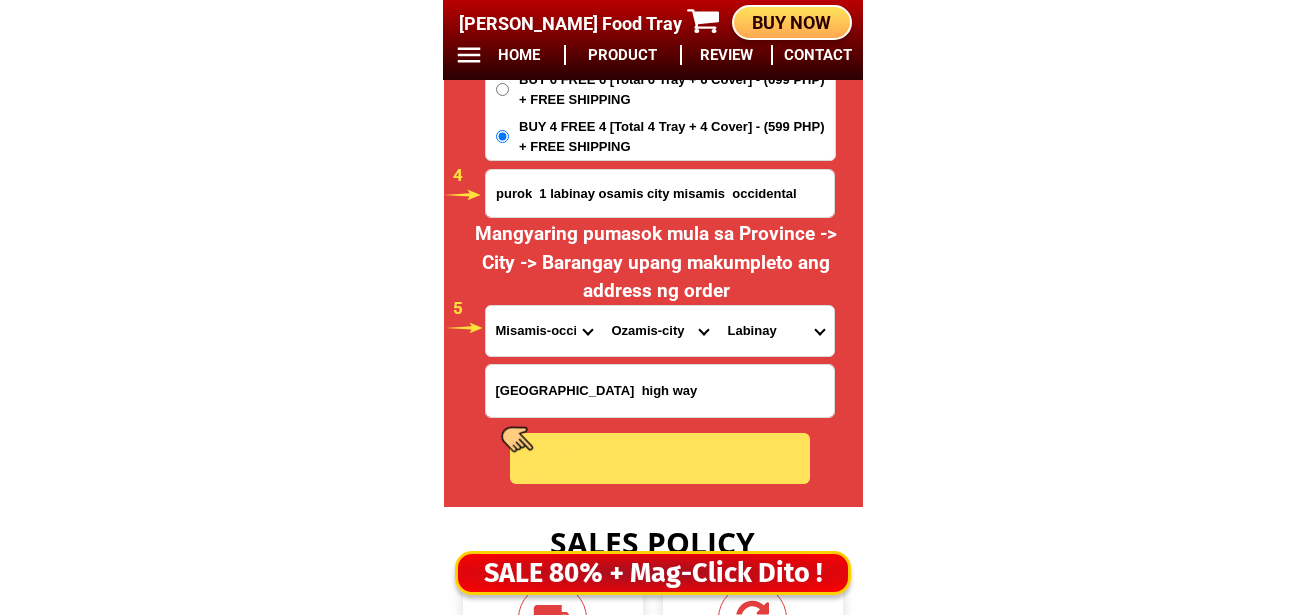 radio on "true" 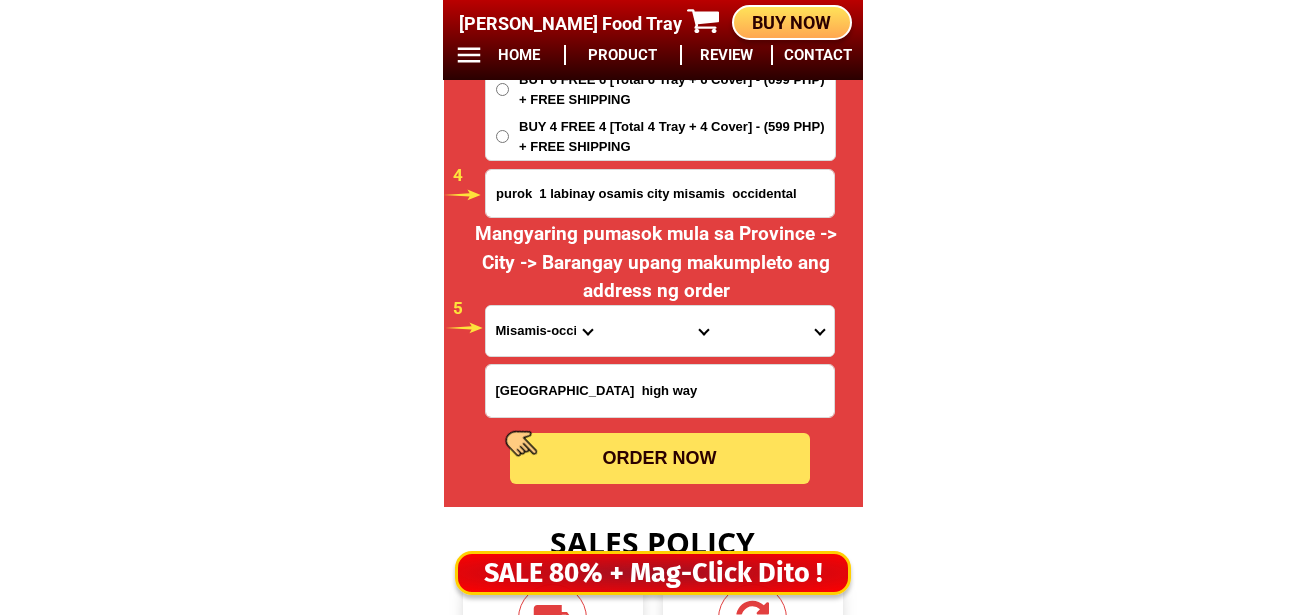 scroll, scrollTop: 16678, scrollLeft: 0, axis: vertical 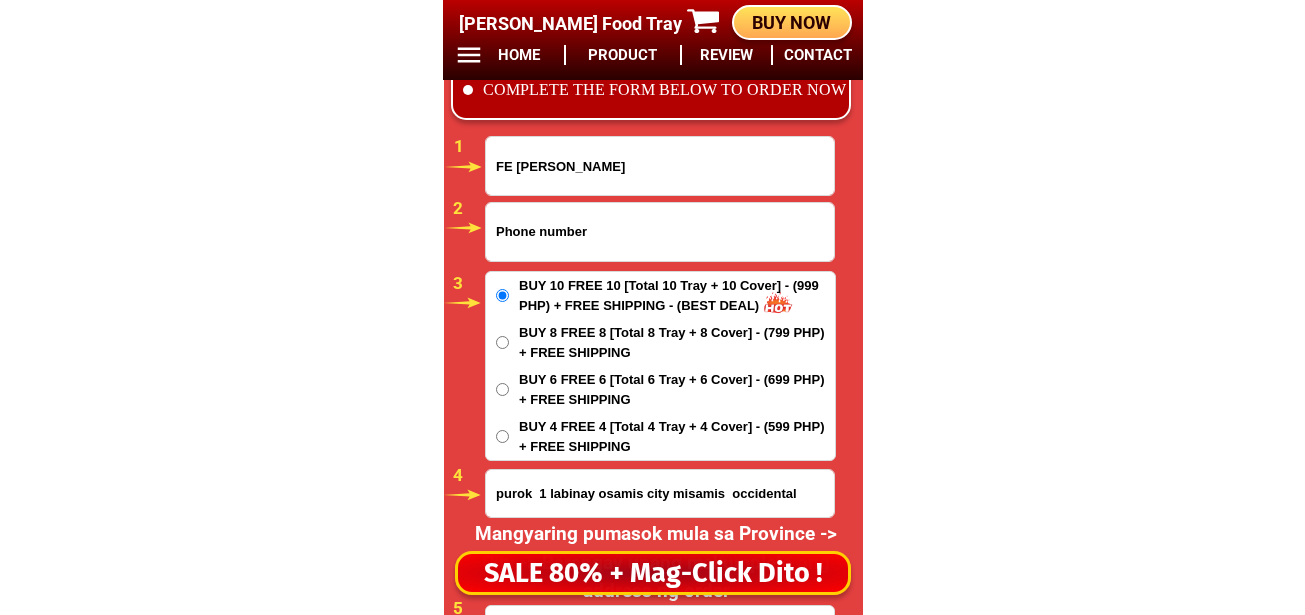 click at bounding box center (660, 232) 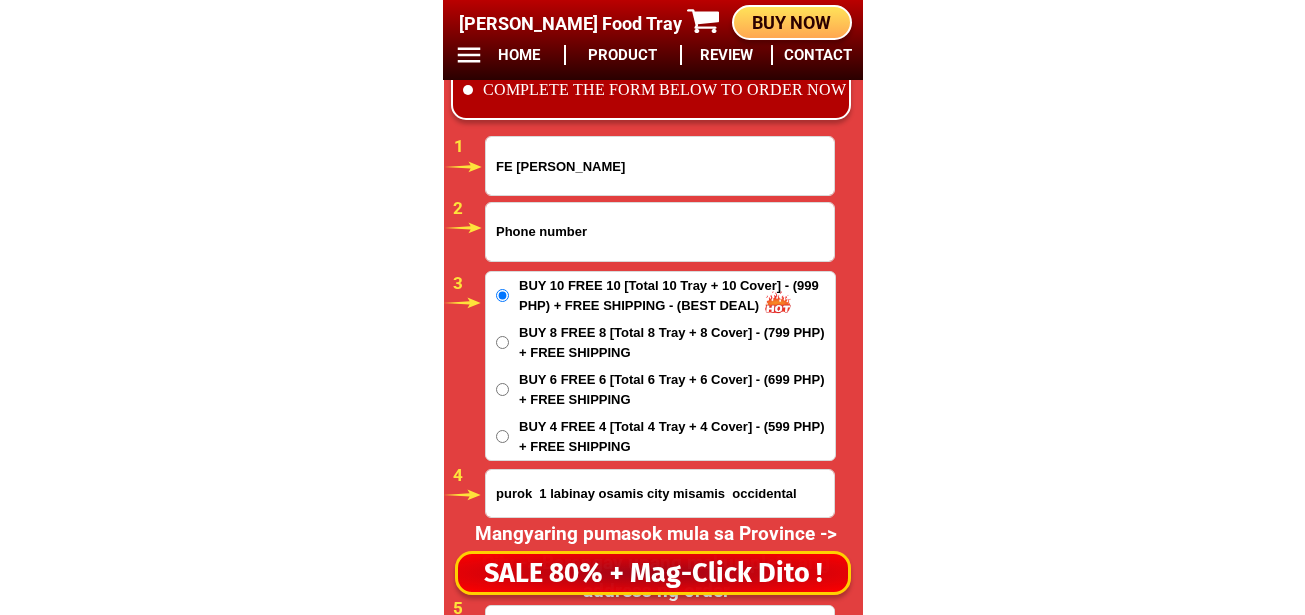 paste on "09757250922" 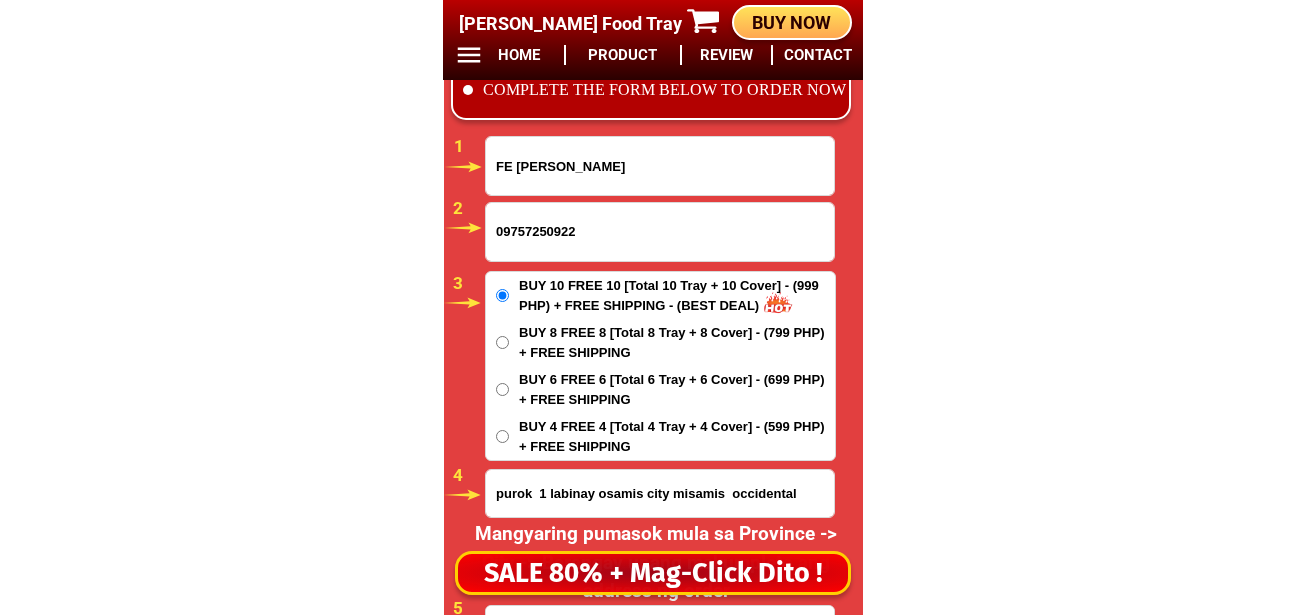 type on "09757250922" 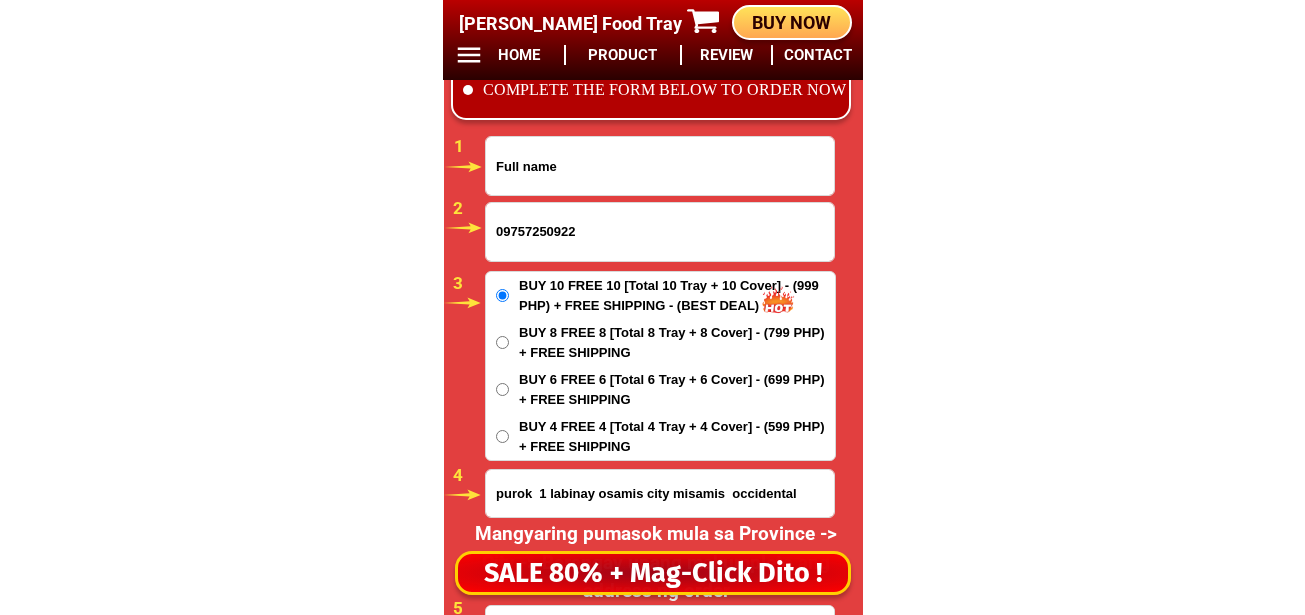 click at bounding box center (660, 166) 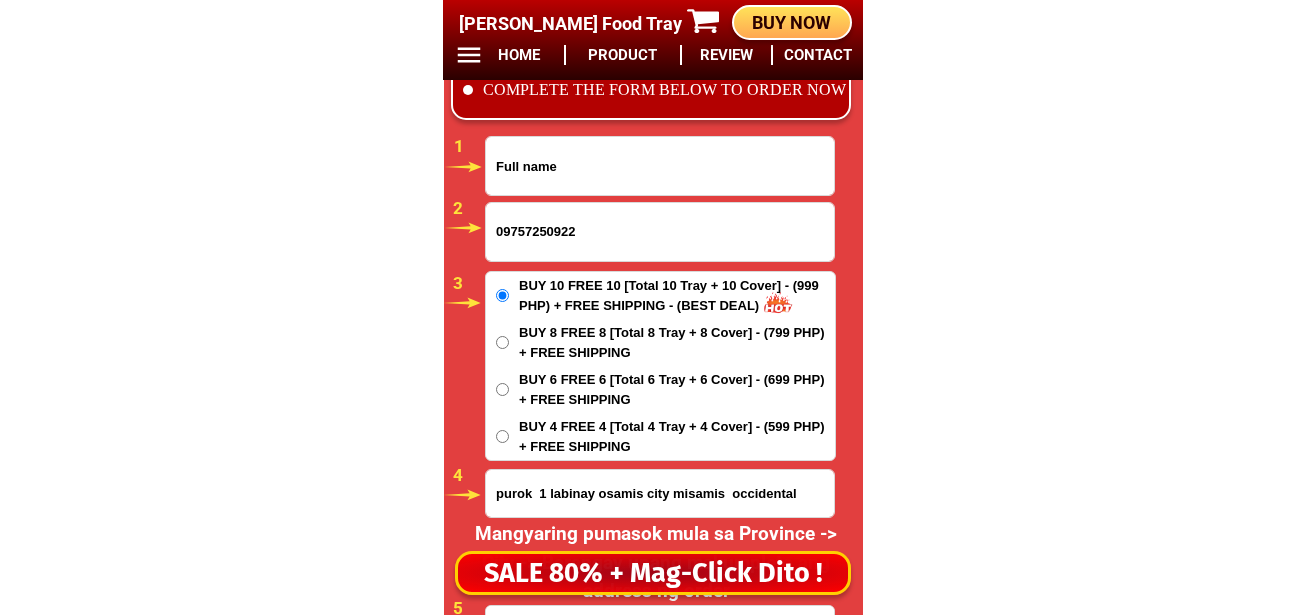 paste on "[PERSON_NAME] Solondon" 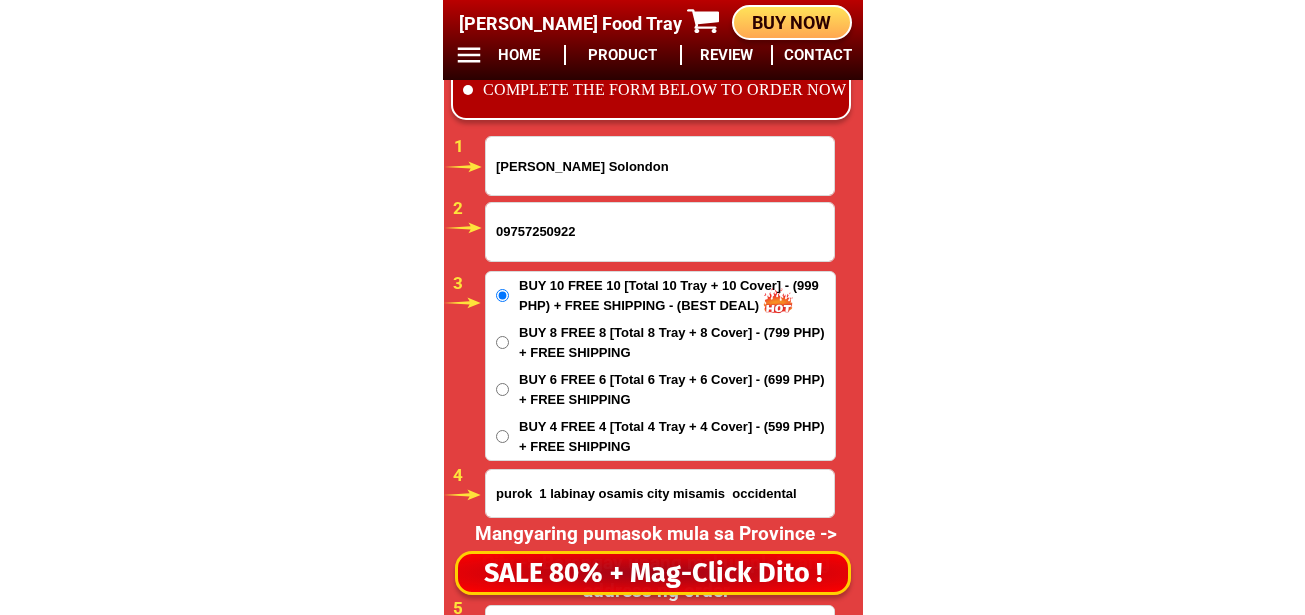 type on "[PERSON_NAME] Solondon" 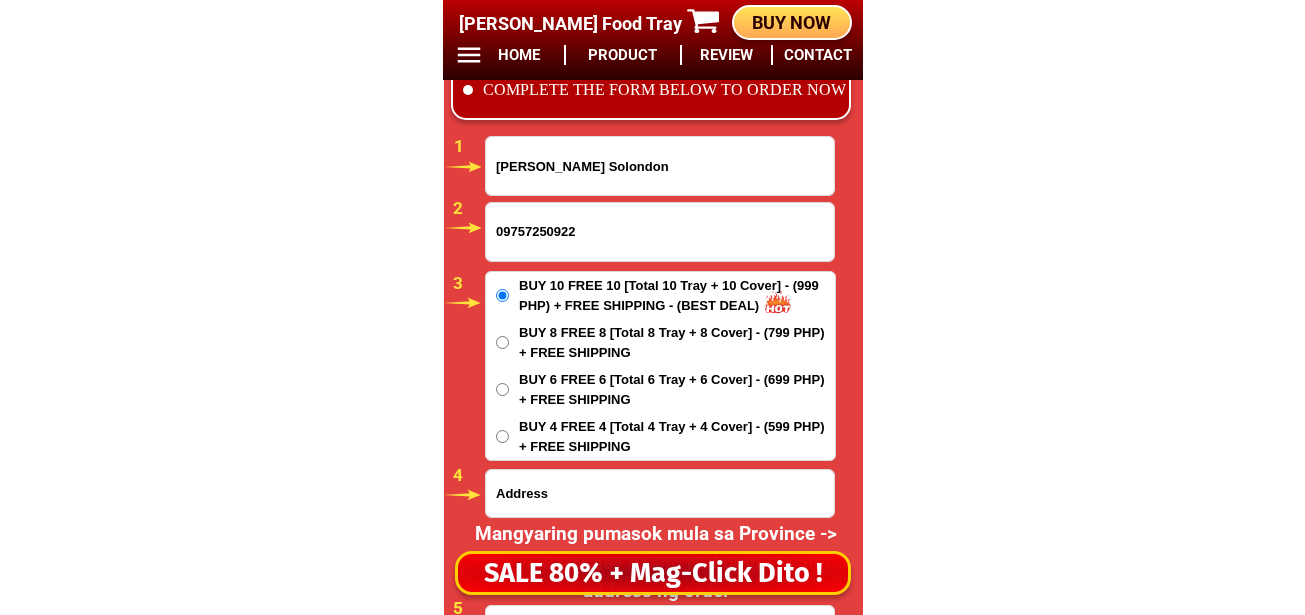 click at bounding box center (660, 493) 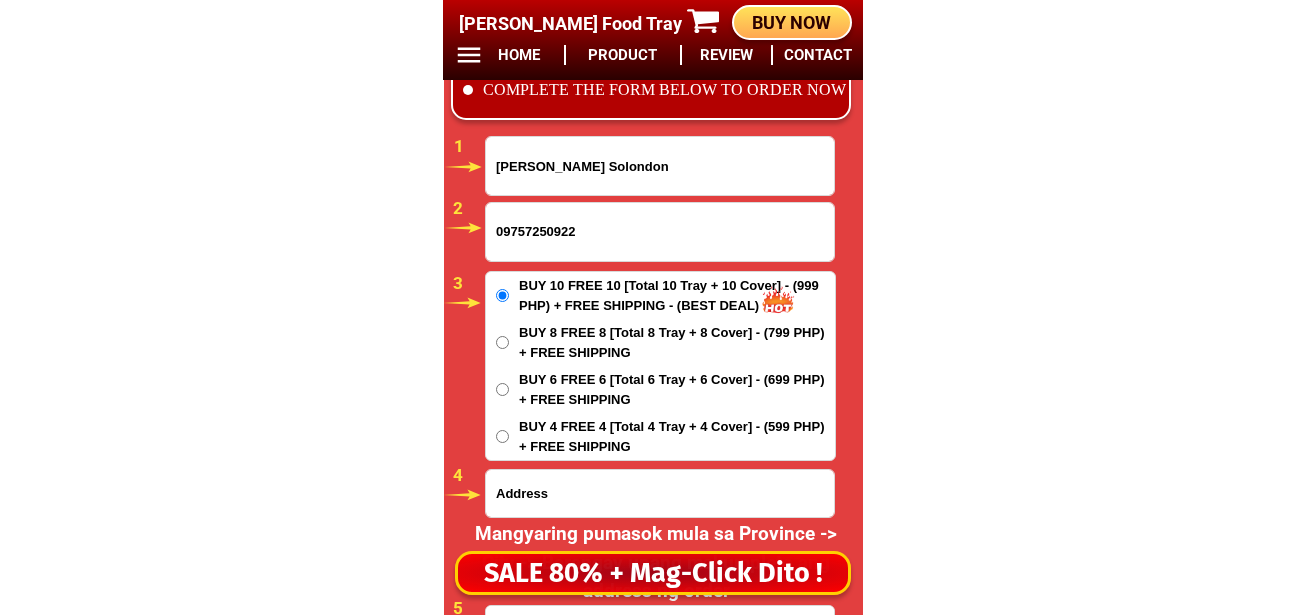paste on "Puede [PERSON_NAME] dvo del norte, prk 2-a sto [PERSON_NAME] dvo del norte" 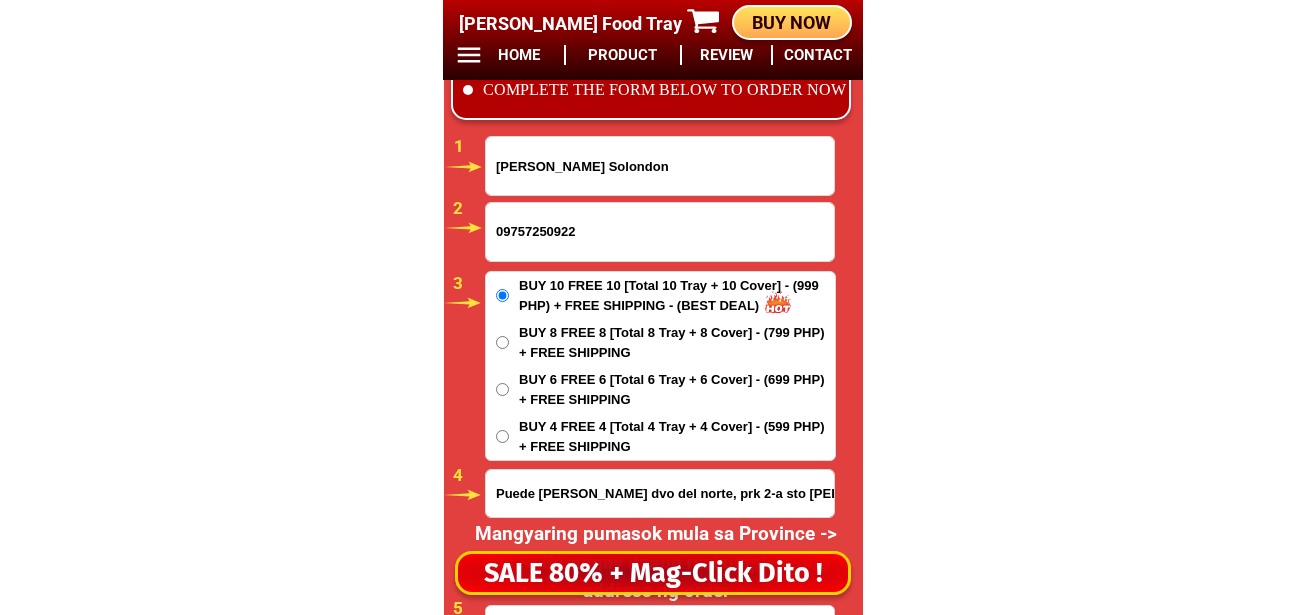 scroll, scrollTop: 0, scrollLeft: 74, axis: horizontal 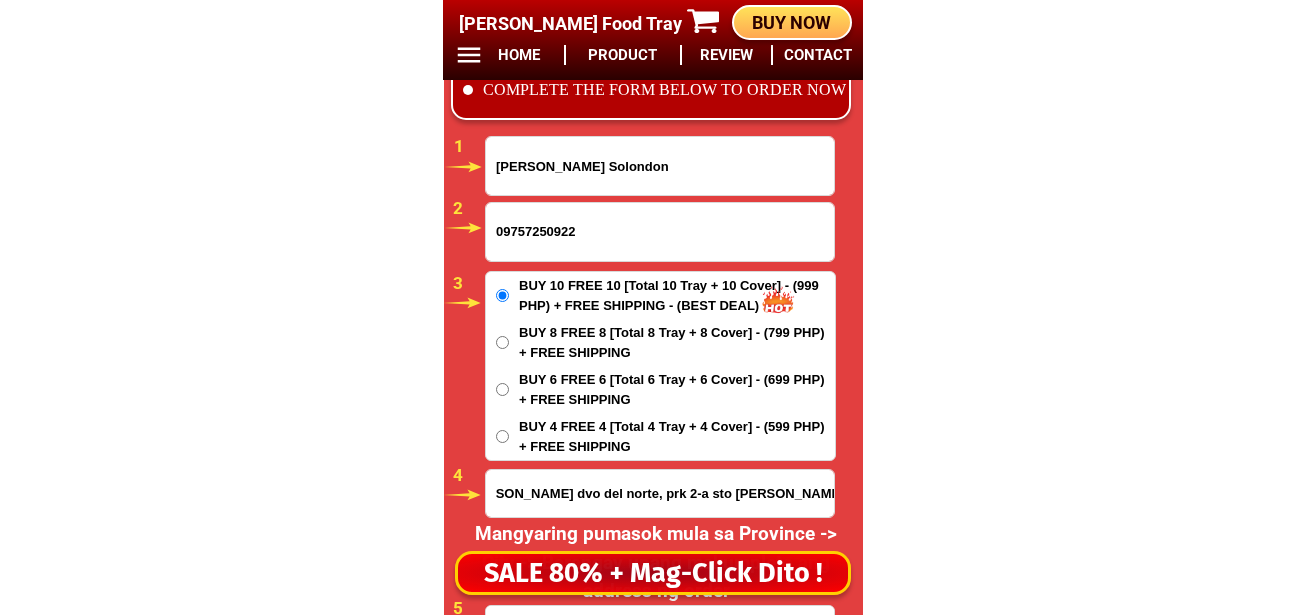 type on "Puede [PERSON_NAME] dvo del norte, prk 2-a sto [PERSON_NAME] dvo del norte" 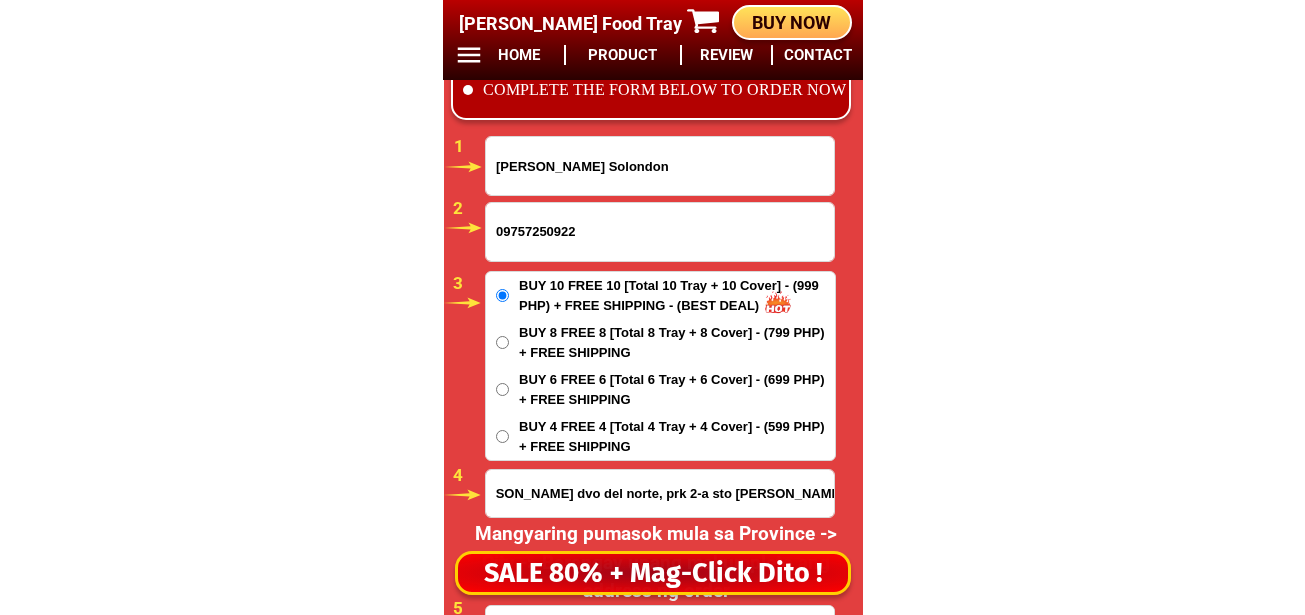 scroll, scrollTop: 0, scrollLeft: 0, axis: both 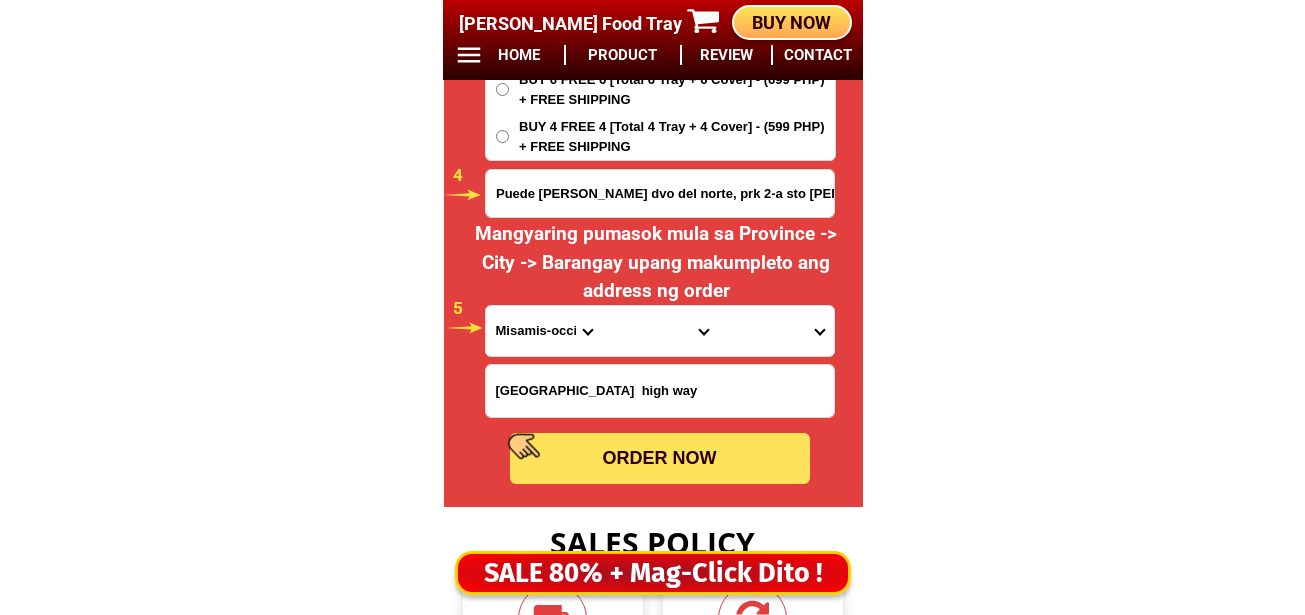 click on "Province [GEOGRAPHIC_DATA] [GEOGRAPHIC_DATA] [GEOGRAPHIC_DATA] [GEOGRAPHIC_DATA] [GEOGRAPHIC_DATA] [GEOGRAPHIC_DATA][PERSON_NAME][GEOGRAPHIC_DATA] [GEOGRAPHIC_DATA] [GEOGRAPHIC_DATA] [GEOGRAPHIC_DATA] [GEOGRAPHIC_DATA] [GEOGRAPHIC_DATA] [GEOGRAPHIC_DATA] [GEOGRAPHIC_DATA] [GEOGRAPHIC_DATA] [GEOGRAPHIC_DATA]-[GEOGRAPHIC_DATA] [GEOGRAPHIC_DATA] [GEOGRAPHIC_DATA] [GEOGRAPHIC_DATA] [GEOGRAPHIC_DATA] [GEOGRAPHIC_DATA] [GEOGRAPHIC_DATA]-de-oro [GEOGRAPHIC_DATA] [GEOGRAPHIC_DATA]-occidental [GEOGRAPHIC_DATA] [GEOGRAPHIC_DATA] Eastern-[GEOGRAPHIC_DATA] [GEOGRAPHIC_DATA] [GEOGRAPHIC_DATA] [GEOGRAPHIC_DATA]-norte [GEOGRAPHIC_DATA]-[GEOGRAPHIC_DATA] [GEOGRAPHIC_DATA] [GEOGRAPHIC_DATA] [GEOGRAPHIC_DATA] [GEOGRAPHIC_DATA] [GEOGRAPHIC_DATA] [GEOGRAPHIC_DATA] [GEOGRAPHIC_DATA] [GEOGRAPHIC_DATA] Metro-[GEOGRAPHIC_DATA] [GEOGRAPHIC_DATA]-[GEOGRAPHIC_DATA]-[GEOGRAPHIC_DATA]-province [GEOGRAPHIC_DATA]-[GEOGRAPHIC_DATA]-oriental [GEOGRAPHIC_DATA] [GEOGRAPHIC_DATA] [GEOGRAPHIC_DATA]-[GEOGRAPHIC_DATA]-[GEOGRAPHIC_DATA] [GEOGRAPHIC_DATA] [GEOGRAPHIC_DATA] [GEOGRAPHIC_DATA] [GEOGRAPHIC_DATA] [GEOGRAPHIC_DATA][PERSON_NAME][GEOGRAPHIC_DATA] [GEOGRAPHIC_DATA] [GEOGRAPHIC_DATA] [GEOGRAPHIC_DATA] [GEOGRAPHIC_DATA] [GEOGRAPHIC_DATA]-[GEOGRAPHIC_DATA]-[GEOGRAPHIC_DATA]-[GEOGRAPHIC_DATA] [GEOGRAPHIC_DATA] [GEOGRAPHIC_DATA]-[GEOGRAPHIC_DATA]-[GEOGRAPHIC_DATA] [GEOGRAPHIC_DATA] [GEOGRAPHIC_DATA] [GEOGRAPHIC_DATA]" at bounding box center (544, 331) 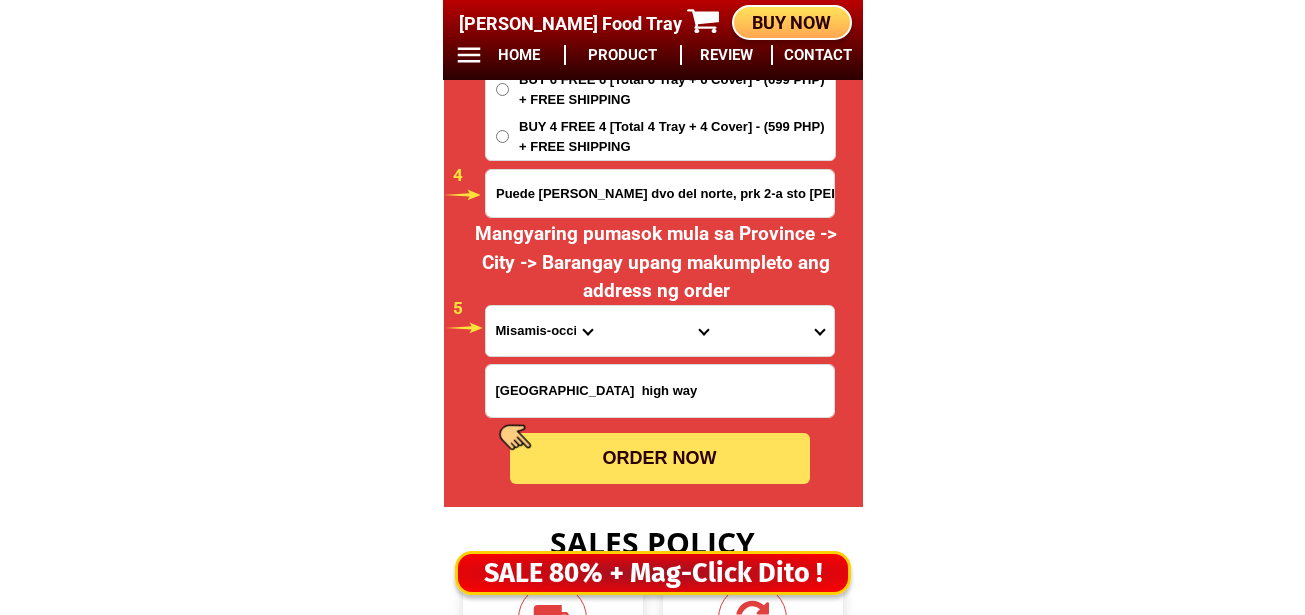 select on "63_773" 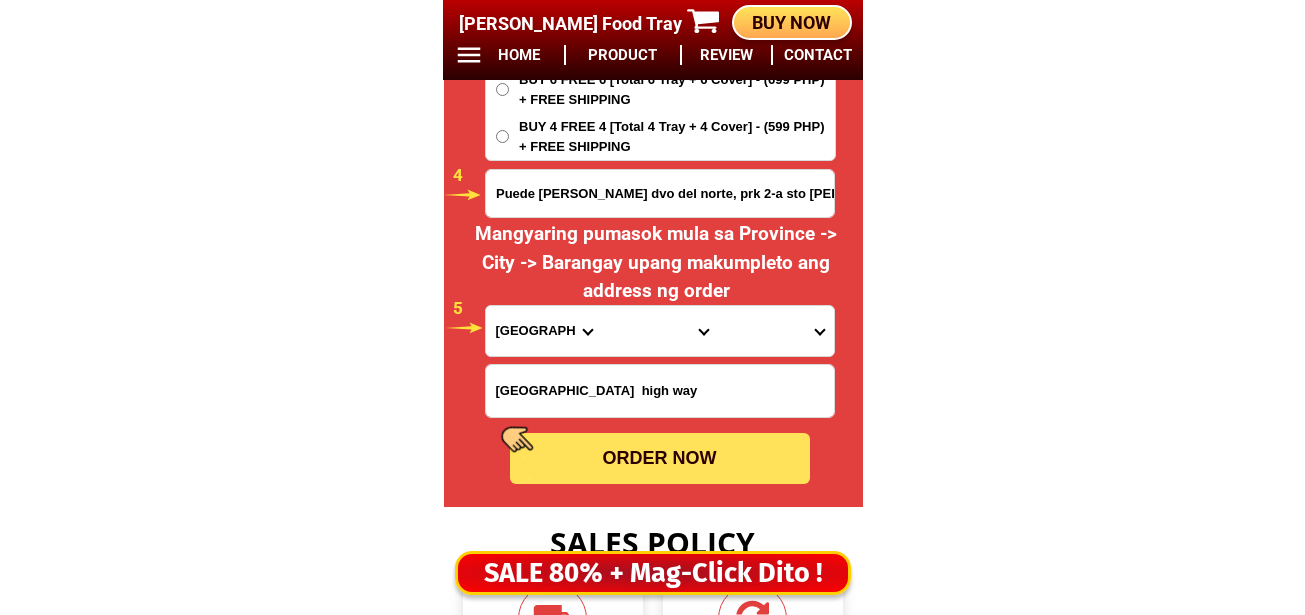 click on "Province [GEOGRAPHIC_DATA] [GEOGRAPHIC_DATA] [GEOGRAPHIC_DATA] [GEOGRAPHIC_DATA] [GEOGRAPHIC_DATA] [GEOGRAPHIC_DATA][PERSON_NAME][GEOGRAPHIC_DATA] [GEOGRAPHIC_DATA] [GEOGRAPHIC_DATA] [GEOGRAPHIC_DATA] [GEOGRAPHIC_DATA] [GEOGRAPHIC_DATA] [GEOGRAPHIC_DATA] [GEOGRAPHIC_DATA] [GEOGRAPHIC_DATA] [GEOGRAPHIC_DATA]-[GEOGRAPHIC_DATA] [GEOGRAPHIC_DATA] [GEOGRAPHIC_DATA] [GEOGRAPHIC_DATA] [GEOGRAPHIC_DATA] [GEOGRAPHIC_DATA] [GEOGRAPHIC_DATA]-de-oro [GEOGRAPHIC_DATA] [GEOGRAPHIC_DATA]-occidental [GEOGRAPHIC_DATA] [GEOGRAPHIC_DATA] Eastern-[GEOGRAPHIC_DATA] [GEOGRAPHIC_DATA] [GEOGRAPHIC_DATA] [GEOGRAPHIC_DATA]-norte [GEOGRAPHIC_DATA]-[GEOGRAPHIC_DATA] [GEOGRAPHIC_DATA] [GEOGRAPHIC_DATA] [GEOGRAPHIC_DATA] [GEOGRAPHIC_DATA] [GEOGRAPHIC_DATA] [GEOGRAPHIC_DATA] [GEOGRAPHIC_DATA] [GEOGRAPHIC_DATA] Metro-[GEOGRAPHIC_DATA] [GEOGRAPHIC_DATA]-[GEOGRAPHIC_DATA]-[GEOGRAPHIC_DATA]-province [GEOGRAPHIC_DATA]-[GEOGRAPHIC_DATA]-oriental [GEOGRAPHIC_DATA] [GEOGRAPHIC_DATA] [GEOGRAPHIC_DATA]-[GEOGRAPHIC_DATA]-[GEOGRAPHIC_DATA] [GEOGRAPHIC_DATA] [GEOGRAPHIC_DATA] [GEOGRAPHIC_DATA] [GEOGRAPHIC_DATA] [GEOGRAPHIC_DATA][PERSON_NAME][GEOGRAPHIC_DATA] [GEOGRAPHIC_DATA] [GEOGRAPHIC_DATA] [GEOGRAPHIC_DATA] [GEOGRAPHIC_DATA] [GEOGRAPHIC_DATA]-[GEOGRAPHIC_DATA]-[GEOGRAPHIC_DATA]-[GEOGRAPHIC_DATA] [GEOGRAPHIC_DATA] [GEOGRAPHIC_DATA]-[GEOGRAPHIC_DATA]-[GEOGRAPHIC_DATA] [GEOGRAPHIC_DATA] [GEOGRAPHIC_DATA] [GEOGRAPHIC_DATA]" at bounding box center (544, 331) 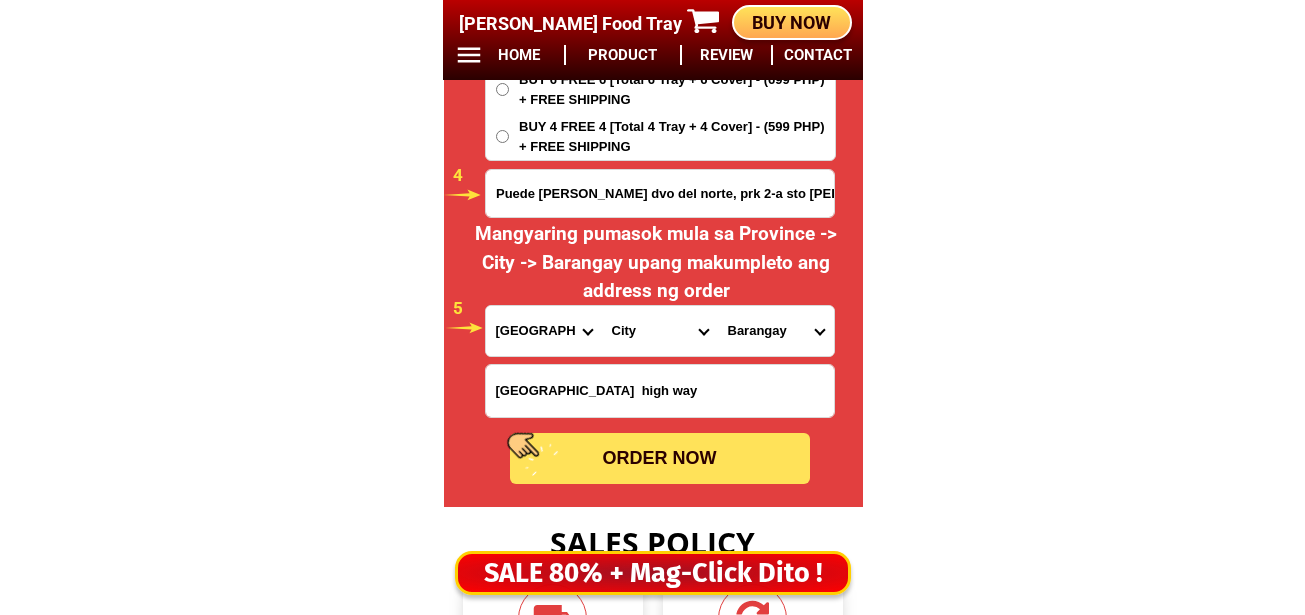 drag, startPoint x: 641, startPoint y: 356, endPoint x: 638, endPoint y: 337, distance: 19.235384 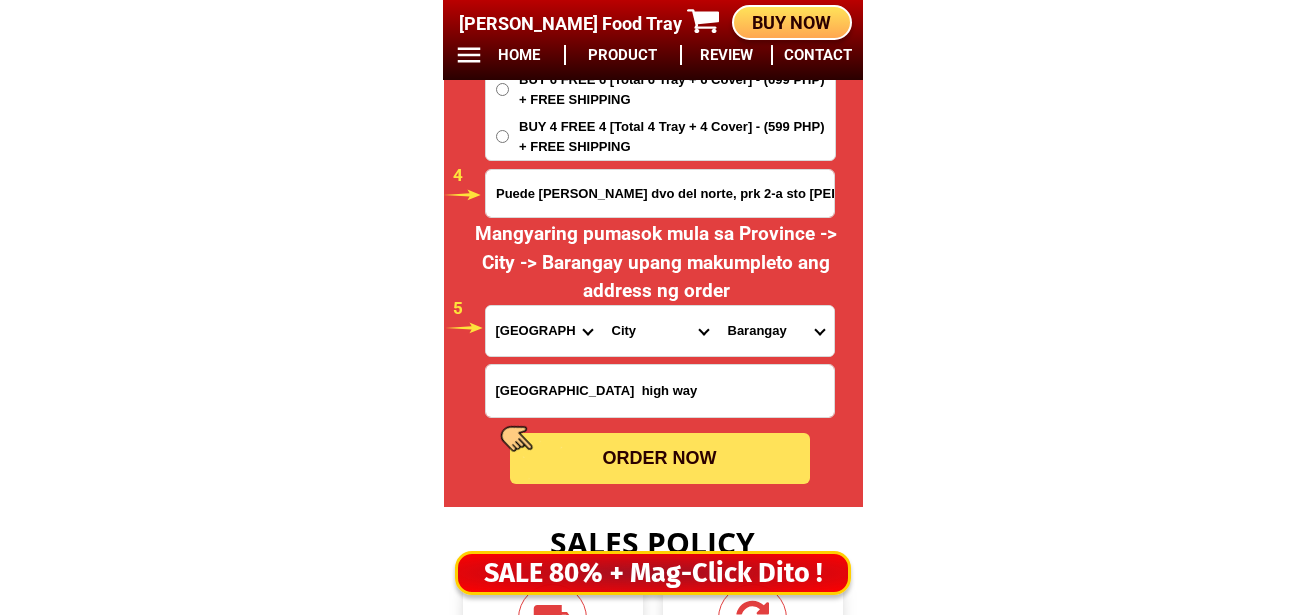 click on "Province [GEOGRAPHIC_DATA] [GEOGRAPHIC_DATA] [GEOGRAPHIC_DATA] [GEOGRAPHIC_DATA] [GEOGRAPHIC_DATA] [GEOGRAPHIC_DATA][PERSON_NAME][GEOGRAPHIC_DATA] [GEOGRAPHIC_DATA] [GEOGRAPHIC_DATA] [GEOGRAPHIC_DATA] [GEOGRAPHIC_DATA] [GEOGRAPHIC_DATA] [GEOGRAPHIC_DATA] [GEOGRAPHIC_DATA] [GEOGRAPHIC_DATA] [GEOGRAPHIC_DATA]-[GEOGRAPHIC_DATA] [GEOGRAPHIC_DATA] [GEOGRAPHIC_DATA] [GEOGRAPHIC_DATA] [GEOGRAPHIC_DATA] [GEOGRAPHIC_DATA] [GEOGRAPHIC_DATA]-de-oro [GEOGRAPHIC_DATA] [GEOGRAPHIC_DATA]-occidental [GEOGRAPHIC_DATA] [GEOGRAPHIC_DATA] Eastern-[GEOGRAPHIC_DATA] [GEOGRAPHIC_DATA] [GEOGRAPHIC_DATA] [GEOGRAPHIC_DATA]-norte [GEOGRAPHIC_DATA]-[GEOGRAPHIC_DATA] [GEOGRAPHIC_DATA] [GEOGRAPHIC_DATA] [GEOGRAPHIC_DATA] [GEOGRAPHIC_DATA] [GEOGRAPHIC_DATA] [GEOGRAPHIC_DATA] [GEOGRAPHIC_DATA] [GEOGRAPHIC_DATA] Metro-[GEOGRAPHIC_DATA] [GEOGRAPHIC_DATA]-[GEOGRAPHIC_DATA]-[GEOGRAPHIC_DATA]-province [GEOGRAPHIC_DATA]-[GEOGRAPHIC_DATA]-oriental [GEOGRAPHIC_DATA] [GEOGRAPHIC_DATA] [GEOGRAPHIC_DATA]-[GEOGRAPHIC_DATA]-[GEOGRAPHIC_DATA] [GEOGRAPHIC_DATA] [GEOGRAPHIC_DATA] [GEOGRAPHIC_DATA] [GEOGRAPHIC_DATA] [GEOGRAPHIC_DATA][PERSON_NAME][GEOGRAPHIC_DATA] [GEOGRAPHIC_DATA] [GEOGRAPHIC_DATA] [GEOGRAPHIC_DATA] [GEOGRAPHIC_DATA] [GEOGRAPHIC_DATA]-[GEOGRAPHIC_DATA] Southern-[GEOGRAPHIC_DATA]-[GEOGRAPHIC_DATA] [GEOGRAPHIC_DATA] [GEOGRAPHIC_DATA]-[GEOGRAPHIC_DATA]-[GEOGRAPHIC_DATA] [GEOGRAPHIC_DATA] [GEOGRAPHIC_DATA] [GEOGRAPHIC_DATA]-[GEOGRAPHIC_DATA] [PERSON_NAME][GEOGRAPHIC_DATA]-[PERSON_NAME] [GEOGRAPHIC_DATA]-[GEOGRAPHIC_DATA][PERSON_NAME] [GEOGRAPHIC_DATA]" at bounding box center [660, 331] 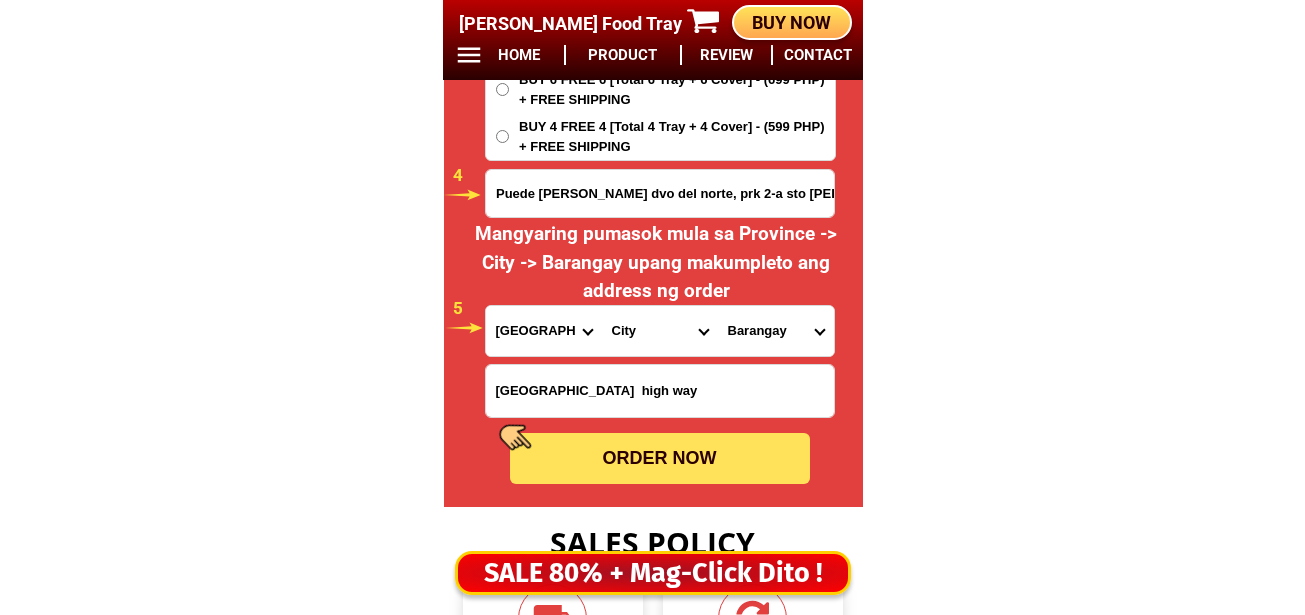 drag, startPoint x: 638, startPoint y: 326, endPoint x: 638, endPoint y: 313, distance: 13 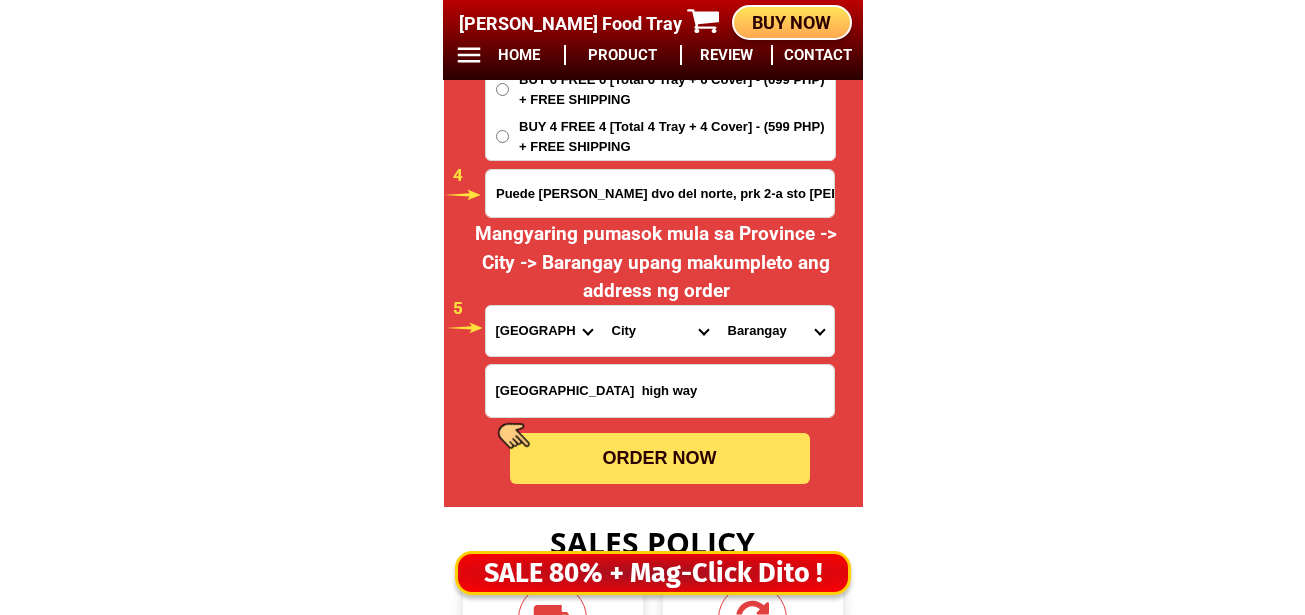 click on "City [PERSON_NAME]-e.-[GEOGRAPHIC_DATA]-[PERSON_NAME] [GEOGRAPHIC_DATA]-[GEOGRAPHIC_DATA][PERSON_NAME] [GEOGRAPHIC_DATA]-[PERSON_NAME][GEOGRAPHIC_DATA]-[GEOGRAPHIC_DATA]-city-[GEOGRAPHIC_DATA][PERSON_NAME] [GEOGRAPHIC_DATA]-[PERSON_NAME][GEOGRAPHIC_DATA] [GEOGRAPHIC_DATA]-city [GEOGRAPHIC_DATA]" at bounding box center [660, 331] 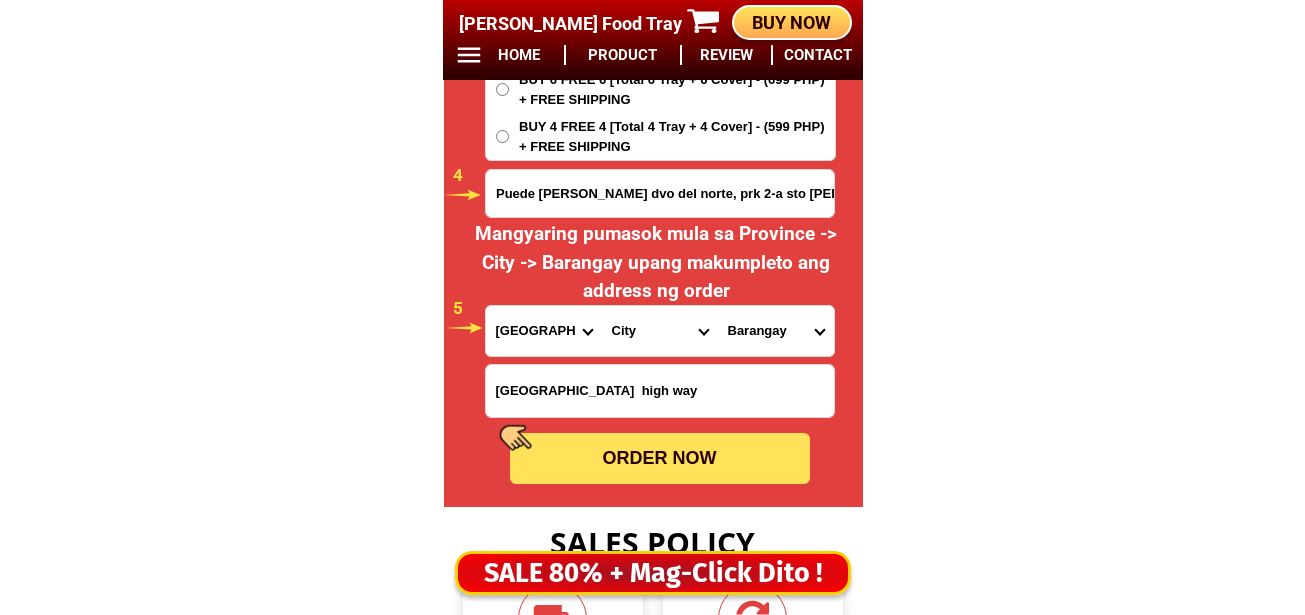 select on "63_77367" 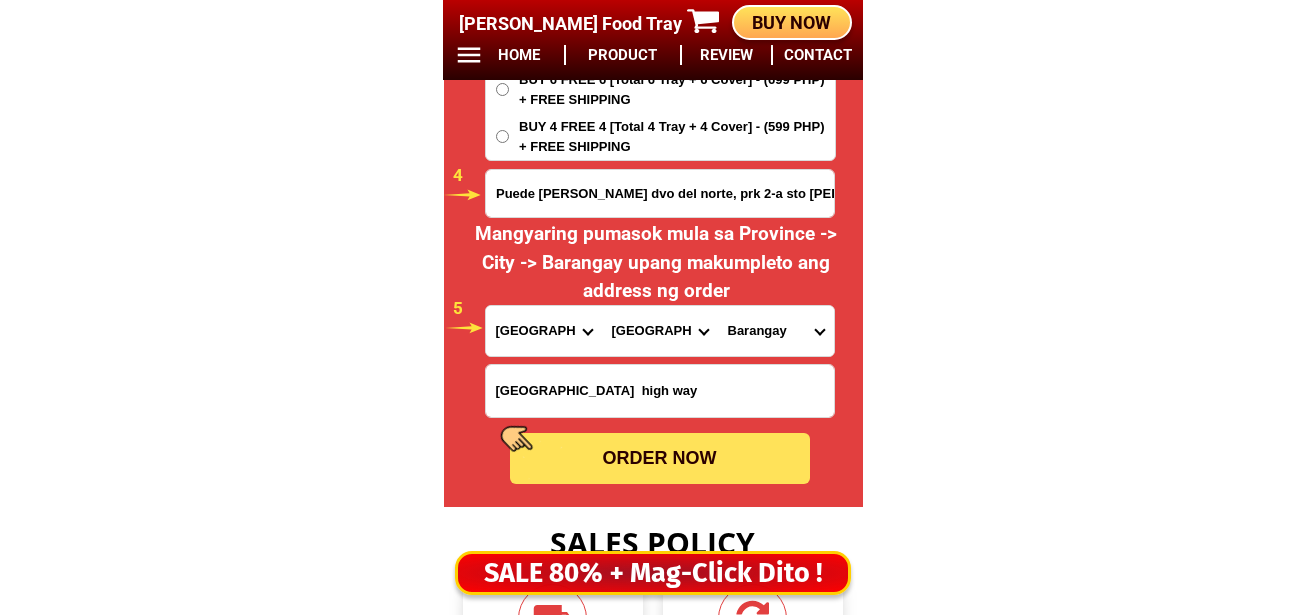 click on "City [PERSON_NAME]-e.-[GEOGRAPHIC_DATA]-[PERSON_NAME] [GEOGRAPHIC_DATA]-[GEOGRAPHIC_DATA][PERSON_NAME] [GEOGRAPHIC_DATA]-[PERSON_NAME][GEOGRAPHIC_DATA]-[GEOGRAPHIC_DATA]-city-[GEOGRAPHIC_DATA][PERSON_NAME] [GEOGRAPHIC_DATA]-[PERSON_NAME][GEOGRAPHIC_DATA] [GEOGRAPHIC_DATA]-city [GEOGRAPHIC_DATA]" at bounding box center [660, 331] 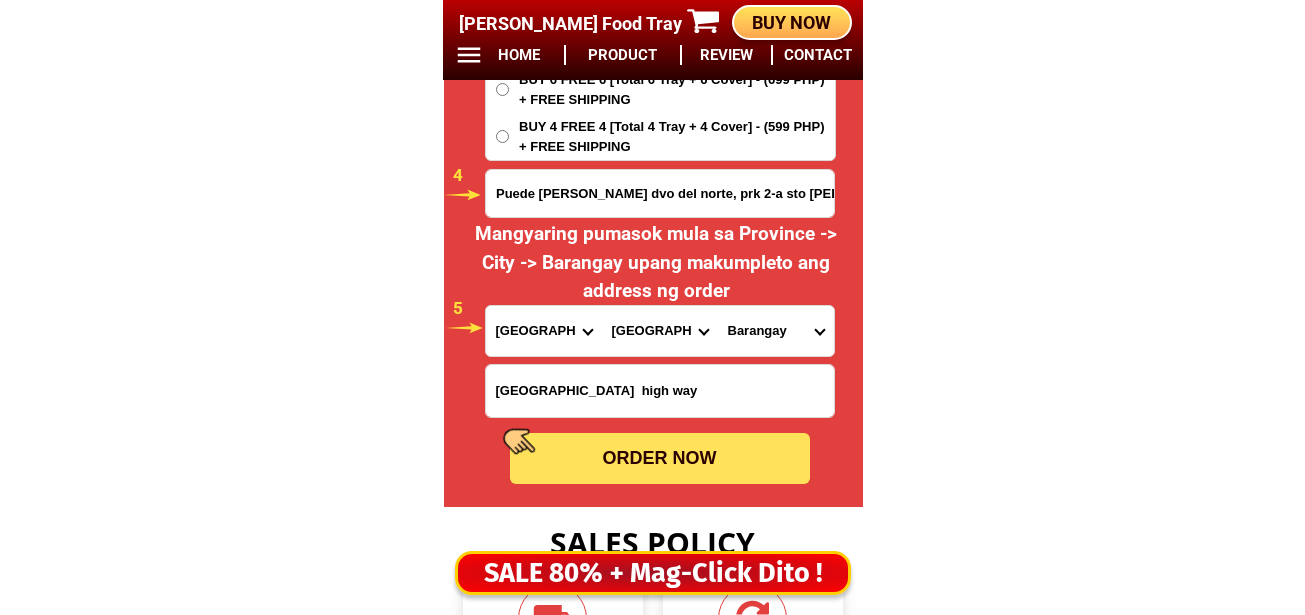 click on "Barangay Alejal Anibongan [PERSON_NAME] (cuatro-cuatro) Cebulano [PERSON_NAME] (pob.) La paz Mabaus Mabuhay Magsaysay [GEOGRAPHIC_DATA] [PERSON_NAME] [GEOGRAPHIC_DATA][PERSON_NAME] [GEOGRAPHIC_DATA][PERSON_NAME][GEOGRAPHIC_DATA][PERSON_NAME] Tibulao Tubod Tuganay" at bounding box center (776, 331) 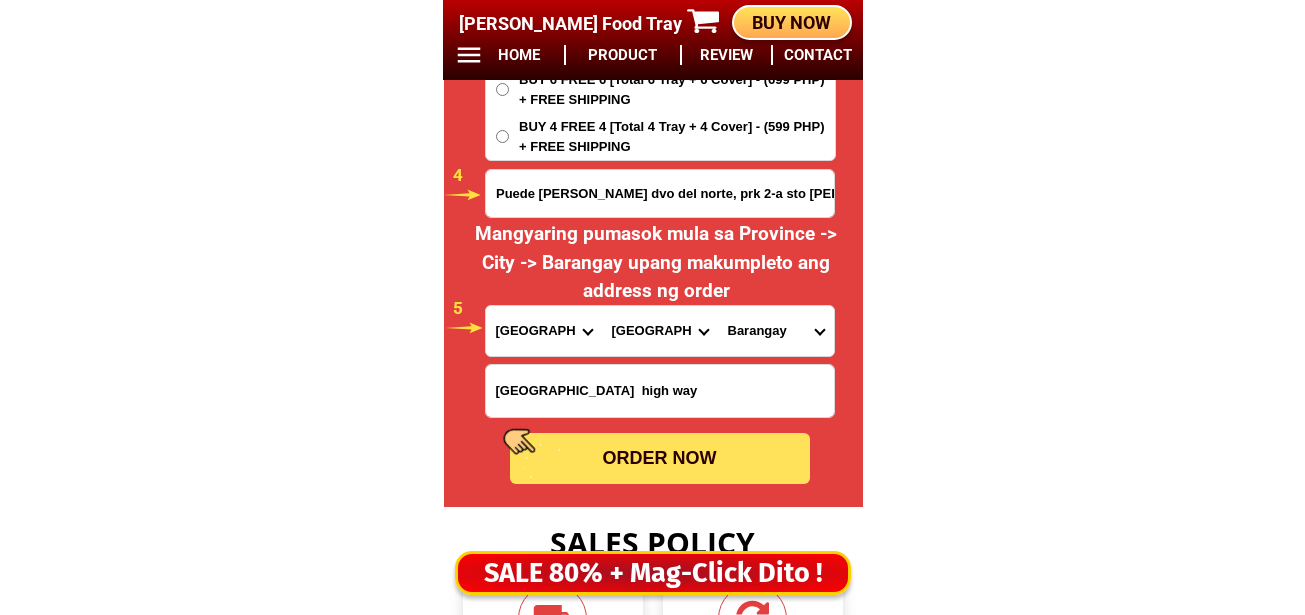 select on "63_773676012" 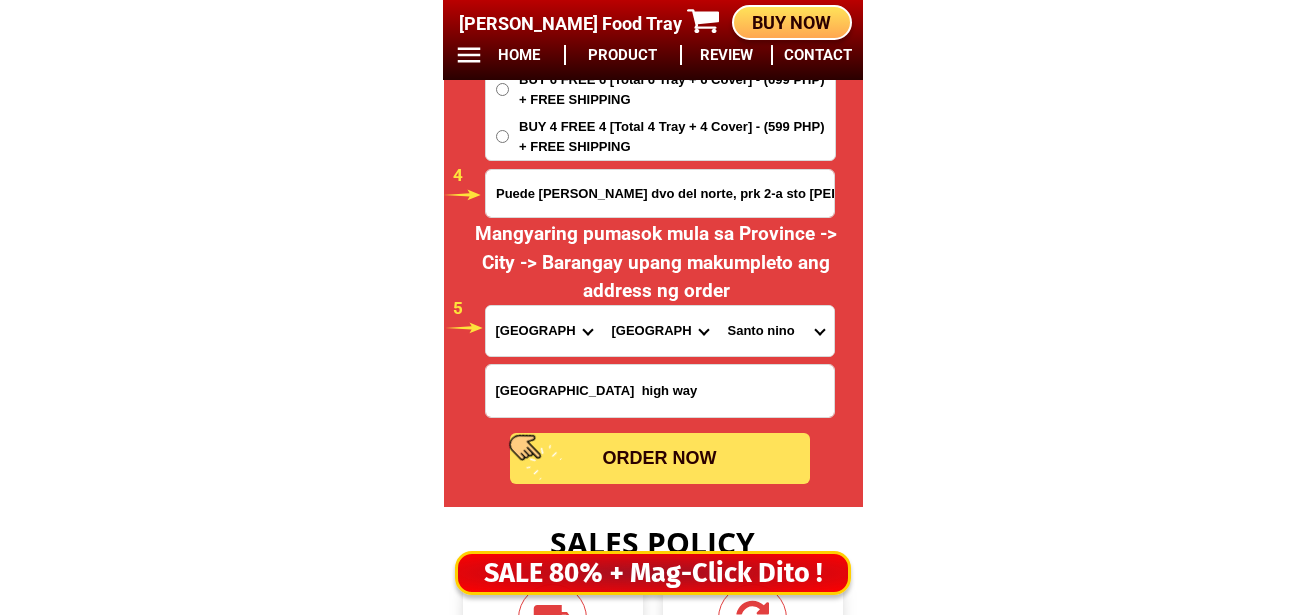 click on "Barangay Alejal Anibongan [PERSON_NAME] (cuatro-cuatro) Cebulano [PERSON_NAME] (pob.) La paz Mabaus Mabuhay Magsaysay [GEOGRAPHIC_DATA] [PERSON_NAME] [GEOGRAPHIC_DATA][PERSON_NAME] [GEOGRAPHIC_DATA][PERSON_NAME][GEOGRAPHIC_DATA][PERSON_NAME] Tibulao Tubod Tuganay" at bounding box center (776, 331) 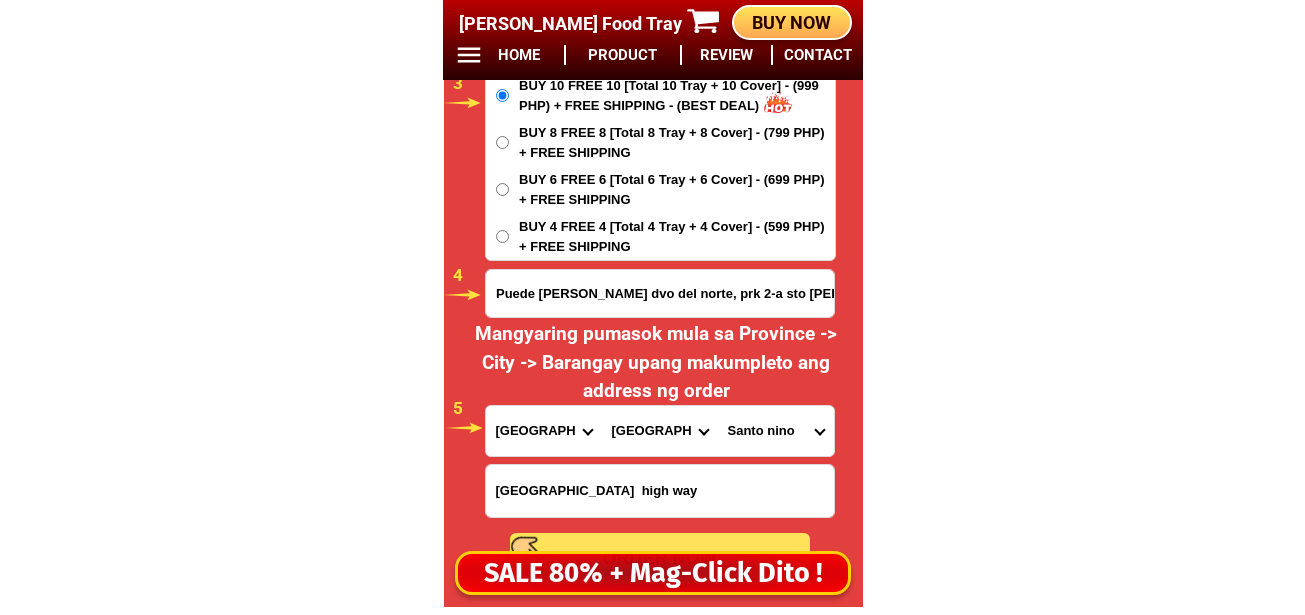scroll, scrollTop: 16978, scrollLeft: 0, axis: vertical 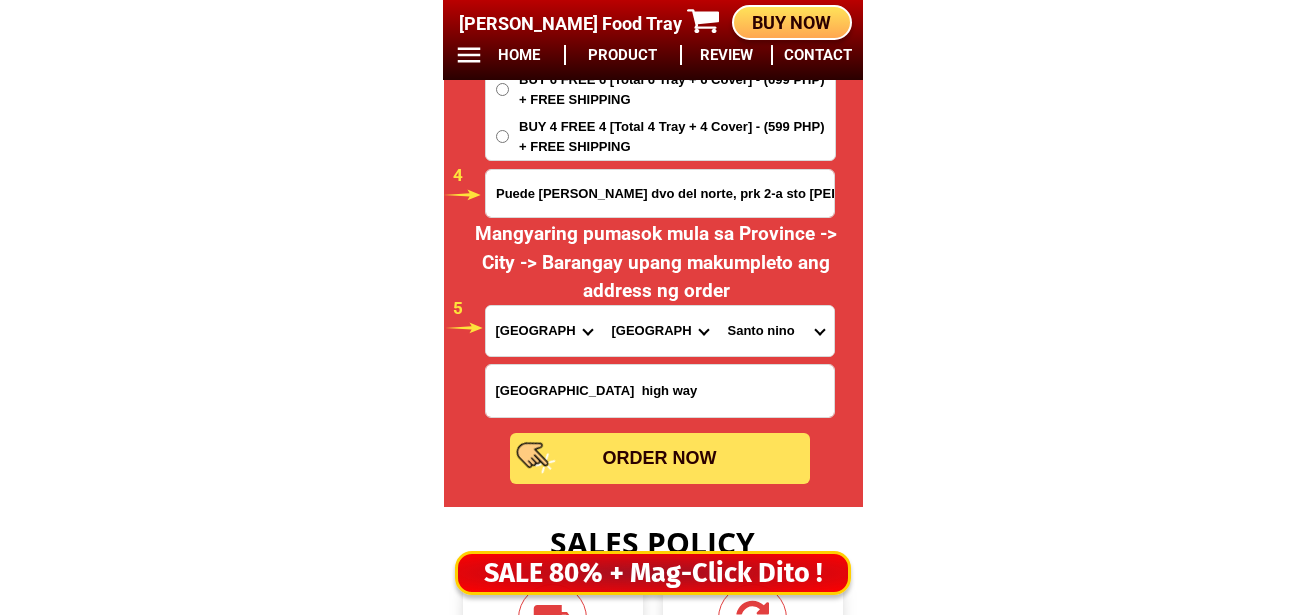 click on "ORDER NOW" at bounding box center (660, 458) 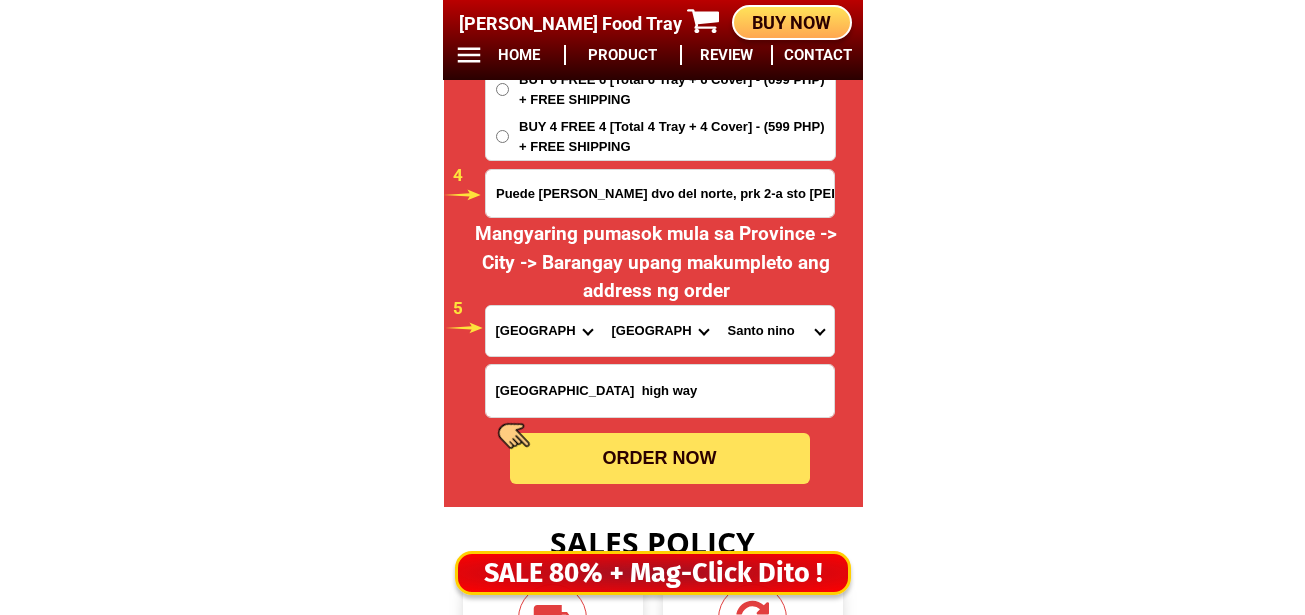 type 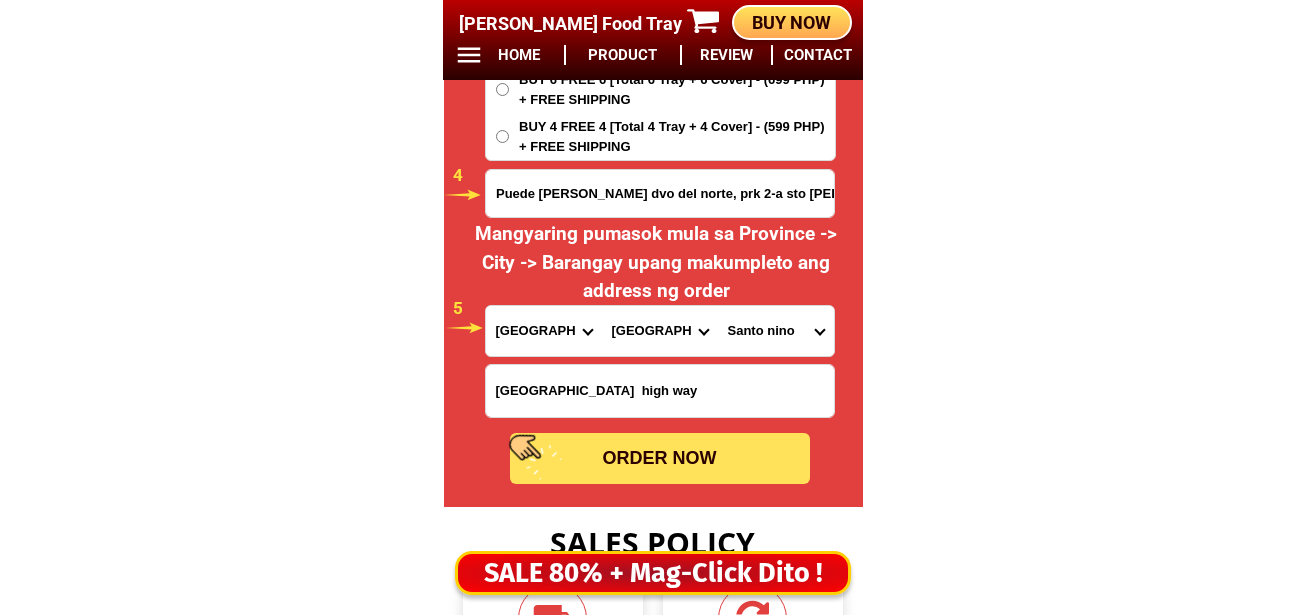 radio on "true" 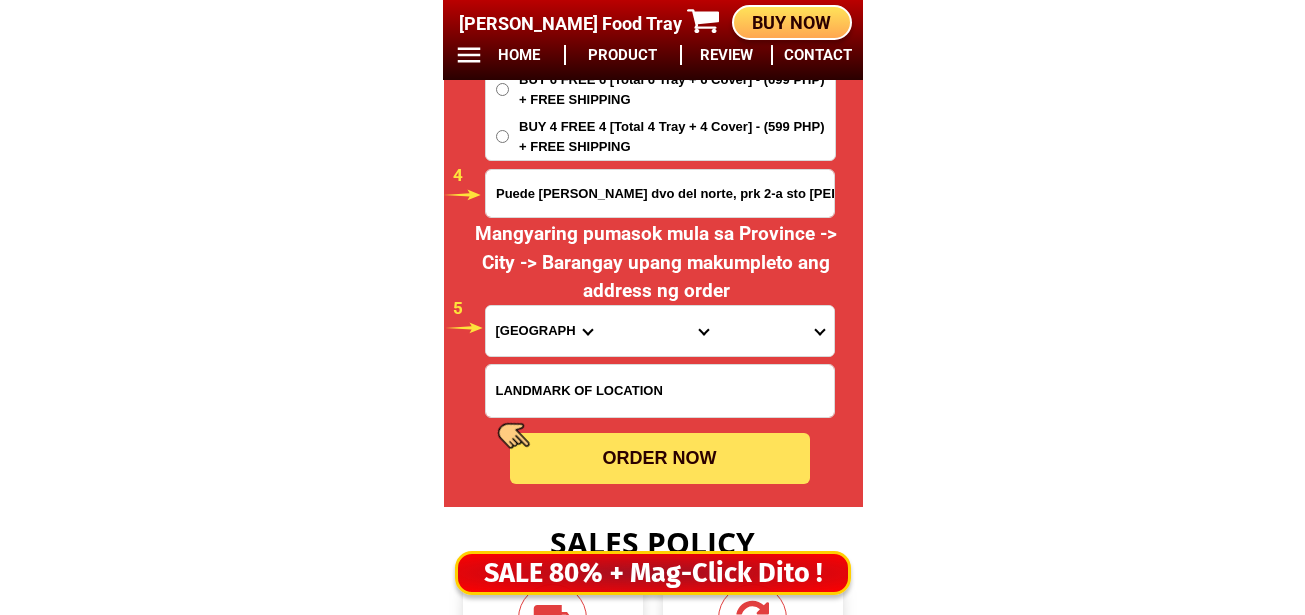 scroll, scrollTop: 16678, scrollLeft: 0, axis: vertical 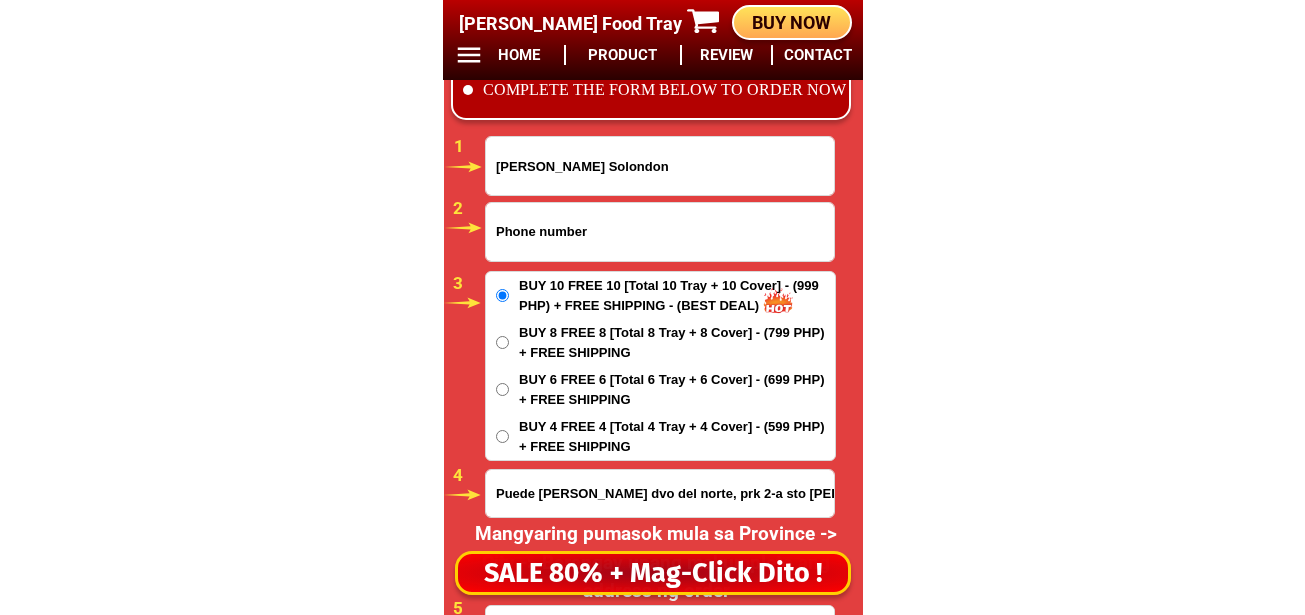 click at bounding box center (660, 232) 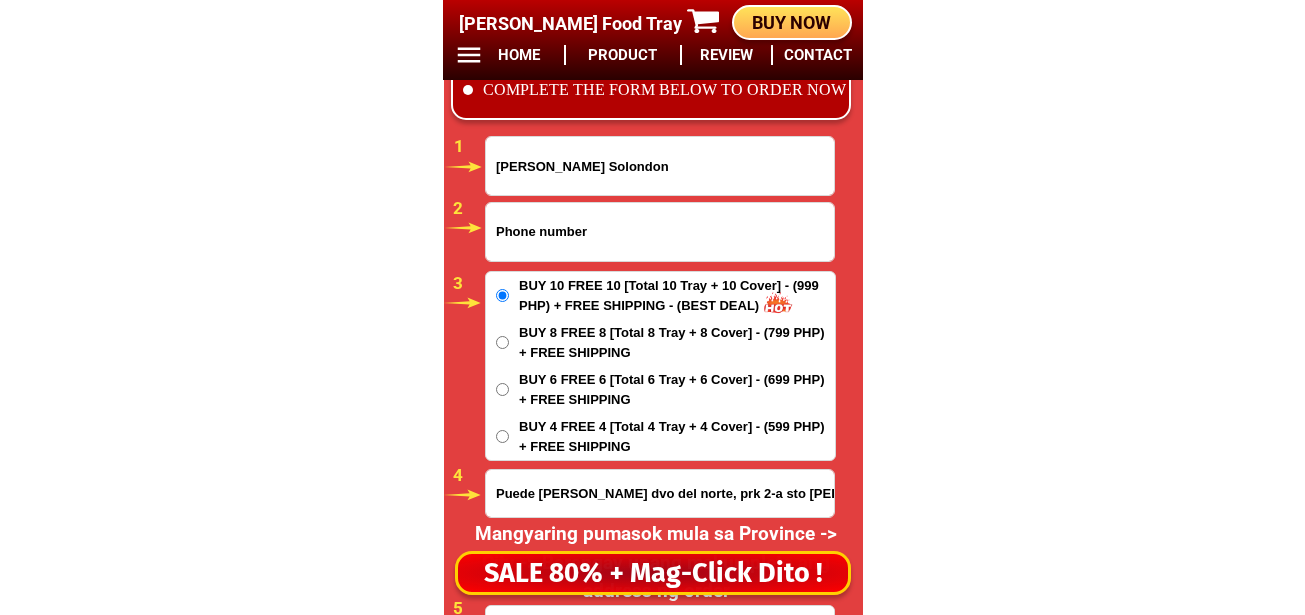 paste on "09947741279" 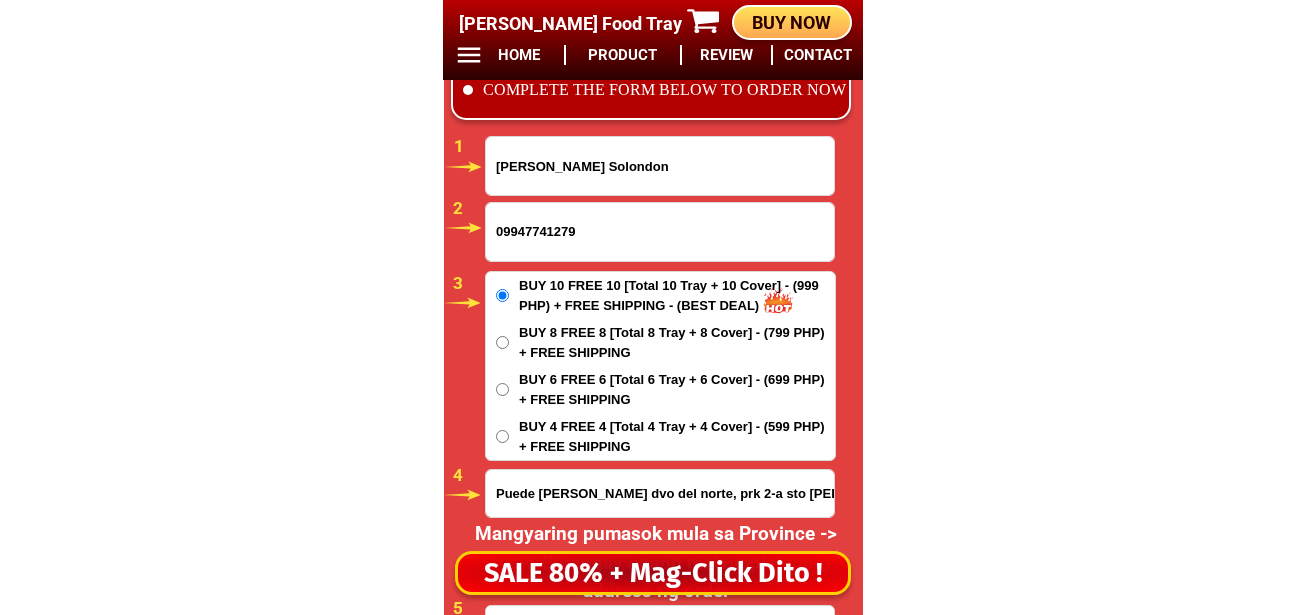 type on "09947741279" 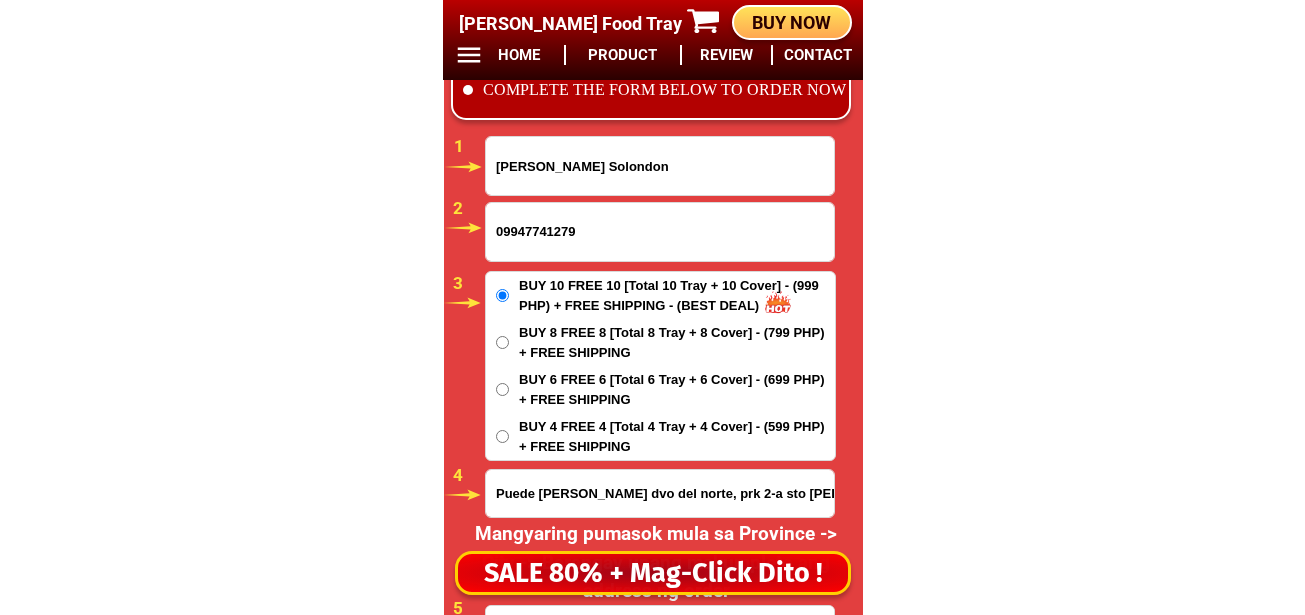 click on "[PERSON_NAME] Solondon 09947741279 ORDER NOW Puede [PERSON_NAME] [GEOGRAPHIC_DATA], prk 2-a sto [PERSON_NAME] dvo del norte Province [GEOGRAPHIC_DATA] [GEOGRAPHIC_DATA] [GEOGRAPHIC_DATA] [GEOGRAPHIC_DATA] [GEOGRAPHIC_DATA][PERSON_NAME][GEOGRAPHIC_DATA] [GEOGRAPHIC_DATA] [GEOGRAPHIC_DATA] [GEOGRAPHIC_DATA] [GEOGRAPHIC_DATA] [GEOGRAPHIC_DATA] [GEOGRAPHIC_DATA] [GEOGRAPHIC_DATA] [GEOGRAPHIC_DATA] [GEOGRAPHIC_DATA]-norte [GEOGRAPHIC_DATA] [GEOGRAPHIC_DATA] [GEOGRAPHIC_DATA] [GEOGRAPHIC_DATA] [GEOGRAPHIC_DATA] [GEOGRAPHIC_DATA] [GEOGRAPHIC_DATA]-de-oro [GEOGRAPHIC_DATA] [GEOGRAPHIC_DATA] [GEOGRAPHIC_DATA] [GEOGRAPHIC_DATA] [GEOGRAPHIC_DATA] Eastern-[GEOGRAPHIC_DATA] [GEOGRAPHIC_DATA] [GEOGRAPHIC_DATA] [GEOGRAPHIC_DATA]-norte [GEOGRAPHIC_DATA]-sur [GEOGRAPHIC_DATA] [GEOGRAPHIC_DATA] [GEOGRAPHIC_DATA] [GEOGRAPHIC_DATA] [GEOGRAPHIC_DATA] [GEOGRAPHIC_DATA] [GEOGRAPHIC_DATA] [GEOGRAPHIC_DATA] [GEOGRAPHIC_DATA]-[GEOGRAPHIC_DATA] [GEOGRAPHIC_DATA]-occidental [GEOGRAPHIC_DATA]-[GEOGRAPHIC_DATA]-province [GEOGRAPHIC_DATA]-[GEOGRAPHIC_DATA]-oriental [GEOGRAPHIC_DATA] [GEOGRAPHIC_DATA] [GEOGRAPHIC_DATA]-[GEOGRAPHIC_DATA]-[GEOGRAPHIC_DATA] [GEOGRAPHIC_DATA] [GEOGRAPHIC_DATA] [GEOGRAPHIC_DATA] [GEOGRAPHIC_DATA] [GEOGRAPHIC_DATA][PERSON_NAME][GEOGRAPHIC_DATA] [GEOGRAPHIC_DATA] [GEOGRAPHIC_DATA] [GEOGRAPHIC_DATA] [GEOGRAPHIC_DATA] [GEOGRAPHIC_DATA]-[GEOGRAPHIC_DATA] Southern-[GEOGRAPHIC_DATA]-[GEOGRAPHIC_DATA] [GEOGRAPHIC_DATA] [GEOGRAPHIC_DATA] [GEOGRAPHIC_DATA]-[GEOGRAPHIC_DATA] [GEOGRAPHIC_DATA] [GEOGRAPHIC_DATA] [GEOGRAPHIC_DATA] [GEOGRAPHIC_DATA]" at bounding box center [661, 460] 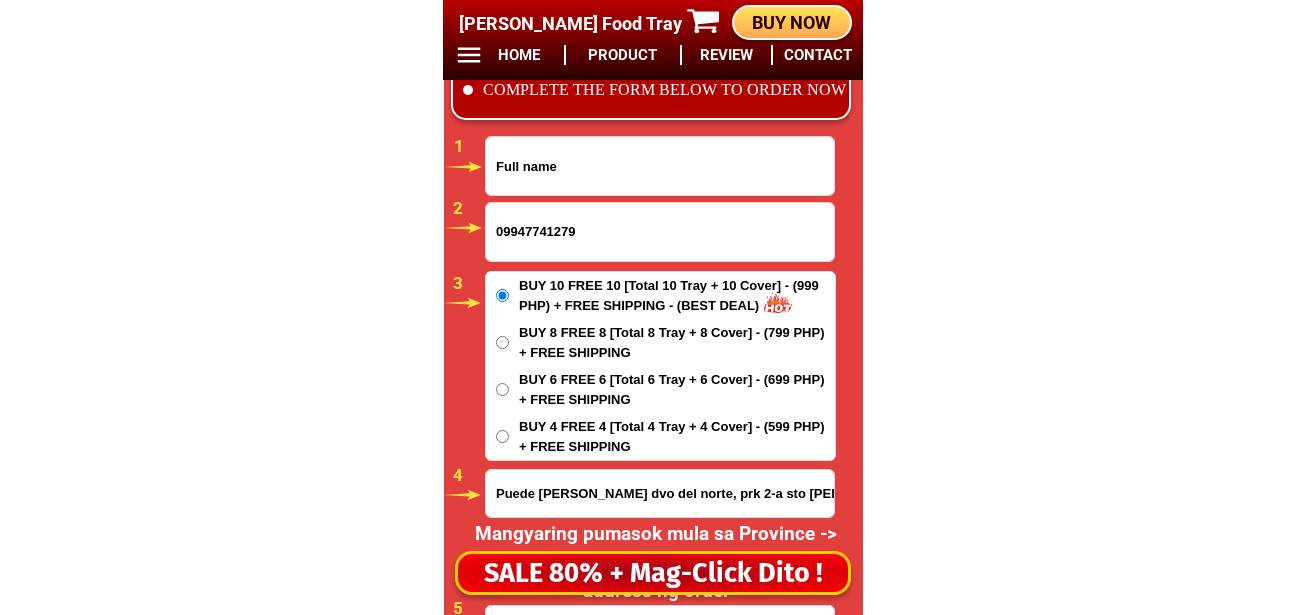 click at bounding box center [660, 166] 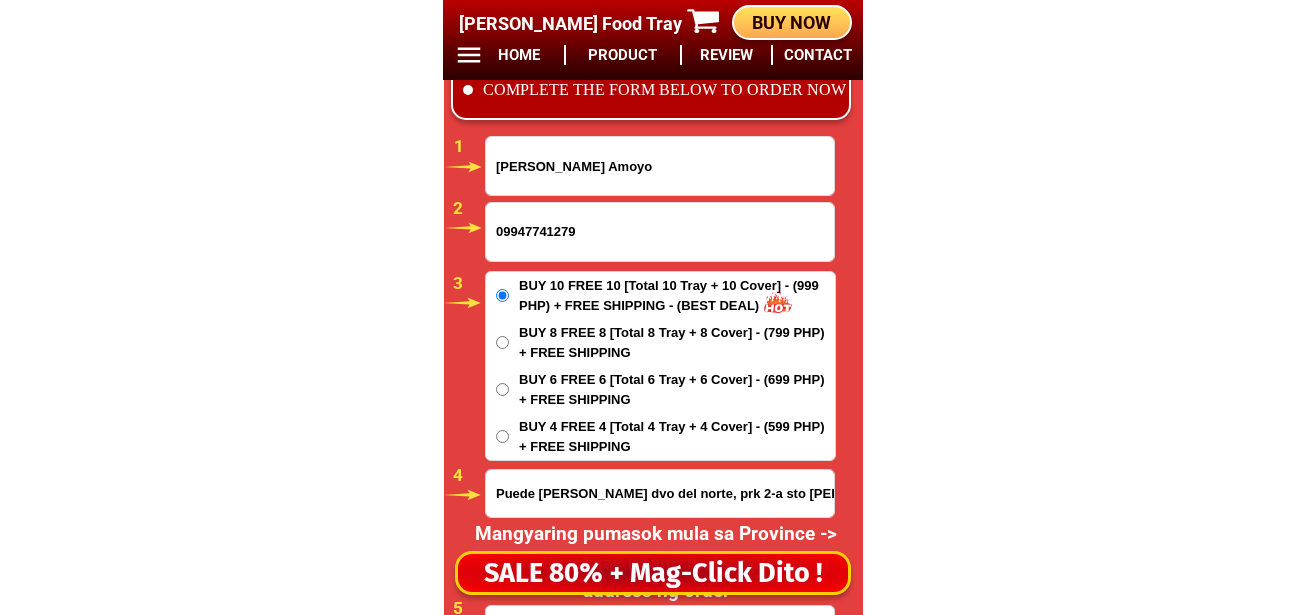 type on "[PERSON_NAME] Amoyo" 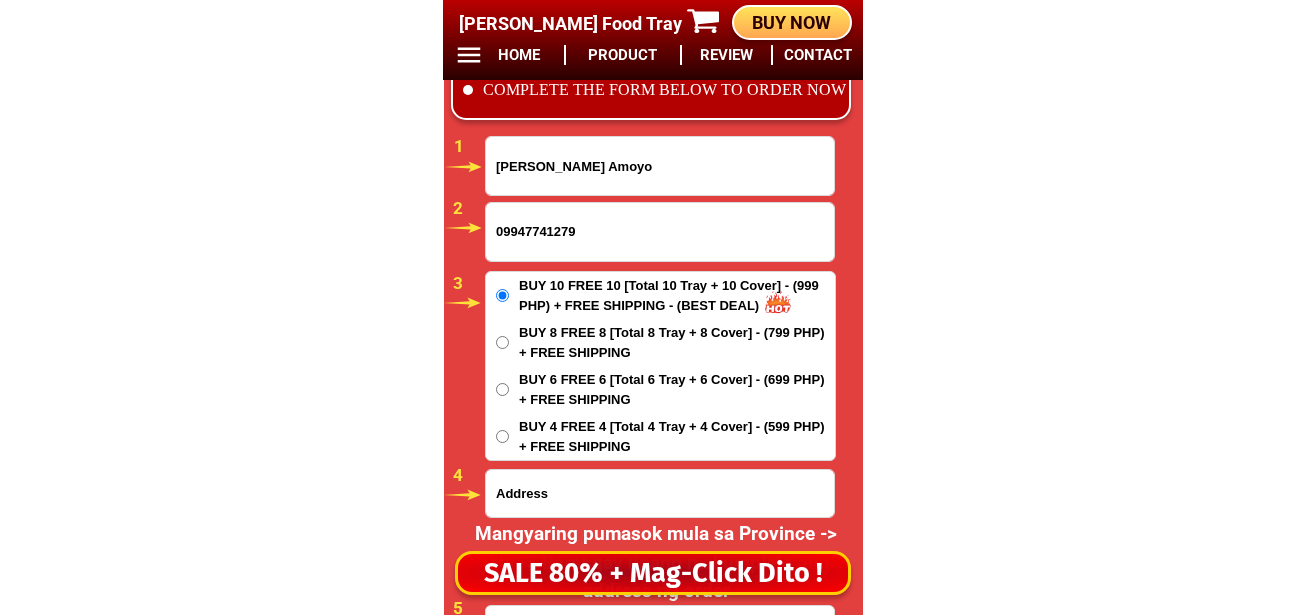 paste on "Dinginan Cabadiangan Roxas City Capiz code no 5800" 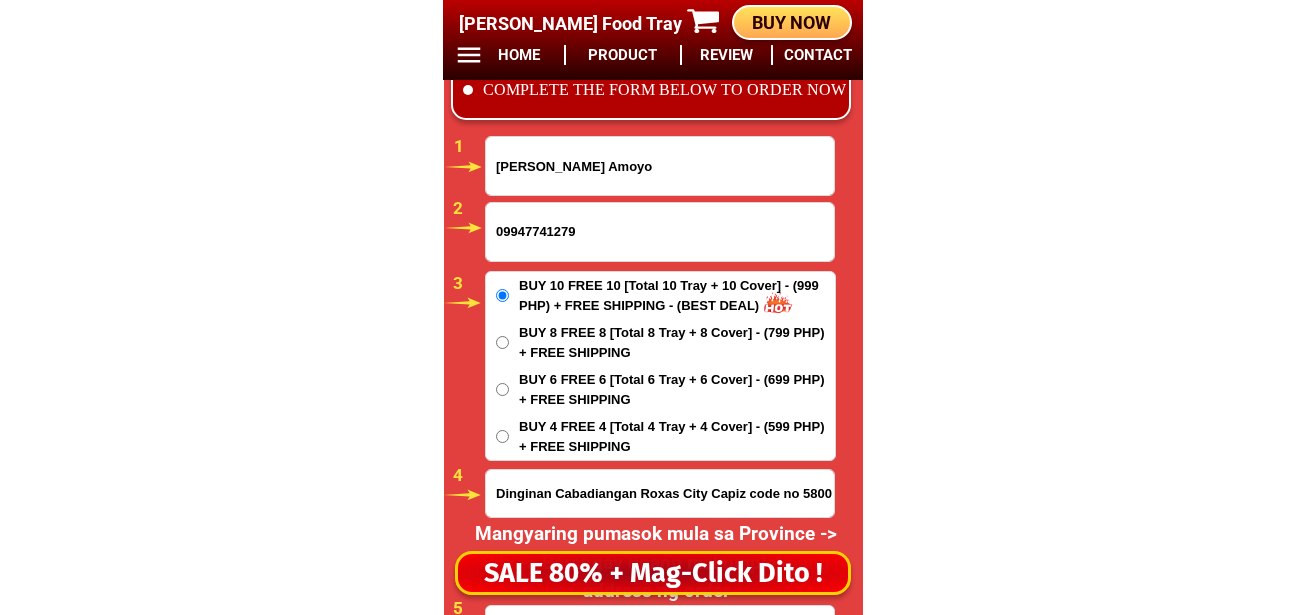 scroll, scrollTop: 0, scrollLeft: 1, axis: horizontal 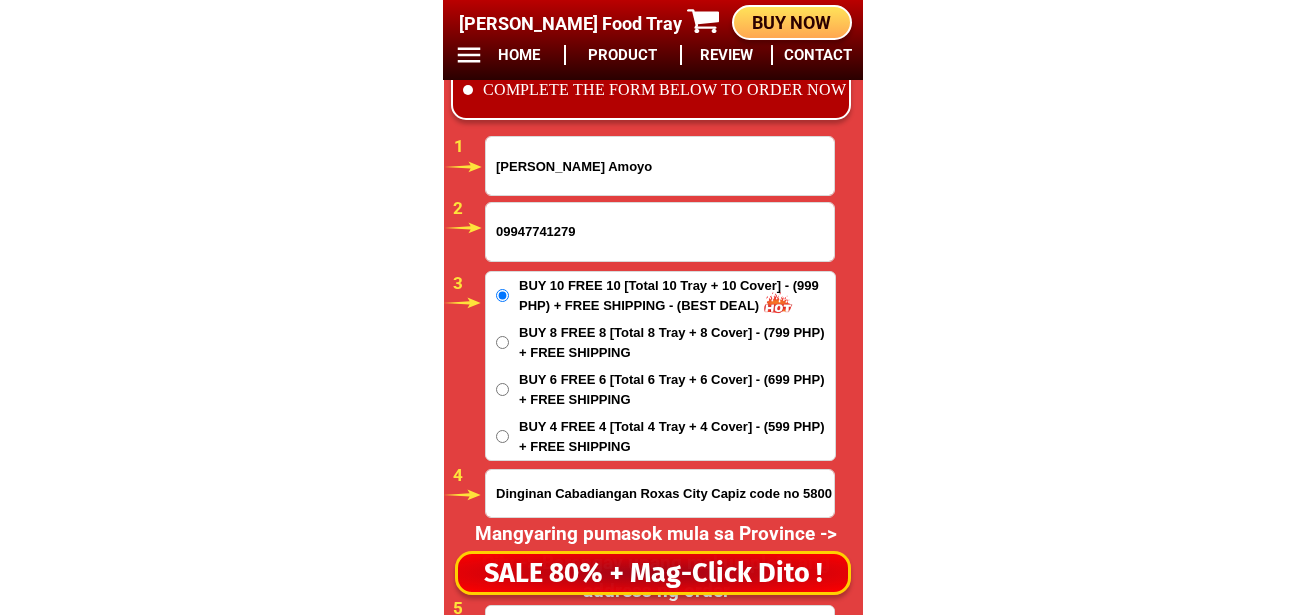 type on "Dinginan Cabadiangan Roxas City Capiz code no 5800" 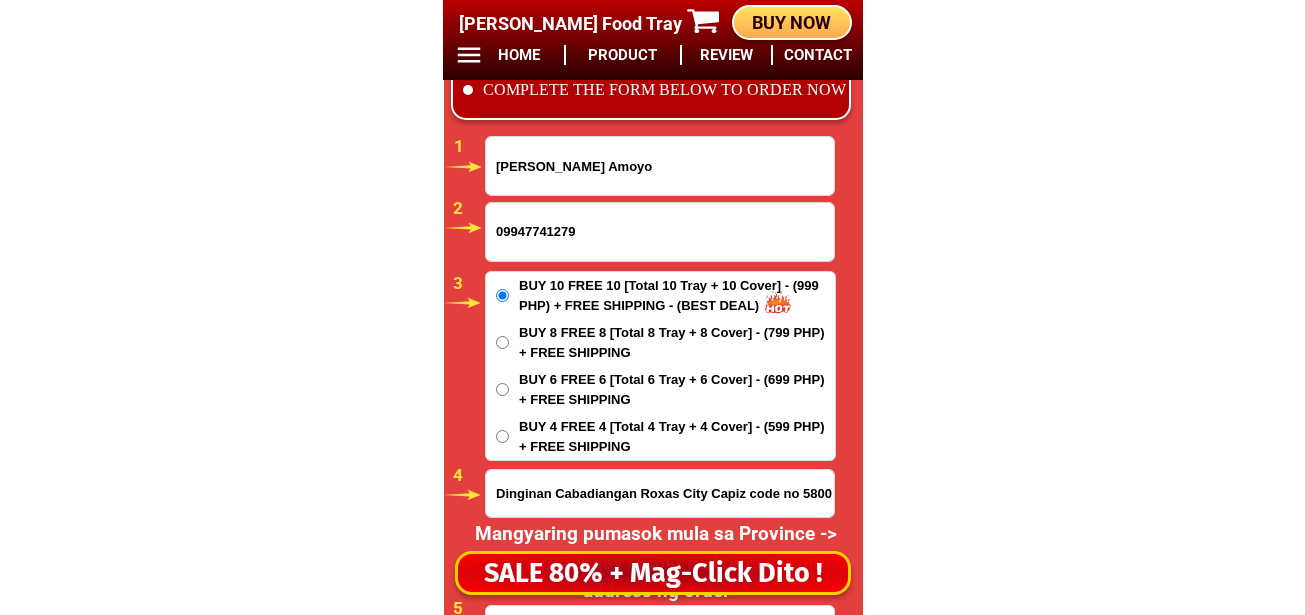 scroll, scrollTop: 0, scrollLeft: 0, axis: both 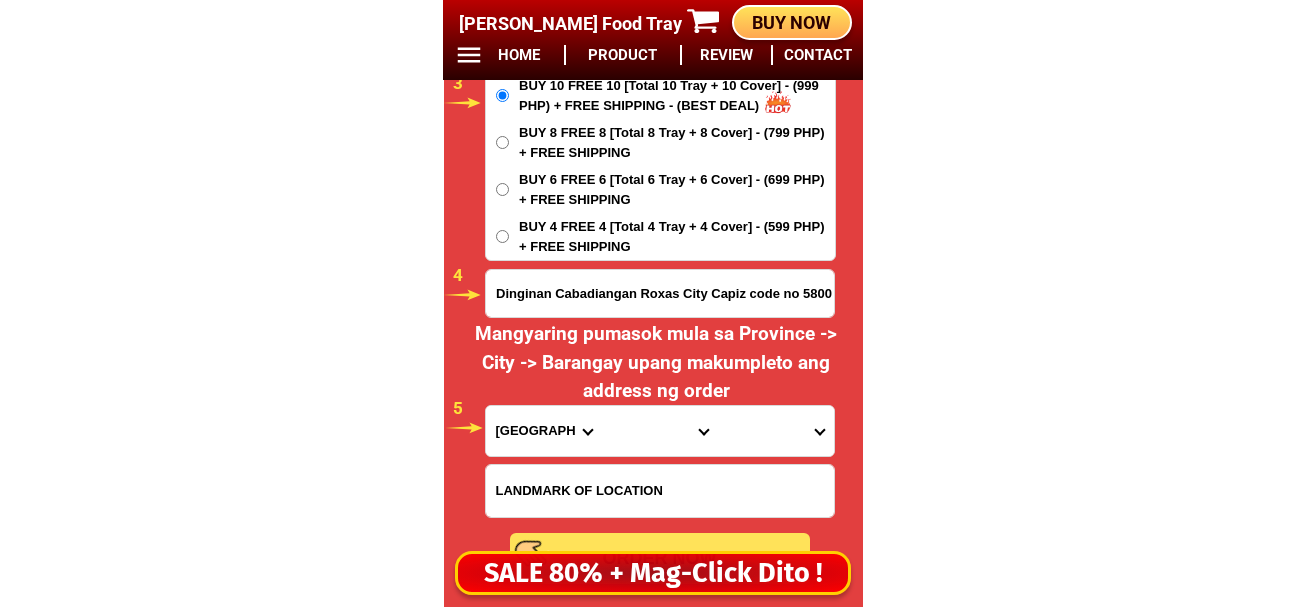 click on "Province [GEOGRAPHIC_DATA] [GEOGRAPHIC_DATA] [GEOGRAPHIC_DATA] [GEOGRAPHIC_DATA] [GEOGRAPHIC_DATA] [GEOGRAPHIC_DATA][PERSON_NAME][GEOGRAPHIC_DATA] [GEOGRAPHIC_DATA] [GEOGRAPHIC_DATA] [GEOGRAPHIC_DATA] [GEOGRAPHIC_DATA] [GEOGRAPHIC_DATA] [GEOGRAPHIC_DATA] [GEOGRAPHIC_DATA] [GEOGRAPHIC_DATA] [GEOGRAPHIC_DATA]-[GEOGRAPHIC_DATA] [GEOGRAPHIC_DATA] [GEOGRAPHIC_DATA] [GEOGRAPHIC_DATA] [GEOGRAPHIC_DATA] [GEOGRAPHIC_DATA] [GEOGRAPHIC_DATA]-de-oro [GEOGRAPHIC_DATA] [GEOGRAPHIC_DATA]-occidental [GEOGRAPHIC_DATA] [GEOGRAPHIC_DATA] Eastern-[GEOGRAPHIC_DATA] [GEOGRAPHIC_DATA] [GEOGRAPHIC_DATA] [GEOGRAPHIC_DATA]-norte [GEOGRAPHIC_DATA]-[GEOGRAPHIC_DATA] [GEOGRAPHIC_DATA] [GEOGRAPHIC_DATA] [GEOGRAPHIC_DATA] [GEOGRAPHIC_DATA] [GEOGRAPHIC_DATA] [GEOGRAPHIC_DATA] [GEOGRAPHIC_DATA] [GEOGRAPHIC_DATA] Metro-[GEOGRAPHIC_DATA] [GEOGRAPHIC_DATA]-[GEOGRAPHIC_DATA]-[GEOGRAPHIC_DATA]-province [GEOGRAPHIC_DATA]-[GEOGRAPHIC_DATA]-oriental [GEOGRAPHIC_DATA] [GEOGRAPHIC_DATA] [GEOGRAPHIC_DATA]-[GEOGRAPHIC_DATA]-[GEOGRAPHIC_DATA] [GEOGRAPHIC_DATA] [GEOGRAPHIC_DATA] [GEOGRAPHIC_DATA] [GEOGRAPHIC_DATA] [GEOGRAPHIC_DATA][PERSON_NAME][GEOGRAPHIC_DATA] [GEOGRAPHIC_DATA] [GEOGRAPHIC_DATA] [GEOGRAPHIC_DATA] [GEOGRAPHIC_DATA] [GEOGRAPHIC_DATA]-[GEOGRAPHIC_DATA]-[GEOGRAPHIC_DATA]-[GEOGRAPHIC_DATA] [GEOGRAPHIC_DATA] [GEOGRAPHIC_DATA]-[GEOGRAPHIC_DATA]-[GEOGRAPHIC_DATA] [GEOGRAPHIC_DATA] [GEOGRAPHIC_DATA] [GEOGRAPHIC_DATA]" at bounding box center (544, 431) 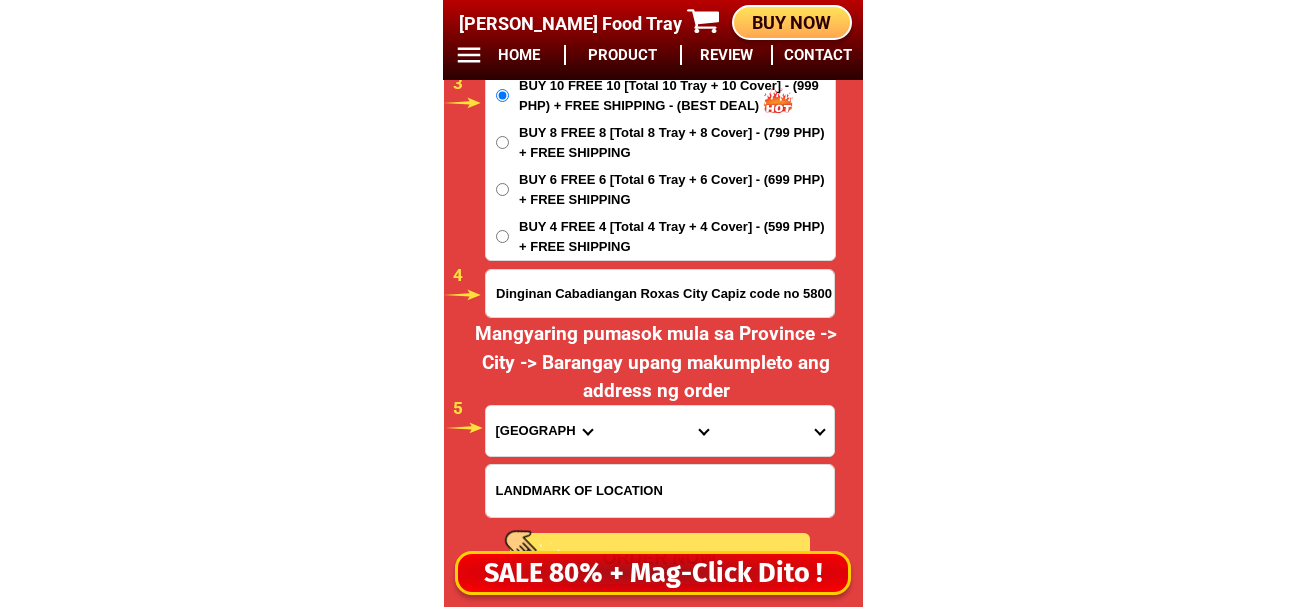 select on "63_196" 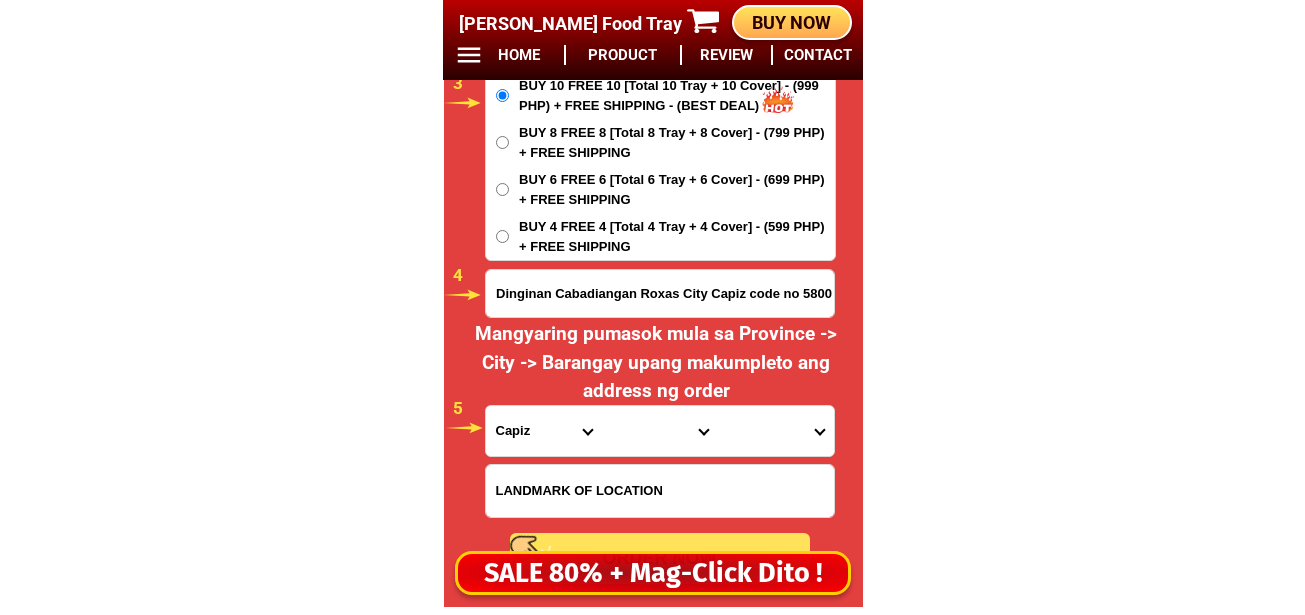click on "Province [GEOGRAPHIC_DATA] [GEOGRAPHIC_DATA] [GEOGRAPHIC_DATA] [GEOGRAPHIC_DATA] [GEOGRAPHIC_DATA] [GEOGRAPHIC_DATA][PERSON_NAME][GEOGRAPHIC_DATA] [GEOGRAPHIC_DATA] [GEOGRAPHIC_DATA] [GEOGRAPHIC_DATA] [GEOGRAPHIC_DATA] [GEOGRAPHIC_DATA] [GEOGRAPHIC_DATA] [GEOGRAPHIC_DATA] [GEOGRAPHIC_DATA] [GEOGRAPHIC_DATA]-[GEOGRAPHIC_DATA] [GEOGRAPHIC_DATA] [GEOGRAPHIC_DATA] [GEOGRAPHIC_DATA] [GEOGRAPHIC_DATA] [GEOGRAPHIC_DATA] [GEOGRAPHIC_DATA]-de-oro [GEOGRAPHIC_DATA] [GEOGRAPHIC_DATA]-occidental [GEOGRAPHIC_DATA] [GEOGRAPHIC_DATA] Eastern-[GEOGRAPHIC_DATA] [GEOGRAPHIC_DATA] [GEOGRAPHIC_DATA] [GEOGRAPHIC_DATA]-norte [GEOGRAPHIC_DATA]-[GEOGRAPHIC_DATA] [GEOGRAPHIC_DATA] [GEOGRAPHIC_DATA] [GEOGRAPHIC_DATA] [GEOGRAPHIC_DATA] [GEOGRAPHIC_DATA] [GEOGRAPHIC_DATA] [GEOGRAPHIC_DATA] [GEOGRAPHIC_DATA] Metro-[GEOGRAPHIC_DATA] [GEOGRAPHIC_DATA]-[GEOGRAPHIC_DATA]-[GEOGRAPHIC_DATA]-province [GEOGRAPHIC_DATA]-[GEOGRAPHIC_DATA]-oriental [GEOGRAPHIC_DATA] [GEOGRAPHIC_DATA] [GEOGRAPHIC_DATA]-[GEOGRAPHIC_DATA]-[GEOGRAPHIC_DATA] [GEOGRAPHIC_DATA] [GEOGRAPHIC_DATA] [GEOGRAPHIC_DATA] [GEOGRAPHIC_DATA] [GEOGRAPHIC_DATA][PERSON_NAME][GEOGRAPHIC_DATA] [GEOGRAPHIC_DATA] [GEOGRAPHIC_DATA] [GEOGRAPHIC_DATA] [GEOGRAPHIC_DATA] [GEOGRAPHIC_DATA]-[GEOGRAPHIC_DATA]-[GEOGRAPHIC_DATA]-[GEOGRAPHIC_DATA] [GEOGRAPHIC_DATA] [GEOGRAPHIC_DATA]-[GEOGRAPHIC_DATA]-[GEOGRAPHIC_DATA] [GEOGRAPHIC_DATA] [GEOGRAPHIC_DATA] [GEOGRAPHIC_DATA]" at bounding box center [544, 431] 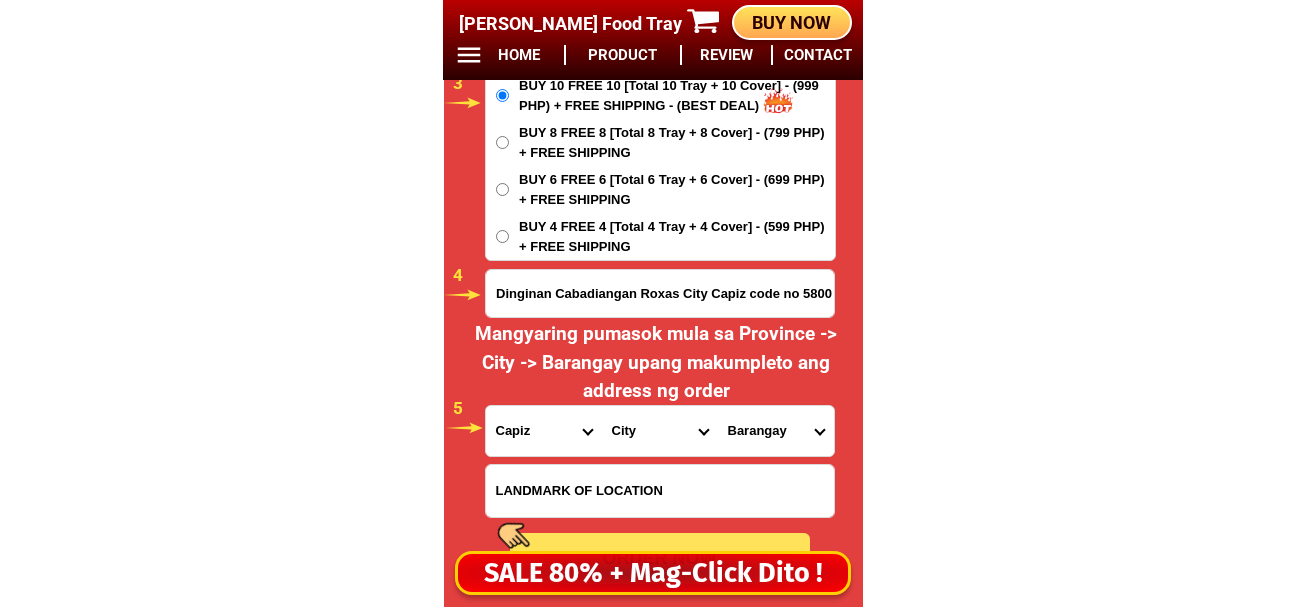 click on "City Capiz-[PERSON_NAME]-[GEOGRAPHIC_DATA] Capiz-president-roxas [PERSON_NAME] [PERSON_NAME] Dumarao Ivisan Jamindan Ma-[PERSON_NAME] Mambusao Panay Panitan Roxas-city [GEOGRAPHIC_DATA]-an Sigma Tapaz" at bounding box center [660, 431] 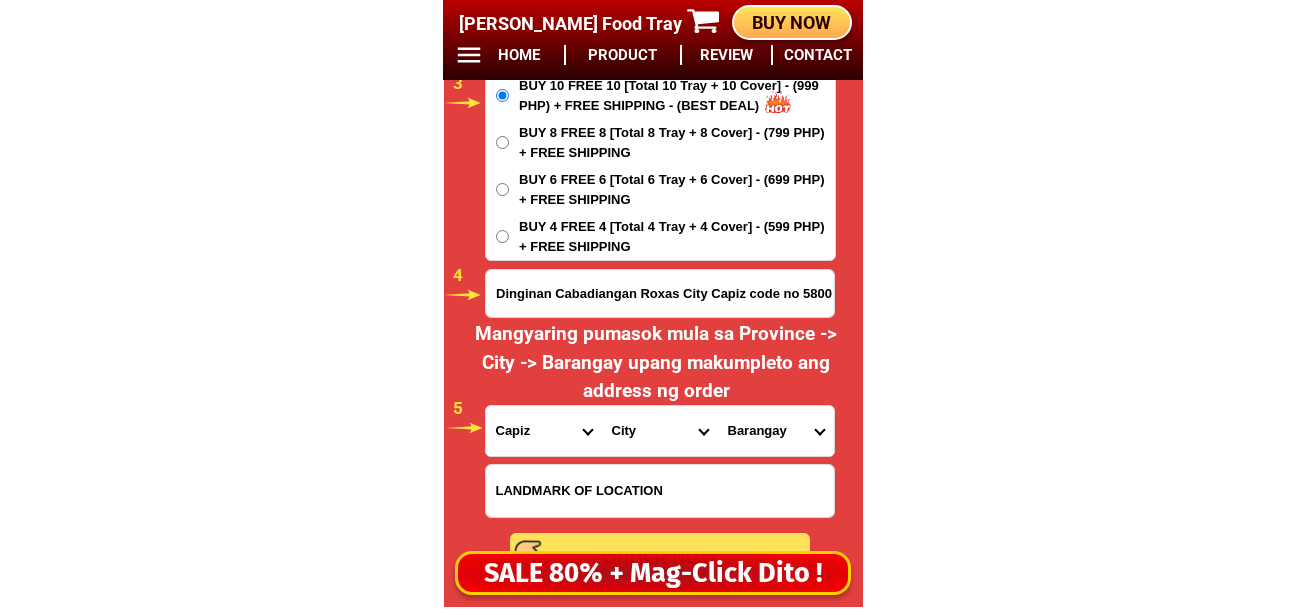 select on "63_1965049" 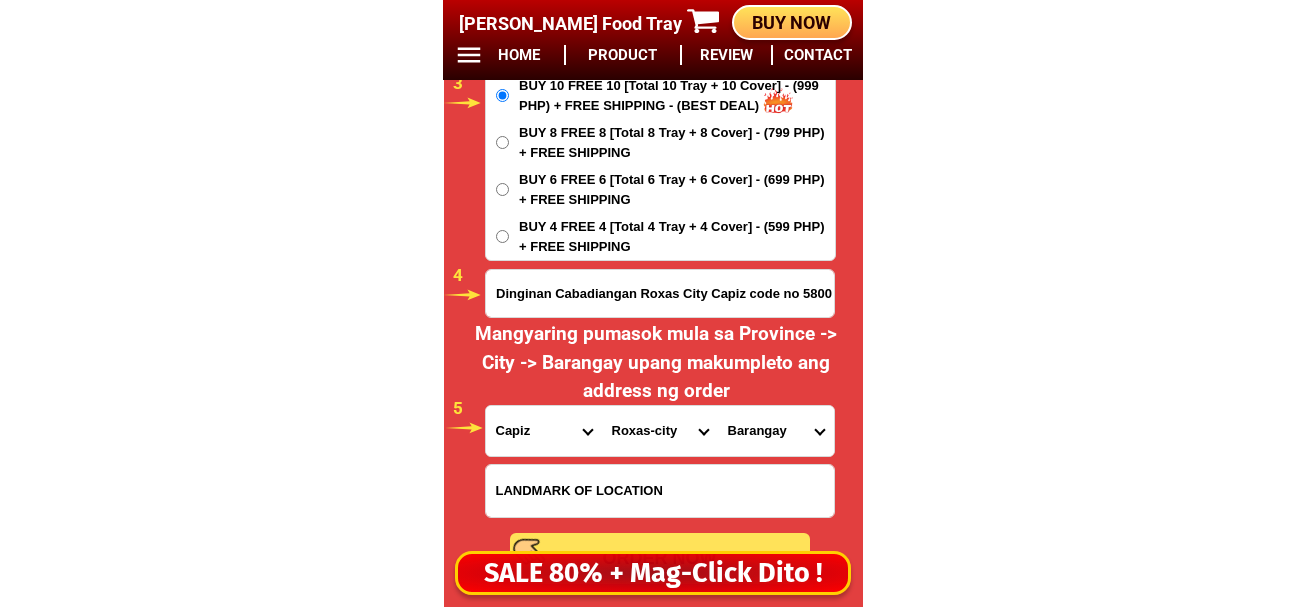 click on "City Capiz-[PERSON_NAME]-[GEOGRAPHIC_DATA] Capiz-president-roxas [PERSON_NAME] [PERSON_NAME] Dumarao Ivisan Jamindan Ma-[PERSON_NAME] Mambusao Panay Panitan Roxas-city [GEOGRAPHIC_DATA]-an Sigma Tapaz" at bounding box center (660, 431) 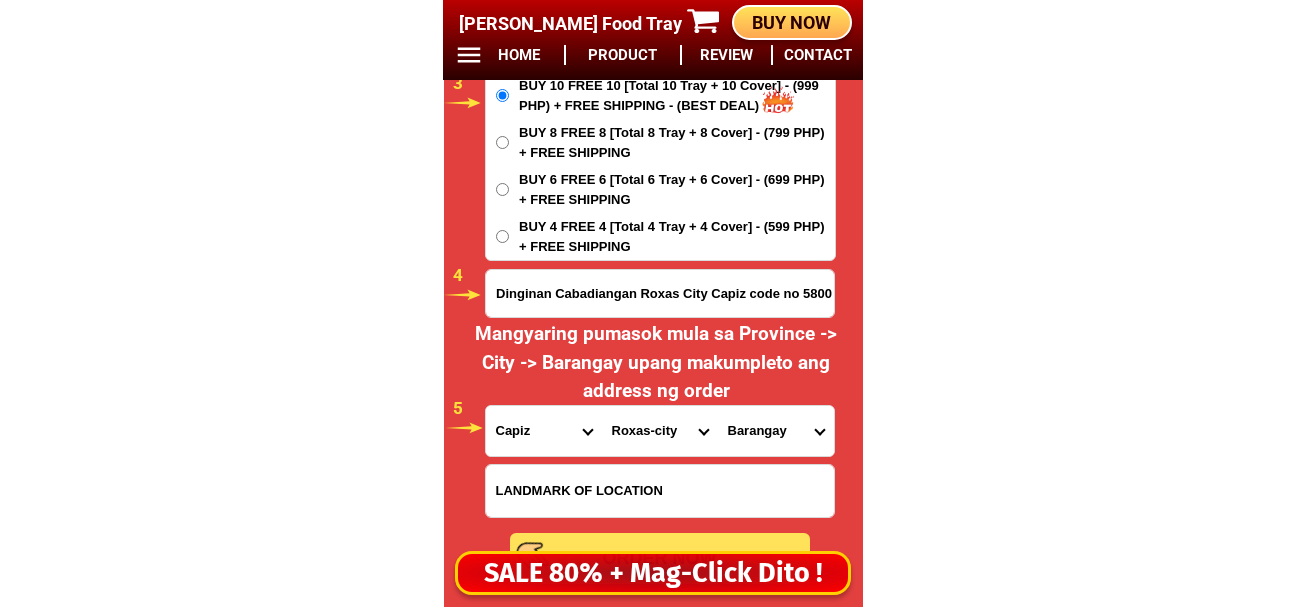 drag, startPoint x: 772, startPoint y: 430, endPoint x: 772, endPoint y: 410, distance: 20 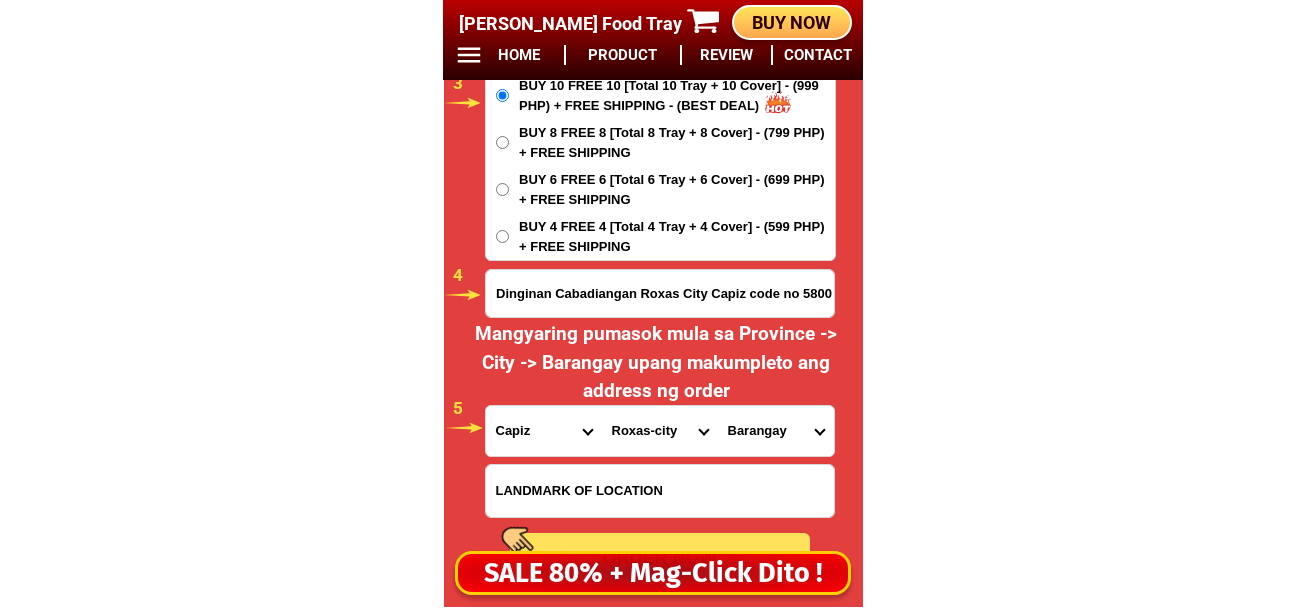 click on "Barangay [GEOGRAPHIC_DATA] [GEOGRAPHIC_DATA] [GEOGRAPHIC_DATA] [GEOGRAPHIC_DATA] [GEOGRAPHIC_DATA] [GEOGRAPHIC_DATA] [GEOGRAPHIC_DATA] [GEOGRAPHIC_DATA] [GEOGRAPHIC_DATA] [GEOGRAPHIC_DATA] [GEOGRAPHIC_DATA]-an [GEOGRAPHIC_DATA][PERSON_NAME] ([GEOGRAPHIC_DATA]) [GEOGRAPHIC_DATA]-an [GEOGRAPHIC_DATA] [GEOGRAPHIC_DATA] [GEOGRAPHIC_DATA] [GEOGRAPHIC_DATA] [GEOGRAPHIC_DATA] i (barangay i) [GEOGRAPHIC_DATA] ([GEOGRAPHIC_DATA]) [GEOGRAPHIC_DATA] ([GEOGRAPHIC_DATA]) [GEOGRAPHIC_DATA] ([GEOGRAPHIC_DATA]) [GEOGRAPHIC_DATA] ([GEOGRAPHIC_DATA]) [GEOGRAPHIC_DATA] v (barangay v) [GEOGRAPHIC_DATA] ([GEOGRAPHIC_DATA]) [GEOGRAPHIC_DATA] ([GEOGRAPHIC_DATA]) [GEOGRAPHIC_DATA] ([GEOGRAPHIC_DATA]) [GEOGRAPHIC_DATA] ([GEOGRAPHIC_DATA]) [GEOGRAPHIC_DATA] ([GEOGRAPHIC_DATA]) [GEOGRAPHIC_DATA][PERSON_NAME] [GEOGRAPHIC_DATA]" at bounding box center [776, 431] 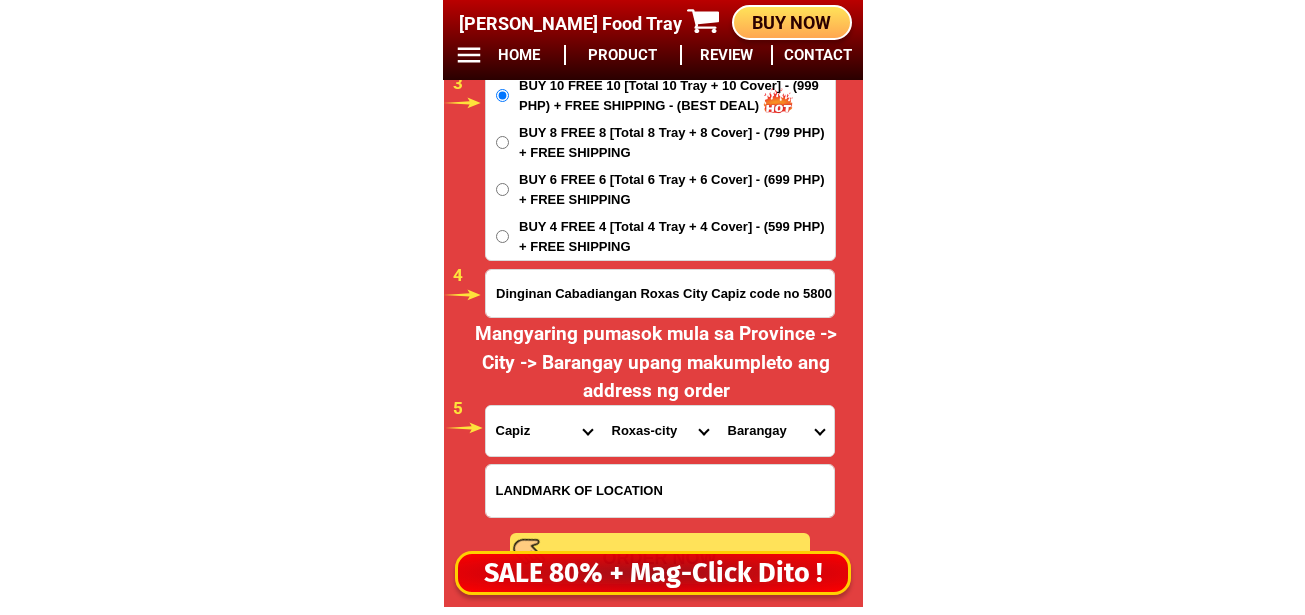 select on "63_19650495092" 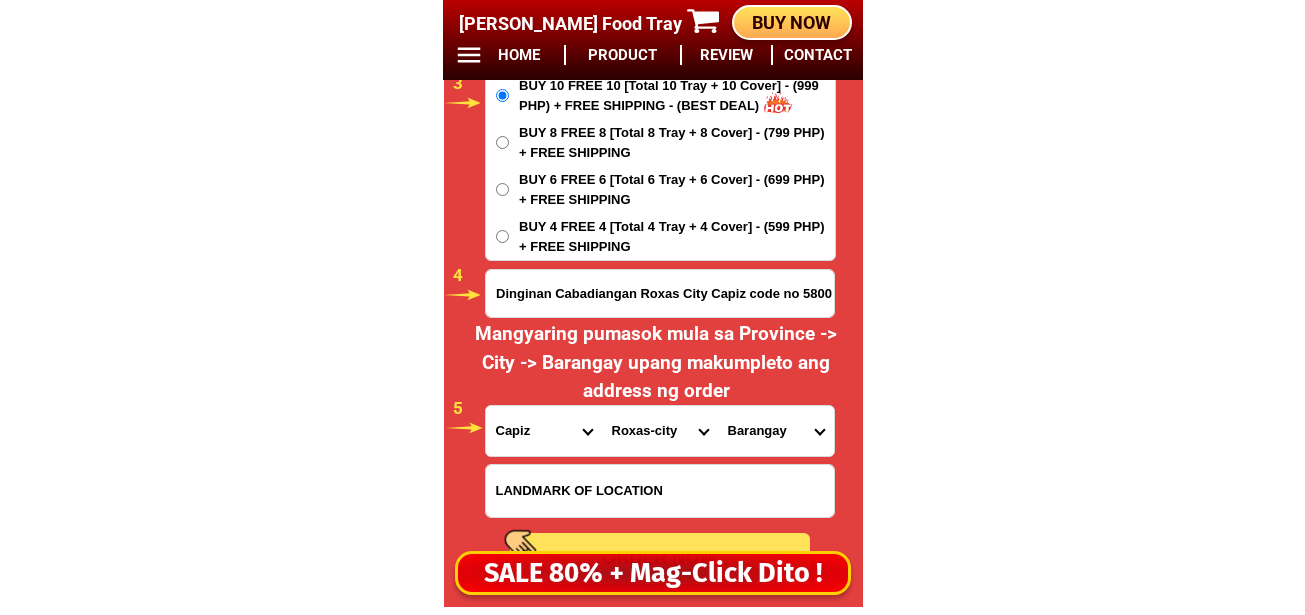 click on "Barangay [GEOGRAPHIC_DATA] [GEOGRAPHIC_DATA] [GEOGRAPHIC_DATA] [GEOGRAPHIC_DATA] [GEOGRAPHIC_DATA] [GEOGRAPHIC_DATA] [GEOGRAPHIC_DATA] [GEOGRAPHIC_DATA] [GEOGRAPHIC_DATA] [GEOGRAPHIC_DATA] [GEOGRAPHIC_DATA]-an [GEOGRAPHIC_DATA][PERSON_NAME] ([GEOGRAPHIC_DATA]) [GEOGRAPHIC_DATA]-an [GEOGRAPHIC_DATA] [GEOGRAPHIC_DATA] [GEOGRAPHIC_DATA] [GEOGRAPHIC_DATA] [GEOGRAPHIC_DATA] i (barangay i) [GEOGRAPHIC_DATA] ([GEOGRAPHIC_DATA]) [GEOGRAPHIC_DATA] ([GEOGRAPHIC_DATA]) [GEOGRAPHIC_DATA] ([GEOGRAPHIC_DATA]) [GEOGRAPHIC_DATA] ([GEOGRAPHIC_DATA]) [GEOGRAPHIC_DATA] v (barangay v) [GEOGRAPHIC_DATA] ([GEOGRAPHIC_DATA]) [GEOGRAPHIC_DATA] ([GEOGRAPHIC_DATA]) [GEOGRAPHIC_DATA] ([GEOGRAPHIC_DATA]) [GEOGRAPHIC_DATA] ([GEOGRAPHIC_DATA]) [GEOGRAPHIC_DATA] ([GEOGRAPHIC_DATA]) [GEOGRAPHIC_DATA][PERSON_NAME] [GEOGRAPHIC_DATA]" at bounding box center (776, 431) 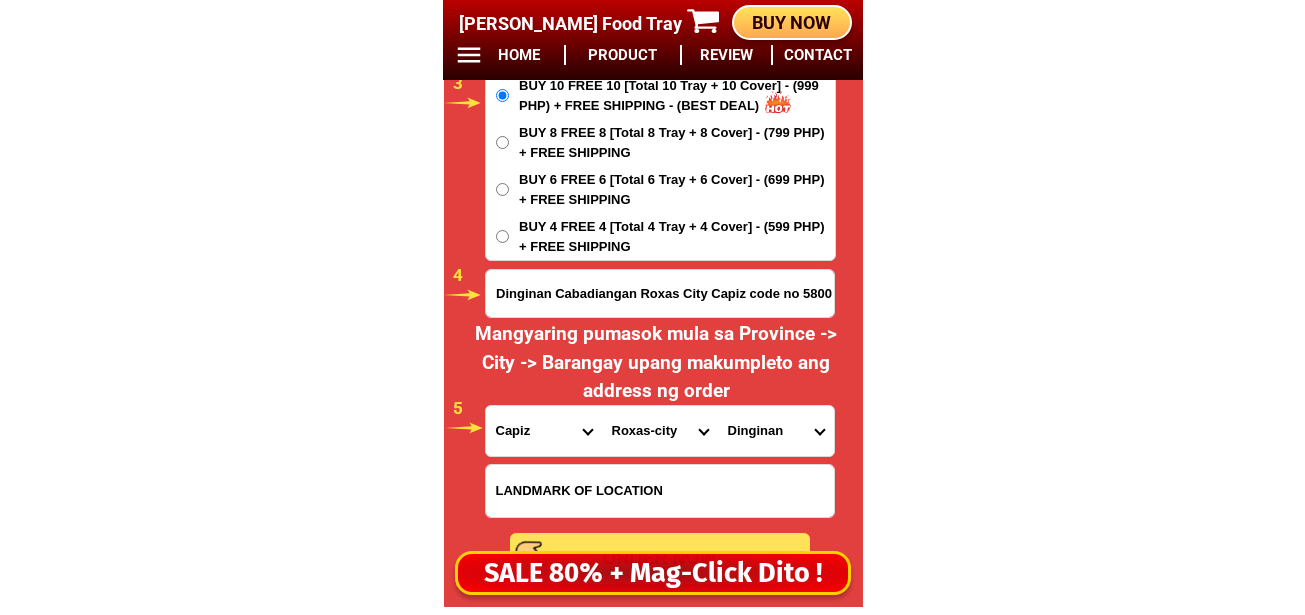 scroll, scrollTop: 17178, scrollLeft: 0, axis: vertical 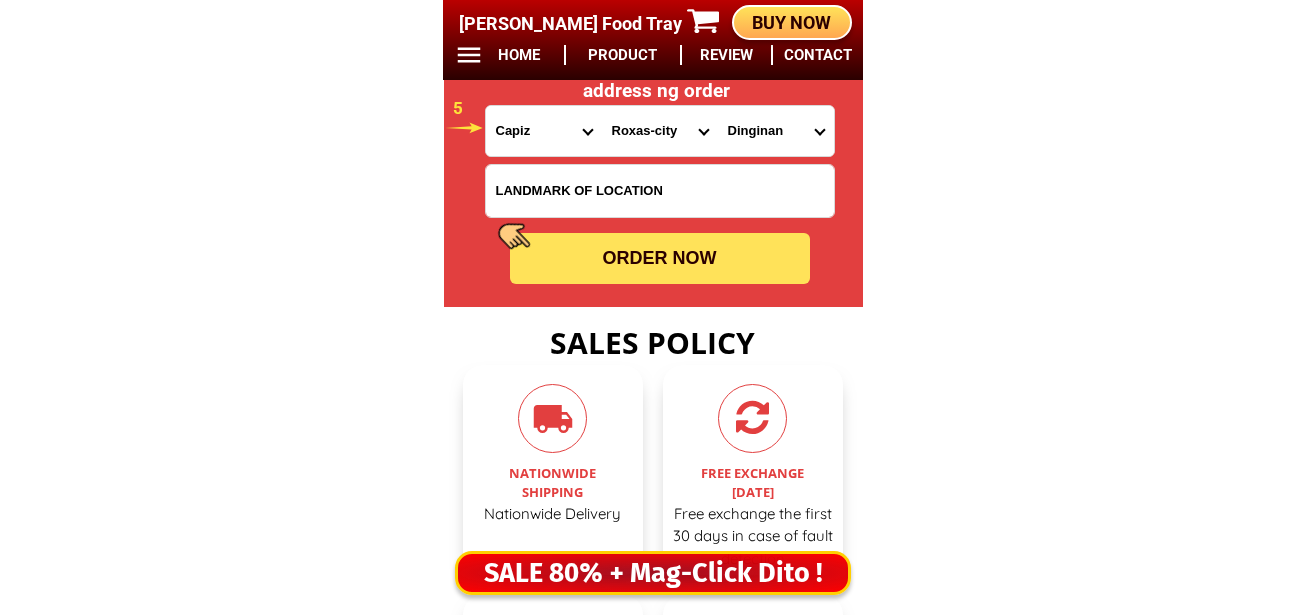 click on "ORDER NOW" at bounding box center [660, 258] 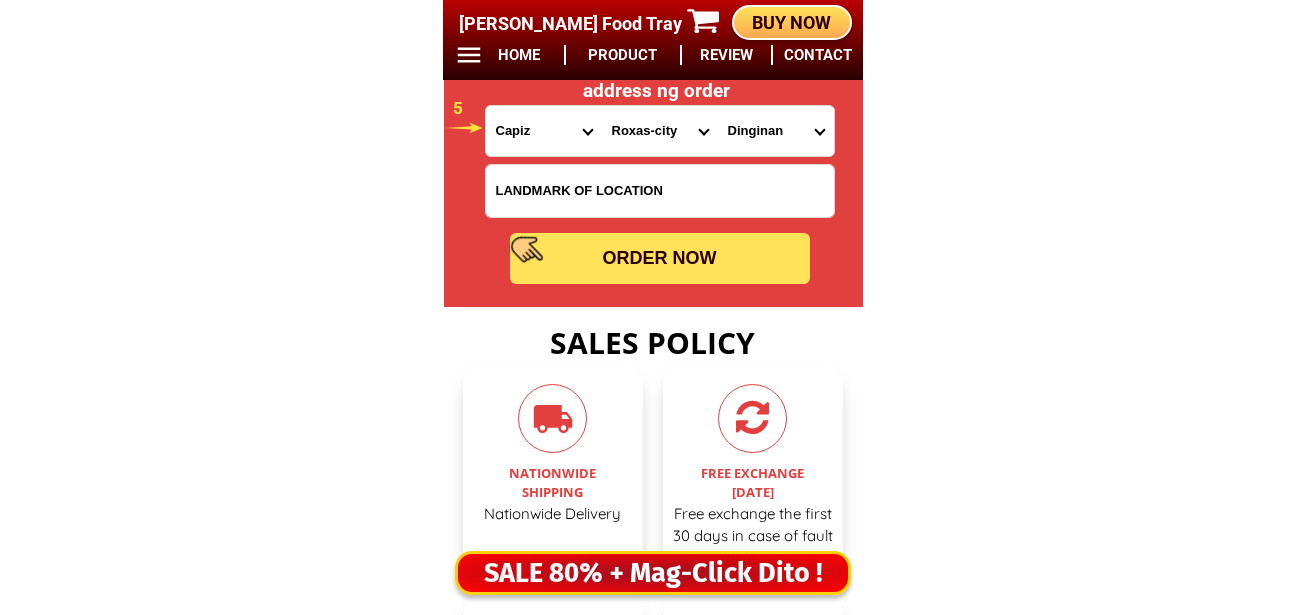 type on "Dinginan Cabadiangan Roxas City Capiz code no 5800" 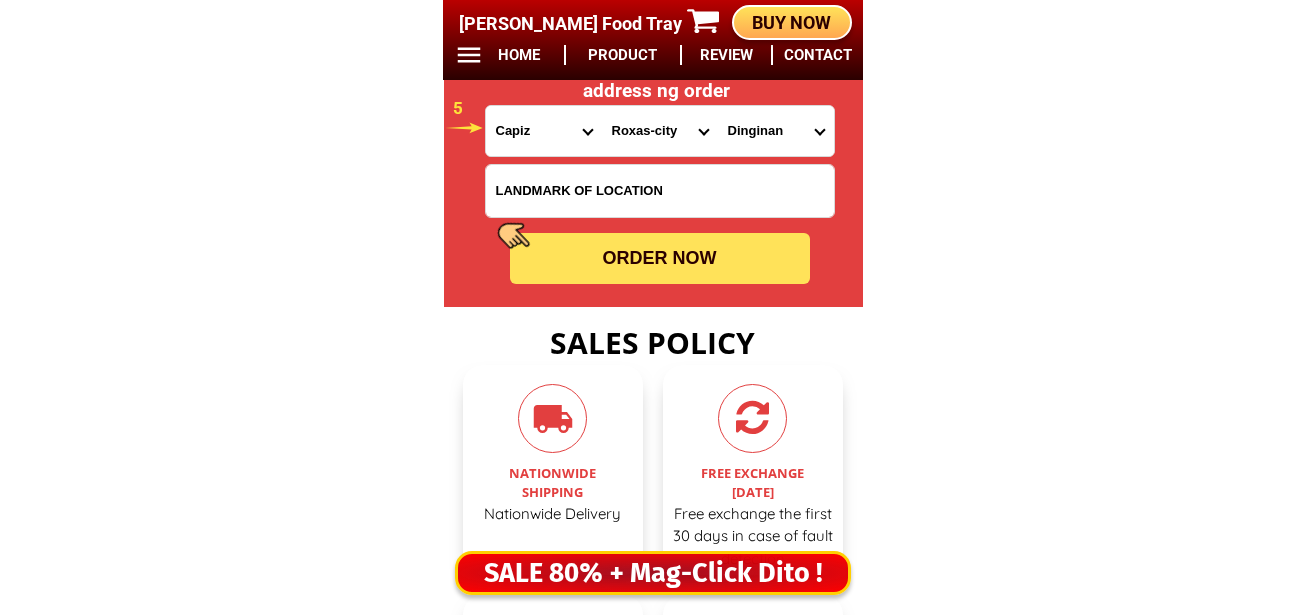 radio on "true" 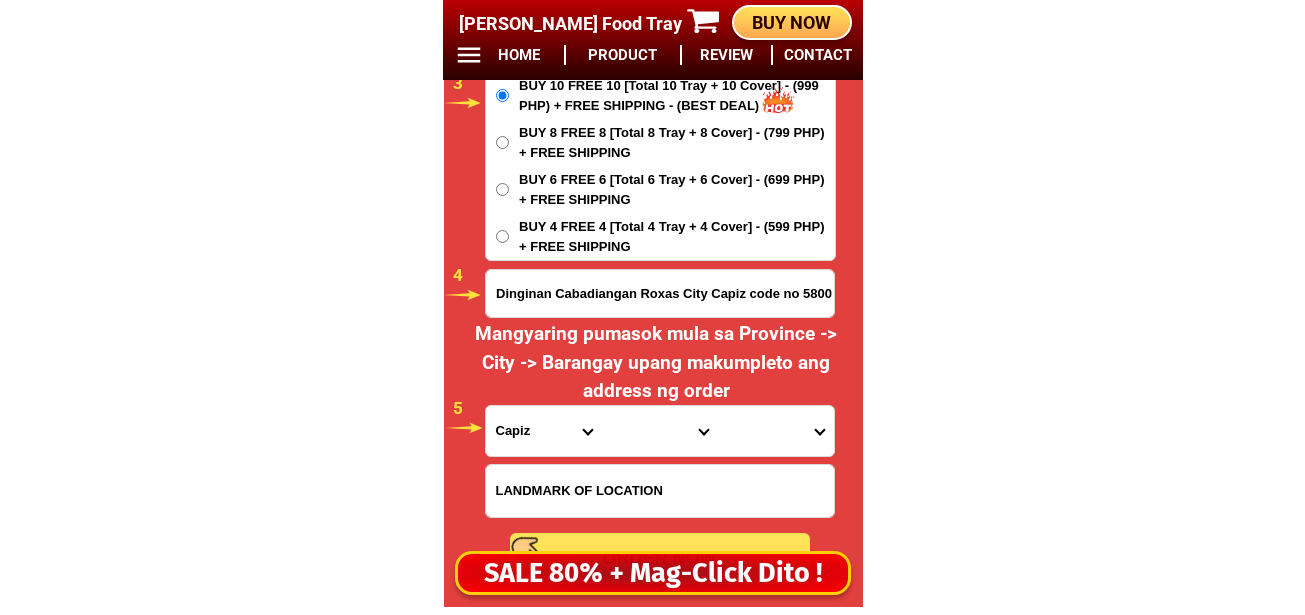 scroll, scrollTop: 16578, scrollLeft: 0, axis: vertical 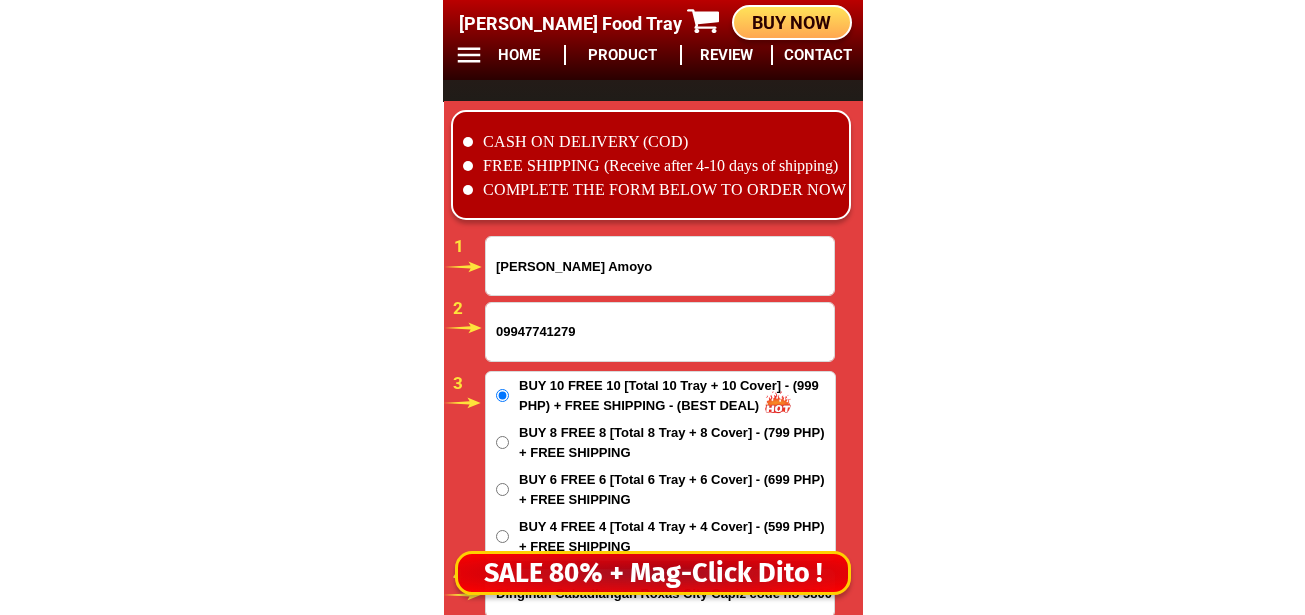 click on "09947741279" at bounding box center (660, 332) 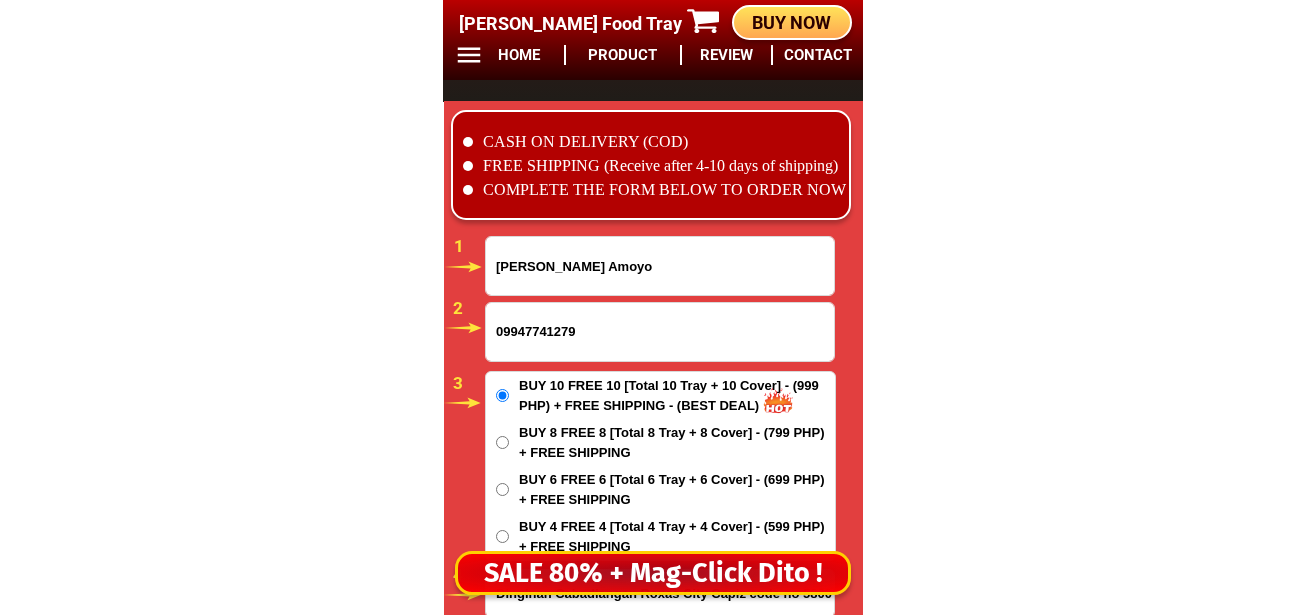 click on "09947741279" at bounding box center (660, 332) 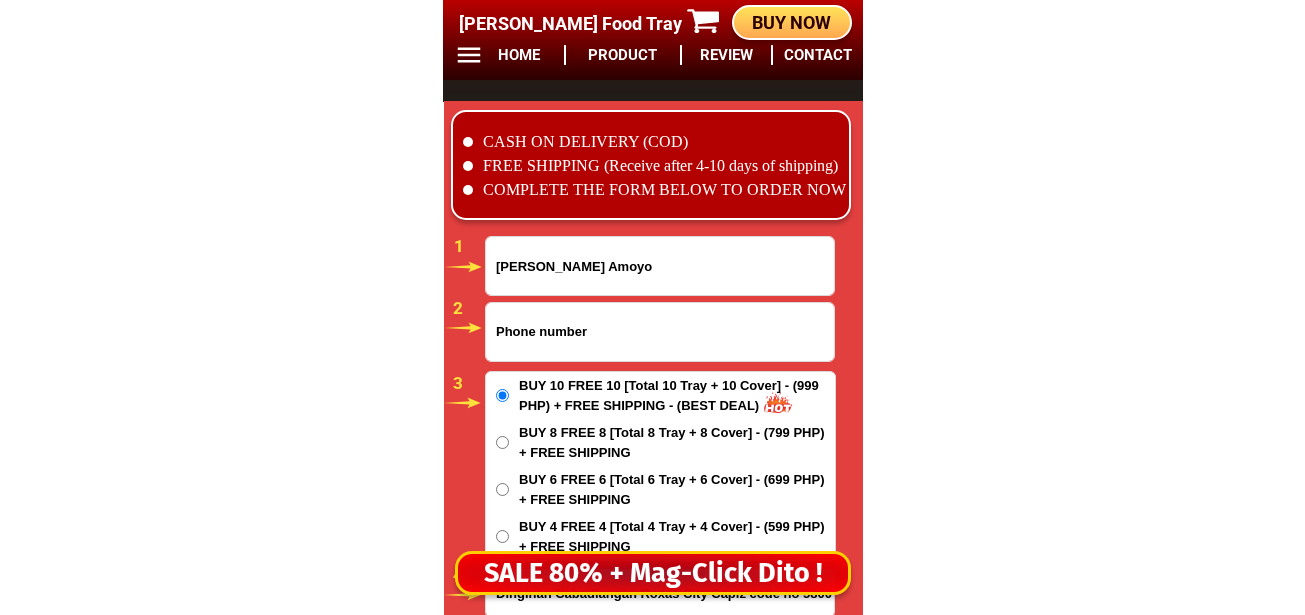 paste on "Dinginan Cabadiangan Roxas City Capiz code no 5800" 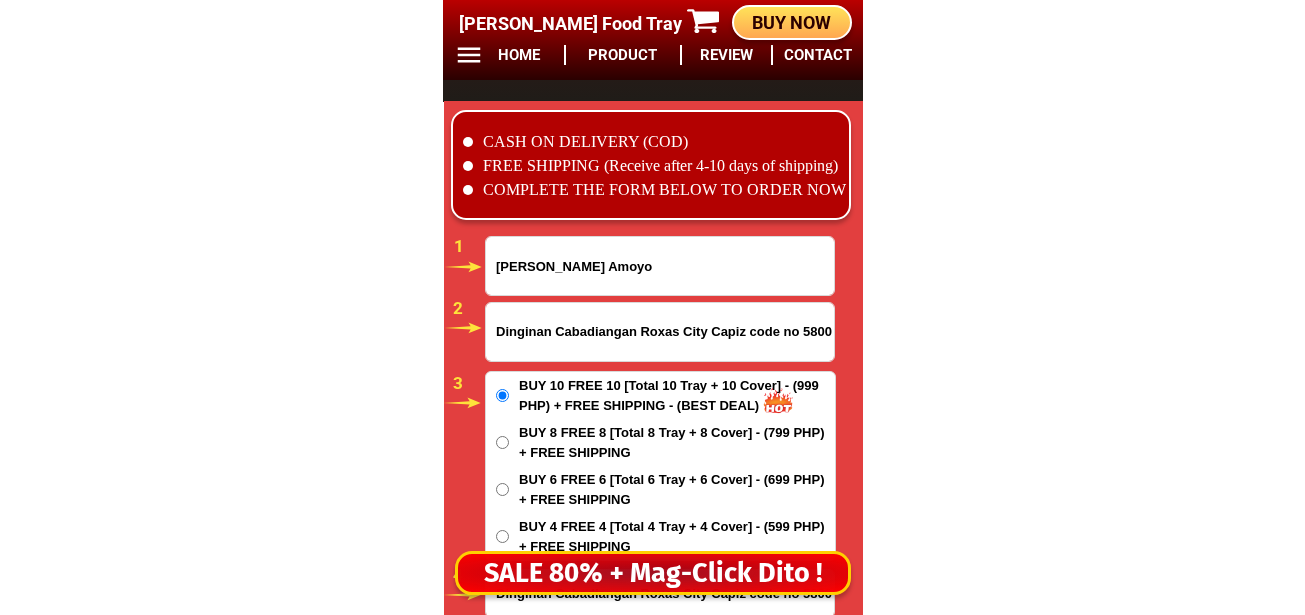 scroll, scrollTop: 0, scrollLeft: 0, axis: both 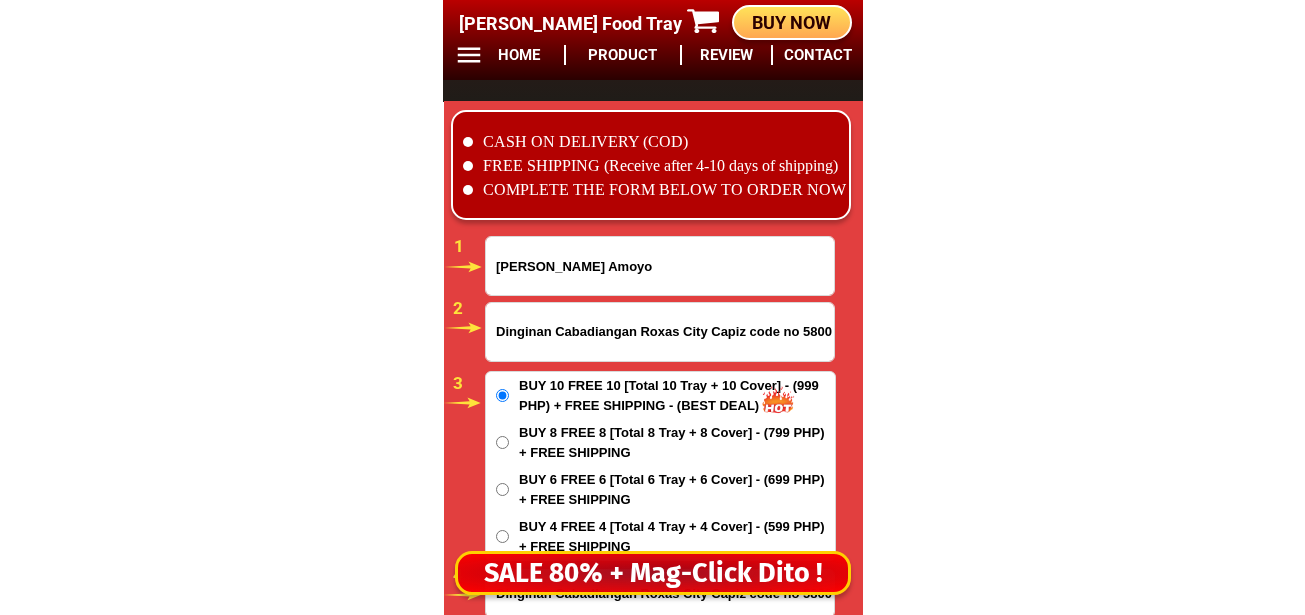 click on "Dinginan Cabadiangan Roxas City Capiz code no 5800" at bounding box center [660, 332] 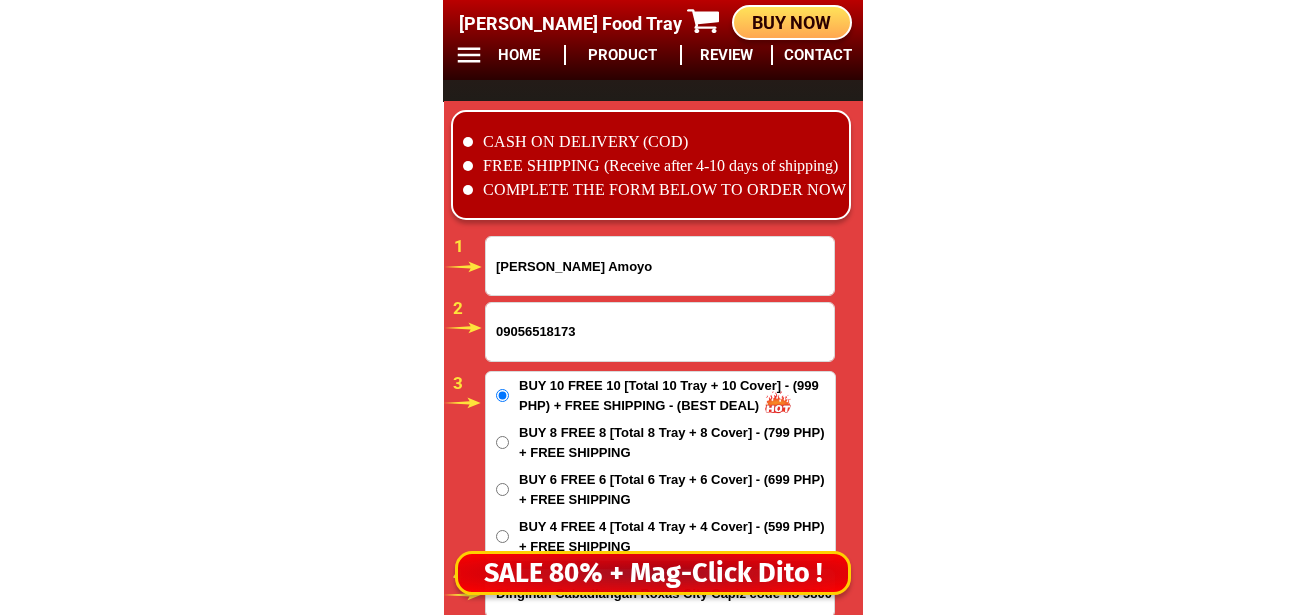 type on "09056518173" 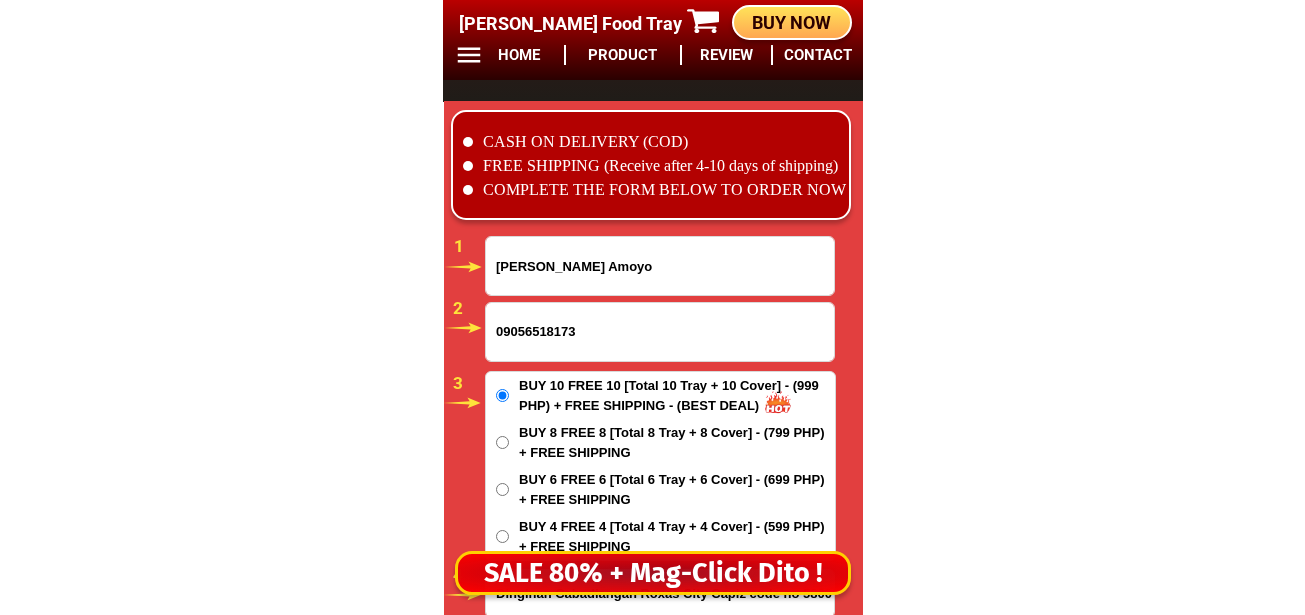 click on "[PERSON_NAME] Amoyo" at bounding box center [660, 266] 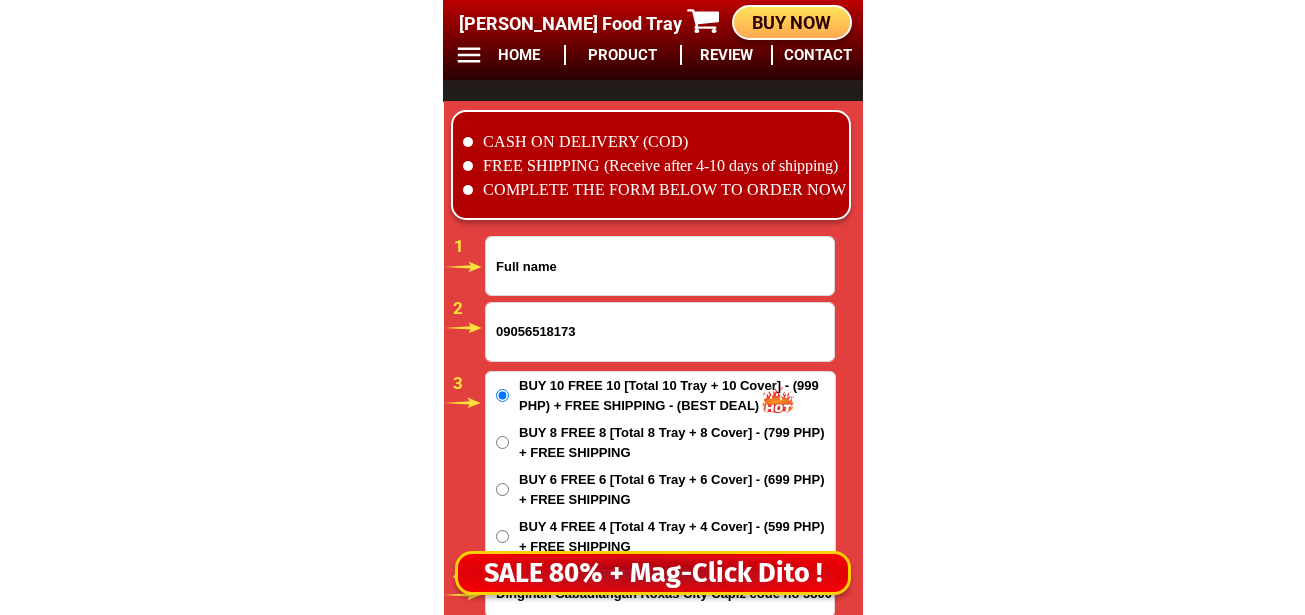 paste on "[PERSON_NAME] [PERSON_NAME]" 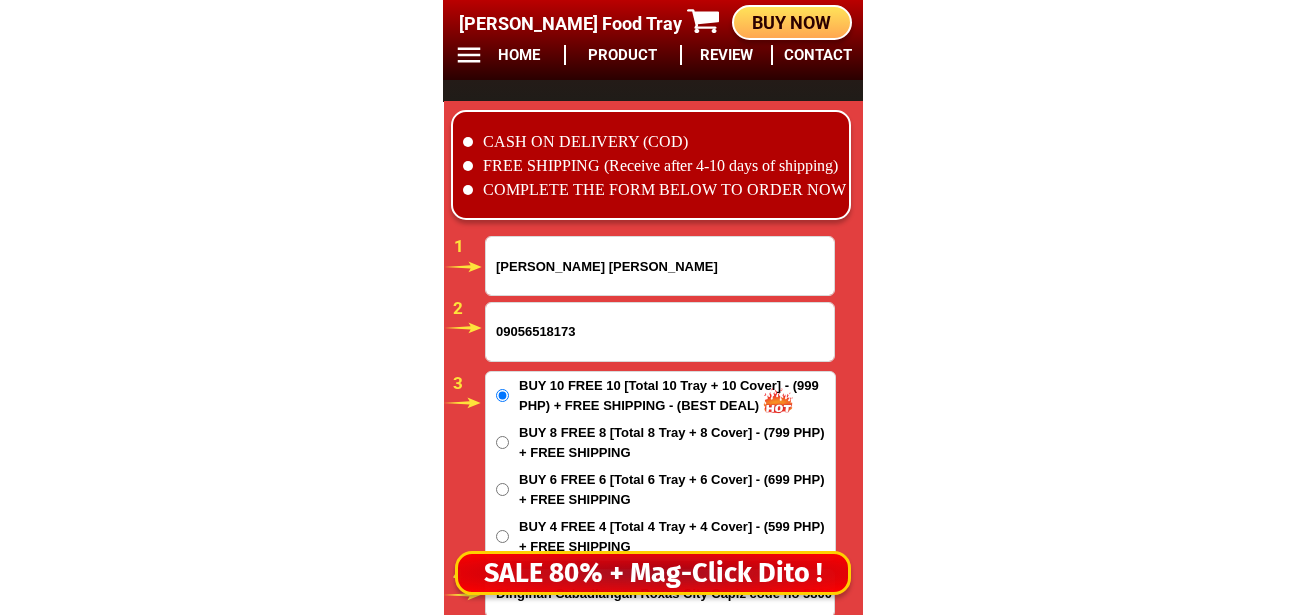 type on "[PERSON_NAME] [PERSON_NAME]" 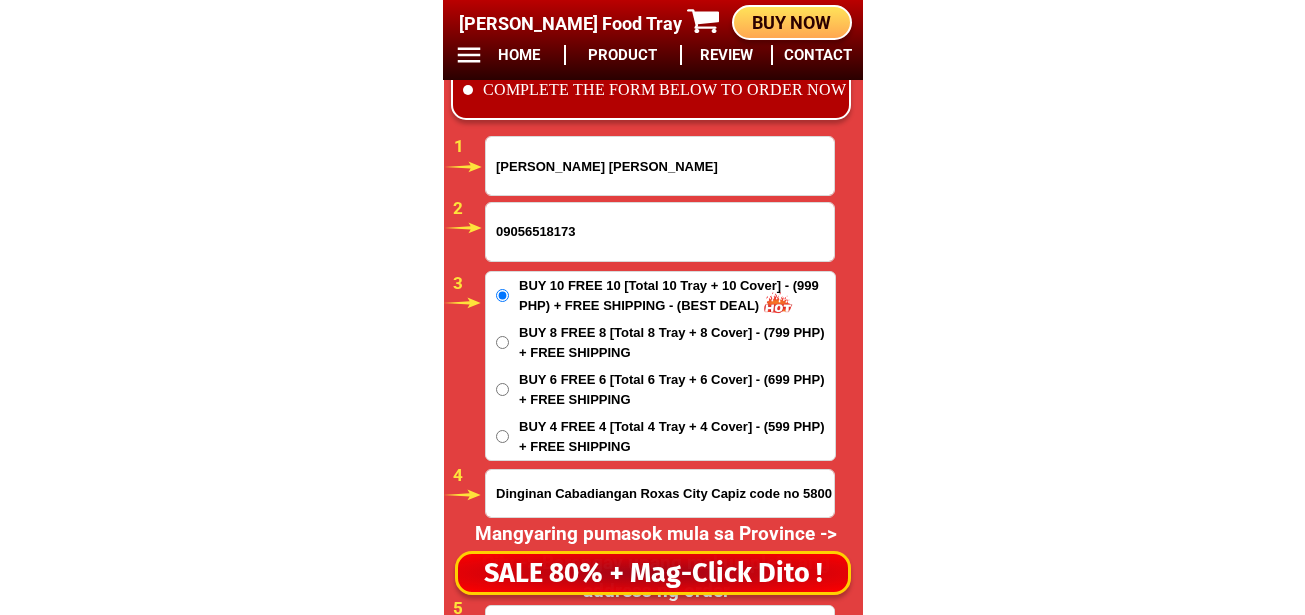scroll, scrollTop: 16778, scrollLeft: 0, axis: vertical 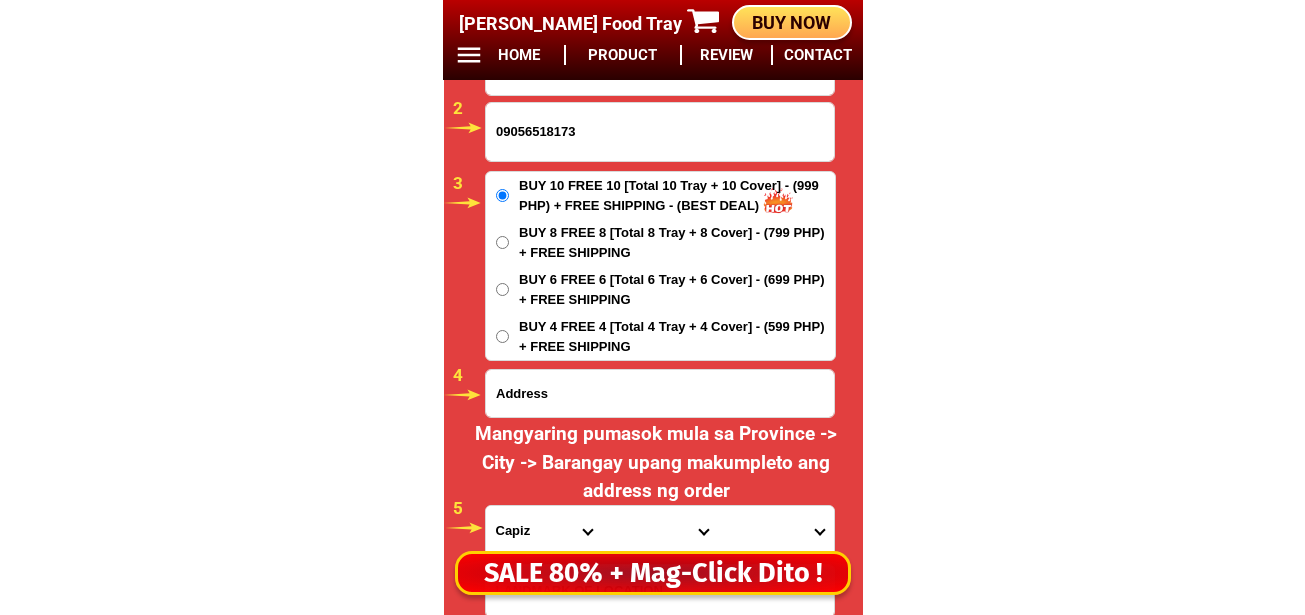 click at bounding box center [660, 393] 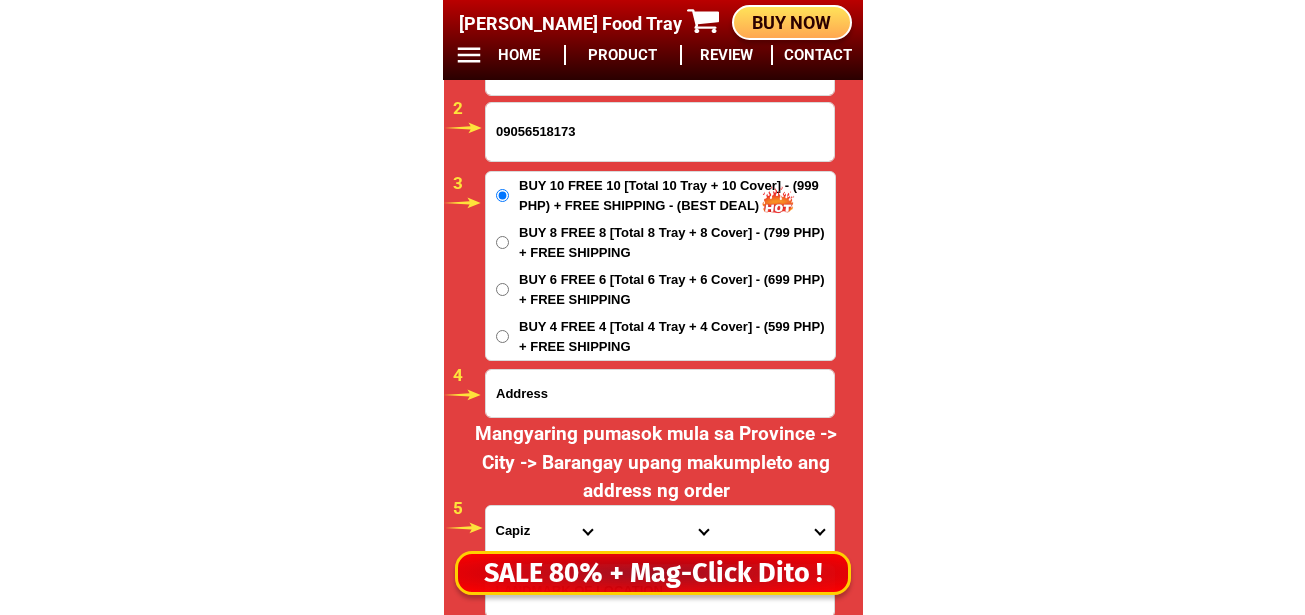 paste on "Brgy Cagbugna , Catubig Northern Samar" 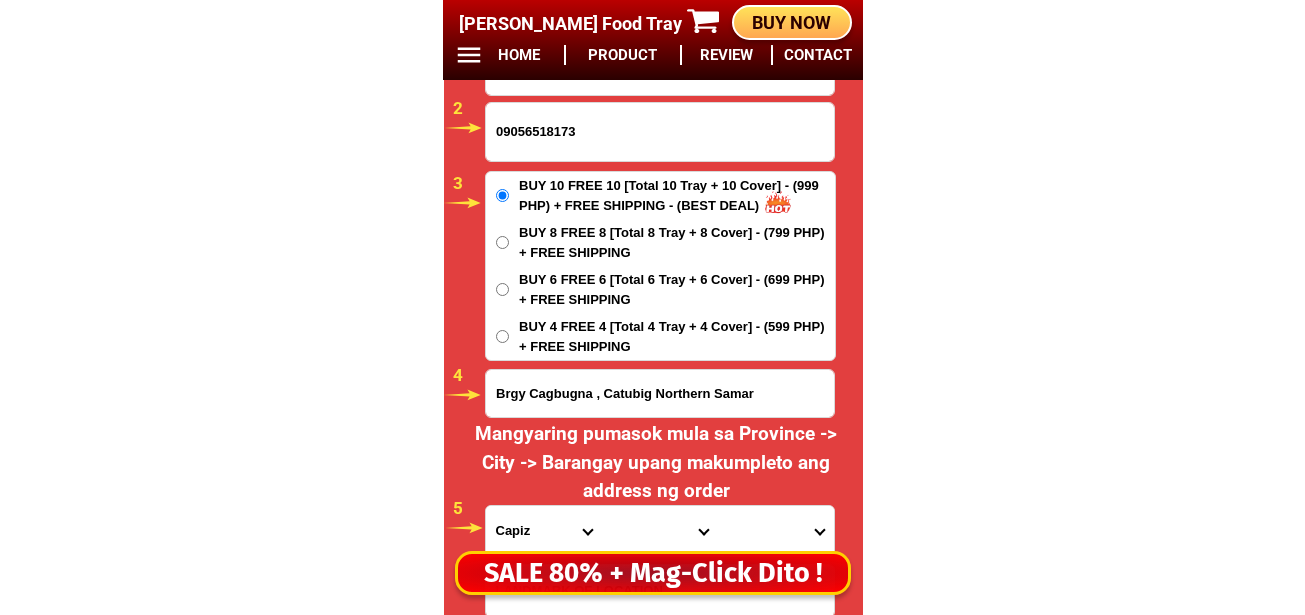 scroll, scrollTop: 16978, scrollLeft: 0, axis: vertical 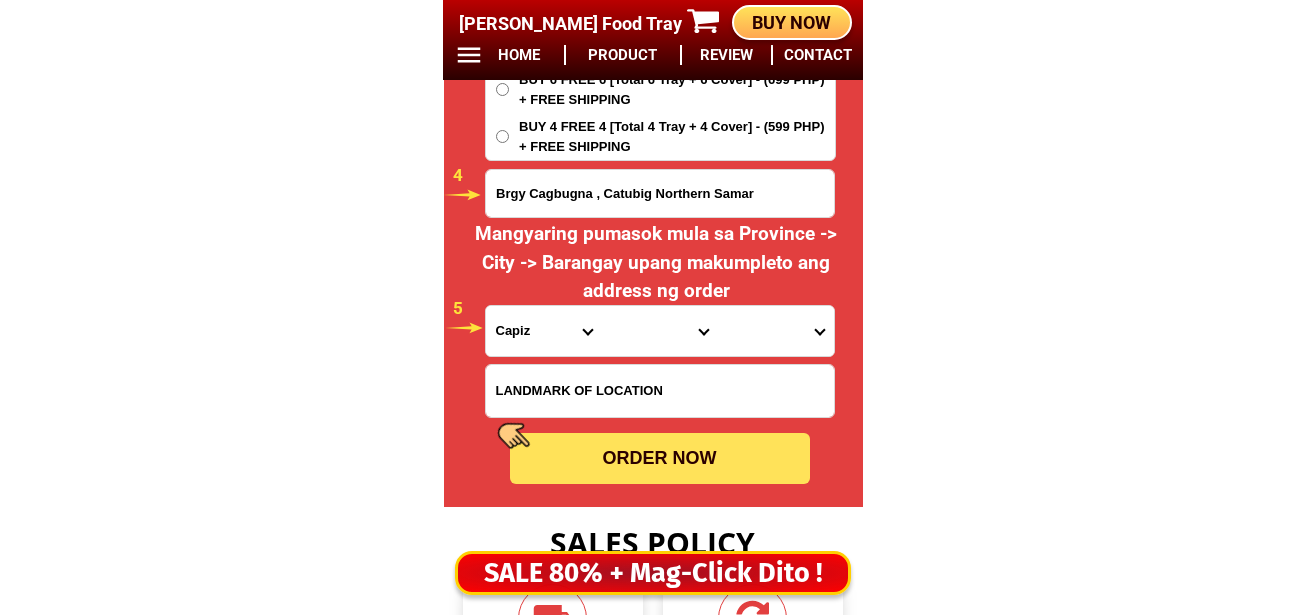 type on "Brgy Cagbugna , Catubig Northern Samar" 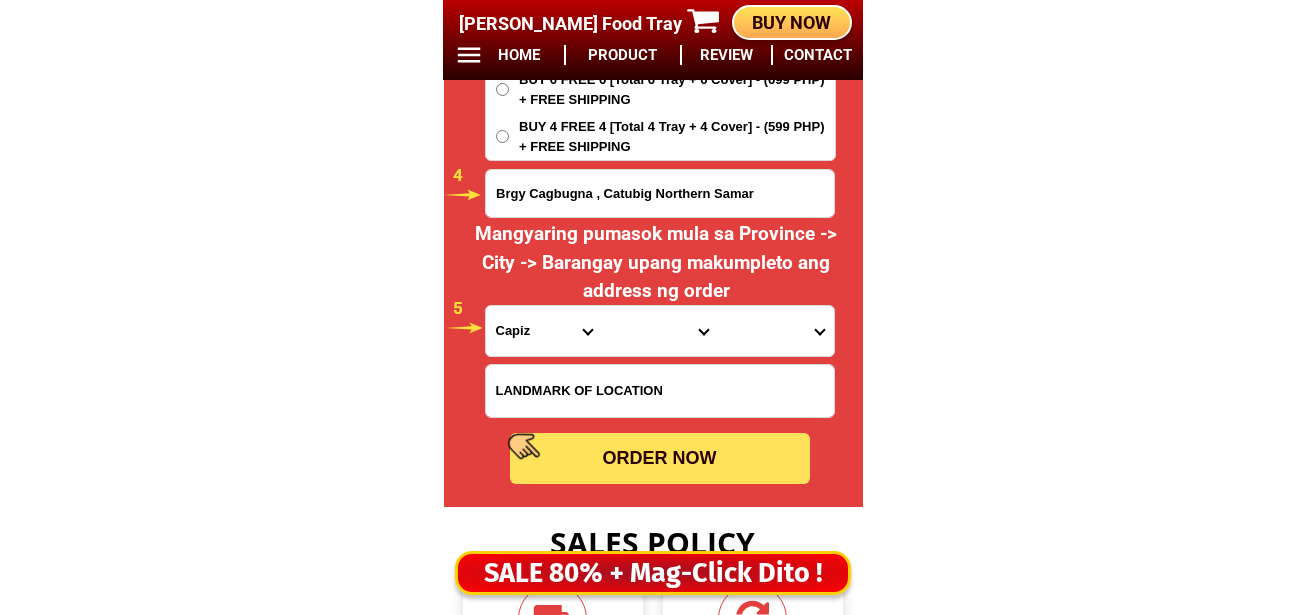 click on "Province [GEOGRAPHIC_DATA] [GEOGRAPHIC_DATA] [GEOGRAPHIC_DATA] [GEOGRAPHIC_DATA] [GEOGRAPHIC_DATA] [GEOGRAPHIC_DATA][PERSON_NAME][GEOGRAPHIC_DATA] [GEOGRAPHIC_DATA] [GEOGRAPHIC_DATA] [GEOGRAPHIC_DATA] [GEOGRAPHIC_DATA] [GEOGRAPHIC_DATA] [GEOGRAPHIC_DATA] [GEOGRAPHIC_DATA] [GEOGRAPHIC_DATA] [GEOGRAPHIC_DATA]-[GEOGRAPHIC_DATA] [GEOGRAPHIC_DATA] [GEOGRAPHIC_DATA] [GEOGRAPHIC_DATA] [GEOGRAPHIC_DATA] [GEOGRAPHIC_DATA] [GEOGRAPHIC_DATA]-de-oro [GEOGRAPHIC_DATA] [GEOGRAPHIC_DATA]-occidental [GEOGRAPHIC_DATA] [GEOGRAPHIC_DATA] Eastern-[GEOGRAPHIC_DATA] [GEOGRAPHIC_DATA] [GEOGRAPHIC_DATA] [GEOGRAPHIC_DATA]-norte [GEOGRAPHIC_DATA]-[GEOGRAPHIC_DATA] [GEOGRAPHIC_DATA] [GEOGRAPHIC_DATA] [GEOGRAPHIC_DATA] [GEOGRAPHIC_DATA] [GEOGRAPHIC_DATA] [GEOGRAPHIC_DATA] [GEOGRAPHIC_DATA] [GEOGRAPHIC_DATA] Metro-[GEOGRAPHIC_DATA] [GEOGRAPHIC_DATA]-[GEOGRAPHIC_DATA]-[GEOGRAPHIC_DATA]-province [GEOGRAPHIC_DATA]-[GEOGRAPHIC_DATA]-oriental [GEOGRAPHIC_DATA] [GEOGRAPHIC_DATA] [GEOGRAPHIC_DATA]-[GEOGRAPHIC_DATA]-[GEOGRAPHIC_DATA] [GEOGRAPHIC_DATA] [GEOGRAPHIC_DATA] [GEOGRAPHIC_DATA] [GEOGRAPHIC_DATA] [GEOGRAPHIC_DATA][PERSON_NAME][GEOGRAPHIC_DATA] [GEOGRAPHIC_DATA] [GEOGRAPHIC_DATA] [GEOGRAPHIC_DATA] [GEOGRAPHIC_DATA] [GEOGRAPHIC_DATA]-[GEOGRAPHIC_DATA]-[GEOGRAPHIC_DATA]-[GEOGRAPHIC_DATA] [GEOGRAPHIC_DATA] [GEOGRAPHIC_DATA]-[GEOGRAPHIC_DATA]-[GEOGRAPHIC_DATA] [GEOGRAPHIC_DATA] [GEOGRAPHIC_DATA] [GEOGRAPHIC_DATA]" at bounding box center (544, 331) 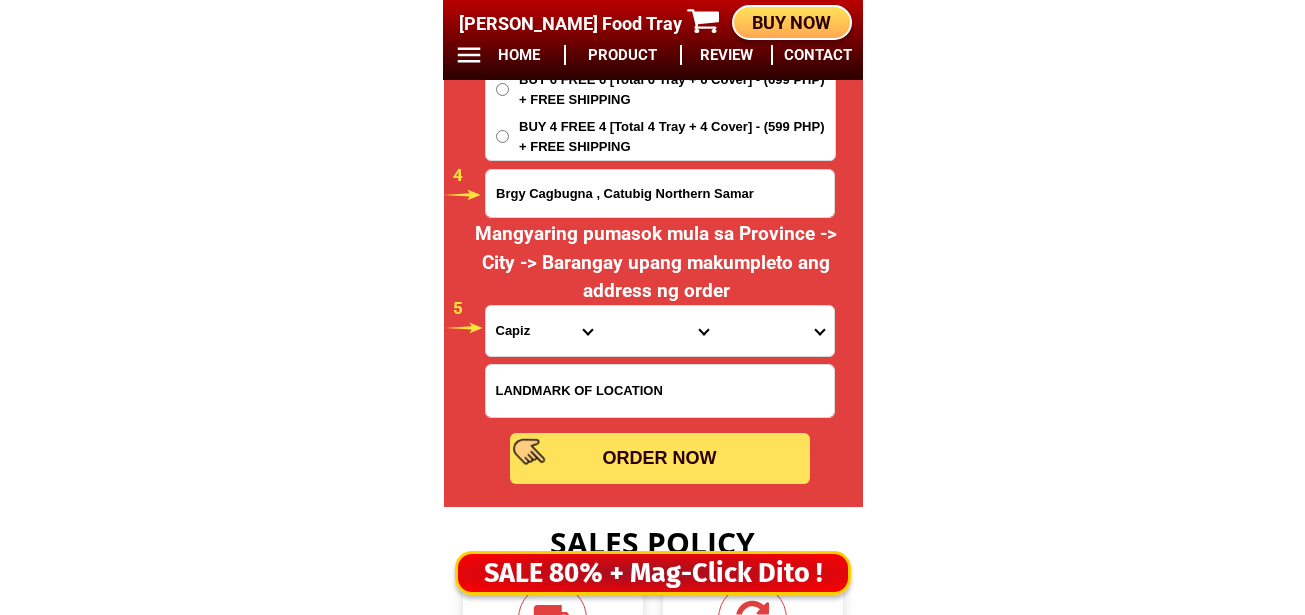select on "63_575" 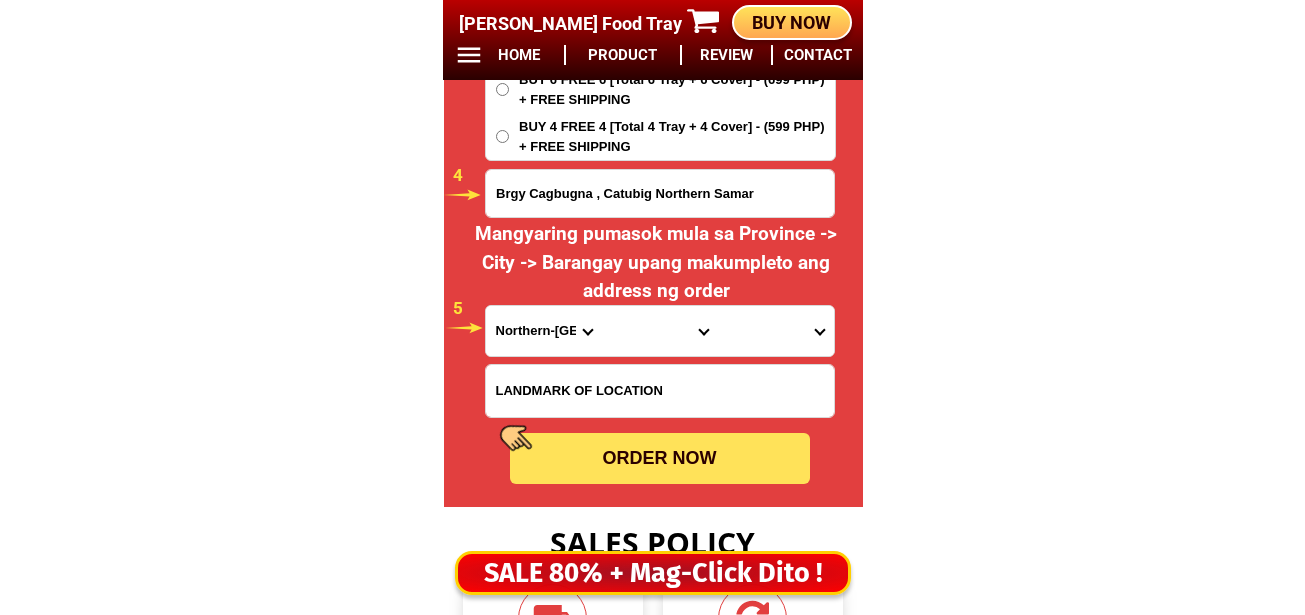 click on "Province [GEOGRAPHIC_DATA] [GEOGRAPHIC_DATA] [GEOGRAPHIC_DATA] [GEOGRAPHIC_DATA] [GEOGRAPHIC_DATA] [GEOGRAPHIC_DATA][PERSON_NAME][GEOGRAPHIC_DATA] [GEOGRAPHIC_DATA] [GEOGRAPHIC_DATA] [GEOGRAPHIC_DATA] [GEOGRAPHIC_DATA] [GEOGRAPHIC_DATA] [GEOGRAPHIC_DATA] [GEOGRAPHIC_DATA] [GEOGRAPHIC_DATA] [GEOGRAPHIC_DATA]-[GEOGRAPHIC_DATA] [GEOGRAPHIC_DATA] [GEOGRAPHIC_DATA] [GEOGRAPHIC_DATA] [GEOGRAPHIC_DATA] [GEOGRAPHIC_DATA] [GEOGRAPHIC_DATA]-de-oro [GEOGRAPHIC_DATA] [GEOGRAPHIC_DATA]-occidental [GEOGRAPHIC_DATA] [GEOGRAPHIC_DATA] Eastern-[GEOGRAPHIC_DATA] [GEOGRAPHIC_DATA] [GEOGRAPHIC_DATA] [GEOGRAPHIC_DATA]-norte [GEOGRAPHIC_DATA]-[GEOGRAPHIC_DATA] [GEOGRAPHIC_DATA] [GEOGRAPHIC_DATA] [GEOGRAPHIC_DATA] [GEOGRAPHIC_DATA] [GEOGRAPHIC_DATA] [GEOGRAPHIC_DATA] [GEOGRAPHIC_DATA] [GEOGRAPHIC_DATA] Metro-[GEOGRAPHIC_DATA] [GEOGRAPHIC_DATA]-[GEOGRAPHIC_DATA]-[GEOGRAPHIC_DATA]-province [GEOGRAPHIC_DATA]-[GEOGRAPHIC_DATA]-oriental [GEOGRAPHIC_DATA] [GEOGRAPHIC_DATA] [GEOGRAPHIC_DATA]-[GEOGRAPHIC_DATA]-[GEOGRAPHIC_DATA] [GEOGRAPHIC_DATA] [GEOGRAPHIC_DATA] [GEOGRAPHIC_DATA] [GEOGRAPHIC_DATA] [GEOGRAPHIC_DATA][PERSON_NAME][GEOGRAPHIC_DATA] [GEOGRAPHIC_DATA] [GEOGRAPHIC_DATA] [GEOGRAPHIC_DATA] [GEOGRAPHIC_DATA] [GEOGRAPHIC_DATA]-[GEOGRAPHIC_DATA]-[GEOGRAPHIC_DATA]-[GEOGRAPHIC_DATA] [GEOGRAPHIC_DATA] [GEOGRAPHIC_DATA]-[GEOGRAPHIC_DATA]-[GEOGRAPHIC_DATA] [GEOGRAPHIC_DATA] [GEOGRAPHIC_DATA] [GEOGRAPHIC_DATA]" at bounding box center (544, 331) 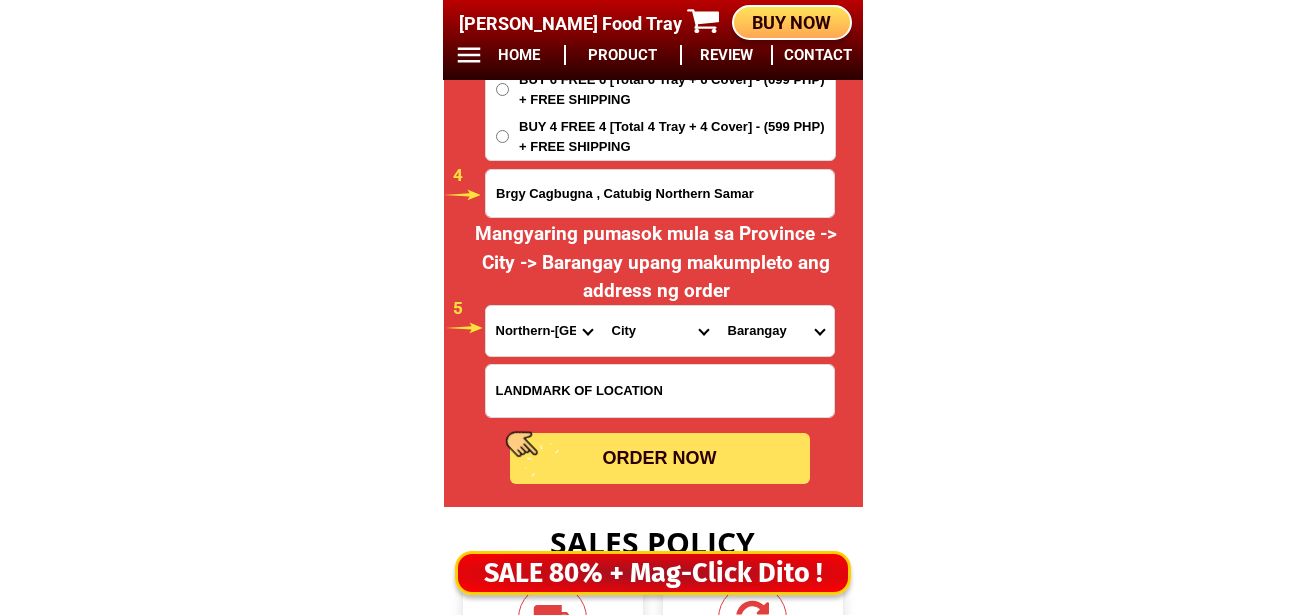 click on "City [PERSON_NAME] [PERSON_NAME] Gamay Laoang [GEOGRAPHIC_DATA] [GEOGRAPHIC_DATA][PERSON_NAME] [GEOGRAPHIC_DATA] [GEOGRAPHIC_DATA][PERSON_NAME] MAPANAS [PERSON_NAME][GEOGRAPHIC_DATA]-[GEOGRAPHIC_DATA]-[GEOGRAPHIC_DATA] Northern-[GEOGRAPHIC_DATA][PERSON_NAME][GEOGRAPHIC_DATA] [GEOGRAPHIC_DATA]-[GEOGRAPHIC_DATA]-[GEOGRAPHIC_DATA] [GEOGRAPHIC_DATA]-[GEOGRAPHIC_DATA][PERSON_NAME] [GEOGRAPHIC_DATA]-[GEOGRAPHIC_DATA]-[GEOGRAPHIC_DATA]-[PERSON_NAME][GEOGRAPHIC_DATA]-[GEOGRAPHIC_DATA]-[GEOGRAPHIC_DATA][PERSON_NAME] [GEOGRAPHIC_DATA][PERSON_NAME][GEOGRAPHIC_DATA] [GEOGRAPHIC_DATA] [GEOGRAPHIC_DATA][PERSON_NAME]-[GEOGRAPHIC_DATA]" at bounding box center (660, 331) 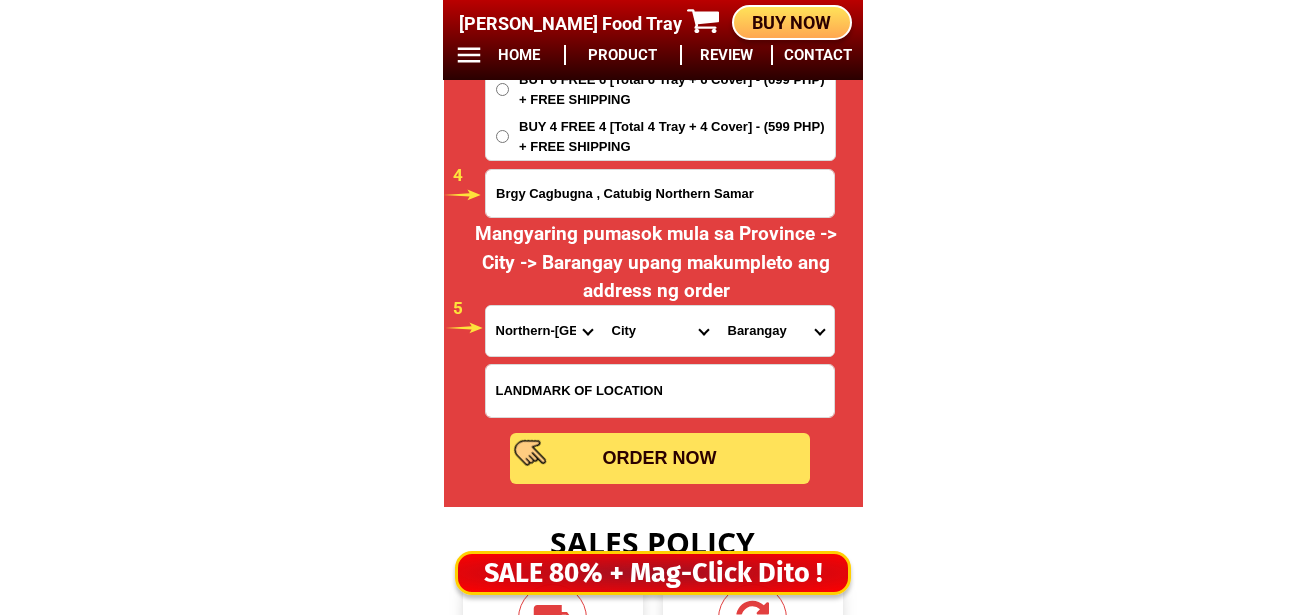 select on "63_5753352" 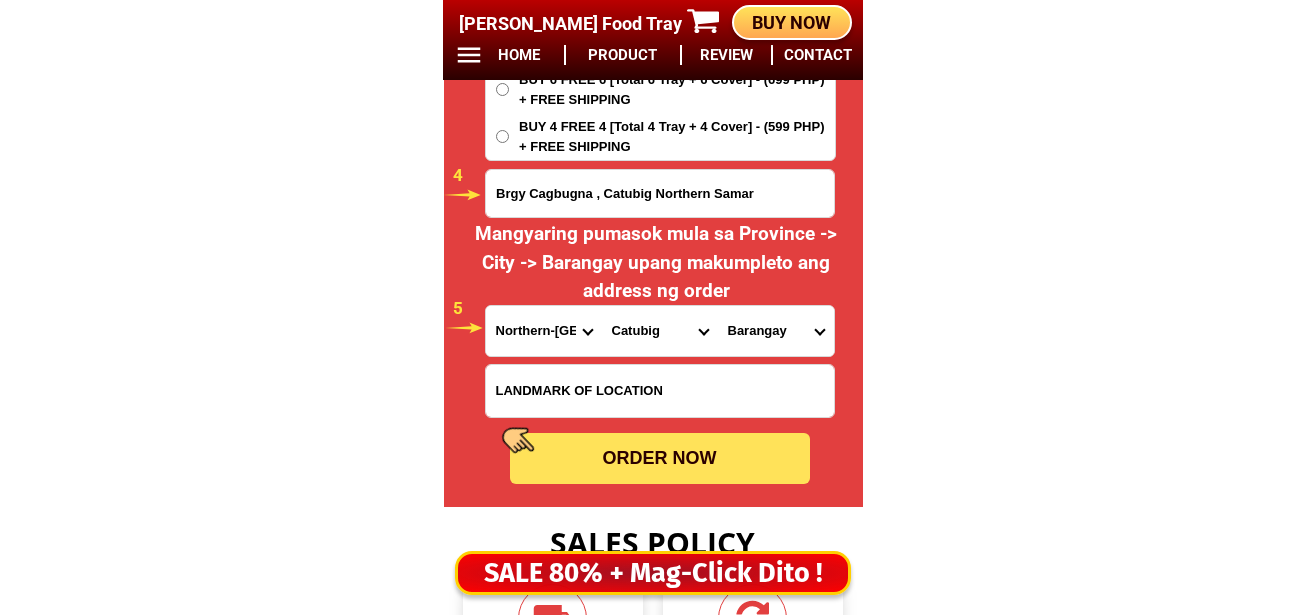 click on "City [PERSON_NAME] [PERSON_NAME] Gamay Laoang [GEOGRAPHIC_DATA] [GEOGRAPHIC_DATA][PERSON_NAME] [GEOGRAPHIC_DATA] [GEOGRAPHIC_DATA][PERSON_NAME] MAPANAS [PERSON_NAME][GEOGRAPHIC_DATA]-[GEOGRAPHIC_DATA]-[GEOGRAPHIC_DATA] Northern-[GEOGRAPHIC_DATA][PERSON_NAME][GEOGRAPHIC_DATA] [GEOGRAPHIC_DATA]-[GEOGRAPHIC_DATA]-[GEOGRAPHIC_DATA] [GEOGRAPHIC_DATA]-[GEOGRAPHIC_DATA][PERSON_NAME] [GEOGRAPHIC_DATA]-[GEOGRAPHIC_DATA]-[GEOGRAPHIC_DATA]-[PERSON_NAME][GEOGRAPHIC_DATA]-[GEOGRAPHIC_DATA]-[GEOGRAPHIC_DATA][PERSON_NAME] [GEOGRAPHIC_DATA][PERSON_NAME][GEOGRAPHIC_DATA] [GEOGRAPHIC_DATA] [GEOGRAPHIC_DATA][PERSON_NAME]-[GEOGRAPHIC_DATA]" at bounding box center [660, 331] 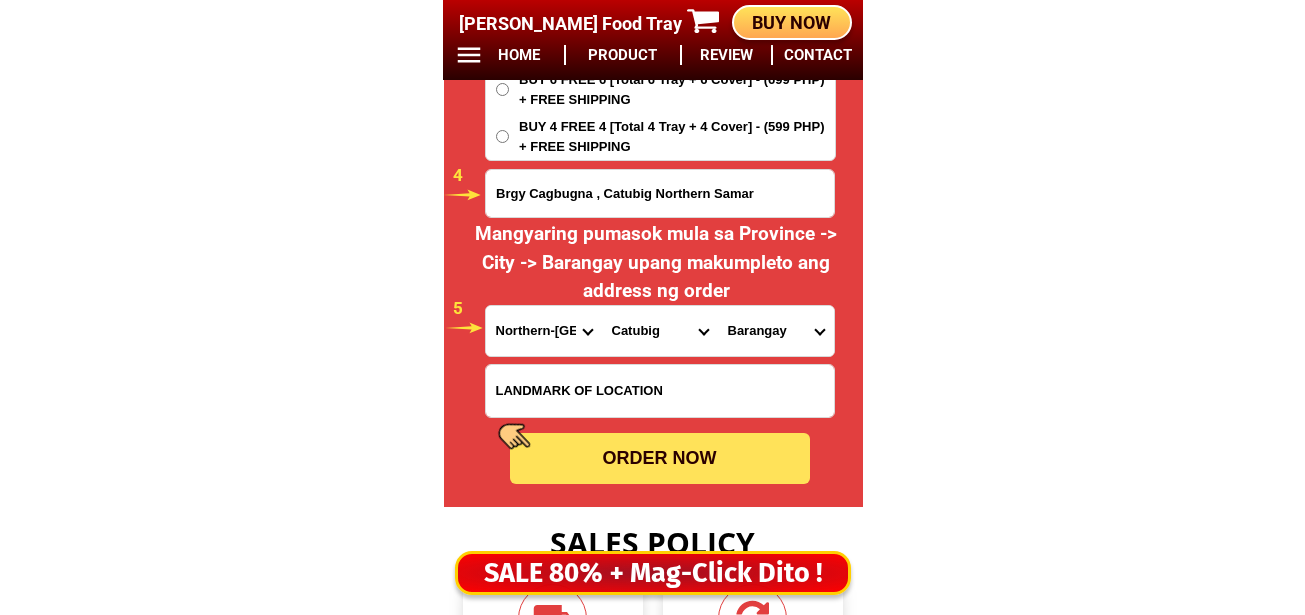 click on "[GEOGRAPHIC_DATA][PERSON_NAME] (pob.) Barangay 2 (pob.) Barangay 3 (pob.) Barangay 4 (pob.) Barangay 5 (pob.) Barangay 6 (pob.) Barangay 7 (pob.) Barangay 8 (pob.) [PERSON_NAME] Cagmanaba Cagogobngan Calingnan Canuctan [PERSON_NAME] (lobedico) [PERSON_NAME] (bongog) Guibwangan Hinagonoyan Hiparayan Hitapi-an Inoburan [GEOGRAPHIC_DATA] Lenoyahan [GEOGRAPHIC_DATA] Magongon [GEOGRAPHIC_DATA] [PERSON_NAME] Nabulo Nagoocan Nahulid Opong Osang Osmena [PERSON_NAME] [GEOGRAPHIC_DATA] Sagudsuron [GEOGRAPHIC_DATA] [GEOGRAPHIC_DATA] [GEOGRAPHIC_DATA][PERSON_NAME] ([GEOGRAPHIC_DATA]) [GEOGRAPHIC_DATA][PERSON_NAME] [GEOGRAPHIC_DATA] [GEOGRAPHIC_DATA] [GEOGRAPHIC_DATA] [GEOGRAPHIC_DATA] [GEOGRAPHIC_DATA] [PERSON_NAME]" at bounding box center [776, 331] 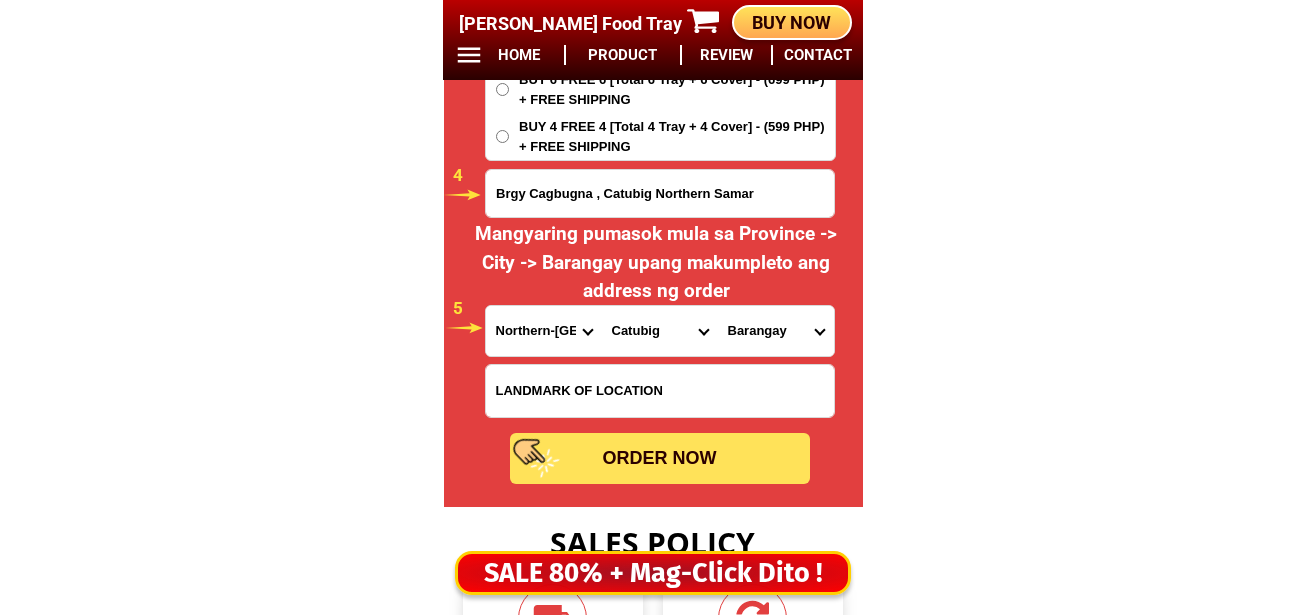 select on "63_5753352381" 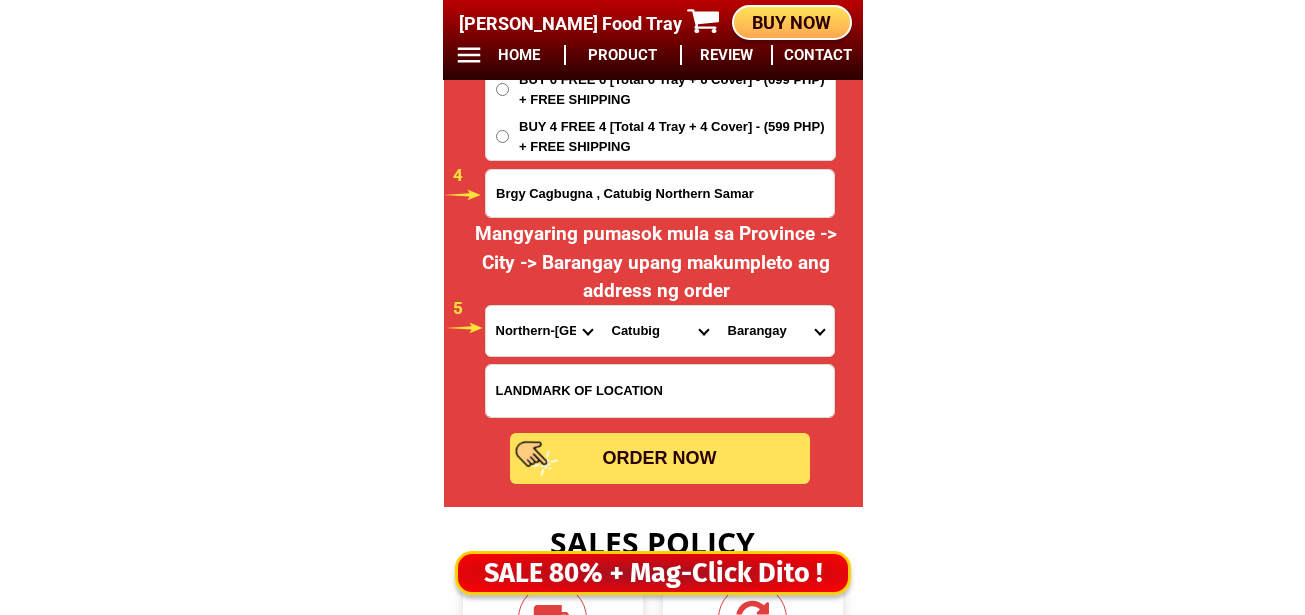 click on "[GEOGRAPHIC_DATA][PERSON_NAME] (pob.) Barangay 2 (pob.) Barangay 3 (pob.) Barangay 4 (pob.) Barangay 5 (pob.) Barangay 6 (pob.) Barangay 7 (pob.) Barangay 8 (pob.) [PERSON_NAME] Cagmanaba Cagogobngan Calingnan Canuctan [PERSON_NAME] (lobedico) [PERSON_NAME] (bongog) Guibwangan Hinagonoyan Hiparayan Hitapi-an Inoburan [GEOGRAPHIC_DATA] Lenoyahan [GEOGRAPHIC_DATA] Magongon [GEOGRAPHIC_DATA] [PERSON_NAME] Nabulo Nagoocan Nahulid Opong Osang Osmena [PERSON_NAME] [GEOGRAPHIC_DATA] Sagudsuron [GEOGRAPHIC_DATA] [GEOGRAPHIC_DATA] [GEOGRAPHIC_DATA][PERSON_NAME] ([GEOGRAPHIC_DATA]) [GEOGRAPHIC_DATA][PERSON_NAME] [GEOGRAPHIC_DATA] [GEOGRAPHIC_DATA] [GEOGRAPHIC_DATA] [GEOGRAPHIC_DATA] [GEOGRAPHIC_DATA] [PERSON_NAME]" at bounding box center [776, 331] 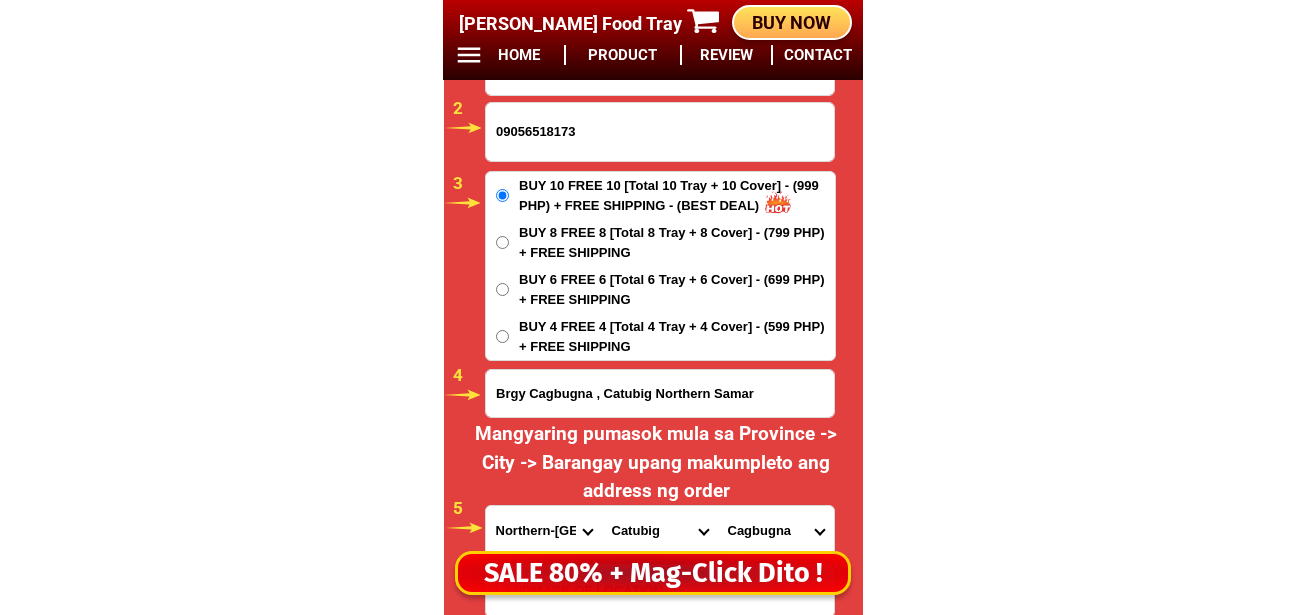scroll, scrollTop: 16678, scrollLeft: 0, axis: vertical 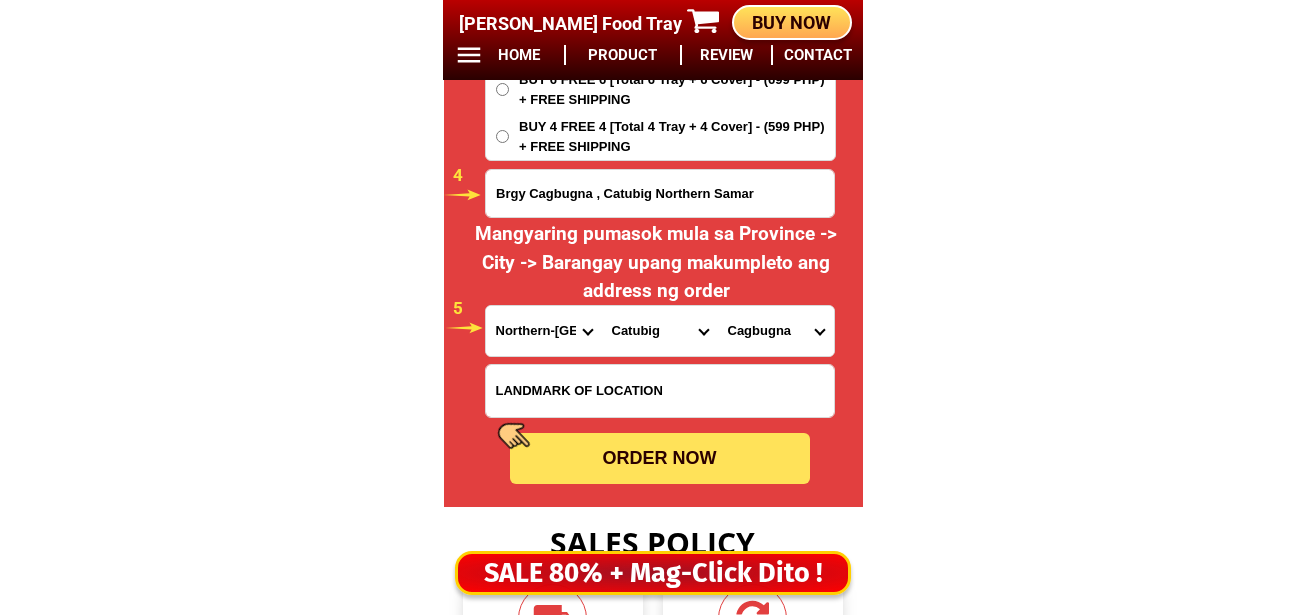 click on "ORDER NOW" at bounding box center (660, 458) 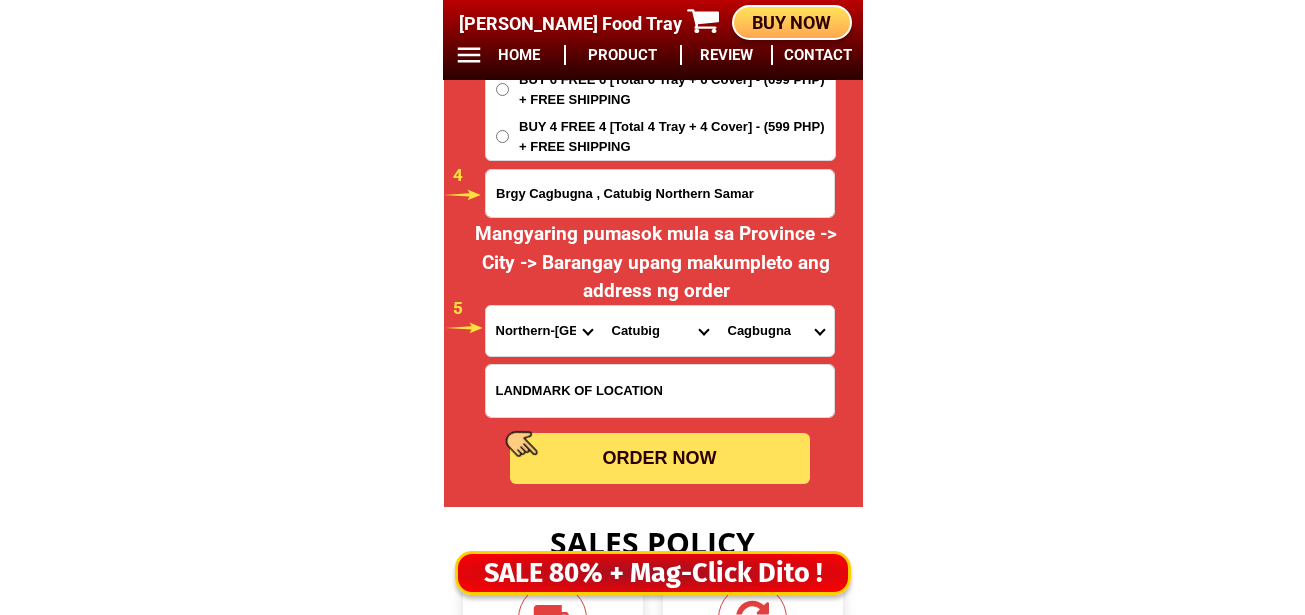 type on "Brgy Cagbugna , Catubig Northern Samar" 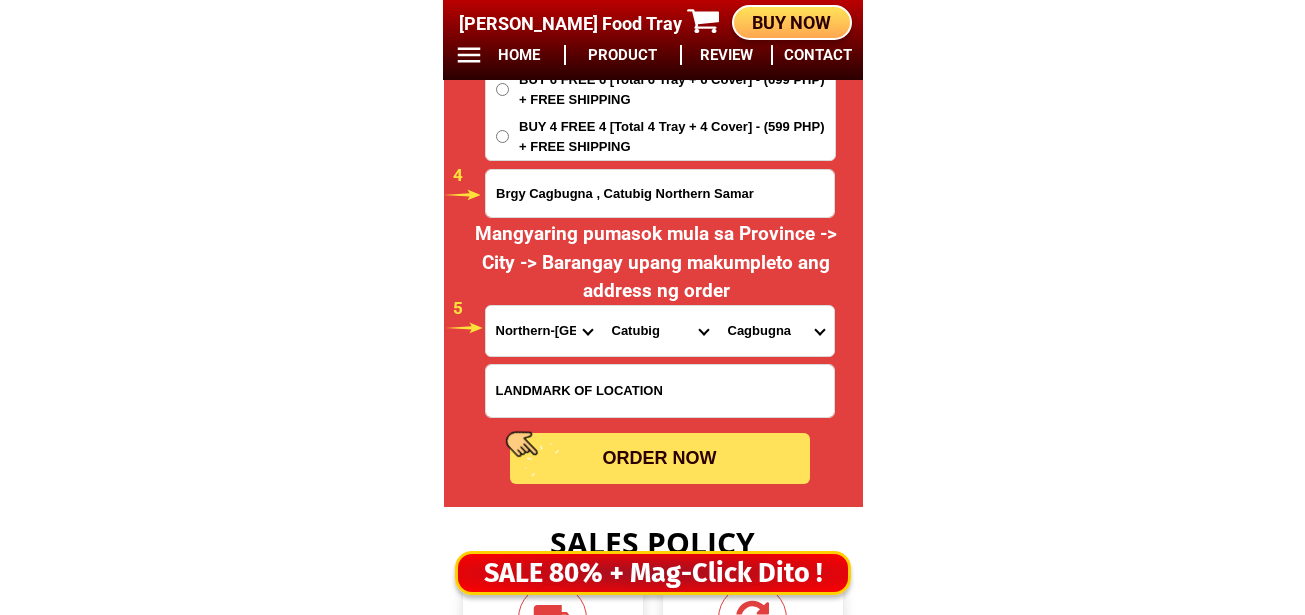 radio on "true" 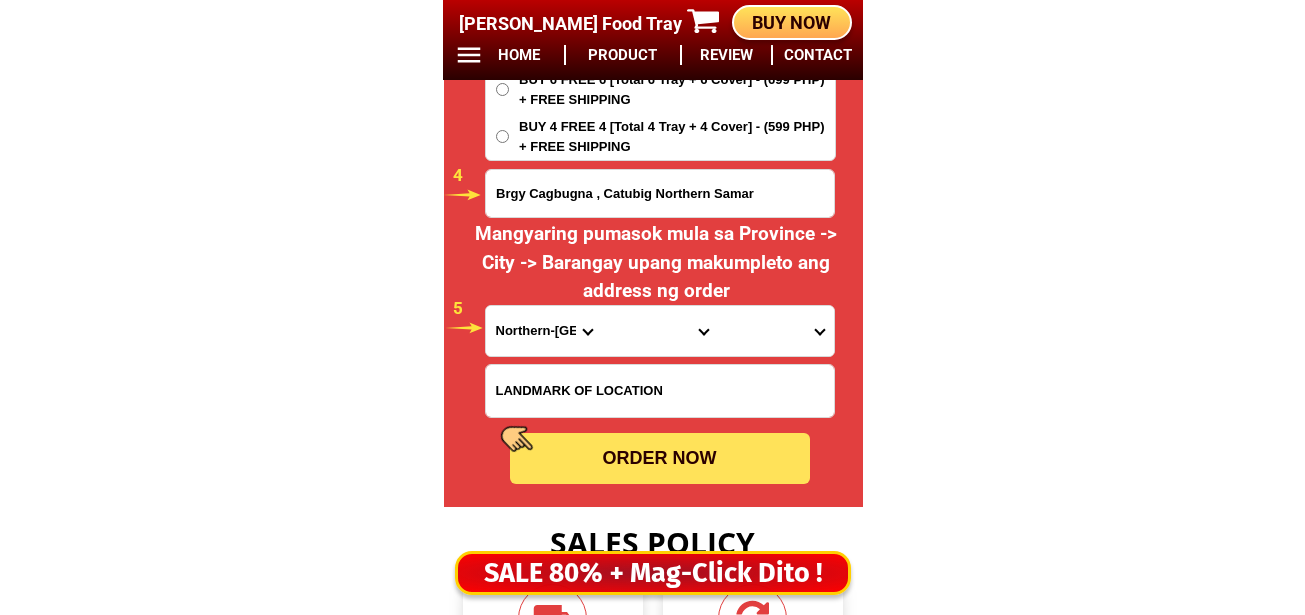 click on "Brgy Cagbugna , Catubig Northern Samar" at bounding box center (660, 193) 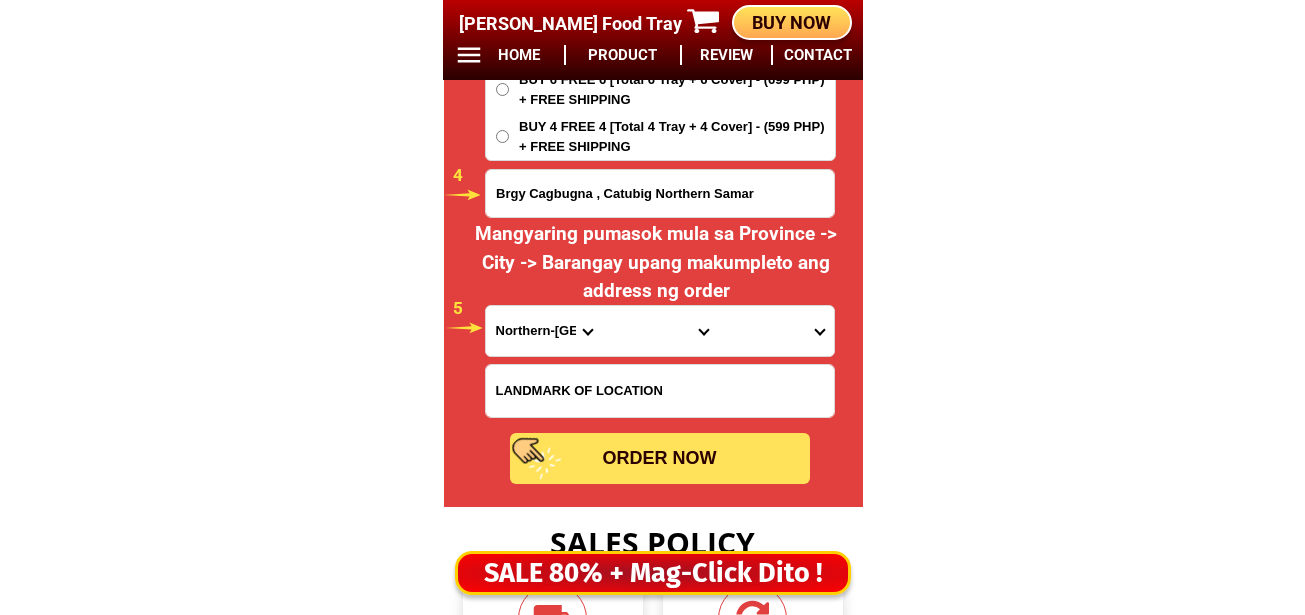 type 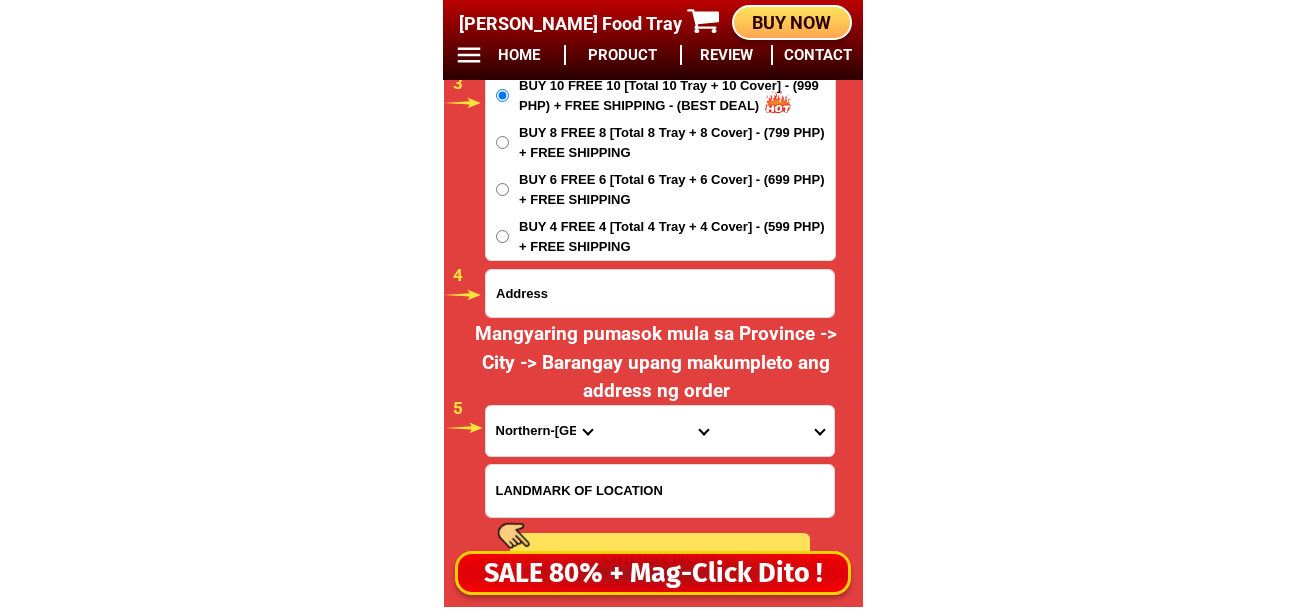scroll, scrollTop: 16578, scrollLeft: 0, axis: vertical 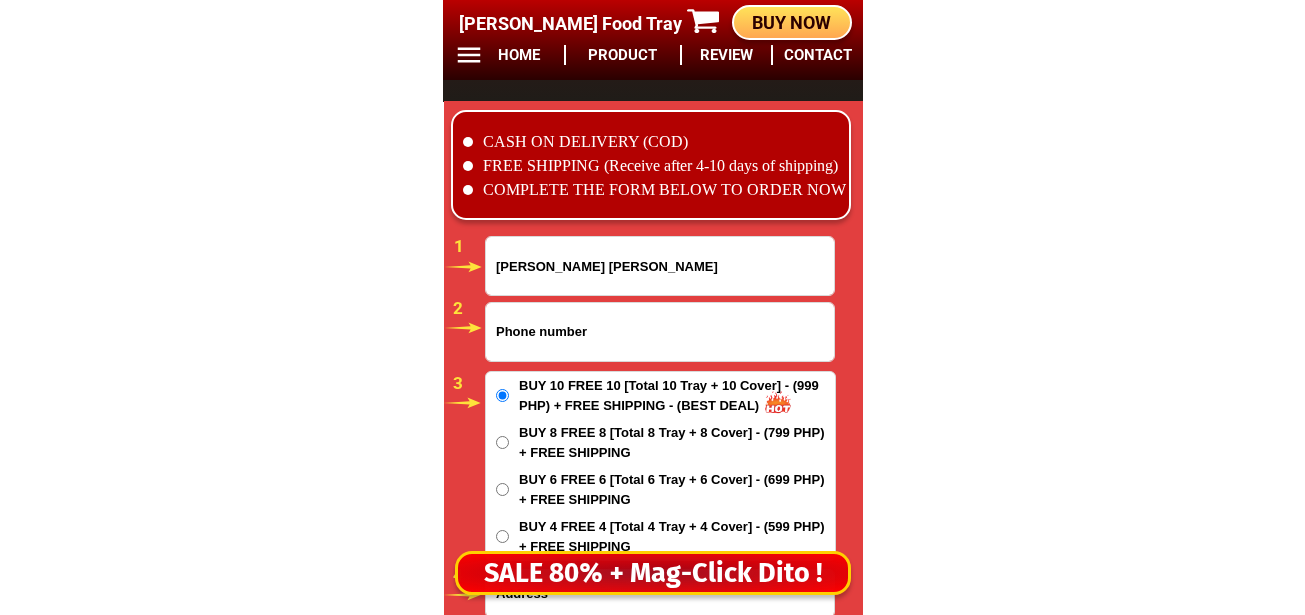 click at bounding box center (660, 332) 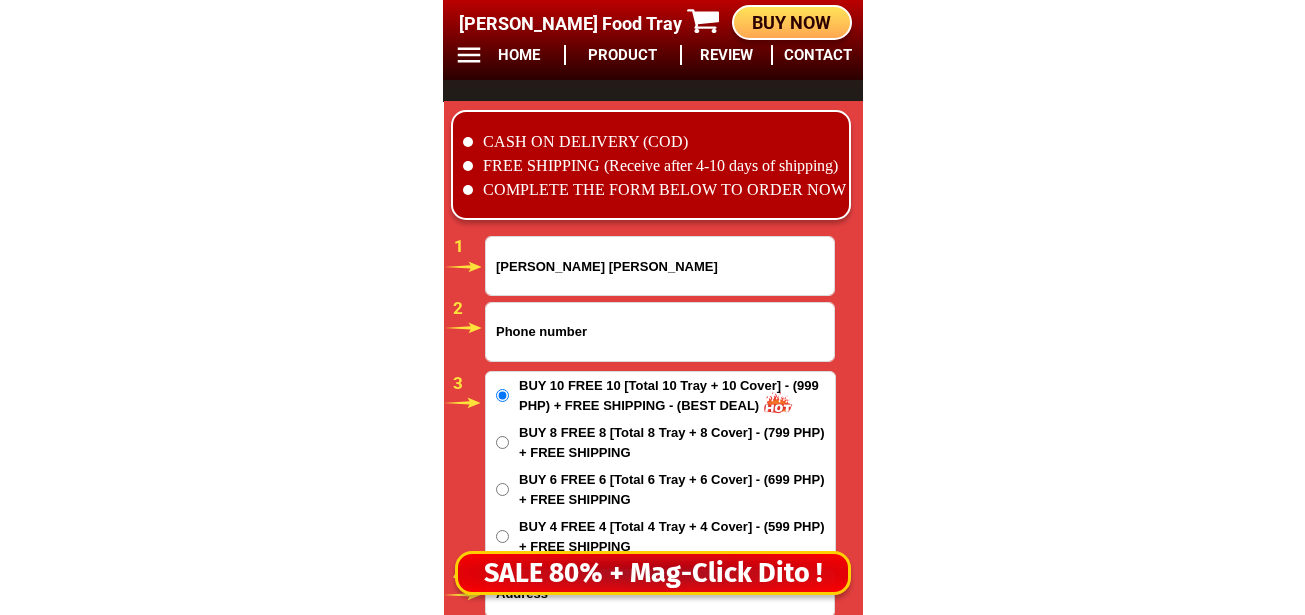 paste on "09383996482" 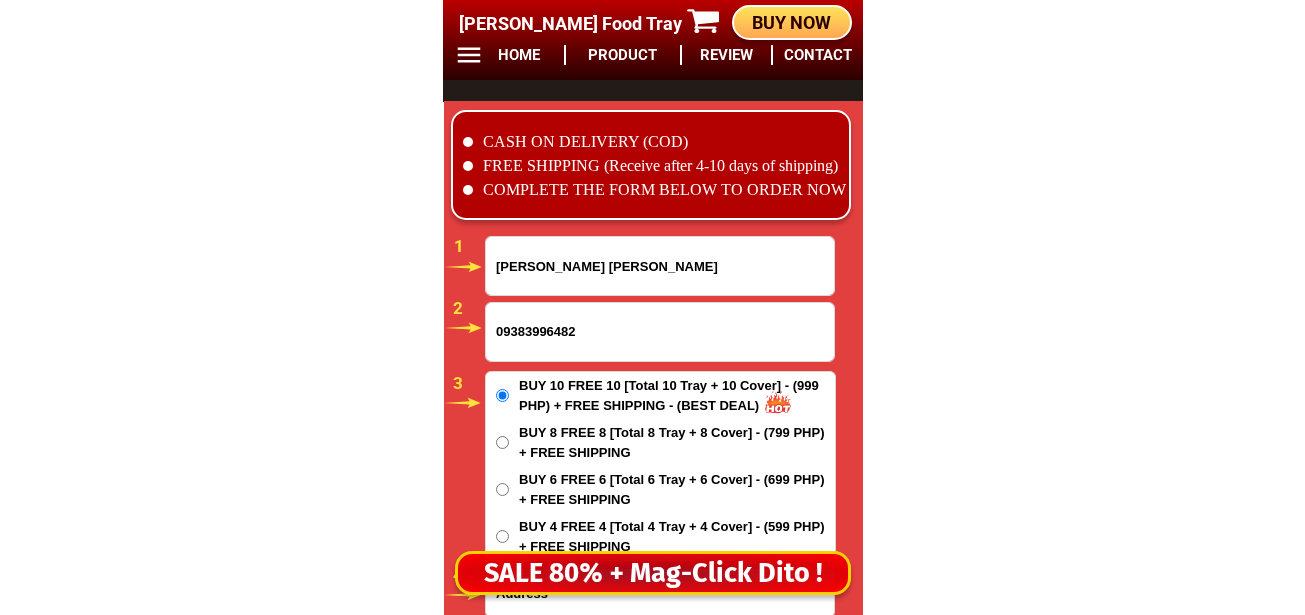 type on "09383996482" 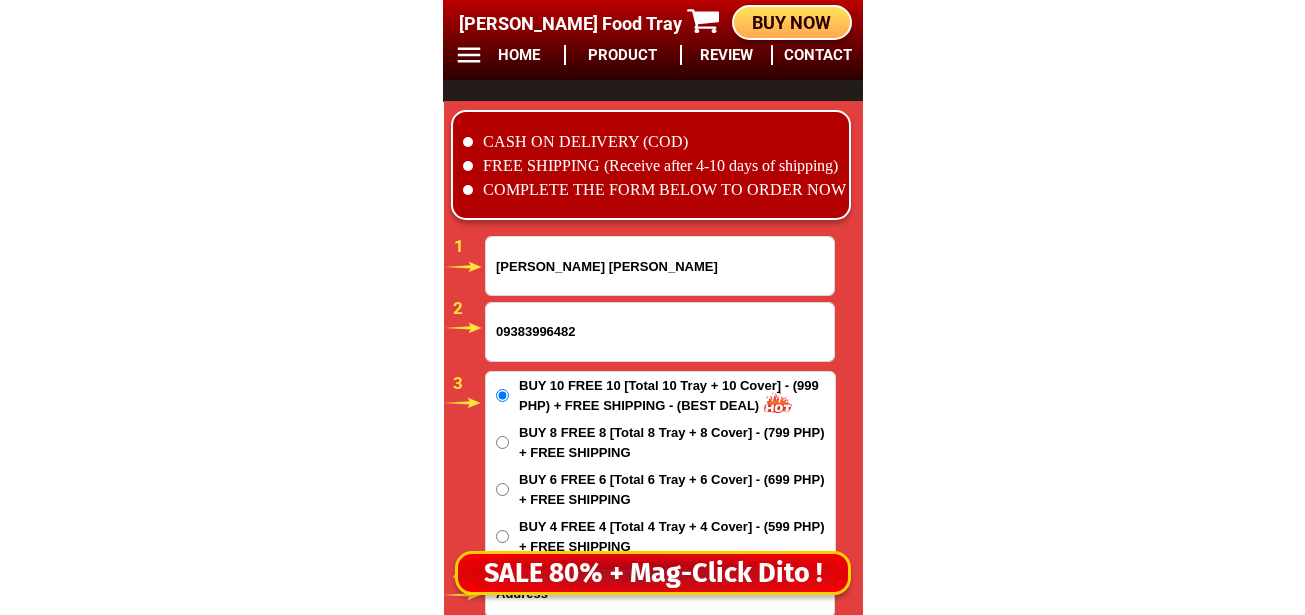 click on "[PERSON_NAME] [PERSON_NAME]" at bounding box center (660, 266) 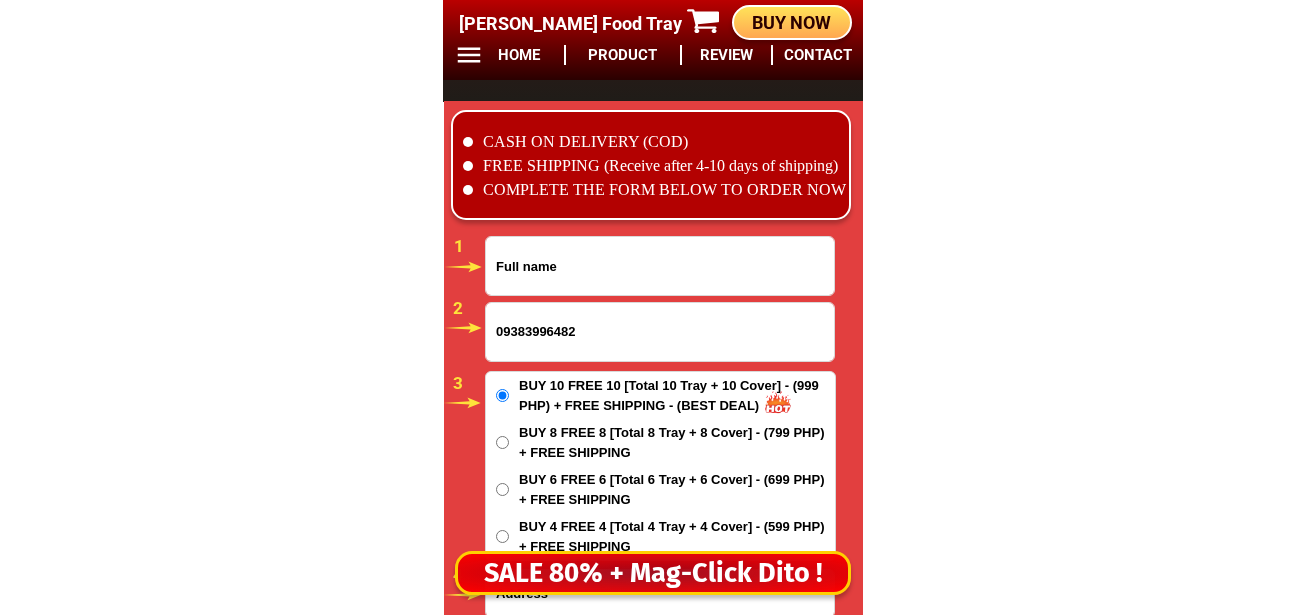 paste on "[PERSON_NAME]" 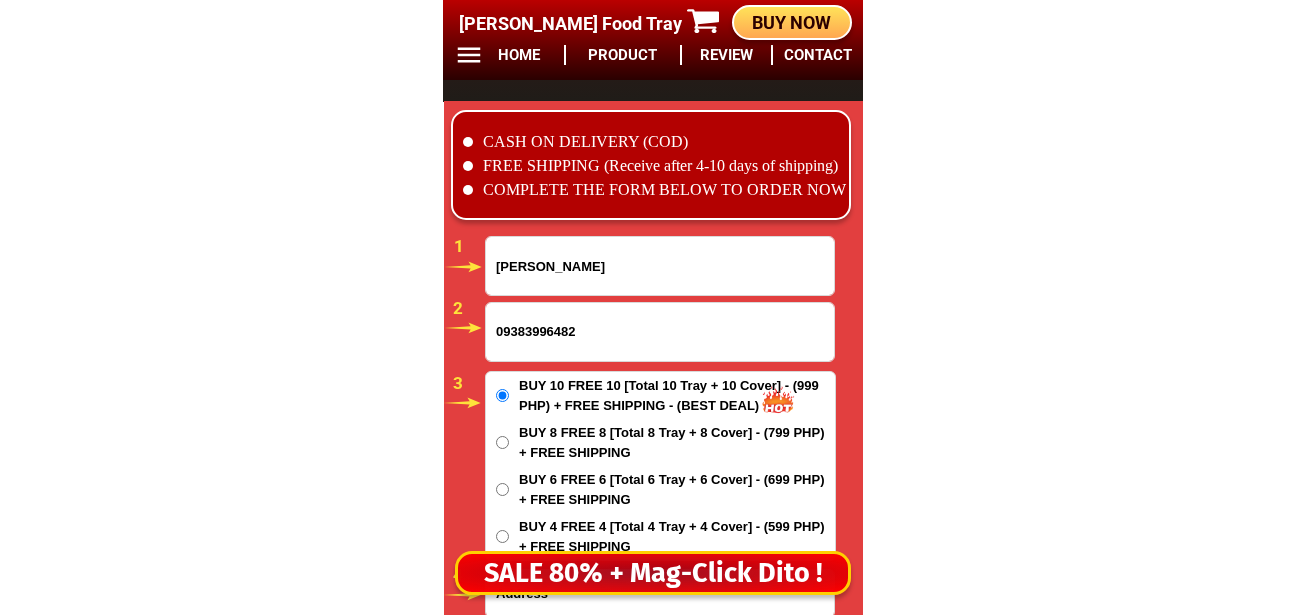 type on "[PERSON_NAME]" 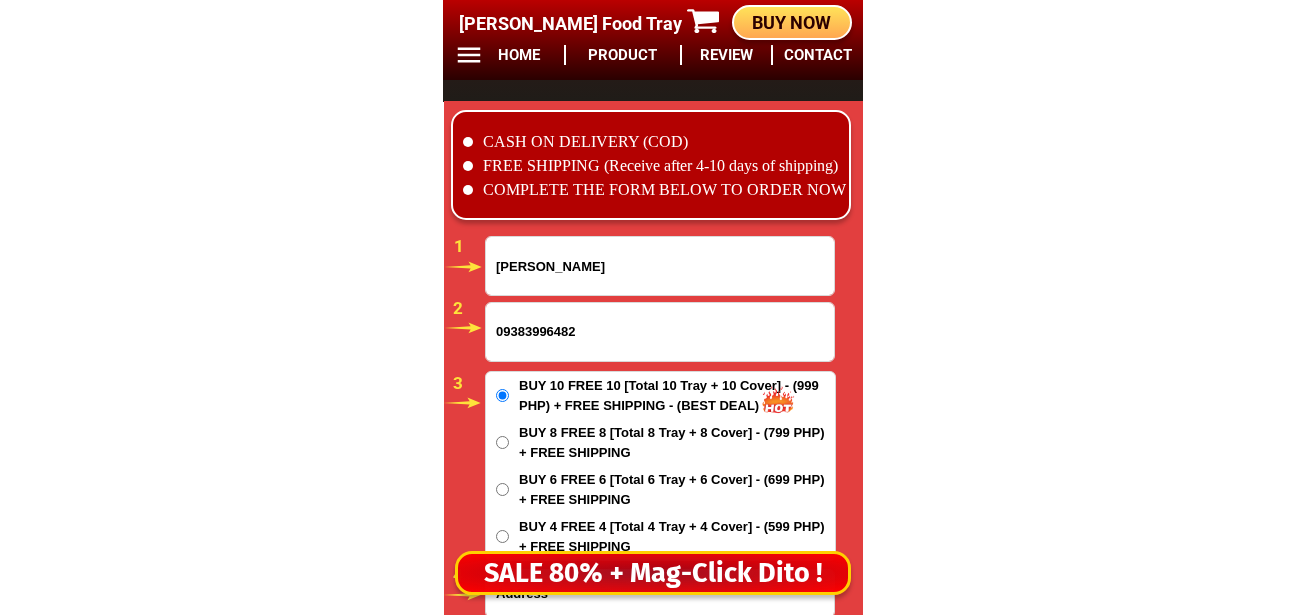 scroll, scrollTop: 16778, scrollLeft: 0, axis: vertical 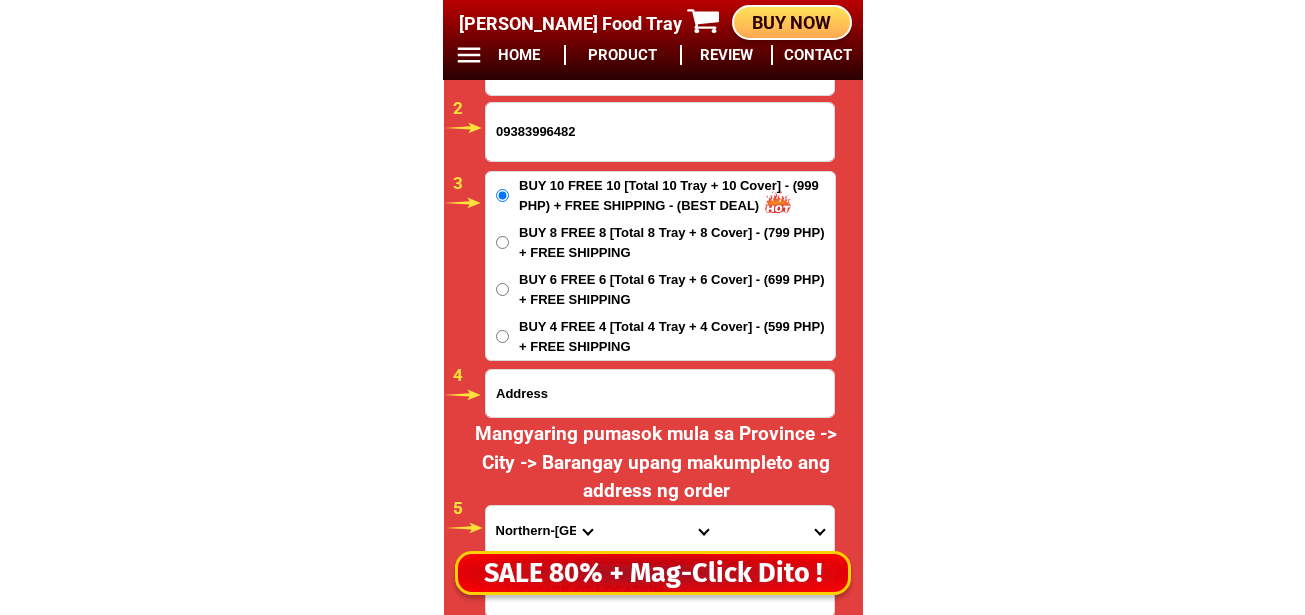 click at bounding box center (660, 393) 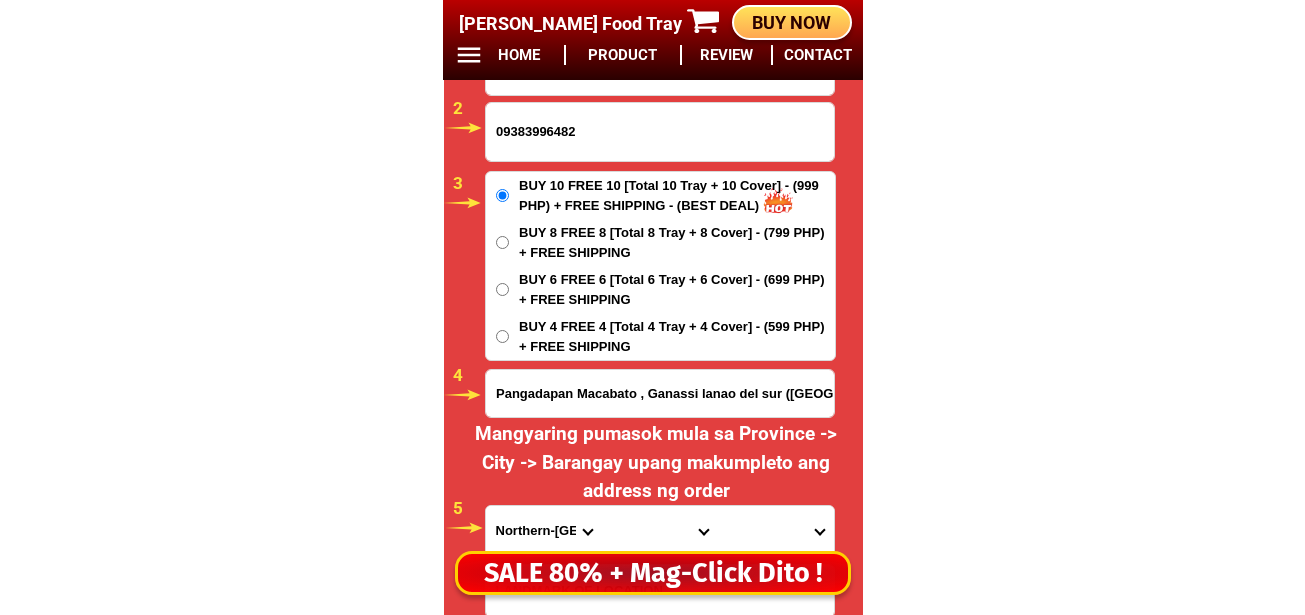 scroll, scrollTop: 0, scrollLeft: 24, axis: horizontal 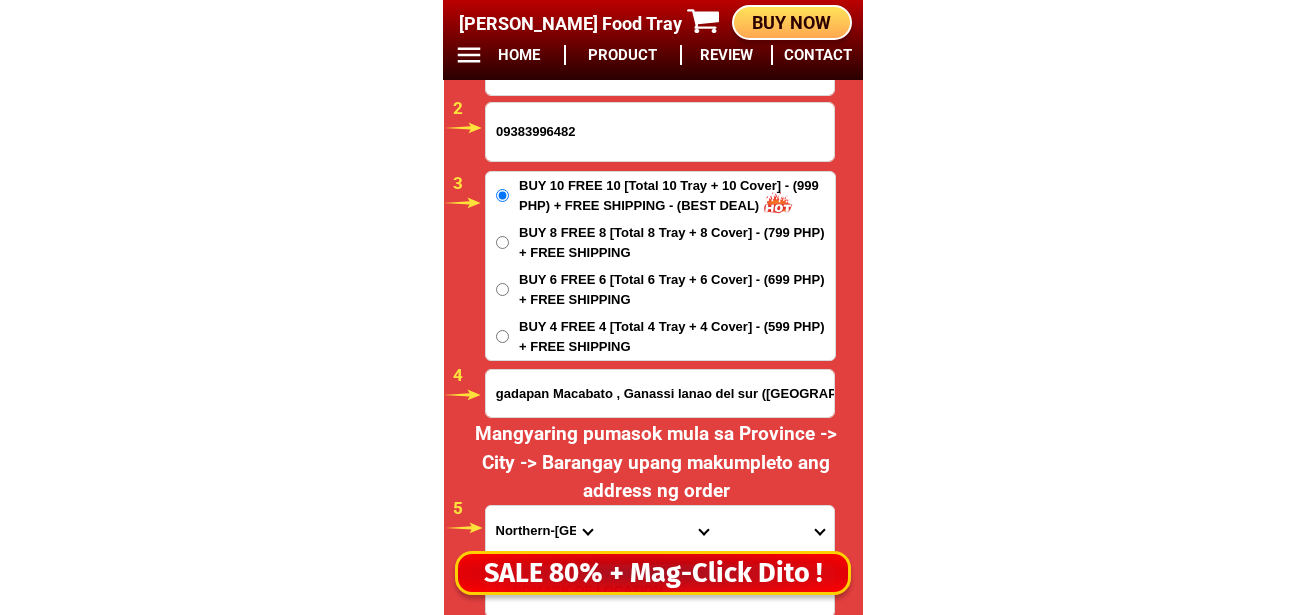type on "Pangadapan Macabato , Ganassi lanao del sur ([GEOGRAPHIC_DATA])" 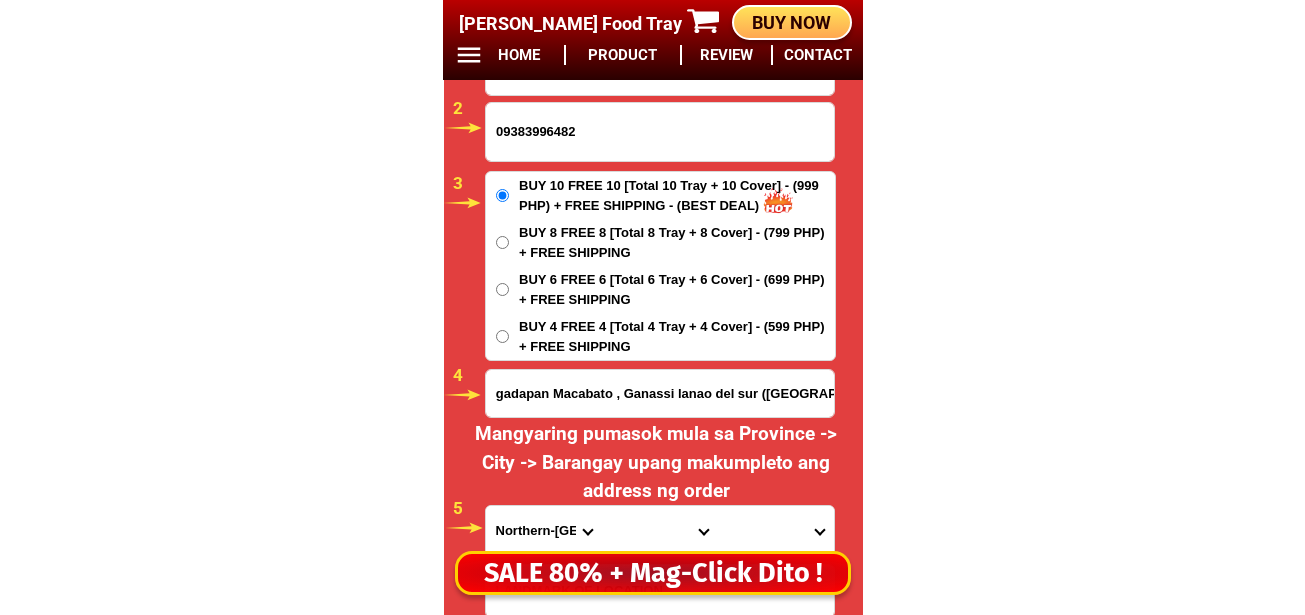 scroll, scrollTop: 0, scrollLeft: 0, axis: both 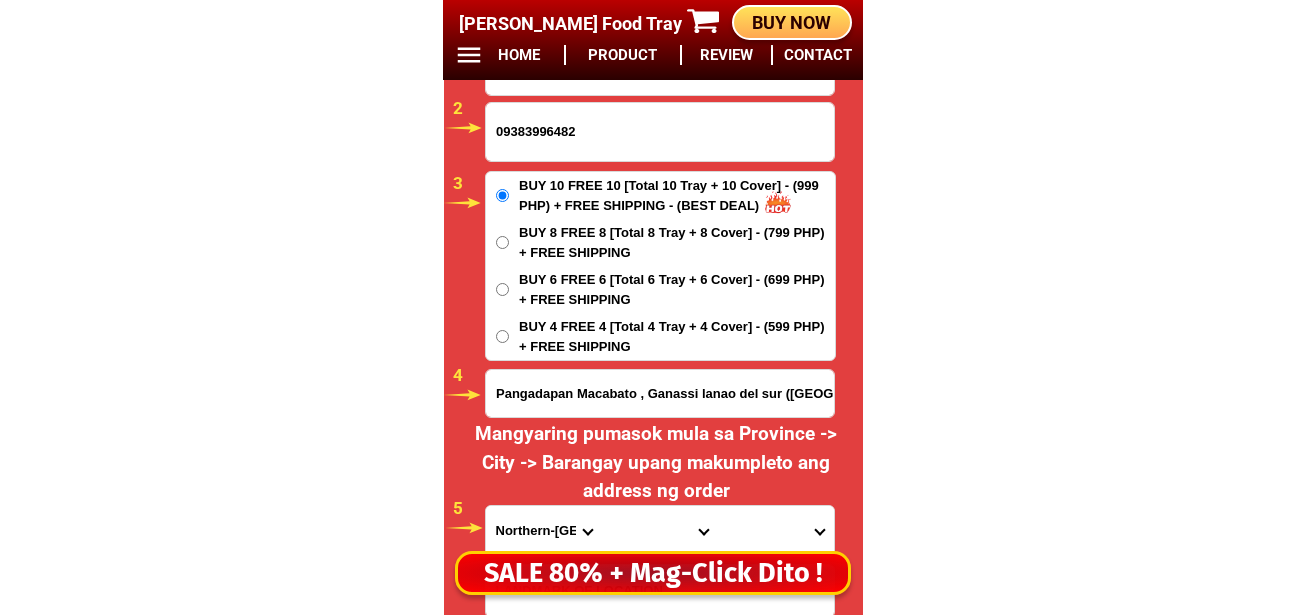 click on "Province [GEOGRAPHIC_DATA] [GEOGRAPHIC_DATA] [GEOGRAPHIC_DATA] [GEOGRAPHIC_DATA] [GEOGRAPHIC_DATA] [GEOGRAPHIC_DATA][PERSON_NAME][GEOGRAPHIC_DATA] [GEOGRAPHIC_DATA] [GEOGRAPHIC_DATA] [GEOGRAPHIC_DATA] [GEOGRAPHIC_DATA] [GEOGRAPHIC_DATA] [GEOGRAPHIC_DATA] [GEOGRAPHIC_DATA] [GEOGRAPHIC_DATA] [GEOGRAPHIC_DATA]-[GEOGRAPHIC_DATA] [GEOGRAPHIC_DATA] [GEOGRAPHIC_DATA] [GEOGRAPHIC_DATA] [GEOGRAPHIC_DATA] [GEOGRAPHIC_DATA] [GEOGRAPHIC_DATA]-de-oro [GEOGRAPHIC_DATA] [GEOGRAPHIC_DATA]-occidental [GEOGRAPHIC_DATA] [GEOGRAPHIC_DATA] Eastern-[GEOGRAPHIC_DATA] [GEOGRAPHIC_DATA] [GEOGRAPHIC_DATA] [GEOGRAPHIC_DATA]-norte [GEOGRAPHIC_DATA]-[GEOGRAPHIC_DATA] [GEOGRAPHIC_DATA] [GEOGRAPHIC_DATA] [GEOGRAPHIC_DATA] [GEOGRAPHIC_DATA] [GEOGRAPHIC_DATA] [GEOGRAPHIC_DATA] [GEOGRAPHIC_DATA] [GEOGRAPHIC_DATA] Metro-[GEOGRAPHIC_DATA] [GEOGRAPHIC_DATA]-[GEOGRAPHIC_DATA]-[GEOGRAPHIC_DATA]-province [GEOGRAPHIC_DATA]-[GEOGRAPHIC_DATA]-oriental [GEOGRAPHIC_DATA] [GEOGRAPHIC_DATA] [GEOGRAPHIC_DATA]-[GEOGRAPHIC_DATA]-[GEOGRAPHIC_DATA] [GEOGRAPHIC_DATA] [GEOGRAPHIC_DATA] [GEOGRAPHIC_DATA] [GEOGRAPHIC_DATA] [GEOGRAPHIC_DATA][PERSON_NAME][GEOGRAPHIC_DATA] [GEOGRAPHIC_DATA] [GEOGRAPHIC_DATA] [GEOGRAPHIC_DATA] [GEOGRAPHIC_DATA] [GEOGRAPHIC_DATA]-[GEOGRAPHIC_DATA]-[GEOGRAPHIC_DATA]-[GEOGRAPHIC_DATA] [GEOGRAPHIC_DATA] [GEOGRAPHIC_DATA]-[GEOGRAPHIC_DATA]-[GEOGRAPHIC_DATA] [GEOGRAPHIC_DATA] [GEOGRAPHIC_DATA] [GEOGRAPHIC_DATA]" at bounding box center (544, 531) 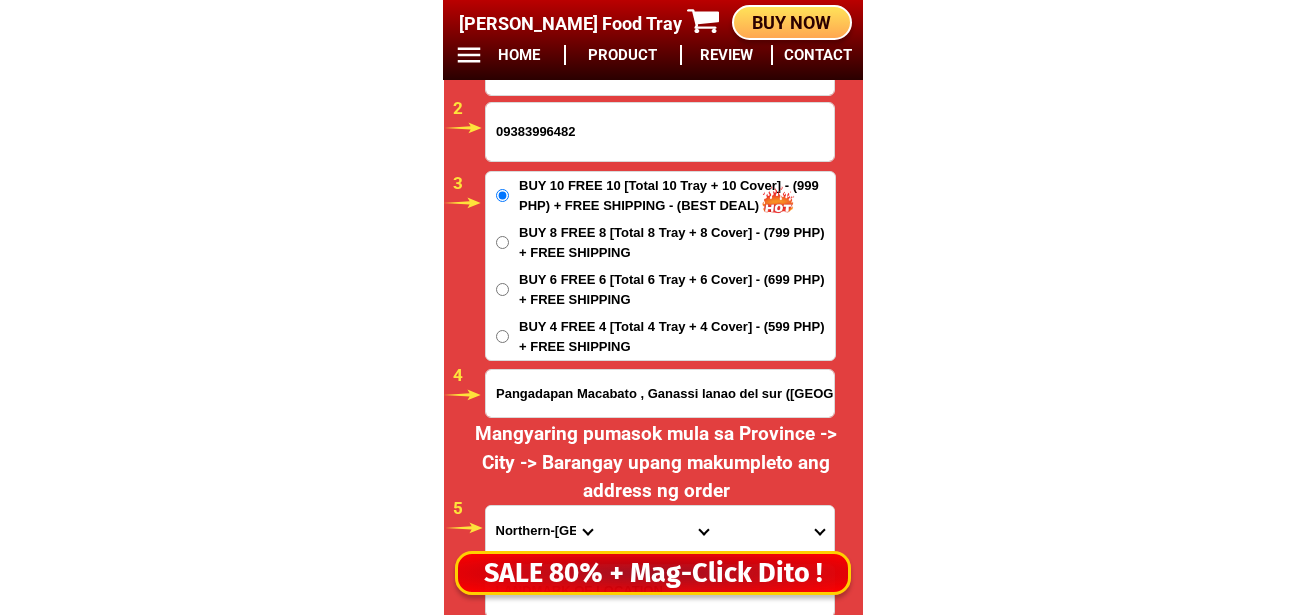 select on "63_163" 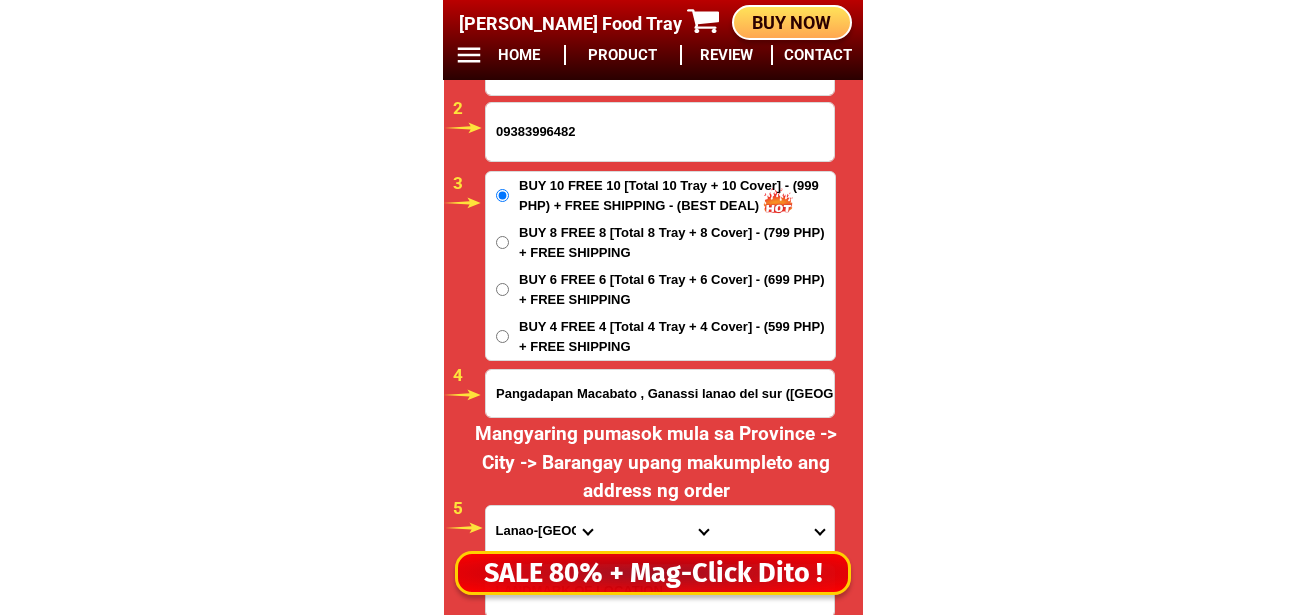 click on "Province [GEOGRAPHIC_DATA] [GEOGRAPHIC_DATA] [GEOGRAPHIC_DATA] [GEOGRAPHIC_DATA] [GEOGRAPHIC_DATA] [GEOGRAPHIC_DATA][PERSON_NAME][GEOGRAPHIC_DATA] [GEOGRAPHIC_DATA] [GEOGRAPHIC_DATA] [GEOGRAPHIC_DATA] [GEOGRAPHIC_DATA] [GEOGRAPHIC_DATA] [GEOGRAPHIC_DATA] [GEOGRAPHIC_DATA] [GEOGRAPHIC_DATA] [GEOGRAPHIC_DATA]-[GEOGRAPHIC_DATA] [GEOGRAPHIC_DATA] [GEOGRAPHIC_DATA] [GEOGRAPHIC_DATA] [GEOGRAPHIC_DATA] [GEOGRAPHIC_DATA] [GEOGRAPHIC_DATA]-de-oro [GEOGRAPHIC_DATA] [GEOGRAPHIC_DATA]-occidental [GEOGRAPHIC_DATA] [GEOGRAPHIC_DATA] Eastern-[GEOGRAPHIC_DATA] [GEOGRAPHIC_DATA] [GEOGRAPHIC_DATA] [GEOGRAPHIC_DATA]-norte [GEOGRAPHIC_DATA]-[GEOGRAPHIC_DATA] [GEOGRAPHIC_DATA] [GEOGRAPHIC_DATA] [GEOGRAPHIC_DATA] [GEOGRAPHIC_DATA] [GEOGRAPHIC_DATA] [GEOGRAPHIC_DATA] [GEOGRAPHIC_DATA] [GEOGRAPHIC_DATA] Metro-[GEOGRAPHIC_DATA] [GEOGRAPHIC_DATA]-[GEOGRAPHIC_DATA]-[GEOGRAPHIC_DATA]-province [GEOGRAPHIC_DATA]-[GEOGRAPHIC_DATA]-oriental [GEOGRAPHIC_DATA] [GEOGRAPHIC_DATA] [GEOGRAPHIC_DATA]-[GEOGRAPHIC_DATA]-[GEOGRAPHIC_DATA] [GEOGRAPHIC_DATA] [GEOGRAPHIC_DATA] [GEOGRAPHIC_DATA] [GEOGRAPHIC_DATA] [GEOGRAPHIC_DATA][PERSON_NAME][GEOGRAPHIC_DATA] [GEOGRAPHIC_DATA] [GEOGRAPHIC_DATA] [GEOGRAPHIC_DATA] [GEOGRAPHIC_DATA] [GEOGRAPHIC_DATA]-[GEOGRAPHIC_DATA]-[GEOGRAPHIC_DATA]-[GEOGRAPHIC_DATA] [GEOGRAPHIC_DATA] [GEOGRAPHIC_DATA]-[GEOGRAPHIC_DATA]-[GEOGRAPHIC_DATA] [GEOGRAPHIC_DATA] [GEOGRAPHIC_DATA] [GEOGRAPHIC_DATA]" at bounding box center (544, 531) 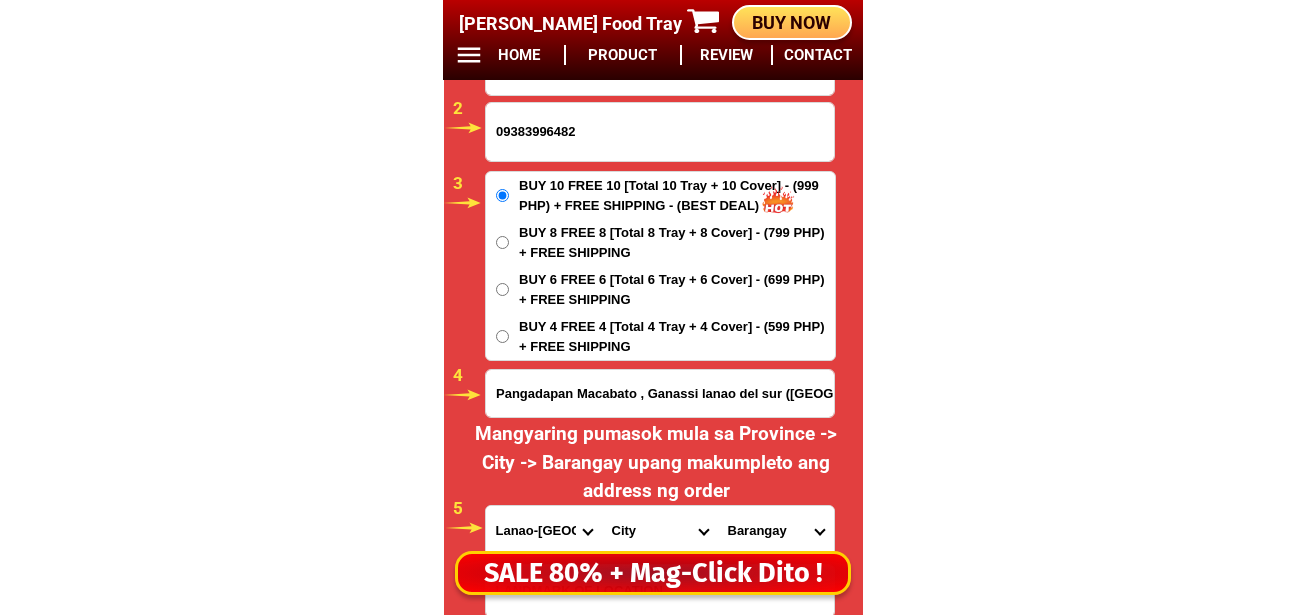 drag, startPoint x: 643, startPoint y: 542, endPoint x: 642, endPoint y: 512, distance: 30.016663 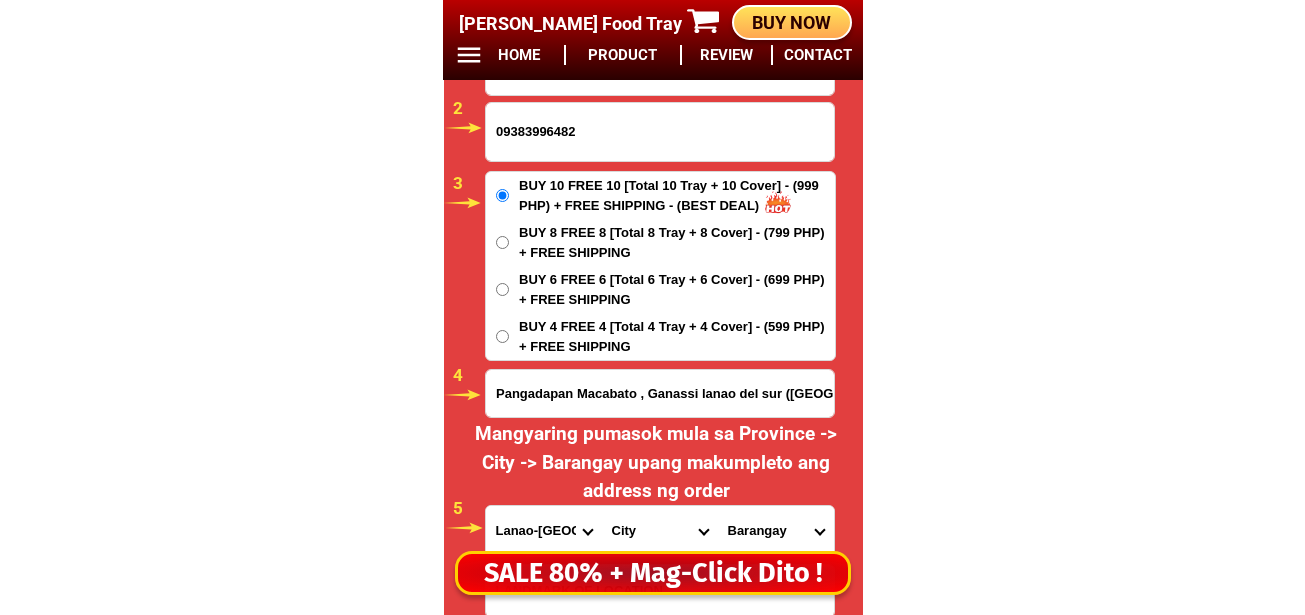click on "City AMAI MANABILANG Bacolod-kalawi Balabagan [GEOGRAPHIC_DATA] Bayang Binidayan Buadiposo-buntong Bubong Butig Calanogas Ditsaan-ramain Ganassi Kapai [GEOGRAPHIC_DATA] [GEOGRAPHIC_DATA]-[GEOGRAPHIC_DATA] [GEOGRAPHIC_DATA]-[GEOGRAPHIC_DATA] Lumbatan [GEOGRAPHIC_DATA] [GEOGRAPHIC_DATA] [GEOGRAPHIC_DATA] [GEOGRAPHIC_DATA] [GEOGRAPHIC_DATA] [GEOGRAPHIC_DATA]-city [GEOGRAPHIC_DATA] [GEOGRAPHIC_DATA] [GEOGRAPHIC_DATA] [GEOGRAPHIC_DATA] [GEOGRAPHIC_DATA]-[GEOGRAPHIC_DATA] [GEOGRAPHIC_DATA] Sultan-[GEOGRAPHIC_DATA] Tagoloan-ii [GEOGRAPHIC_DATA] Taraka Tubaran Tugaya Wao" at bounding box center [660, 531] 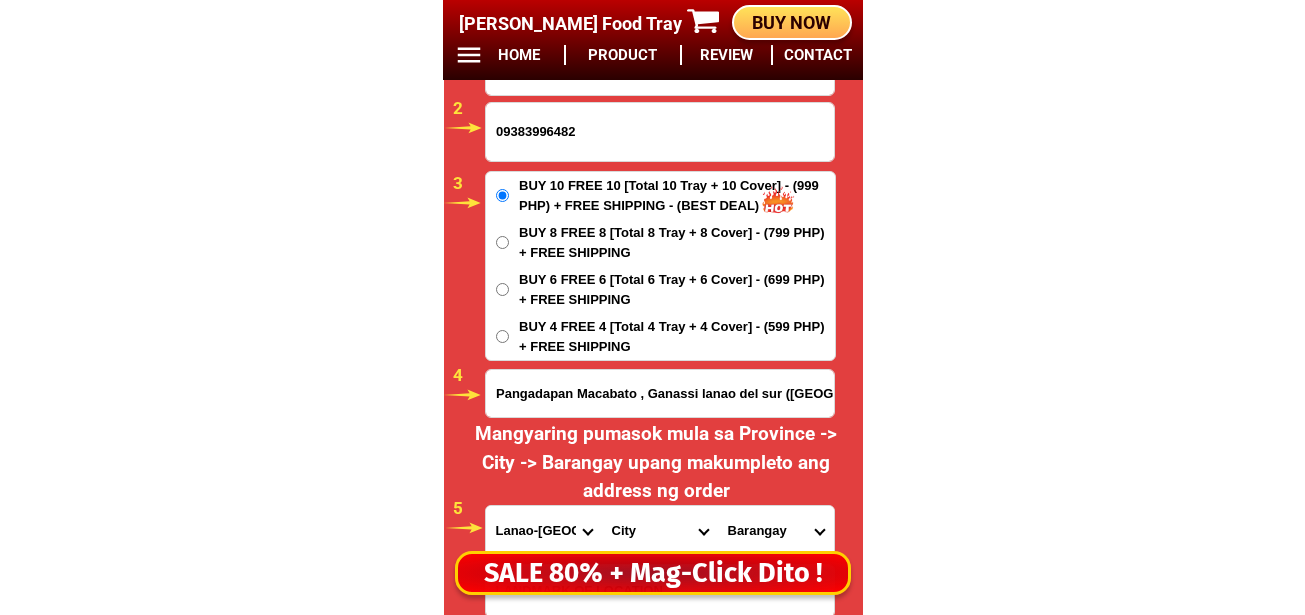 select on "63_1633022" 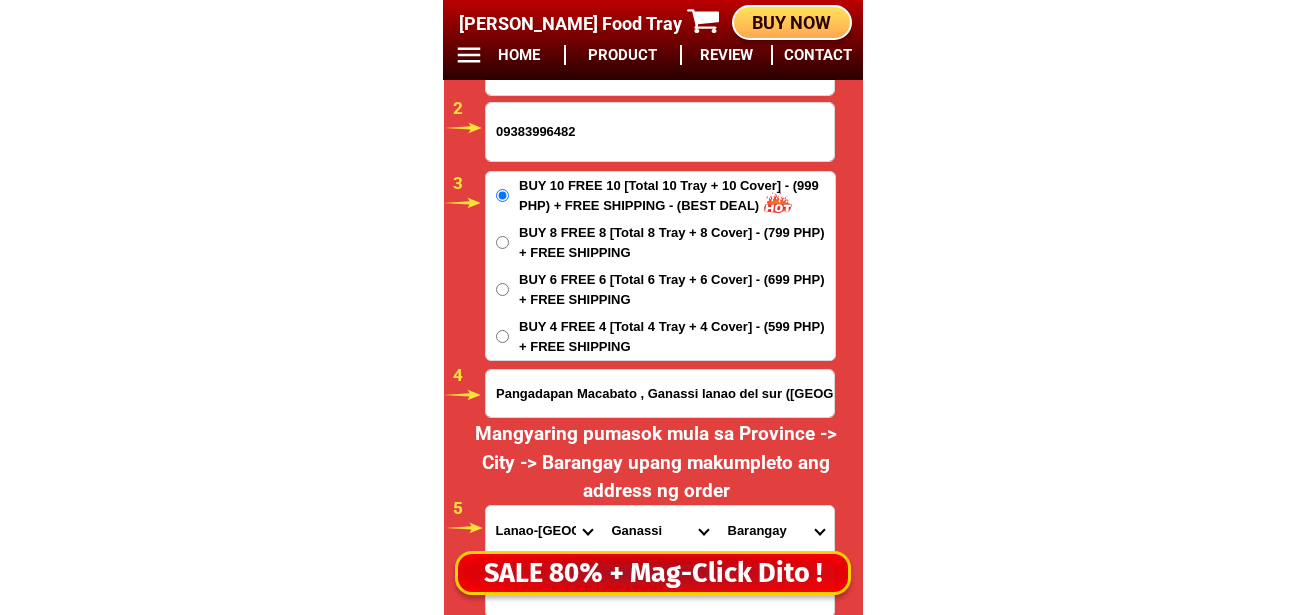 click on "City AMAI MANABILANG Bacolod-kalawi Balabagan [GEOGRAPHIC_DATA] Bayang Binidayan Buadiposo-buntong Bubong Butig Calanogas Ditsaan-ramain Ganassi Kapai [GEOGRAPHIC_DATA] [GEOGRAPHIC_DATA]-[GEOGRAPHIC_DATA] [GEOGRAPHIC_DATA]-[GEOGRAPHIC_DATA] Lumbatan [GEOGRAPHIC_DATA] [GEOGRAPHIC_DATA] [GEOGRAPHIC_DATA] [GEOGRAPHIC_DATA] [GEOGRAPHIC_DATA] [GEOGRAPHIC_DATA]-city [GEOGRAPHIC_DATA] [GEOGRAPHIC_DATA] [GEOGRAPHIC_DATA] [GEOGRAPHIC_DATA] [GEOGRAPHIC_DATA]-[GEOGRAPHIC_DATA] [GEOGRAPHIC_DATA] Sultan-[GEOGRAPHIC_DATA] Tagoloan-ii [GEOGRAPHIC_DATA] Taraka Tubaran Tugaya Wao" at bounding box center (660, 531) 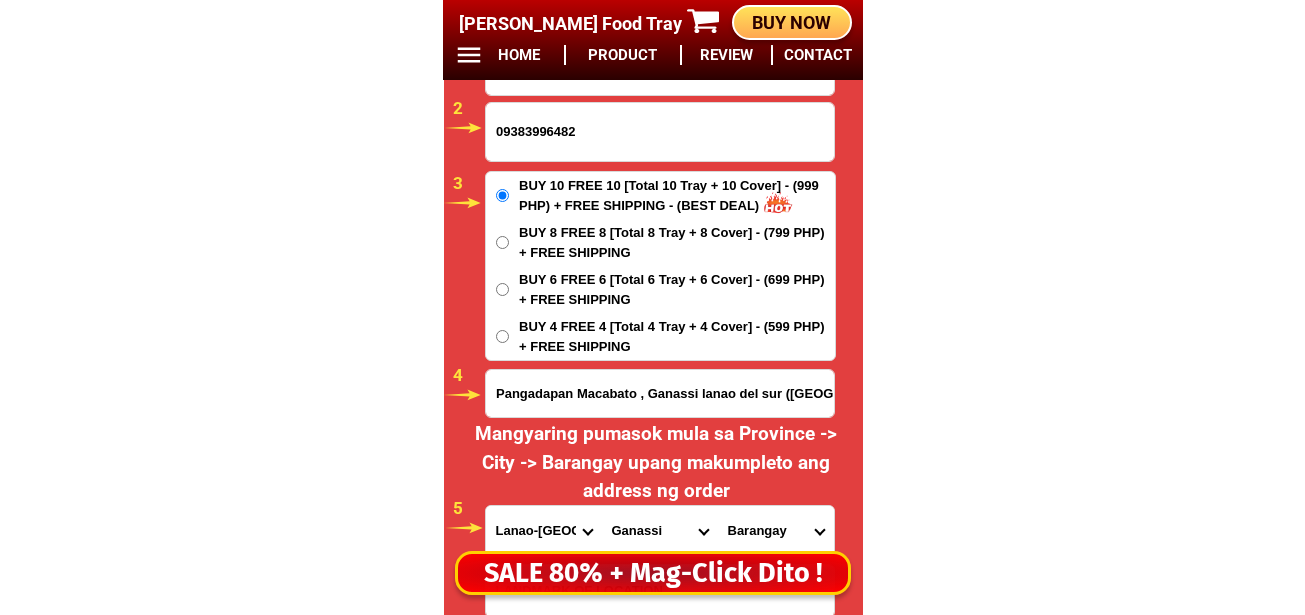 click on "Barangay Bagoaingud Balintad Balintad a Barit Barorao [GEOGRAPHIC_DATA] a raya [GEOGRAPHIC_DATA] Gui Linuk [GEOGRAPHIC_DATA] Lumbacaingud [GEOGRAPHIC_DATA] [GEOGRAPHIC_DATA] [GEOGRAPHIC_DATA] [GEOGRAPHIC_DATA] [GEOGRAPHIC_DATA] [GEOGRAPHIC_DATA] Panggawalupa [GEOGRAPHIC_DATA] Pantaon a Para-aba [GEOGRAPHIC_DATA] [GEOGRAPHIC_DATA] [GEOGRAPHIC_DATA] [GEOGRAPHIC_DATA] madaya Tabuan Taganonok Taliogon" at bounding box center [776, 531] 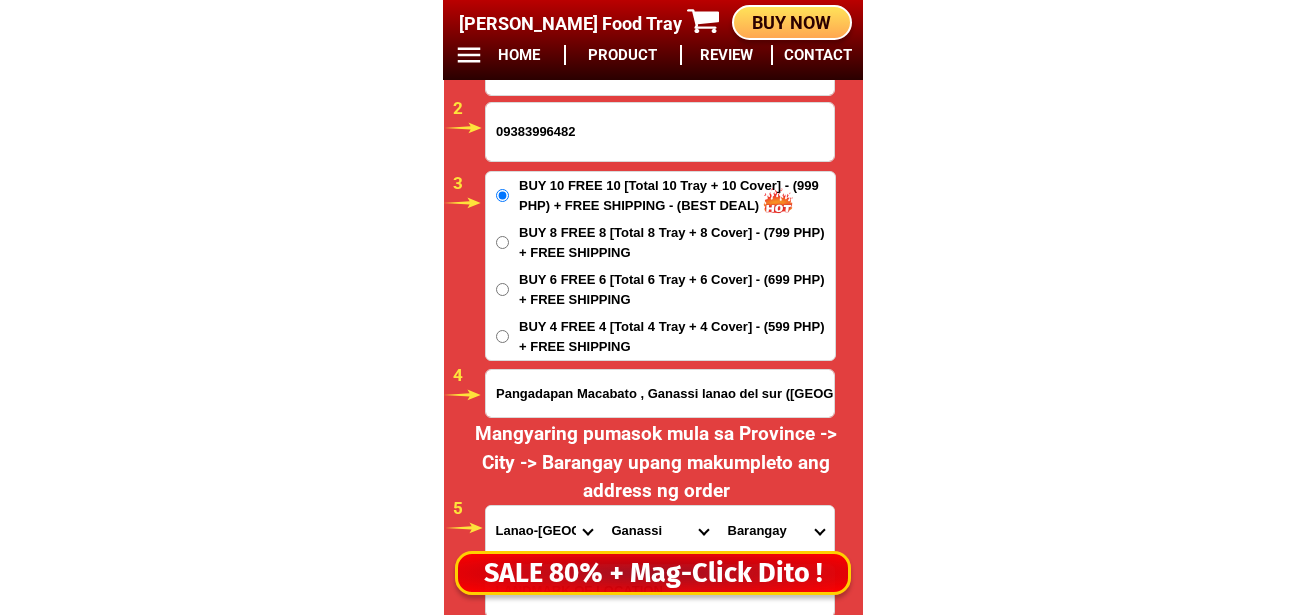 click on "Barangay Bagoaingud Balintad Balintad a Barit Barorao [GEOGRAPHIC_DATA] a raya [GEOGRAPHIC_DATA] Gui Linuk [GEOGRAPHIC_DATA] Lumbacaingud [GEOGRAPHIC_DATA] [GEOGRAPHIC_DATA] [GEOGRAPHIC_DATA] [GEOGRAPHIC_DATA] [GEOGRAPHIC_DATA] [GEOGRAPHIC_DATA] Panggawalupa [GEOGRAPHIC_DATA] Pantaon a Para-aba [GEOGRAPHIC_DATA] [GEOGRAPHIC_DATA] [GEOGRAPHIC_DATA] [GEOGRAPHIC_DATA] madaya Tabuan Taganonok Taliogon" at bounding box center [776, 531] 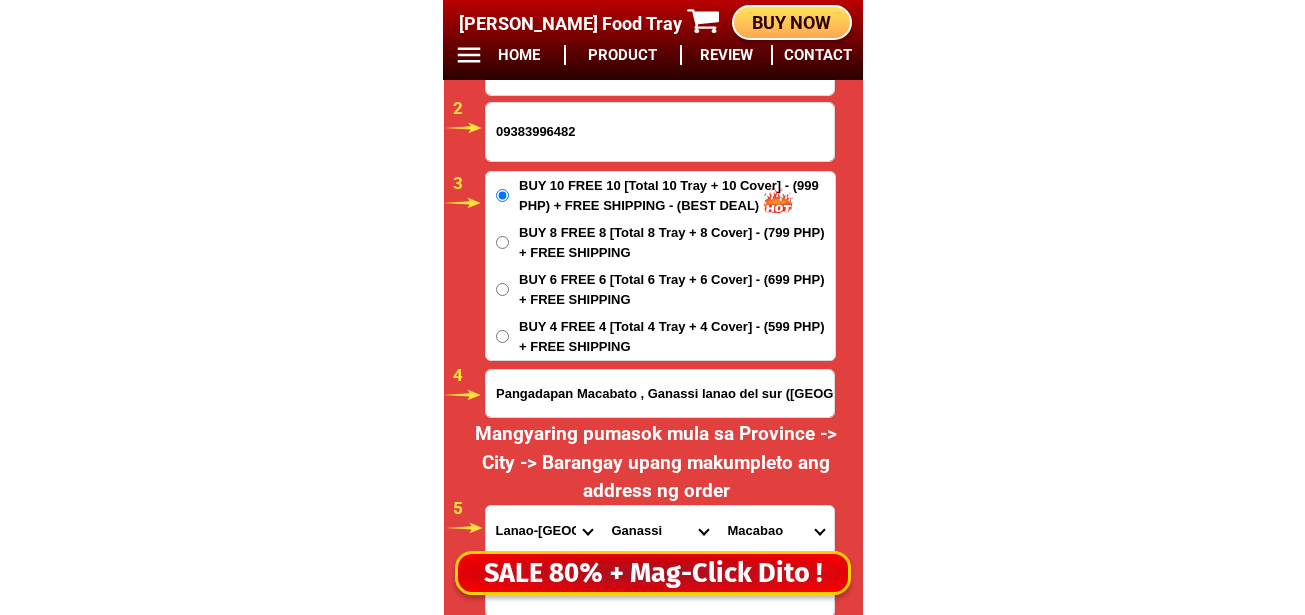 drag, startPoint x: 766, startPoint y: 520, endPoint x: 769, endPoint y: 509, distance: 11.401754 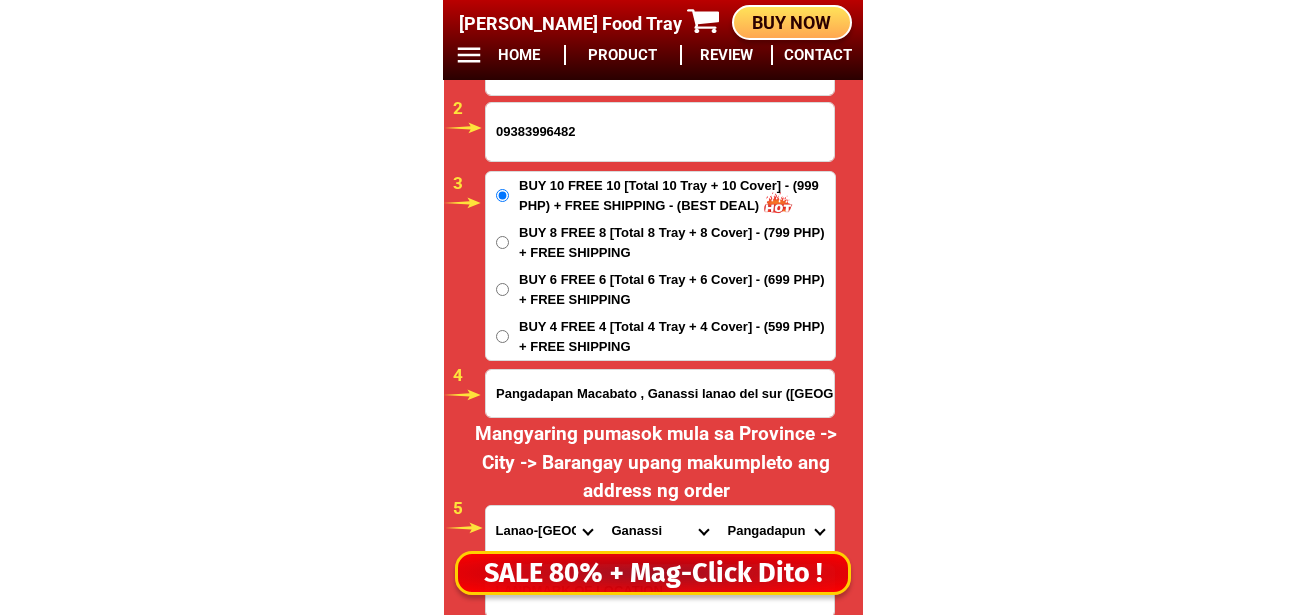 click on "Barangay Bagoaingud Balintad Balintad a Barit Barorao [GEOGRAPHIC_DATA] a raya [GEOGRAPHIC_DATA] Gui Linuk [GEOGRAPHIC_DATA] Lumbacaingud [GEOGRAPHIC_DATA] [GEOGRAPHIC_DATA] [GEOGRAPHIC_DATA] [GEOGRAPHIC_DATA] [GEOGRAPHIC_DATA] [GEOGRAPHIC_DATA] Panggawalupa [GEOGRAPHIC_DATA] Pantaon a Para-aba [GEOGRAPHIC_DATA] [GEOGRAPHIC_DATA] [GEOGRAPHIC_DATA] [GEOGRAPHIC_DATA] madaya Tabuan Taganonok Taliogon" at bounding box center [776, 531] 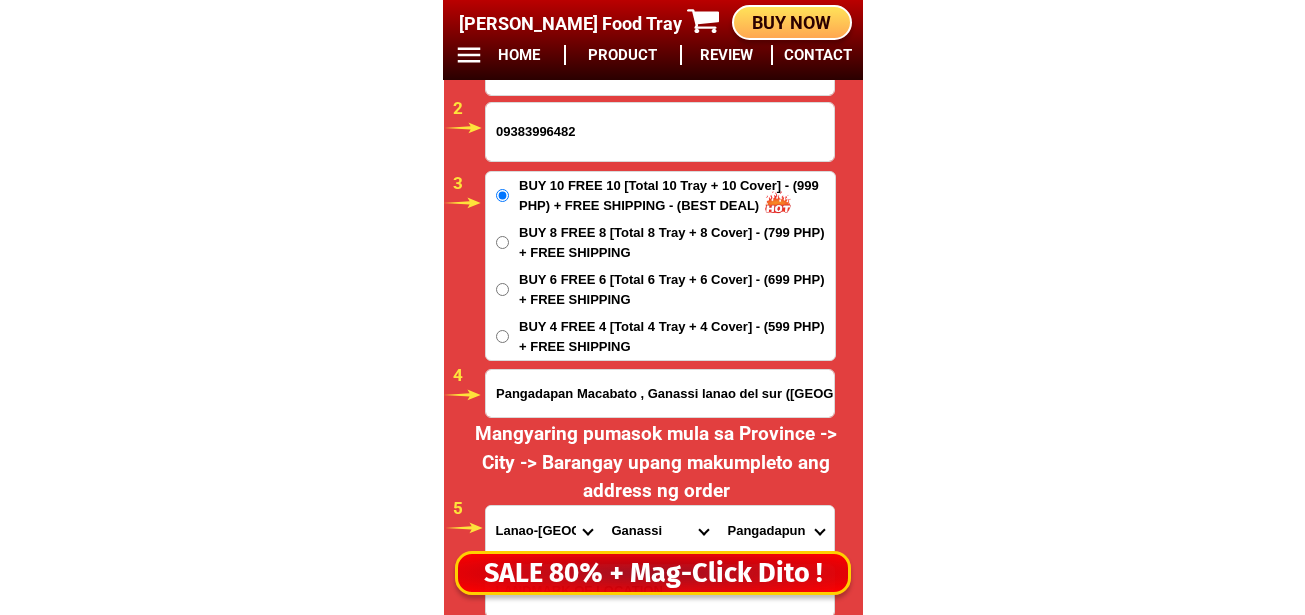 scroll, scrollTop: 16678, scrollLeft: 0, axis: vertical 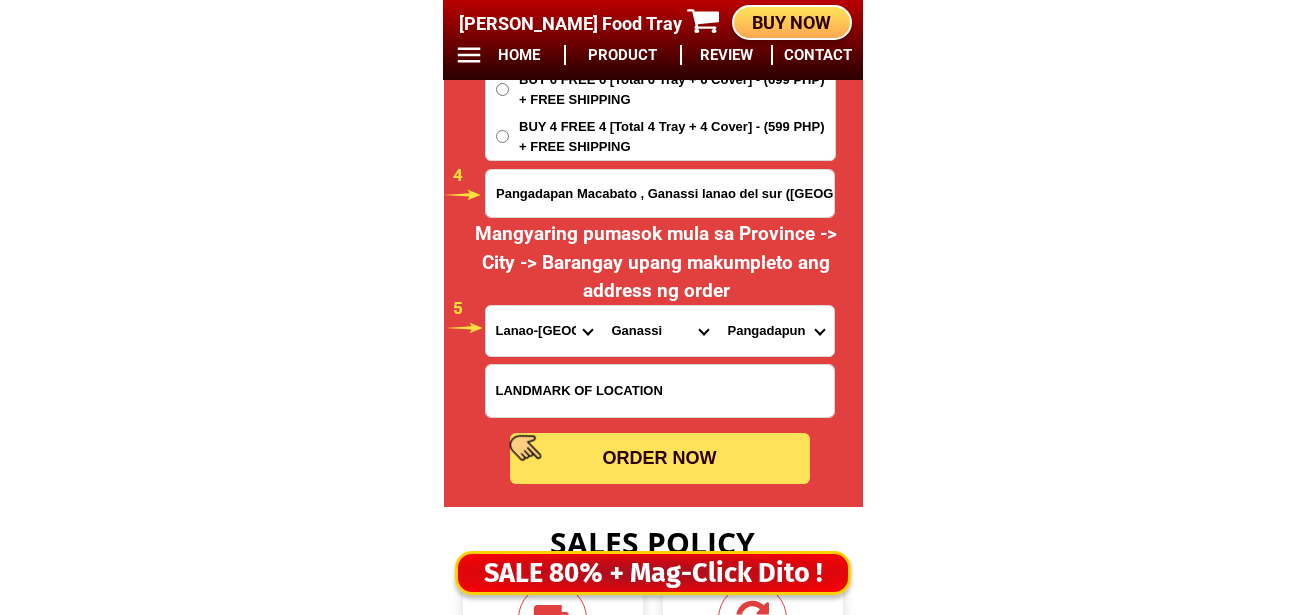 click on "ORDER NOW" at bounding box center (660, 458) 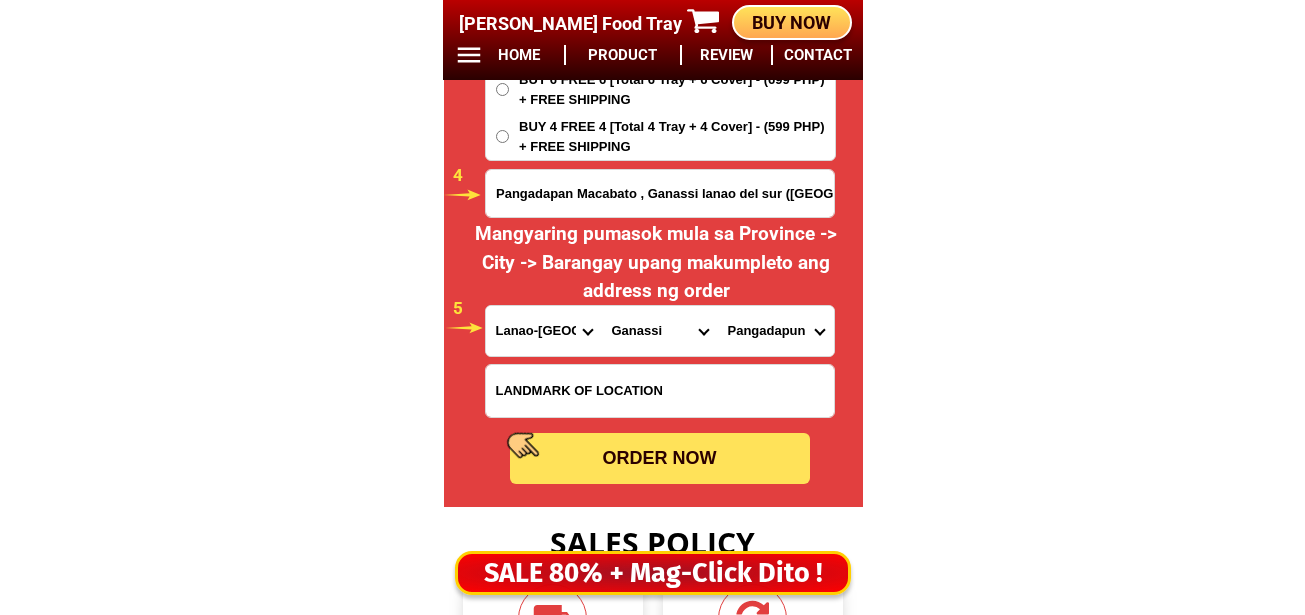 type on "Pangadapan Macabato , Ganassi lanao del sur ([GEOGRAPHIC_DATA])" 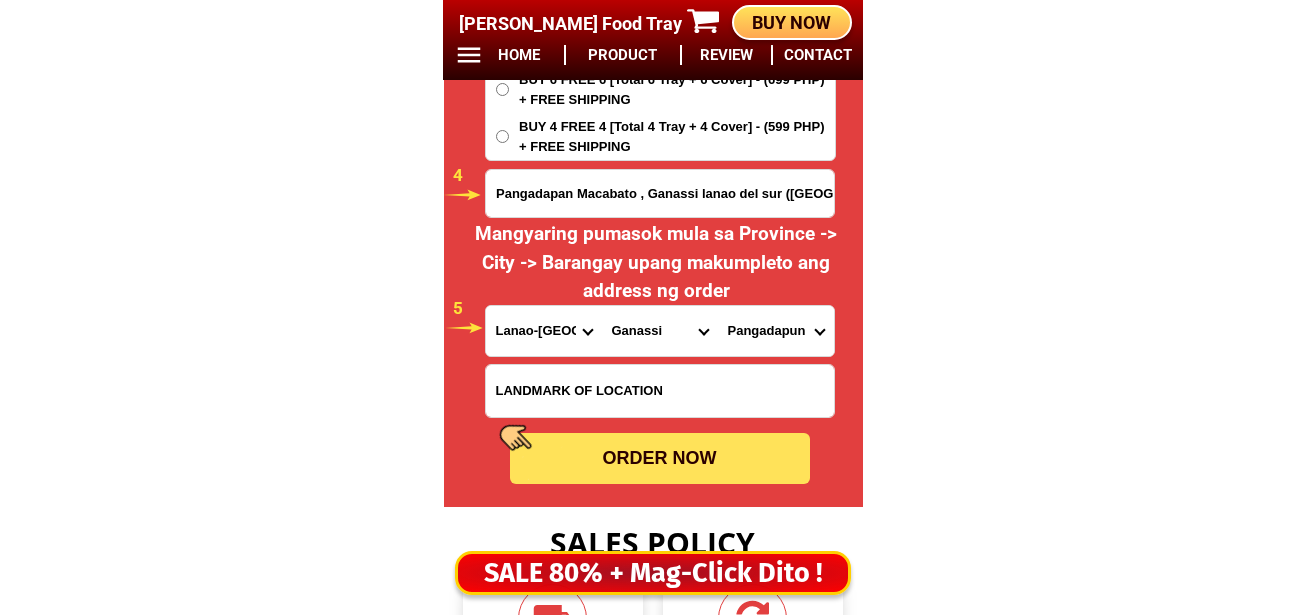 radio on "true" 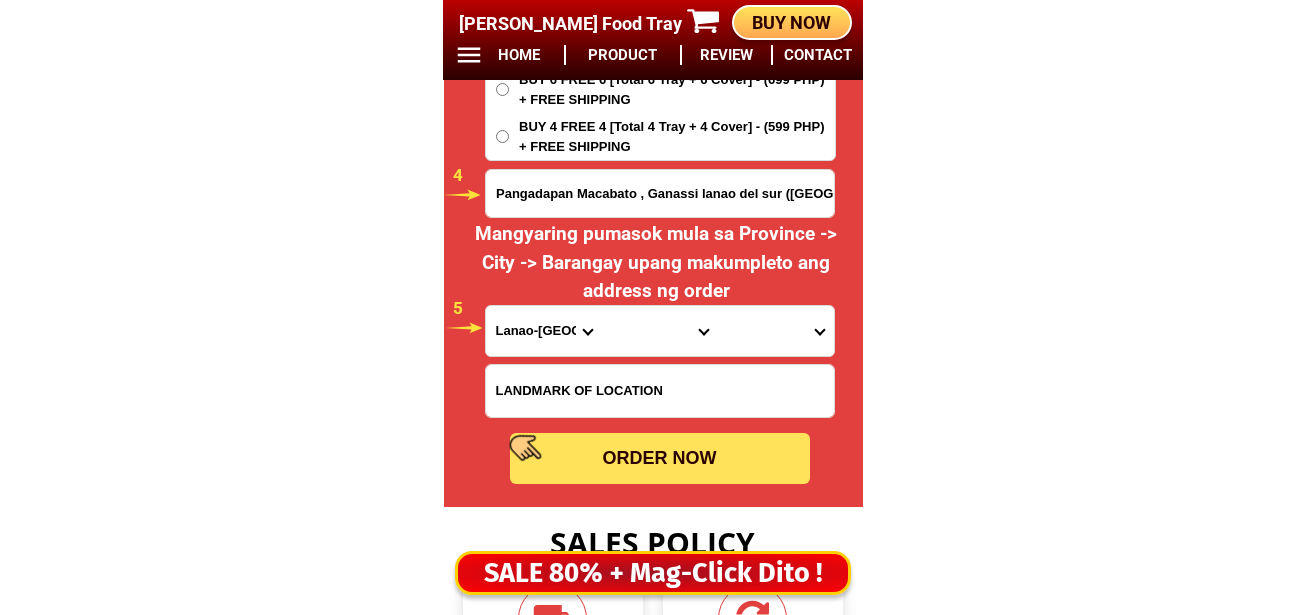 scroll, scrollTop: 16778, scrollLeft: 0, axis: vertical 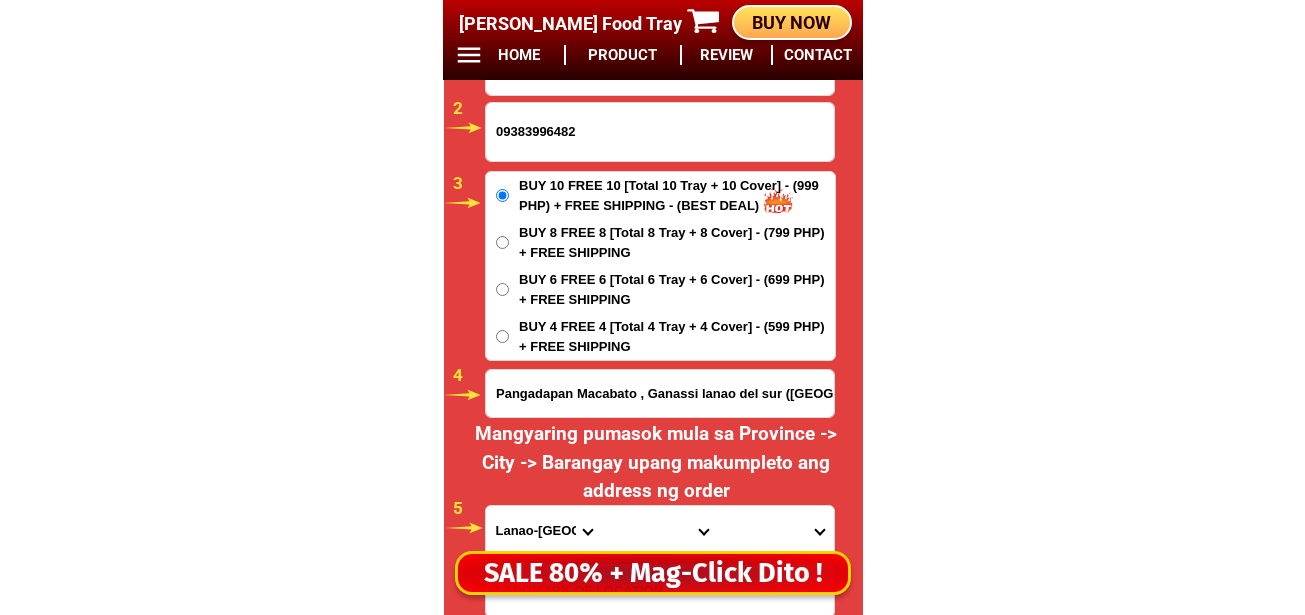 click on "09383996482" at bounding box center (660, 132) 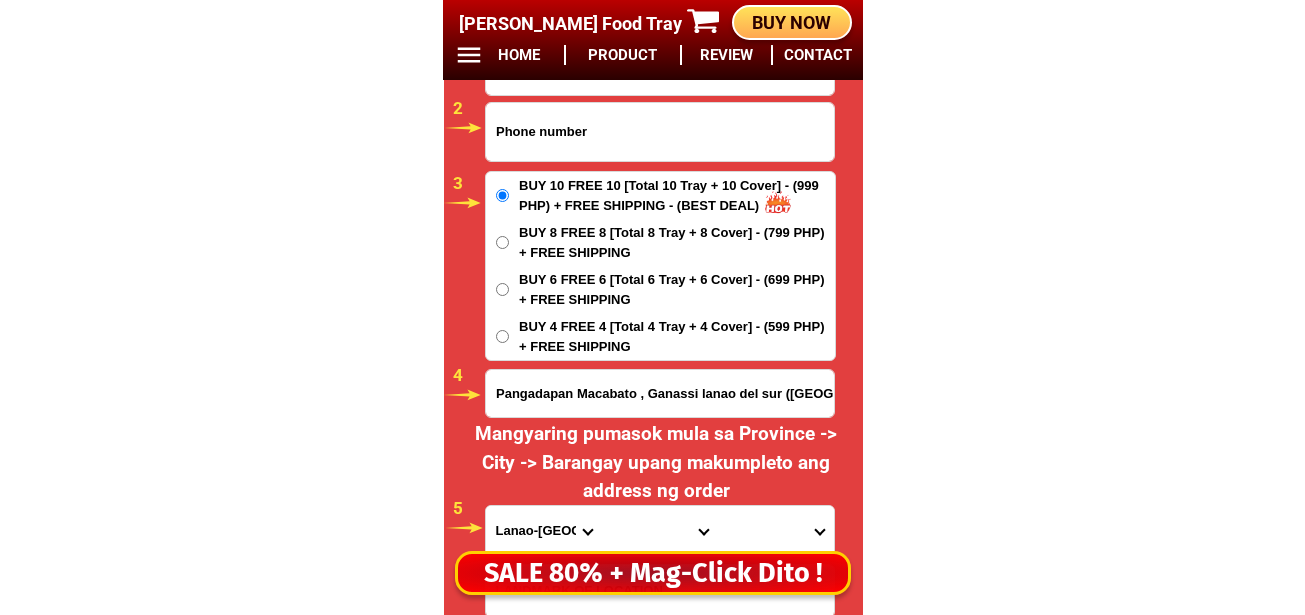 paste on "0915 344 6927" 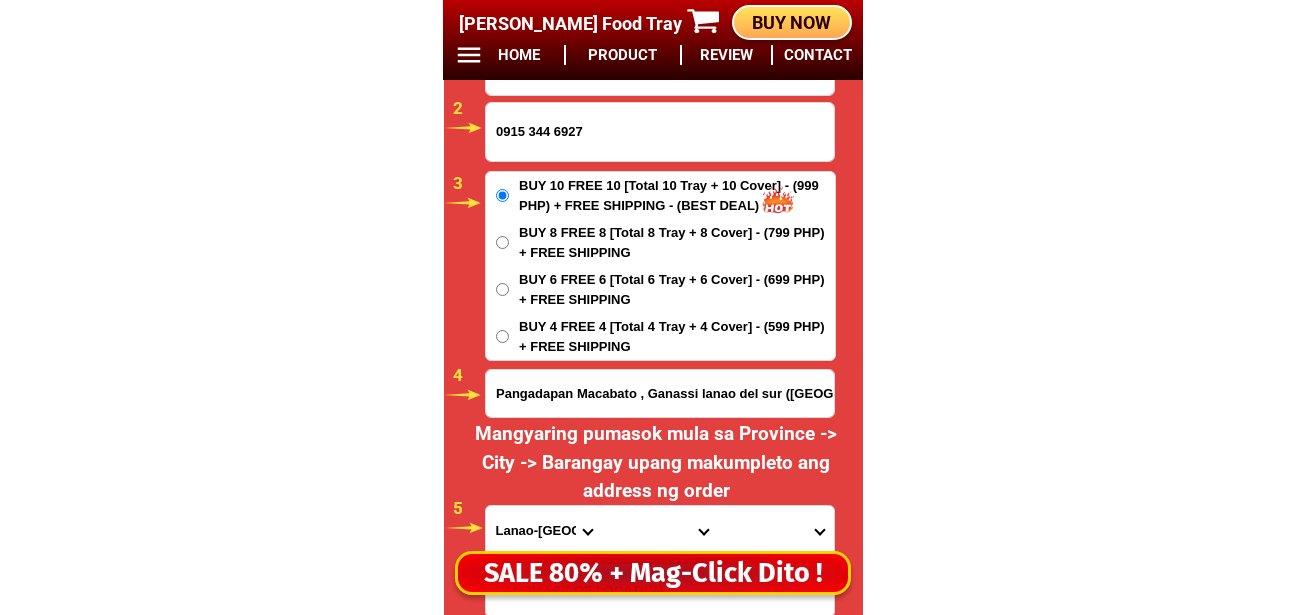 scroll, scrollTop: 16678, scrollLeft: 0, axis: vertical 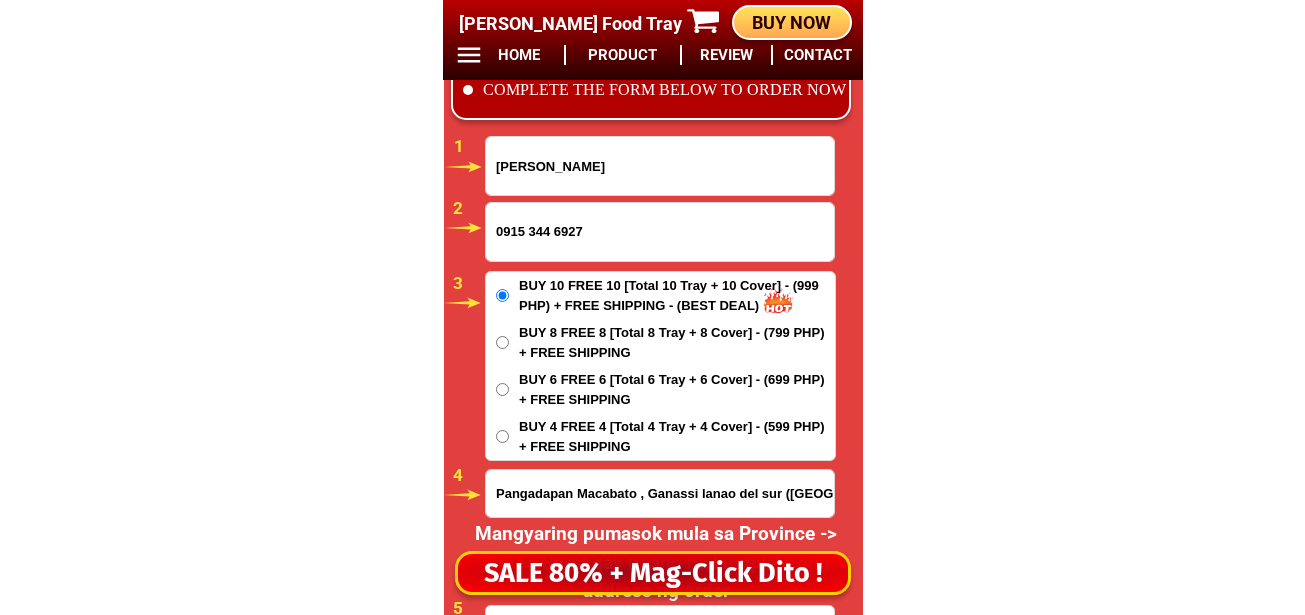 click on "0915 344 6927" at bounding box center [660, 232] 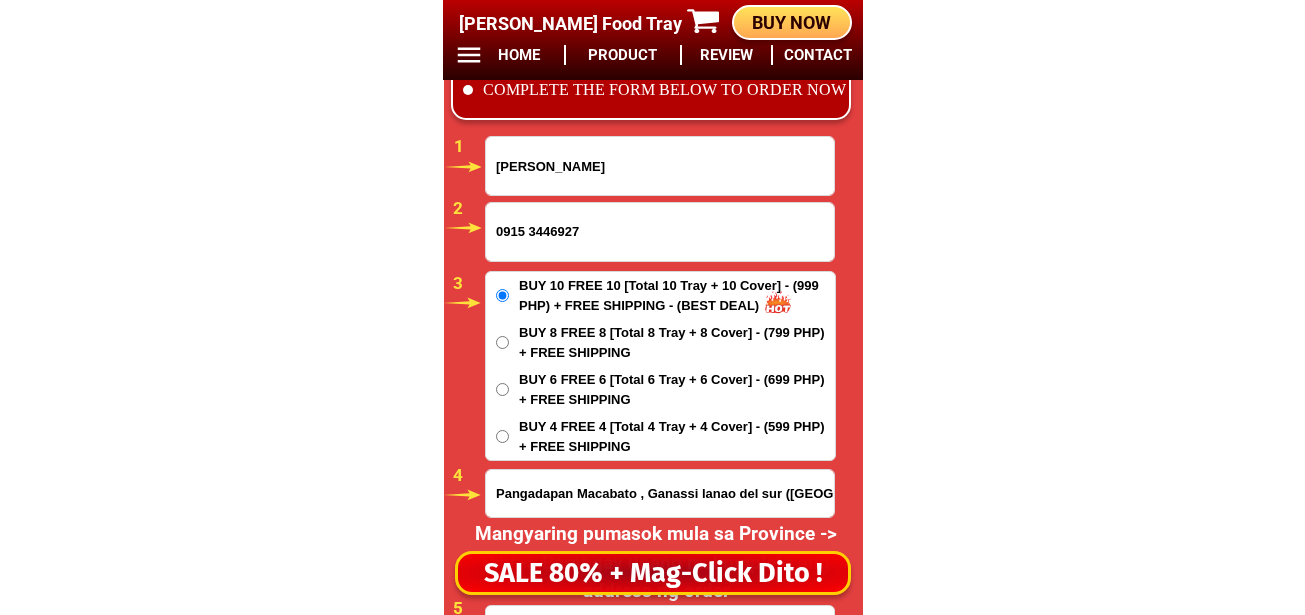 click on "0915 3446927" at bounding box center [660, 232] 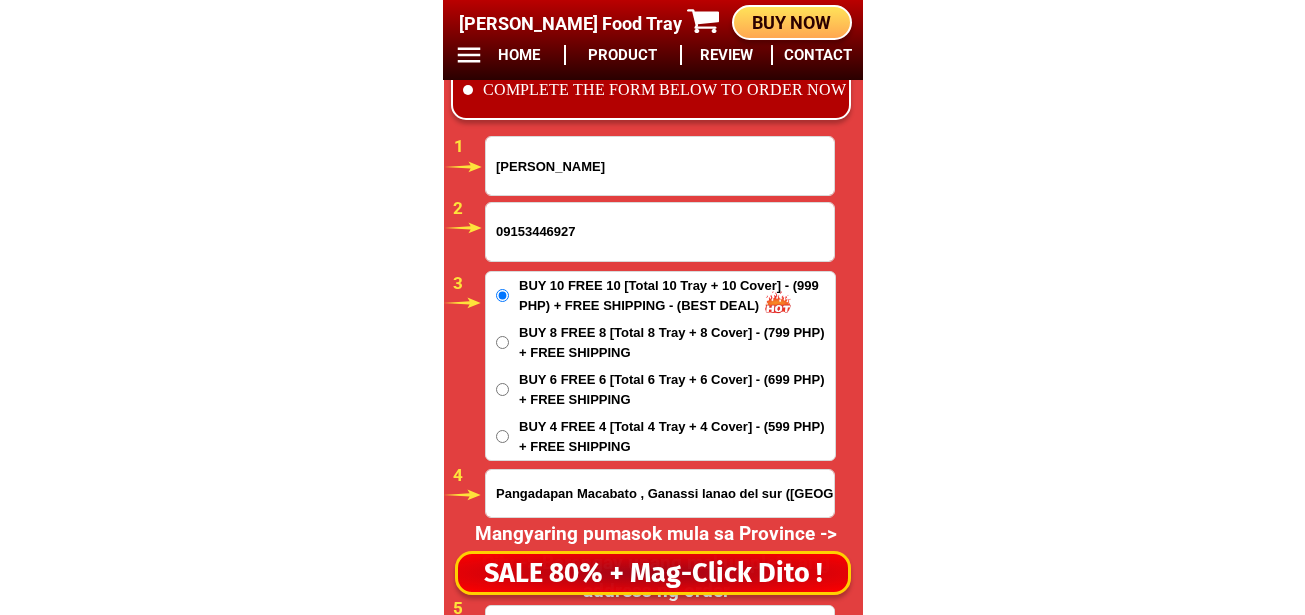 type on "09153446927" 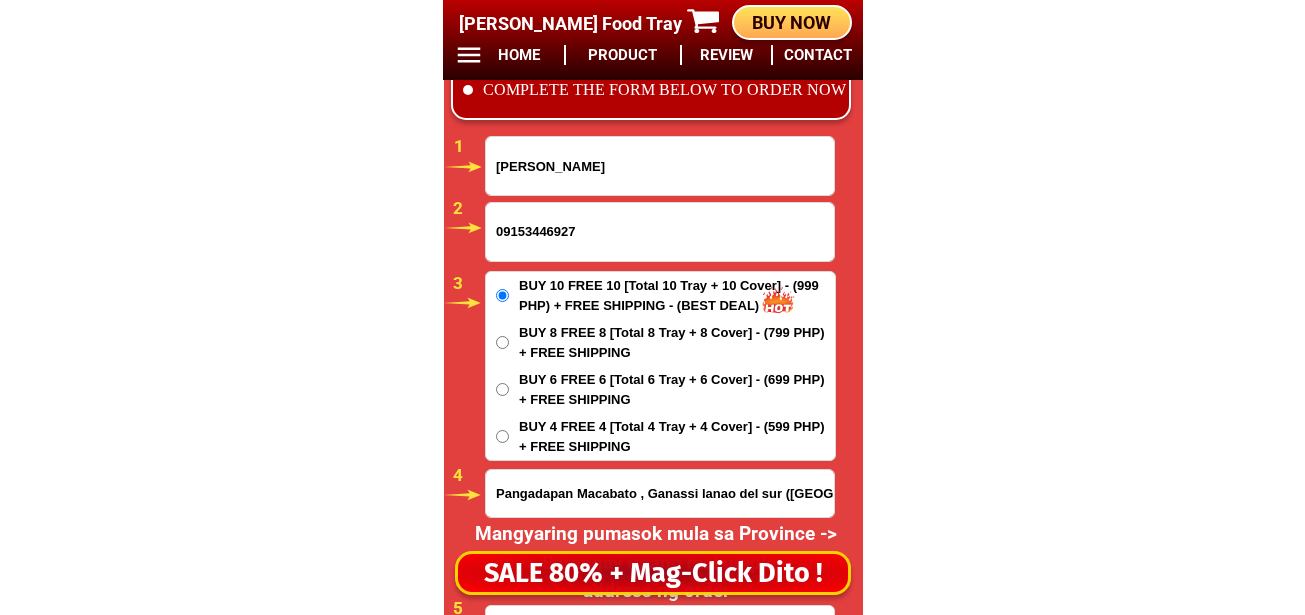 click on "[PERSON_NAME]" at bounding box center (660, 166) 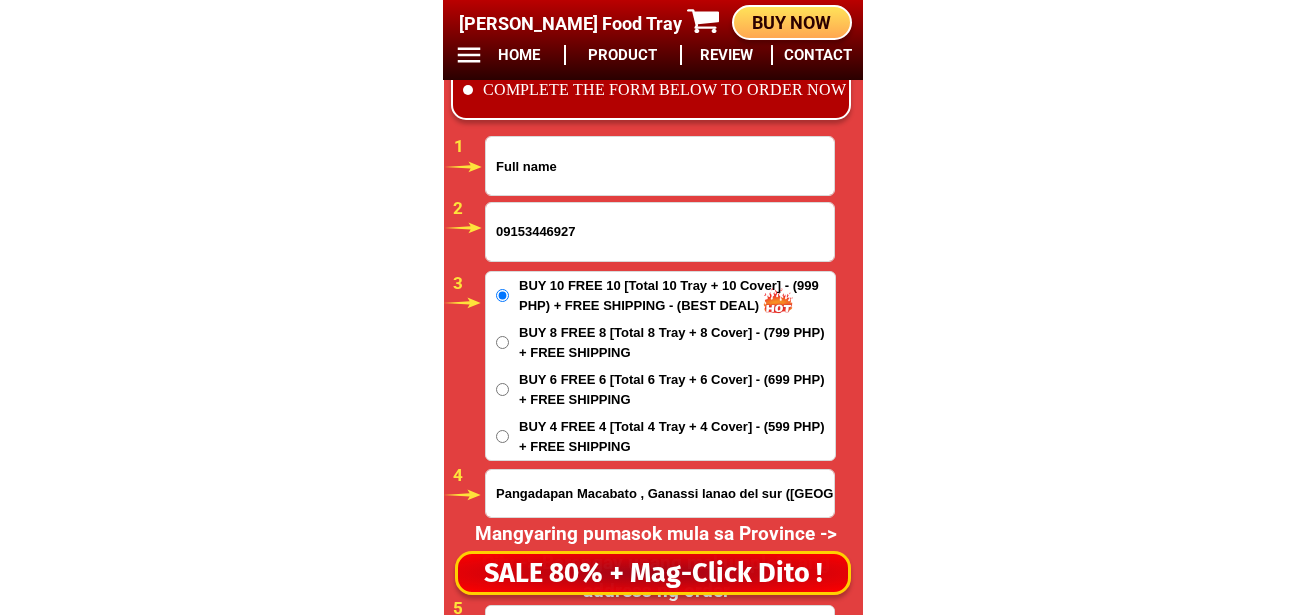 paste on "[PERSON_NAME] [PERSON_NAME]" 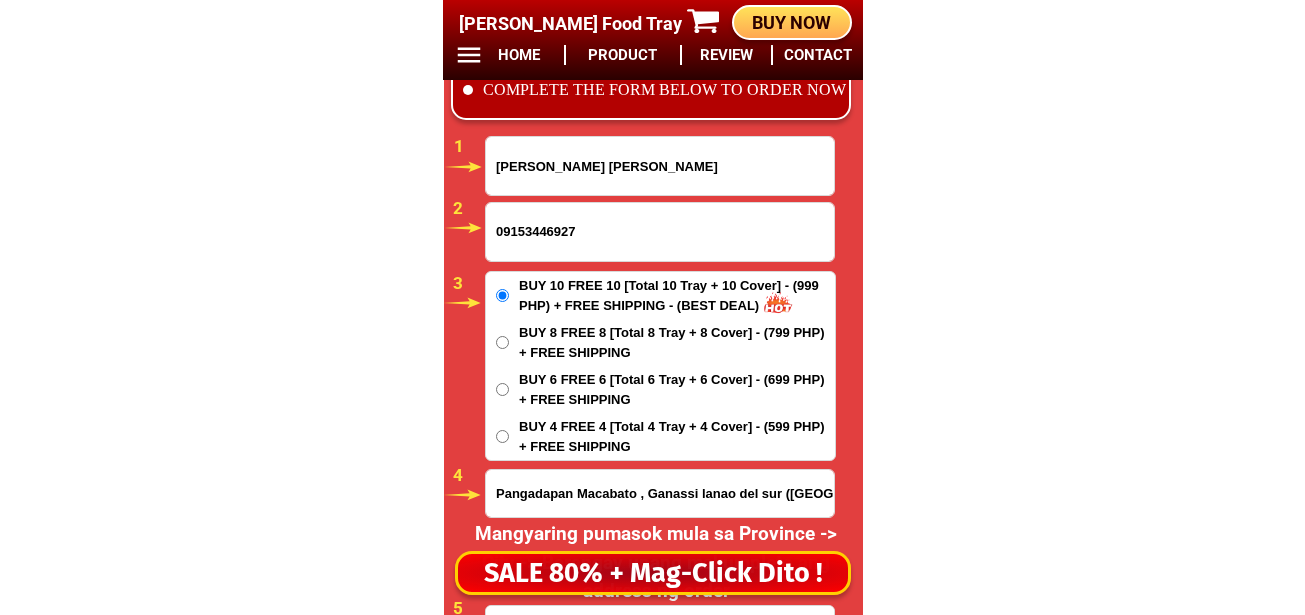 type on "[PERSON_NAME] [PERSON_NAME]" 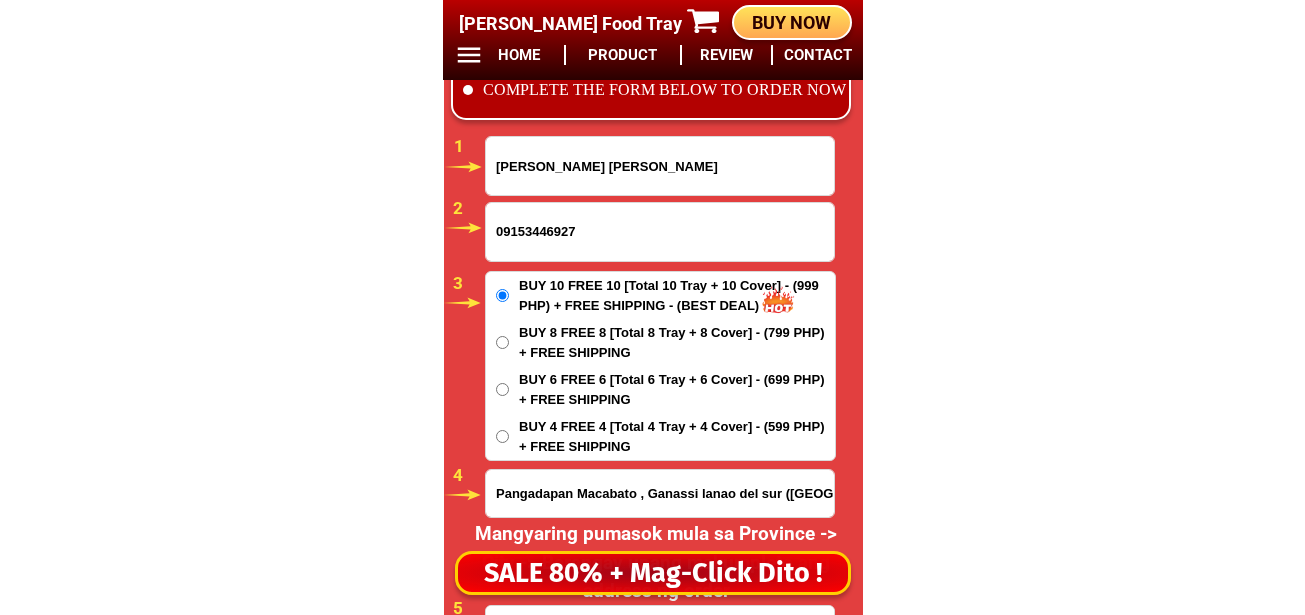 scroll, scrollTop: 16778, scrollLeft: 0, axis: vertical 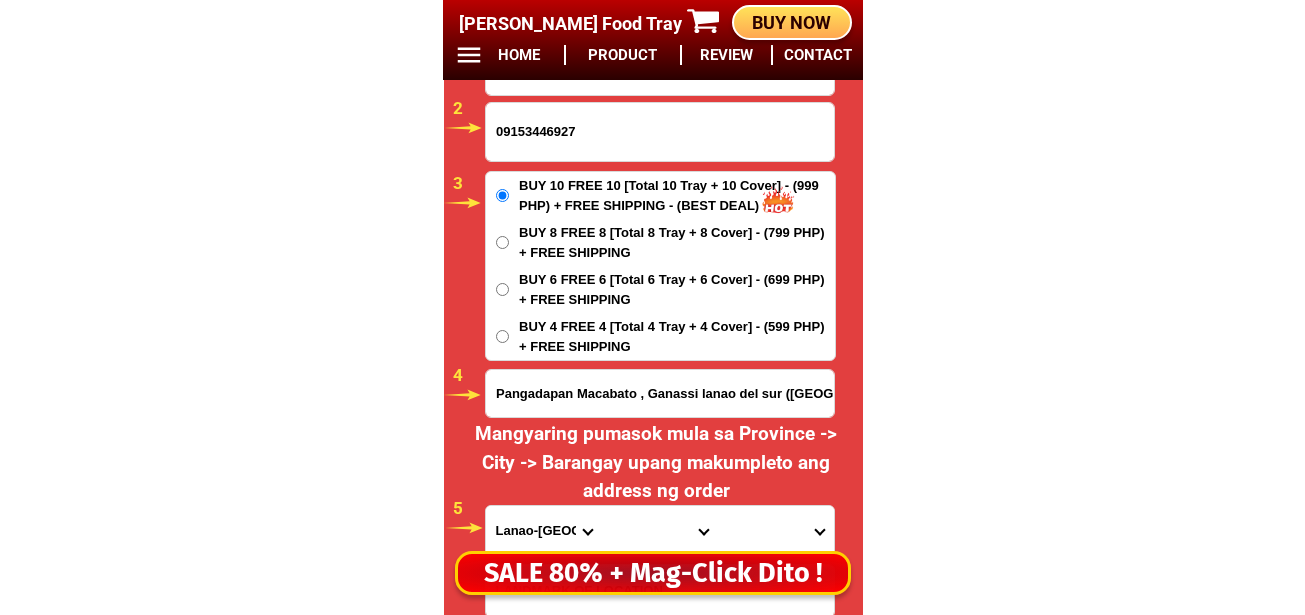 click on "Pangadapan Macabato , Ganassi lanao del sur ([GEOGRAPHIC_DATA])" at bounding box center (660, 393) 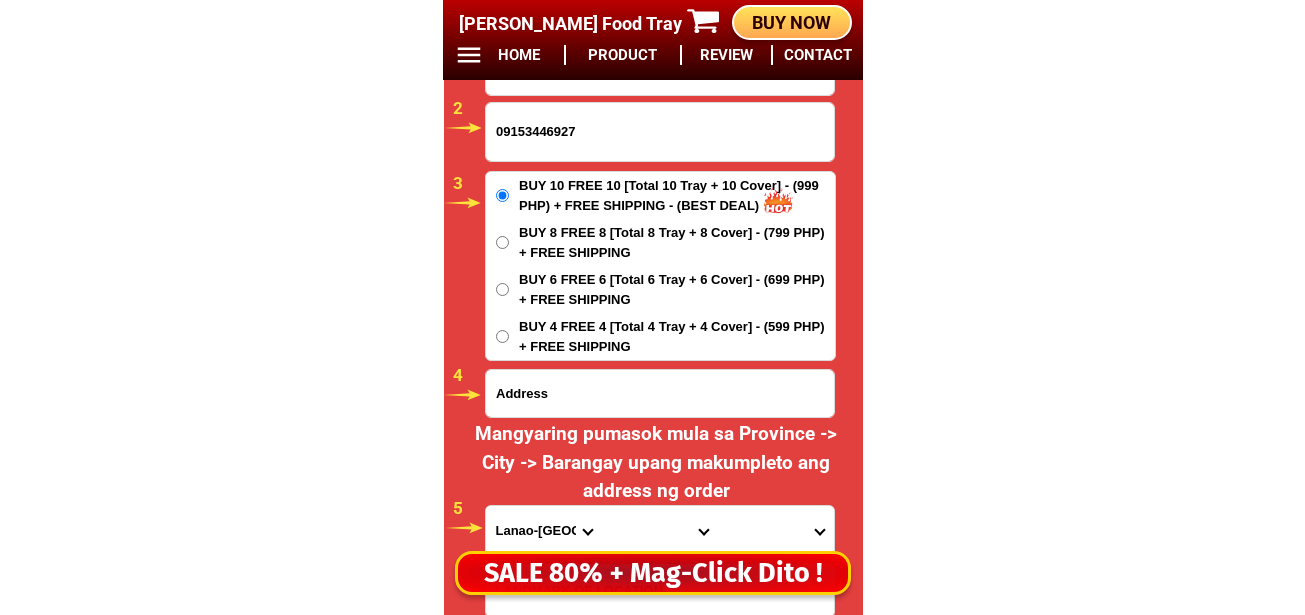 paste on "HULO BAGBAGUIN MEYCAUYAN BULACAN" 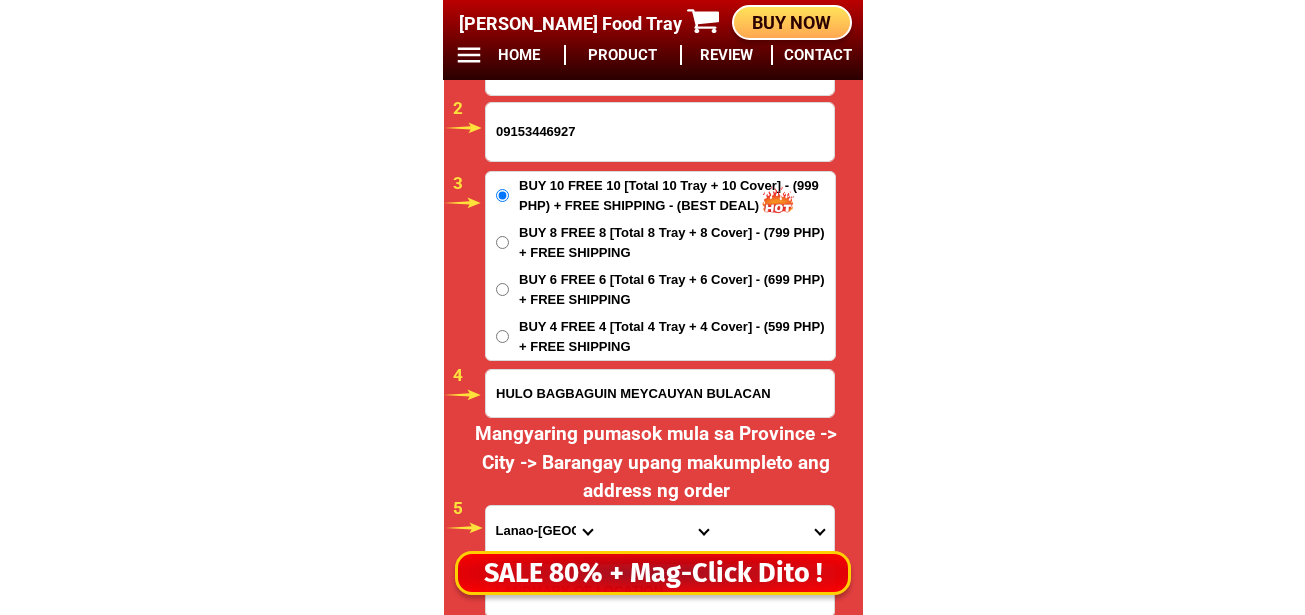 scroll, scrollTop: 16978, scrollLeft: 0, axis: vertical 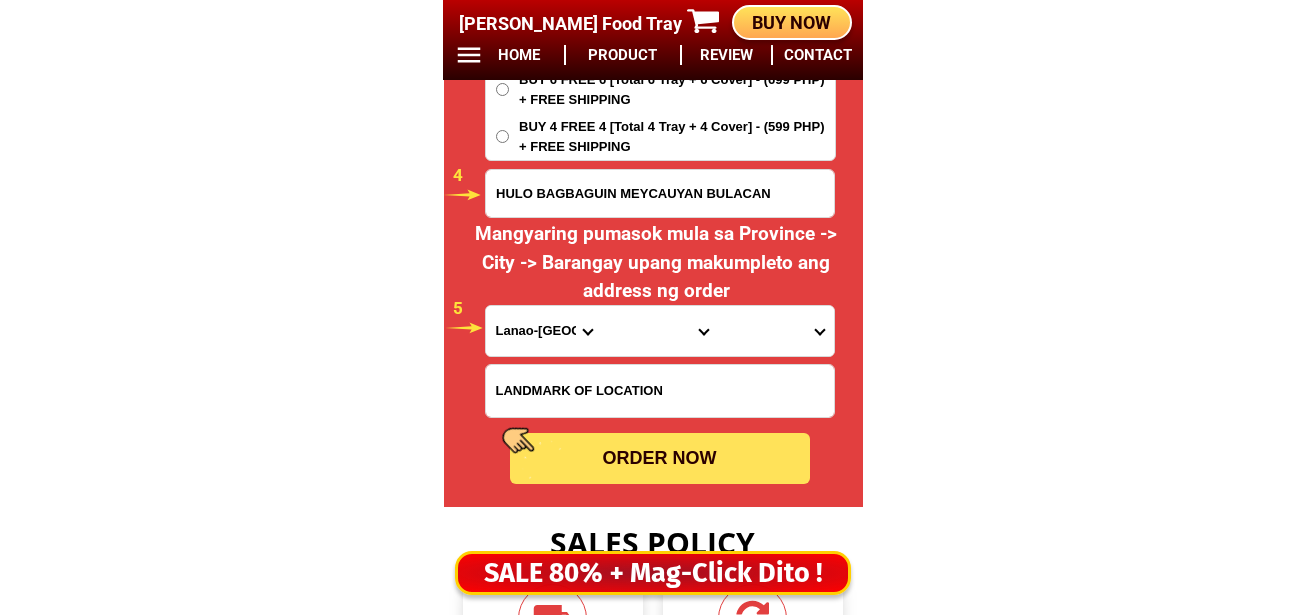 type on "HULO BAGBAGUIN MEYCAUYAN BULACAN" 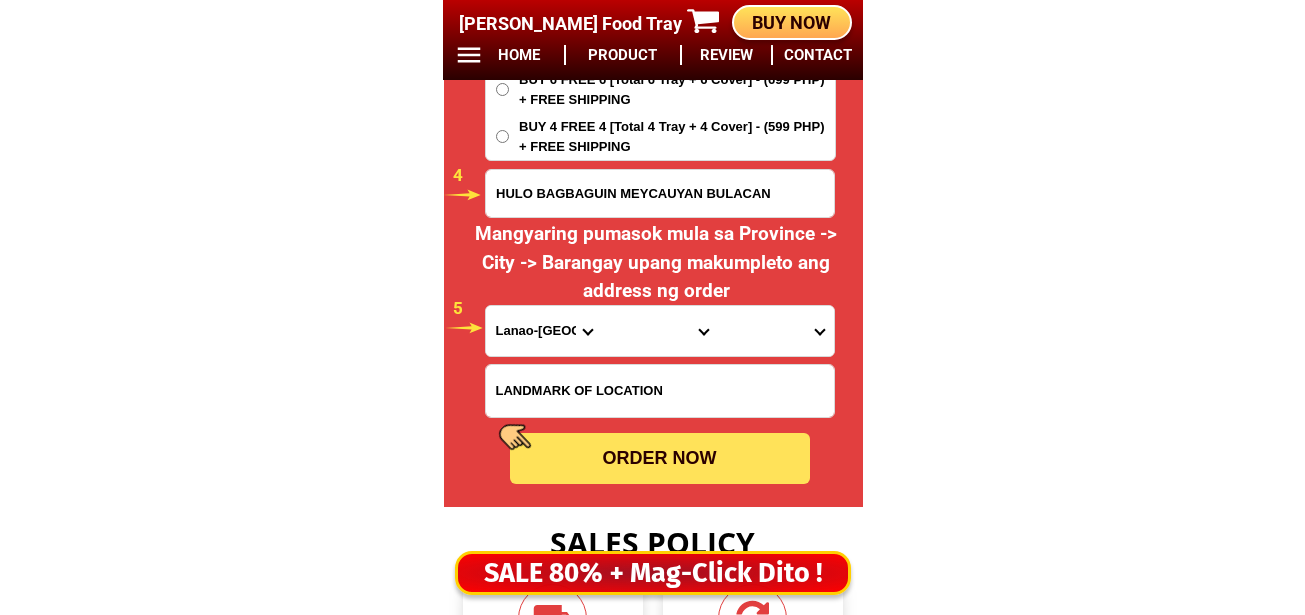 click on "Province [GEOGRAPHIC_DATA] [GEOGRAPHIC_DATA] [GEOGRAPHIC_DATA] [GEOGRAPHIC_DATA] [GEOGRAPHIC_DATA] [GEOGRAPHIC_DATA][PERSON_NAME][GEOGRAPHIC_DATA] [GEOGRAPHIC_DATA] [GEOGRAPHIC_DATA] [GEOGRAPHIC_DATA] [GEOGRAPHIC_DATA] [GEOGRAPHIC_DATA] [GEOGRAPHIC_DATA] [GEOGRAPHIC_DATA] [GEOGRAPHIC_DATA] [GEOGRAPHIC_DATA]-[GEOGRAPHIC_DATA] [GEOGRAPHIC_DATA] [GEOGRAPHIC_DATA] [GEOGRAPHIC_DATA] [GEOGRAPHIC_DATA] [GEOGRAPHIC_DATA] [GEOGRAPHIC_DATA]-de-oro [GEOGRAPHIC_DATA] [GEOGRAPHIC_DATA]-occidental [GEOGRAPHIC_DATA] [GEOGRAPHIC_DATA] Eastern-[GEOGRAPHIC_DATA] [GEOGRAPHIC_DATA] [GEOGRAPHIC_DATA] [GEOGRAPHIC_DATA]-norte [GEOGRAPHIC_DATA]-[GEOGRAPHIC_DATA] [GEOGRAPHIC_DATA] [GEOGRAPHIC_DATA] [GEOGRAPHIC_DATA] [GEOGRAPHIC_DATA] [GEOGRAPHIC_DATA] [GEOGRAPHIC_DATA] [GEOGRAPHIC_DATA] [GEOGRAPHIC_DATA] Metro-[GEOGRAPHIC_DATA] [GEOGRAPHIC_DATA]-[GEOGRAPHIC_DATA]-[GEOGRAPHIC_DATA]-province [GEOGRAPHIC_DATA]-[GEOGRAPHIC_DATA]-oriental [GEOGRAPHIC_DATA] [GEOGRAPHIC_DATA] [GEOGRAPHIC_DATA]-[GEOGRAPHIC_DATA]-[GEOGRAPHIC_DATA] [GEOGRAPHIC_DATA] [GEOGRAPHIC_DATA] [GEOGRAPHIC_DATA] [GEOGRAPHIC_DATA] [GEOGRAPHIC_DATA][PERSON_NAME][GEOGRAPHIC_DATA] [GEOGRAPHIC_DATA] [GEOGRAPHIC_DATA] [GEOGRAPHIC_DATA] [GEOGRAPHIC_DATA] [GEOGRAPHIC_DATA]-[GEOGRAPHIC_DATA]-[GEOGRAPHIC_DATA]-[GEOGRAPHIC_DATA] [GEOGRAPHIC_DATA] [GEOGRAPHIC_DATA]-[GEOGRAPHIC_DATA]-[GEOGRAPHIC_DATA] [GEOGRAPHIC_DATA] [GEOGRAPHIC_DATA] [GEOGRAPHIC_DATA]" at bounding box center [544, 331] 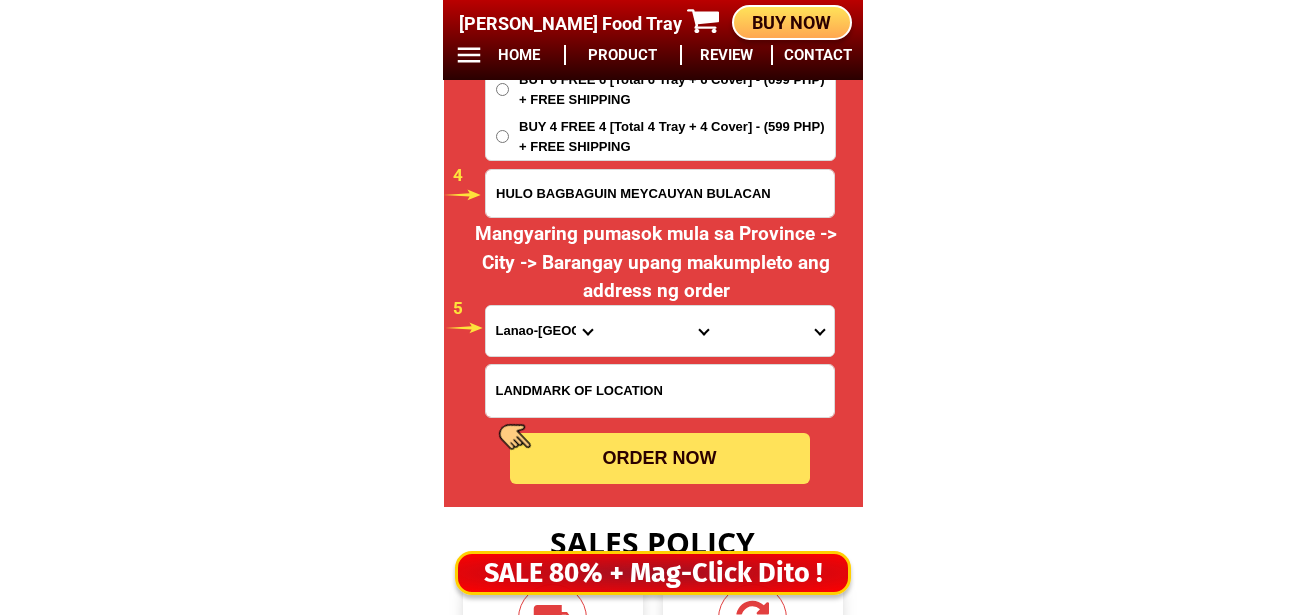 select on "63_761" 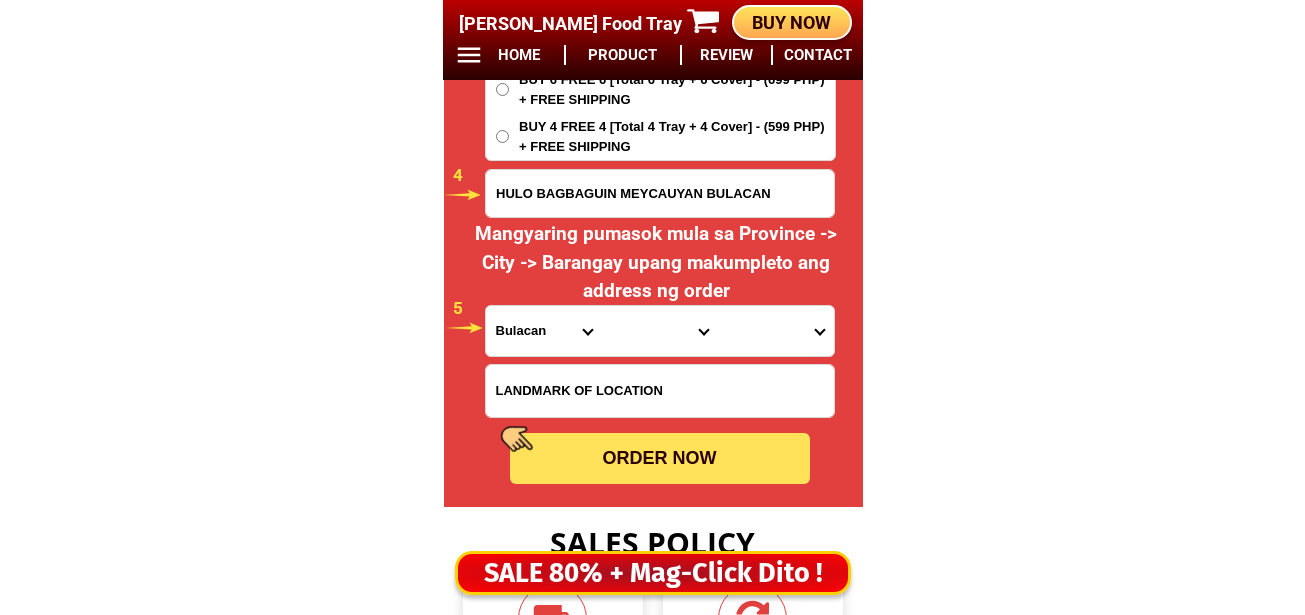 click on "Province [GEOGRAPHIC_DATA] [GEOGRAPHIC_DATA] [GEOGRAPHIC_DATA] [GEOGRAPHIC_DATA] [GEOGRAPHIC_DATA] [GEOGRAPHIC_DATA][PERSON_NAME][GEOGRAPHIC_DATA] [GEOGRAPHIC_DATA] [GEOGRAPHIC_DATA] [GEOGRAPHIC_DATA] [GEOGRAPHIC_DATA] [GEOGRAPHIC_DATA] [GEOGRAPHIC_DATA] [GEOGRAPHIC_DATA] [GEOGRAPHIC_DATA] [GEOGRAPHIC_DATA]-[GEOGRAPHIC_DATA] [GEOGRAPHIC_DATA] [GEOGRAPHIC_DATA] [GEOGRAPHIC_DATA] [GEOGRAPHIC_DATA] [GEOGRAPHIC_DATA] [GEOGRAPHIC_DATA]-de-oro [GEOGRAPHIC_DATA] [GEOGRAPHIC_DATA]-occidental [GEOGRAPHIC_DATA] [GEOGRAPHIC_DATA] Eastern-[GEOGRAPHIC_DATA] [GEOGRAPHIC_DATA] [GEOGRAPHIC_DATA] [GEOGRAPHIC_DATA]-norte [GEOGRAPHIC_DATA]-[GEOGRAPHIC_DATA] [GEOGRAPHIC_DATA] [GEOGRAPHIC_DATA] [GEOGRAPHIC_DATA] [GEOGRAPHIC_DATA] [GEOGRAPHIC_DATA] [GEOGRAPHIC_DATA] [GEOGRAPHIC_DATA] [GEOGRAPHIC_DATA] Metro-[GEOGRAPHIC_DATA] [GEOGRAPHIC_DATA]-[GEOGRAPHIC_DATA]-[GEOGRAPHIC_DATA]-province [GEOGRAPHIC_DATA]-[GEOGRAPHIC_DATA]-oriental [GEOGRAPHIC_DATA] [GEOGRAPHIC_DATA] [GEOGRAPHIC_DATA]-[GEOGRAPHIC_DATA]-[GEOGRAPHIC_DATA] [GEOGRAPHIC_DATA] [GEOGRAPHIC_DATA] [GEOGRAPHIC_DATA] [GEOGRAPHIC_DATA] [GEOGRAPHIC_DATA][PERSON_NAME][GEOGRAPHIC_DATA] [GEOGRAPHIC_DATA] [GEOGRAPHIC_DATA] [GEOGRAPHIC_DATA] [GEOGRAPHIC_DATA] [GEOGRAPHIC_DATA]-[GEOGRAPHIC_DATA]-[GEOGRAPHIC_DATA]-[GEOGRAPHIC_DATA] [GEOGRAPHIC_DATA] [GEOGRAPHIC_DATA]-[GEOGRAPHIC_DATA]-[GEOGRAPHIC_DATA] [GEOGRAPHIC_DATA] [GEOGRAPHIC_DATA] [GEOGRAPHIC_DATA]" at bounding box center (544, 331) 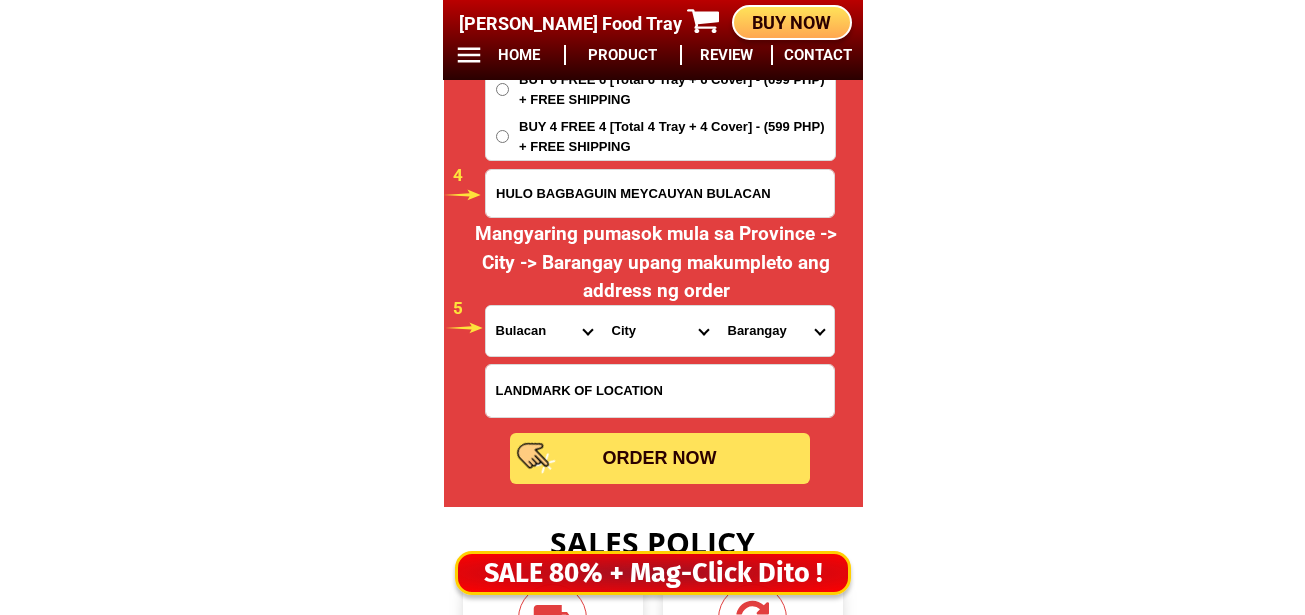drag, startPoint x: 634, startPoint y: 326, endPoint x: 651, endPoint y: 316, distance: 19.723083 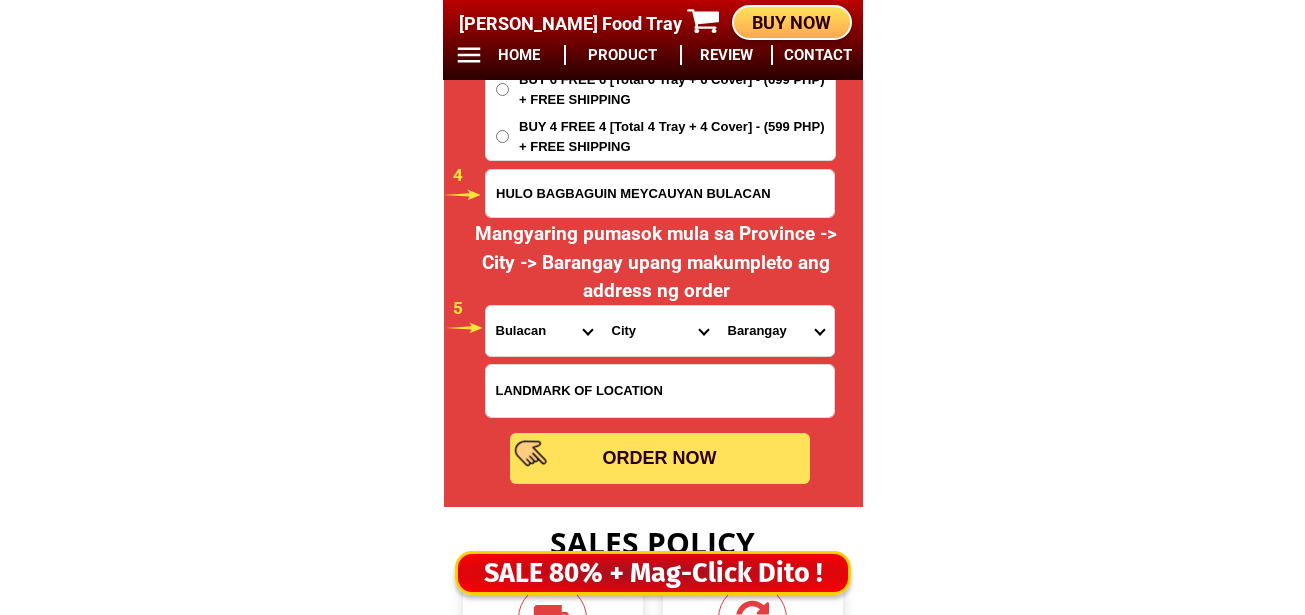 click on "City Angat Balagtas [GEOGRAPHIC_DATA] [GEOGRAPHIC_DATA] [GEOGRAPHIC_DATA] [GEOGRAPHIC_DATA]-[GEOGRAPHIC_DATA] [GEOGRAPHIC_DATA]-plaridel [GEOGRAPHIC_DATA]-[GEOGRAPHIC_DATA][PERSON_NAME] [GEOGRAPHIC_DATA]-[GEOGRAPHIC_DATA][PERSON_NAME] [GEOGRAPHIC_DATA]-[GEOGRAPHIC_DATA][PERSON_NAME] [GEOGRAPHIC_DATA]-[GEOGRAPHIC_DATA][PERSON_NAME] [GEOGRAPHIC_DATA][PERSON_NAME][GEOGRAPHIC_DATA]-[GEOGRAPHIC_DATA] [GEOGRAPHIC_DATA] [GEOGRAPHIC_DATA]-city [GEOGRAPHIC_DATA]-city [GEOGRAPHIC_DATA] [PERSON_NAME] [GEOGRAPHIC_DATA] [GEOGRAPHIC_DATA] [GEOGRAPHIC_DATA][PERSON_NAME]" at bounding box center [660, 331] 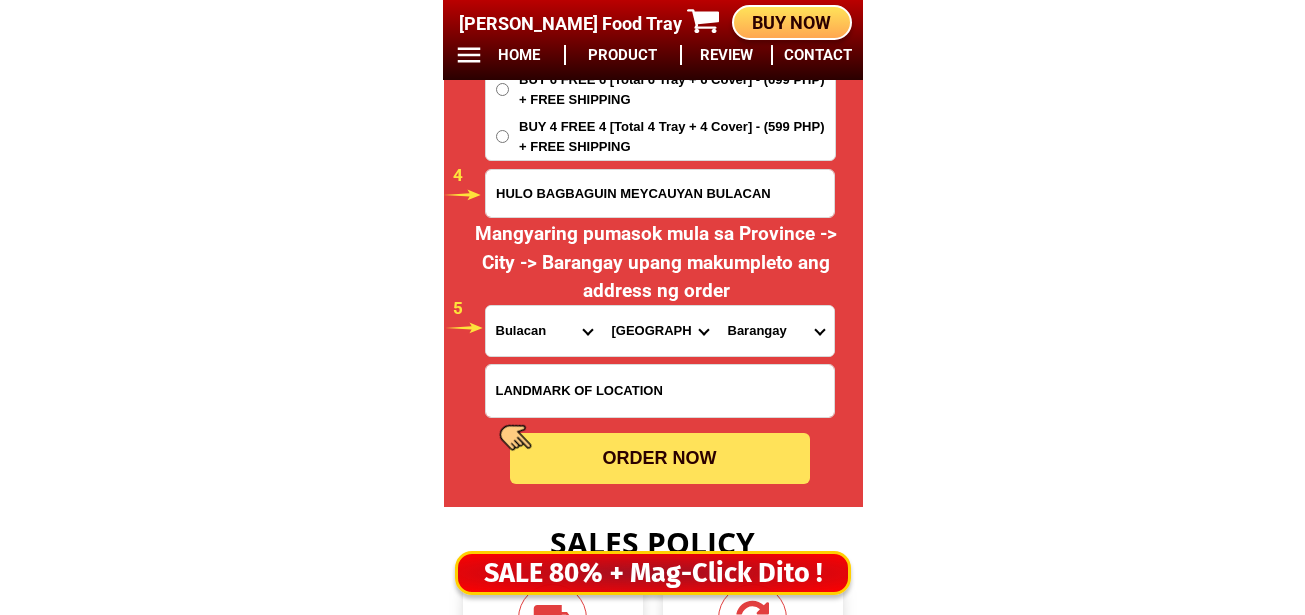 click on "City Angat Balagtas [GEOGRAPHIC_DATA] [GEOGRAPHIC_DATA] [GEOGRAPHIC_DATA] [GEOGRAPHIC_DATA]-[GEOGRAPHIC_DATA] [GEOGRAPHIC_DATA]-plaridel [GEOGRAPHIC_DATA]-[GEOGRAPHIC_DATA][PERSON_NAME] [GEOGRAPHIC_DATA]-[GEOGRAPHIC_DATA][PERSON_NAME] [GEOGRAPHIC_DATA]-[GEOGRAPHIC_DATA][PERSON_NAME] [GEOGRAPHIC_DATA]-[GEOGRAPHIC_DATA][PERSON_NAME] [GEOGRAPHIC_DATA][PERSON_NAME][GEOGRAPHIC_DATA]-[GEOGRAPHIC_DATA] [GEOGRAPHIC_DATA] [GEOGRAPHIC_DATA]-city [GEOGRAPHIC_DATA]-city [GEOGRAPHIC_DATA] [PERSON_NAME] [GEOGRAPHIC_DATA] [GEOGRAPHIC_DATA] [GEOGRAPHIC_DATA][PERSON_NAME]" at bounding box center [660, 331] 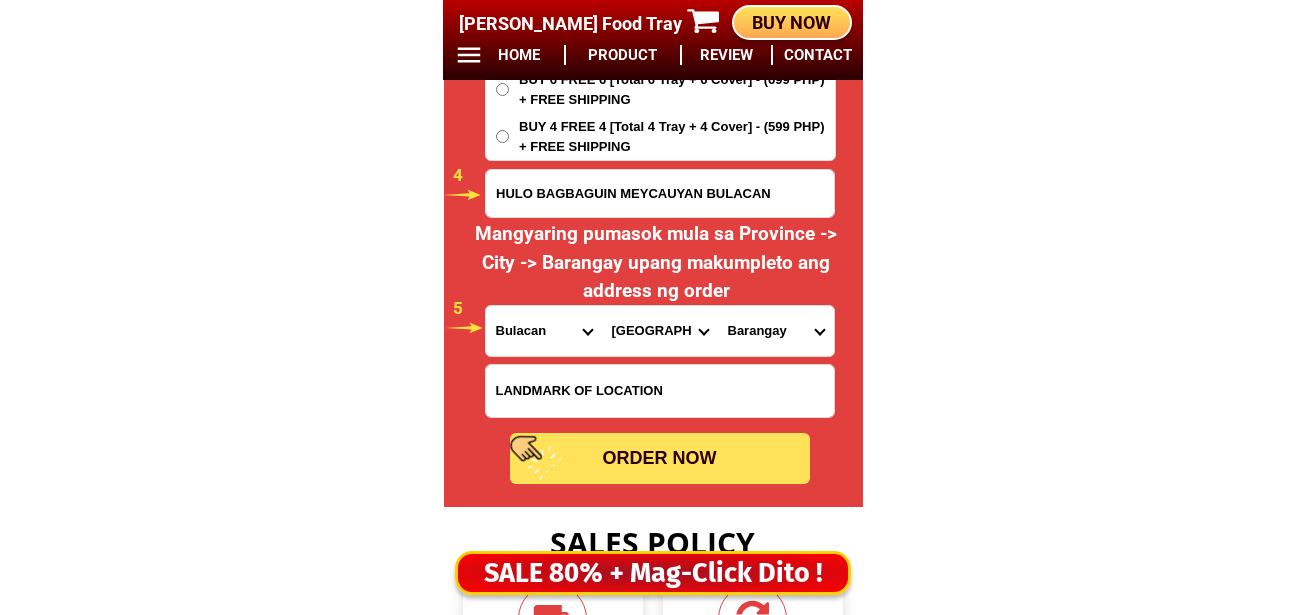 click on "HULO BAGBAGUIN MEYCAUYAN BULACAN" at bounding box center (660, 193) 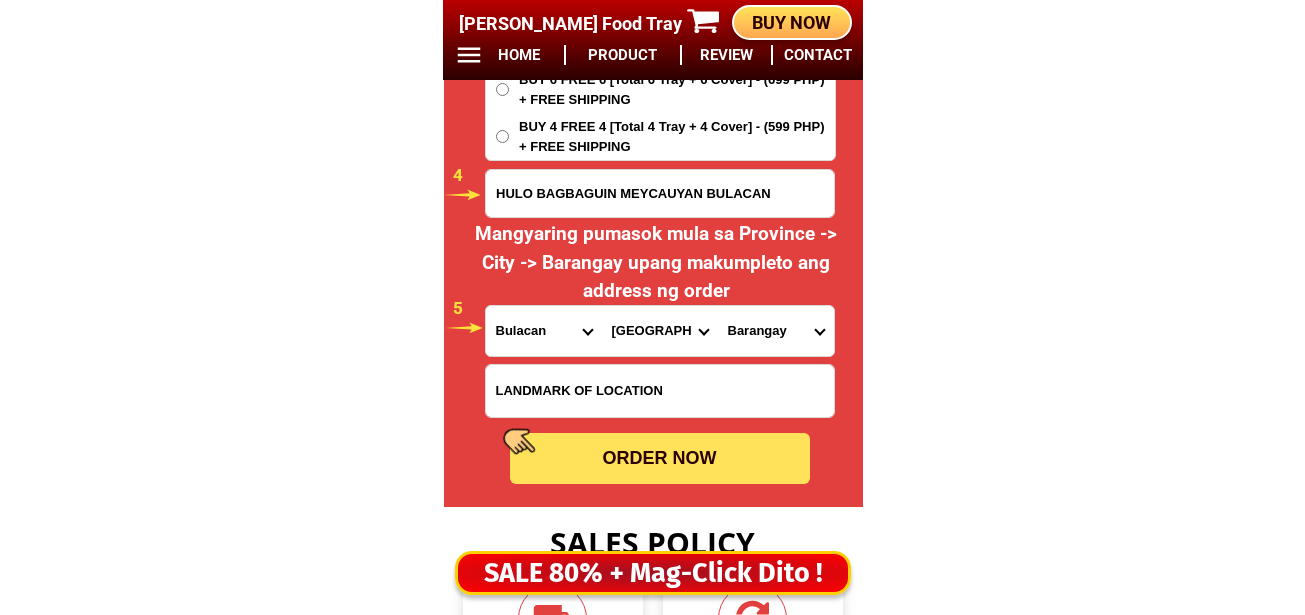 click on "City Angat Balagtas [GEOGRAPHIC_DATA] [GEOGRAPHIC_DATA] [GEOGRAPHIC_DATA] [GEOGRAPHIC_DATA]-[GEOGRAPHIC_DATA] [GEOGRAPHIC_DATA]-plaridel [GEOGRAPHIC_DATA]-[GEOGRAPHIC_DATA][PERSON_NAME] [GEOGRAPHIC_DATA]-[GEOGRAPHIC_DATA][PERSON_NAME] [GEOGRAPHIC_DATA]-[GEOGRAPHIC_DATA][PERSON_NAME] [GEOGRAPHIC_DATA]-[GEOGRAPHIC_DATA][PERSON_NAME] [GEOGRAPHIC_DATA][PERSON_NAME][GEOGRAPHIC_DATA]-[GEOGRAPHIC_DATA] [GEOGRAPHIC_DATA] [GEOGRAPHIC_DATA]-city [GEOGRAPHIC_DATA]-city [GEOGRAPHIC_DATA] [PERSON_NAME] [GEOGRAPHIC_DATA] [GEOGRAPHIC_DATA] [GEOGRAPHIC_DATA][PERSON_NAME]" at bounding box center (660, 331) 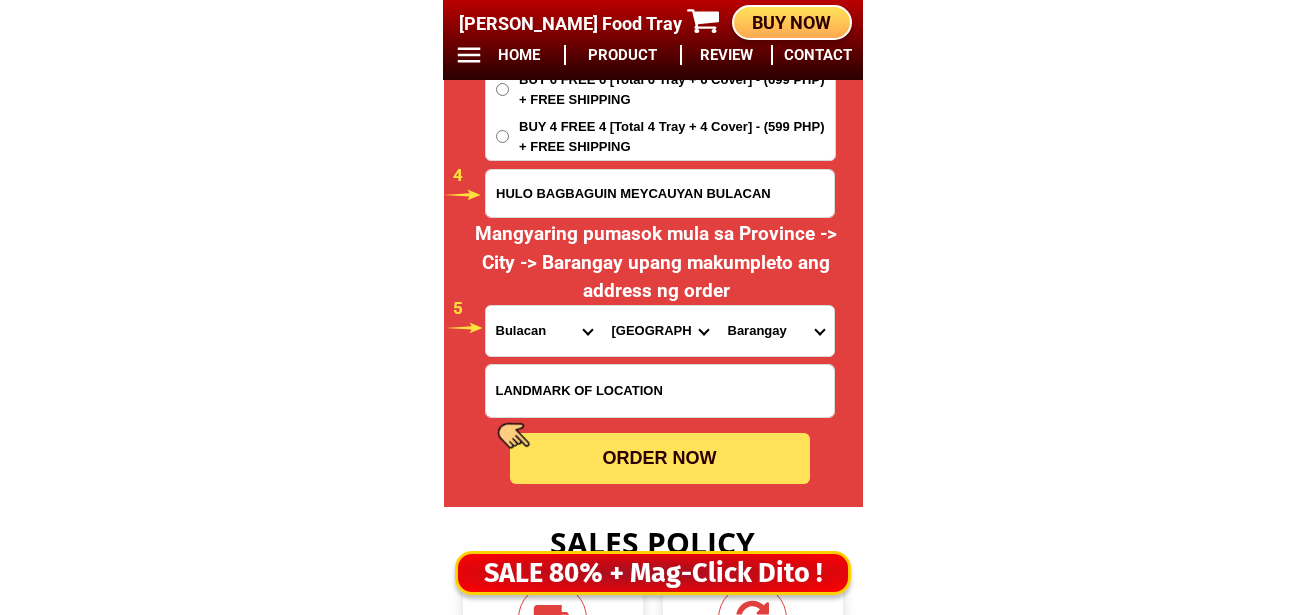select on "63_7614890" 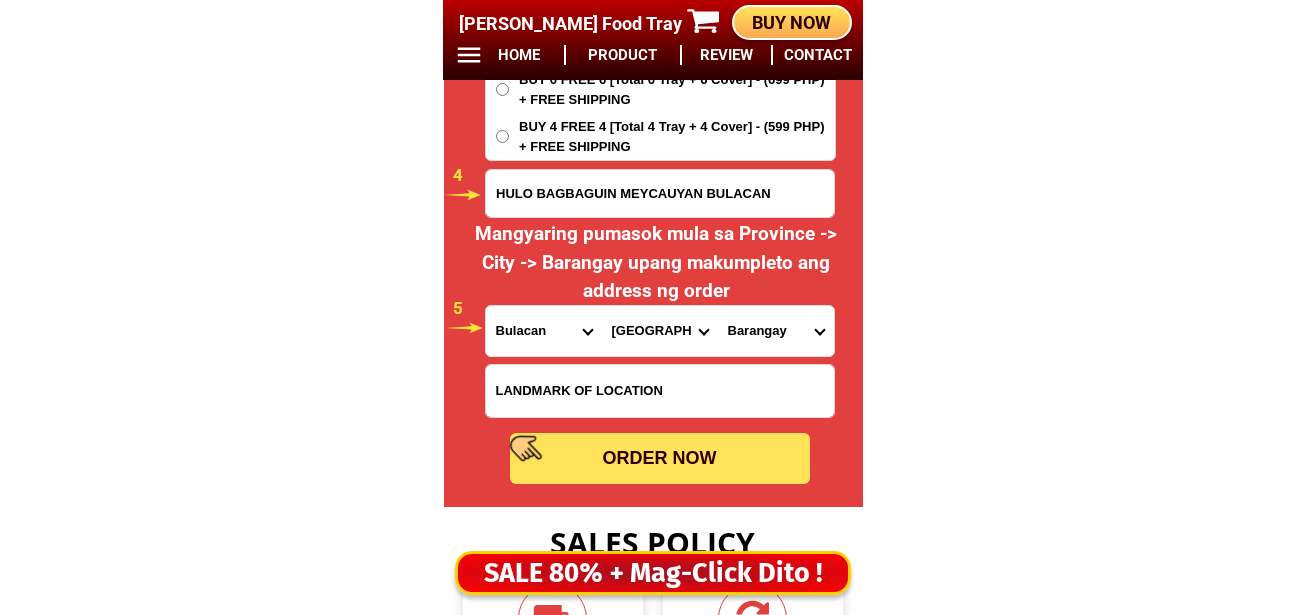 click on "City Angat Balagtas [GEOGRAPHIC_DATA] [GEOGRAPHIC_DATA] [GEOGRAPHIC_DATA] [GEOGRAPHIC_DATA]-[GEOGRAPHIC_DATA] [GEOGRAPHIC_DATA]-plaridel [GEOGRAPHIC_DATA]-[GEOGRAPHIC_DATA][PERSON_NAME] [GEOGRAPHIC_DATA]-[GEOGRAPHIC_DATA][PERSON_NAME] [GEOGRAPHIC_DATA]-[GEOGRAPHIC_DATA][PERSON_NAME] [GEOGRAPHIC_DATA]-[GEOGRAPHIC_DATA][PERSON_NAME] [GEOGRAPHIC_DATA][PERSON_NAME][GEOGRAPHIC_DATA]-[GEOGRAPHIC_DATA] [GEOGRAPHIC_DATA] [GEOGRAPHIC_DATA]-city [GEOGRAPHIC_DATA]-city [GEOGRAPHIC_DATA] [PERSON_NAME] [GEOGRAPHIC_DATA] [GEOGRAPHIC_DATA] [GEOGRAPHIC_DATA][PERSON_NAME]" at bounding box center [660, 331] 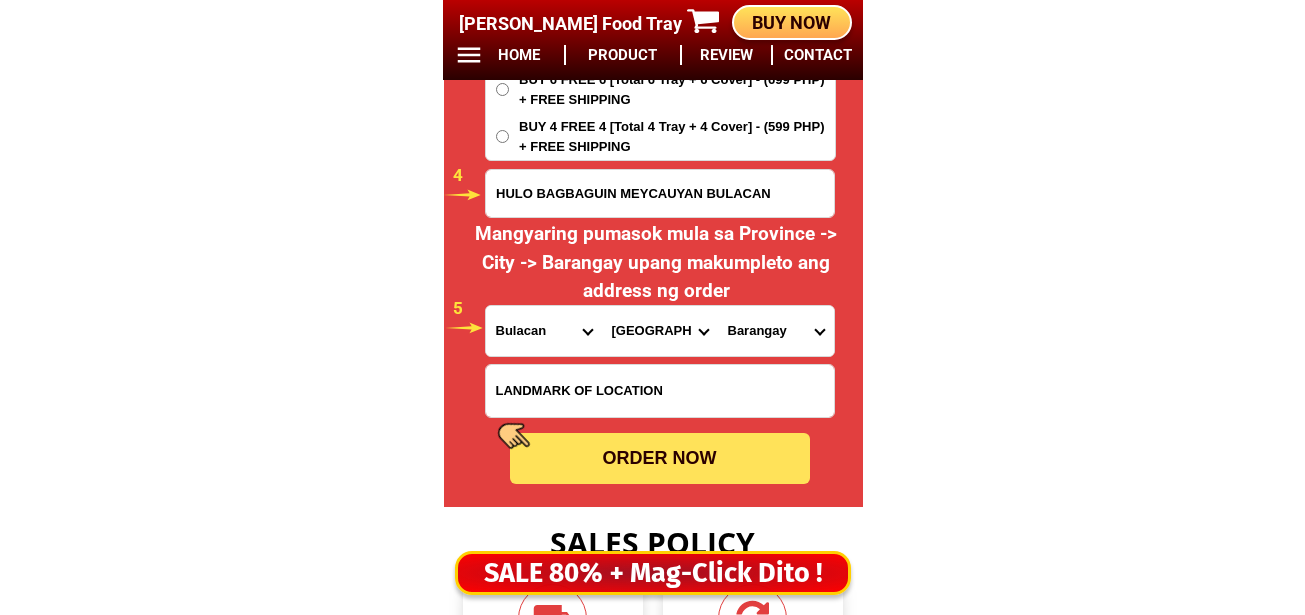 click on "Barangay Bagbaguin Bahay pare Bancal Banga Bayugo Caingin [PERSON_NAME] Camalig Hulo Iba Langka Lawa Libtong Liputan Longos Malhacan Pajo Pandayan Pantoc [PERSON_NAME] Poblacion [GEOGRAPHIC_DATA][PERSON_NAME] (gasak) Saluysoy Tugatog [PERSON_NAME]" at bounding box center (776, 331) 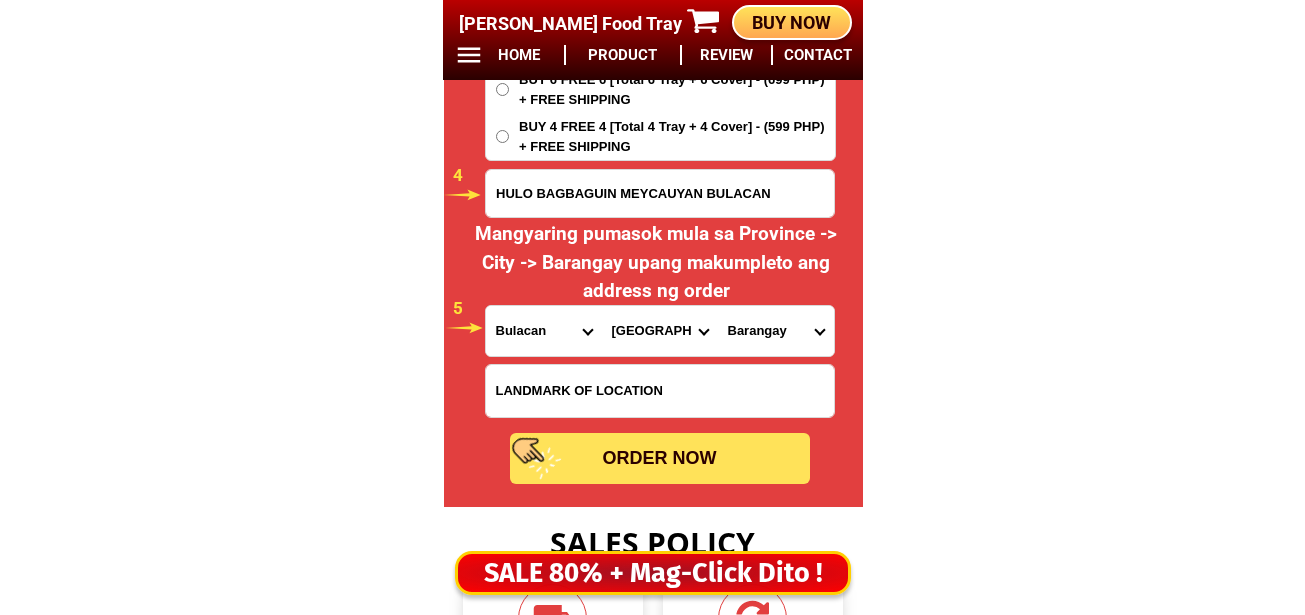 select on "63_76148904293" 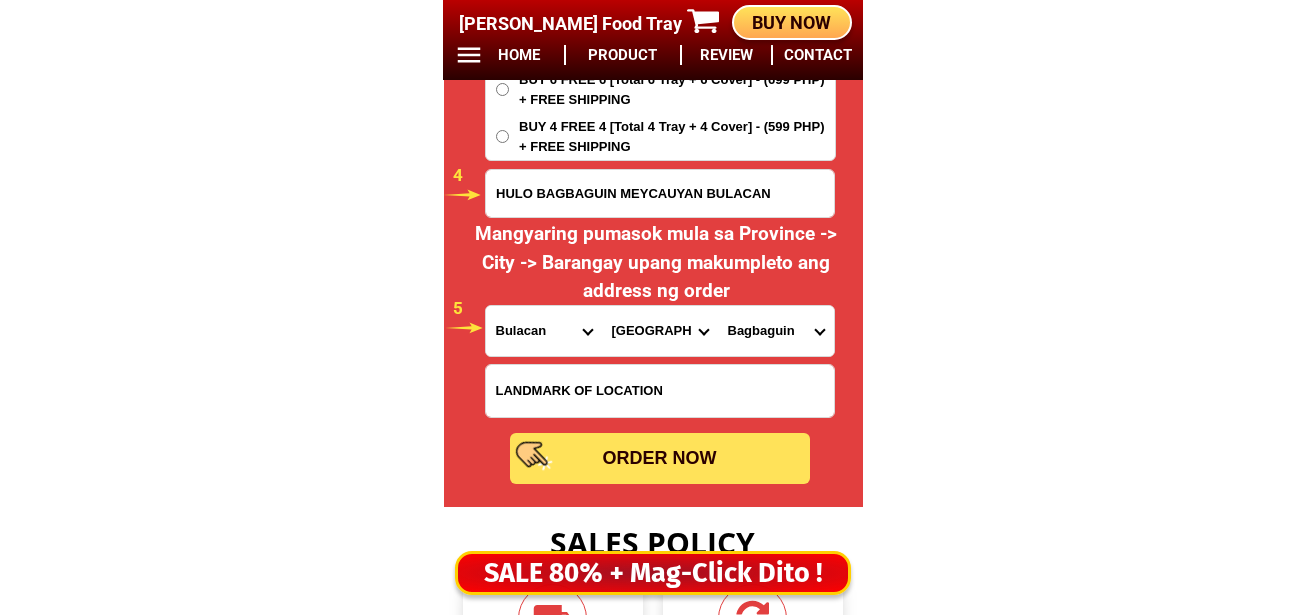 click on "Barangay Bagbaguin Bahay pare Bancal Banga Bayugo Caingin [PERSON_NAME] Camalig Hulo Iba Langka Lawa Libtong Liputan Longos Malhacan Pajo Pandayan Pantoc [PERSON_NAME] Poblacion [GEOGRAPHIC_DATA][PERSON_NAME] (gasak) Saluysoy Tugatog [PERSON_NAME]" at bounding box center (776, 331) 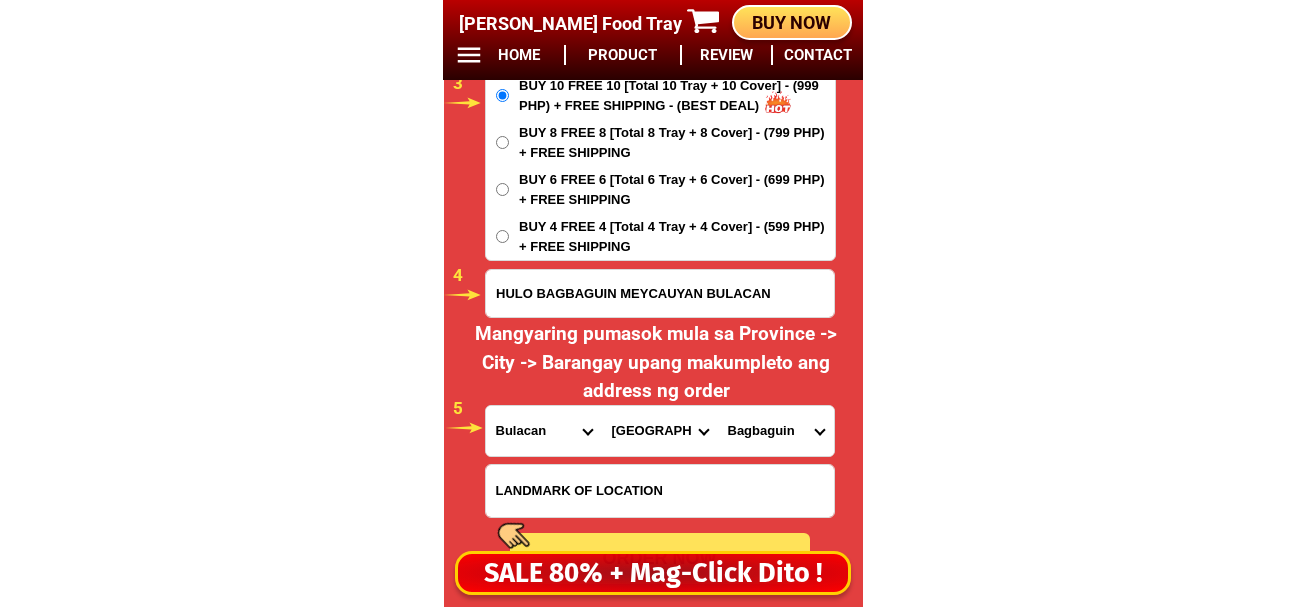 scroll, scrollTop: 17178, scrollLeft: 0, axis: vertical 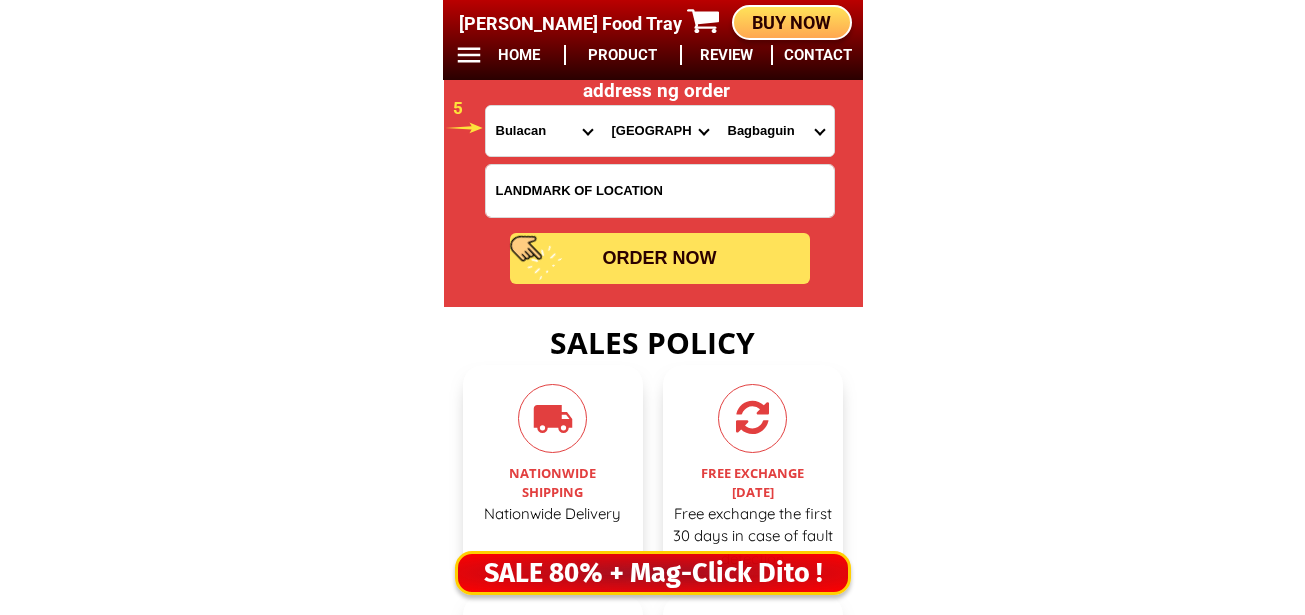 click on "ORDER NOW" at bounding box center (660, 258) 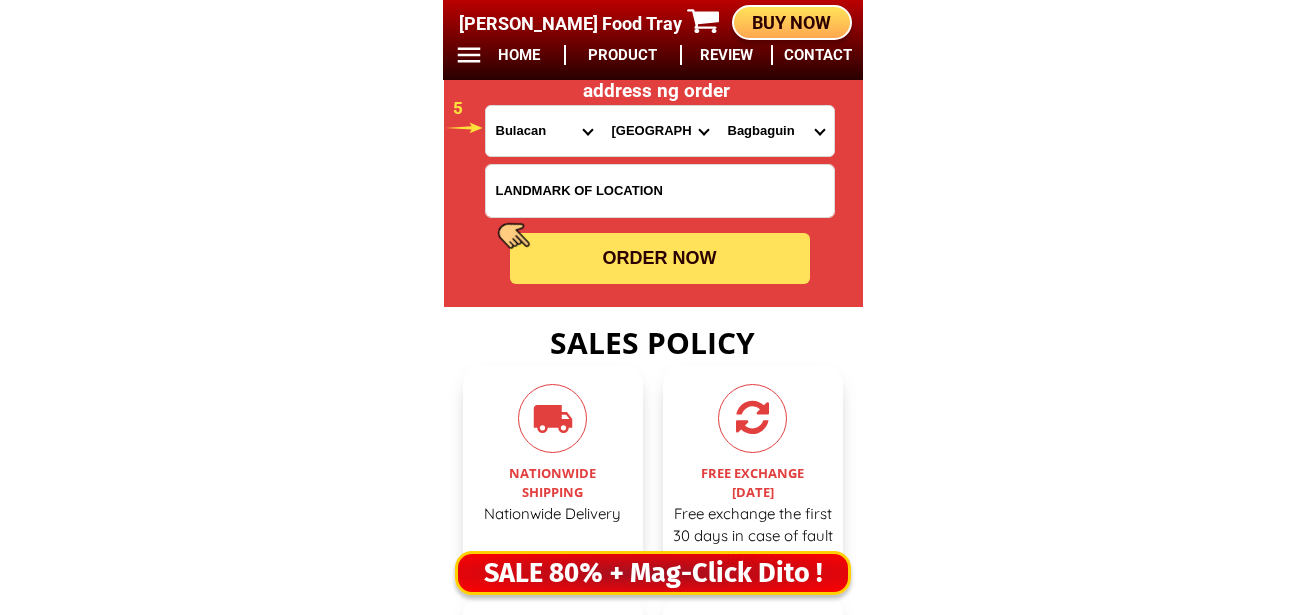 radio on "true" 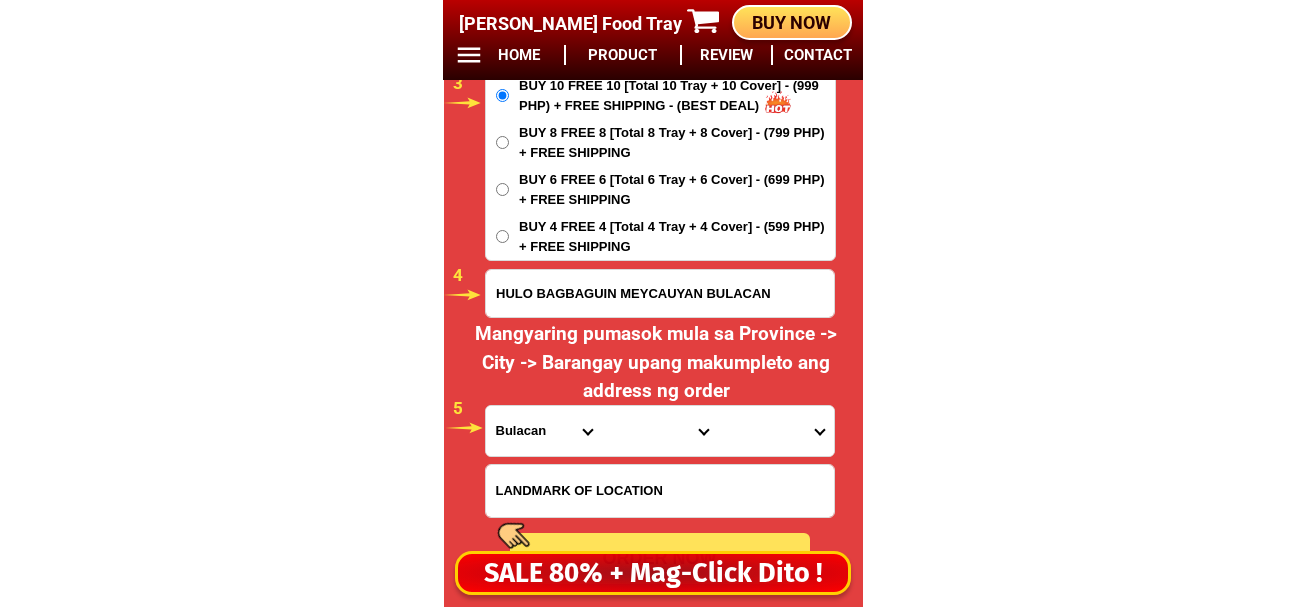 scroll, scrollTop: 16678, scrollLeft: 0, axis: vertical 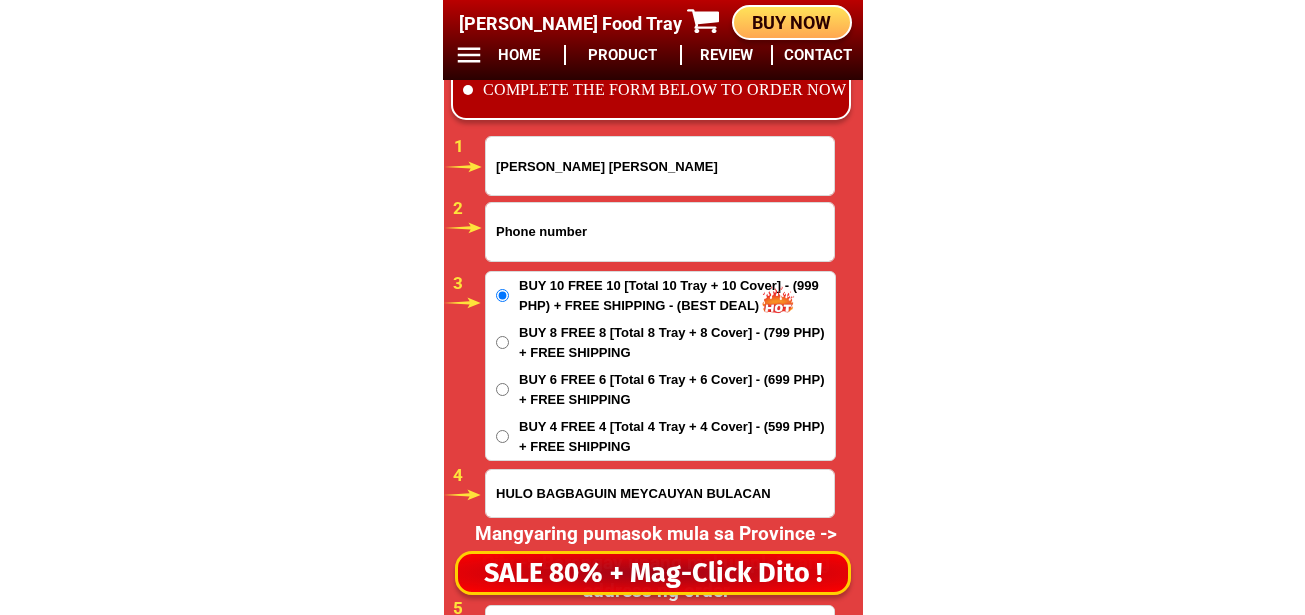 click at bounding box center (660, 232) 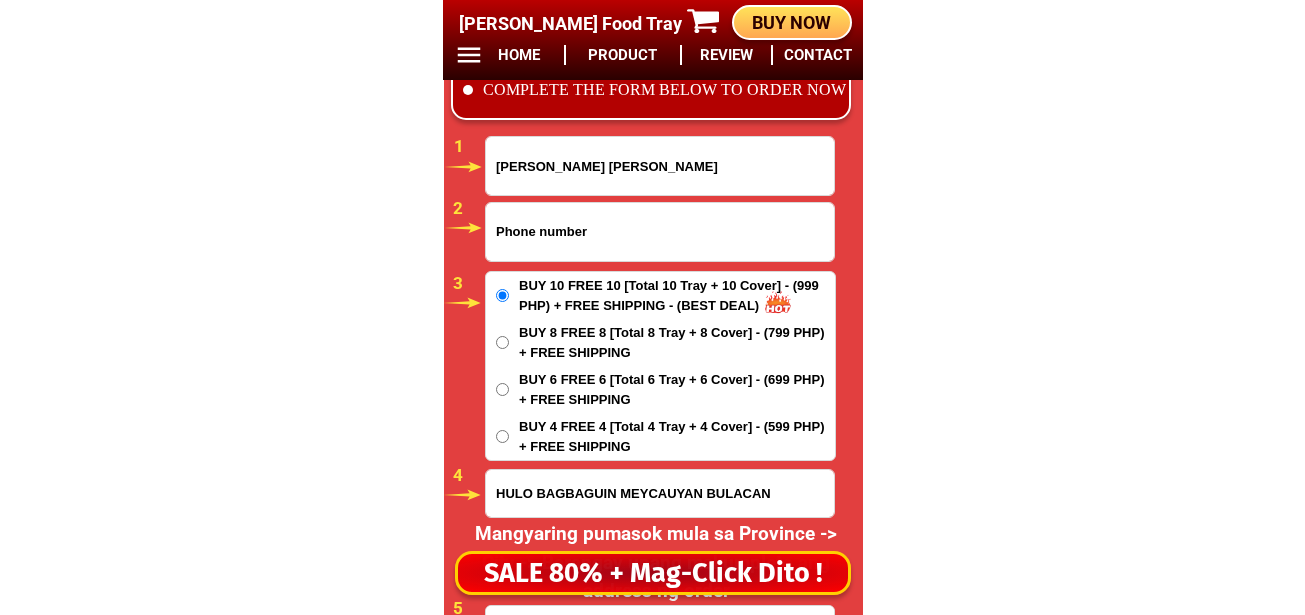 paste on "0909 8115 749" 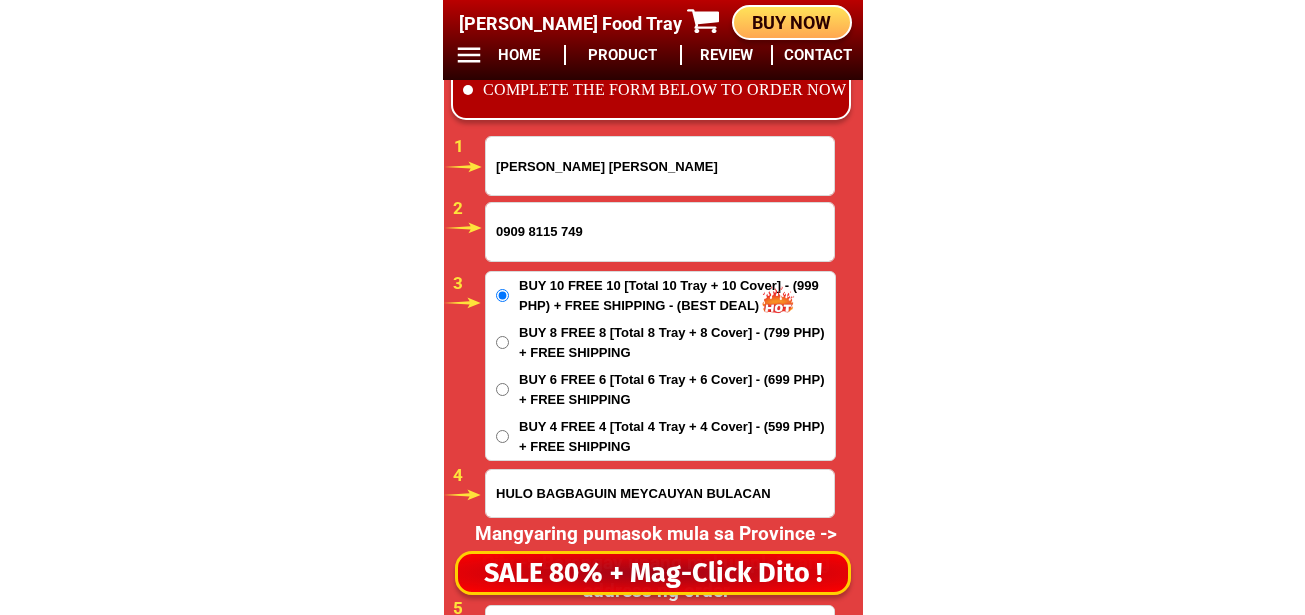 type on "0909 8115 749" 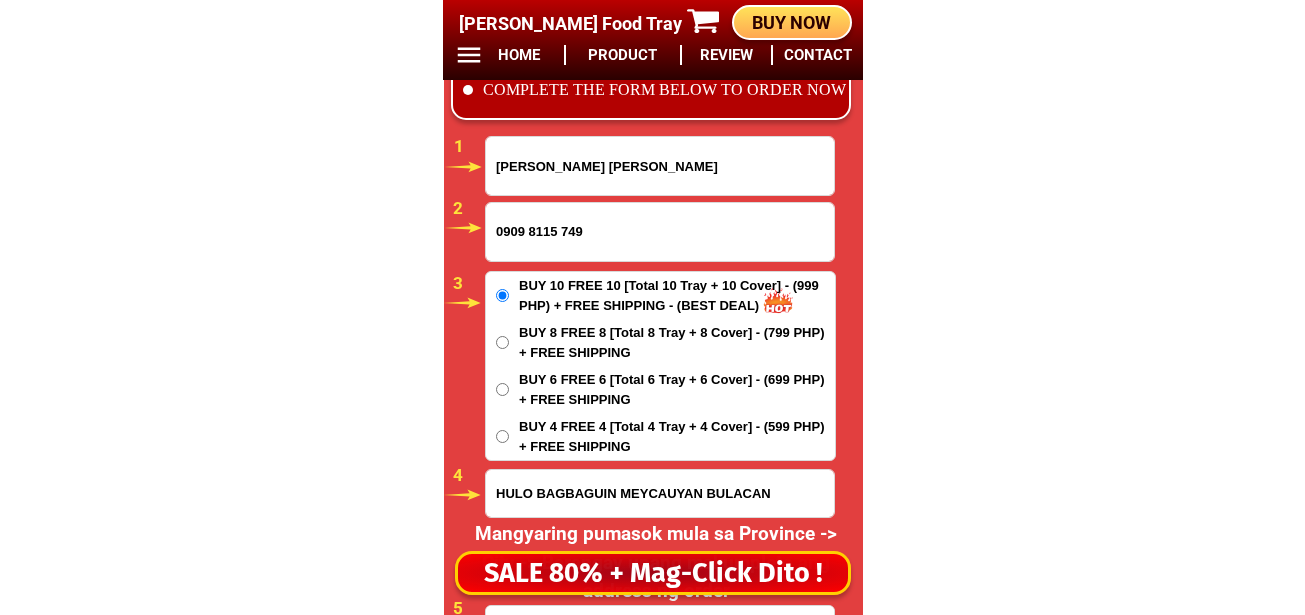 click on "[PERSON_NAME] [PERSON_NAME]" at bounding box center [660, 166] 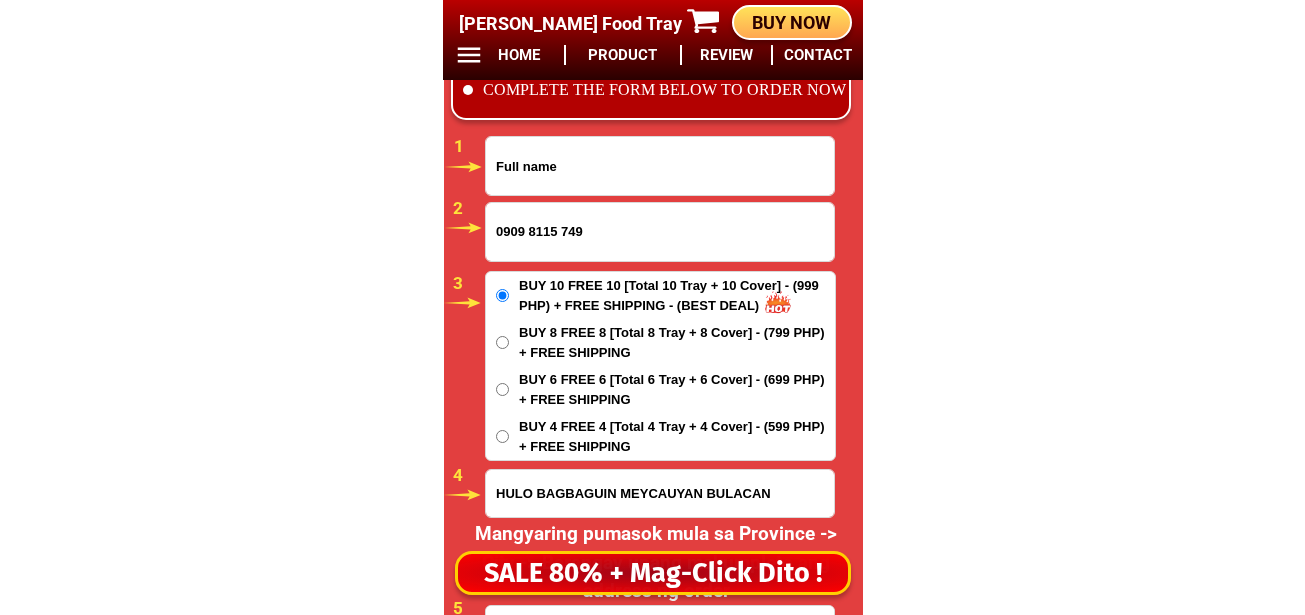 paste on "Nening Ladica" 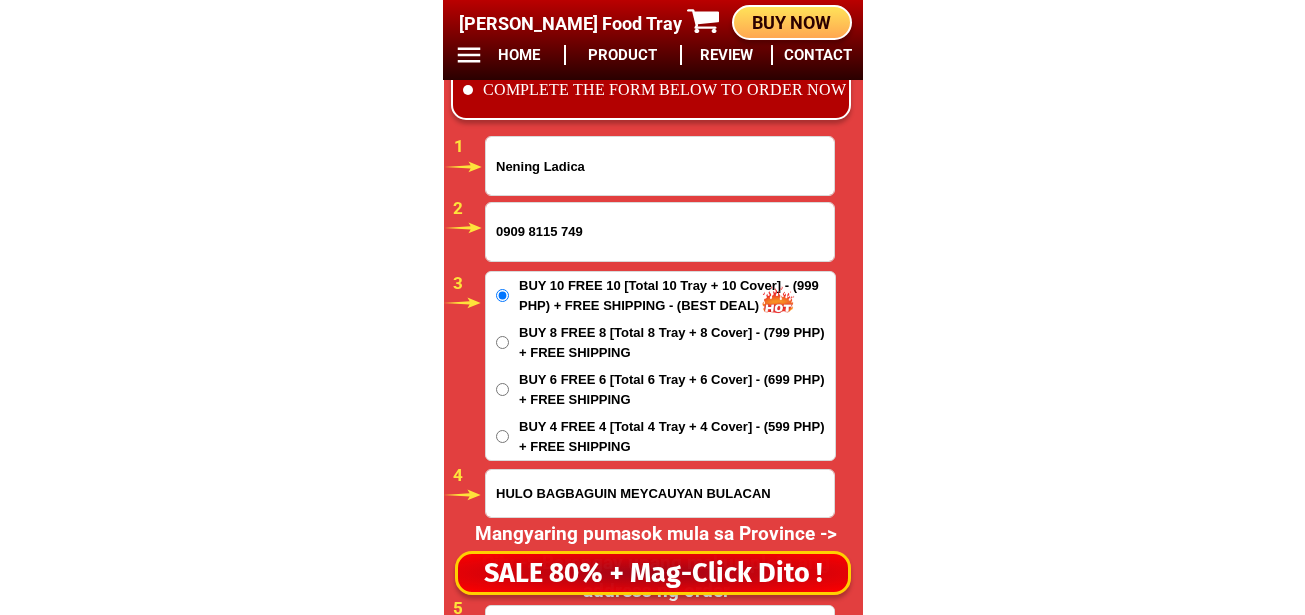 drag, startPoint x: 495, startPoint y: 157, endPoint x: 315, endPoint y: 182, distance: 181.72781 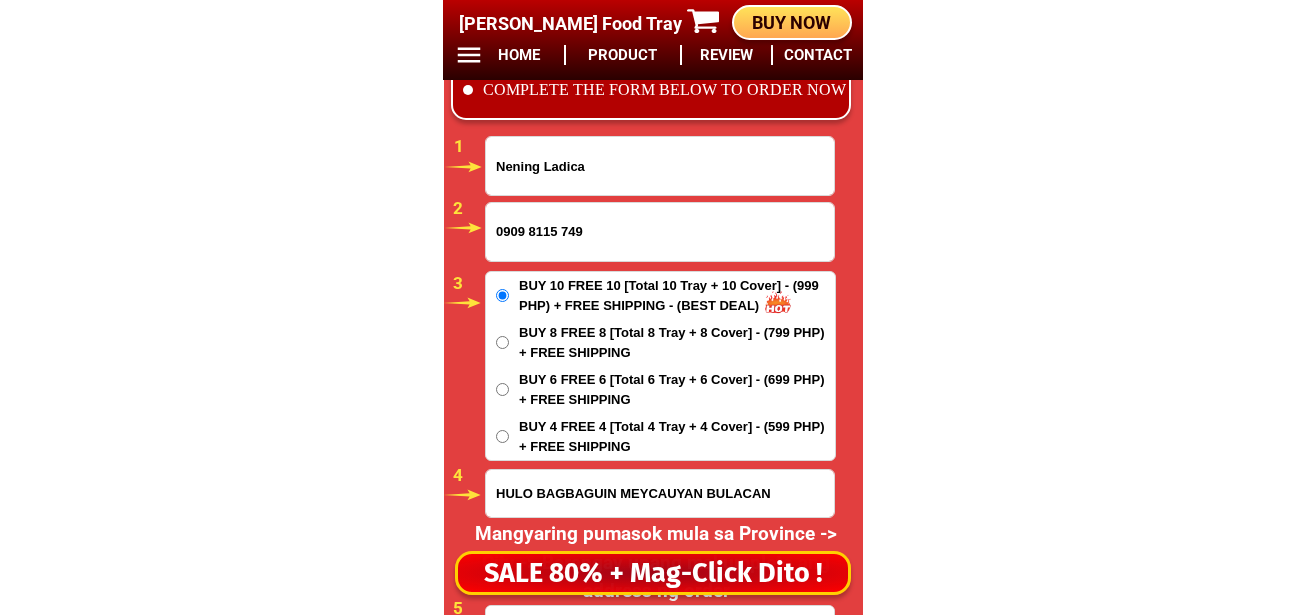 click on "BIG SALE [DATE] ONLY BUY MORE SAVE MORE MONEY 80% OFF BUY 10 + FREE SHIPPING FREE 10 [PERSON_NAME] Food Tray CONTACT REVIEW PRODUCT HOME BUY NOW Product Information Type Made in Send from Food Tray [GEOGRAPHIC_DATA] [GEOGRAPHIC_DATA] Details Material :  304 Stainless Steel Tray and PVC Flexible Lid
Product Size :  25.5 x 20 x 5,5 (cm)
Rolled Edge:  Prevent cut to hands
Healthy:  Anti-bacterial, anti-grease, non-stick, easy to clean
Usage:  Food preservation, food storage, baking trays, cooking trays, BBQ trays   FREE SHIPPING
BUY 10 GET 10   49 ONLY THIS WEEK 80% OFF FLASH SALE [DATE] 00 Days 00 Hours 00 Minutes 00 Seconds Day Hour Minute Second BUY 10 GET 10 FREE SHIPPING + COD ₱999 Best Saving Buy 8 Get 8 ₱799 FREE SHIPPING + COD PHP 3,599 (80% off) Buy 6 Get 6 ₱699 FREE SHIPPING + COD Nening Ladica 0909 8115 749 ORDER NOW HULO BAGBAGUIN MEYCAUYAN [GEOGRAPHIC_DATA] [GEOGRAPHIC_DATA] [GEOGRAPHIC_DATA] [GEOGRAPHIC_DATA] [GEOGRAPHIC_DATA] [GEOGRAPHIC_DATA][PERSON_NAME][GEOGRAPHIC_DATA] [GEOGRAPHIC_DATA] [GEOGRAPHIC_DATA] [GEOGRAPHIC_DATA] [GEOGRAPHIC_DATA] [GEOGRAPHIC_DATA] [GEOGRAPHIC_DATA] 1" at bounding box center [652, -6410] 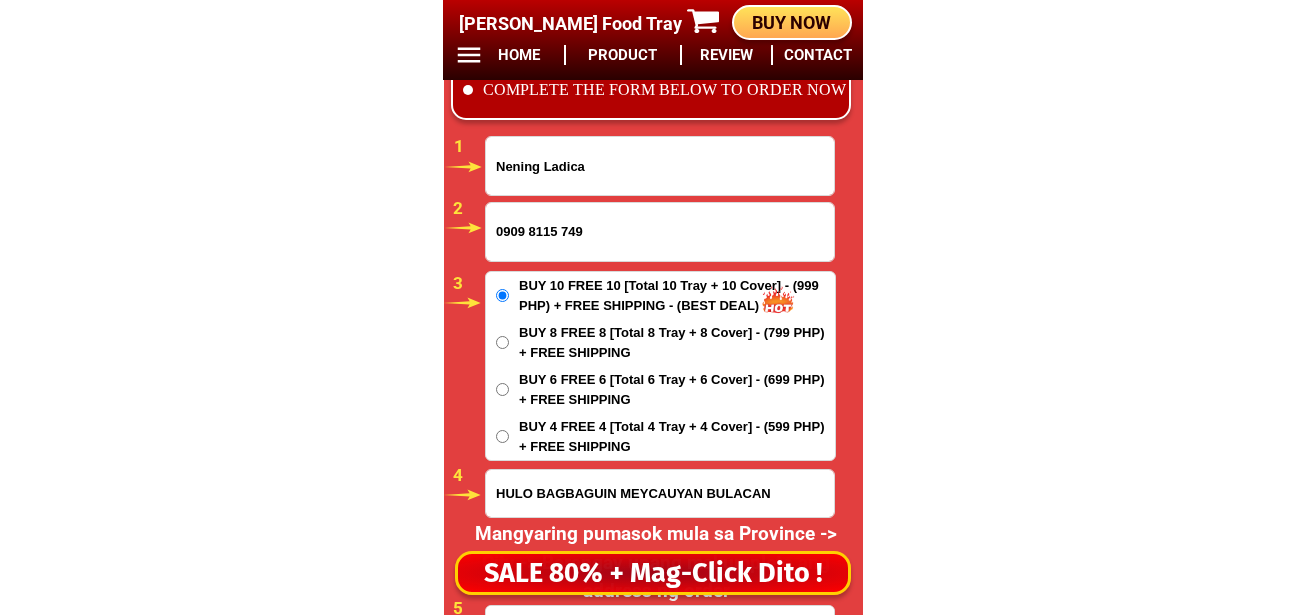 paste on "[PERSON_NAME]" 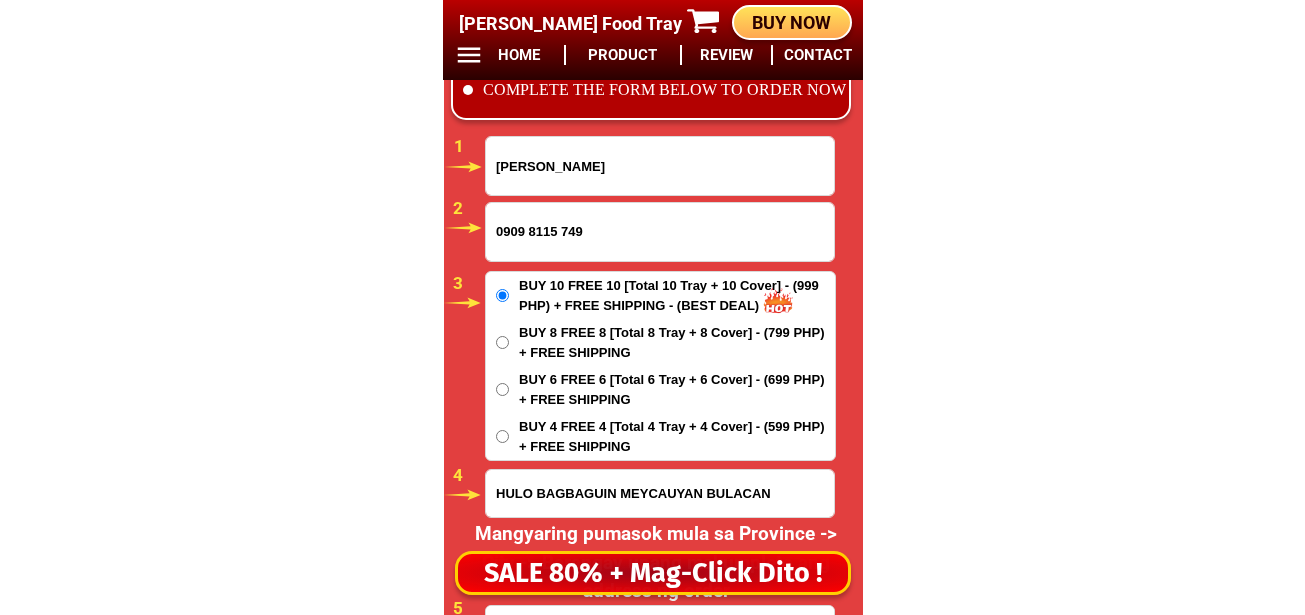 type on "[PERSON_NAME]" 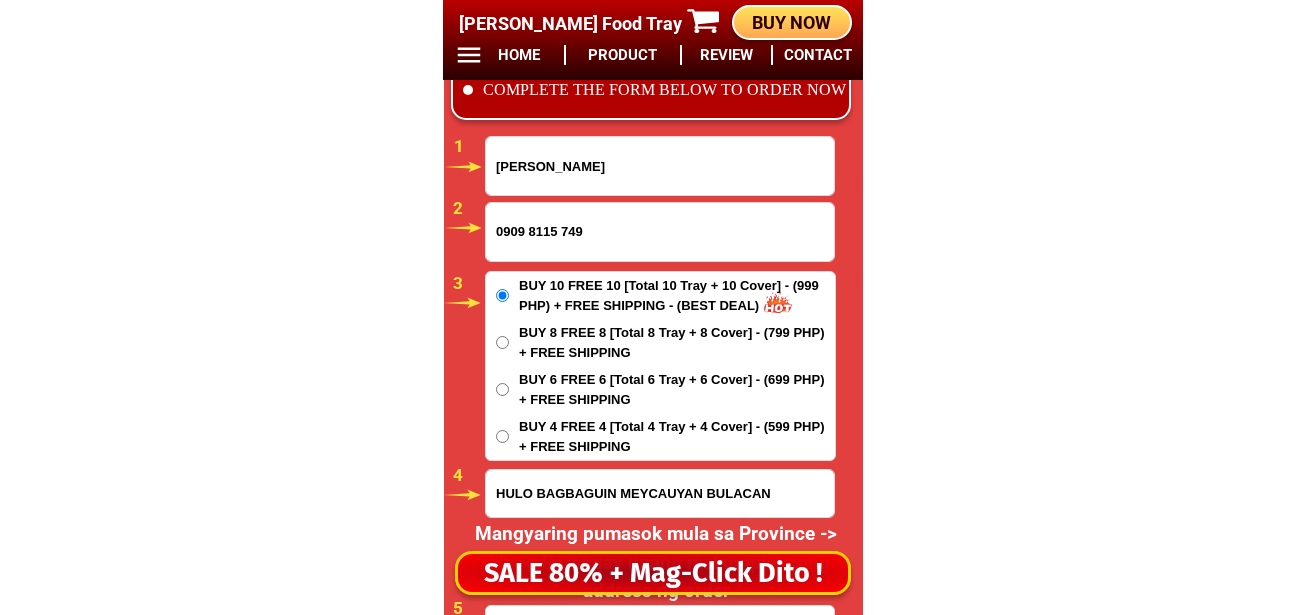 click on "BUY 4 FREE 4 [Total 4 Tray + 4 Cover] - (599 PHP) + FREE SHIPPING" at bounding box center [677, 436] 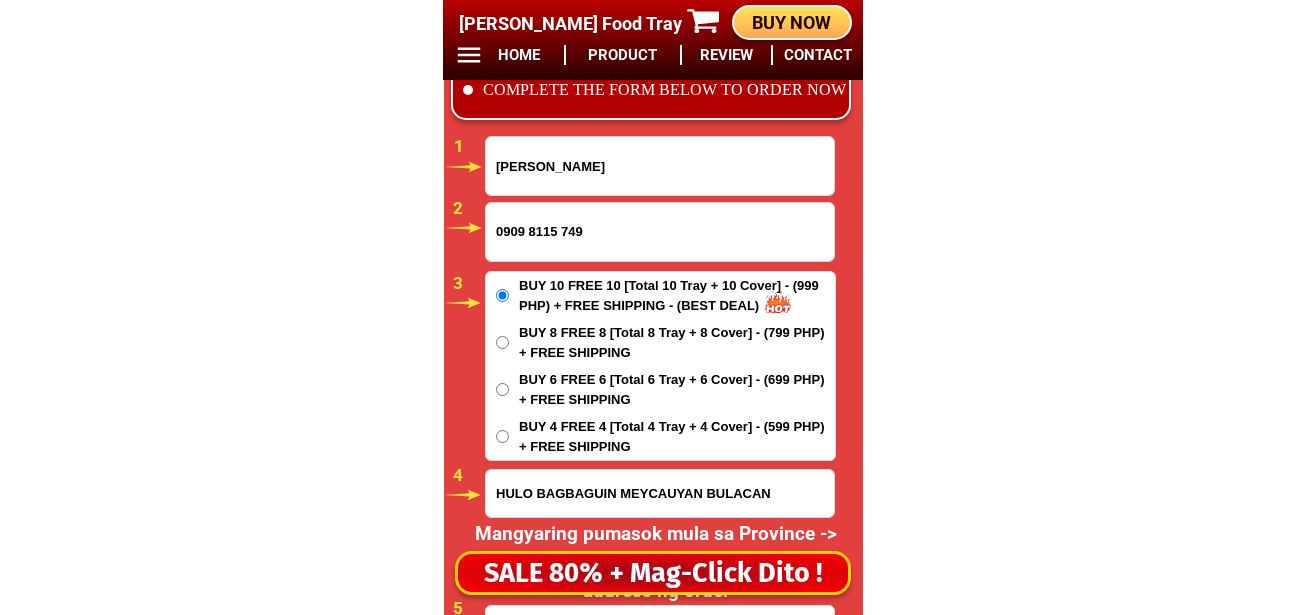 radio on "true" 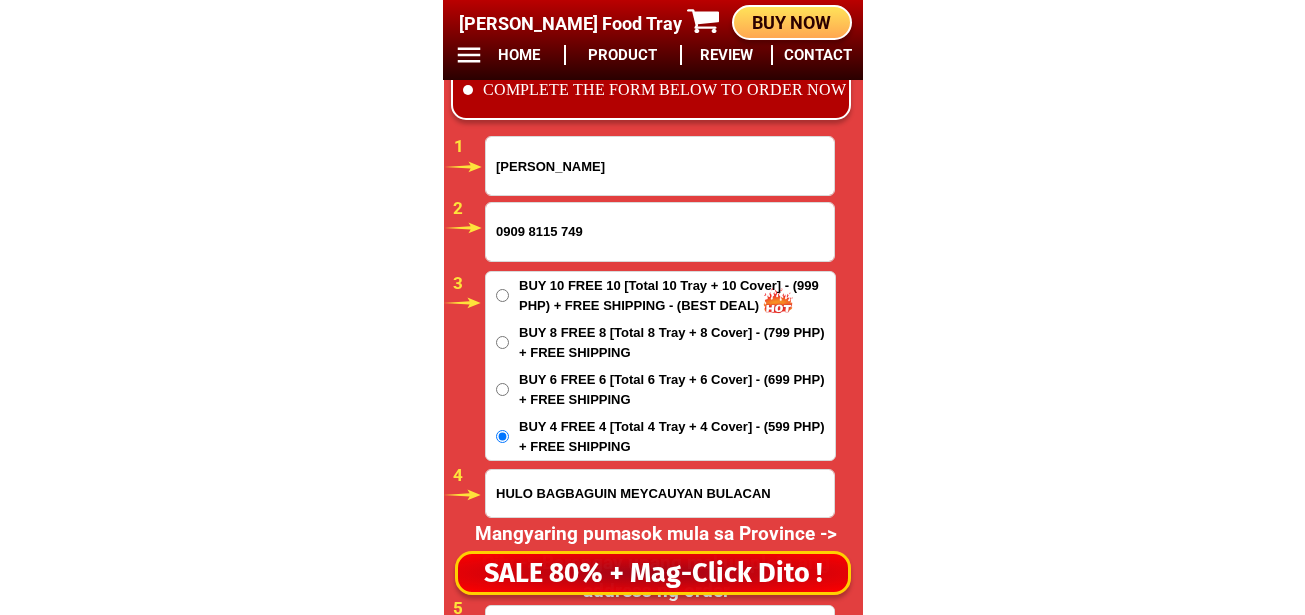 click on "HULO BAGBAGUIN MEYCAUYAN BULACAN" at bounding box center [660, 493] 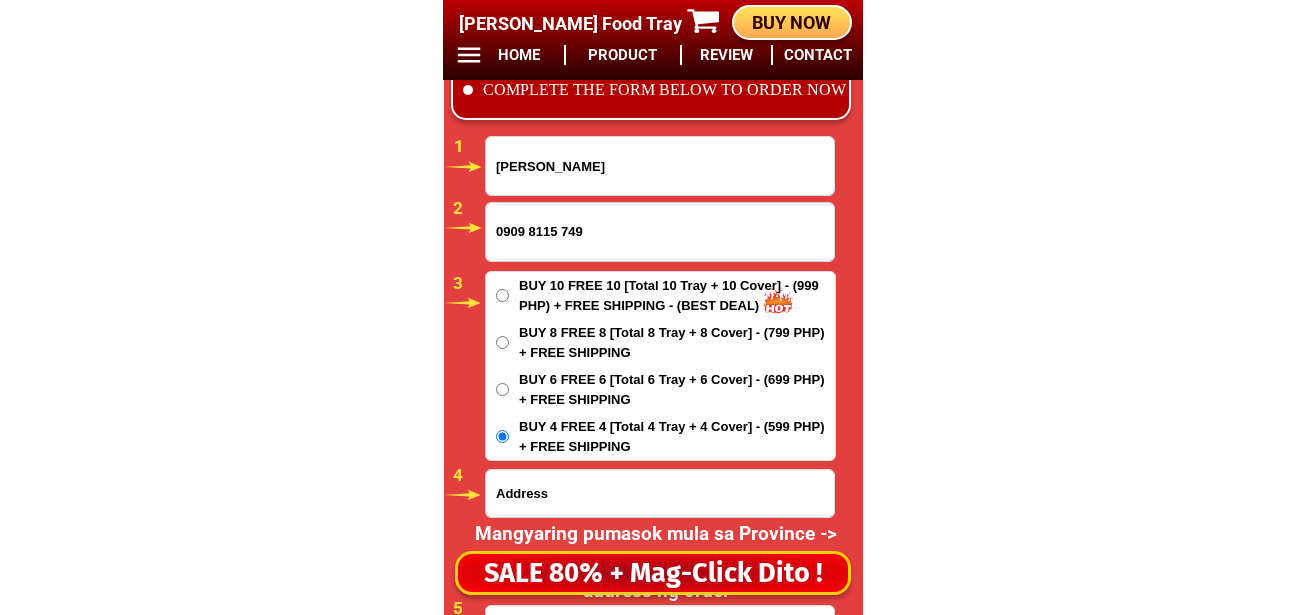 paste on "Anislagan San [PERSON_NAME] Agusan del sur  purok 2 A Anislagan San [PERSON_NAME] Agusan del sur mslspit sa sembahan nang adventes" 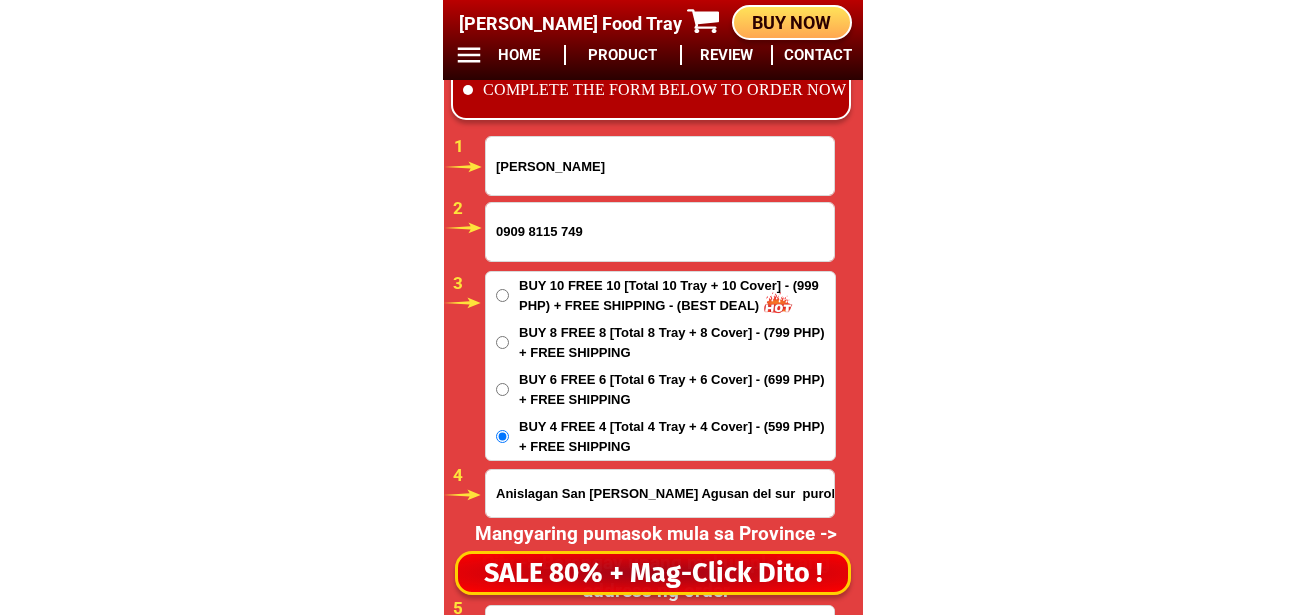 scroll, scrollTop: 0, scrollLeft: 395, axis: horizontal 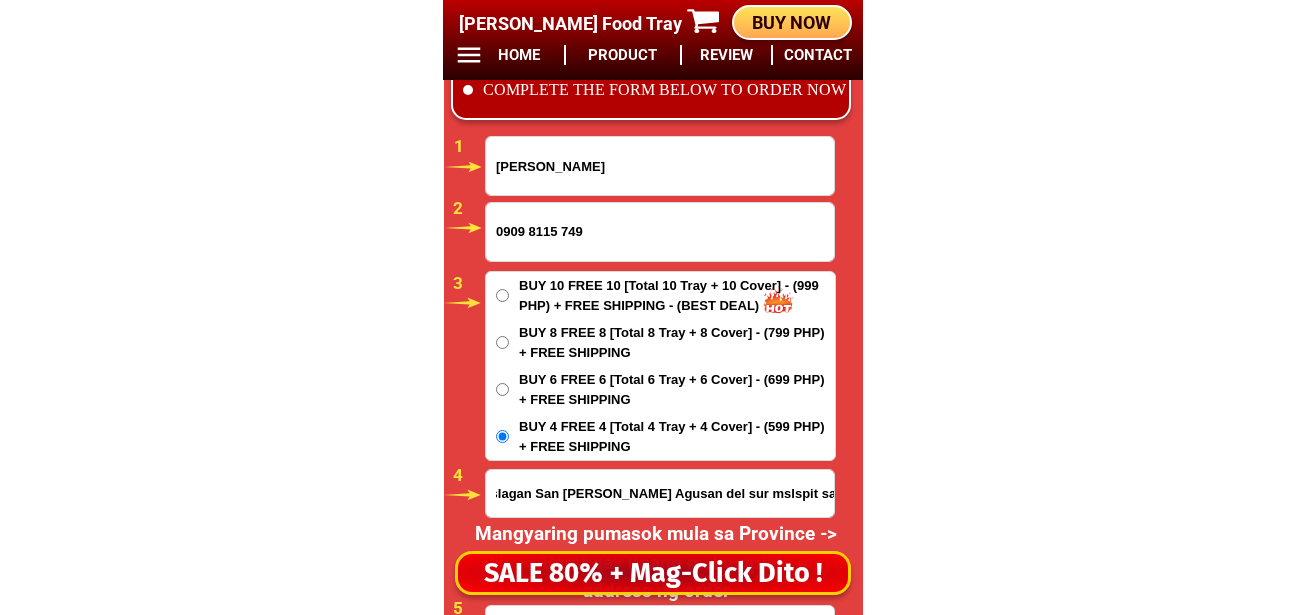 type on "Anislagan San [PERSON_NAME] Agusan del sur  purok 2 A Anislagan San [PERSON_NAME] Agusan del sur mslspit sa sembahan nang adventes" 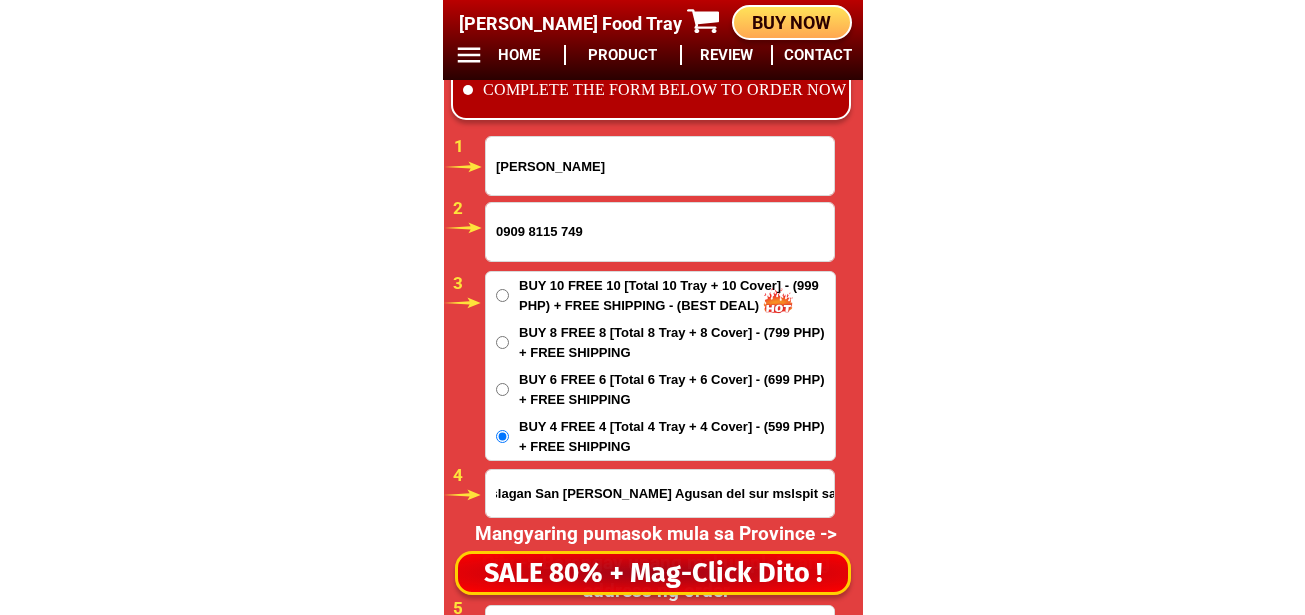scroll, scrollTop: 0, scrollLeft: 0, axis: both 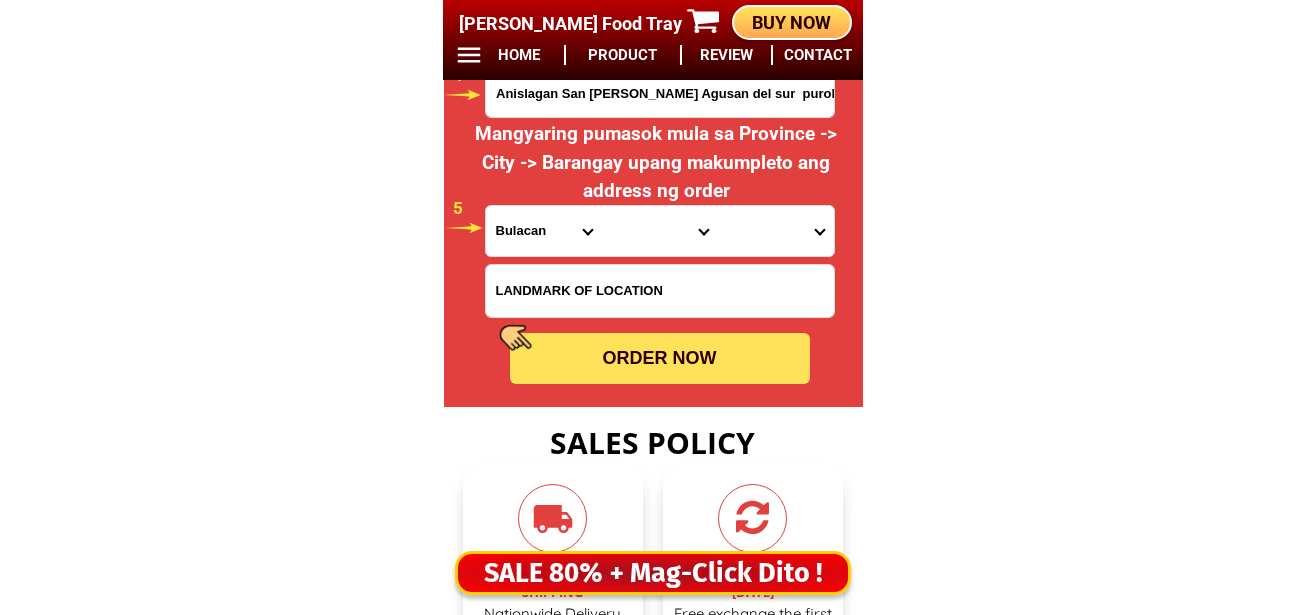 click on "Province [GEOGRAPHIC_DATA] [GEOGRAPHIC_DATA] [GEOGRAPHIC_DATA] [GEOGRAPHIC_DATA] [GEOGRAPHIC_DATA] [GEOGRAPHIC_DATA][PERSON_NAME][GEOGRAPHIC_DATA] [GEOGRAPHIC_DATA] [GEOGRAPHIC_DATA] [GEOGRAPHIC_DATA] [GEOGRAPHIC_DATA] [GEOGRAPHIC_DATA] [GEOGRAPHIC_DATA] [GEOGRAPHIC_DATA] [GEOGRAPHIC_DATA] [GEOGRAPHIC_DATA]-[GEOGRAPHIC_DATA] [GEOGRAPHIC_DATA] [GEOGRAPHIC_DATA] [GEOGRAPHIC_DATA] [GEOGRAPHIC_DATA] [GEOGRAPHIC_DATA] [GEOGRAPHIC_DATA]-de-oro [GEOGRAPHIC_DATA] [GEOGRAPHIC_DATA]-occidental [GEOGRAPHIC_DATA] [GEOGRAPHIC_DATA] Eastern-[GEOGRAPHIC_DATA] [GEOGRAPHIC_DATA] [GEOGRAPHIC_DATA] [GEOGRAPHIC_DATA]-norte [GEOGRAPHIC_DATA]-[GEOGRAPHIC_DATA] [GEOGRAPHIC_DATA] [GEOGRAPHIC_DATA] [GEOGRAPHIC_DATA] [GEOGRAPHIC_DATA] [GEOGRAPHIC_DATA] [GEOGRAPHIC_DATA] [GEOGRAPHIC_DATA] [GEOGRAPHIC_DATA] Metro-[GEOGRAPHIC_DATA] [GEOGRAPHIC_DATA]-[GEOGRAPHIC_DATA]-[GEOGRAPHIC_DATA]-province [GEOGRAPHIC_DATA]-[GEOGRAPHIC_DATA]-oriental [GEOGRAPHIC_DATA] [GEOGRAPHIC_DATA] [GEOGRAPHIC_DATA]-[GEOGRAPHIC_DATA]-[GEOGRAPHIC_DATA] [GEOGRAPHIC_DATA] [GEOGRAPHIC_DATA] [GEOGRAPHIC_DATA] [GEOGRAPHIC_DATA] [GEOGRAPHIC_DATA][PERSON_NAME][GEOGRAPHIC_DATA] [GEOGRAPHIC_DATA] [GEOGRAPHIC_DATA] [GEOGRAPHIC_DATA] [GEOGRAPHIC_DATA] [GEOGRAPHIC_DATA]-[GEOGRAPHIC_DATA]-[GEOGRAPHIC_DATA]-[GEOGRAPHIC_DATA] [GEOGRAPHIC_DATA] [GEOGRAPHIC_DATA]-[GEOGRAPHIC_DATA]-[GEOGRAPHIC_DATA] [GEOGRAPHIC_DATA] [GEOGRAPHIC_DATA] [GEOGRAPHIC_DATA]" at bounding box center (544, 231) 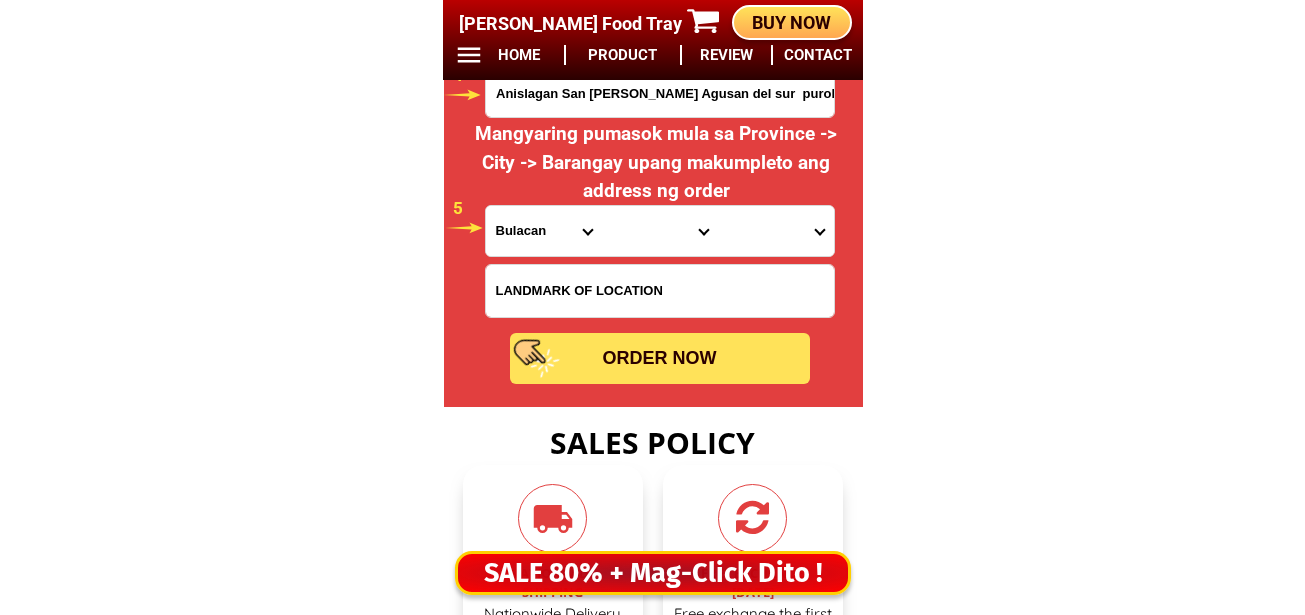 select on "63_701" 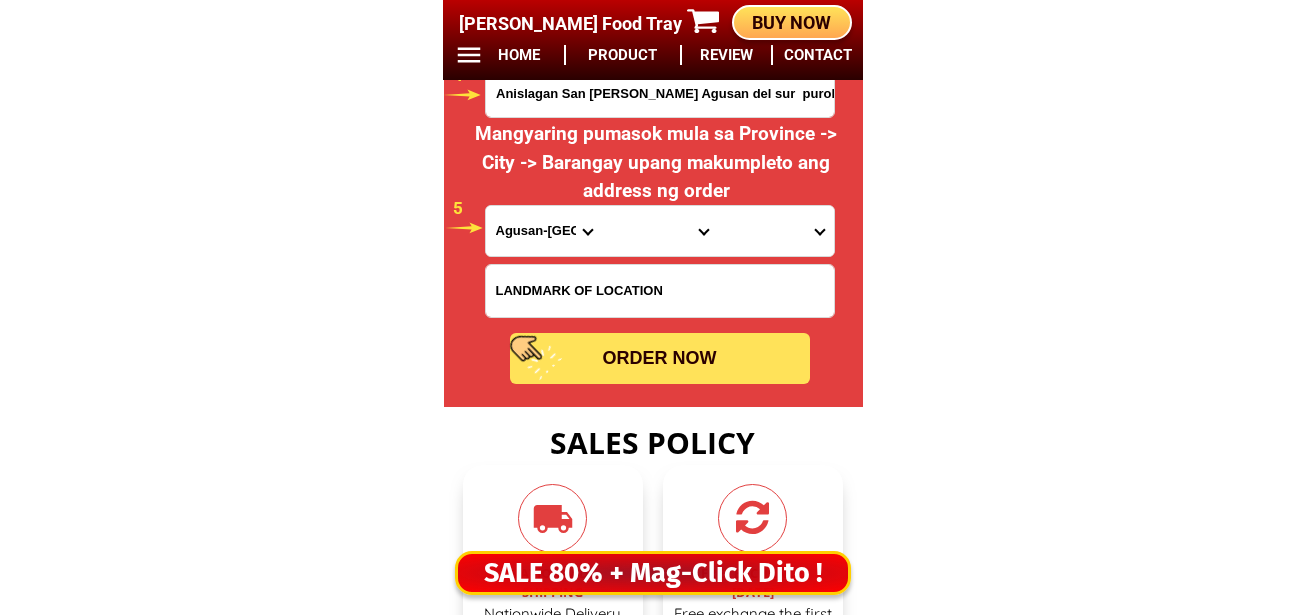 click on "Province [GEOGRAPHIC_DATA] [GEOGRAPHIC_DATA] [GEOGRAPHIC_DATA] [GEOGRAPHIC_DATA] [GEOGRAPHIC_DATA] [GEOGRAPHIC_DATA][PERSON_NAME][GEOGRAPHIC_DATA] [GEOGRAPHIC_DATA] [GEOGRAPHIC_DATA] [GEOGRAPHIC_DATA] [GEOGRAPHIC_DATA] [GEOGRAPHIC_DATA] [GEOGRAPHIC_DATA] [GEOGRAPHIC_DATA] [GEOGRAPHIC_DATA] [GEOGRAPHIC_DATA]-[GEOGRAPHIC_DATA] [GEOGRAPHIC_DATA] [GEOGRAPHIC_DATA] [GEOGRAPHIC_DATA] [GEOGRAPHIC_DATA] [GEOGRAPHIC_DATA] [GEOGRAPHIC_DATA]-de-oro [GEOGRAPHIC_DATA] [GEOGRAPHIC_DATA]-occidental [GEOGRAPHIC_DATA] [GEOGRAPHIC_DATA] Eastern-[GEOGRAPHIC_DATA] [GEOGRAPHIC_DATA] [GEOGRAPHIC_DATA] [GEOGRAPHIC_DATA]-norte [GEOGRAPHIC_DATA]-[GEOGRAPHIC_DATA] [GEOGRAPHIC_DATA] [GEOGRAPHIC_DATA] [GEOGRAPHIC_DATA] [GEOGRAPHIC_DATA] [GEOGRAPHIC_DATA] [GEOGRAPHIC_DATA] [GEOGRAPHIC_DATA] [GEOGRAPHIC_DATA] Metro-[GEOGRAPHIC_DATA] [GEOGRAPHIC_DATA]-[GEOGRAPHIC_DATA]-[GEOGRAPHIC_DATA]-province [GEOGRAPHIC_DATA]-[GEOGRAPHIC_DATA]-oriental [GEOGRAPHIC_DATA] [GEOGRAPHIC_DATA] [GEOGRAPHIC_DATA]-[GEOGRAPHIC_DATA]-[GEOGRAPHIC_DATA] [GEOGRAPHIC_DATA] [GEOGRAPHIC_DATA] [GEOGRAPHIC_DATA] [GEOGRAPHIC_DATA] [GEOGRAPHIC_DATA][PERSON_NAME][GEOGRAPHIC_DATA] [GEOGRAPHIC_DATA] [GEOGRAPHIC_DATA] [GEOGRAPHIC_DATA] [GEOGRAPHIC_DATA] [GEOGRAPHIC_DATA]-[GEOGRAPHIC_DATA]-[GEOGRAPHIC_DATA]-[GEOGRAPHIC_DATA] [GEOGRAPHIC_DATA] [GEOGRAPHIC_DATA]-[GEOGRAPHIC_DATA]-[GEOGRAPHIC_DATA] [GEOGRAPHIC_DATA] [GEOGRAPHIC_DATA] [GEOGRAPHIC_DATA]" at bounding box center (544, 231) 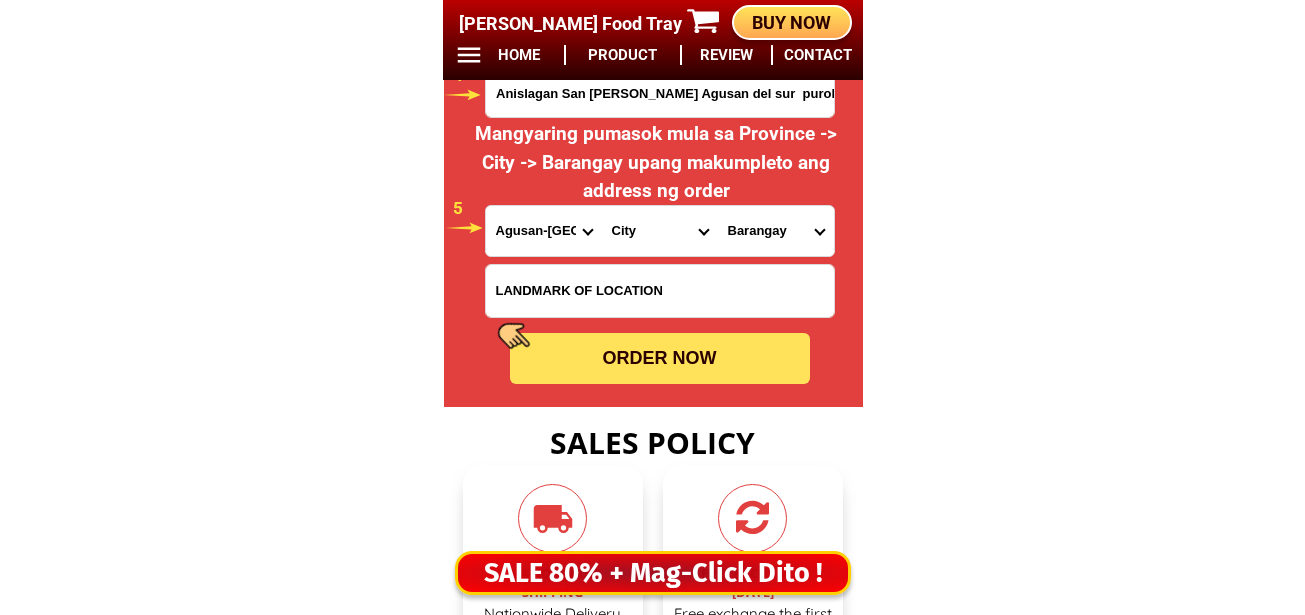 click on "City [GEOGRAPHIC_DATA][PERSON_NAME] [GEOGRAPHIC_DATA][PERSON_NAME] [GEOGRAPHIC_DATA] [GEOGRAPHIC_DATA][PERSON_NAME] [GEOGRAPHIC_DATA] [GEOGRAPHIC_DATA][PERSON_NAME]-city [GEOGRAPHIC_DATA] [GEOGRAPHIC_DATA] [GEOGRAPHIC_DATA][PERSON_NAME] Sibagat Talacogon [GEOGRAPHIC_DATA]" at bounding box center [660, 231] 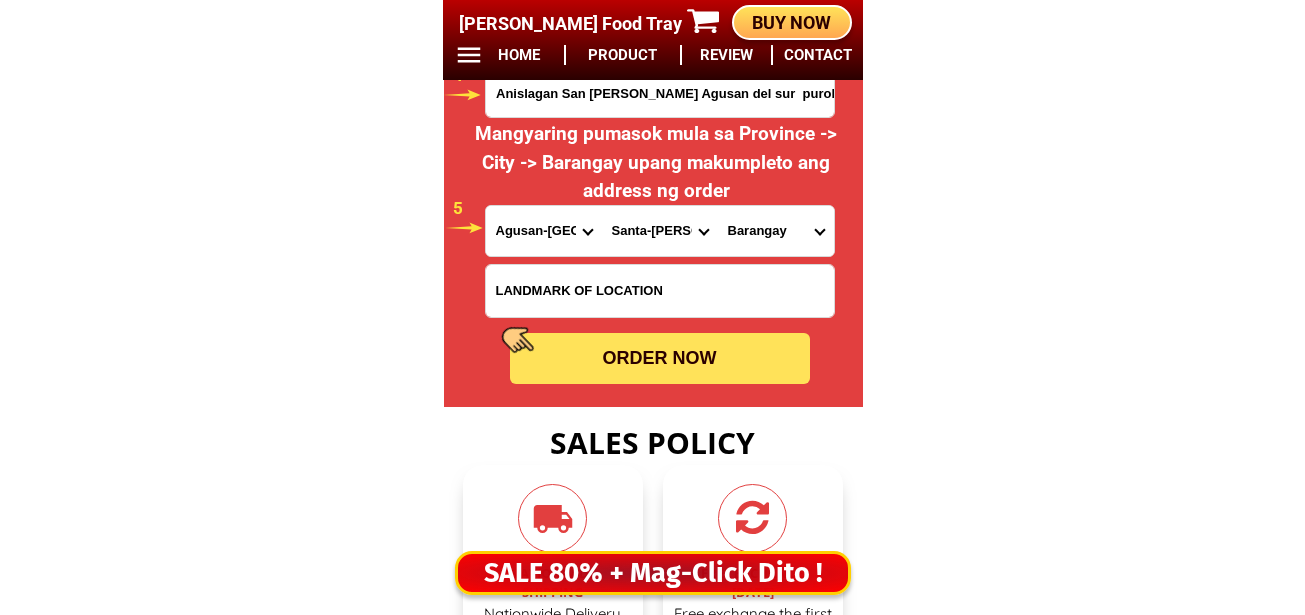click on "City [GEOGRAPHIC_DATA][PERSON_NAME] [GEOGRAPHIC_DATA][PERSON_NAME] [GEOGRAPHIC_DATA] [GEOGRAPHIC_DATA][PERSON_NAME] [GEOGRAPHIC_DATA] [GEOGRAPHIC_DATA][PERSON_NAME]-city [GEOGRAPHIC_DATA] [GEOGRAPHIC_DATA] [GEOGRAPHIC_DATA][PERSON_NAME] Sibagat Talacogon [GEOGRAPHIC_DATA]" at bounding box center (660, 231) 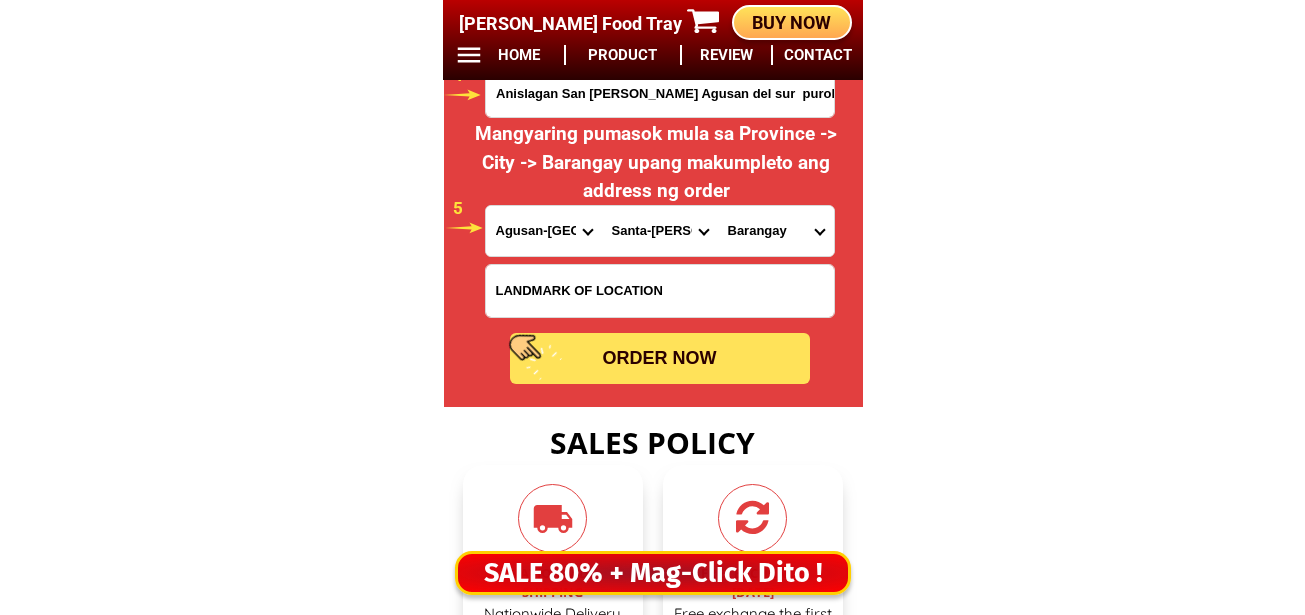 select on "63_7014596" 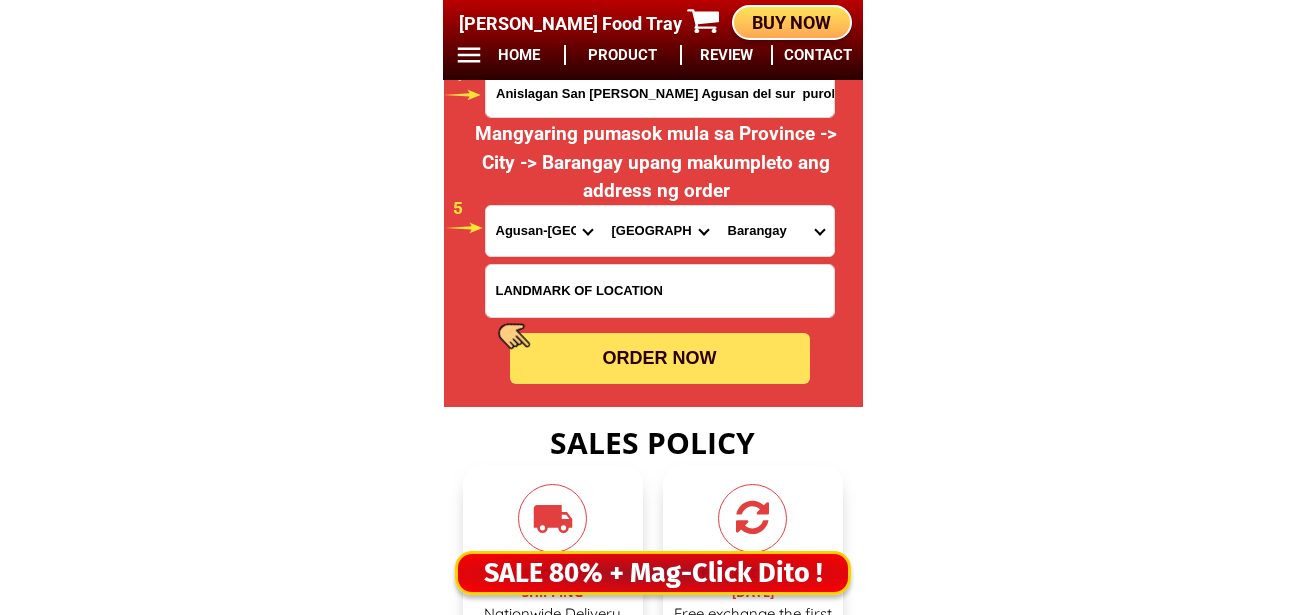 click on "City [GEOGRAPHIC_DATA][PERSON_NAME] [GEOGRAPHIC_DATA][PERSON_NAME] [GEOGRAPHIC_DATA] [GEOGRAPHIC_DATA][PERSON_NAME] [GEOGRAPHIC_DATA] [GEOGRAPHIC_DATA][PERSON_NAME]-city [GEOGRAPHIC_DATA] [GEOGRAPHIC_DATA] [GEOGRAPHIC_DATA][PERSON_NAME] Sibagat Talacogon [GEOGRAPHIC_DATA]" at bounding box center [660, 231] 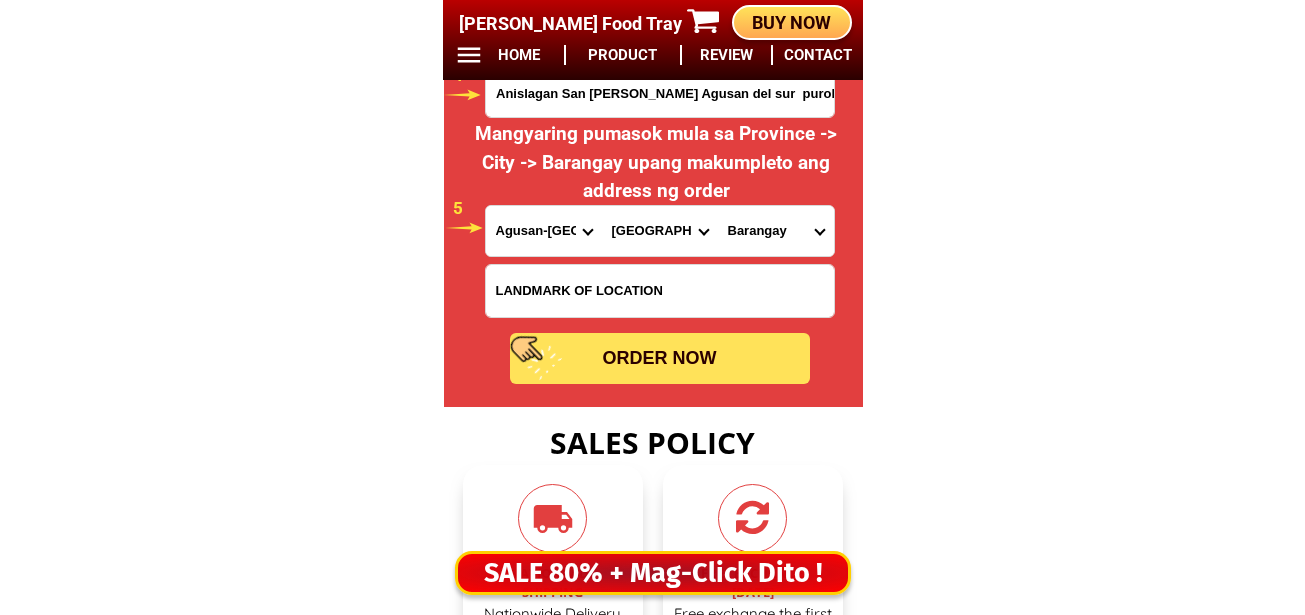 scroll, scrollTop: 16878, scrollLeft: 0, axis: vertical 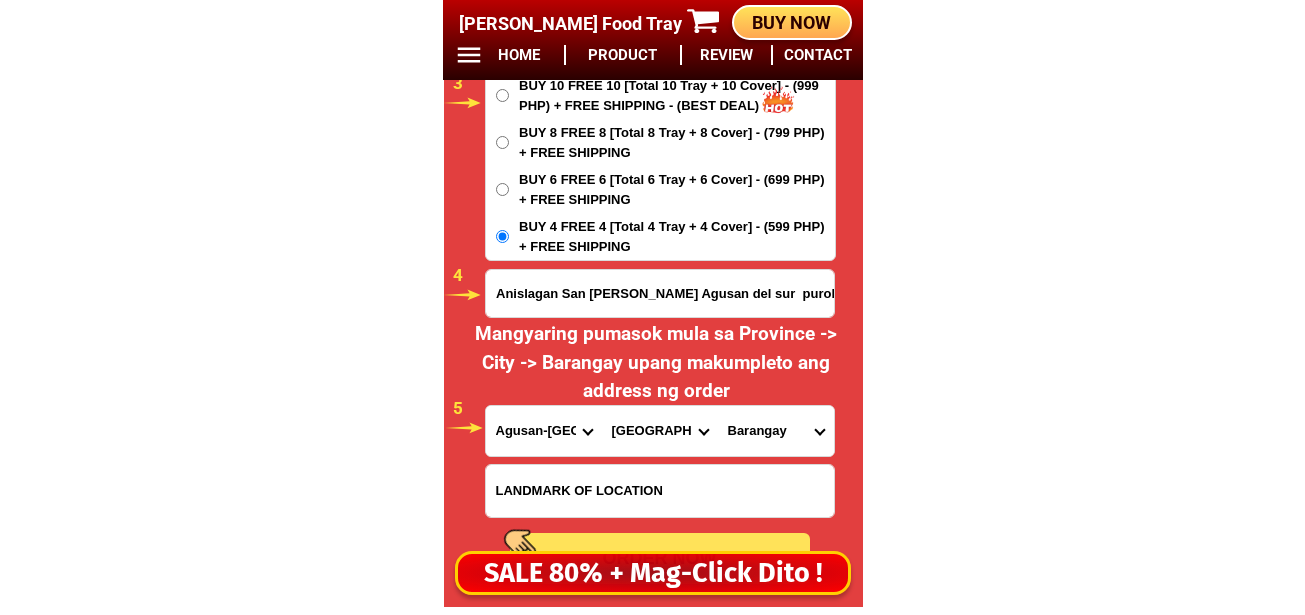 drag, startPoint x: 749, startPoint y: 429, endPoint x: 767, endPoint y: 407, distance: 28.42534 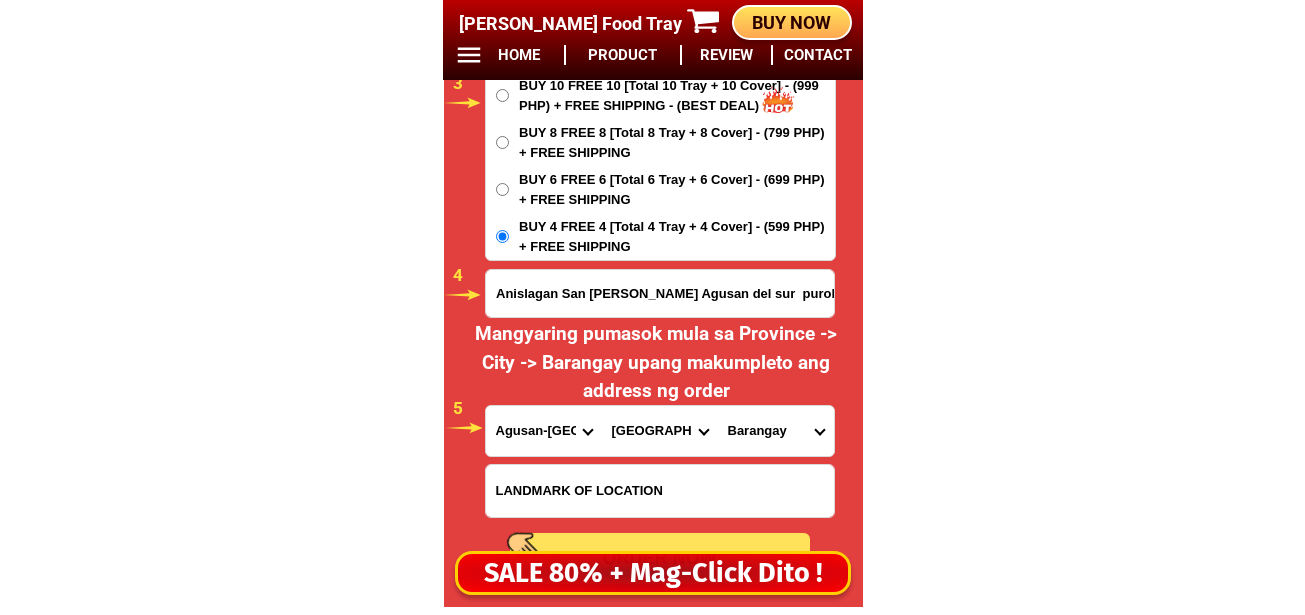 click on "Barangay Anislagan Balit Baylo Binicalan [PERSON_NAME] Culi Dimasalang [PERSON_NAME] Don [PERSON_NAME] [PERSON_NAME] maxima Mahagsay Mahapag Mahayahay Muritula Nuevo trabajo [PERSON_NAME] [GEOGRAPHIC_DATA][PERSON_NAME] [GEOGRAPHIC_DATA][PERSON_NAME][PERSON_NAME] [GEOGRAPHIC_DATA][PERSON_NAME]" at bounding box center [776, 431] 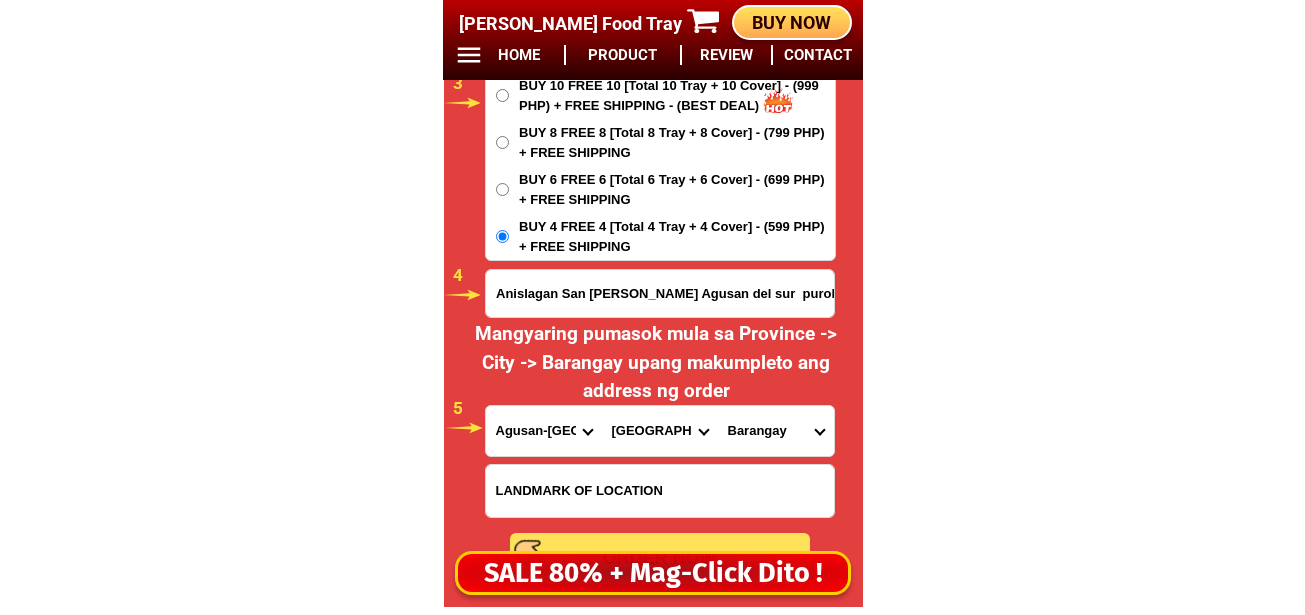select on "63_70145968233" 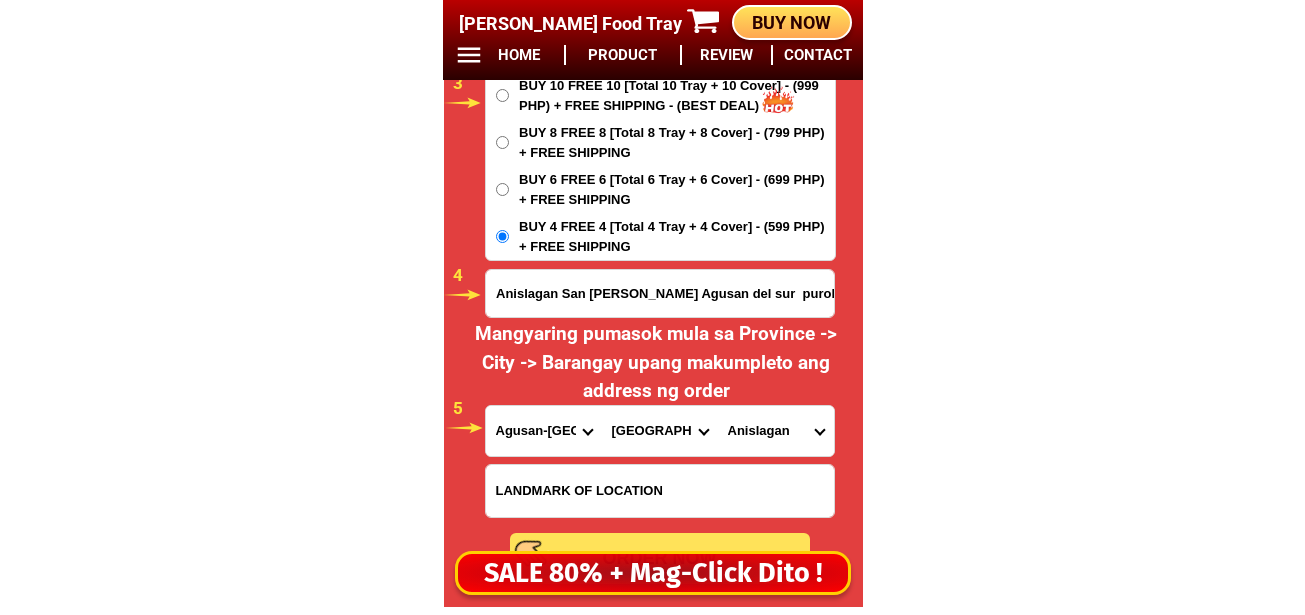 click on "Barangay Anislagan Balit Baylo Binicalan [PERSON_NAME] Culi Dimasalang [PERSON_NAME] Don [PERSON_NAME] [PERSON_NAME] maxima Mahagsay Mahapag Mahayahay Muritula Nuevo trabajo [PERSON_NAME] [GEOGRAPHIC_DATA][PERSON_NAME] [GEOGRAPHIC_DATA][PERSON_NAME][PERSON_NAME] [GEOGRAPHIC_DATA][PERSON_NAME]" at bounding box center (776, 431) 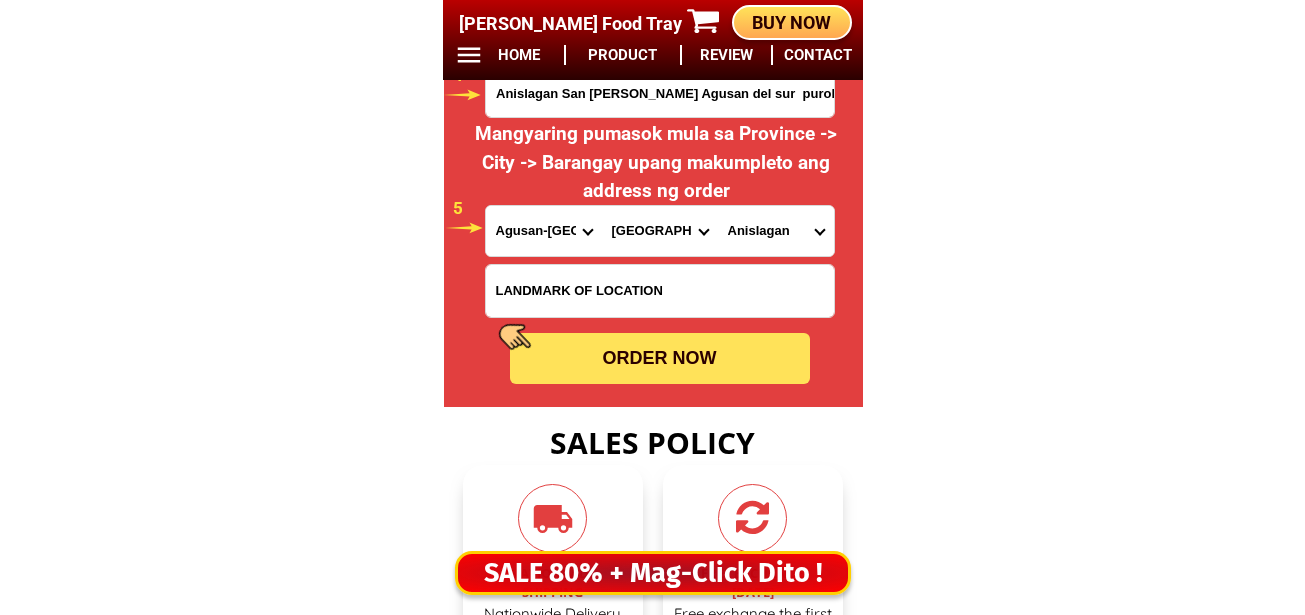 click on "ORDER NOW" at bounding box center [660, 358] 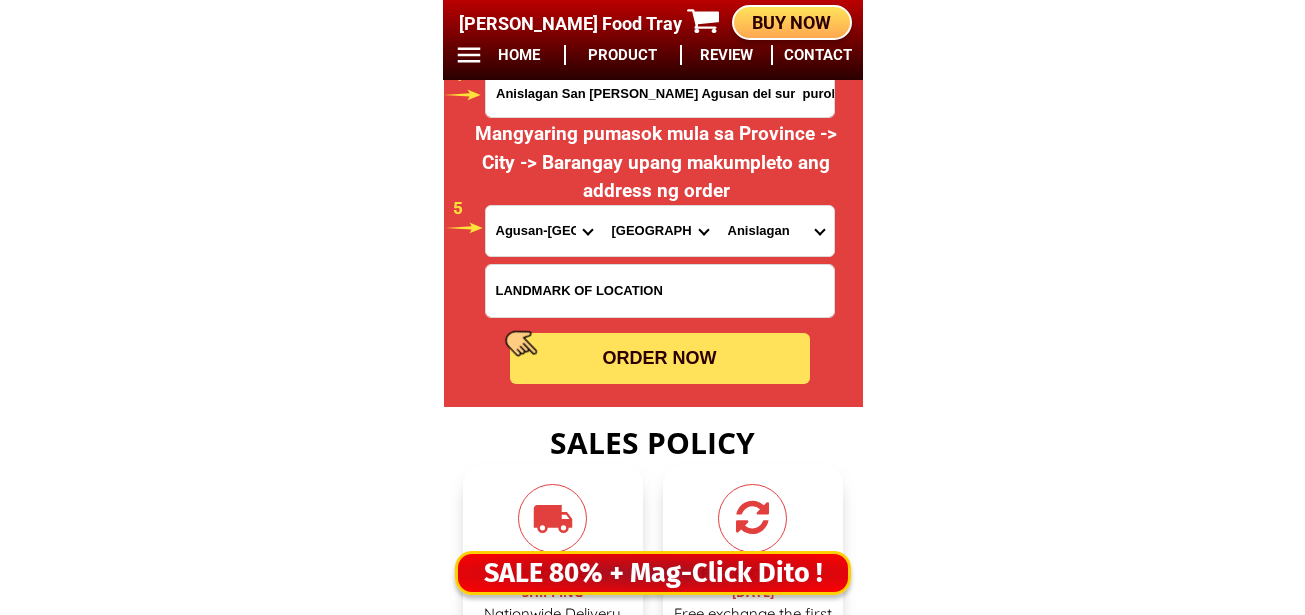 radio on "true" 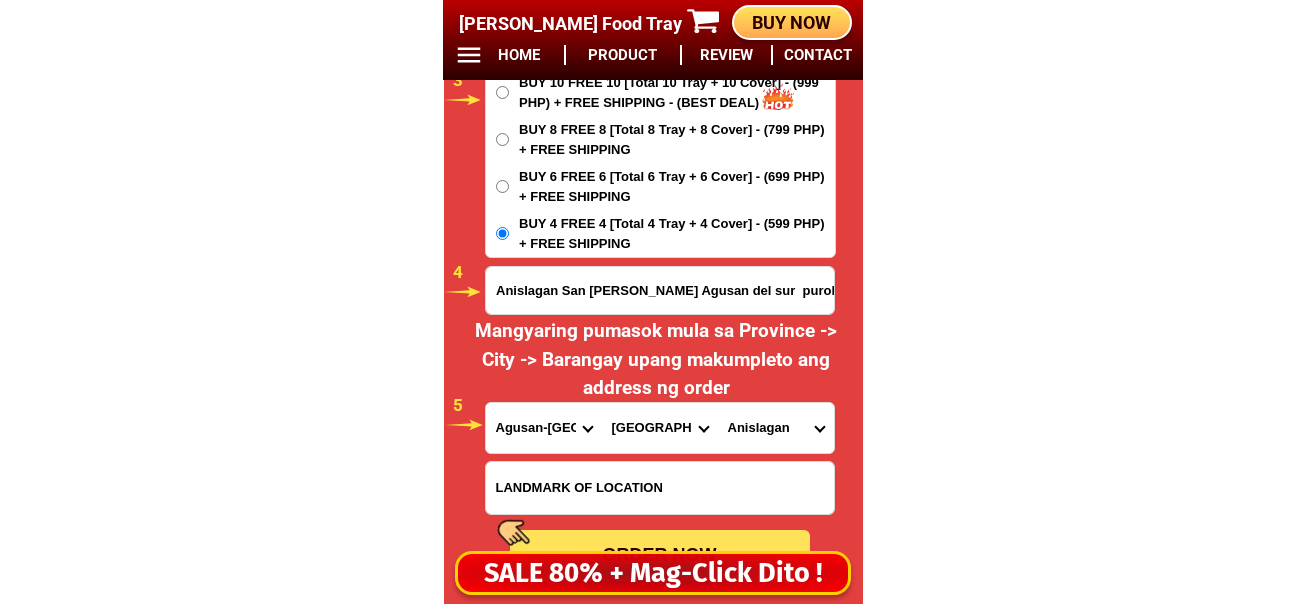 scroll, scrollTop: 16781, scrollLeft: 0, axis: vertical 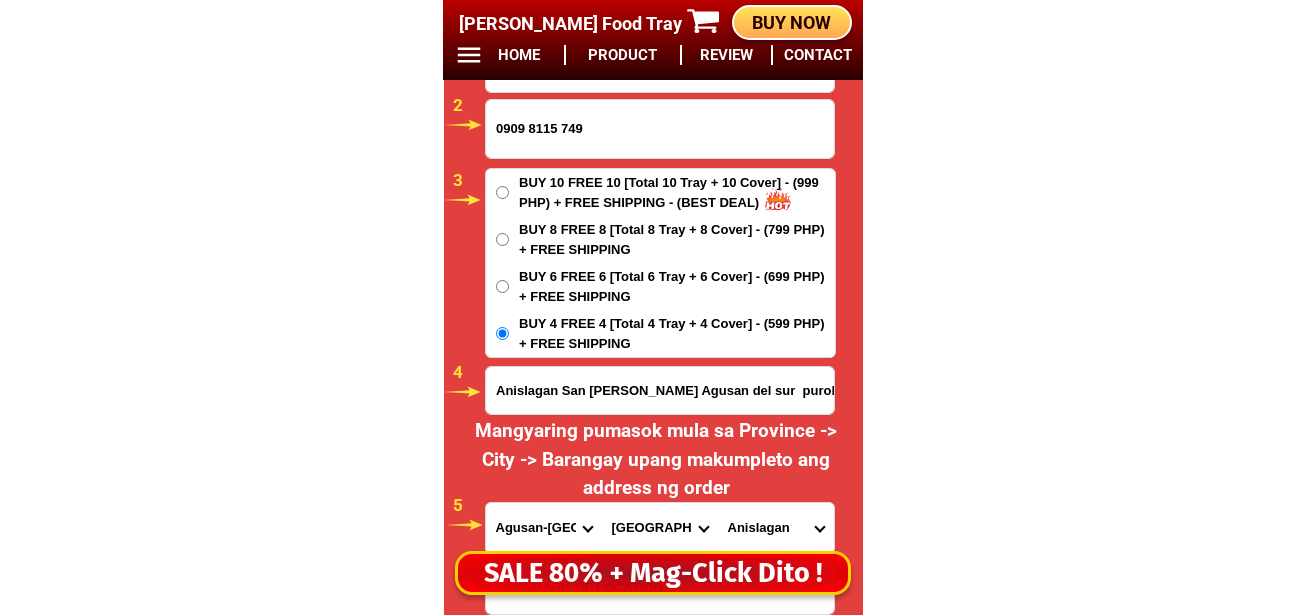 click on "0909 8115 749" at bounding box center [660, 129] 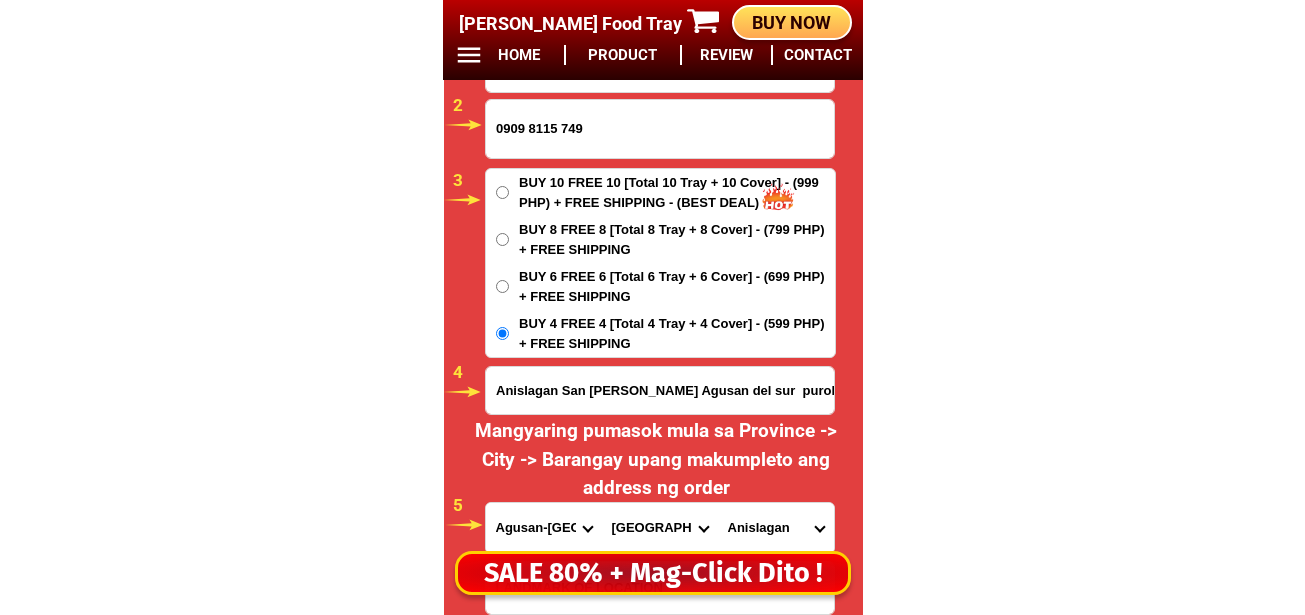 click on "0909 8115 749" at bounding box center [660, 129] 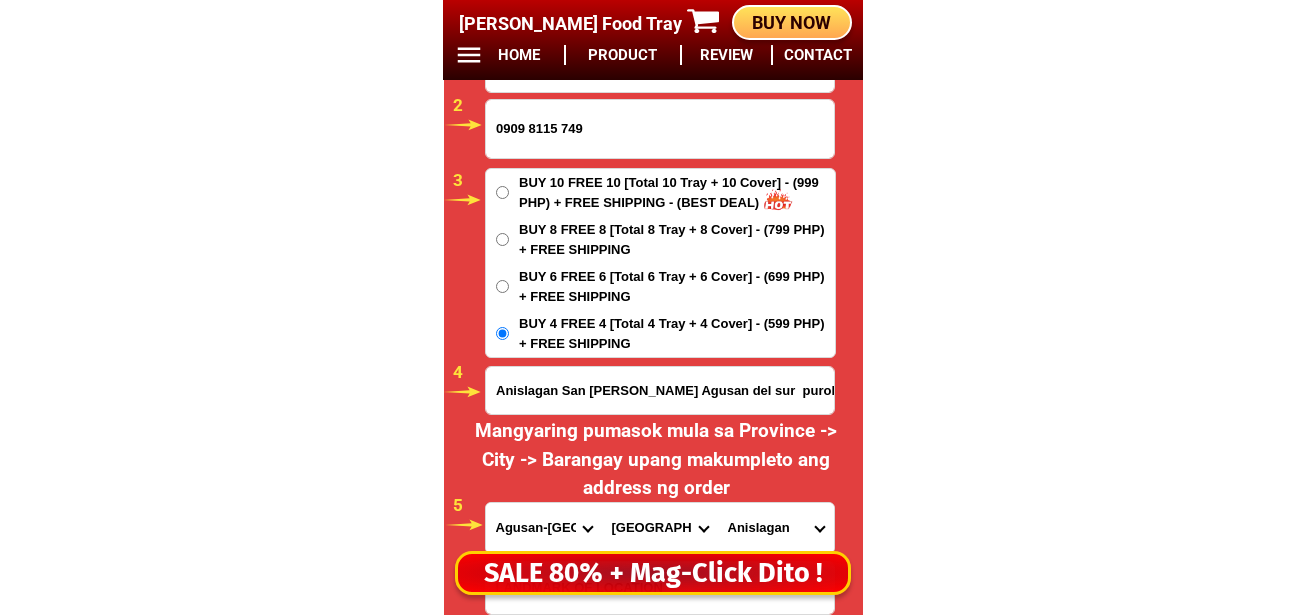 click on "0909 8115 749" at bounding box center [660, 129] 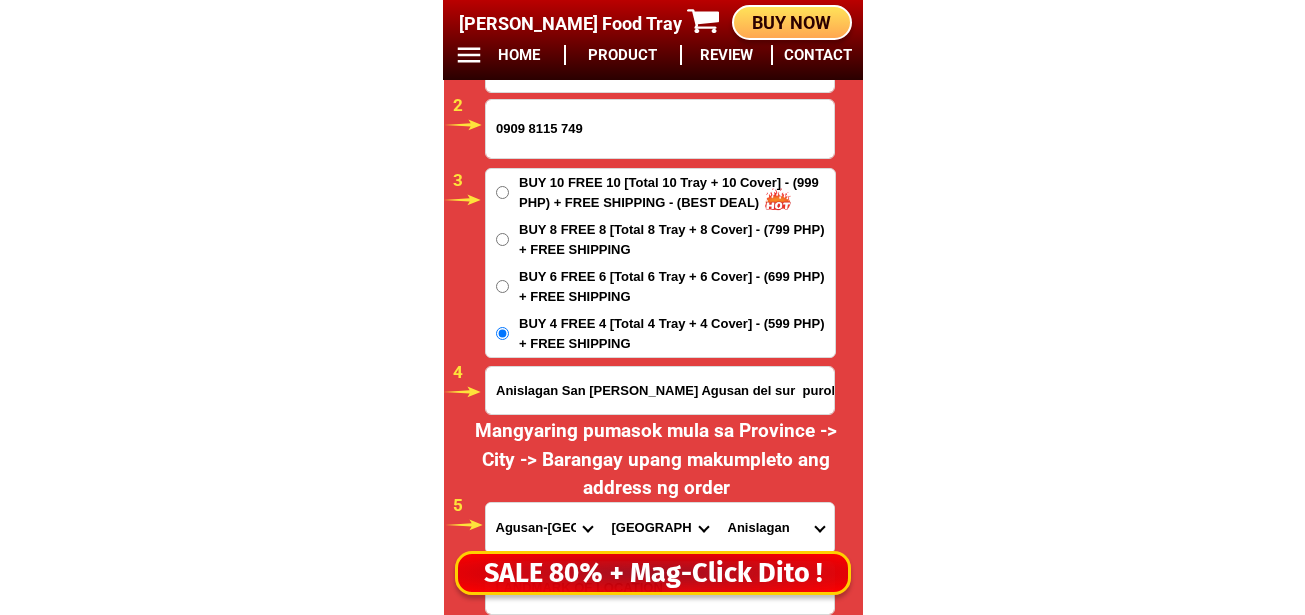 click on "0909 8115 749" at bounding box center (660, 129) 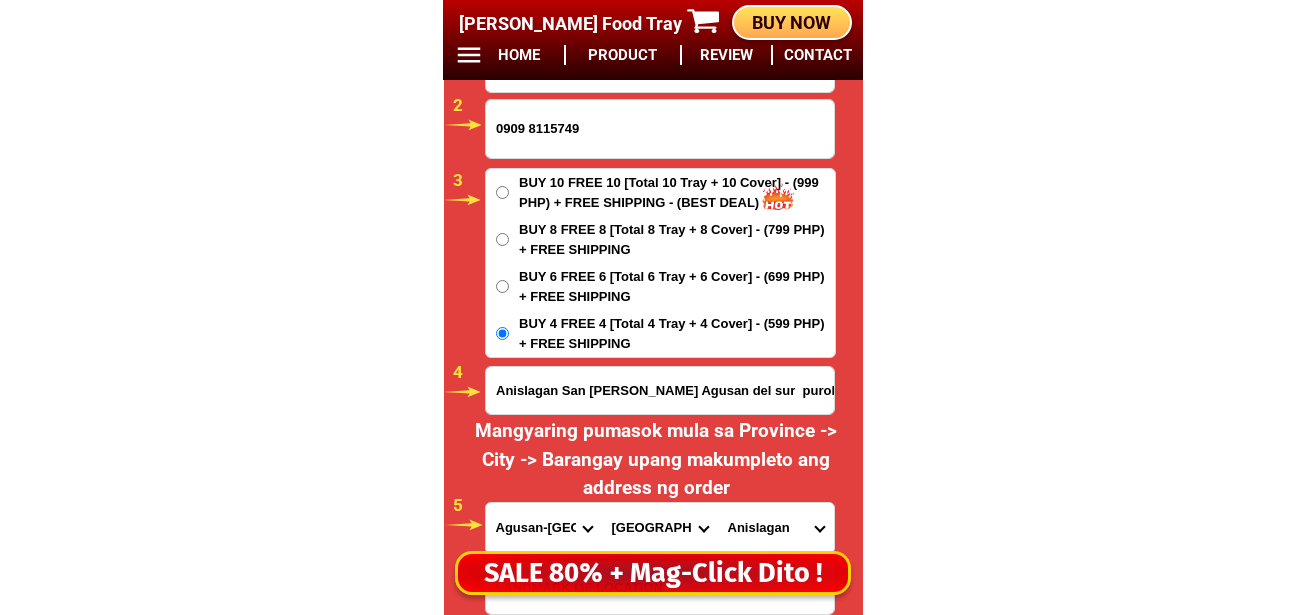 click on "0909 8115749" at bounding box center (660, 129) 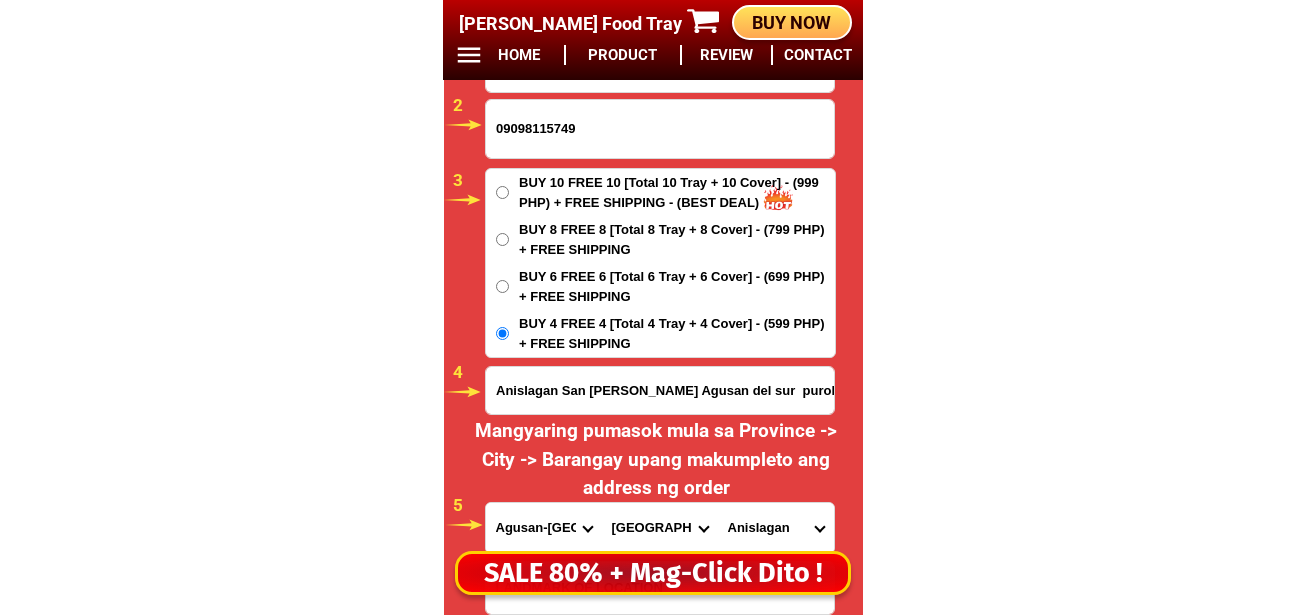 scroll, scrollTop: 16981, scrollLeft: 0, axis: vertical 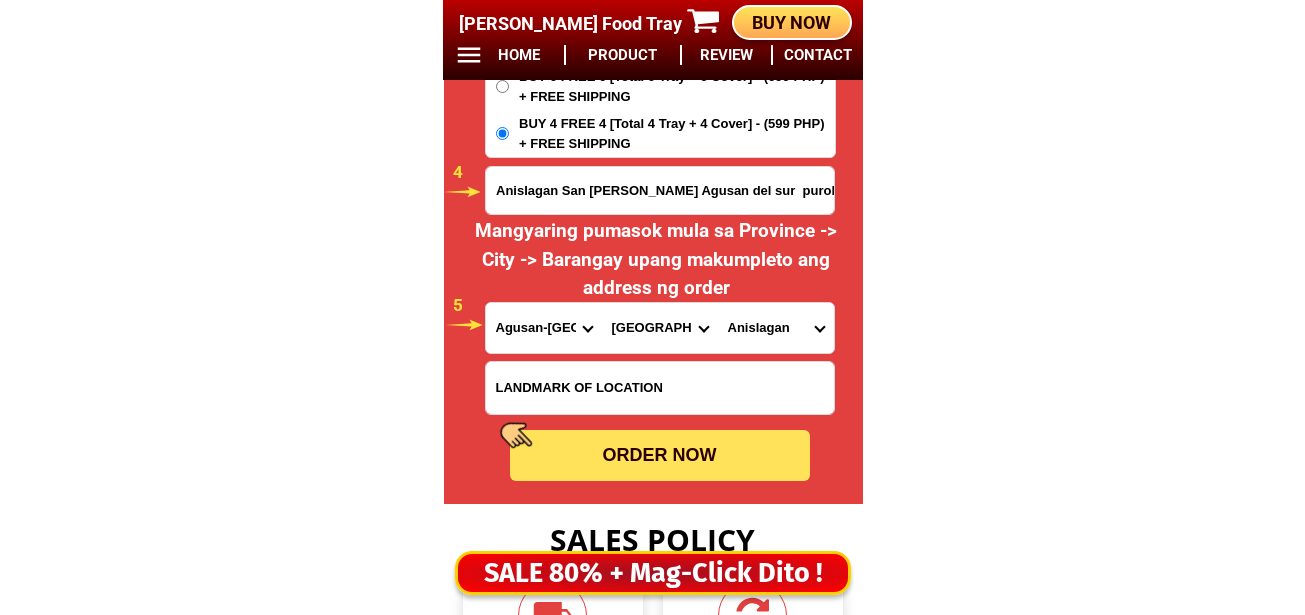 type on "09098115749" 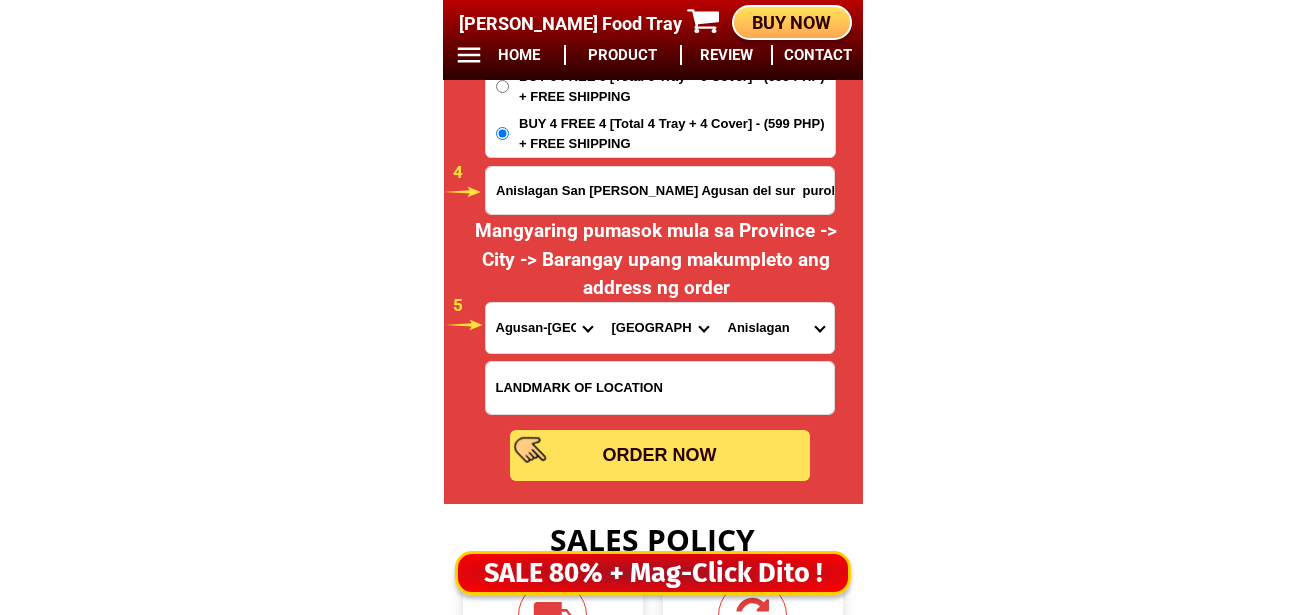 click on "ORDER NOW" at bounding box center (660, 455) 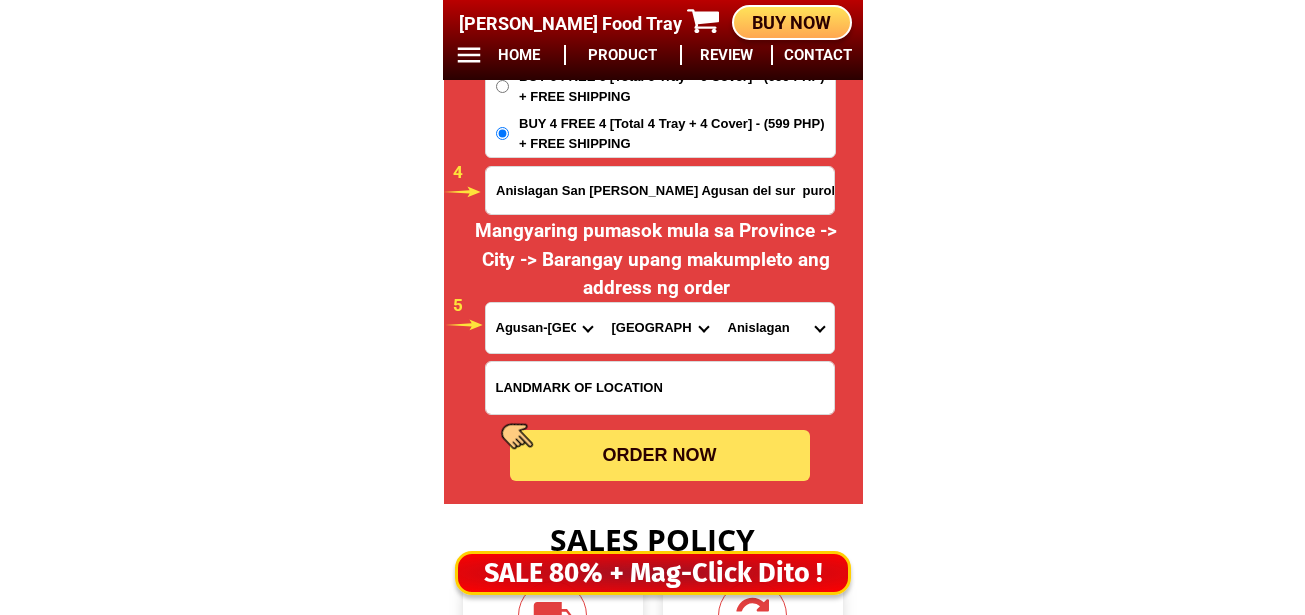 radio on "true" 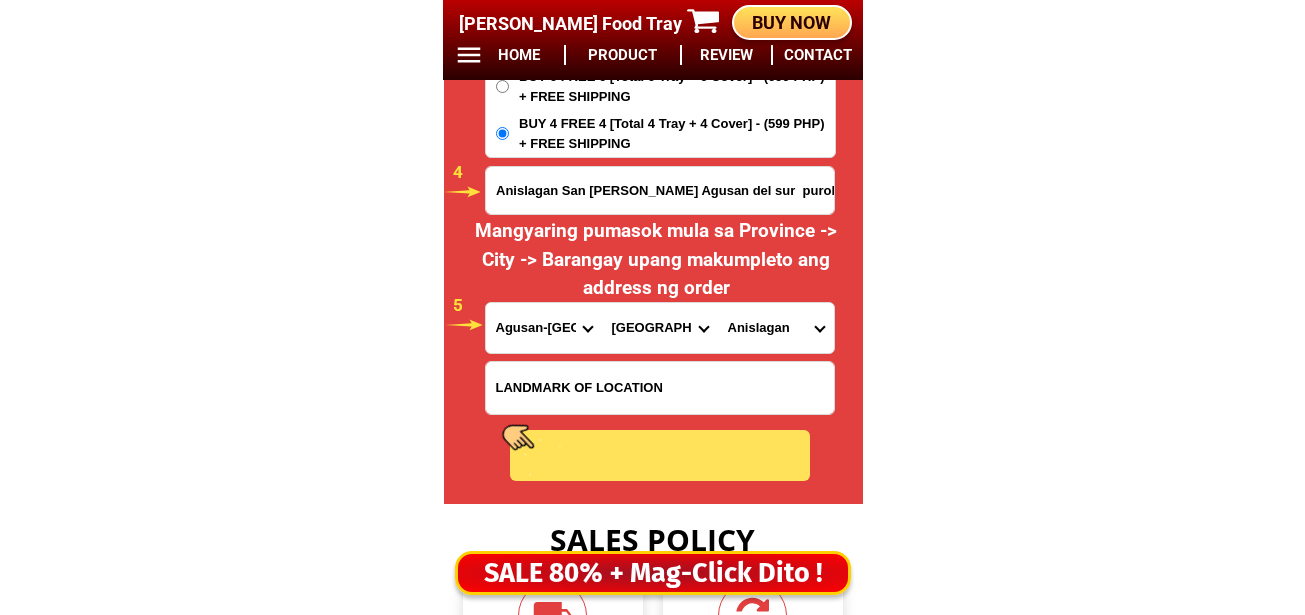 radio on "true" 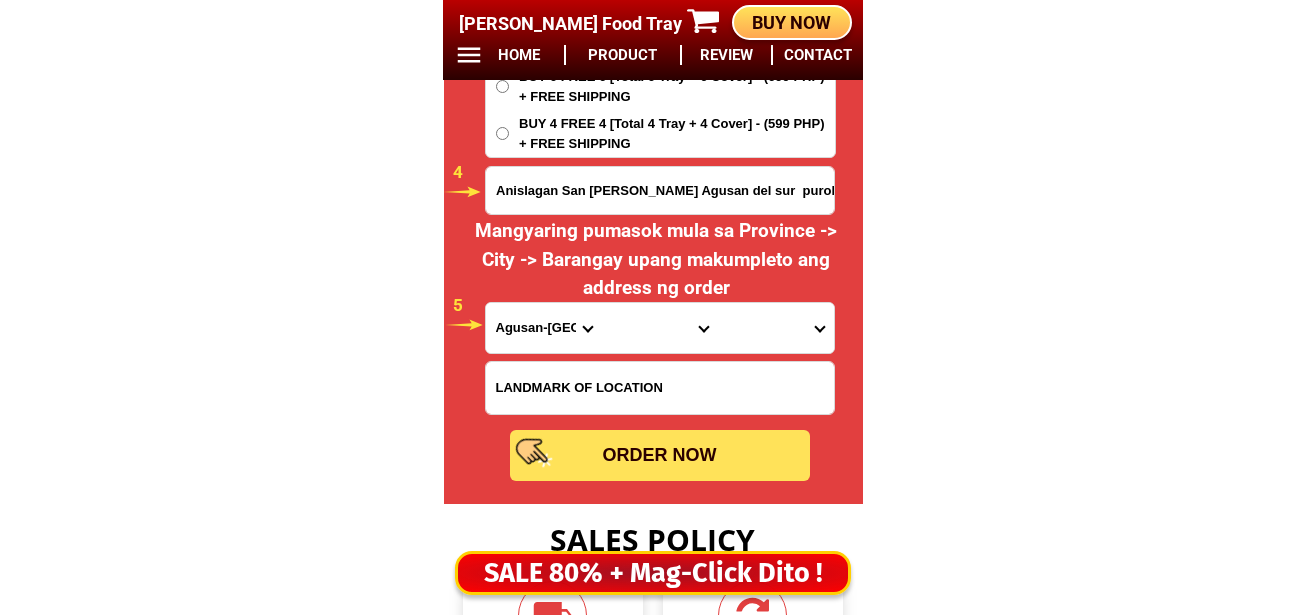 scroll, scrollTop: 16681, scrollLeft: 0, axis: vertical 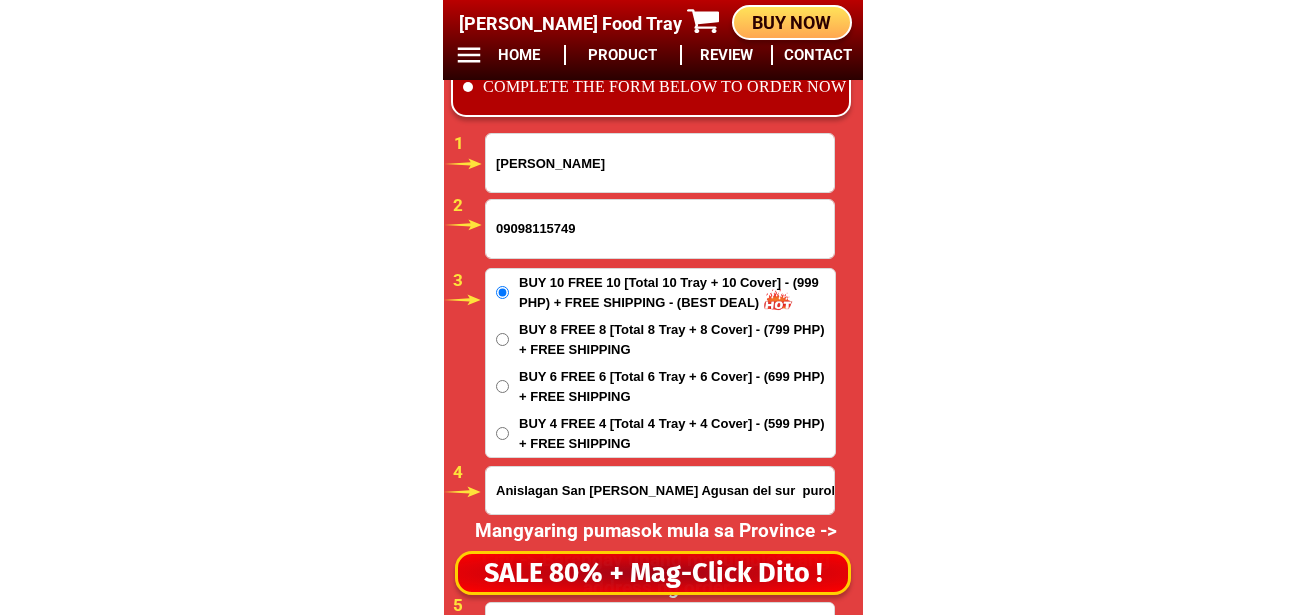 click on "09098115749" at bounding box center (660, 229) 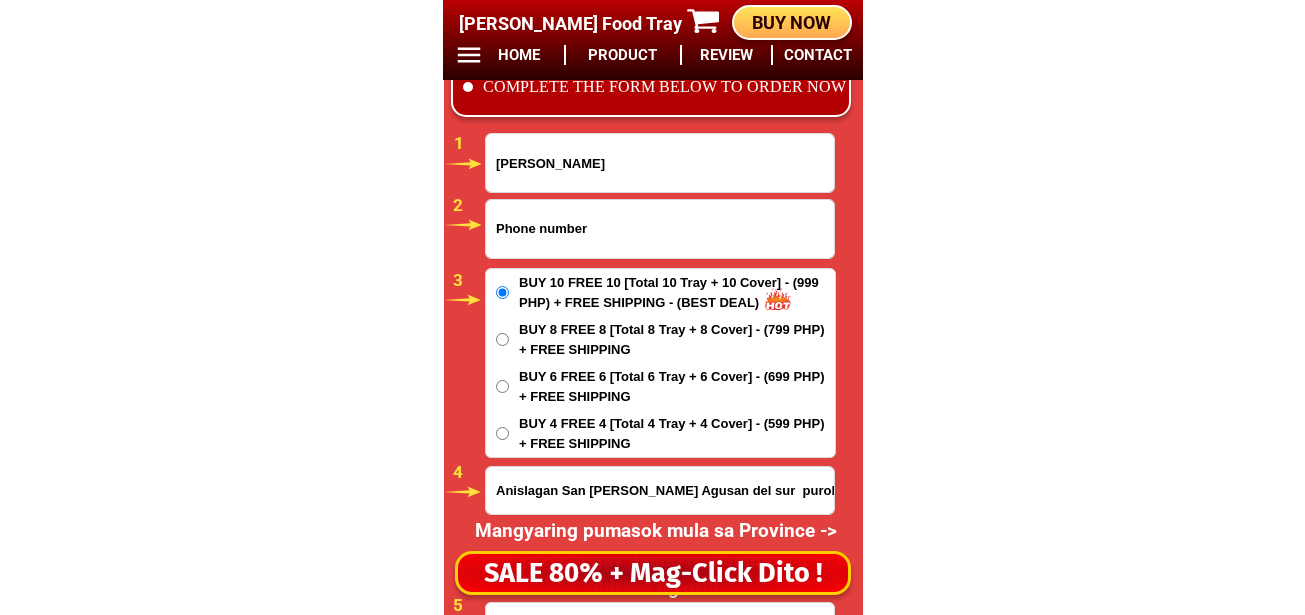 paste on "09478430601" 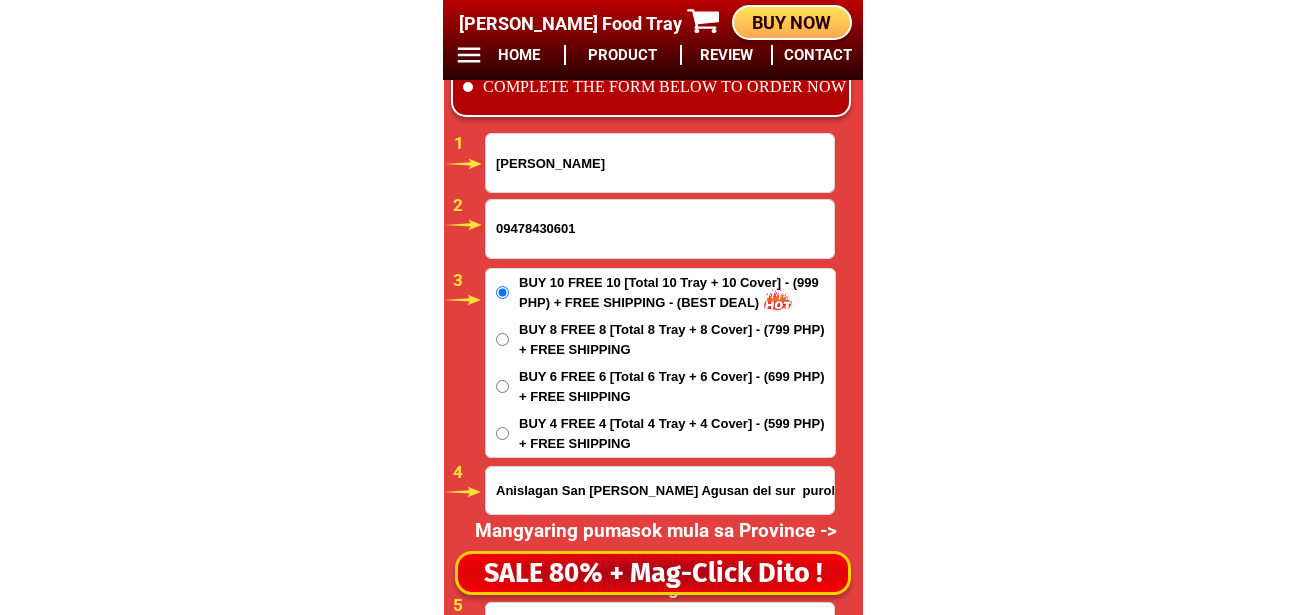 type on "09478430601" 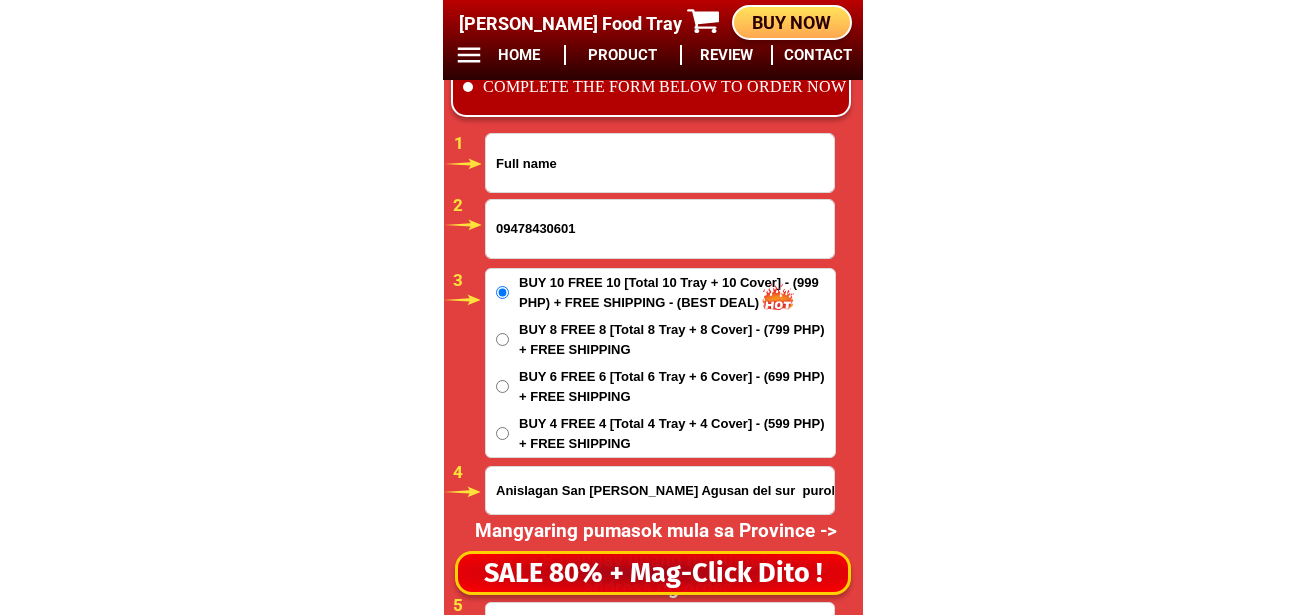 click at bounding box center [660, 163] 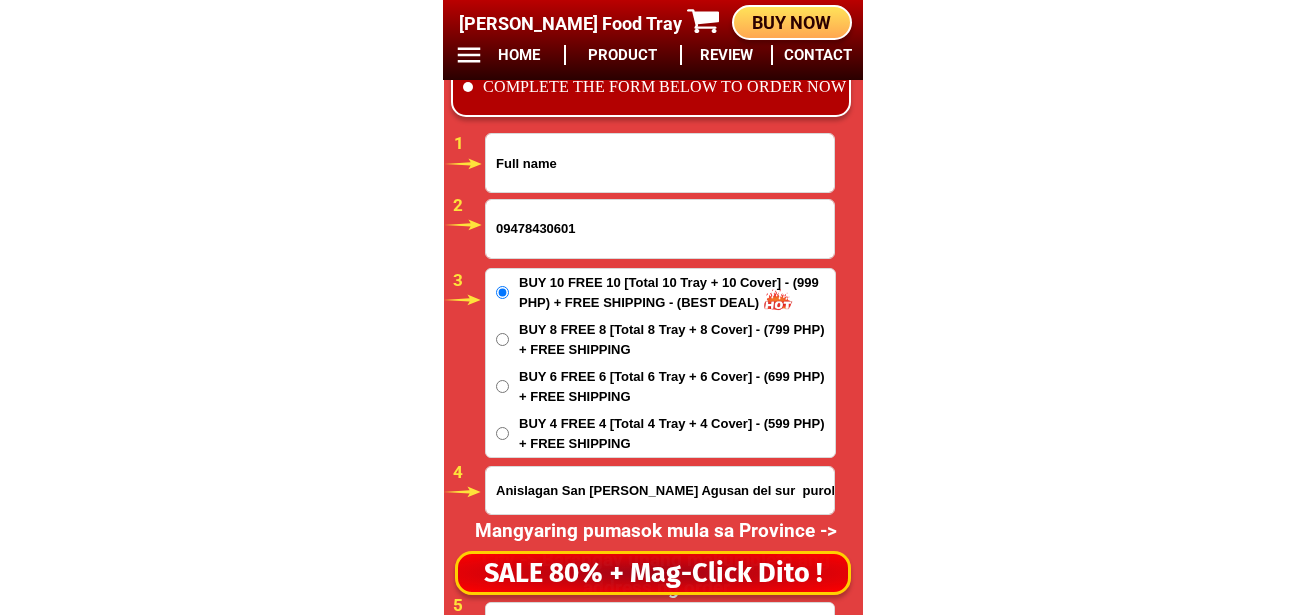 paste on "[PERSON_NAME] Añora" 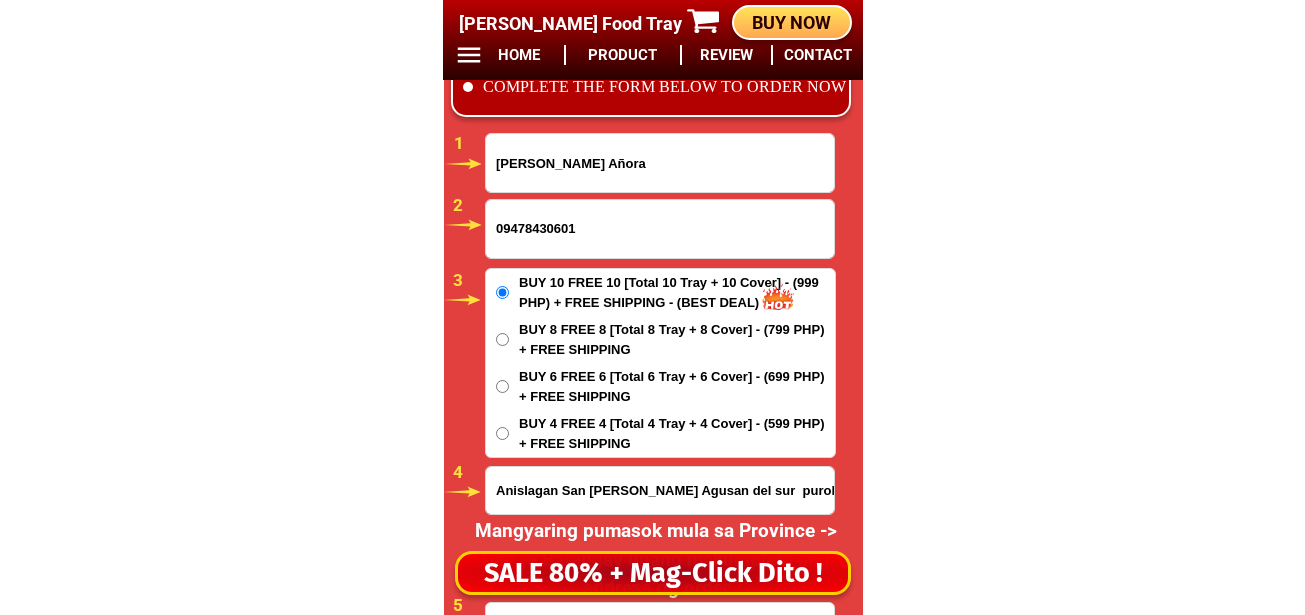 type on "[PERSON_NAME] Añora" 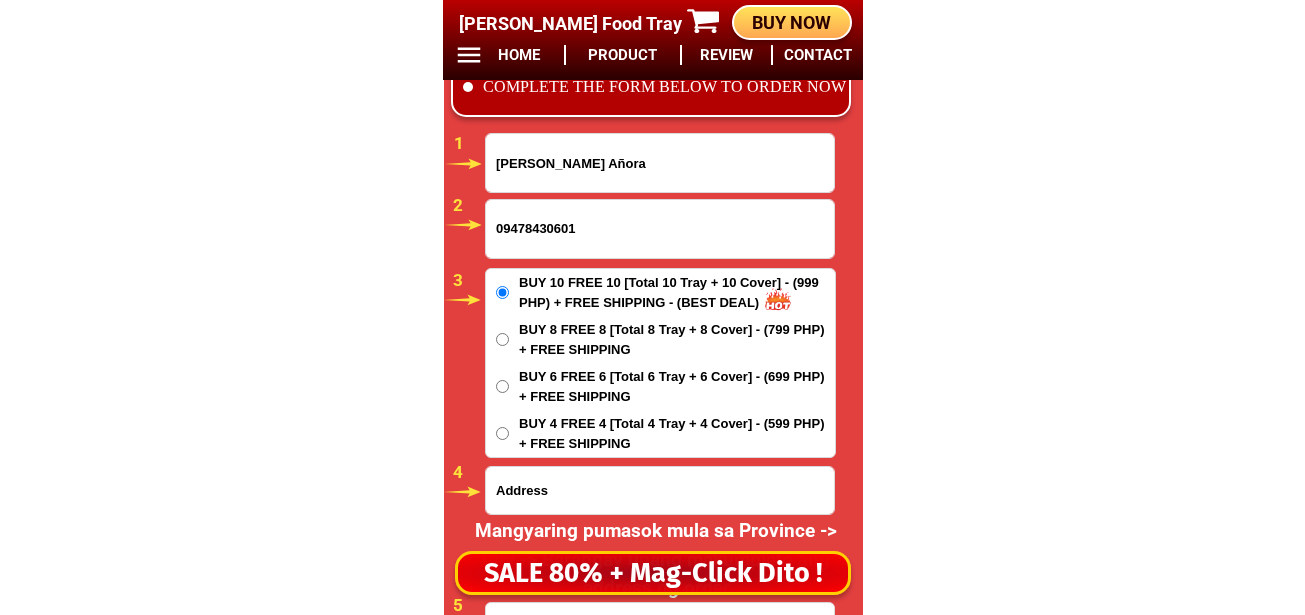 click at bounding box center (660, 490) 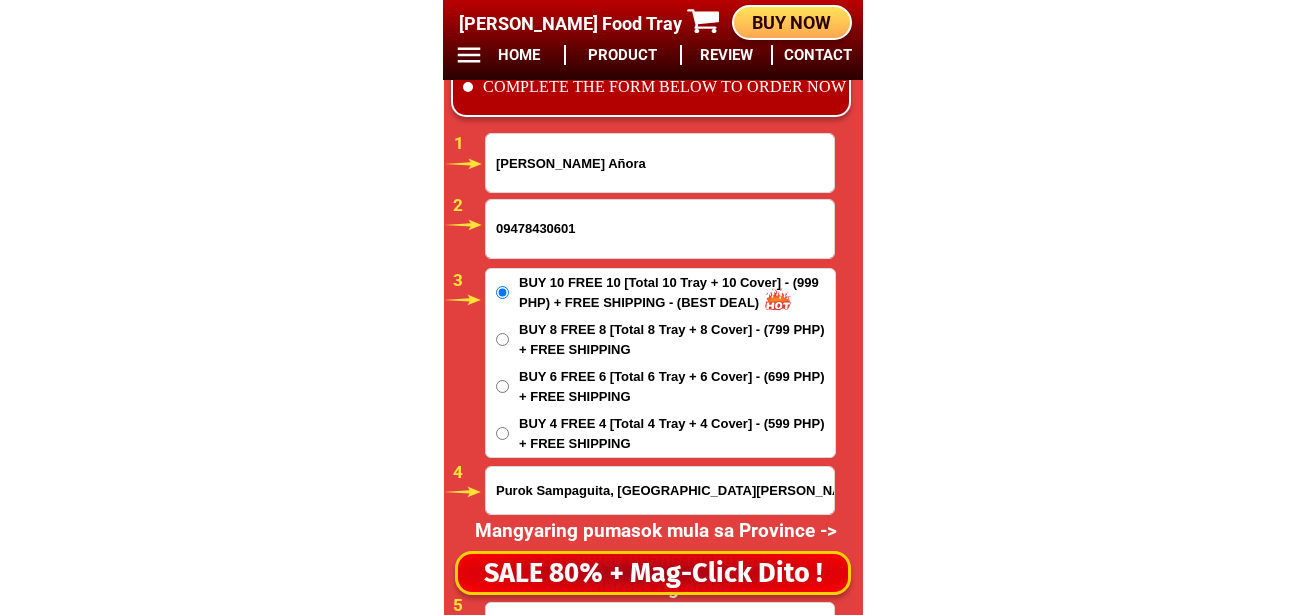 type on "Purok Sampaguita, [GEOGRAPHIC_DATA][PERSON_NAME], [GEOGRAPHIC_DATA], [GEOGRAPHIC_DATA]" 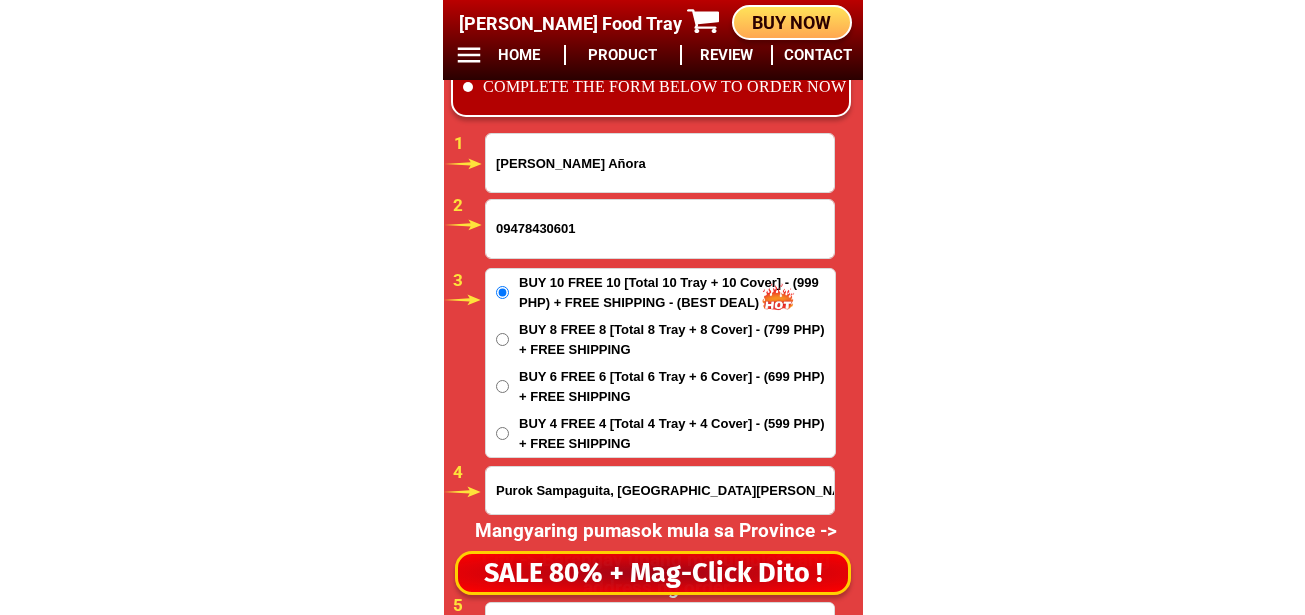 scroll, scrollTop: 17081, scrollLeft: 0, axis: vertical 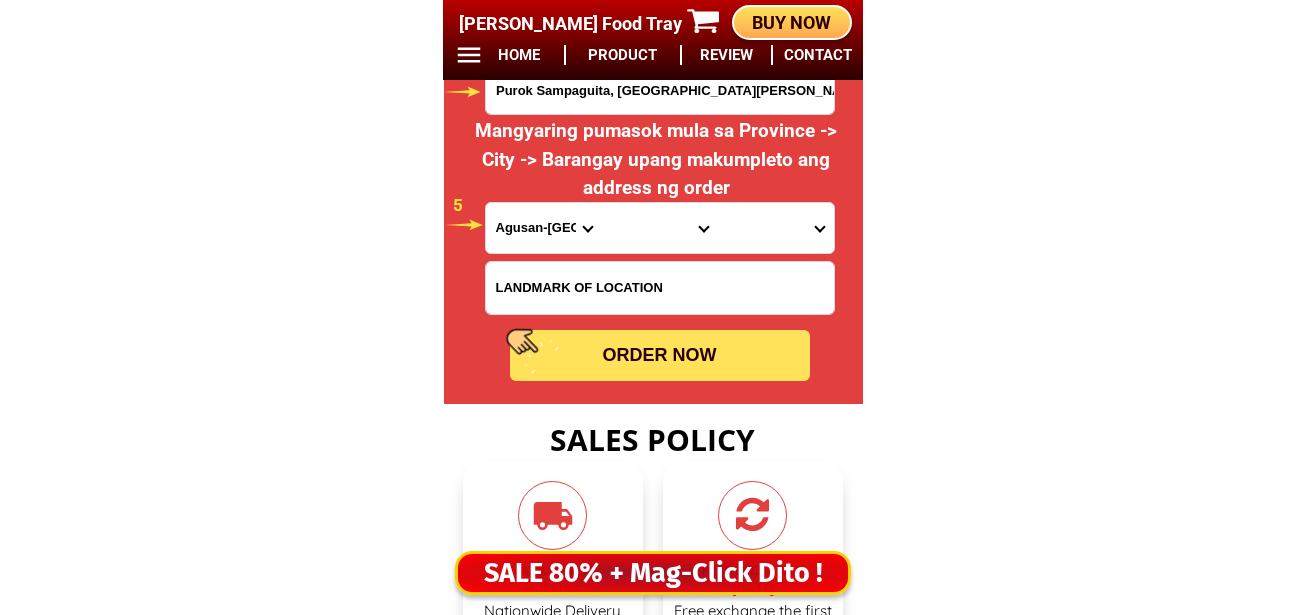 click at bounding box center [660, 288] 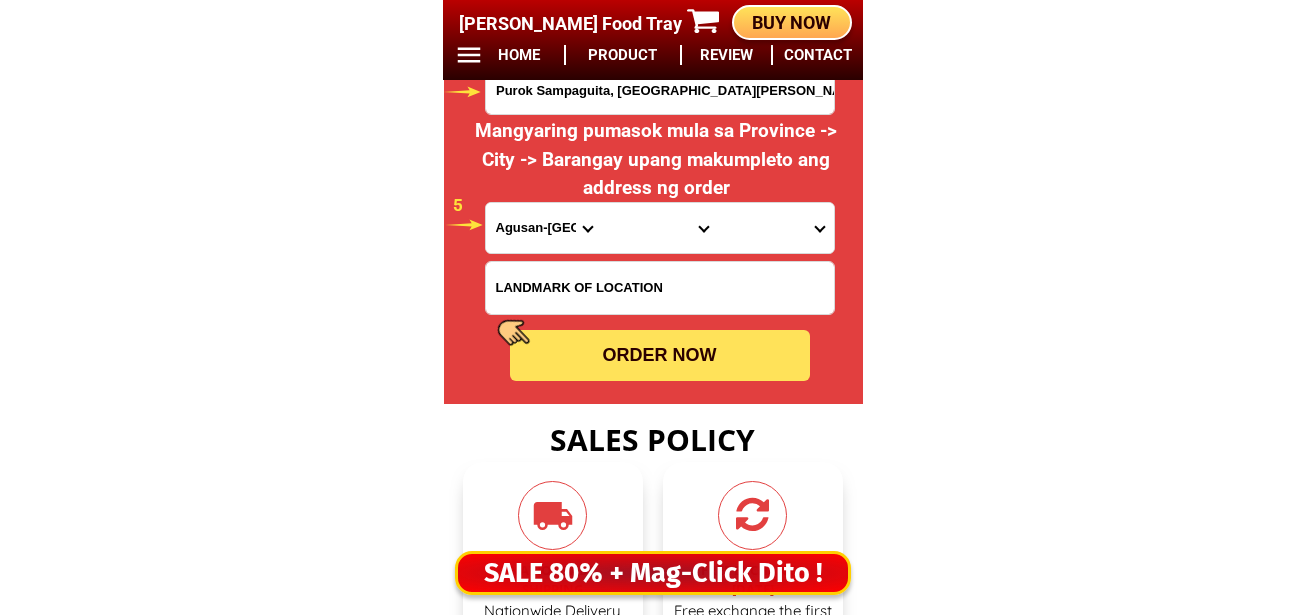 paste on "Likod sa [GEOGRAPHIC_DATA]" 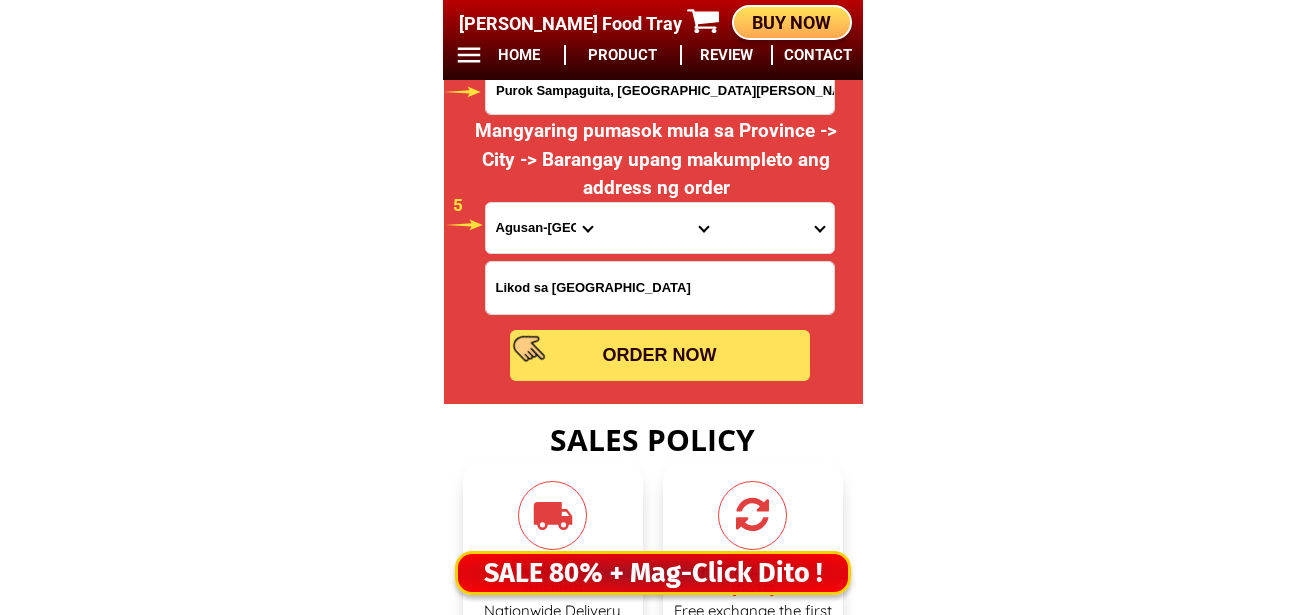 scroll, scrollTop: 16981, scrollLeft: 0, axis: vertical 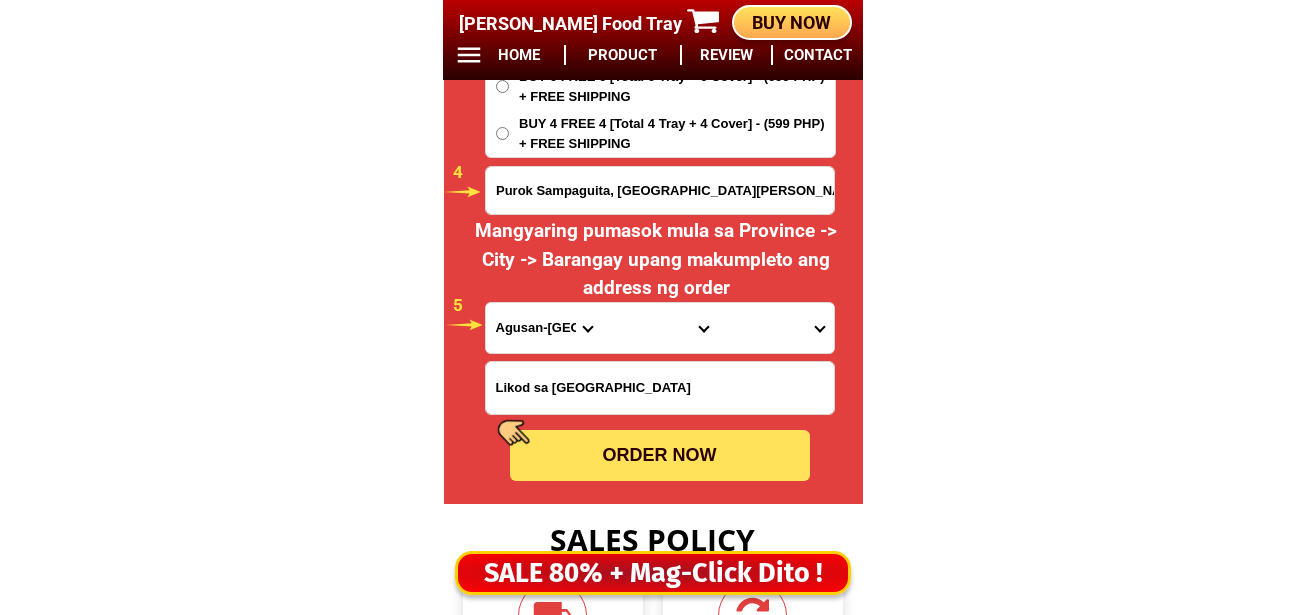 type on "Likod sa [GEOGRAPHIC_DATA]" 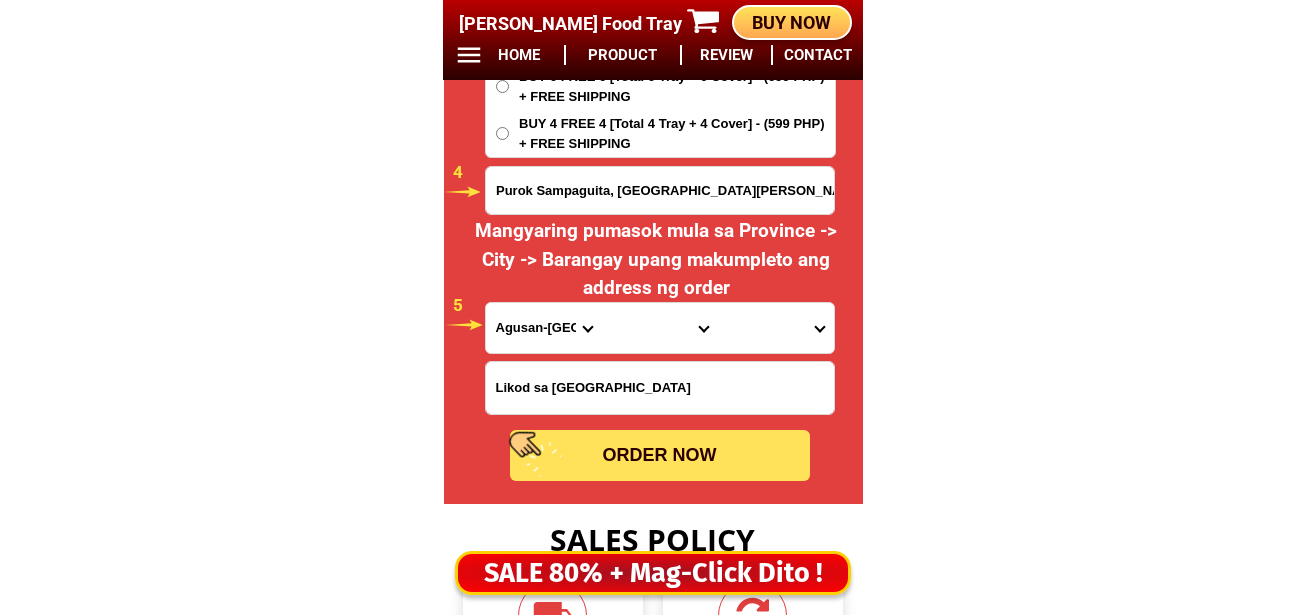 click on "Province [GEOGRAPHIC_DATA] [GEOGRAPHIC_DATA] [GEOGRAPHIC_DATA] [GEOGRAPHIC_DATA] [GEOGRAPHIC_DATA] [GEOGRAPHIC_DATA][PERSON_NAME][GEOGRAPHIC_DATA] [GEOGRAPHIC_DATA] [GEOGRAPHIC_DATA] [GEOGRAPHIC_DATA] [GEOGRAPHIC_DATA] [GEOGRAPHIC_DATA] [GEOGRAPHIC_DATA] [GEOGRAPHIC_DATA] [GEOGRAPHIC_DATA] [GEOGRAPHIC_DATA]-[GEOGRAPHIC_DATA] [GEOGRAPHIC_DATA] [GEOGRAPHIC_DATA] [GEOGRAPHIC_DATA] [GEOGRAPHIC_DATA] [GEOGRAPHIC_DATA] [GEOGRAPHIC_DATA]-de-oro [GEOGRAPHIC_DATA] [GEOGRAPHIC_DATA]-occidental [GEOGRAPHIC_DATA] [GEOGRAPHIC_DATA] Eastern-[GEOGRAPHIC_DATA] [GEOGRAPHIC_DATA] [GEOGRAPHIC_DATA] [GEOGRAPHIC_DATA]-norte [GEOGRAPHIC_DATA]-[GEOGRAPHIC_DATA] [GEOGRAPHIC_DATA] [GEOGRAPHIC_DATA] [GEOGRAPHIC_DATA] [GEOGRAPHIC_DATA] [GEOGRAPHIC_DATA] [GEOGRAPHIC_DATA] [GEOGRAPHIC_DATA] [GEOGRAPHIC_DATA] Metro-[GEOGRAPHIC_DATA] [GEOGRAPHIC_DATA]-[GEOGRAPHIC_DATA]-[GEOGRAPHIC_DATA]-province [GEOGRAPHIC_DATA]-[GEOGRAPHIC_DATA]-oriental [GEOGRAPHIC_DATA] [GEOGRAPHIC_DATA] [GEOGRAPHIC_DATA]-[GEOGRAPHIC_DATA]-[GEOGRAPHIC_DATA] [GEOGRAPHIC_DATA] [GEOGRAPHIC_DATA] [GEOGRAPHIC_DATA] [GEOGRAPHIC_DATA] [GEOGRAPHIC_DATA][PERSON_NAME][GEOGRAPHIC_DATA] [GEOGRAPHIC_DATA] [GEOGRAPHIC_DATA] [GEOGRAPHIC_DATA] [GEOGRAPHIC_DATA] [GEOGRAPHIC_DATA]-[GEOGRAPHIC_DATA]-[GEOGRAPHIC_DATA]-[GEOGRAPHIC_DATA] [GEOGRAPHIC_DATA] [GEOGRAPHIC_DATA]-[GEOGRAPHIC_DATA]-[GEOGRAPHIC_DATA] [GEOGRAPHIC_DATA] [GEOGRAPHIC_DATA] [GEOGRAPHIC_DATA]" at bounding box center (544, 328) 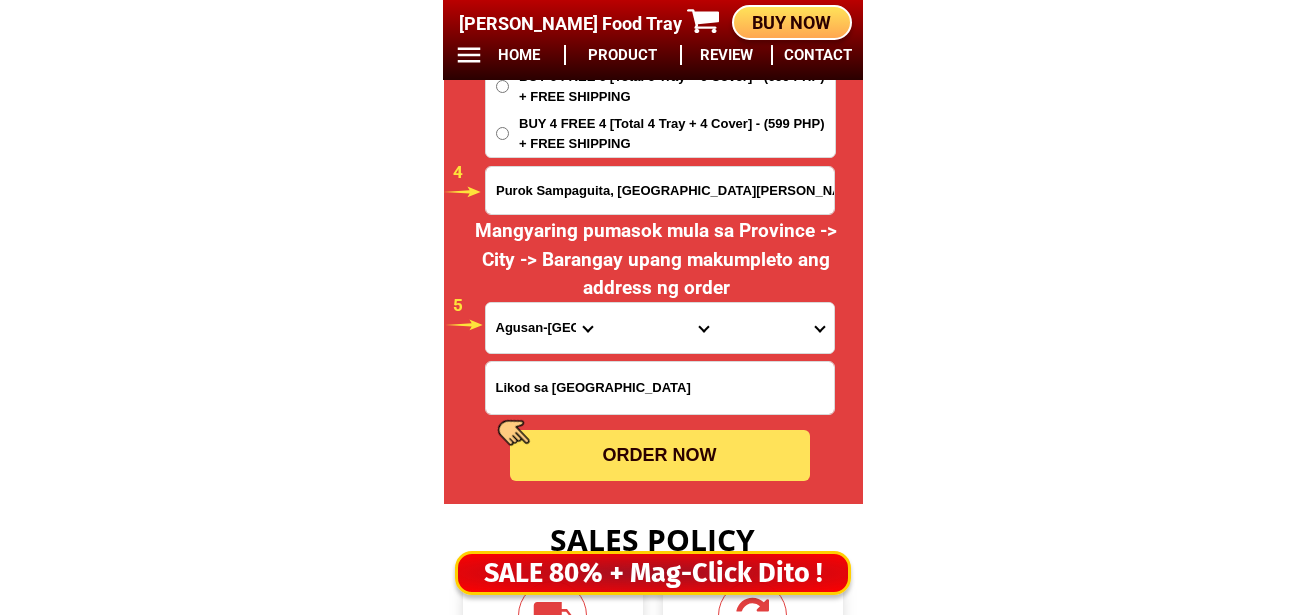 select on "63_976" 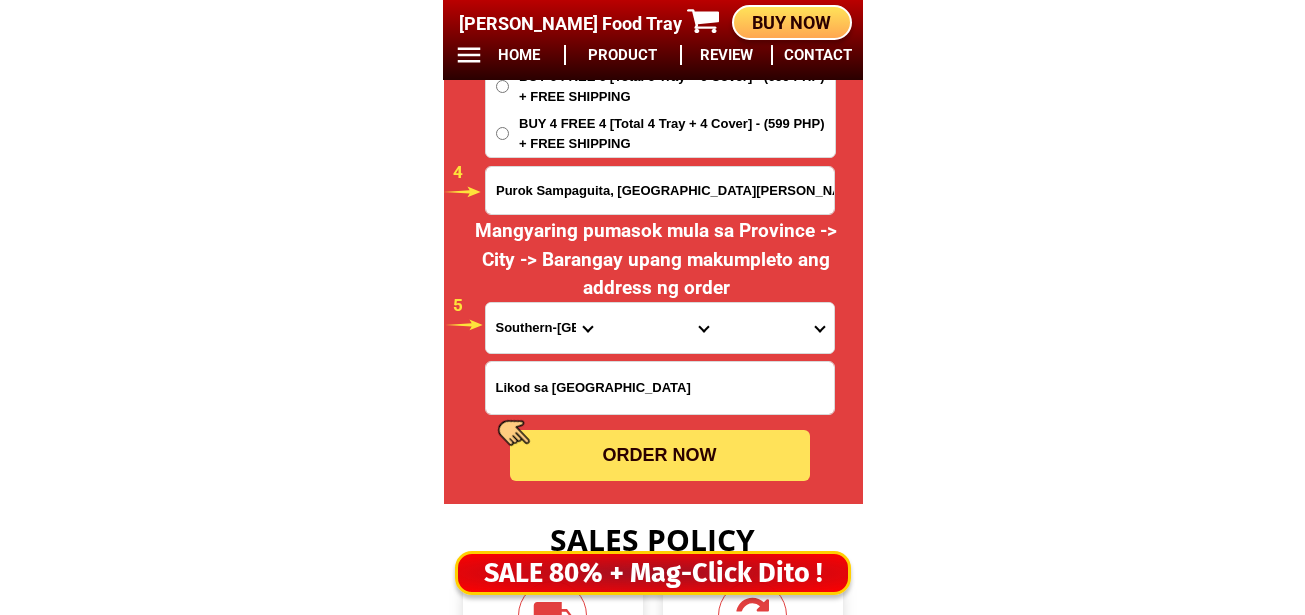 click on "Province [GEOGRAPHIC_DATA] [GEOGRAPHIC_DATA] [GEOGRAPHIC_DATA] [GEOGRAPHIC_DATA] [GEOGRAPHIC_DATA] [GEOGRAPHIC_DATA][PERSON_NAME][GEOGRAPHIC_DATA] [GEOGRAPHIC_DATA] [GEOGRAPHIC_DATA] [GEOGRAPHIC_DATA] [GEOGRAPHIC_DATA] [GEOGRAPHIC_DATA] [GEOGRAPHIC_DATA] [GEOGRAPHIC_DATA] [GEOGRAPHIC_DATA] [GEOGRAPHIC_DATA]-[GEOGRAPHIC_DATA] [GEOGRAPHIC_DATA] [GEOGRAPHIC_DATA] [GEOGRAPHIC_DATA] [GEOGRAPHIC_DATA] [GEOGRAPHIC_DATA] [GEOGRAPHIC_DATA]-de-oro [GEOGRAPHIC_DATA] [GEOGRAPHIC_DATA]-occidental [GEOGRAPHIC_DATA] [GEOGRAPHIC_DATA] Eastern-[GEOGRAPHIC_DATA] [GEOGRAPHIC_DATA] [GEOGRAPHIC_DATA] [GEOGRAPHIC_DATA]-norte [GEOGRAPHIC_DATA]-[GEOGRAPHIC_DATA] [GEOGRAPHIC_DATA] [GEOGRAPHIC_DATA] [GEOGRAPHIC_DATA] [GEOGRAPHIC_DATA] [GEOGRAPHIC_DATA] [GEOGRAPHIC_DATA] [GEOGRAPHIC_DATA] [GEOGRAPHIC_DATA] Metro-[GEOGRAPHIC_DATA] [GEOGRAPHIC_DATA]-[GEOGRAPHIC_DATA]-[GEOGRAPHIC_DATA]-province [GEOGRAPHIC_DATA]-[GEOGRAPHIC_DATA]-oriental [GEOGRAPHIC_DATA] [GEOGRAPHIC_DATA] [GEOGRAPHIC_DATA]-[GEOGRAPHIC_DATA]-[GEOGRAPHIC_DATA] [GEOGRAPHIC_DATA] [GEOGRAPHIC_DATA] [GEOGRAPHIC_DATA] [GEOGRAPHIC_DATA] [GEOGRAPHIC_DATA][PERSON_NAME][GEOGRAPHIC_DATA] [GEOGRAPHIC_DATA] [GEOGRAPHIC_DATA] [GEOGRAPHIC_DATA] [GEOGRAPHIC_DATA] [GEOGRAPHIC_DATA]-[GEOGRAPHIC_DATA]-[GEOGRAPHIC_DATA]-[GEOGRAPHIC_DATA] [GEOGRAPHIC_DATA] [GEOGRAPHIC_DATA]-[GEOGRAPHIC_DATA]-[GEOGRAPHIC_DATA] [GEOGRAPHIC_DATA] [GEOGRAPHIC_DATA] [GEOGRAPHIC_DATA]" at bounding box center [544, 328] 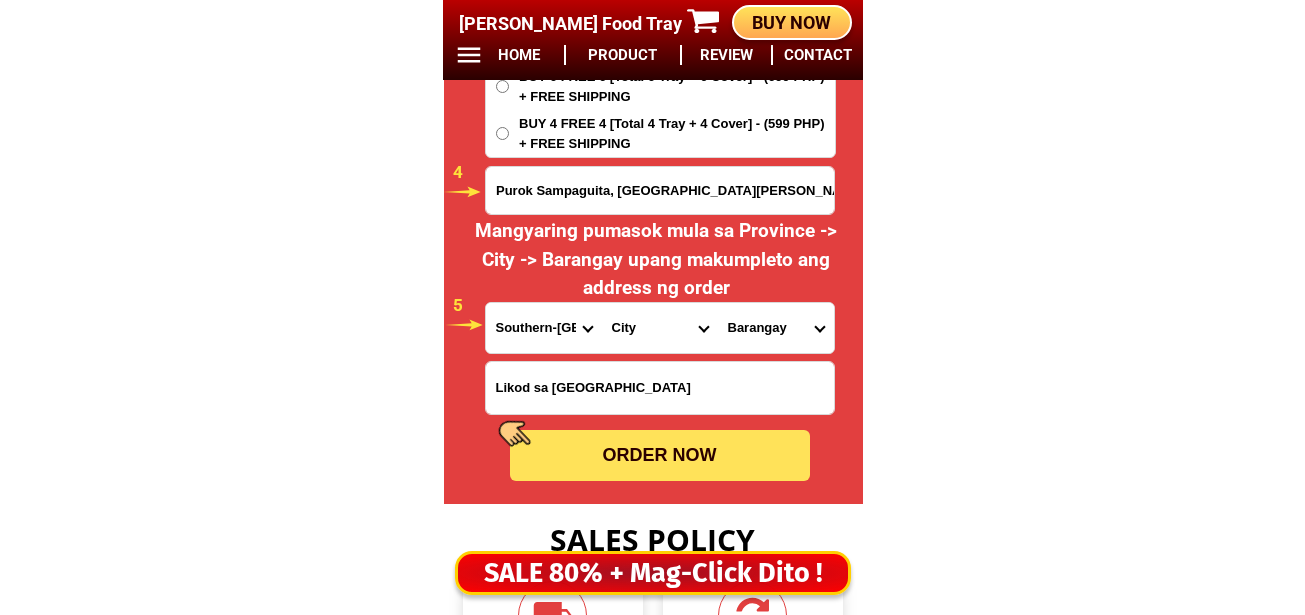 click on "City Anahawan Hinunangan [PERSON_NAME][GEOGRAPHIC_DATA][GEOGRAPHIC_DATA] Maasin-city [GEOGRAPHIC_DATA][PERSON_NAME] San-[PERSON_NAME] Southern-[GEOGRAPHIC_DATA]-[GEOGRAPHIC_DATA]-[GEOGRAPHIC_DATA]-[GEOGRAPHIC_DATA]-[GEOGRAPHIC_DATA]-[GEOGRAPHIC_DATA]-[GEOGRAPHIC_DATA]-[GEOGRAPHIC_DATA] Southern-[GEOGRAPHIC_DATA]-[GEOGRAPHIC_DATA]-[GEOGRAPHIC_DATA] Southern-[GEOGRAPHIC_DATA]-[GEOGRAPHIC_DATA] Southern-[GEOGRAPHIC_DATA]-[GEOGRAPHIC_DATA]-[PERSON_NAME][GEOGRAPHIC_DATA]-[GEOGRAPHIC_DATA]-[GEOGRAPHIC_DATA] [PERSON_NAME]" at bounding box center (660, 328) 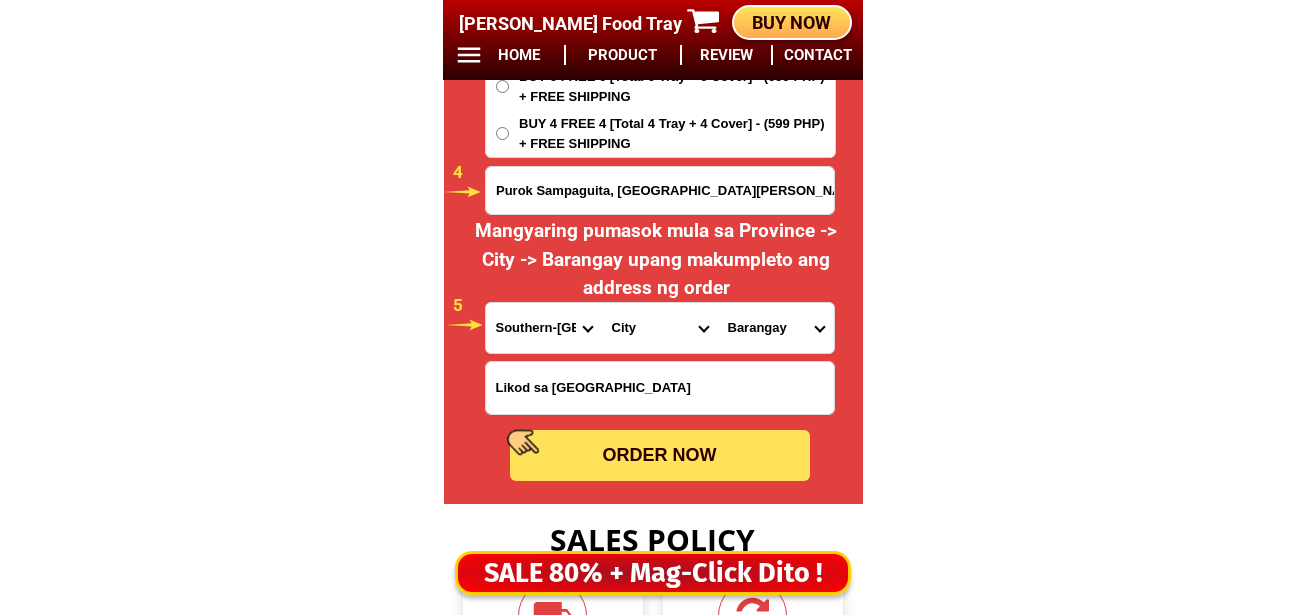 select on "63_9762133" 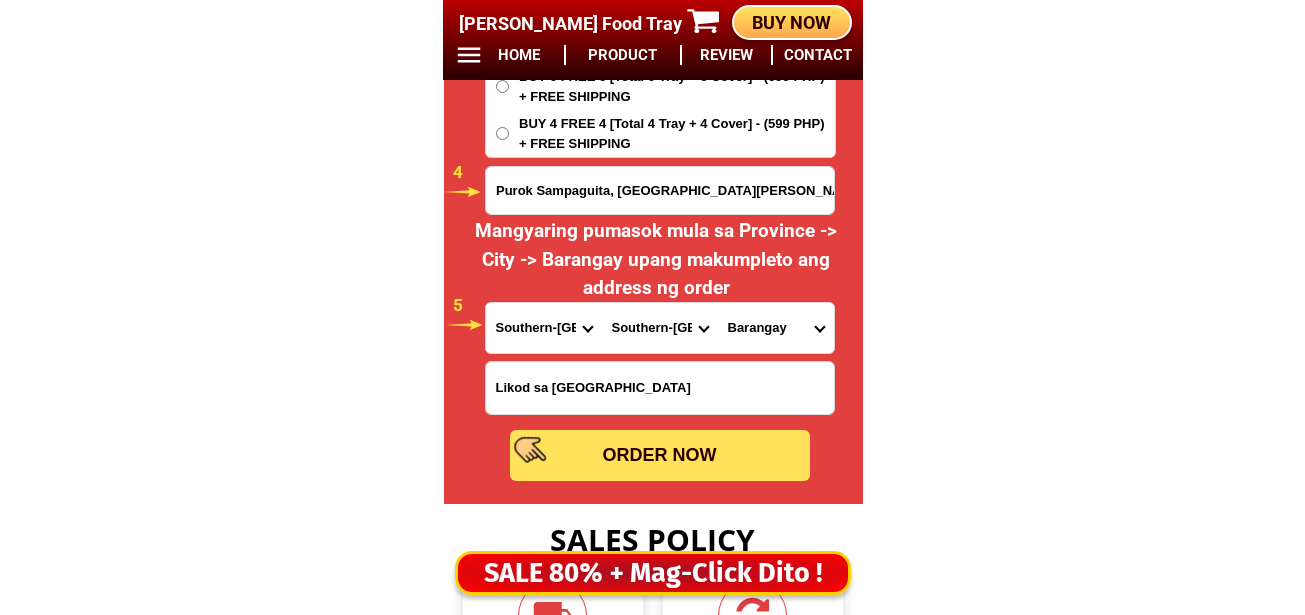 click on "City Anahawan Hinunangan [PERSON_NAME][GEOGRAPHIC_DATA][GEOGRAPHIC_DATA] Maasin-city [GEOGRAPHIC_DATA][PERSON_NAME] San-[PERSON_NAME] Southern-[GEOGRAPHIC_DATA]-[GEOGRAPHIC_DATA]-[GEOGRAPHIC_DATA]-[GEOGRAPHIC_DATA]-[GEOGRAPHIC_DATA]-[GEOGRAPHIC_DATA]-[GEOGRAPHIC_DATA]-[GEOGRAPHIC_DATA] Southern-[GEOGRAPHIC_DATA]-[GEOGRAPHIC_DATA]-[GEOGRAPHIC_DATA] Southern-[GEOGRAPHIC_DATA]-[GEOGRAPHIC_DATA] Southern-[GEOGRAPHIC_DATA]-[GEOGRAPHIC_DATA]-[PERSON_NAME][GEOGRAPHIC_DATA]-[GEOGRAPHIC_DATA]-[GEOGRAPHIC_DATA] [PERSON_NAME]" at bounding box center (660, 328) 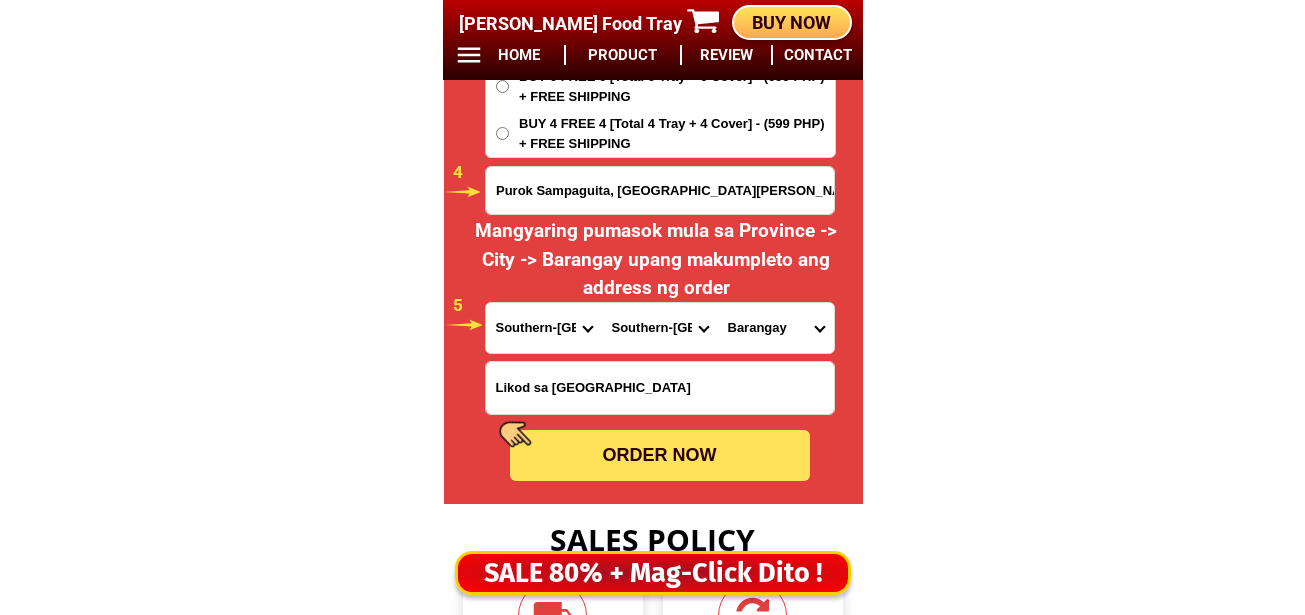 drag, startPoint x: 765, startPoint y: 318, endPoint x: 762, endPoint y: 307, distance: 11.401754 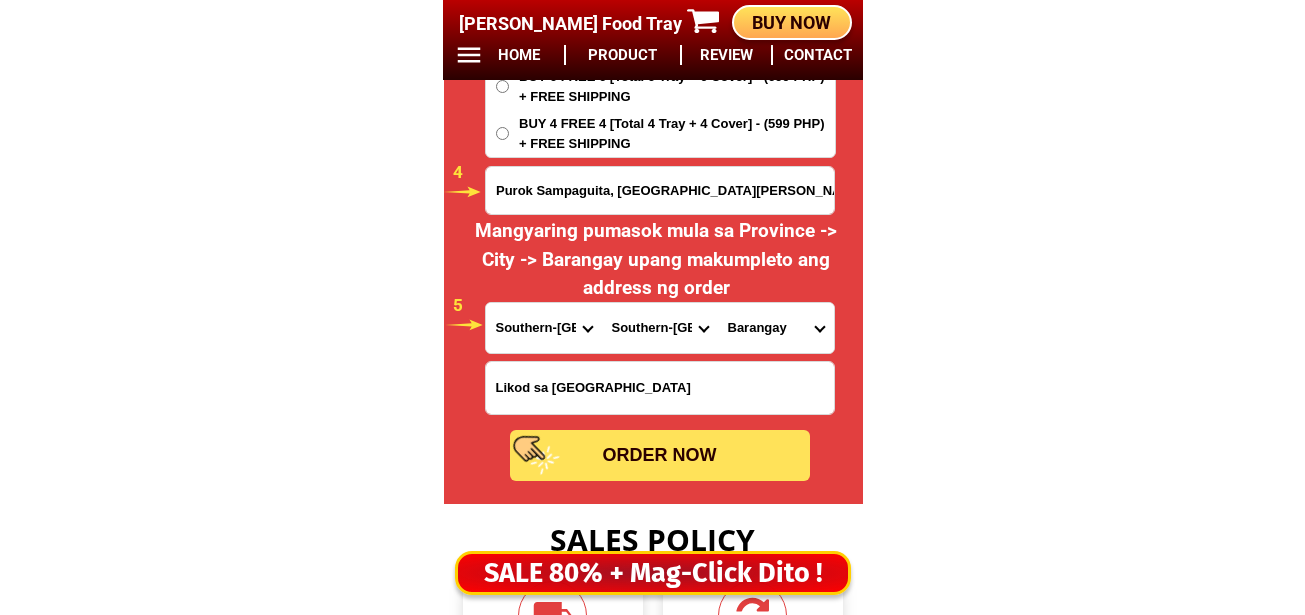 click on "Barangay [PERSON_NAME][GEOGRAPHIC_DATA] gamay Cabadbaran [PERSON_NAME] Dagsa Hibod-hibod Hindangan Hipantag [PERSON_NAME] Kanangkaan Kauswagan La [PERSON_NAME] Libas [PERSON_NAME]-an Mabicay Mac Magatas Mahayahay [PERSON_NAME][GEOGRAPHIC_DATA] [GEOGRAPHIC_DATA] [GEOGRAPHIC_DATA] [PERSON_NAME][GEOGRAPHIC_DATA] [PERSON_NAME] [GEOGRAPHIC_DATA] [GEOGRAPHIC_DATA][PERSON_NAME] [GEOGRAPHIC_DATA][PERSON_NAME][PERSON_NAME] ([GEOGRAPHIC_DATA]) [DATE][GEOGRAPHIC_DATA][PERSON_NAME][PERSON_NAME][PERSON_NAME] [GEOGRAPHIC_DATA][PERSON_NAME][PERSON_NAME] i (pob.) Zone ii (pob.) Zone iii (pob.) Zone iv (pob.) Zone v (pob.)" at bounding box center (776, 328) 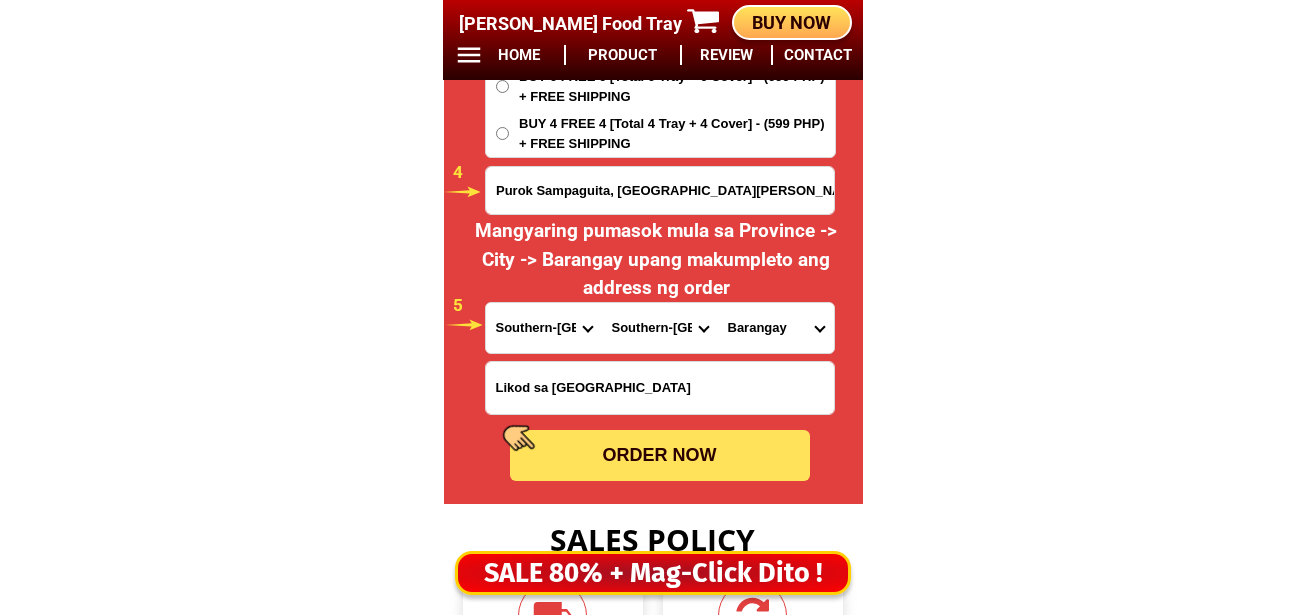 select on "63_97621331695" 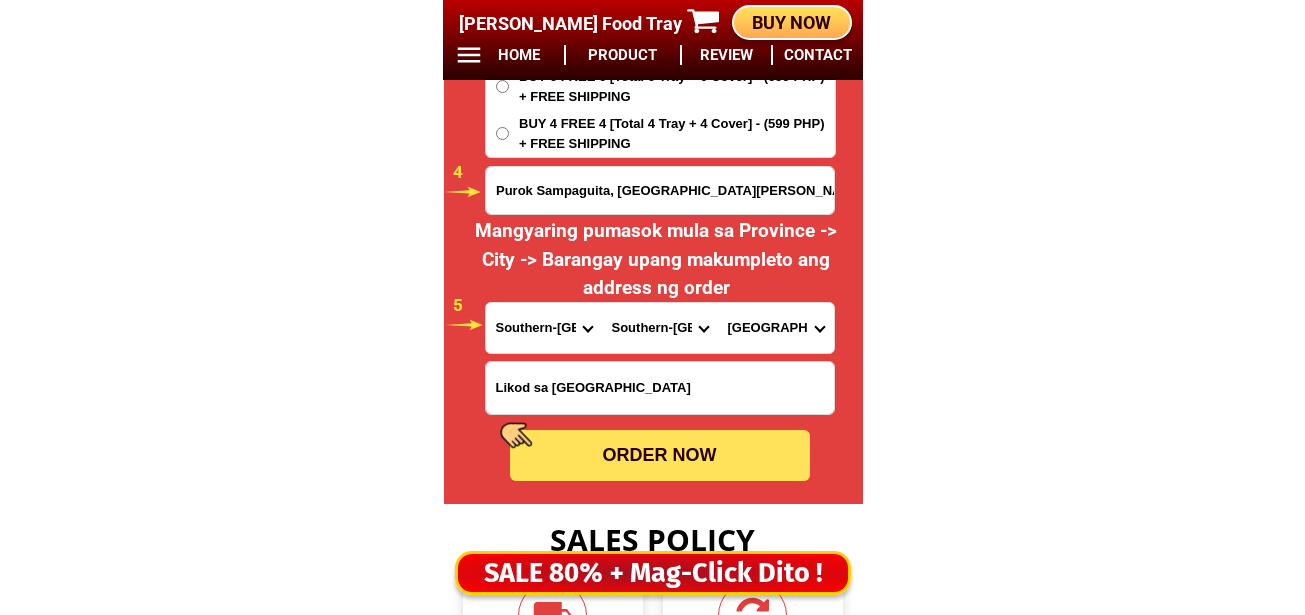 click on "Barangay [PERSON_NAME][GEOGRAPHIC_DATA] gamay Cabadbaran [PERSON_NAME] Dagsa Hibod-hibod Hindangan Hipantag [PERSON_NAME] Kanangkaan Kauswagan La [PERSON_NAME] Libas [PERSON_NAME]-an Mabicay Mac Magatas Mahayahay [PERSON_NAME][GEOGRAPHIC_DATA] [GEOGRAPHIC_DATA] [GEOGRAPHIC_DATA] [PERSON_NAME][GEOGRAPHIC_DATA] [PERSON_NAME] [GEOGRAPHIC_DATA] [GEOGRAPHIC_DATA][PERSON_NAME] [GEOGRAPHIC_DATA][PERSON_NAME][PERSON_NAME] ([GEOGRAPHIC_DATA]) [DATE][GEOGRAPHIC_DATA][PERSON_NAME][PERSON_NAME][PERSON_NAME] [GEOGRAPHIC_DATA][PERSON_NAME][PERSON_NAME] i (pob.) Zone ii (pob.) Zone iii (pob.) Zone iv (pob.) Zone v (pob.)" at bounding box center (776, 328) 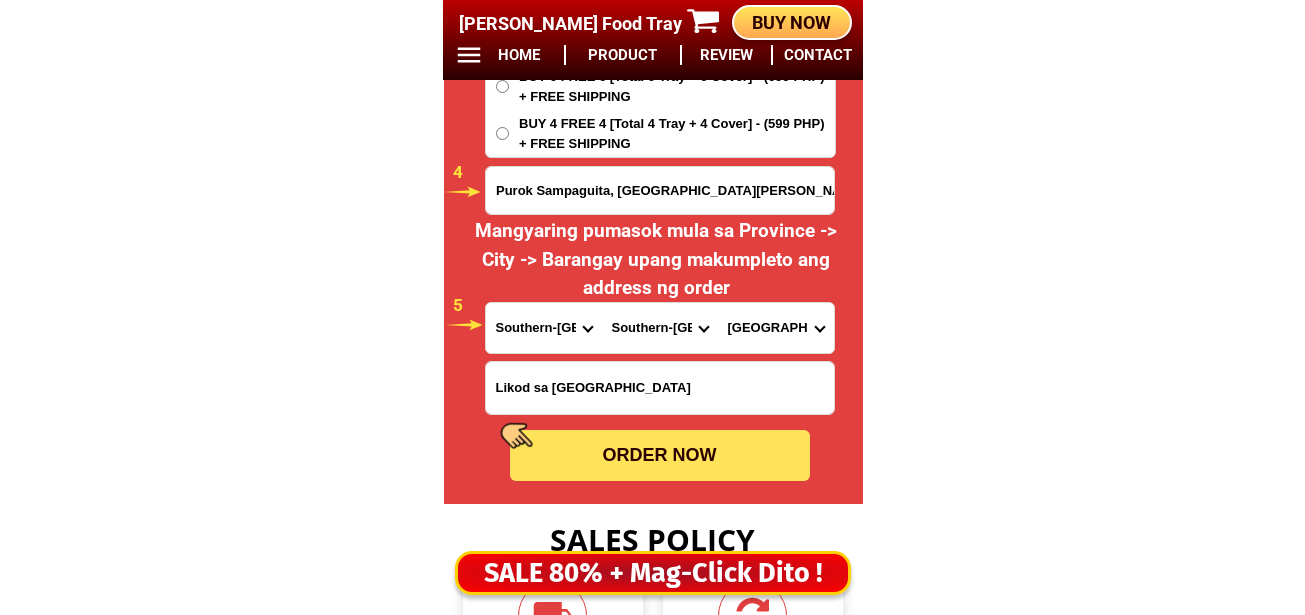 click on "ORDER NOW" at bounding box center [660, 455] 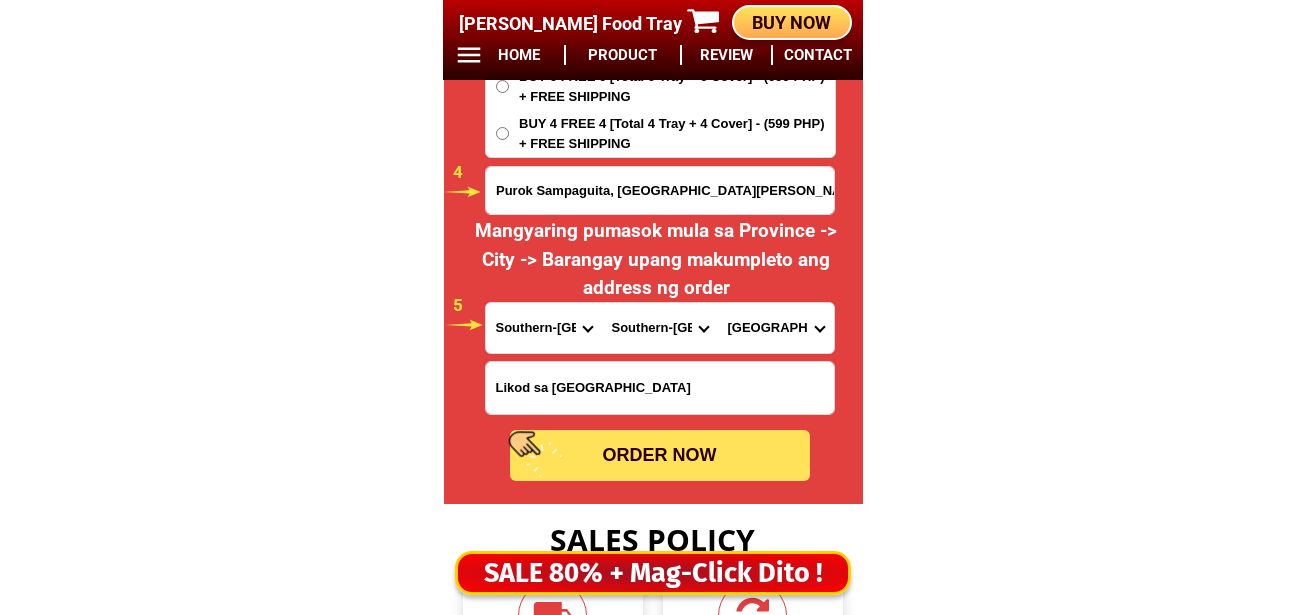 radio on "true" 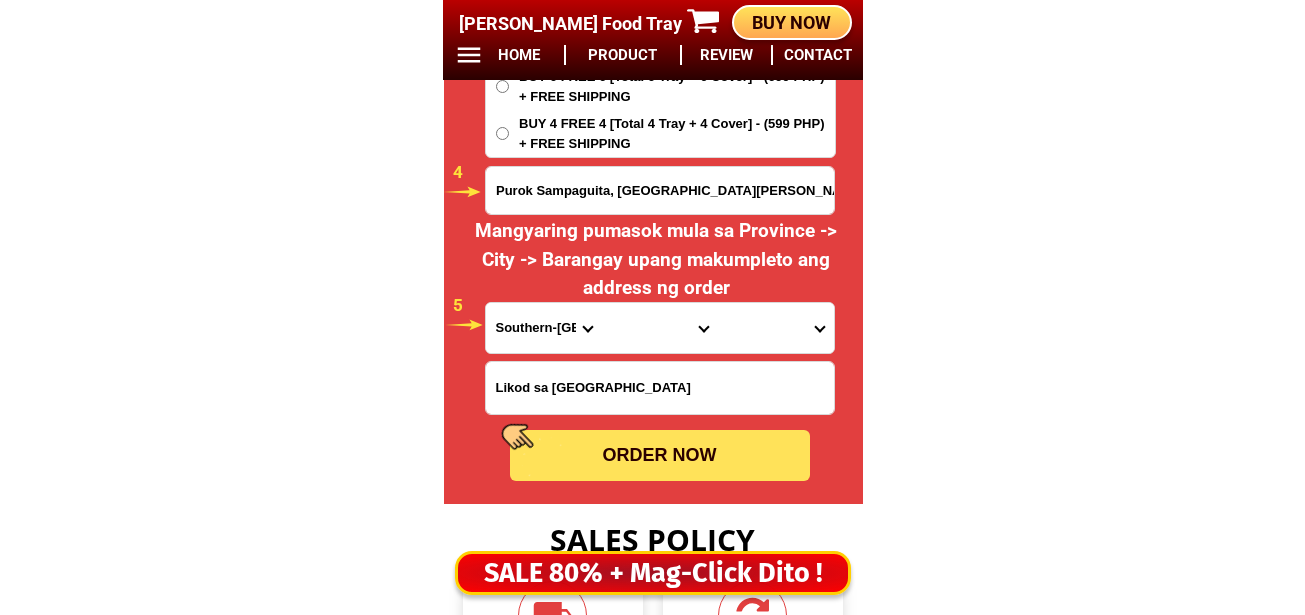 scroll, scrollTop: 16481, scrollLeft: 0, axis: vertical 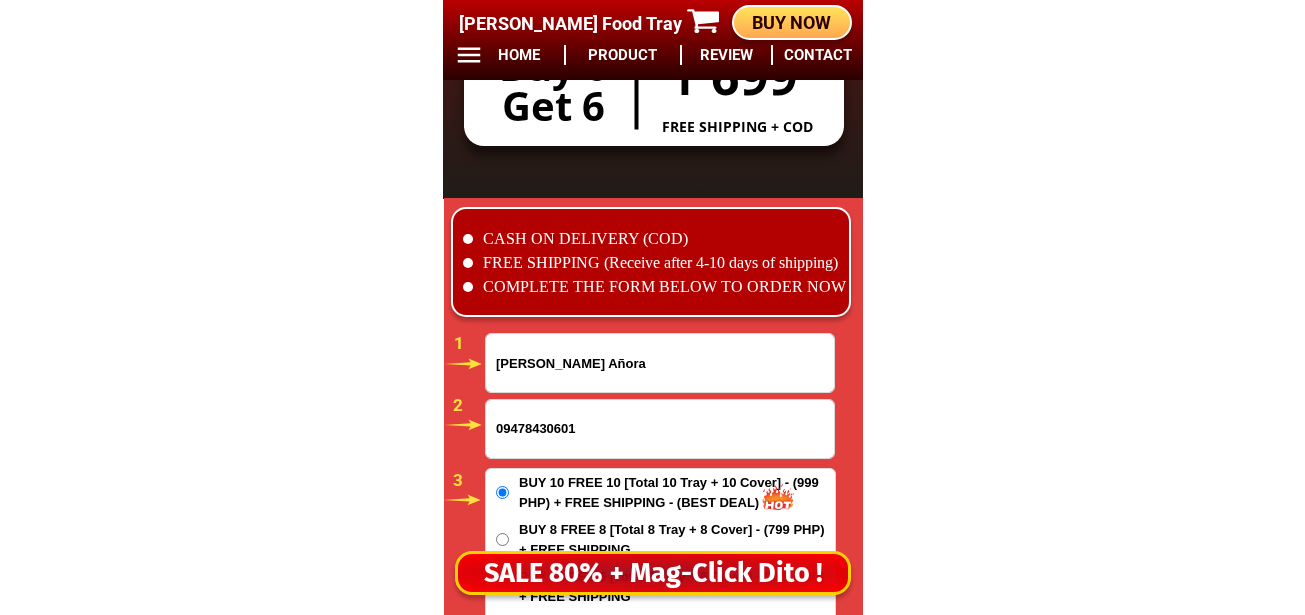 click on "09478430601" at bounding box center (660, 429) 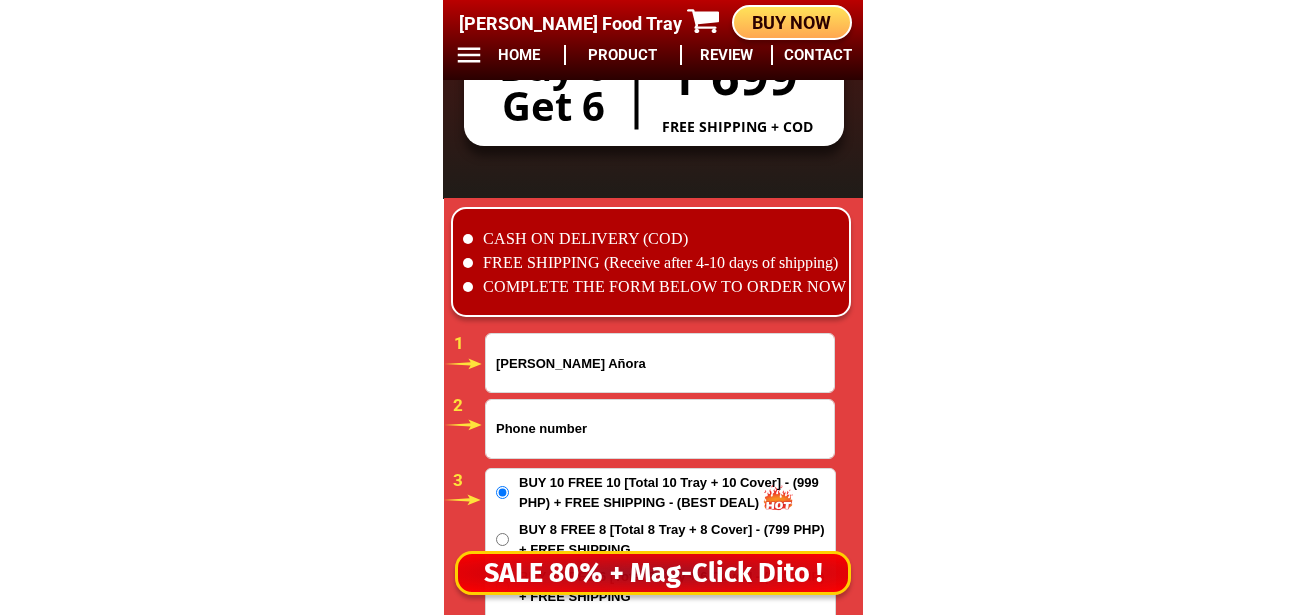 paste on "09651657357" 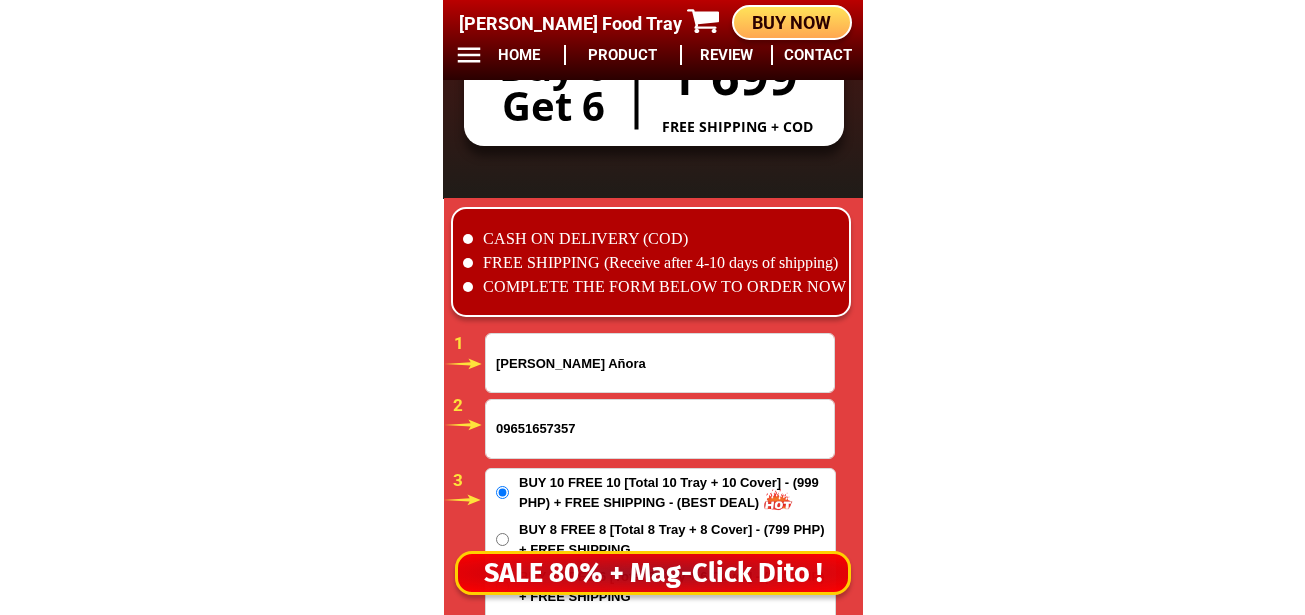 scroll, scrollTop: 16681, scrollLeft: 0, axis: vertical 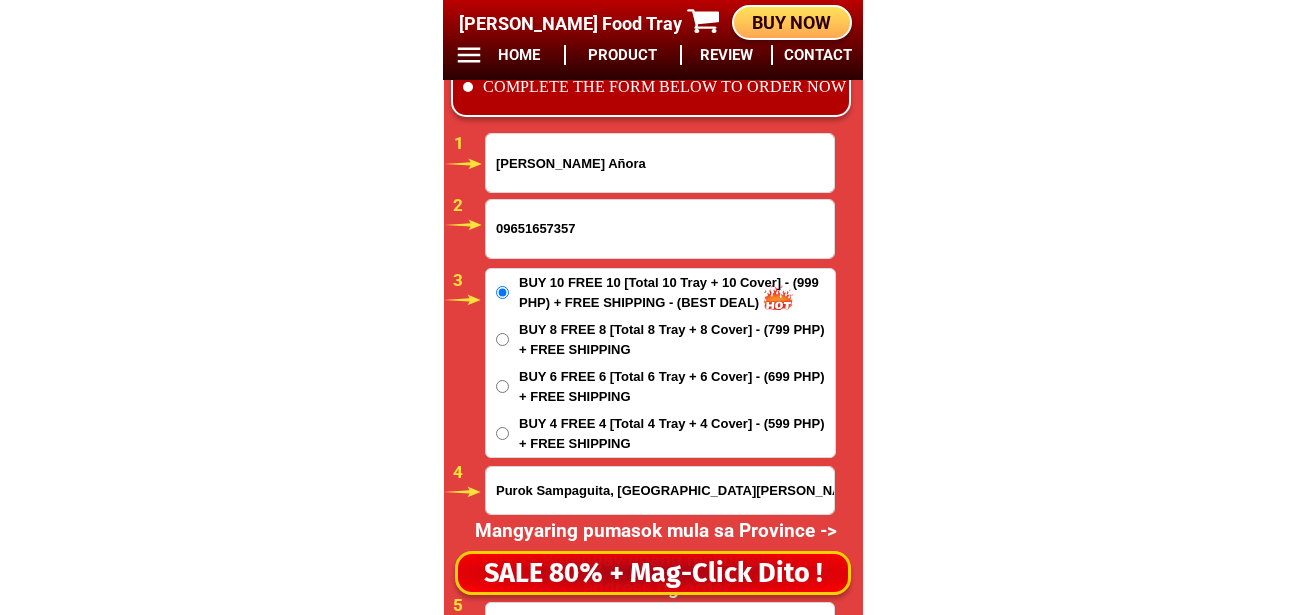 type on "09651657357" 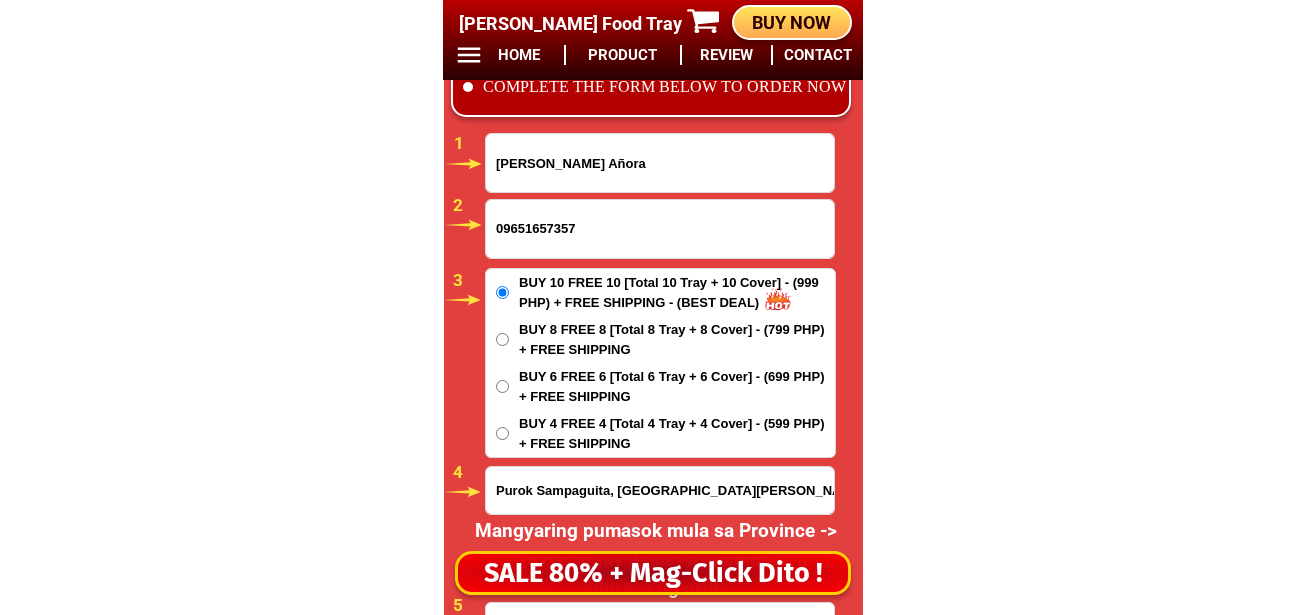 click on "[PERSON_NAME] Añora" at bounding box center (660, 163) 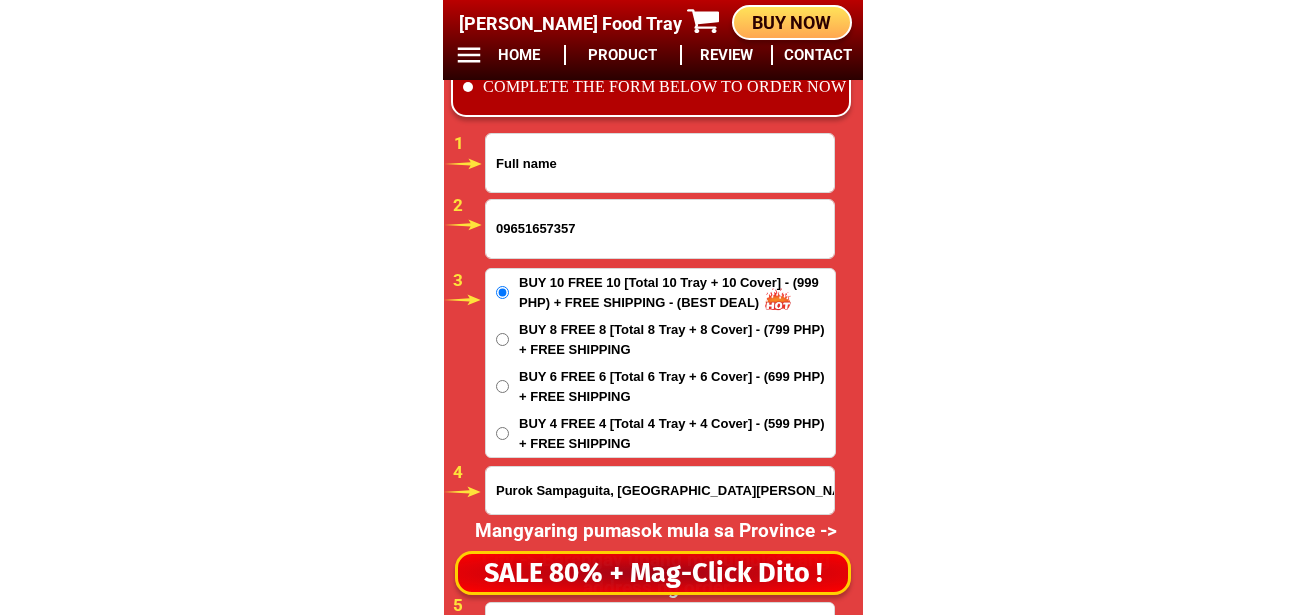 paste on "[PERSON_NAME]" 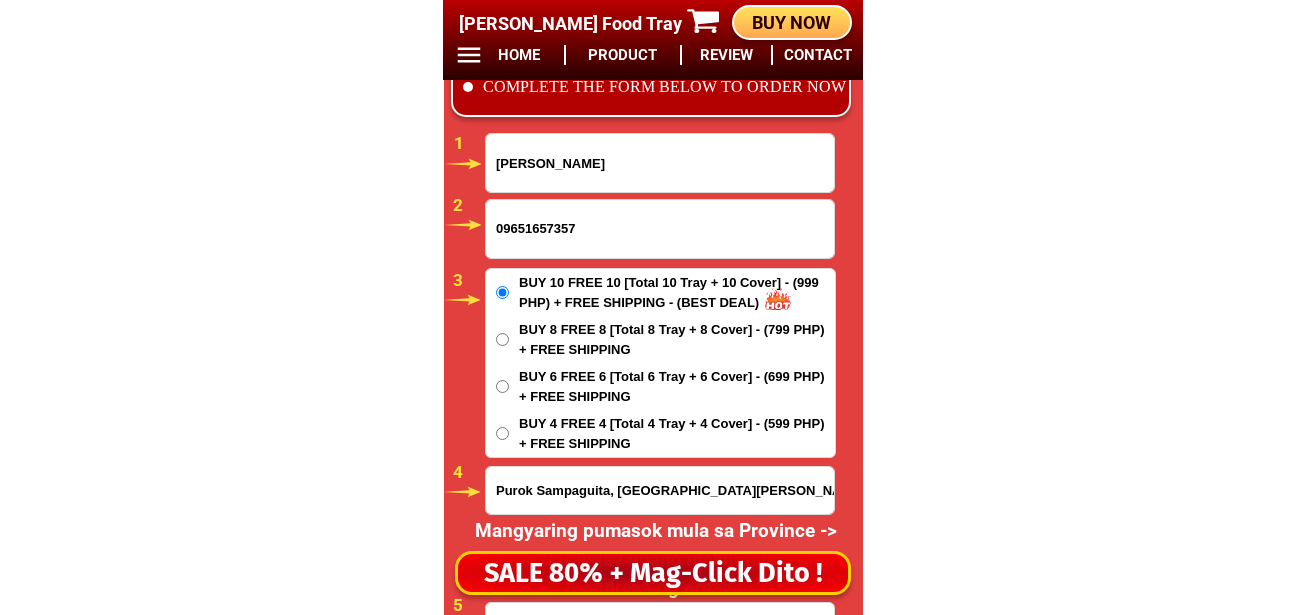 type on "[PERSON_NAME]" 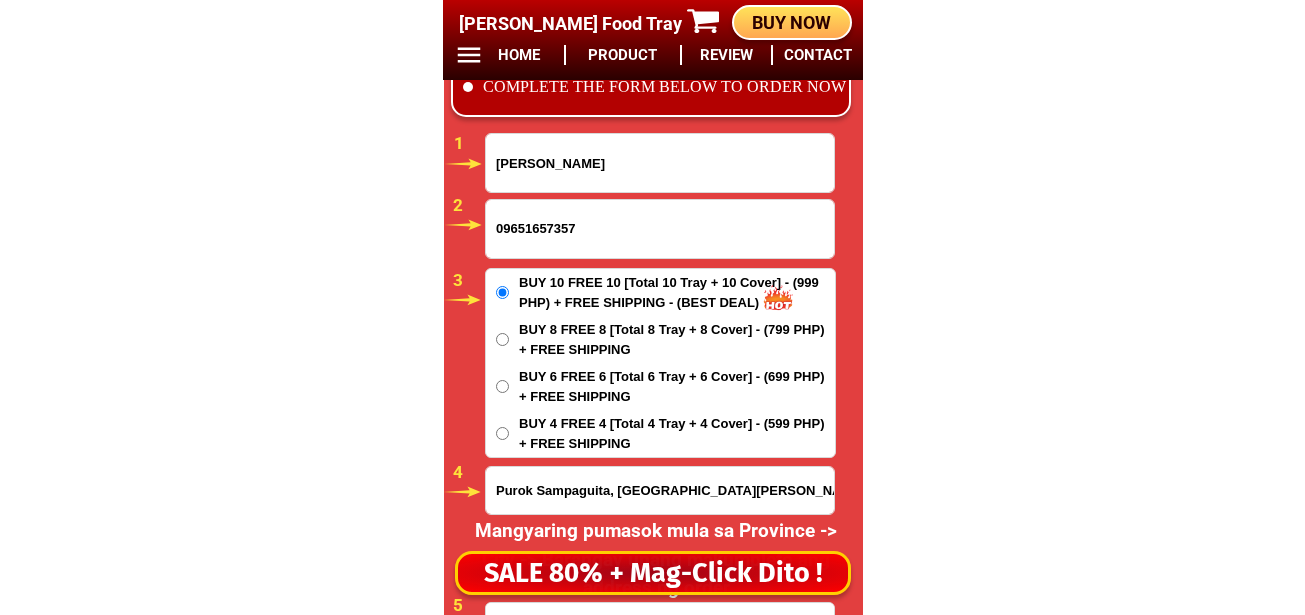 click at bounding box center [654, 401] 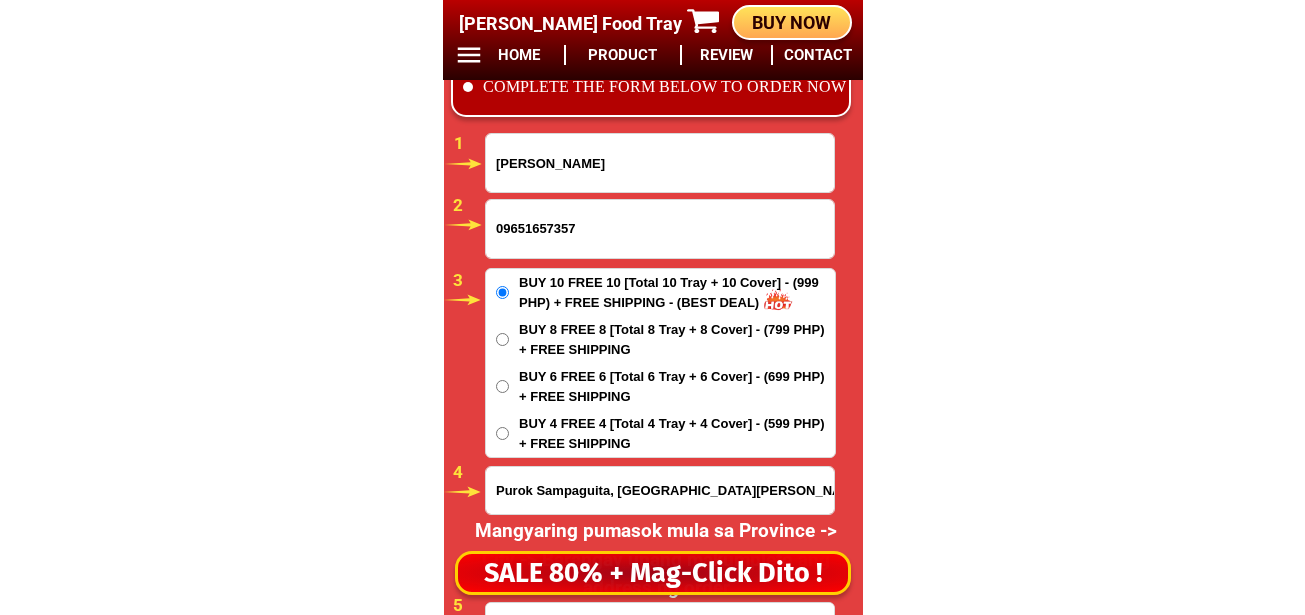 scroll, scrollTop: 16881, scrollLeft: 0, axis: vertical 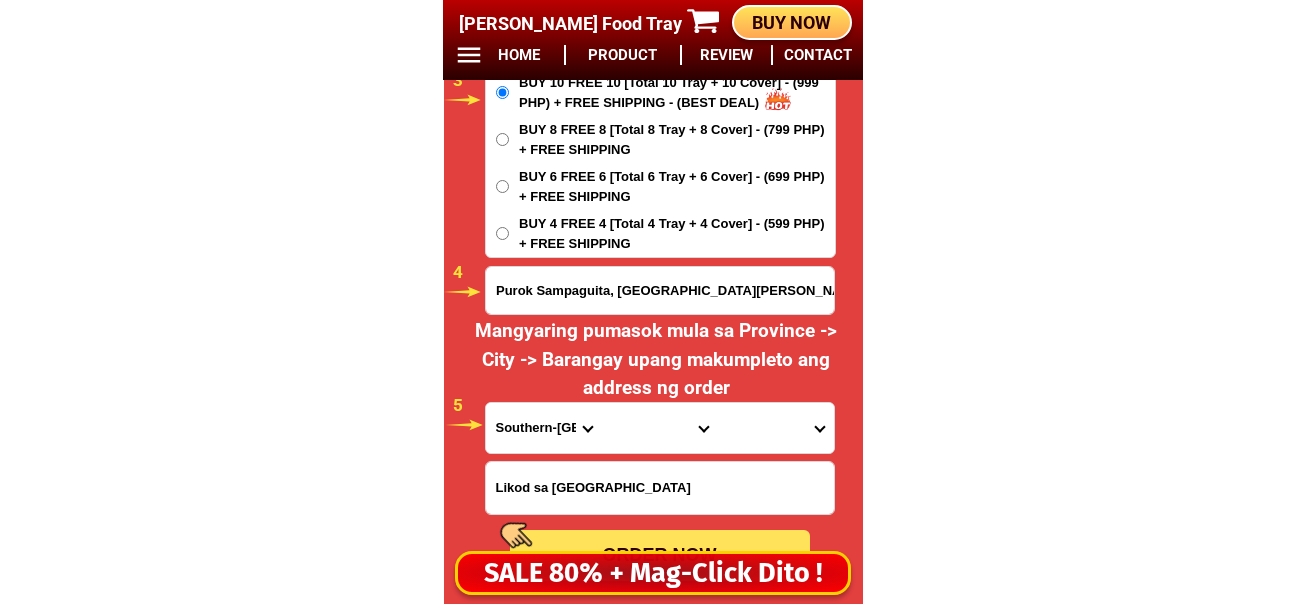 click on "Purok Sampaguita, [GEOGRAPHIC_DATA][PERSON_NAME], [GEOGRAPHIC_DATA], [GEOGRAPHIC_DATA]" at bounding box center [660, 290] 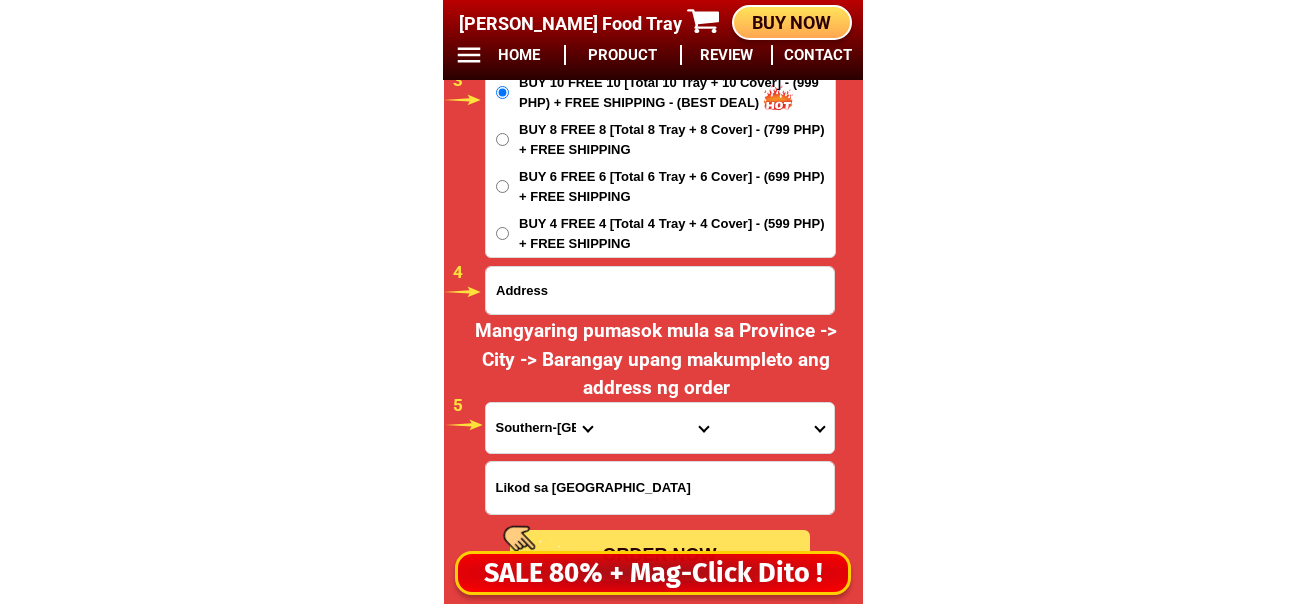 paste on "Mother Labulabu Shariff Aguak Maguindanao Del Sur" 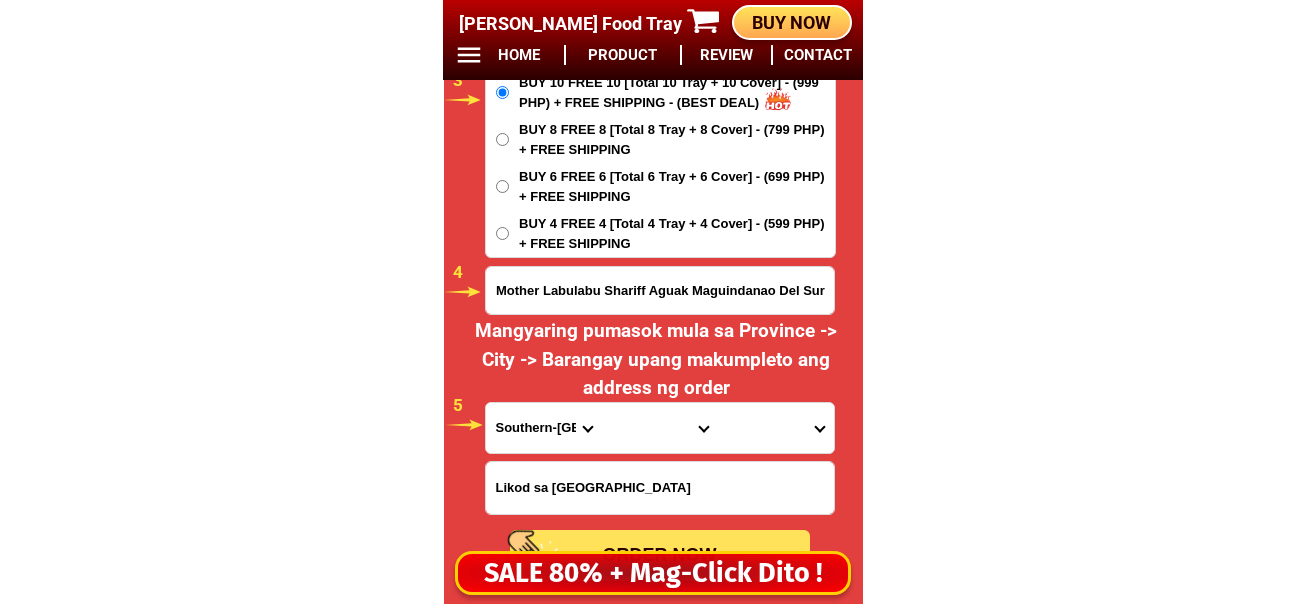 type on "Mother Labulabu Shariff Aguak Maguindanao Del Sur" 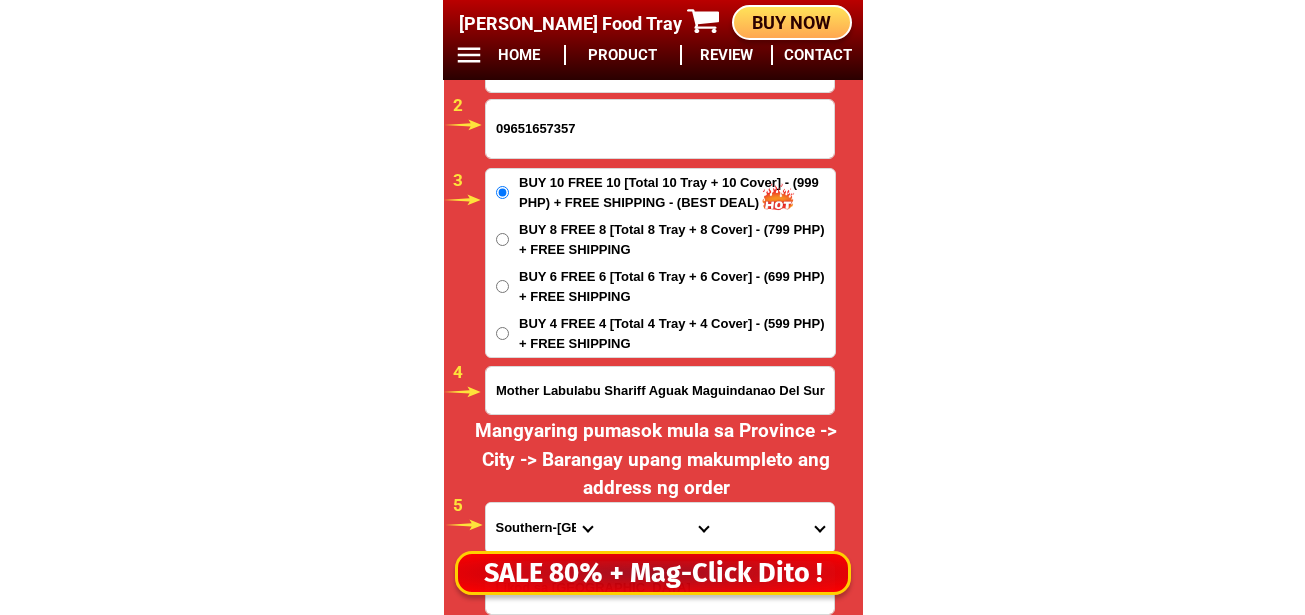 scroll, scrollTop: 16681, scrollLeft: 0, axis: vertical 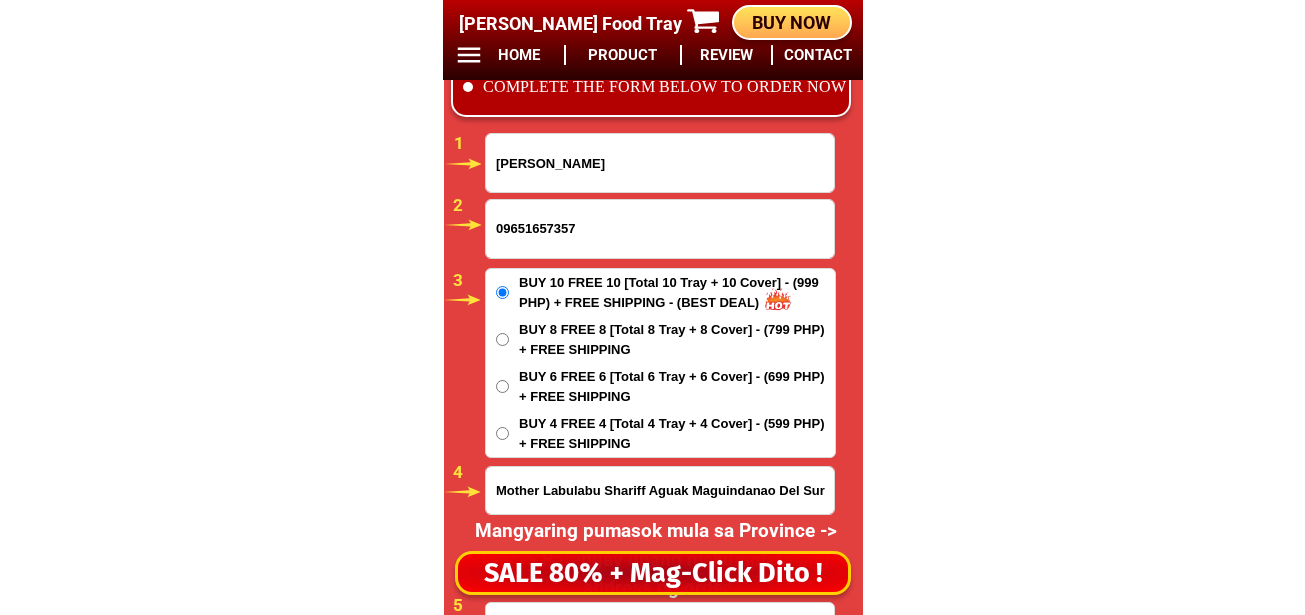 click on "Mother Labulabu Shariff Aguak Maguindanao Del Sur" at bounding box center [660, 490] 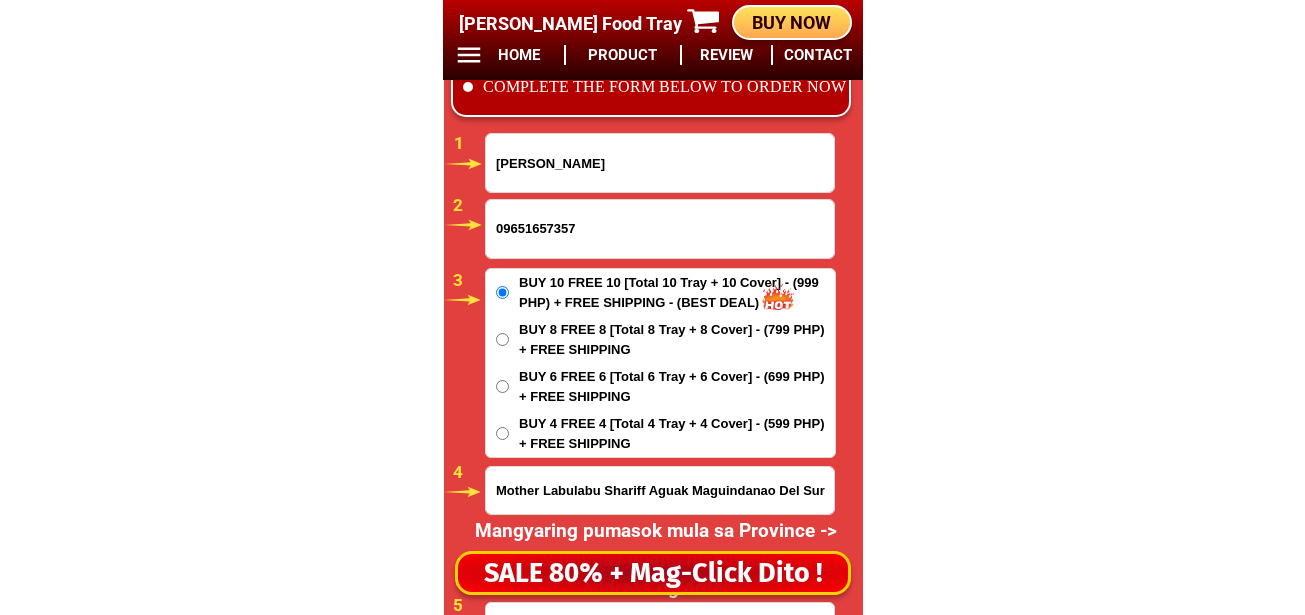 click on "BIG SALE [DATE] ONLY BUY MORE SAVE MORE MONEY 80% OFF BUY 10 + FREE SHIPPING FREE 10 [PERSON_NAME] Food Tray CONTACT REVIEW PRODUCT HOME BUY NOW Product Information Type Made in Send from Food Tray [GEOGRAPHIC_DATA] [GEOGRAPHIC_DATA] Details Material :  304 Stainless Steel Tray and PVC Flexible Lid
Product Size :  25.5 x 20 x 5,5 (cm)
Rolled Edge:  Prevent cut to hands
Healthy:  Anti-bacterial, anti-grease, non-stick, easy to clean
Usage:  Food preservation, food storage, baking trays, cooking trays, BBQ trays   FREE SHIPPING
BUY 10 GET 10   49 ONLY THIS WEEK 80% OFF FLASH SALE [DATE] 00 Days 00 Hours 00 Minutes 00 Seconds Day Hour Minute Second BUY 10 GET 10 FREE SHIPPING + COD ₱999 Best Saving Buy 8 Get 8 ₱799 FREE SHIPPING + COD PHP 3,599 (80% off) Buy 6 Get 6 ₱699 FREE SHIPPING + COD [PERSON_NAME] Dollosa 09651657357 ORDER NOW Mother Labulabu Shariff Aguak Maguindanao [GEOGRAPHIC_DATA] [GEOGRAPHIC_DATA] [GEOGRAPHIC_DATA] [GEOGRAPHIC_DATA] [GEOGRAPHIC_DATA] [GEOGRAPHIC_DATA] [GEOGRAPHIC_DATA][PERSON_NAME][GEOGRAPHIC_DATA] [GEOGRAPHIC_DATA] [GEOGRAPHIC_DATA] [GEOGRAPHIC_DATA] 1" at bounding box center [652, -6413] 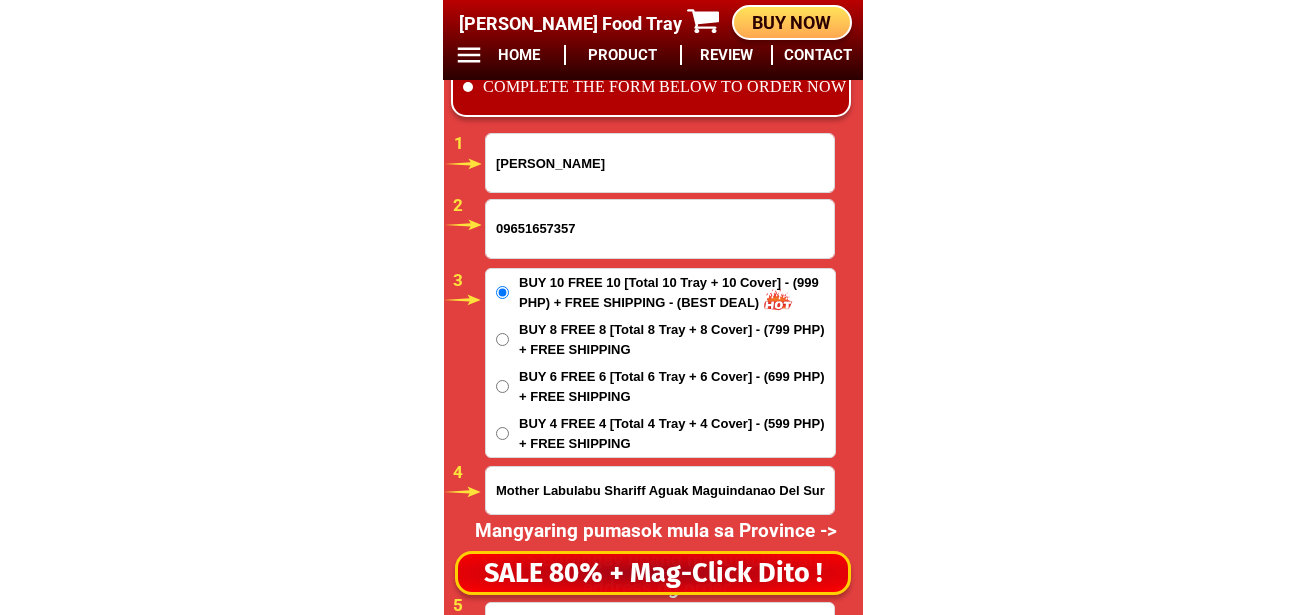 scroll, scrollTop: 16881, scrollLeft: 0, axis: vertical 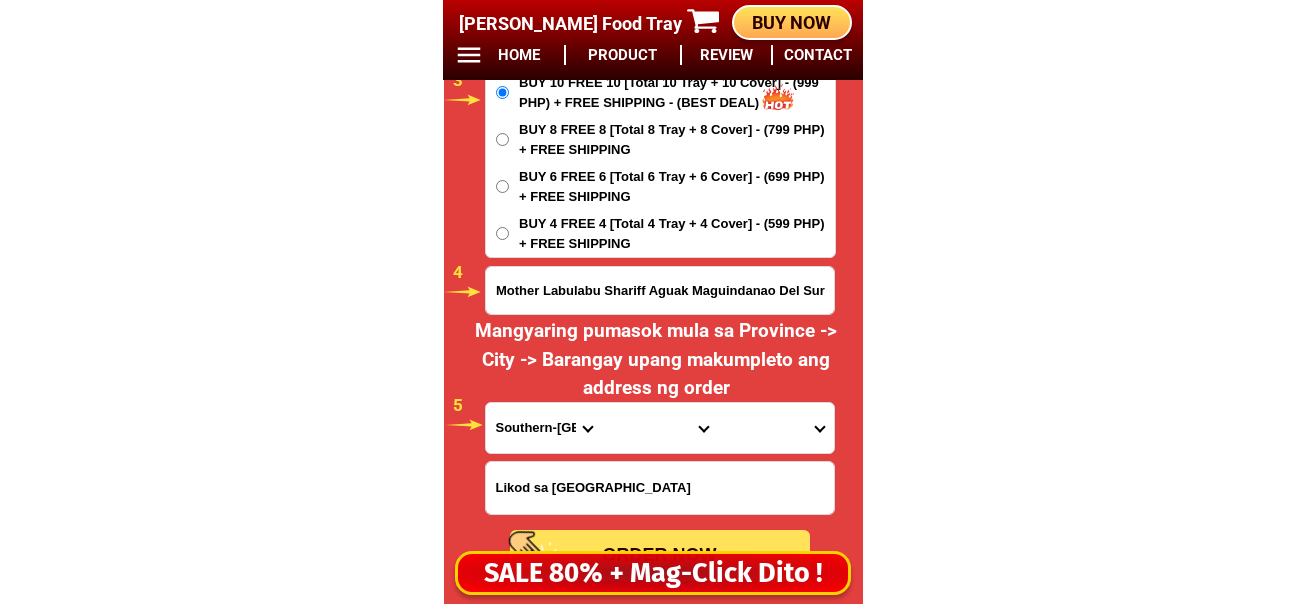 click on "Province [GEOGRAPHIC_DATA] [GEOGRAPHIC_DATA] [GEOGRAPHIC_DATA] [GEOGRAPHIC_DATA] [GEOGRAPHIC_DATA] [GEOGRAPHIC_DATA][PERSON_NAME][GEOGRAPHIC_DATA] [GEOGRAPHIC_DATA] [GEOGRAPHIC_DATA] [GEOGRAPHIC_DATA] [GEOGRAPHIC_DATA] [GEOGRAPHIC_DATA] [GEOGRAPHIC_DATA] [GEOGRAPHIC_DATA] [GEOGRAPHIC_DATA] [GEOGRAPHIC_DATA]-[GEOGRAPHIC_DATA] [GEOGRAPHIC_DATA] [GEOGRAPHIC_DATA] [GEOGRAPHIC_DATA] [GEOGRAPHIC_DATA] [GEOGRAPHIC_DATA] [GEOGRAPHIC_DATA]-de-oro [GEOGRAPHIC_DATA] [GEOGRAPHIC_DATA]-occidental [GEOGRAPHIC_DATA] [GEOGRAPHIC_DATA] Eastern-[GEOGRAPHIC_DATA] [GEOGRAPHIC_DATA] [GEOGRAPHIC_DATA] [GEOGRAPHIC_DATA]-norte [GEOGRAPHIC_DATA]-[GEOGRAPHIC_DATA] [GEOGRAPHIC_DATA] [GEOGRAPHIC_DATA] [GEOGRAPHIC_DATA] [GEOGRAPHIC_DATA] [GEOGRAPHIC_DATA] [GEOGRAPHIC_DATA] [GEOGRAPHIC_DATA] [GEOGRAPHIC_DATA] Metro-[GEOGRAPHIC_DATA] [GEOGRAPHIC_DATA]-[GEOGRAPHIC_DATA]-[GEOGRAPHIC_DATA]-province [GEOGRAPHIC_DATA]-[GEOGRAPHIC_DATA]-oriental [GEOGRAPHIC_DATA] [GEOGRAPHIC_DATA] [GEOGRAPHIC_DATA]-[GEOGRAPHIC_DATA]-[GEOGRAPHIC_DATA] [GEOGRAPHIC_DATA] [GEOGRAPHIC_DATA] [GEOGRAPHIC_DATA] [GEOGRAPHIC_DATA] [GEOGRAPHIC_DATA][PERSON_NAME][GEOGRAPHIC_DATA] [GEOGRAPHIC_DATA] [GEOGRAPHIC_DATA] [GEOGRAPHIC_DATA] [GEOGRAPHIC_DATA] [GEOGRAPHIC_DATA]-[GEOGRAPHIC_DATA]-[GEOGRAPHIC_DATA]-[GEOGRAPHIC_DATA] [GEOGRAPHIC_DATA] [GEOGRAPHIC_DATA]-[GEOGRAPHIC_DATA]-[GEOGRAPHIC_DATA] [GEOGRAPHIC_DATA] [GEOGRAPHIC_DATA] [GEOGRAPHIC_DATA]" at bounding box center (544, 428) 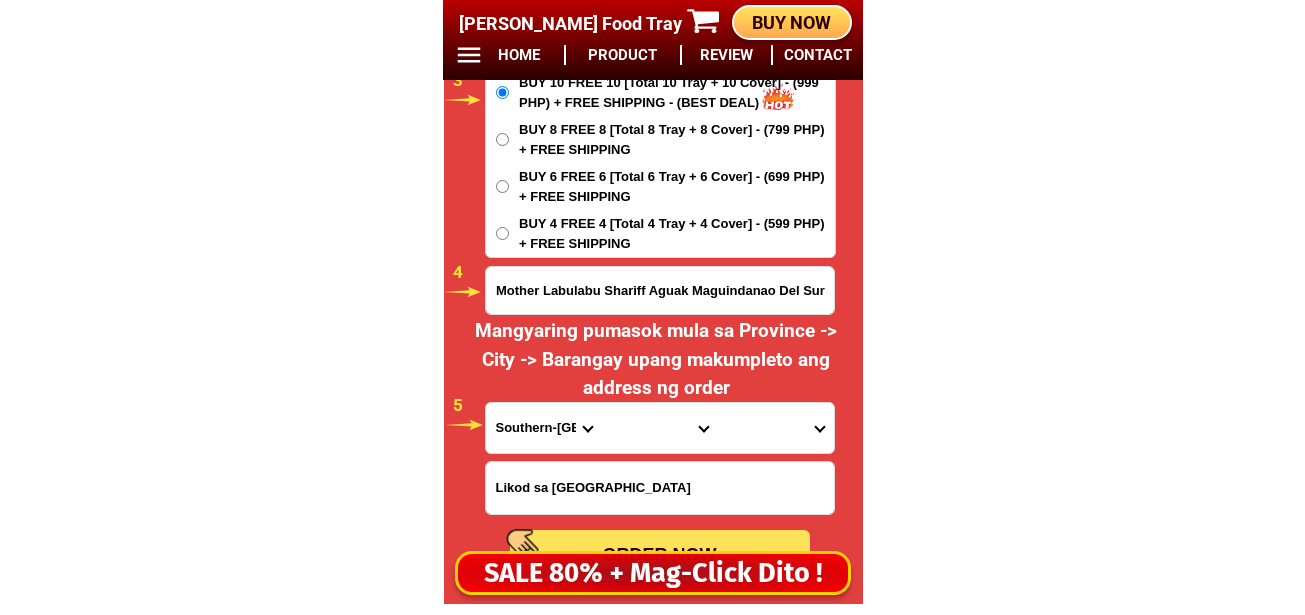 select on "63_516" 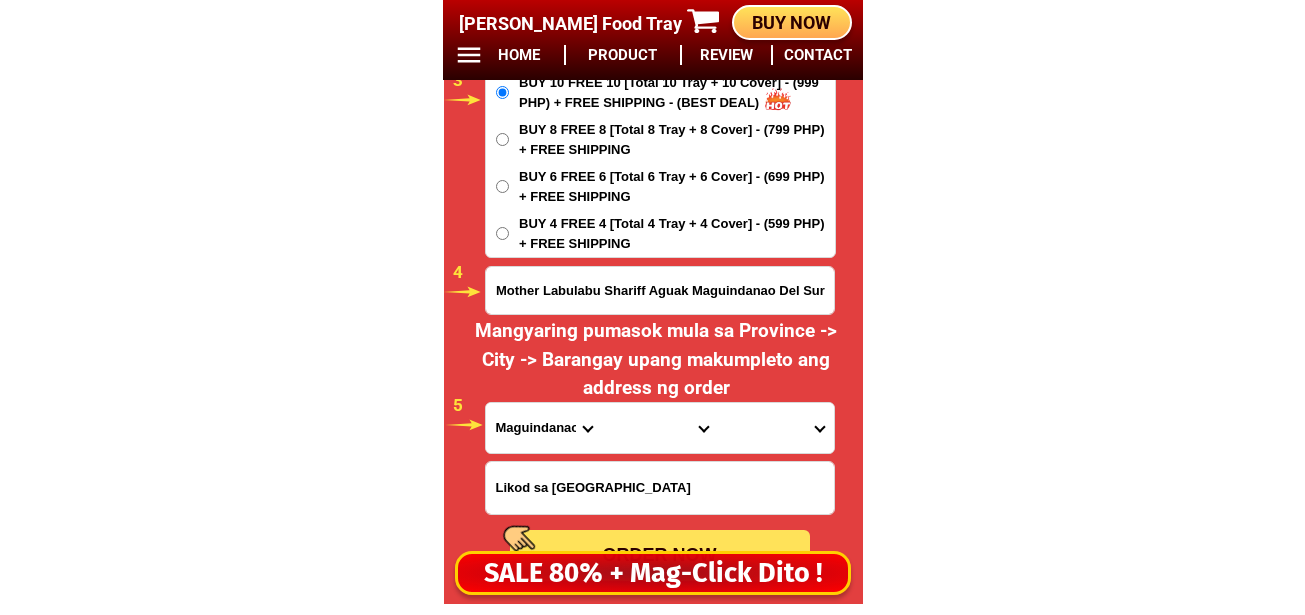 click on "Province [GEOGRAPHIC_DATA] [GEOGRAPHIC_DATA] [GEOGRAPHIC_DATA] [GEOGRAPHIC_DATA] [GEOGRAPHIC_DATA] [GEOGRAPHIC_DATA][PERSON_NAME][GEOGRAPHIC_DATA] [GEOGRAPHIC_DATA] [GEOGRAPHIC_DATA] [GEOGRAPHIC_DATA] [GEOGRAPHIC_DATA] [GEOGRAPHIC_DATA] [GEOGRAPHIC_DATA] [GEOGRAPHIC_DATA] [GEOGRAPHIC_DATA] [GEOGRAPHIC_DATA]-[GEOGRAPHIC_DATA] [GEOGRAPHIC_DATA] [GEOGRAPHIC_DATA] [GEOGRAPHIC_DATA] [GEOGRAPHIC_DATA] [GEOGRAPHIC_DATA] [GEOGRAPHIC_DATA]-de-oro [GEOGRAPHIC_DATA] [GEOGRAPHIC_DATA]-occidental [GEOGRAPHIC_DATA] [GEOGRAPHIC_DATA] Eastern-[GEOGRAPHIC_DATA] [GEOGRAPHIC_DATA] [GEOGRAPHIC_DATA] [GEOGRAPHIC_DATA]-norte [GEOGRAPHIC_DATA]-[GEOGRAPHIC_DATA] [GEOGRAPHIC_DATA] [GEOGRAPHIC_DATA] [GEOGRAPHIC_DATA] [GEOGRAPHIC_DATA] [GEOGRAPHIC_DATA] [GEOGRAPHIC_DATA] [GEOGRAPHIC_DATA] [GEOGRAPHIC_DATA] Metro-[GEOGRAPHIC_DATA] [GEOGRAPHIC_DATA]-[GEOGRAPHIC_DATA]-[GEOGRAPHIC_DATA]-province [GEOGRAPHIC_DATA]-[GEOGRAPHIC_DATA]-oriental [GEOGRAPHIC_DATA] [GEOGRAPHIC_DATA] [GEOGRAPHIC_DATA]-[GEOGRAPHIC_DATA]-[GEOGRAPHIC_DATA] [GEOGRAPHIC_DATA] [GEOGRAPHIC_DATA] [GEOGRAPHIC_DATA] [GEOGRAPHIC_DATA] [GEOGRAPHIC_DATA][PERSON_NAME][GEOGRAPHIC_DATA] [GEOGRAPHIC_DATA] [GEOGRAPHIC_DATA] [GEOGRAPHIC_DATA] [GEOGRAPHIC_DATA] [GEOGRAPHIC_DATA]-[GEOGRAPHIC_DATA]-[GEOGRAPHIC_DATA]-[GEOGRAPHIC_DATA] [GEOGRAPHIC_DATA] [GEOGRAPHIC_DATA]-[GEOGRAPHIC_DATA]-[GEOGRAPHIC_DATA] [GEOGRAPHIC_DATA] [GEOGRAPHIC_DATA] [GEOGRAPHIC_DATA]" at bounding box center [544, 428] 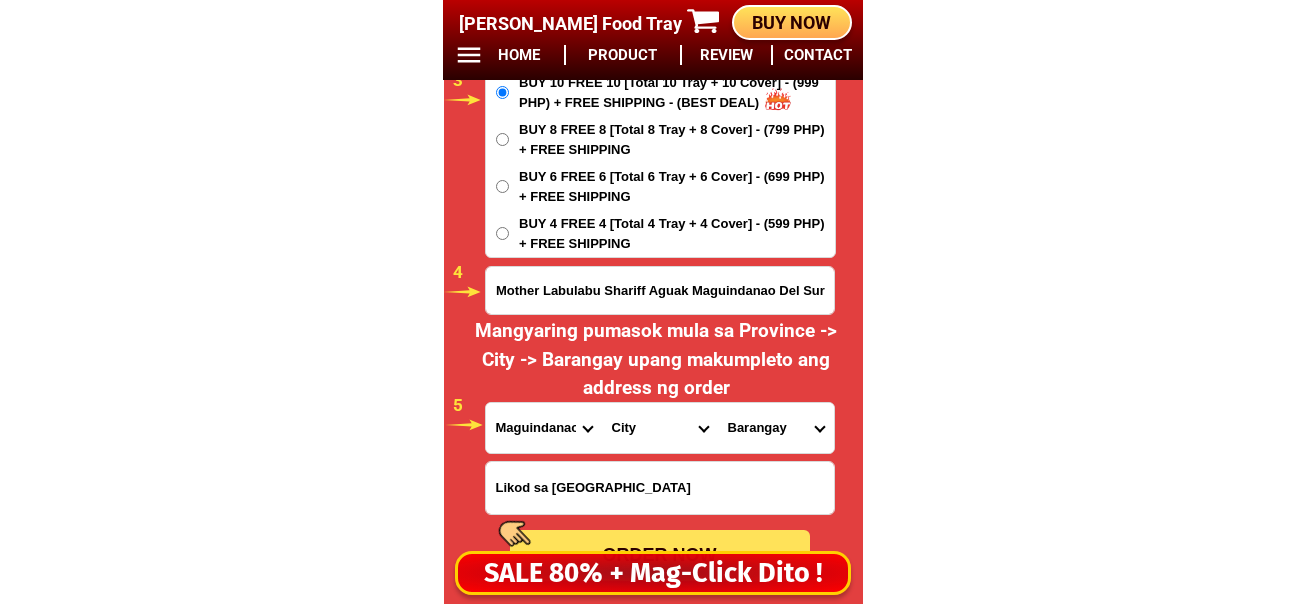 drag, startPoint x: 643, startPoint y: 428, endPoint x: 642, endPoint y: 407, distance: 21.023796 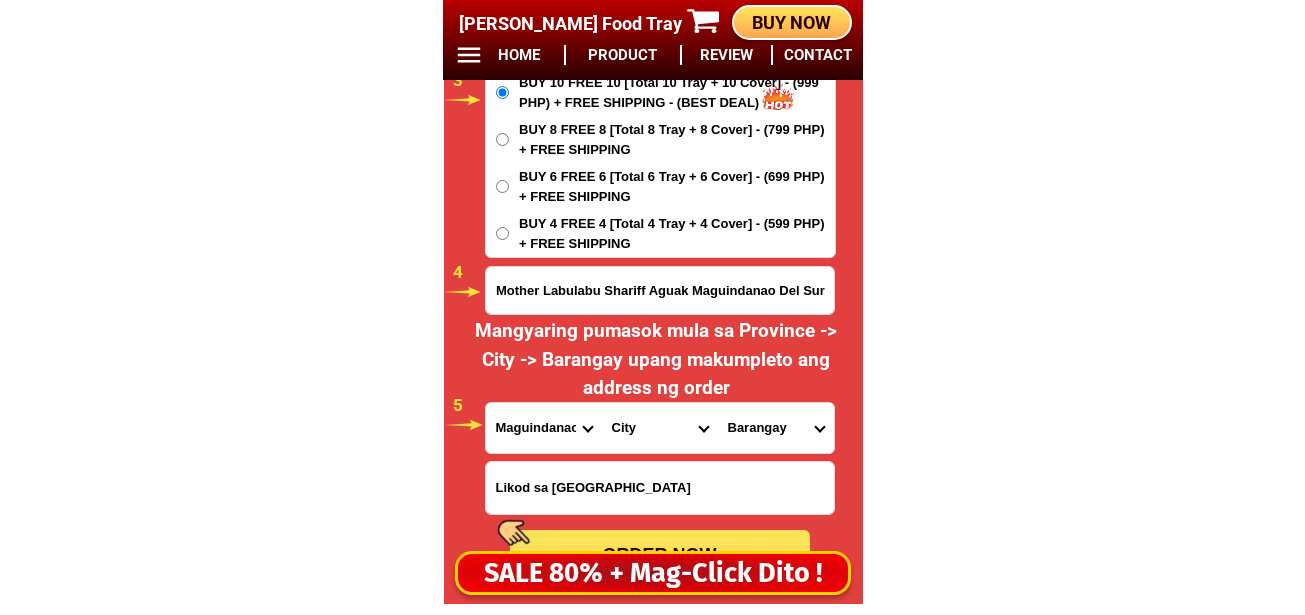 click on "City Ampatuan Barira Buldon Buluan [PERSON_NAME]-[PERSON_NAME]-anggal-midtimbang Datu-blah-t.-sinsuat [PERSON_NAME]-ampatuan Datu-odin-sinsuat Datu-paglas Datu-[PERSON_NAME] Datu-saudi-ampatuan Datu-unsay Gen.-s.-k.-pendatun Guindulungan Kabuntalan [GEOGRAPHIC_DATA]-parang [GEOGRAPHIC_DATA] Mangudadatu Matanog Northern-kabuntalan Pagagawan Pagalungan Paglat Pandag Rajah-buayan Shariff-[GEOGRAPHIC_DATA]-saydona-mustapha South-upi Sultan-kudarat Sultan-mastura Sultan-sa-barongis Talayan Talitay Upi" at bounding box center (660, 428) 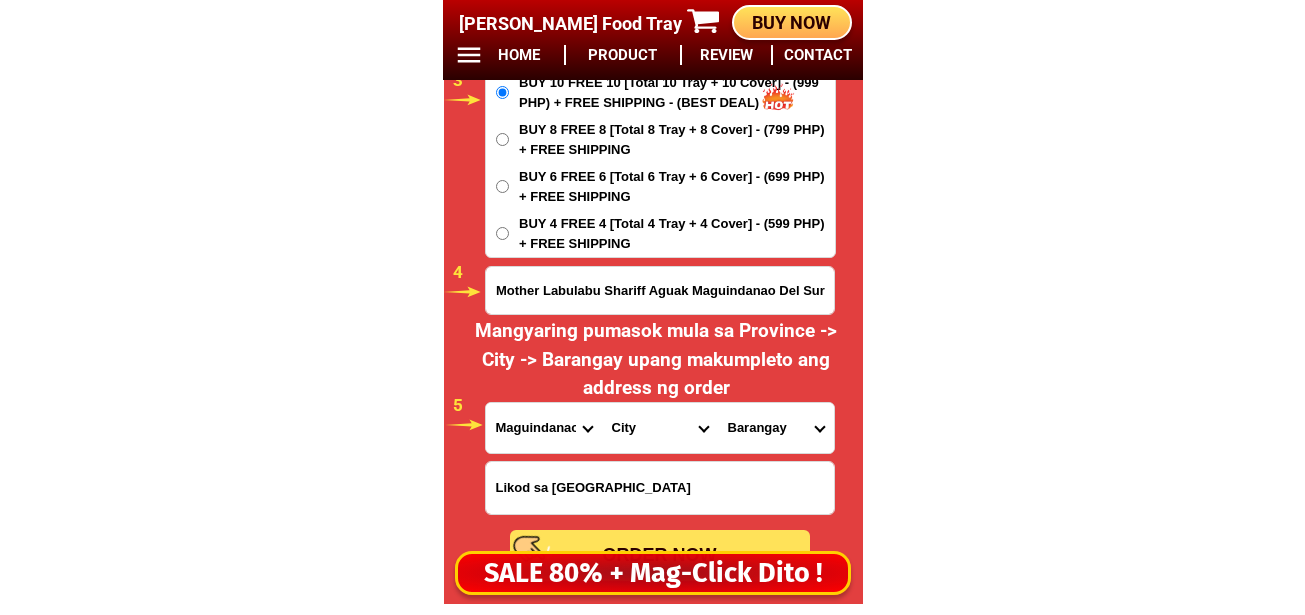 select on "63_5161252" 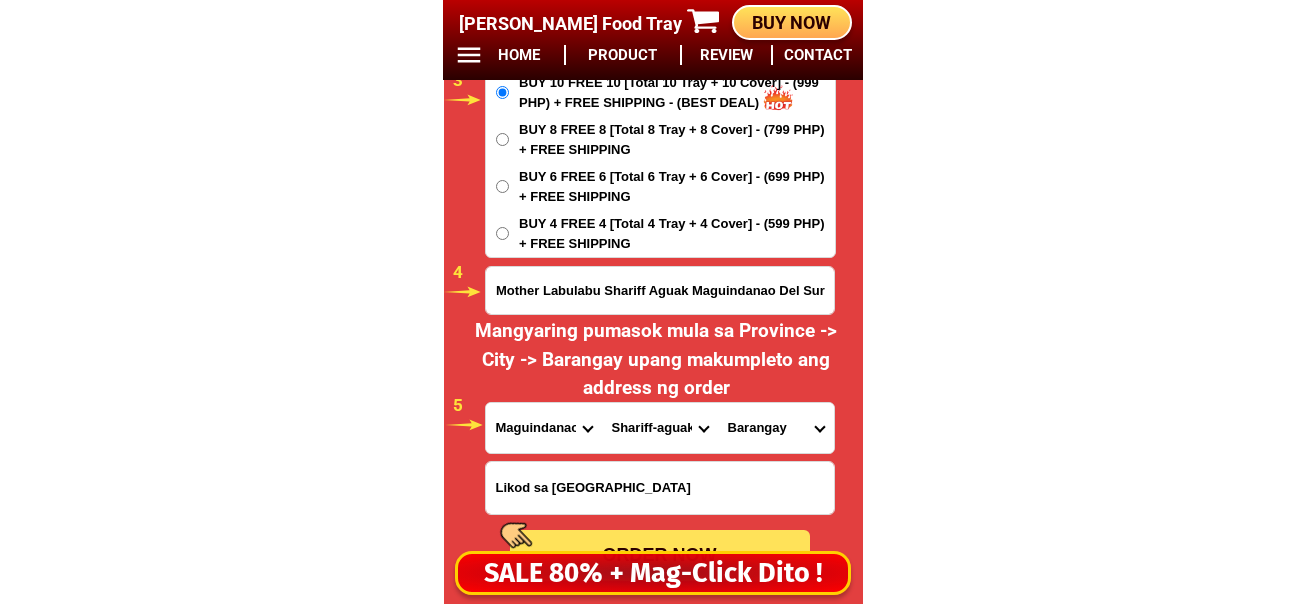 click on "City Ampatuan Barira Buldon Buluan [PERSON_NAME]-[PERSON_NAME]-anggal-midtimbang Datu-blah-t.-sinsuat [PERSON_NAME]-ampatuan Datu-odin-sinsuat Datu-paglas Datu-[PERSON_NAME] Datu-saudi-ampatuan Datu-unsay Gen.-s.-k.-pendatun Guindulungan Kabuntalan [GEOGRAPHIC_DATA]-parang [GEOGRAPHIC_DATA] Mangudadatu Matanog Northern-kabuntalan Pagagawan Pagalungan Paglat Pandag Rajah-buayan Shariff-[GEOGRAPHIC_DATA]-saydona-mustapha South-upi Sultan-kudarat Sultan-mastura Sultan-sa-barongis Talayan Talitay Upi" at bounding box center (660, 428) 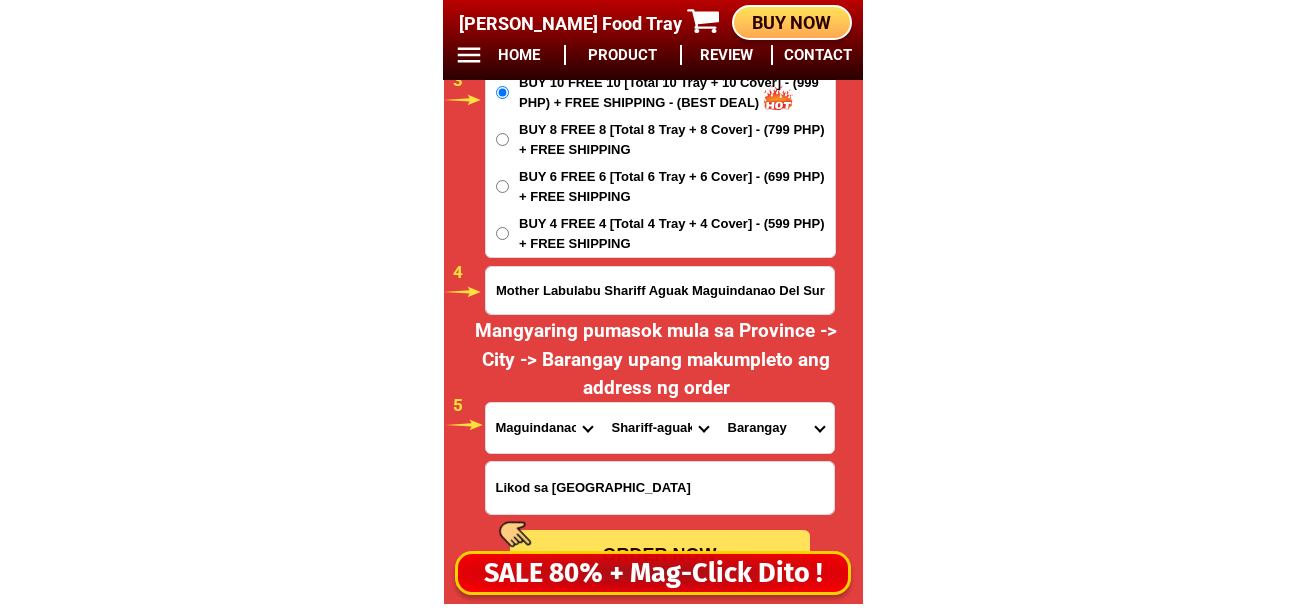 click on "Barangay Bagong Bialong Kuloy Labu-labu [GEOGRAPHIC_DATA] ([GEOGRAPHIC_DATA]) [GEOGRAPHIC_DATA] [GEOGRAPHIC_DATA] [GEOGRAPHIC_DATA] i [GEOGRAPHIC_DATA] ii Satan Tapikan Timbangan [PERSON_NAME]" at bounding box center [776, 428] 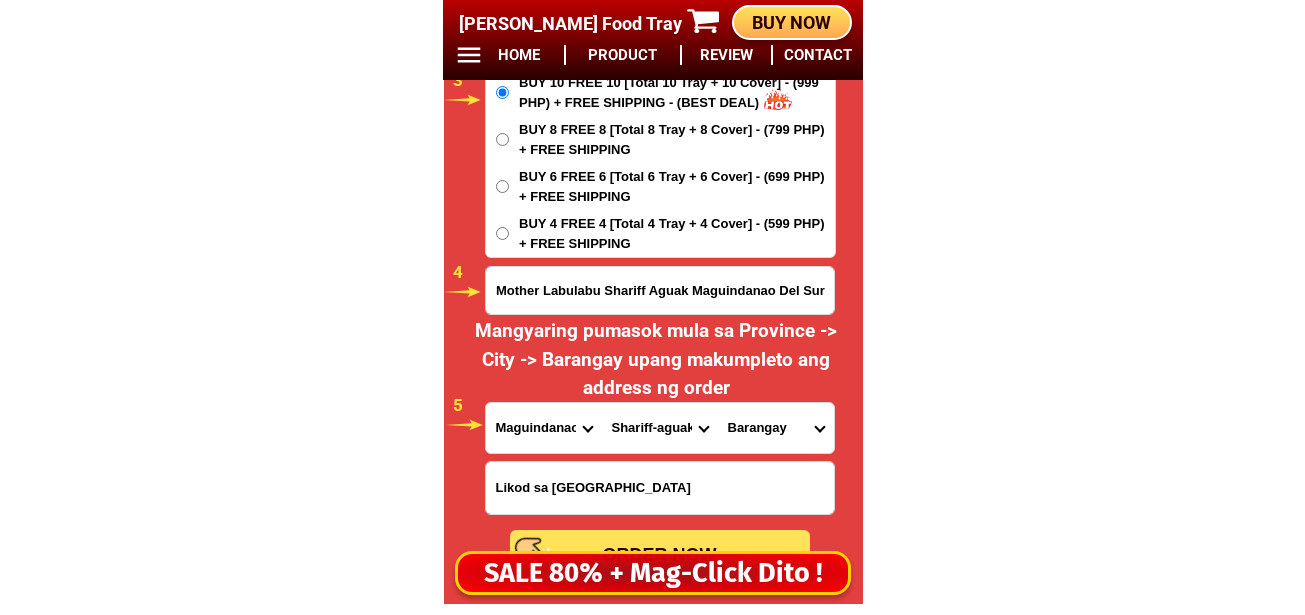 select on "63_51612525530" 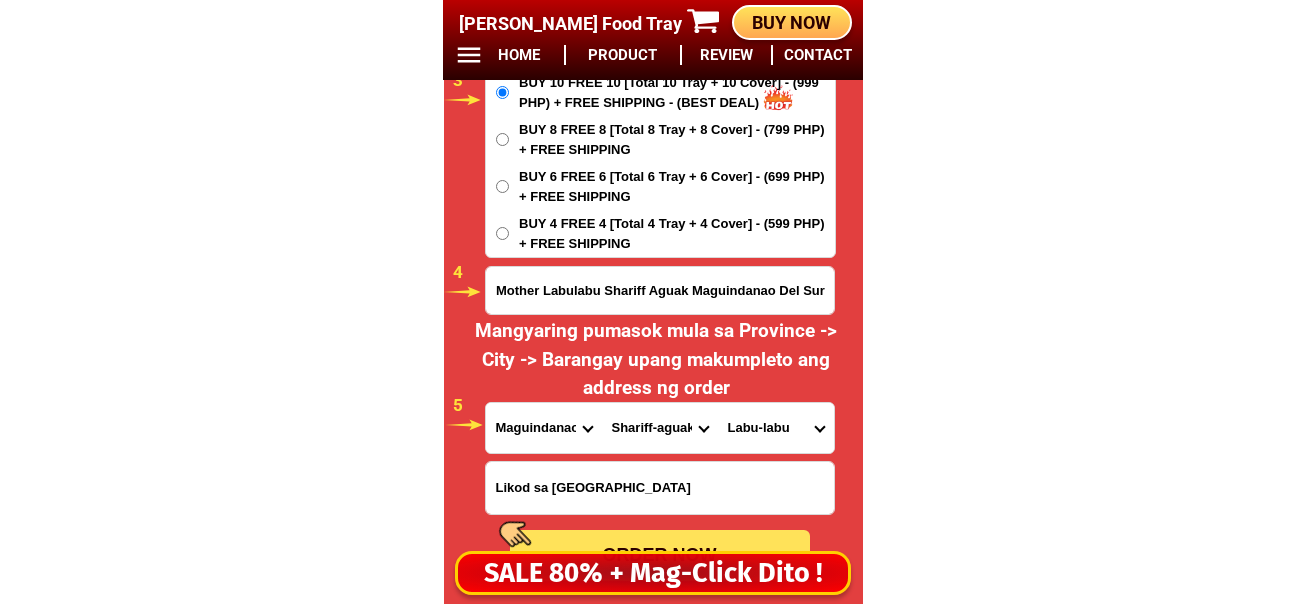 click on "Barangay Bagong Bialong Kuloy Labu-labu [GEOGRAPHIC_DATA] ([GEOGRAPHIC_DATA]) [GEOGRAPHIC_DATA] [GEOGRAPHIC_DATA] [GEOGRAPHIC_DATA] i [GEOGRAPHIC_DATA] ii Satan Tapikan Timbangan [PERSON_NAME]" at bounding box center [776, 428] 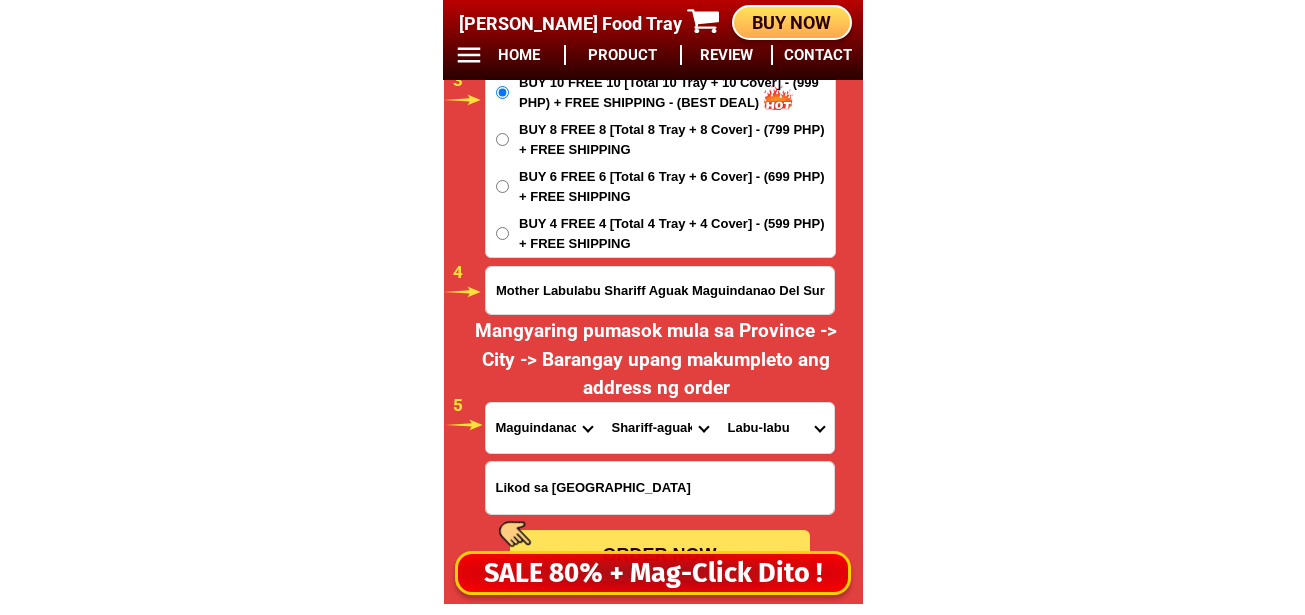 click on "Barangay Bagong Bialong Kuloy Labu-labu [GEOGRAPHIC_DATA] ([GEOGRAPHIC_DATA]) [GEOGRAPHIC_DATA] [GEOGRAPHIC_DATA] [GEOGRAPHIC_DATA] i [GEOGRAPHIC_DATA] ii Satan Tapikan Timbangan [PERSON_NAME]" at bounding box center (776, 428) 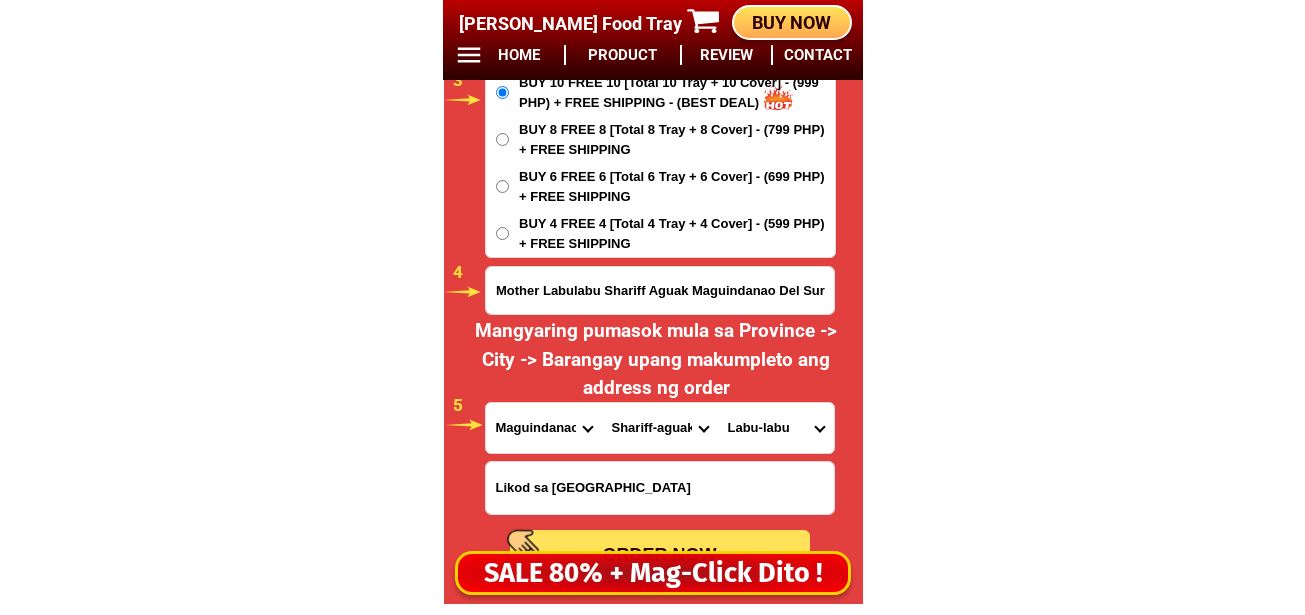 click on "Barangay Bagong Bialong Kuloy Labu-labu [GEOGRAPHIC_DATA] ([GEOGRAPHIC_DATA]) [GEOGRAPHIC_DATA] [GEOGRAPHIC_DATA] [GEOGRAPHIC_DATA] i [GEOGRAPHIC_DATA] ii Satan Tapikan Timbangan [PERSON_NAME]" at bounding box center [776, 428] 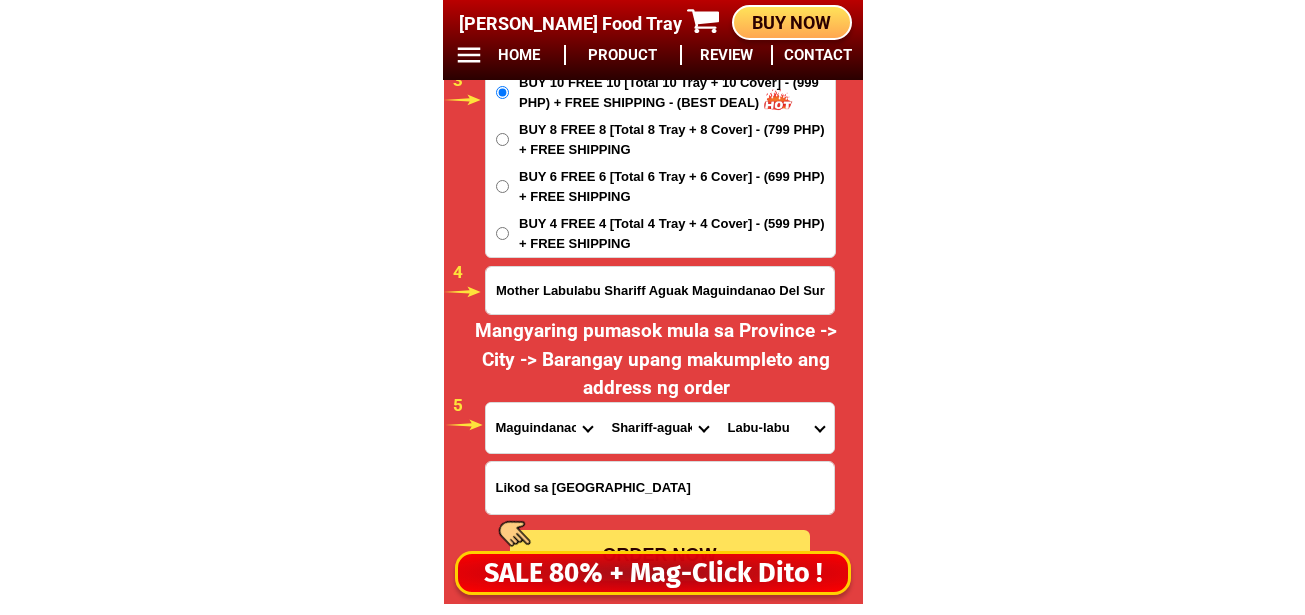 scroll, scrollTop: 16981, scrollLeft: 0, axis: vertical 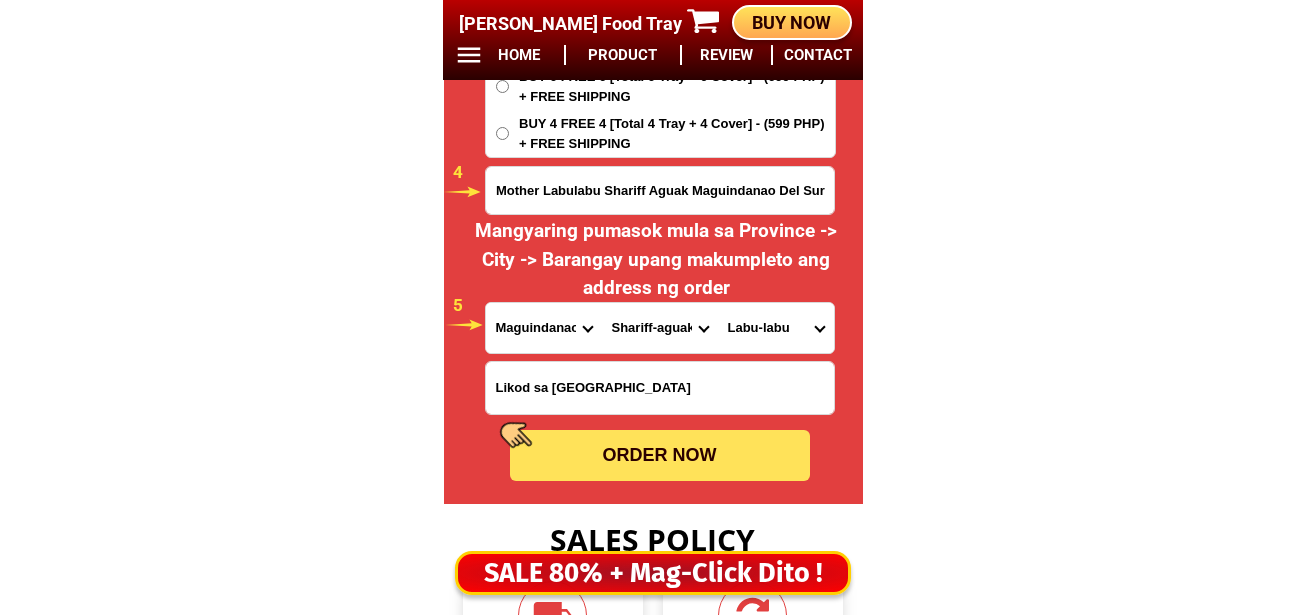click on "ORDER NOW" at bounding box center [660, 455] 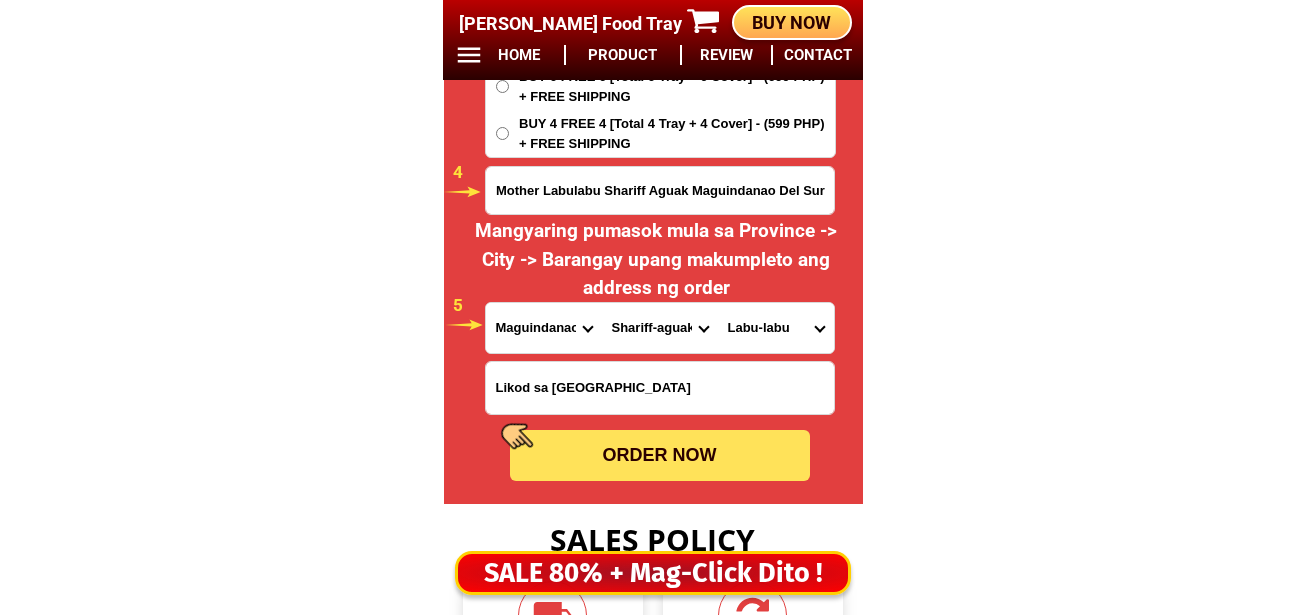 type on "Mother Labulabu Shariff Aguak Maguindanao Del Sur" 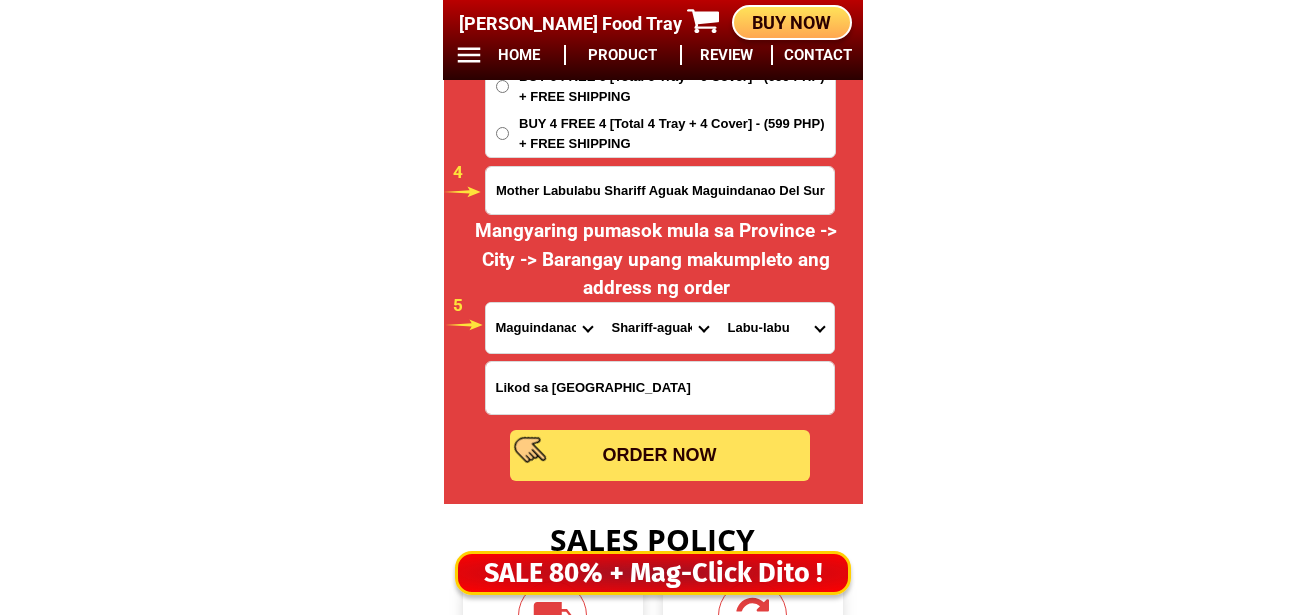type 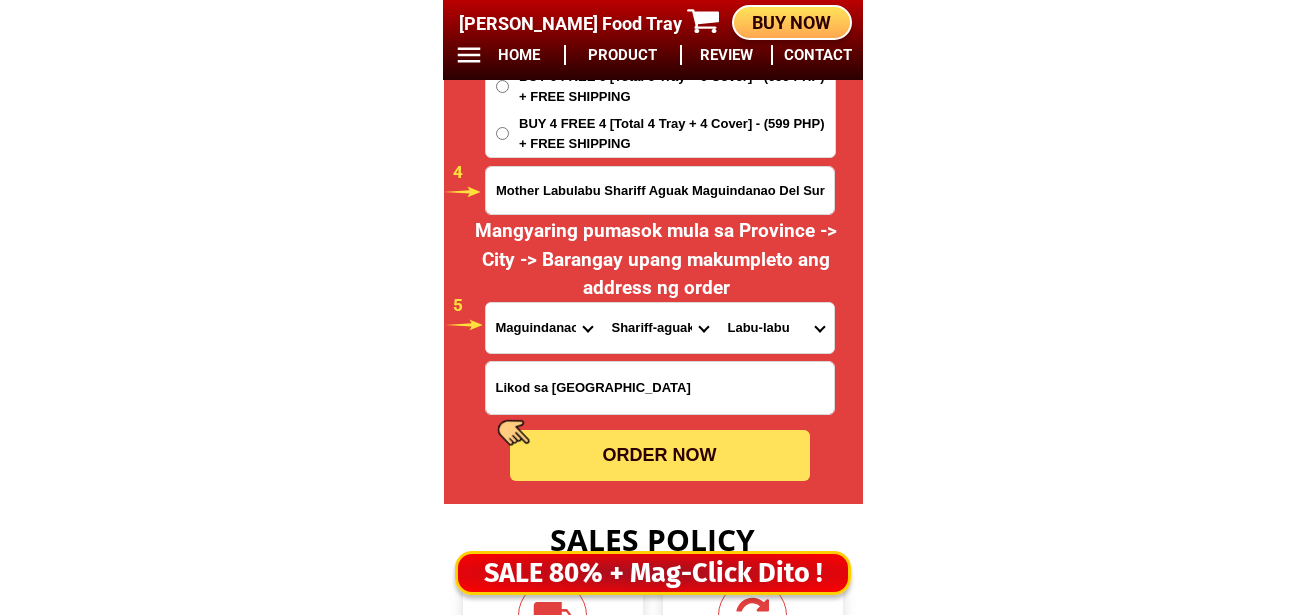 radio on "true" 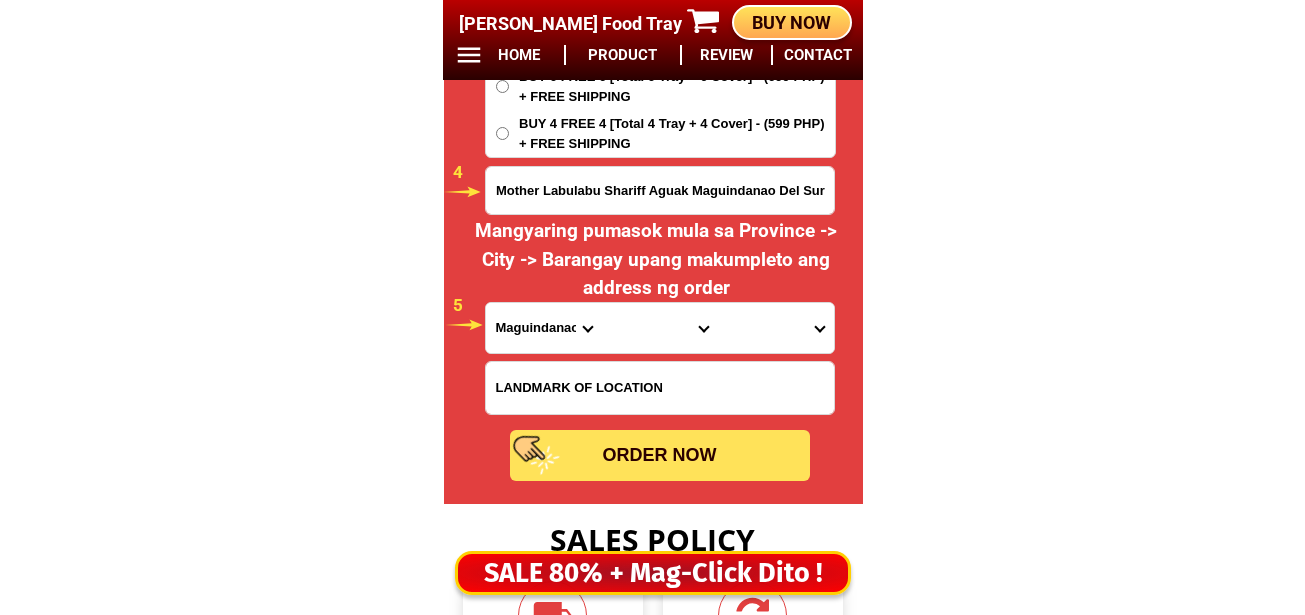 scroll, scrollTop: 16681, scrollLeft: 0, axis: vertical 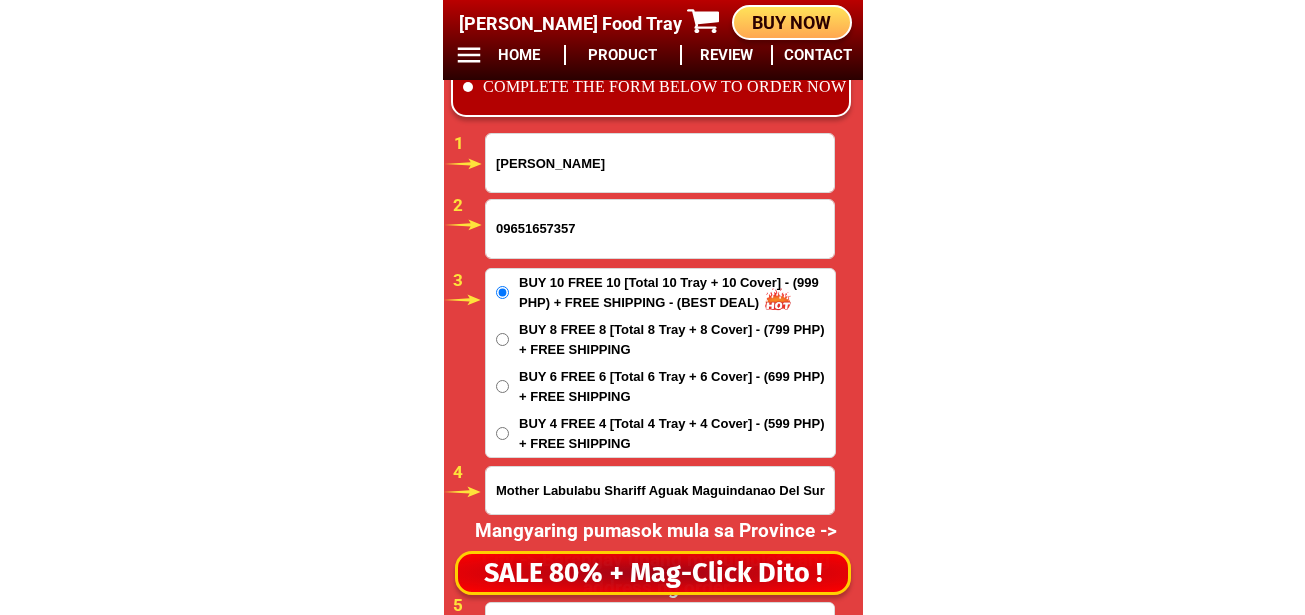 click on "09651657357" at bounding box center (660, 229) 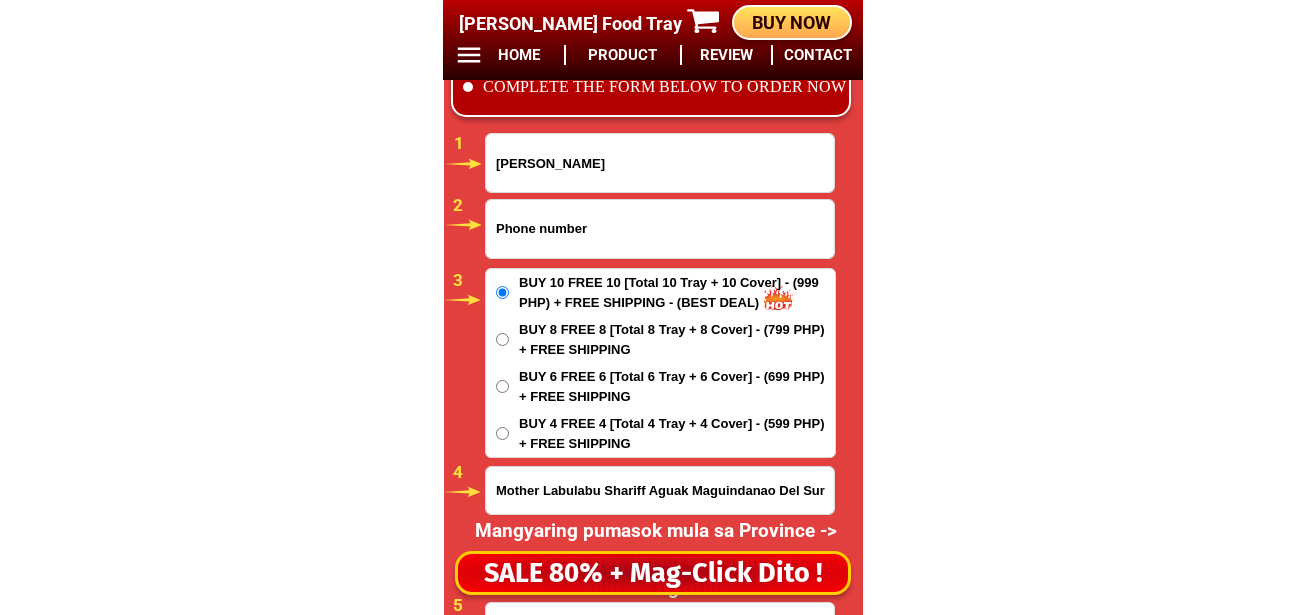paste on "09511633083" 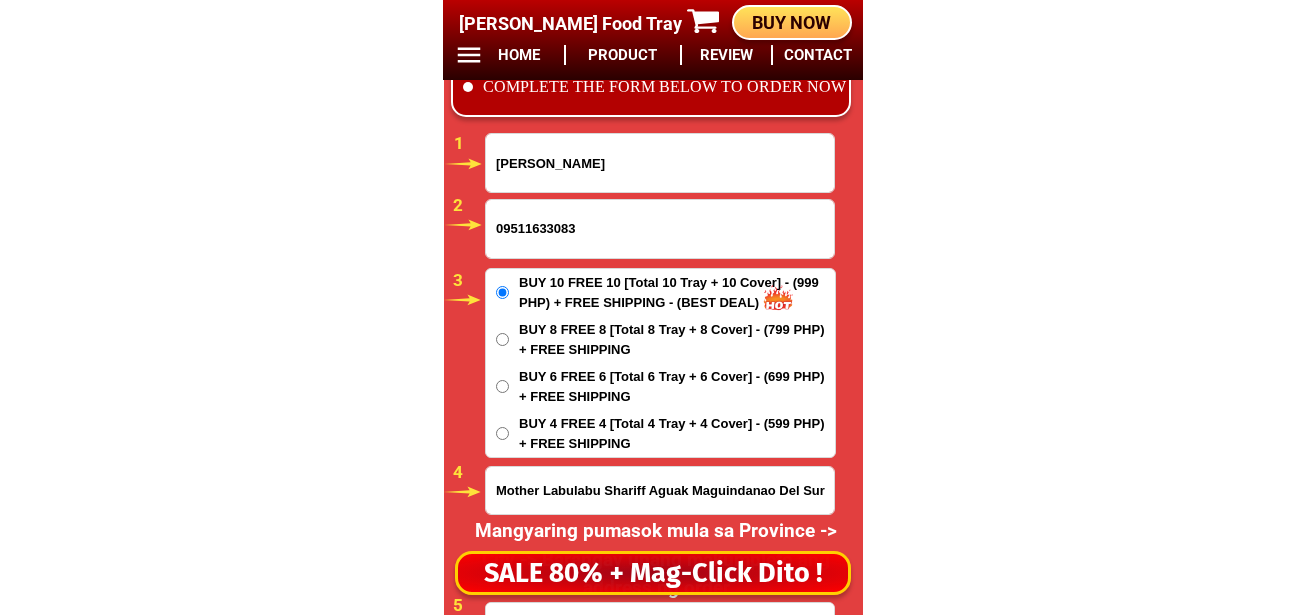 type on "09511633083" 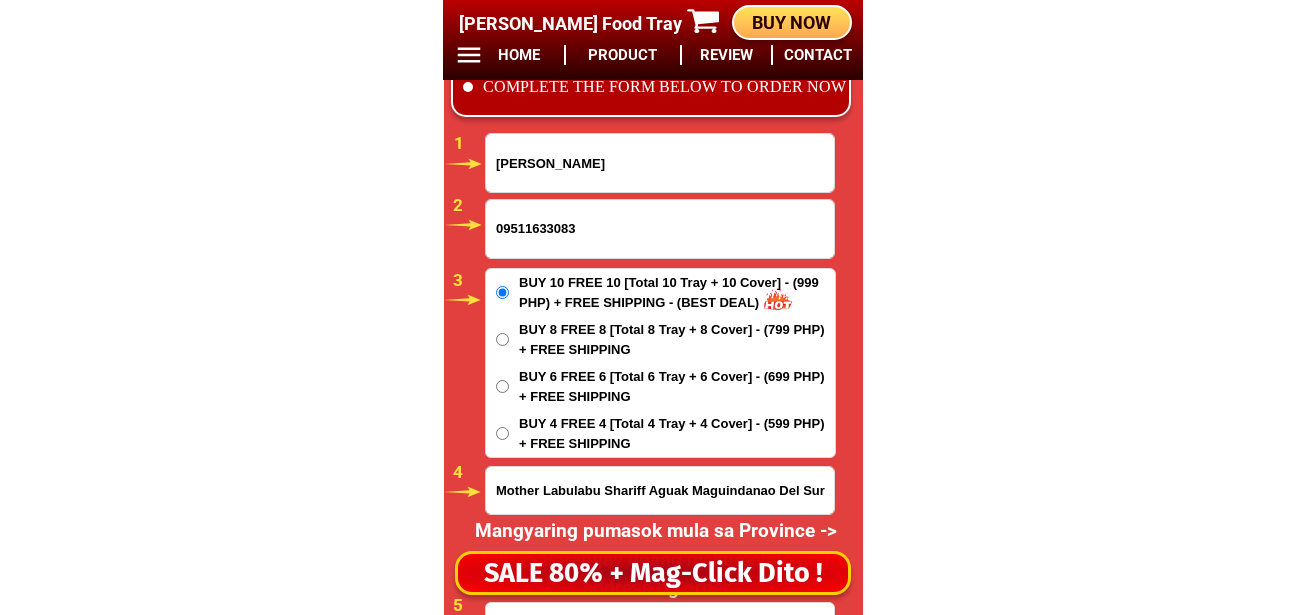 click on "[PERSON_NAME]" at bounding box center (660, 163) 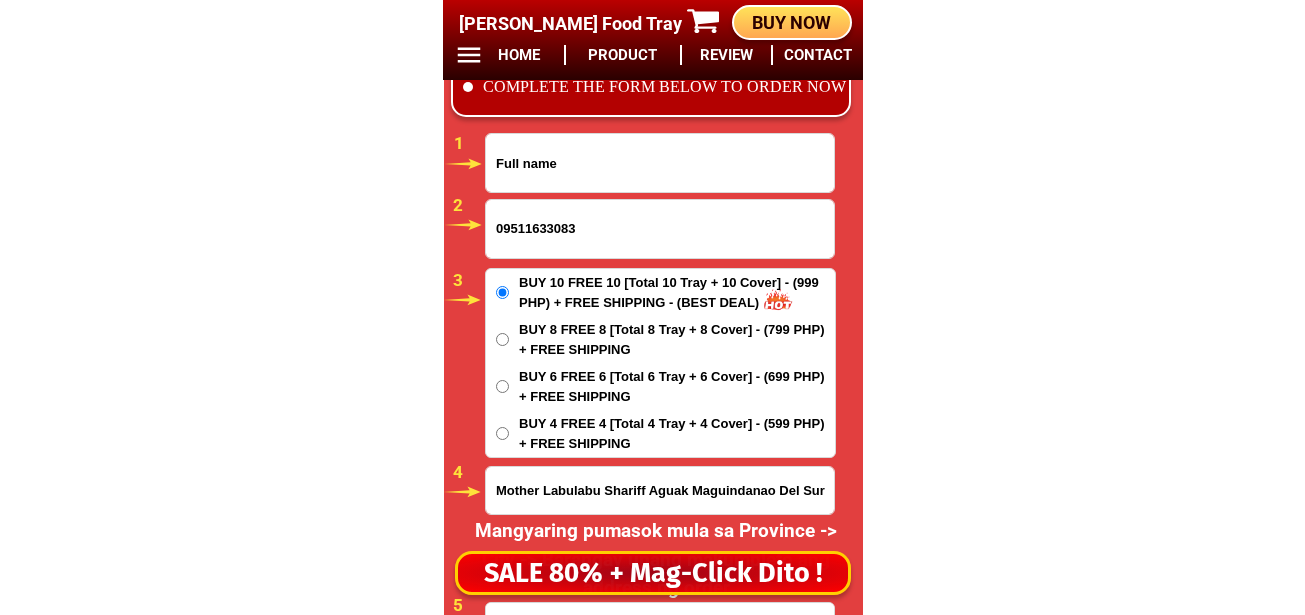 paste on "[PERSON_NAME]" 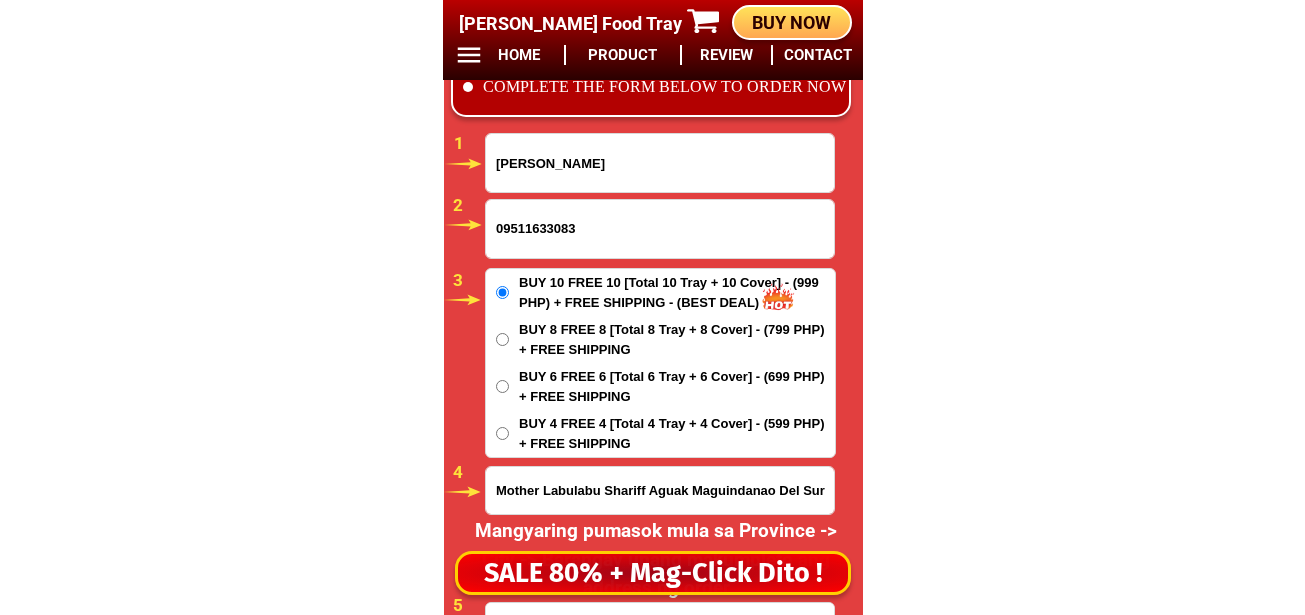 type on "[PERSON_NAME]" 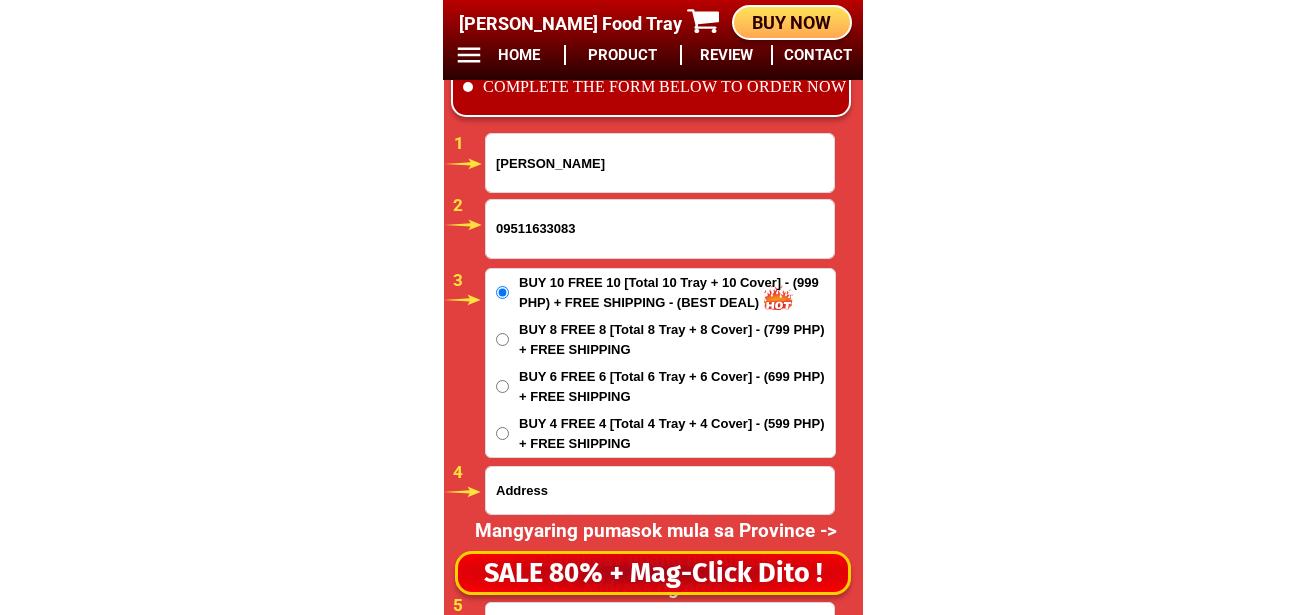 click at bounding box center [660, 490] 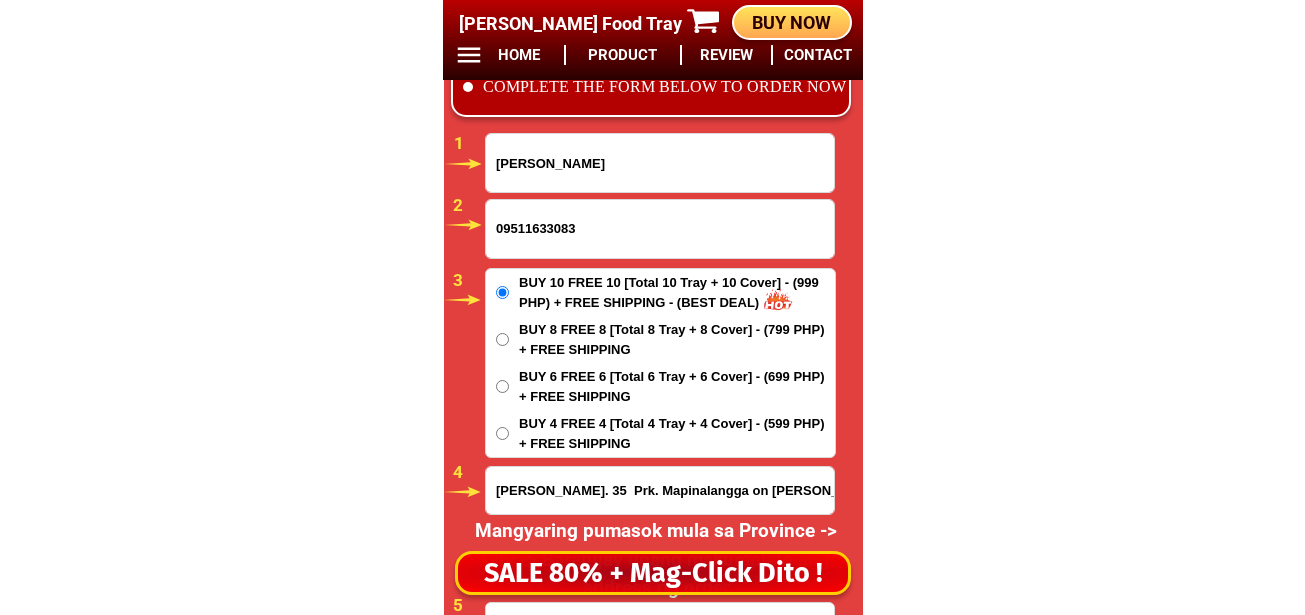 scroll, scrollTop: 0, scrollLeft: 326, axis: horizontal 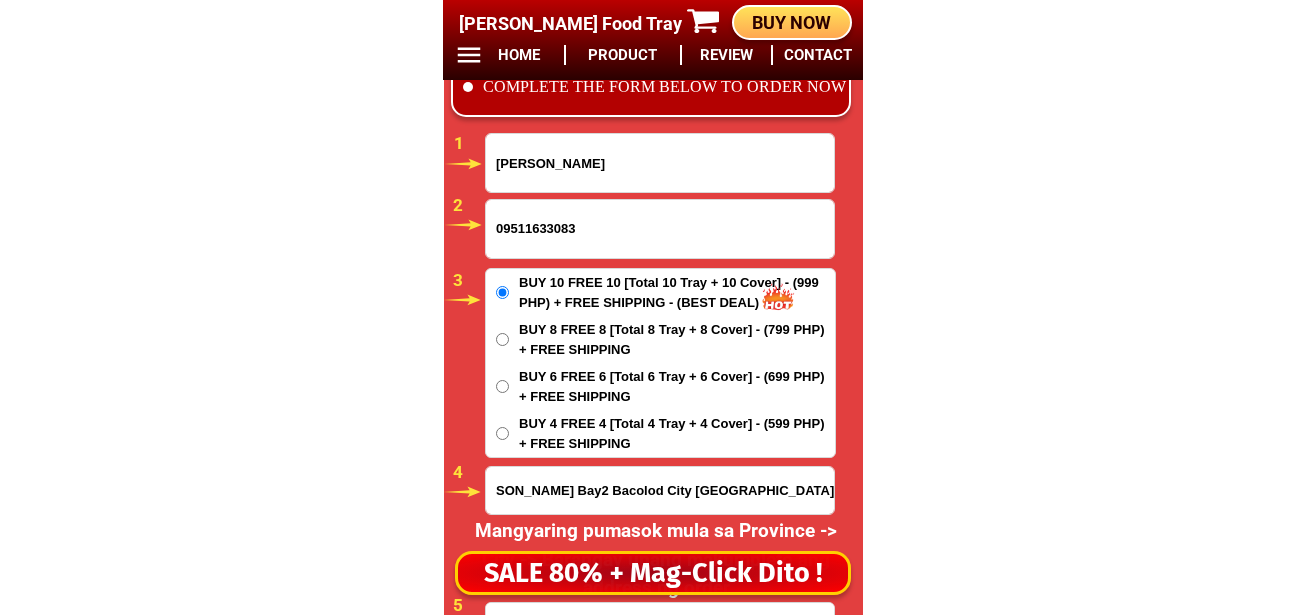 type on "[PERSON_NAME]. 35  Prk. Mapinalangga on [PERSON_NAME] Bay2 Bacolod City [GEOGRAPHIC_DATA]" 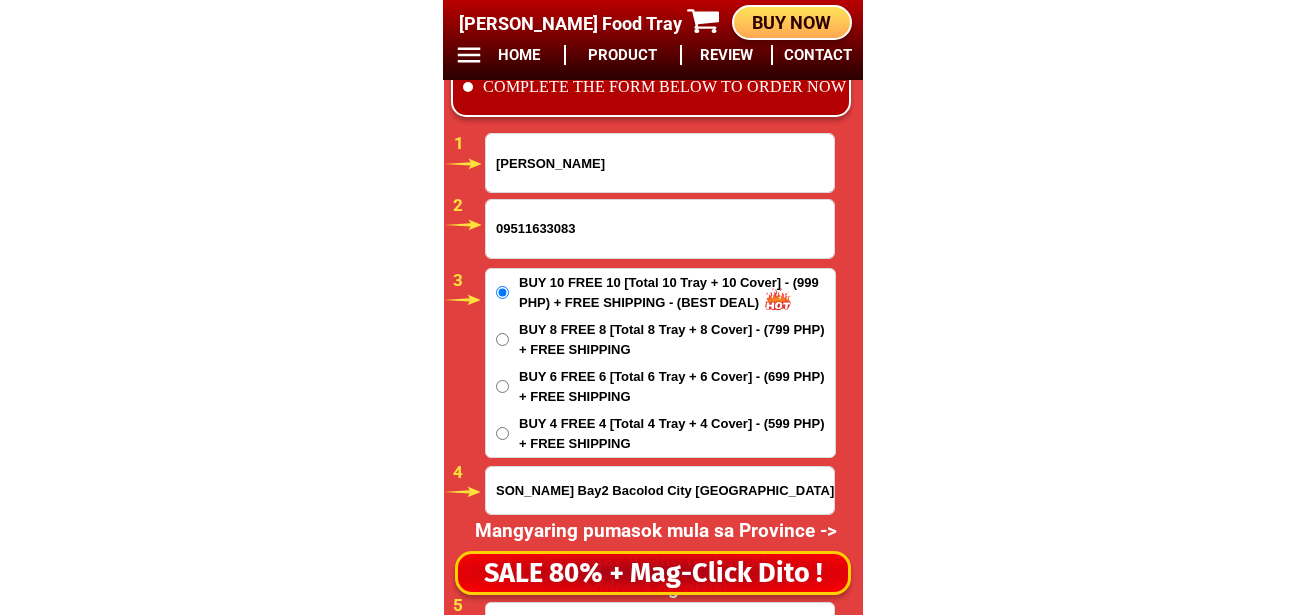 scroll, scrollTop: 0, scrollLeft: 0, axis: both 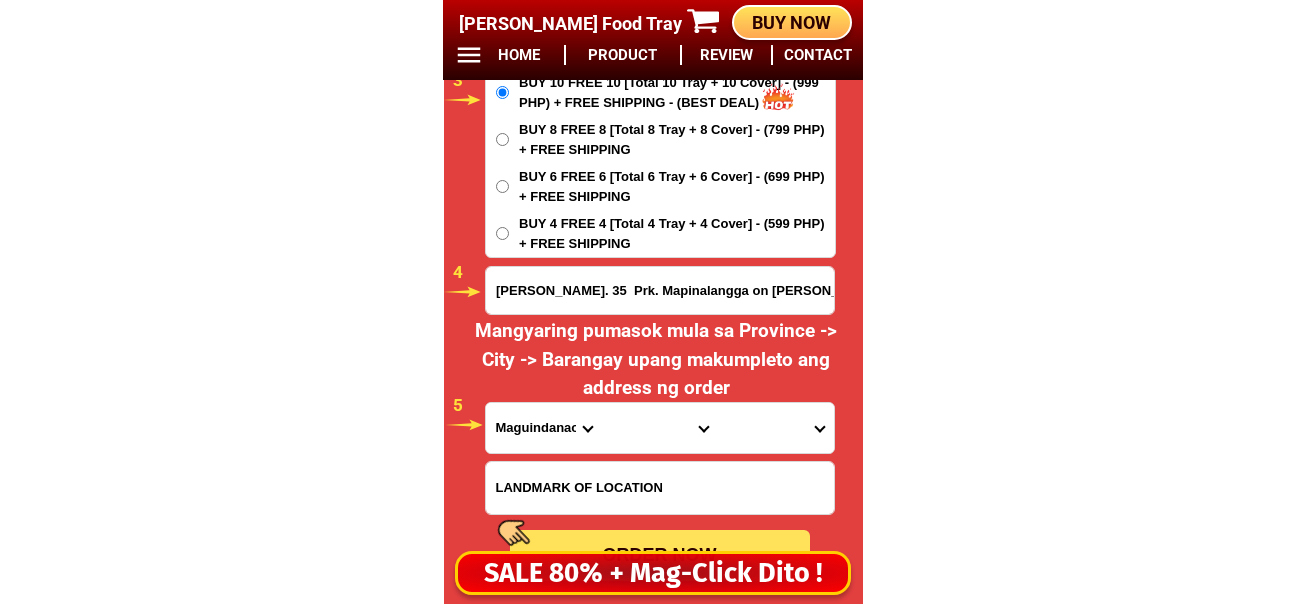 click at bounding box center (660, 488) 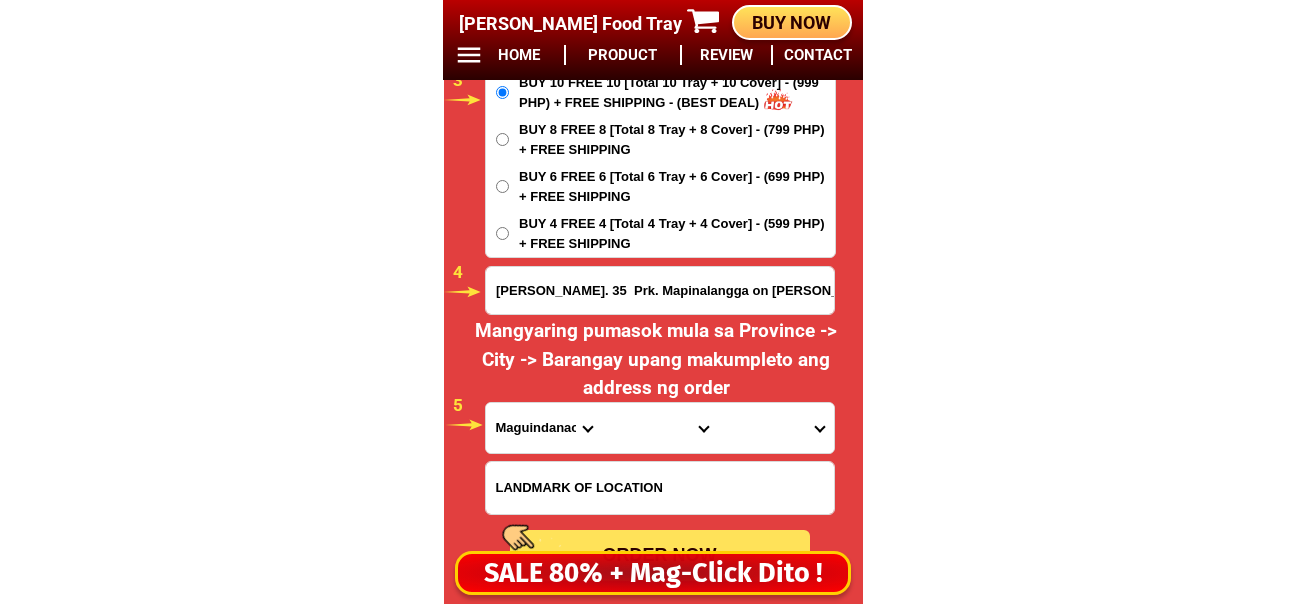 paste on "(Land Mark ) [PERSON_NAME] Brgy 35" 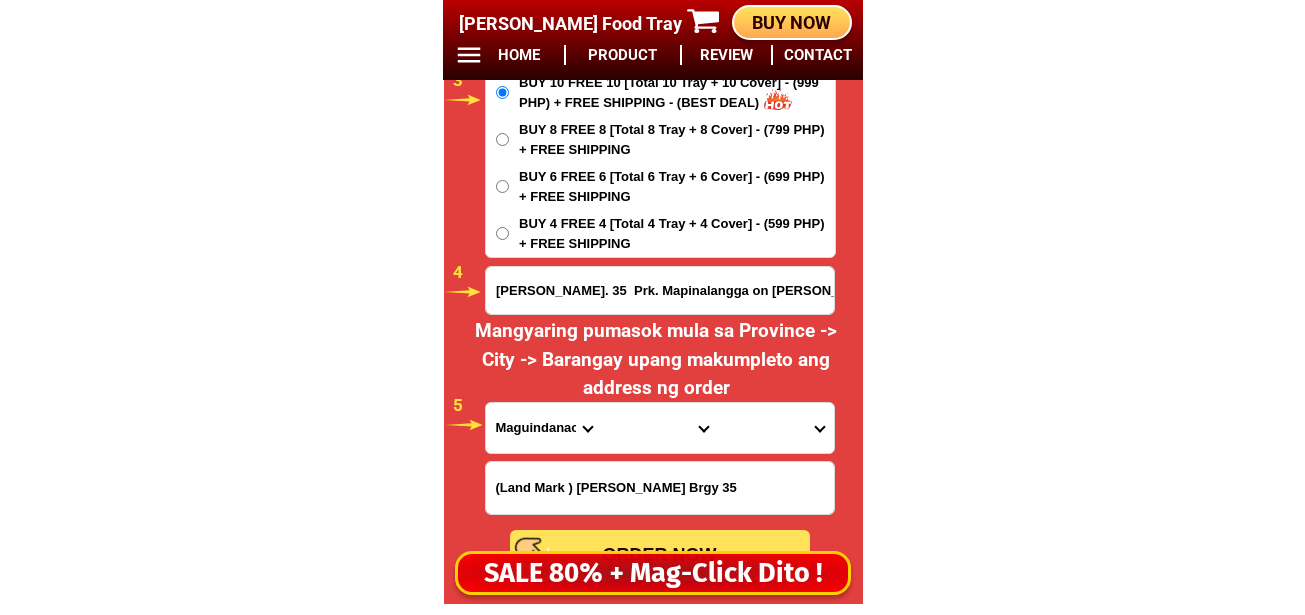 type on "(Land Mark ) [PERSON_NAME] Brgy 35" 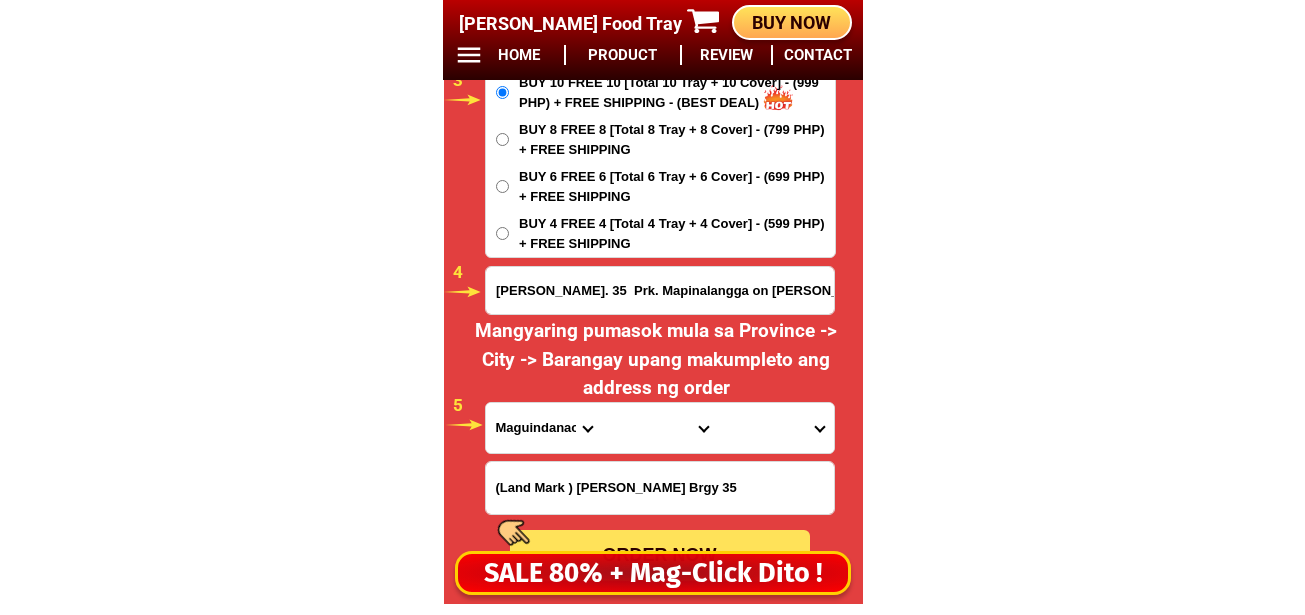 click on "[PERSON_NAME]. 35  Prk. Mapinalangga on [PERSON_NAME] Bay2 Bacolod City [GEOGRAPHIC_DATA]" at bounding box center (660, 290) 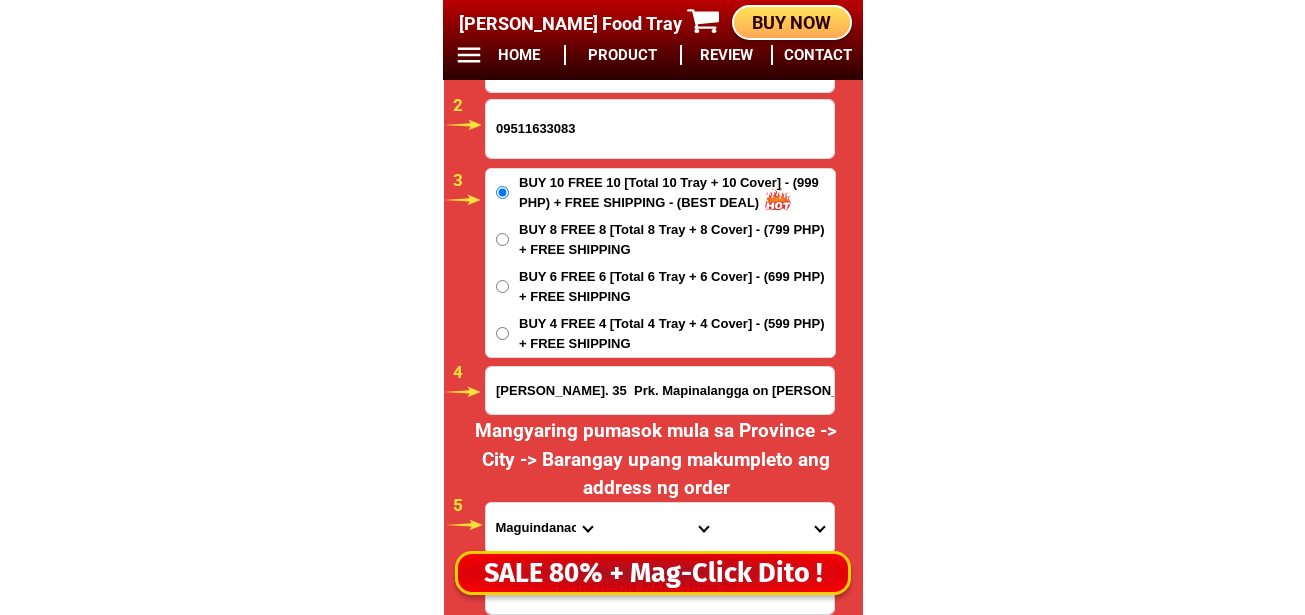 scroll, scrollTop: 16881, scrollLeft: 0, axis: vertical 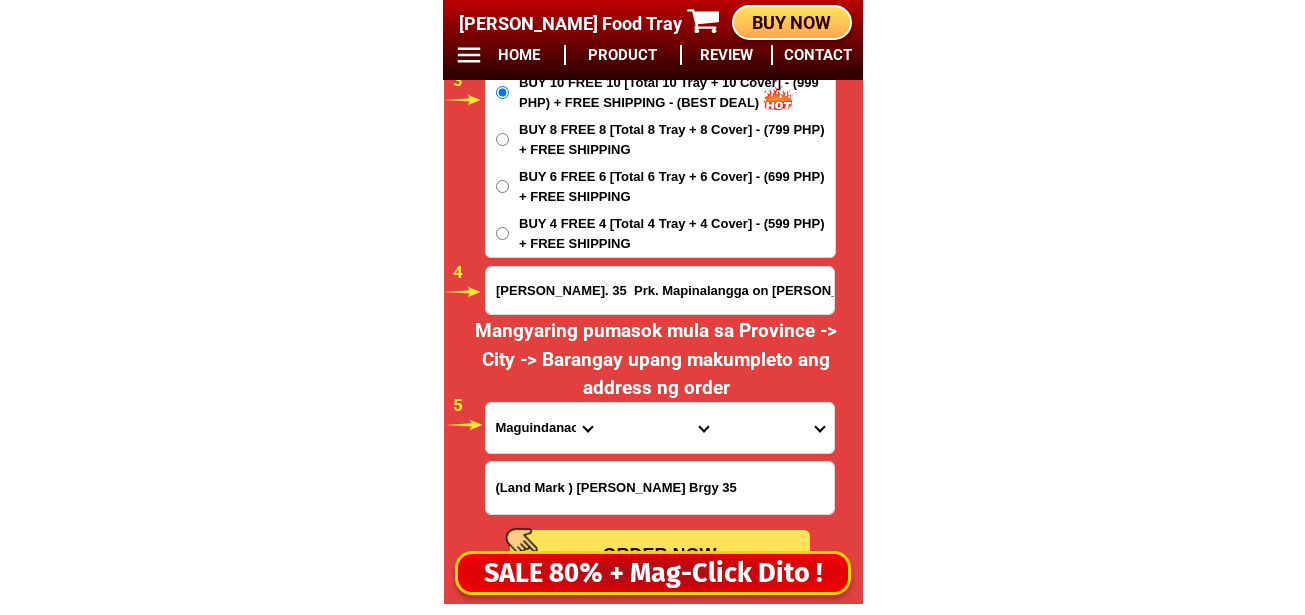 drag, startPoint x: 653, startPoint y: 298, endPoint x: 493, endPoint y: 307, distance: 160.25293 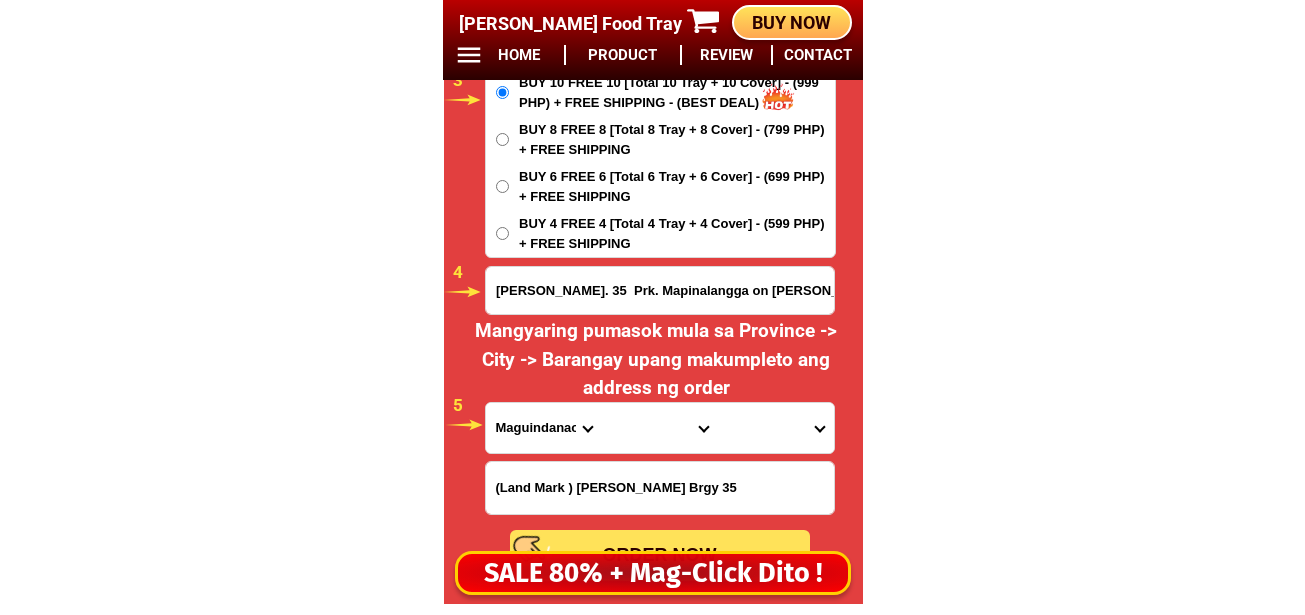 click on "[PERSON_NAME]. 35  Prk. Mapinalangga on [PERSON_NAME] Bay2 Bacolod City [GEOGRAPHIC_DATA]" at bounding box center (660, 290) 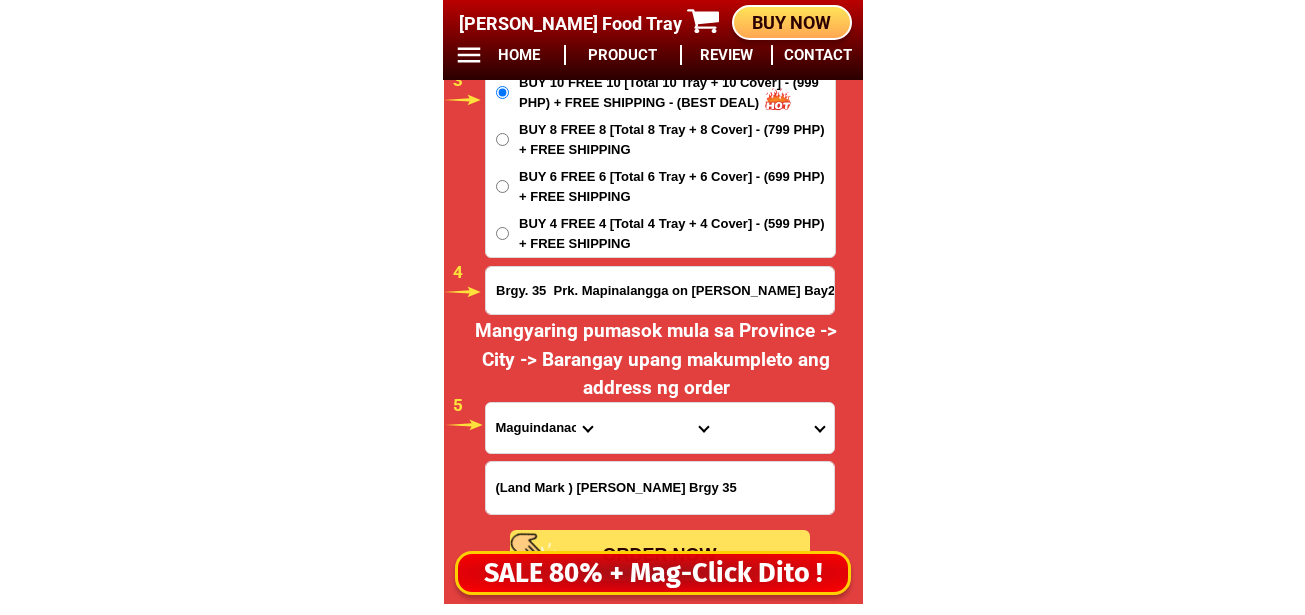 click on "Brgy. 35  Prk. Mapinalangga on [PERSON_NAME] Bay2 Bacolod City [GEOGRAPHIC_DATA]" at bounding box center [660, 290] 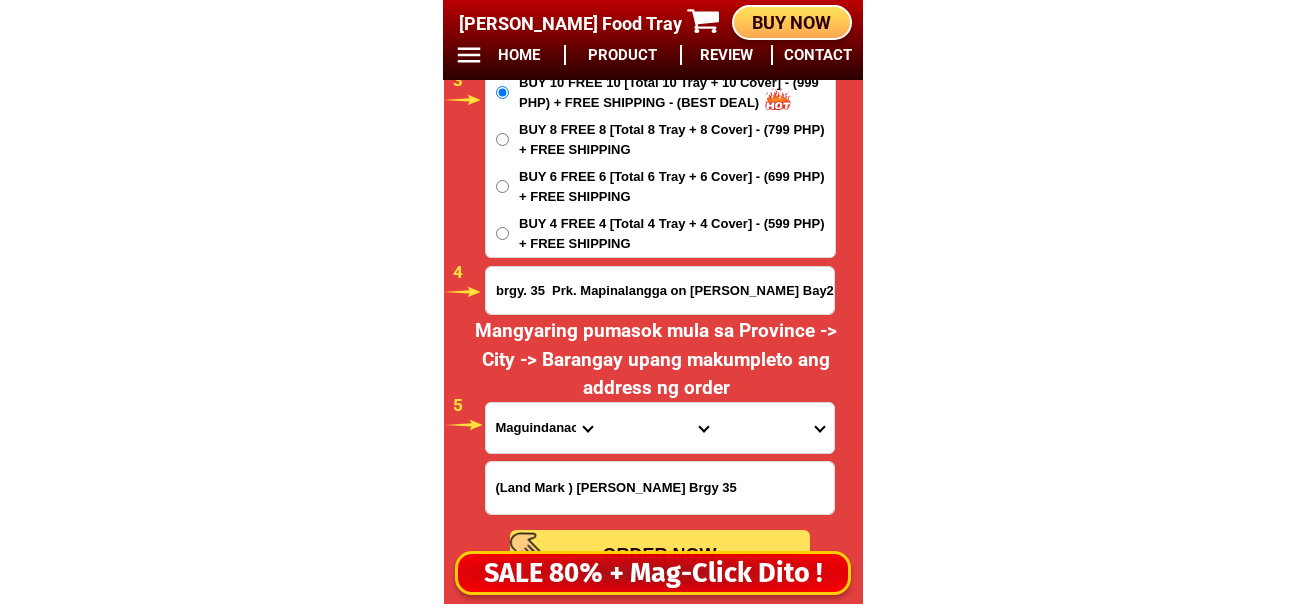 type on "brgy. 35  Prk. Mapinalangga on [PERSON_NAME] Bay2 Bacolod City [GEOGRAPHIC_DATA]" 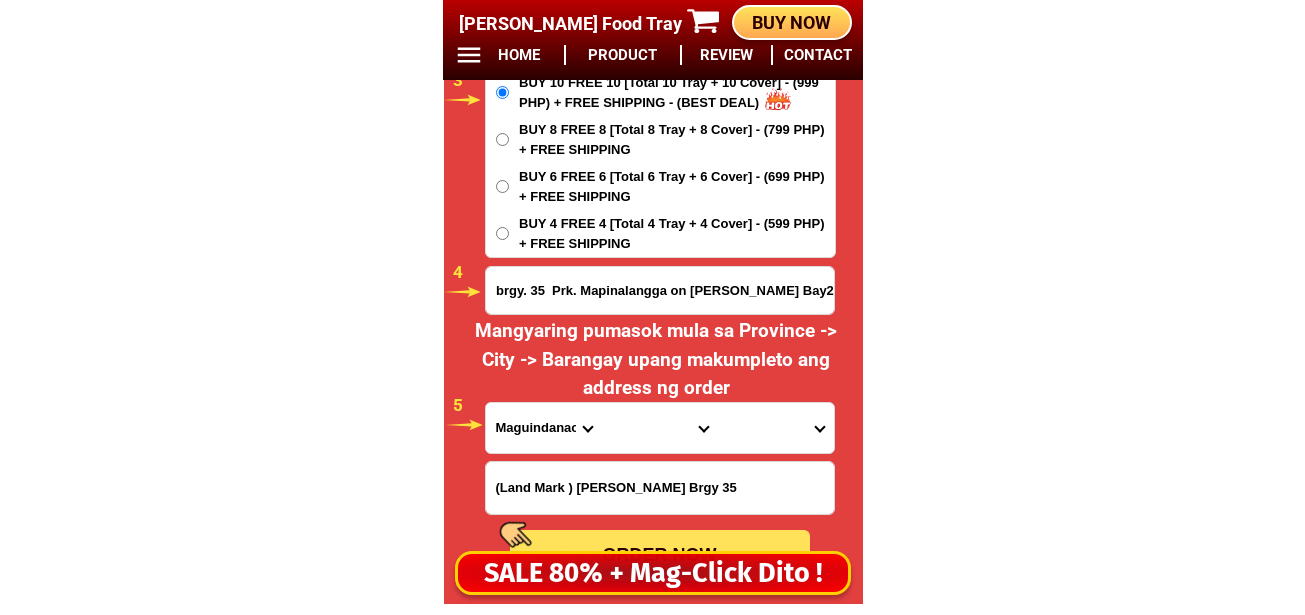 drag, startPoint x: 521, startPoint y: 422, endPoint x: 526, endPoint y: 411, distance: 12.083046 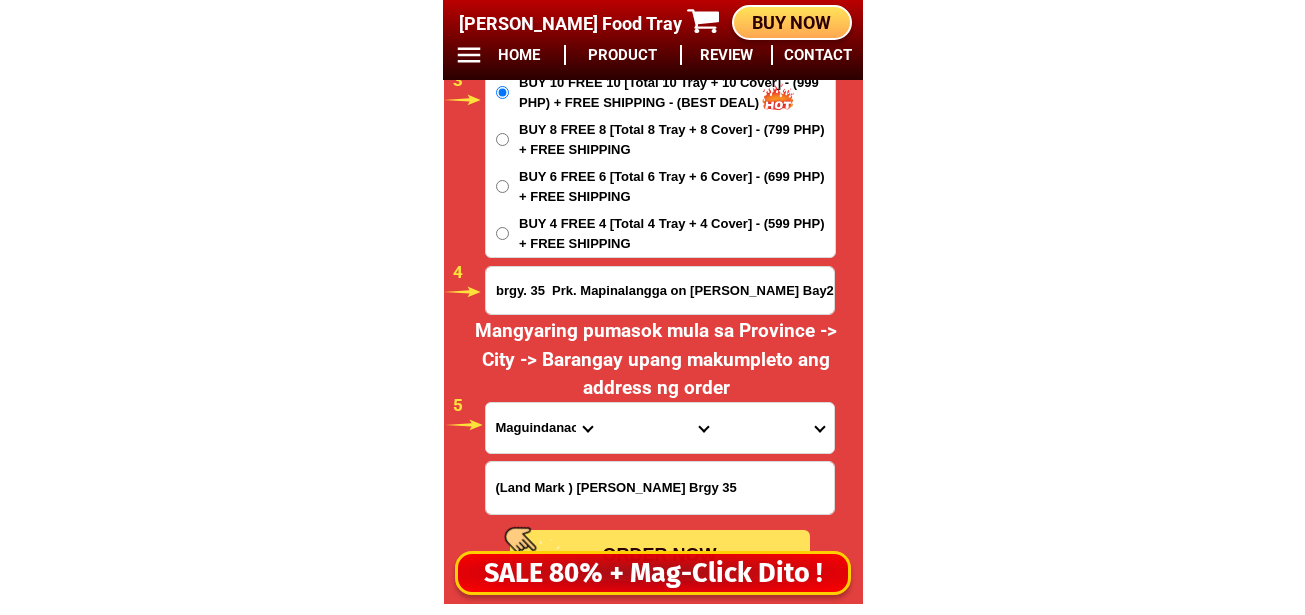 click on "Province [GEOGRAPHIC_DATA] [GEOGRAPHIC_DATA] [GEOGRAPHIC_DATA] [GEOGRAPHIC_DATA] [GEOGRAPHIC_DATA] [GEOGRAPHIC_DATA][PERSON_NAME][GEOGRAPHIC_DATA] [GEOGRAPHIC_DATA] [GEOGRAPHIC_DATA] [GEOGRAPHIC_DATA] [GEOGRAPHIC_DATA] [GEOGRAPHIC_DATA] [GEOGRAPHIC_DATA] [GEOGRAPHIC_DATA] [GEOGRAPHIC_DATA] [GEOGRAPHIC_DATA]-[GEOGRAPHIC_DATA] [GEOGRAPHIC_DATA] [GEOGRAPHIC_DATA] [GEOGRAPHIC_DATA] [GEOGRAPHIC_DATA] [GEOGRAPHIC_DATA] [GEOGRAPHIC_DATA]-de-oro [GEOGRAPHIC_DATA] [GEOGRAPHIC_DATA]-occidental [GEOGRAPHIC_DATA] [GEOGRAPHIC_DATA] Eastern-[GEOGRAPHIC_DATA] [GEOGRAPHIC_DATA] [GEOGRAPHIC_DATA] [GEOGRAPHIC_DATA]-norte [GEOGRAPHIC_DATA]-[GEOGRAPHIC_DATA] [GEOGRAPHIC_DATA] [GEOGRAPHIC_DATA] [GEOGRAPHIC_DATA] [GEOGRAPHIC_DATA] [GEOGRAPHIC_DATA] [GEOGRAPHIC_DATA] [GEOGRAPHIC_DATA] [GEOGRAPHIC_DATA] Metro-[GEOGRAPHIC_DATA] [GEOGRAPHIC_DATA]-[GEOGRAPHIC_DATA]-[GEOGRAPHIC_DATA]-province [GEOGRAPHIC_DATA]-[GEOGRAPHIC_DATA]-oriental [GEOGRAPHIC_DATA] [GEOGRAPHIC_DATA] [GEOGRAPHIC_DATA]-[GEOGRAPHIC_DATA]-[GEOGRAPHIC_DATA] [GEOGRAPHIC_DATA] [GEOGRAPHIC_DATA] [GEOGRAPHIC_DATA] [GEOGRAPHIC_DATA] [GEOGRAPHIC_DATA][PERSON_NAME][GEOGRAPHIC_DATA] [GEOGRAPHIC_DATA] [GEOGRAPHIC_DATA] [GEOGRAPHIC_DATA] [GEOGRAPHIC_DATA] [GEOGRAPHIC_DATA]-[GEOGRAPHIC_DATA]-[GEOGRAPHIC_DATA]-[GEOGRAPHIC_DATA] [GEOGRAPHIC_DATA] [GEOGRAPHIC_DATA]-[GEOGRAPHIC_DATA]-[GEOGRAPHIC_DATA] [GEOGRAPHIC_DATA] [GEOGRAPHIC_DATA] [GEOGRAPHIC_DATA]" at bounding box center (544, 428) 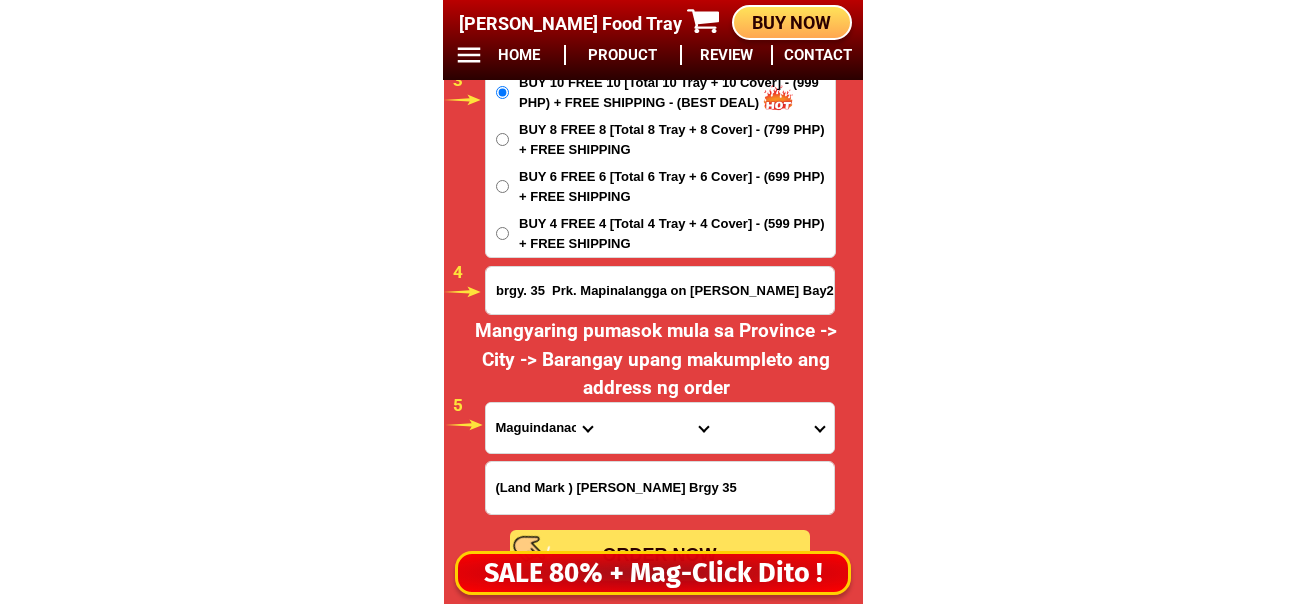 select on "63_396" 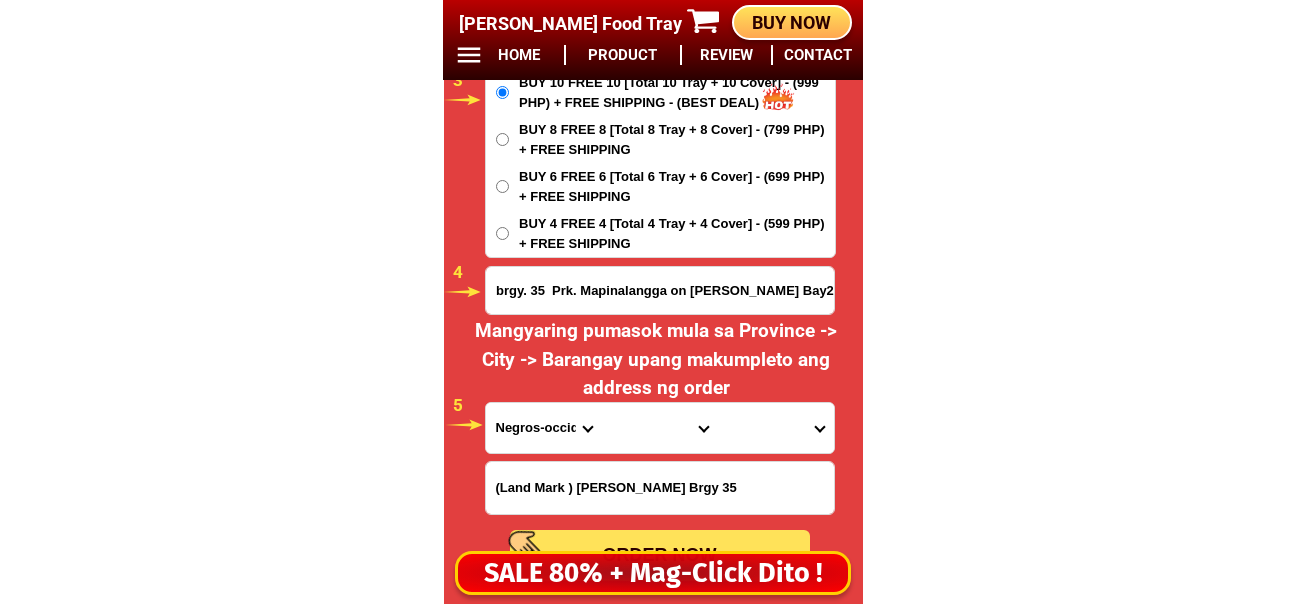 click on "Province [GEOGRAPHIC_DATA] [GEOGRAPHIC_DATA] [GEOGRAPHIC_DATA] [GEOGRAPHIC_DATA] [GEOGRAPHIC_DATA] [GEOGRAPHIC_DATA][PERSON_NAME][GEOGRAPHIC_DATA] [GEOGRAPHIC_DATA] [GEOGRAPHIC_DATA] [GEOGRAPHIC_DATA] [GEOGRAPHIC_DATA] [GEOGRAPHIC_DATA] [GEOGRAPHIC_DATA] [GEOGRAPHIC_DATA] [GEOGRAPHIC_DATA] [GEOGRAPHIC_DATA]-[GEOGRAPHIC_DATA] [GEOGRAPHIC_DATA] [GEOGRAPHIC_DATA] [GEOGRAPHIC_DATA] [GEOGRAPHIC_DATA] [GEOGRAPHIC_DATA] [GEOGRAPHIC_DATA]-de-oro [GEOGRAPHIC_DATA] [GEOGRAPHIC_DATA]-occidental [GEOGRAPHIC_DATA] [GEOGRAPHIC_DATA] Eastern-[GEOGRAPHIC_DATA] [GEOGRAPHIC_DATA] [GEOGRAPHIC_DATA] [GEOGRAPHIC_DATA]-norte [GEOGRAPHIC_DATA]-[GEOGRAPHIC_DATA] [GEOGRAPHIC_DATA] [GEOGRAPHIC_DATA] [GEOGRAPHIC_DATA] [GEOGRAPHIC_DATA] [GEOGRAPHIC_DATA] [GEOGRAPHIC_DATA] [GEOGRAPHIC_DATA] [GEOGRAPHIC_DATA] Metro-[GEOGRAPHIC_DATA] [GEOGRAPHIC_DATA]-[GEOGRAPHIC_DATA]-[GEOGRAPHIC_DATA]-province [GEOGRAPHIC_DATA]-[GEOGRAPHIC_DATA]-oriental [GEOGRAPHIC_DATA] [GEOGRAPHIC_DATA] [GEOGRAPHIC_DATA]-[GEOGRAPHIC_DATA]-[GEOGRAPHIC_DATA] [GEOGRAPHIC_DATA] [GEOGRAPHIC_DATA] [GEOGRAPHIC_DATA] [GEOGRAPHIC_DATA] [GEOGRAPHIC_DATA][PERSON_NAME][GEOGRAPHIC_DATA] [GEOGRAPHIC_DATA] [GEOGRAPHIC_DATA] [GEOGRAPHIC_DATA] [GEOGRAPHIC_DATA] [GEOGRAPHIC_DATA]-[GEOGRAPHIC_DATA]-[GEOGRAPHIC_DATA]-[GEOGRAPHIC_DATA] [GEOGRAPHIC_DATA] [GEOGRAPHIC_DATA]-[GEOGRAPHIC_DATA]-[GEOGRAPHIC_DATA] [GEOGRAPHIC_DATA] [GEOGRAPHIC_DATA] [GEOGRAPHIC_DATA]" at bounding box center (544, 428) 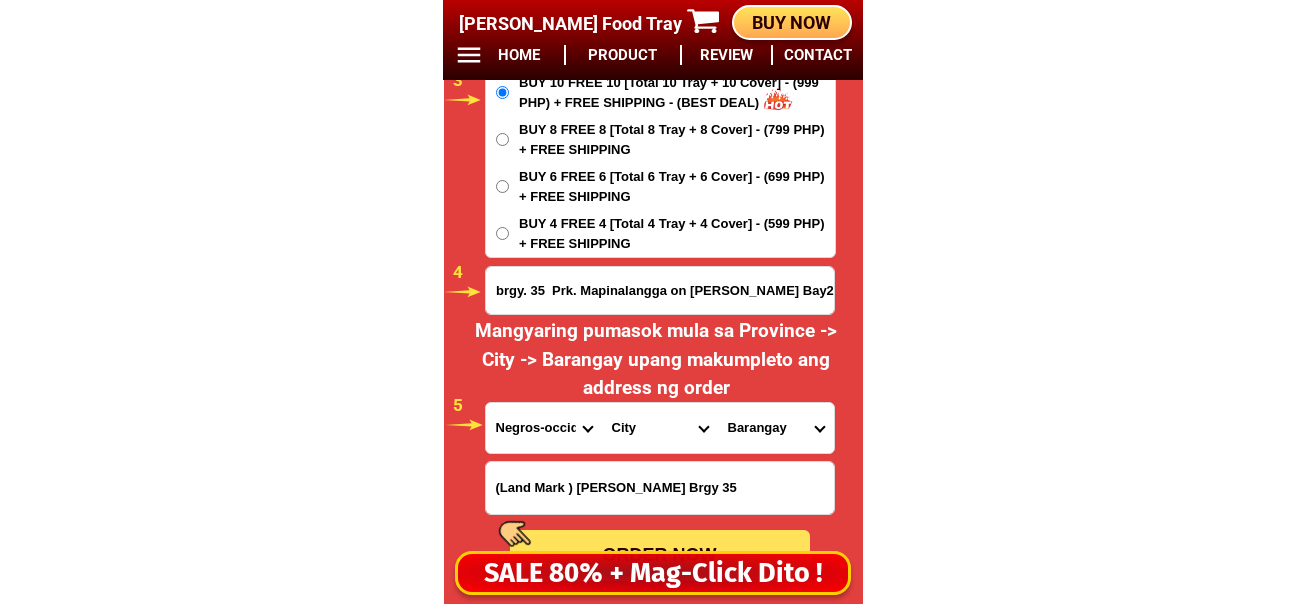 click on "City [GEOGRAPHIC_DATA]-city [GEOGRAPHIC_DATA]-city [GEOGRAPHIC_DATA] [GEOGRAPHIC_DATA]-city [GEOGRAPHIC_DATA] [GEOGRAPHIC_DATA][PERSON_NAME]-b.-[GEOGRAPHIC_DATA] [GEOGRAPHIC_DATA]-city [GEOGRAPHIC_DATA]-city [GEOGRAPHIC_DATA] [GEOGRAPHIC_DATA]-an [GEOGRAPHIC_DATA] [GEOGRAPHIC_DATA]-city [GEOGRAPHIC_DATA]-city [GEOGRAPHIC_DATA] [GEOGRAPHIC_DATA] [GEOGRAPHIC_DATA][PERSON_NAME][GEOGRAPHIC_DATA] [GEOGRAPHIC_DATA] [GEOGRAPHIC_DATA]-occidental-[GEOGRAPHIC_DATA]-occidental-[GEOGRAPHIC_DATA] [GEOGRAPHIC_DATA]-occidental-[GEOGRAPHIC_DATA][PERSON_NAME]-occidental-[GEOGRAPHIC_DATA]-[PERSON_NAME][GEOGRAPHIC_DATA]-occidental-[GEOGRAPHIC_DATA]-[GEOGRAPHIC_DATA] [GEOGRAPHIC_DATA] [GEOGRAPHIC_DATA]-city [GEOGRAPHIC_DATA][PERSON_NAME][GEOGRAPHIC_DATA]-city [GEOGRAPHIC_DATA]-city [GEOGRAPHIC_DATA] [GEOGRAPHIC_DATA] [GEOGRAPHIC_DATA]" at bounding box center (660, 428) 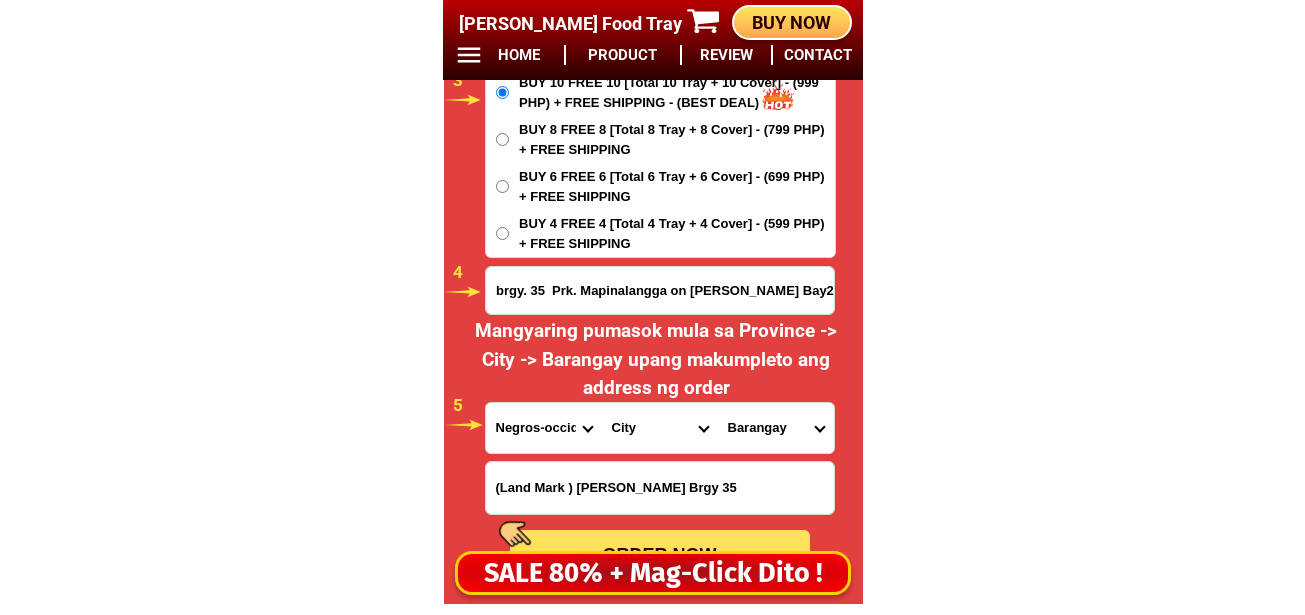 select on "63_3968348" 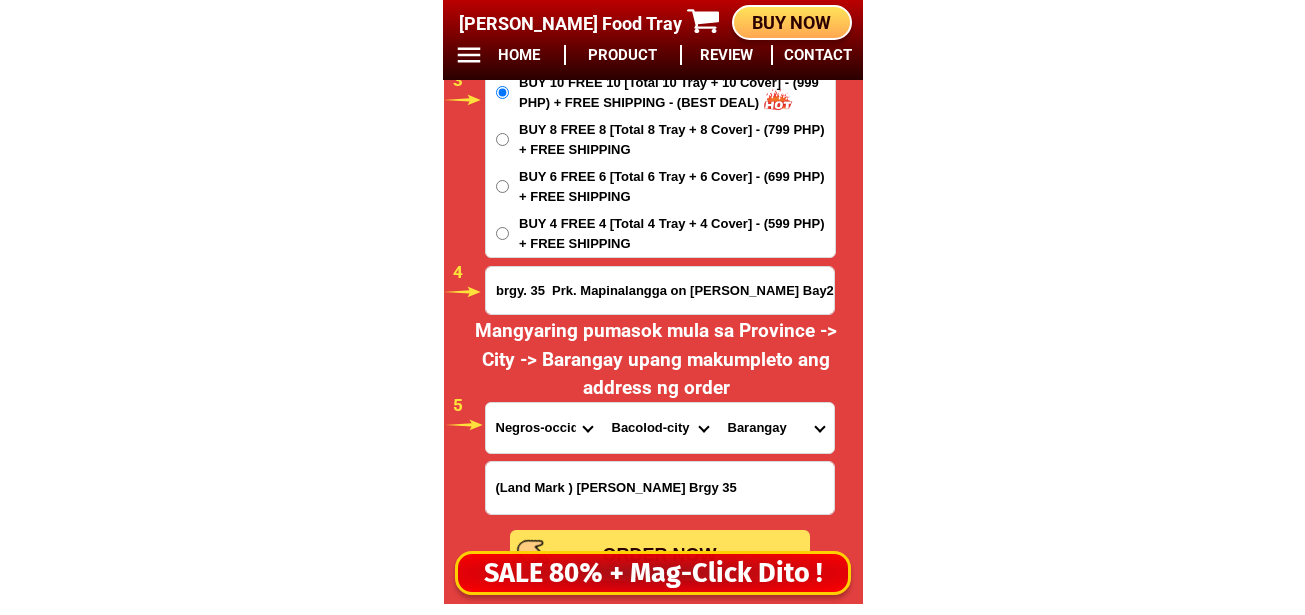 click on "City [GEOGRAPHIC_DATA]-city [GEOGRAPHIC_DATA]-city [GEOGRAPHIC_DATA] [GEOGRAPHIC_DATA]-city [GEOGRAPHIC_DATA] [GEOGRAPHIC_DATA][PERSON_NAME]-b.-[GEOGRAPHIC_DATA] [GEOGRAPHIC_DATA]-city [GEOGRAPHIC_DATA]-city [GEOGRAPHIC_DATA] [GEOGRAPHIC_DATA]-an [GEOGRAPHIC_DATA] [GEOGRAPHIC_DATA]-city [GEOGRAPHIC_DATA]-city [GEOGRAPHIC_DATA] [GEOGRAPHIC_DATA] [GEOGRAPHIC_DATA][PERSON_NAME][GEOGRAPHIC_DATA] [GEOGRAPHIC_DATA] [GEOGRAPHIC_DATA]-occidental-[GEOGRAPHIC_DATA]-occidental-[GEOGRAPHIC_DATA] [GEOGRAPHIC_DATA]-occidental-[GEOGRAPHIC_DATA][PERSON_NAME]-occidental-[GEOGRAPHIC_DATA]-[PERSON_NAME][GEOGRAPHIC_DATA]-occidental-[GEOGRAPHIC_DATA]-[GEOGRAPHIC_DATA] [GEOGRAPHIC_DATA] [GEOGRAPHIC_DATA]-city [GEOGRAPHIC_DATA][PERSON_NAME][GEOGRAPHIC_DATA]-city [GEOGRAPHIC_DATA]-city [GEOGRAPHIC_DATA] [GEOGRAPHIC_DATA] [GEOGRAPHIC_DATA]" at bounding box center (660, 428) 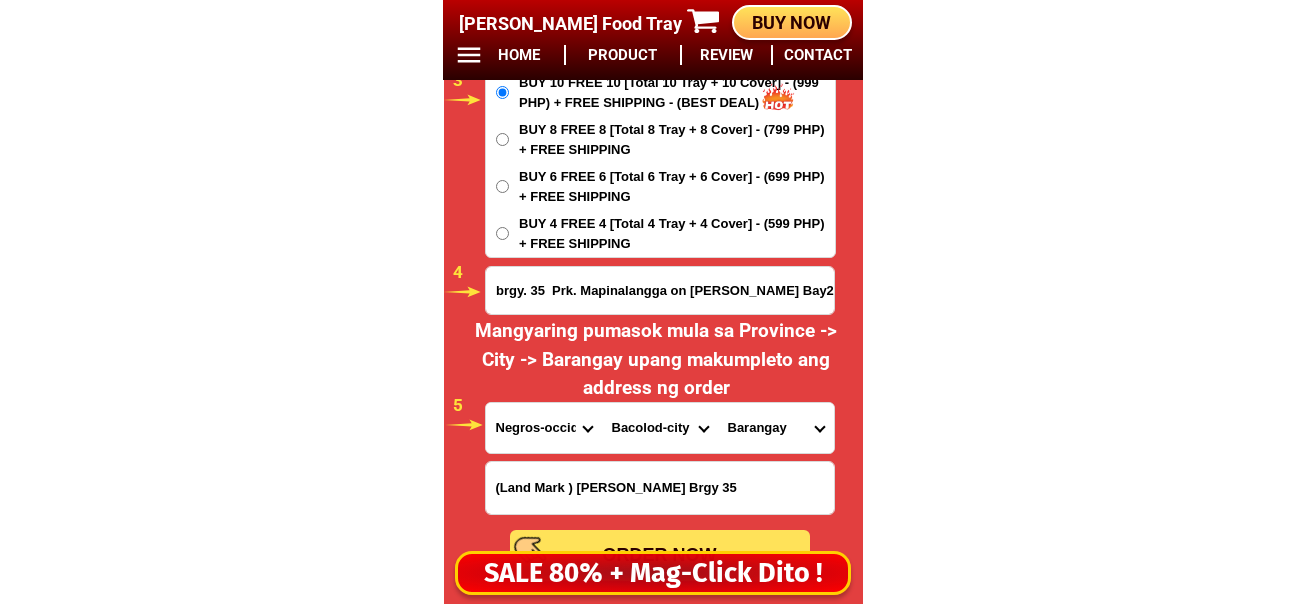 click on "Barangay [PERSON_NAME] Barangay 1 (pob.) Barangay 10 (pob.) Barangay 11 (pob.) Barangay 12 (pob.) Barangay 13 (pob.) Barangay 14 (pob.) Barangay 15 (pob.) Barangay 16 (pob.) Barangay 17 (pob.) Barangay 18 (pob.) Barangay 19 (pob.) Barangay 2 (pob.) Barangay 20 (pob.) Barangay 21 (pob.) Barangay 22 (pob.) Barangay 23 (pob.) Barangay 24 (pob.) Barangay 25 (pob.) Barangay 26 (pob.) Barangay 27 (pob.) Barangay 28 (pob.) Barangay 29 (pob.) Barangay 3 (pob.) Barangay 30 (pob.) Barangay 31 (pob.) Barangay 32 (pob.) Barangay 33 (pob.) Barangay 34 (pob.) Barangay 35 (pob.) Barangay 36 (pob.) Barangay 37 (pob.) Barangay 38 (pob.) Barangay 39 (pob.) Barangay 4 (pob.) Barangay 40 (pob.) Barangay 41 (pob.) Barangay 5 (pob.) Barangay 6 (pob.) Barangay 7 (pob.) Barangay 8 (pob.) Barangay 9 (pob.) [GEOGRAPHIC_DATA][PERSON_NAME] [PERSON_NAME] [GEOGRAPHIC_DATA] Handumanan [GEOGRAPHIC_DATA] [GEOGRAPHIC_DATA] [GEOGRAPHIC_DATA] [GEOGRAPHIC_DATA] [GEOGRAPHIC_DATA] [GEOGRAPHIC_DATA] [GEOGRAPHIC_DATA] [GEOGRAPHIC_DATA]" at bounding box center [776, 428] 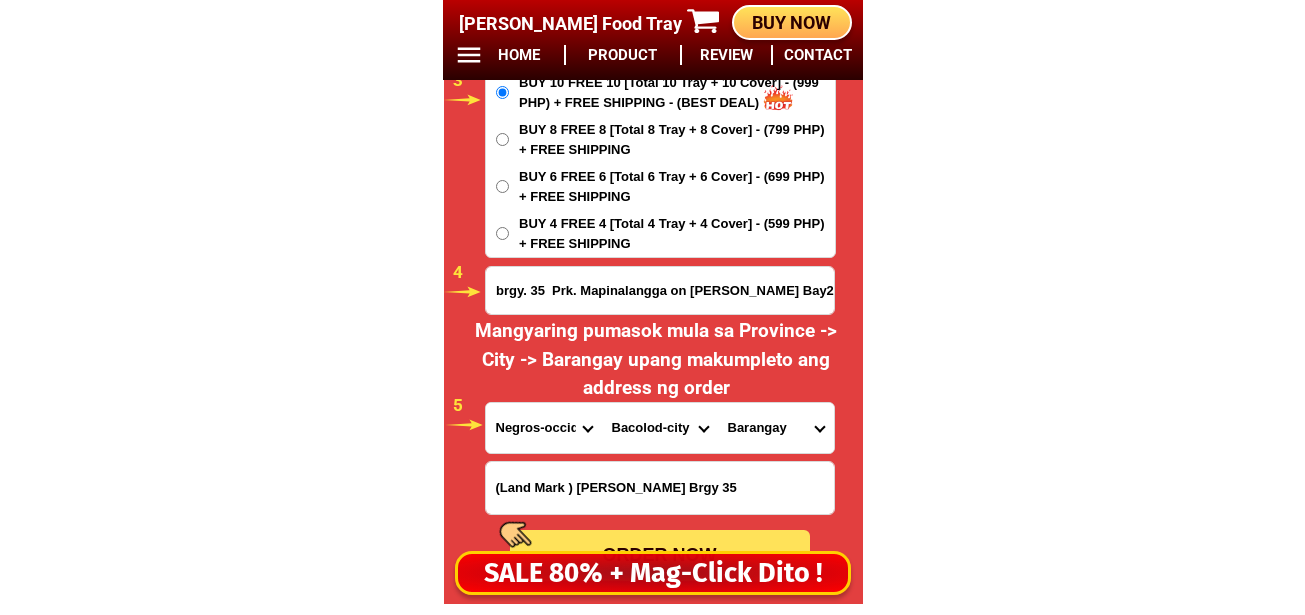 select on "63_396834846090" 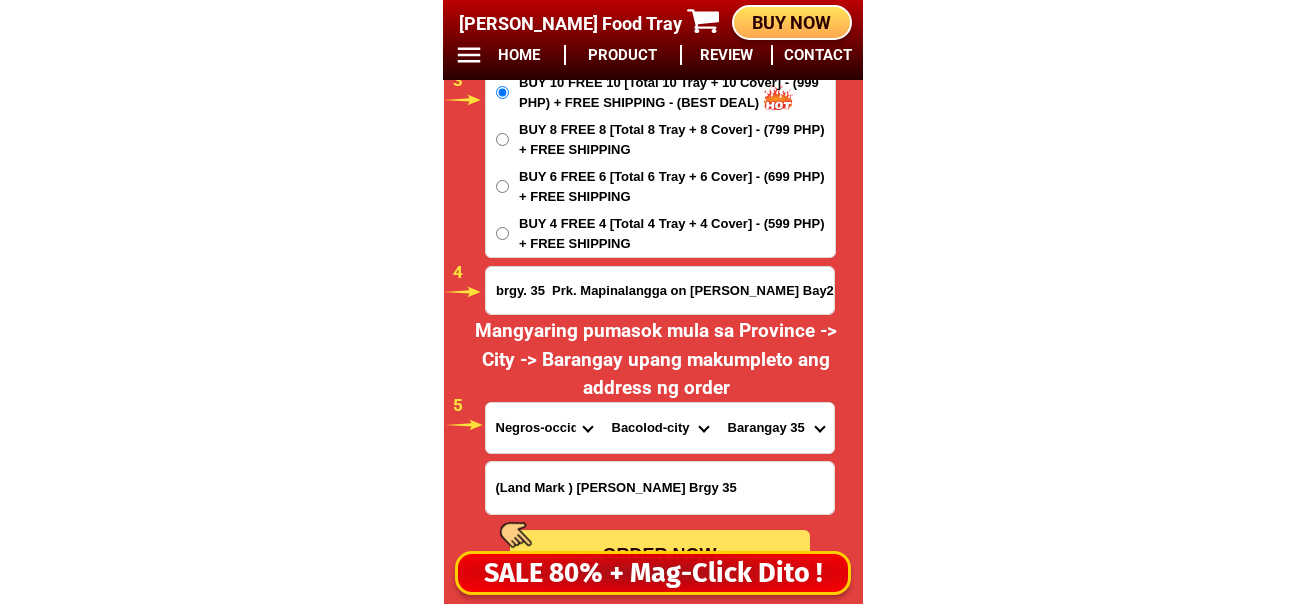 click on "Barangay [PERSON_NAME] Barangay 1 (pob.) Barangay 10 (pob.) Barangay 11 (pob.) Barangay 12 (pob.) Barangay 13 (pob.) Barangay 14 (pob.) Barangay 15 (pob.) Barangay 16 (pob.) Barangay 17 (pob.) Barangay 18 (pob.) Barangay 19 (pob.) Barangay 2 (pob.) Barangay 20 (pob.) Barangay 21 (pob.) Barangay 22 (pob.) Barangay 23 (pob.) Barangay 24 (pob.) Barangay 25 (pob.) Barangay 26 (pob.) Barangay 27 (pob.) Barangay 28 (pob.) Barangay 29 (pob.) Barangay 3 (pob.) Barangay 30 (pob.) Barangay 31 (pob.) Barangay 32 (pob.) Barangay 33 (pob.) Barangay 34 (pob.) Barangay 35 (pob.) Barangay 36 (pob.) Barangay 37 (pob.) Barangay 38 (pob.) Barangay 39 (pob.) Barangay 4 (pob.) Barangay 40 (pob.) Barangay 41 (pob.) Barangay 5 (pob.) Barangay 6 (pob.) Barangay 7 (pob.) Barangay 8 (pob.) Barangay 9 (pob.) [GEOGRAPHIC_DATA][PERSON_NAME] [PERSON_NAME] [GEOGRAPHIC_DATA] Handumanan [GEOGRAPHIC_DATA] [GEOGRAPHIC_DATA] [GEOGRAPHIC_DATA] [GEOGRAPHIC_DATA] [GEOGRAPHIC_DATA] [GEOGRAPHIC_DATA] [GEOGRAPHIC_DATA] [GEOGRAPHIC_DATA]" at bounding box center (776, 428) 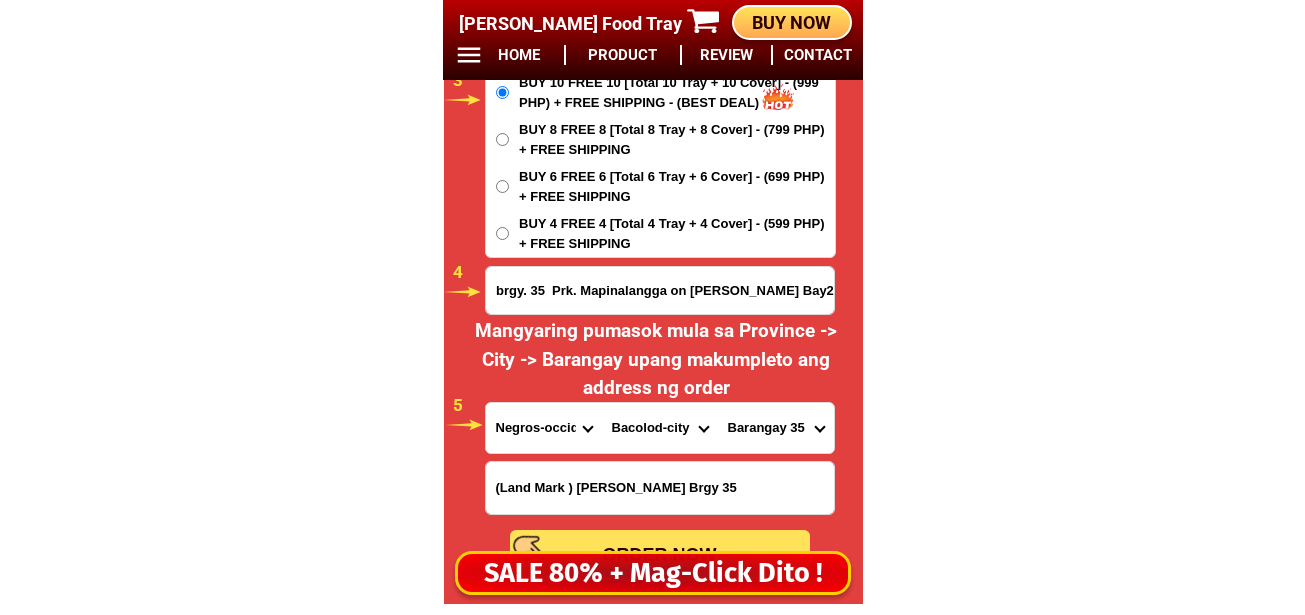 scroll, scrollTop: 16981, scrollLeft: 0, axis: vertical 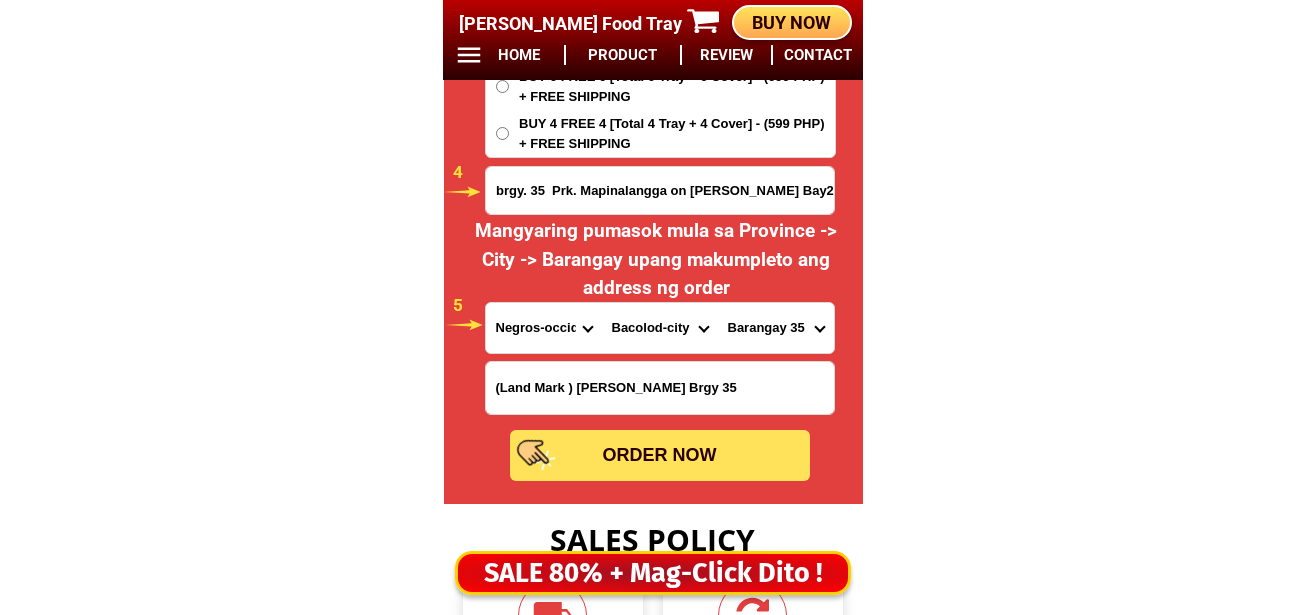 click on "ORDER NOW" at bounding box center (660, 455) 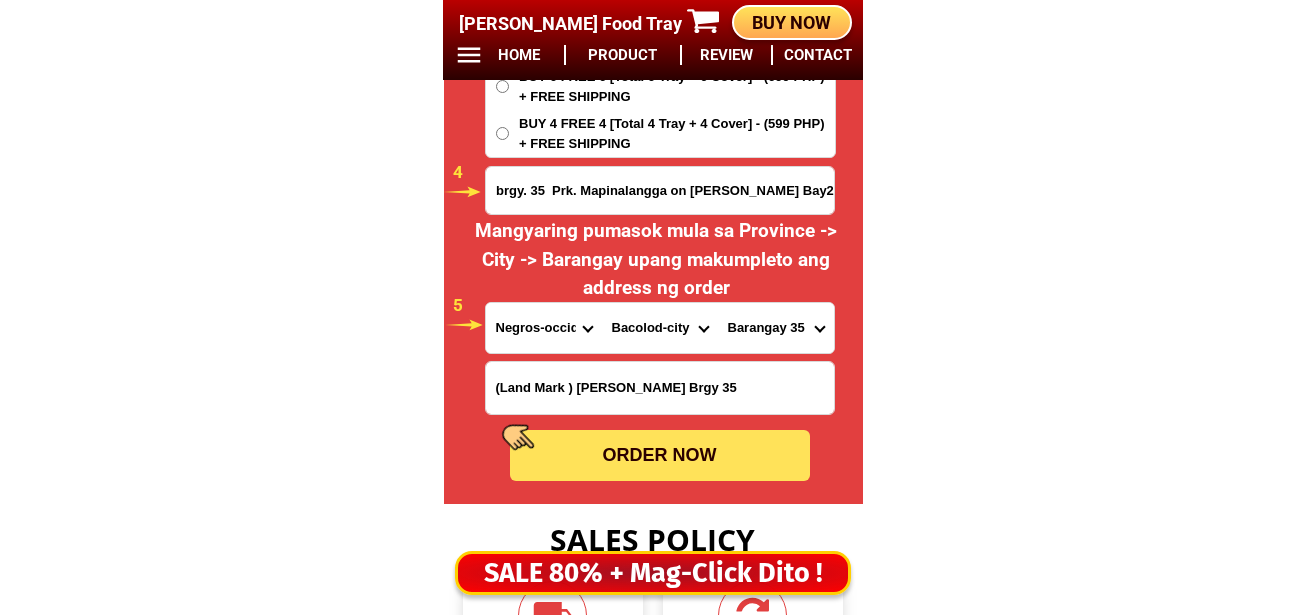 type on "09511633083" 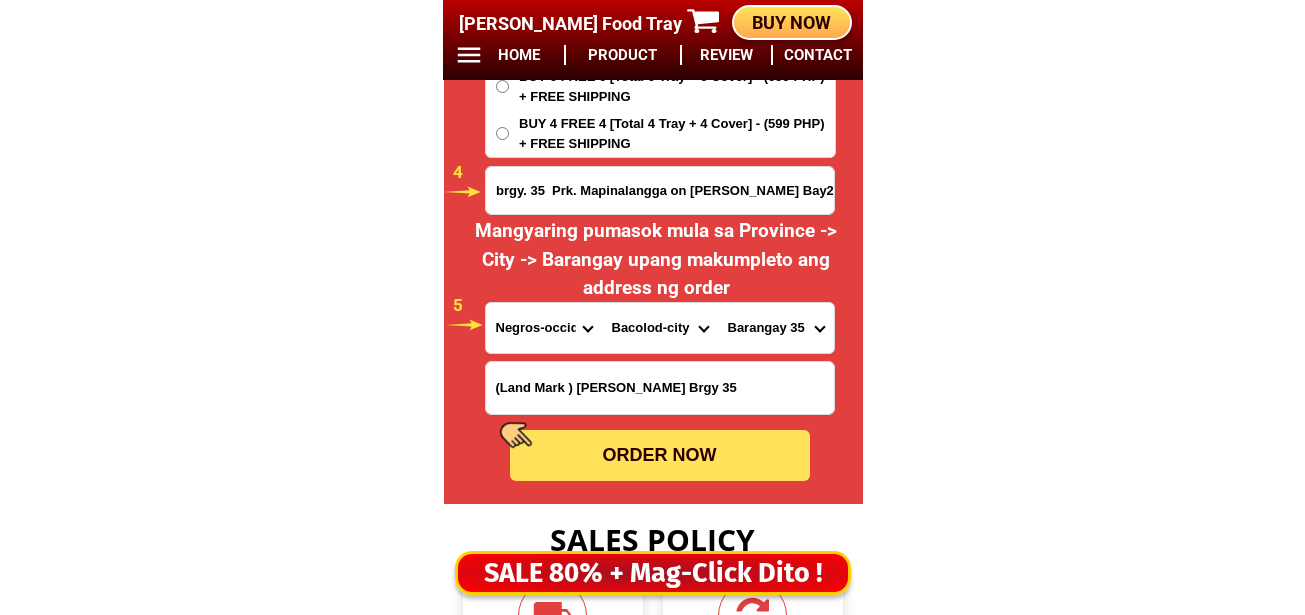 radio on "true" 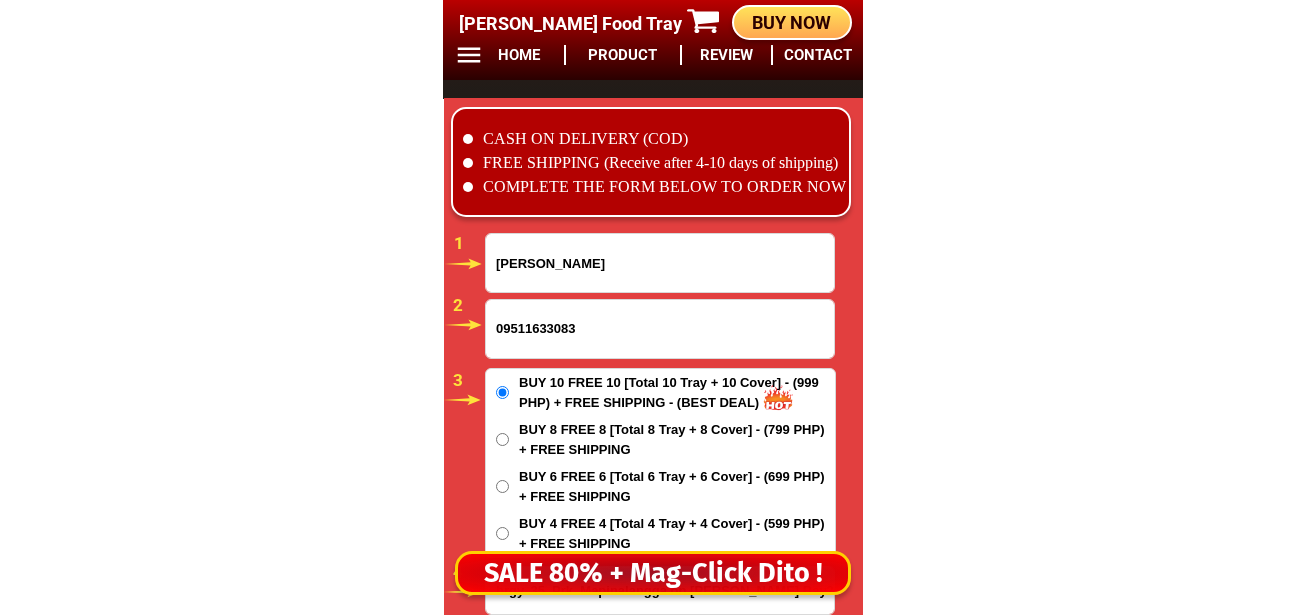 scroll, scrollTop: 16681, scrollLeft: 0, axis: vertical 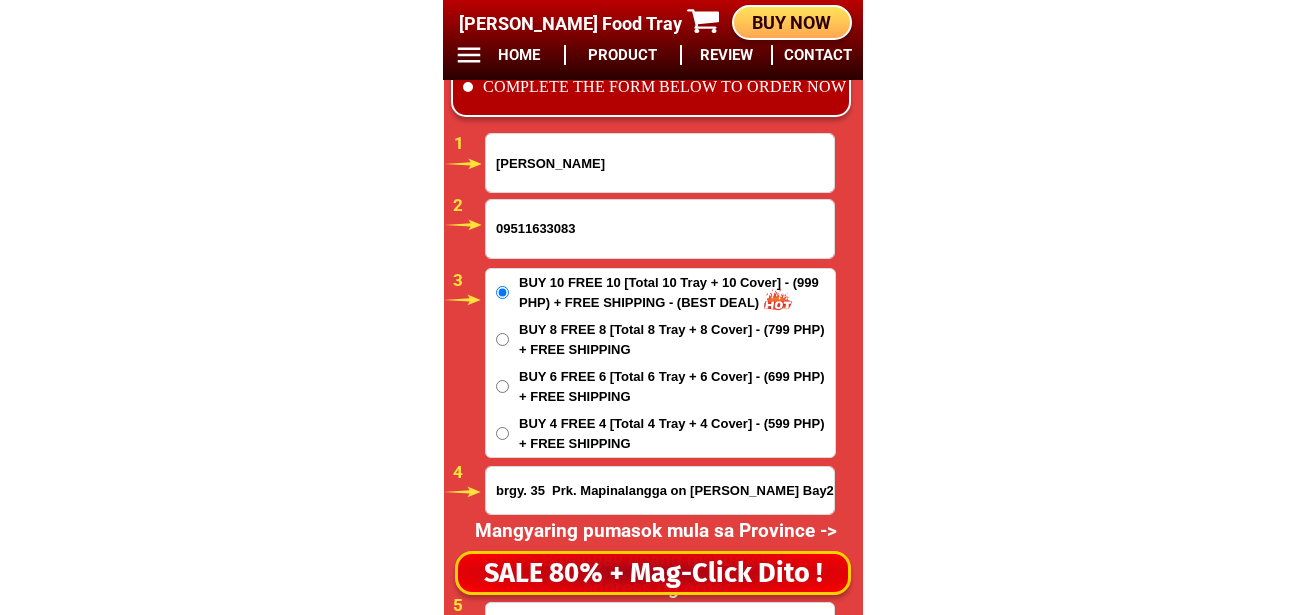 click on "[PERSON_NAME] 09511633083 ORDER NOW brgy. 35  Prk. [GEOGRAPHIC_DATA] on [PERSON_NAME][GEOGRAPHIC_DATA] [GEOGRAPHIC_DATA] [GEOGRAPHIC_DATA] [GEOGRAPHIC_DATA] [GEOGRAPHIC_DATA] [GEOGRAPHIC_DATA] [GEOGRAPHIC_DATA] [GEOGRAPHIC_DATA] [GEOGRAPHIC_DATA] [GEOGRAPHIC_DATA][PERSON_NAME][GEOGRAPHIC_DATA] [GEOGRAPHIC_DATA] [GEOGRAPHIC_DATA] [GEOGRAPHIC_DATA] [GEOGRAPHIC_DATA] [GEOGRAPHIC_DATA] [GEOGRAPHIC_DATA] [GEOGRAPHIC_DATA] [GEOGRAPHIC_DATA] [GEOGRAPHIC_DATA]-norte [GEOGRAPHIC_DATA] [GEOGRAPHIC_DATA] [GEOGRAPHIC_DATA] [GEOGRAPHIC_DATA] [GEOGRAPHIC_DATA] [GEOGRAPHIC_DATA] [GEOGRAPHIC_DATA] [GEOGRAPHIC_DATA] [GEOGRAPHIC_DATA]-occidental [GEOGRAPHIC_DATA] [GEOGRAPHIC_DATA] [GEOGRAPHIC_DATA]-[GEOGRAPHIC_DATA] [GEOGRAPHIC_DATA] [GEOGRAPHIC_DATA] [GEOGRAPHIC_DATA]-norte [GEOGRAPHIC_DATA]-[GEOGRAPHIC_DATA] [GEOGRAPHIC_DATA] [GEOGRAPHIC_DATA] [GEOGRAPHIC_DATA] [GEOGRAPHIC_DATA] [GEOGRAPHIC_DATA] [GEOGRAPHIC_DATA] [GEOGRAPHIC_DATA] [GEOGRAPHIC_DATA]-[GEOGRAPHIC_DATA] [GEOGRAPHIC_DATA]-occidental [GEOGRAPHIC_DATA]-[GEOGRAPHIC_DATA]-province [GEOGRAPHIC_DATA]-[GEOGRAPHIC_DATA]-oriental Northern-[GEOGRAPHIC_DATA] [GEOGRAPHIC_DATA] [GEOGRAPHIC_DATA]-[GEOGRAPHIC_DATA]-[GEOGRAPHIC_DATA] [GEOGRAPHIC_DATA] [GEOGRAPHIC_DATA] [GEOGRAPHIC_DATA] [GEOGRAPHIC_DATA] [GEOGRAPHIC_DATA][PERSON_NAME][GEOGRAPHIC_DATA] [GEOGRAPHIC_DATA] [GEOGRAPHIC_DATA] [GEOGRAPHIC_DATA] [GEOGRAPHIC_DATA] [GEOGRAPHIC_DATA]-[GEOGRAPHIC_DATA] Southern-[GEOGRAPHIC_DATA]-[GEOGRAPHIC_DATA] [GEOGRAPHIC_DATA] [GEOGRAPHIC_DATA] [GEOGRAPHIC_DATA]-[GEOGRAPHIC_DATA]-[GEOGRAPHIC_DATA] [GEOGRAPHIC_DATA] [GEOGRAPHIC_DATA] Barangay" at bounding box center (661, 457) 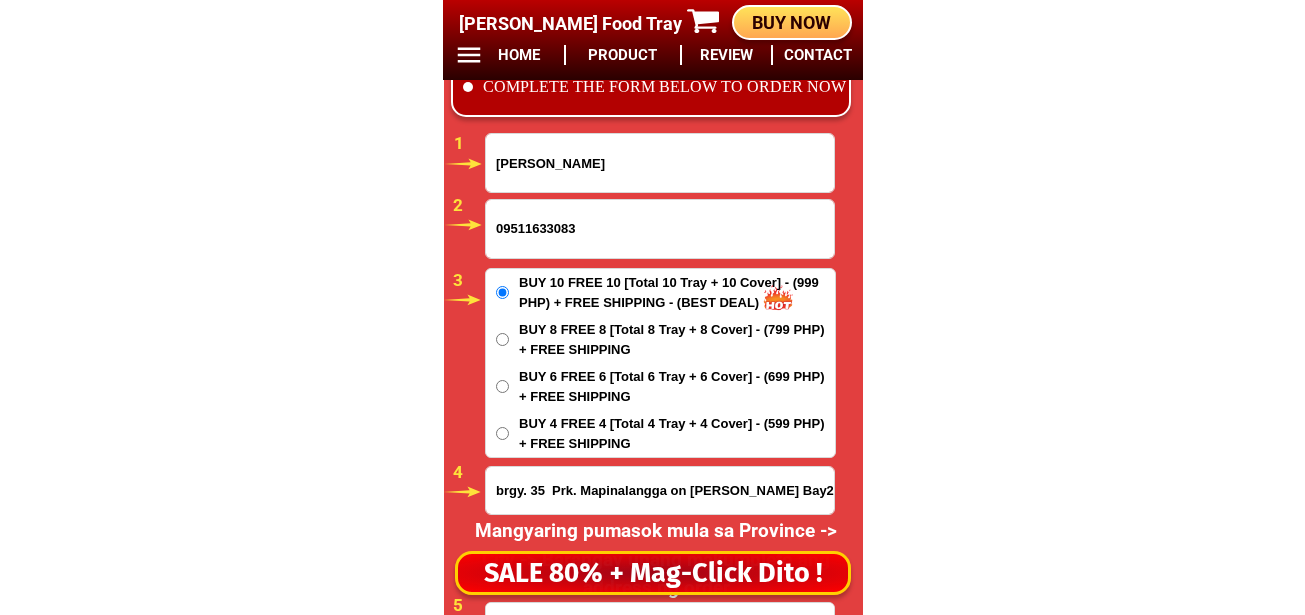 drag, startPoint x: 567, startPoint y: 217, endPoint x: 550, endPoint y: 241, distance: 29.410883 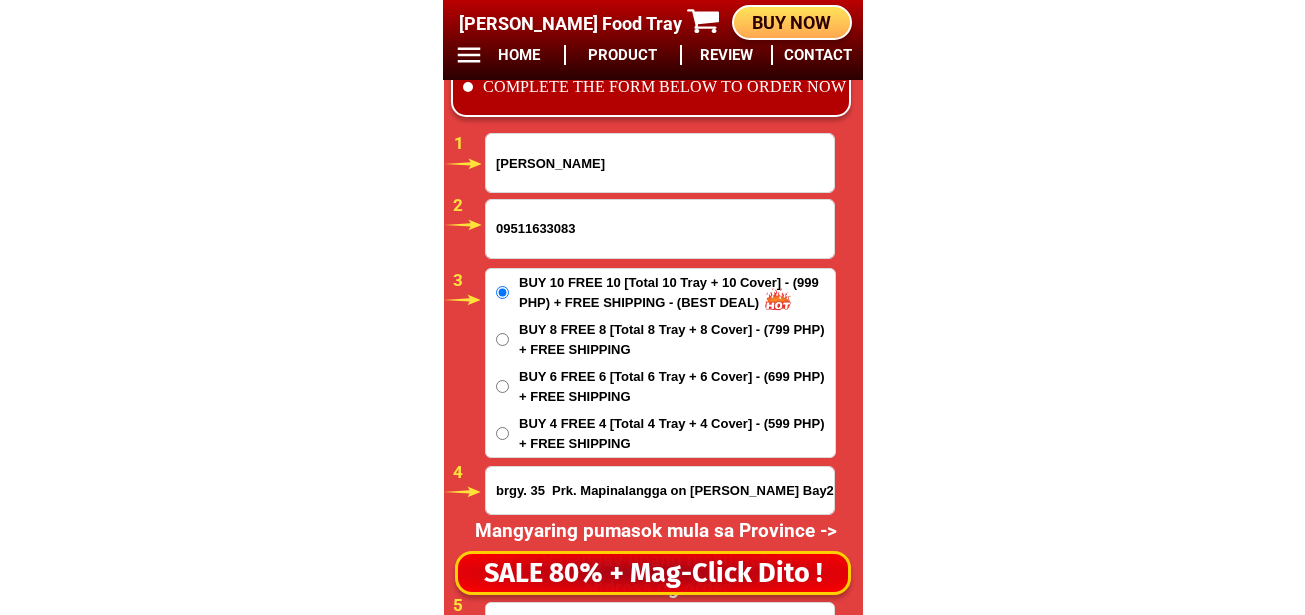 click on "09511633083" at bounding box center [660, 229] 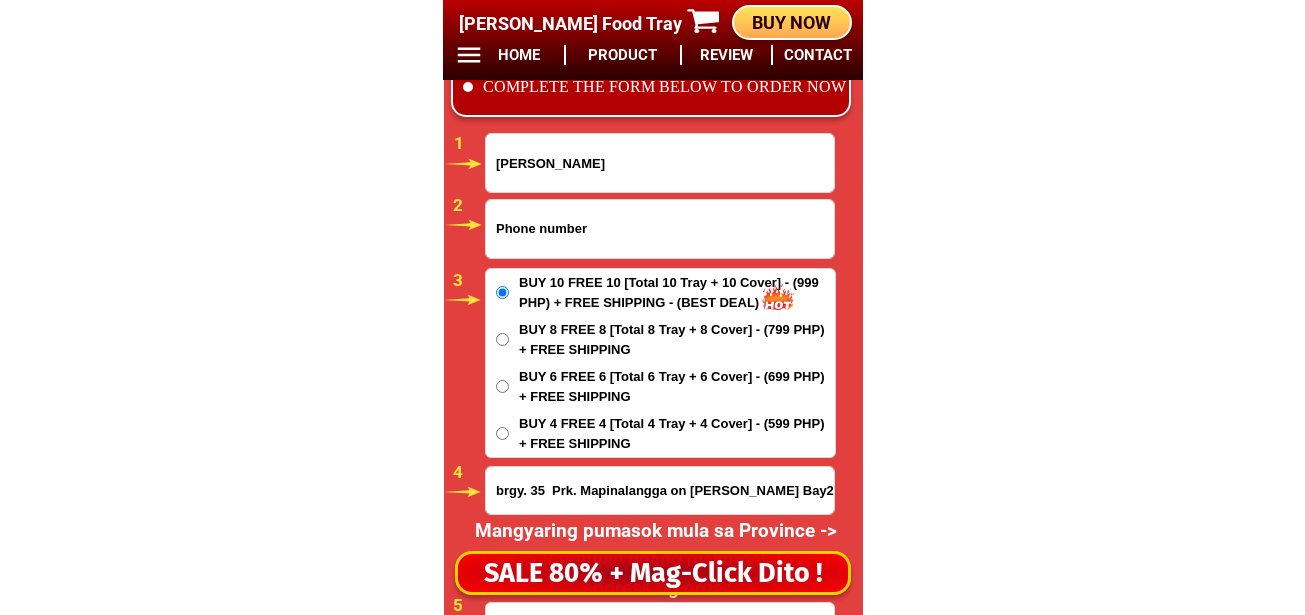 paste on "09815328841" 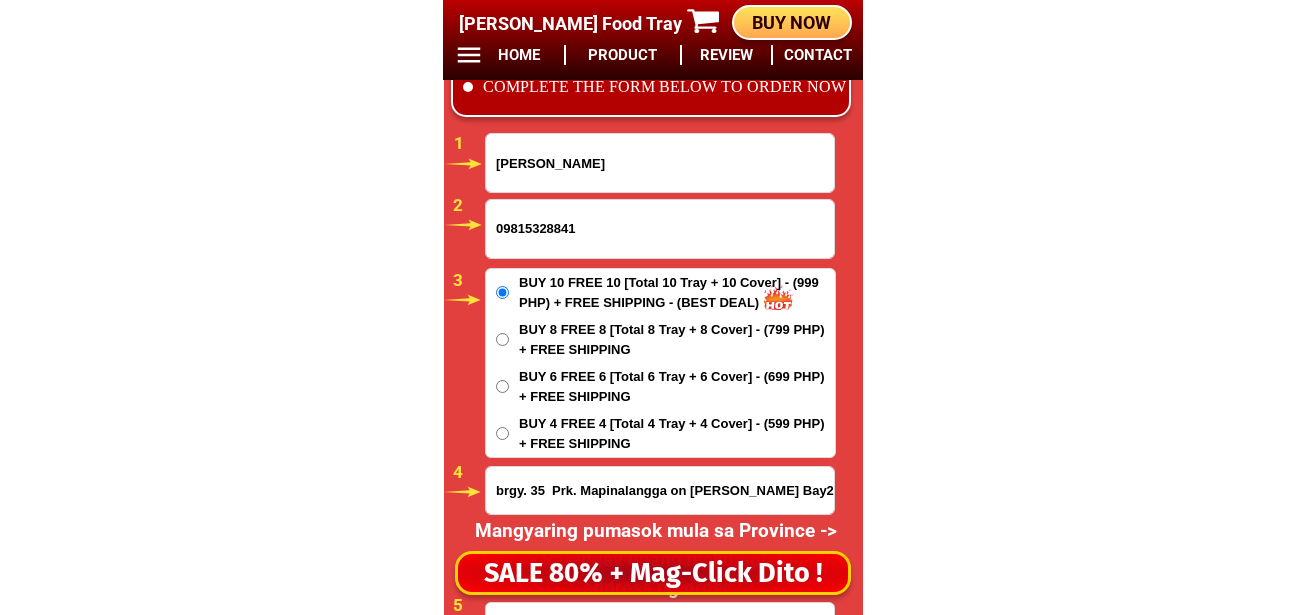 type on "09815328841" 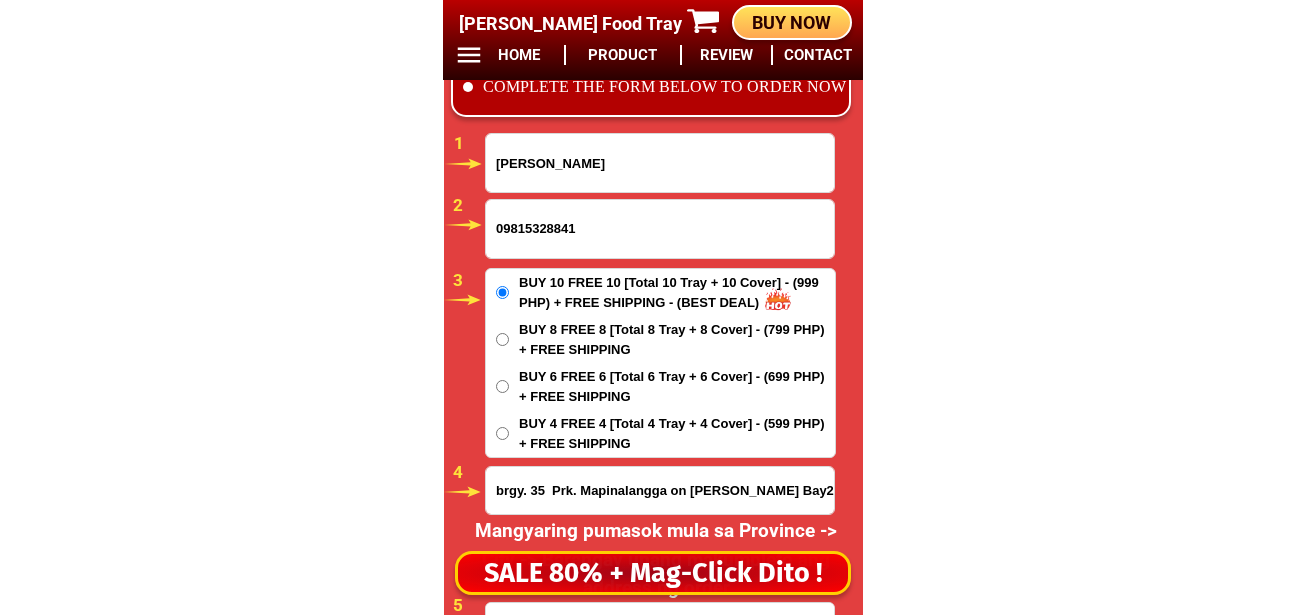 click on "[PERSON_NAME]" at bounding box center (660, 163) 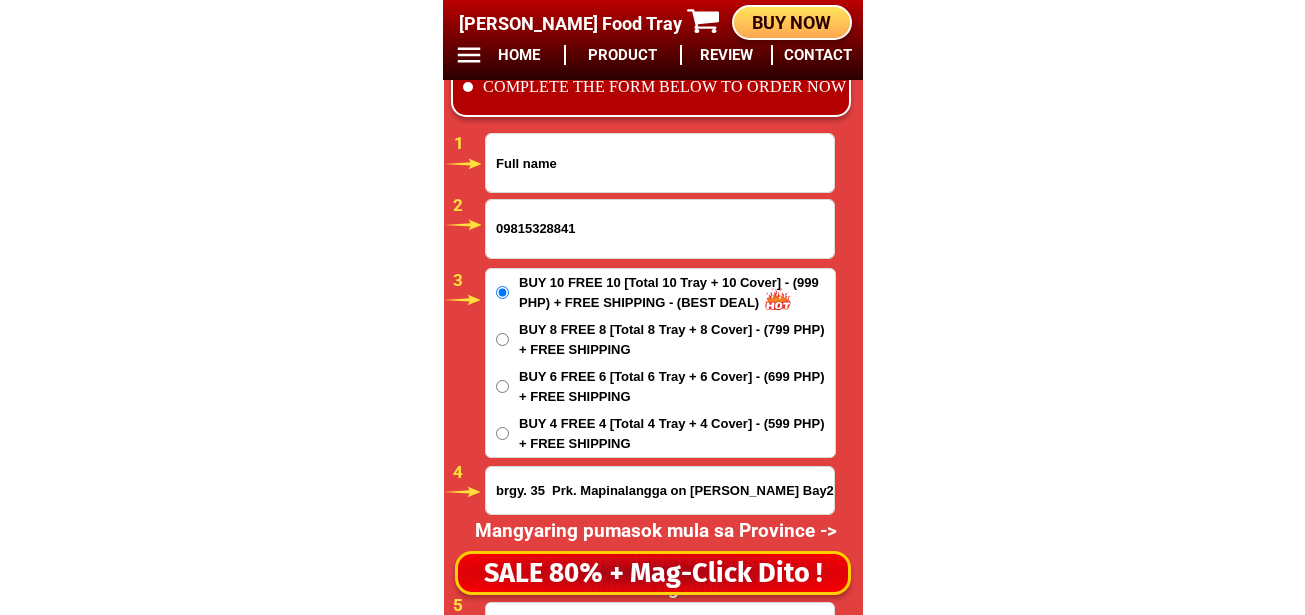 paste on "[PERSON_NAME]" 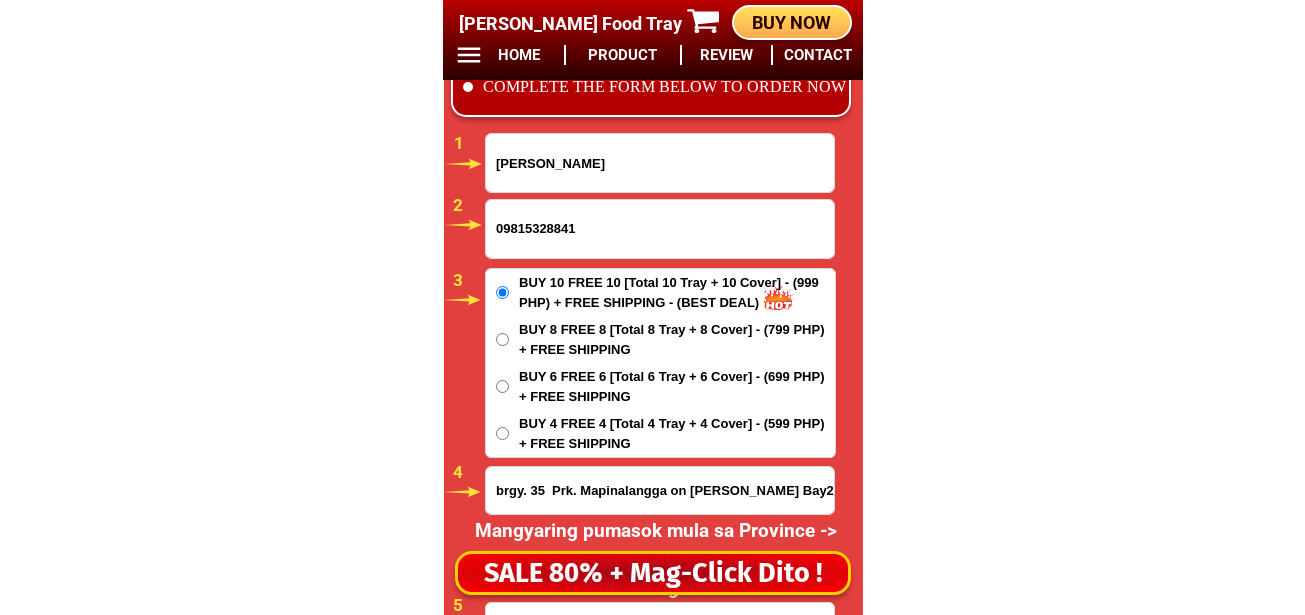 type on "[PERSON_NAME]" 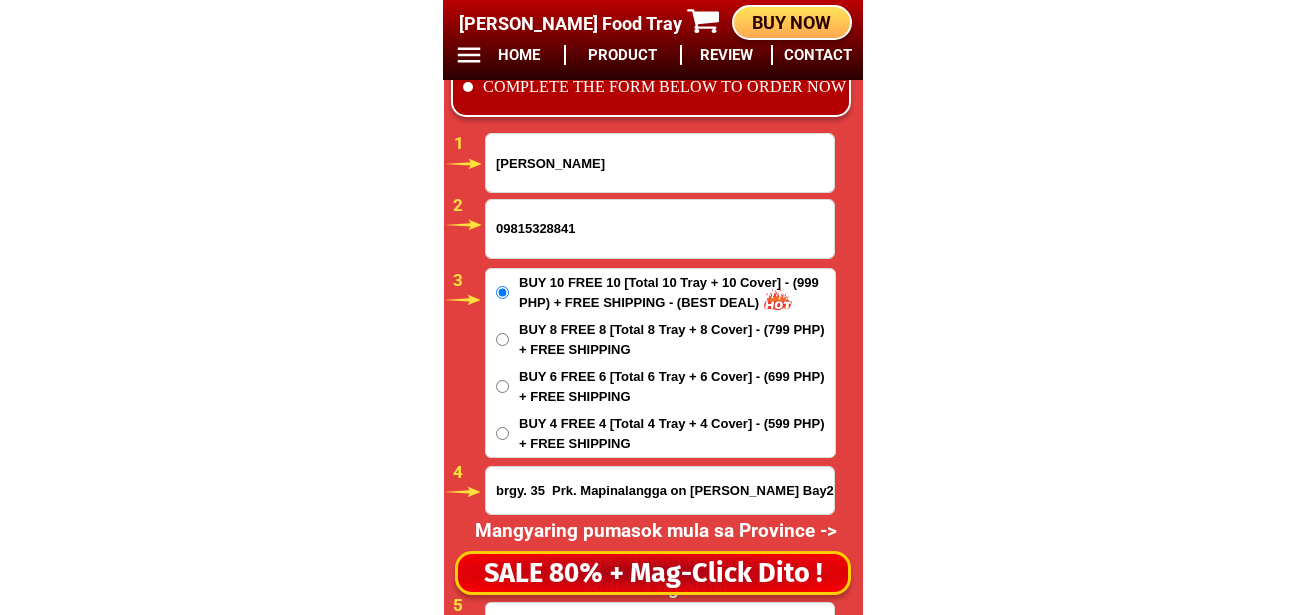 click on "brgy. 35  Prk. Mapinalangga on [PERSON_NAME] Bay2 Bacolod City [GEOGRAPHIC_DATA]" at bounding box center (660, 490) 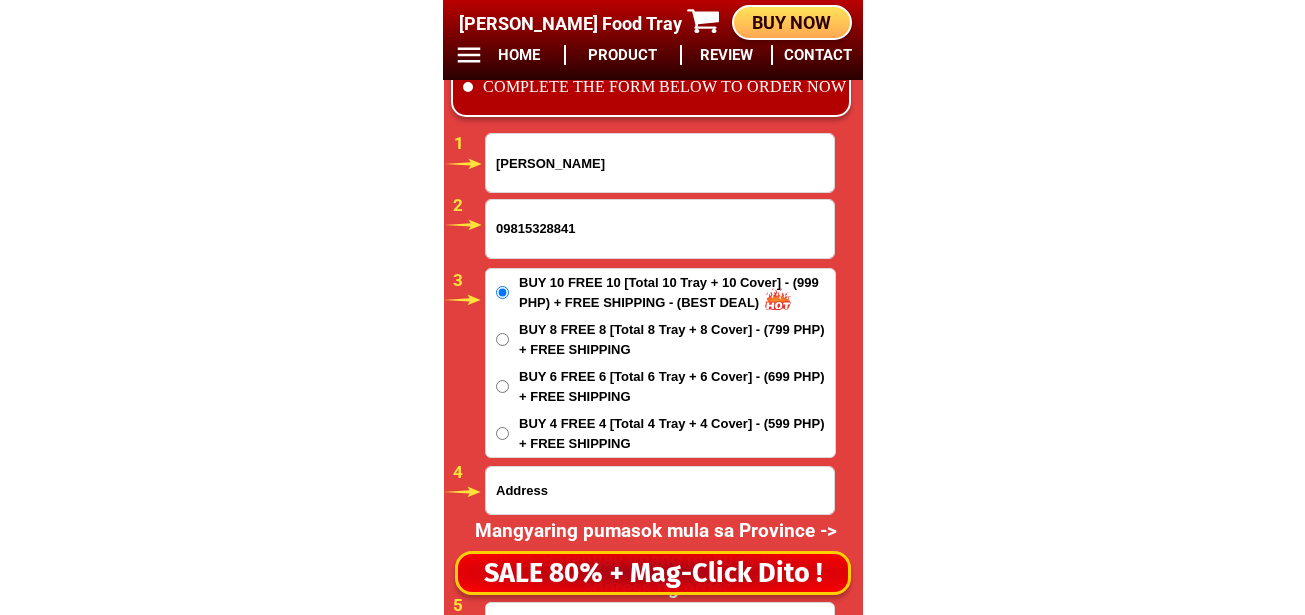 paste on ".P-2 Manuto, [GEOGRAPHIC_DATA]" 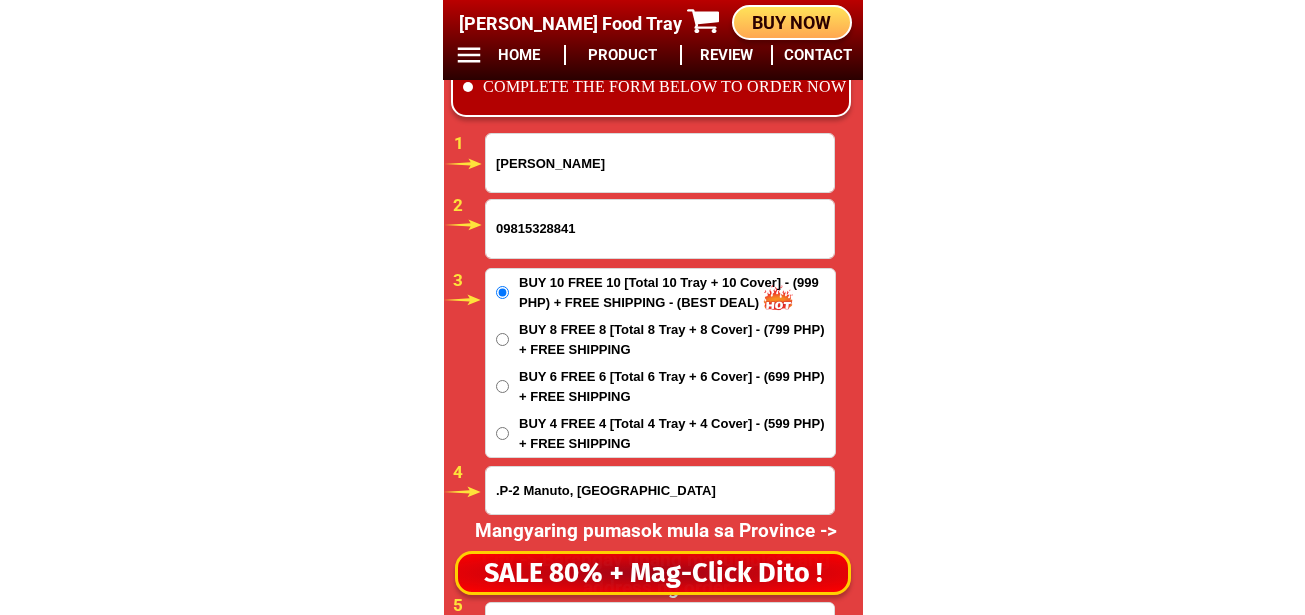 scroll, scrollTop: 16781, scrollLeft: 0, axis: vertical 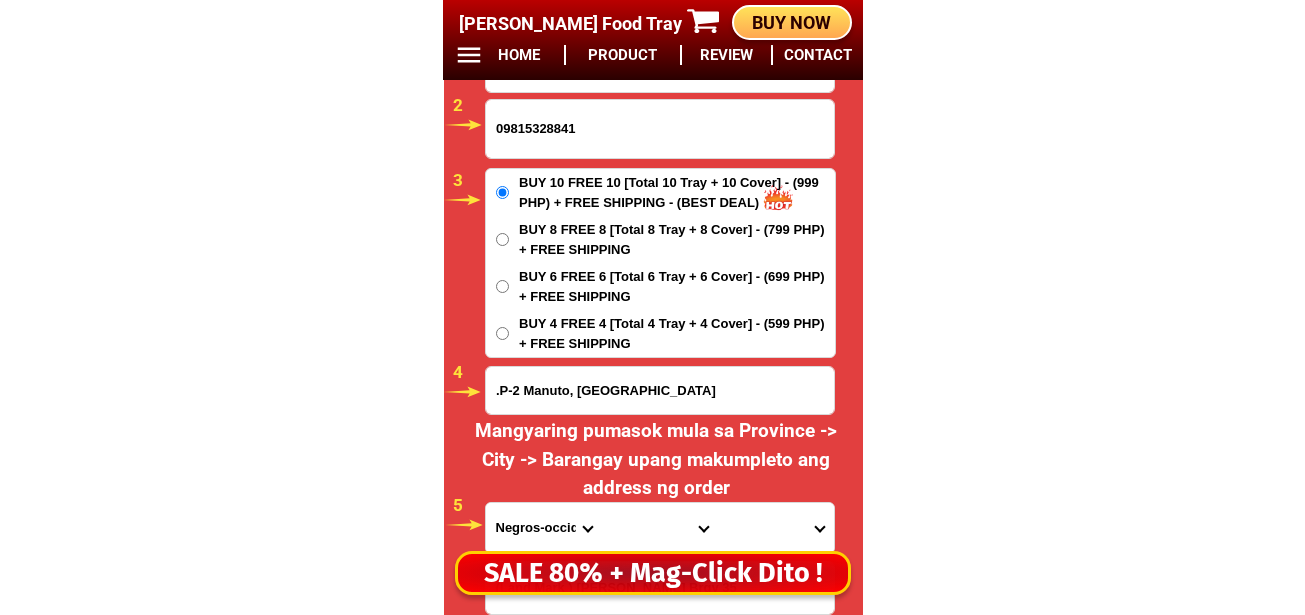 type on ".P-2 Manuto, [GEOGRAPHIC_DATA]" 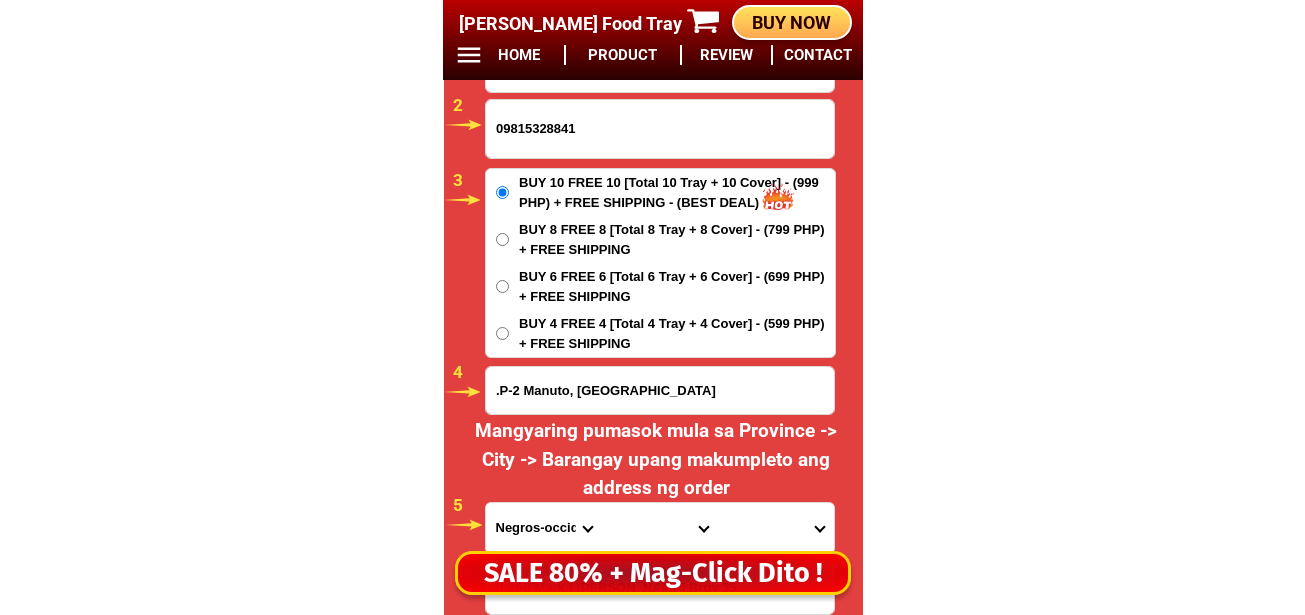 click on "Province [GEOGRAPHIC_DATA] [GEOGRAPHIC_DATA] [GEOGRAPHIC_DATA] [GEOGRAPHIC_DATA] [GEOGRAPHIC_DATA] [GEOGRAPHIC_DATA][PERSON_NAME][GEOGRAPHIC_DATA] [GEOGRAPHIC_DATA] [GEOGRAPHIC_DATA] [GEOGRAPHIC_DATA] [GEOGRAPHIC_DATA] [GEOGRAPHIC_DATA] [GEOGRAPHIC_DATA] [GEOGRAPHIC_DATA] [GEOGRAPHIC_DATA] [GEOGRAPHIC_DATA]-[GEOGRAPHIC_DATA] [GEOGRAPHIC_DATA] [GEOGRAPHIC_DATA] [GEOGRAPHIC_DATA] [GEOGRAPHIC_DATA] [GEOGRAPHIC_DATA] [GEOGRAPHIC_DATA]-de-oro [GEOGRAPHIC_DATA] [GEOGRAPHIC_DATA]-occidental [GEOGRAPHIC_DATA] [GEOGRAPHIC_DATA] Eastern-[GEOGRAPHIC_DATA] [GEOGRAPHIC_DATA] [GEOGRAPHIC_DATA] [GEOGRAPHIC_DATA]-norte [GEOGRAPHIC_DATA]-[GEOGRAPHIC_DATA] [GEOGRAPHIC_DATA] [GEOGRAPHIC_DATA] [GEOGRAPHIC_DATA] [GEOGRAPHIC_DATA] [GEOGRAPHIC_DATA] [GEOGRAPHIC_DATA] [GEOGRAPHIC_DATA] [GEOGRAPHIC_DATA] Metro-[GEOGRAPHIC_DATA] [GEOGRAPHIC_DATA]-[GEOGRAPHIC_DATA]-[GEOGRAPHIC_DATA]-province [GEOGRAPHIC_DATA]-[GEOGRAPHIC_DATA]-oriental [GEOGRAPHIC_DATA] [GEOGRAPHIC_DATA] [GEOGRAPHIC_DATA]-[GEOGRAPHIC_DATA]-[GEOGRAPHIC_DATA] [GEOGRAPHIC_DATA] [GEOGRAPHIC_DATA] [GEOGRAPHIC_DATA] [GEOGRAPHIC_DATA] [GEOGRAPHIC_DATA][PERSON_NAME][GEOGRAPHIC_DATA] [GEOGRAPHIC_DATA] [GEOGRAPHIC_DATA] [GEOGRAPHIC_DATA] [GEOGRAPHIC_DATA] [GEOGRAPHIC_DATA]-[GEOGRAPHIC_DATA]-[GEOGRAPHIC_DATA]-[GEOGRAPHIC_DATA] [GEOGRAPHIC_DATA] [GEOGRAPHIC_DATA]-[GEOGRAPHIC_DATA]-[GEOGRAPHIC_DATA] [GEOGRAPHIC_DATA] [GEOGRAPHIC_DATA] [GEOGRAPHIC_DATA]" at bounding box center (544, 528) 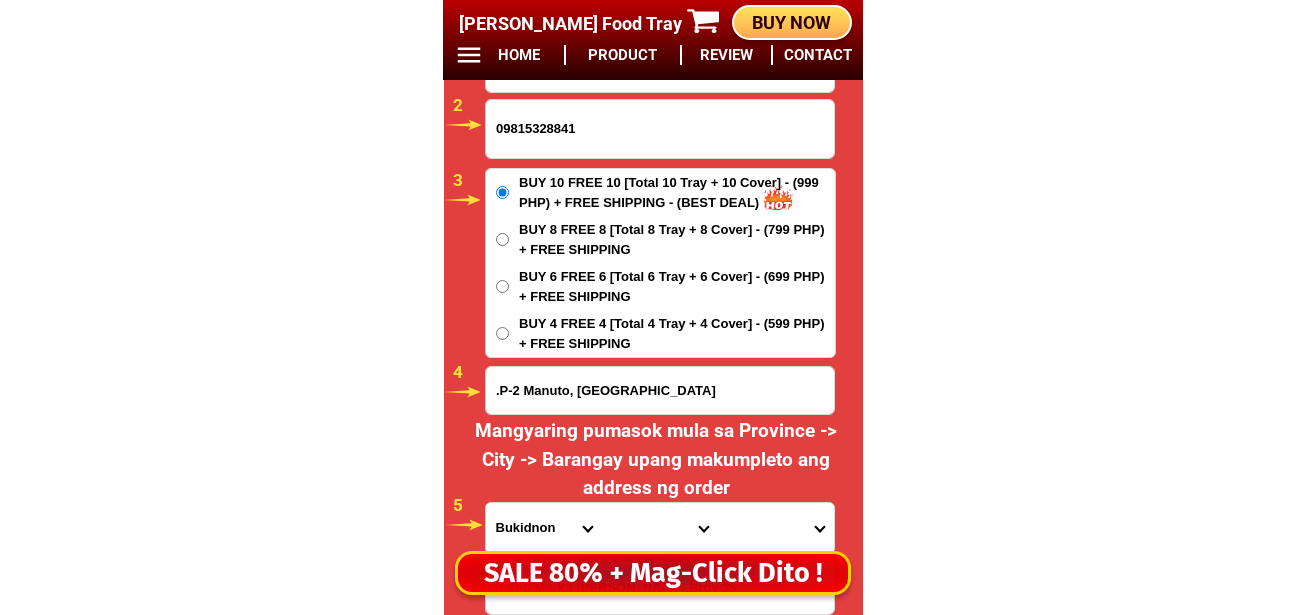click on "Province [GEOGRAPHIC_DATA] [GEOGRAPHIC_DATA] [GEOGRAPHIC_DATA] [GEOGRAPHIC_DATA] [GEOGRAPHIC_DATA] [GEOGRAPHIC_DATA][PERSON_NAME][GEOGRAPHIC_DATA] [GEOGRAPHIC_DATA] [GEOGRAPHIC_DATA] [GEOGRAPHIC_DATA] [GEOGRAPHIC_DATA] [GEOGRAPHIC_DATA] [GEOGRAPHIC_DATA] [GEOGRAPHIC_DATA] [GEOGRAPHIC_DATA] [GEOGRAPHIC_DATA]-[GEOGRAPHIC_DATA] [GEOGRAPHIC_DATA] [GEOGRAPHIC_DATA] [GEOGRAPHIC_DATA] [GEOGRAPHIC_DATA] [GEOGRAPHIC_DATA] [GEOGRAPHIC_DATA]-de-oro [GEOGRAPHIC_DATA] [GEOGRAPHIC_DATA]-occidental [GEOGRAPHIC_DATA] [GEOGRAPHIC_DATA] Eastern-[GEOGRAPHIC_DATA] [GEOGRAPHIC_DATA] [GEOGRAPHIC_DATA] [GEOGRAPHIC_DATA]-norte [GEOGRAPHIC_DATA]-[GEOGRAPHIC_DATA] [GEOGRAPHIC_DATA] [GEOGRAPHIC_DATA] [GEOGRAPHIC_DATA] [GEOGRAPHIC_DATA] [GEOGRAPHIC_DATA] [GEOGRAPHIC_DATA] [GEOGRAPHIC_DATA] [GEOGRAPHIC_DATA] Metro-[GEOGRAPHIC_DATA] [GEOGRAPHIC_DATA]-[GEOGRAPHIC_DATA]-[GEOGRAPHIC_DATA]-province [GEOGRAPHIC_DATA]-[GEOGRAPHIC_DATA]-oriental [GEOGRAPHIC_DATA] [GEOGRAPHIC_DATA] [GEOGRAPHIC_DATA]-[GEOGRAPHIC_DATA]-[GEOGRAPHIC_DATA] [GEOGRAPHIC_DATA] [GEOGRAPHIC_DATA] [GEOGRAPHIC_DATA] [GEOGRAPHIC_DATA] [GEOGRAPHIC_DATA][PERSON_NAME][GEOGRAPHIC_DATA] [GEOGRAPHIC_DATA] [GEOGRAPHIC_DATA] [GEOGRAPHIC_DATA] [GEOGRAPHIC_DATA] [GEOGRAPHIC_DATA]-[GEOGRAPHIC_DATA]-[GEOGRAPHIC_DATA]-[GEOGRAPHIC_DATA] [GEOGRAPHIC_DATA] [GEOGRAPHIC_DATA]-[GEOGRAPHIC_DATA]-[GEOGRAPHIC_DATA] [GEOGRAPHIC_DATA] [GEOGRAPHIC_DATA] [GEOGRAPHIC_DATA]" at bounding box center (544, 528) 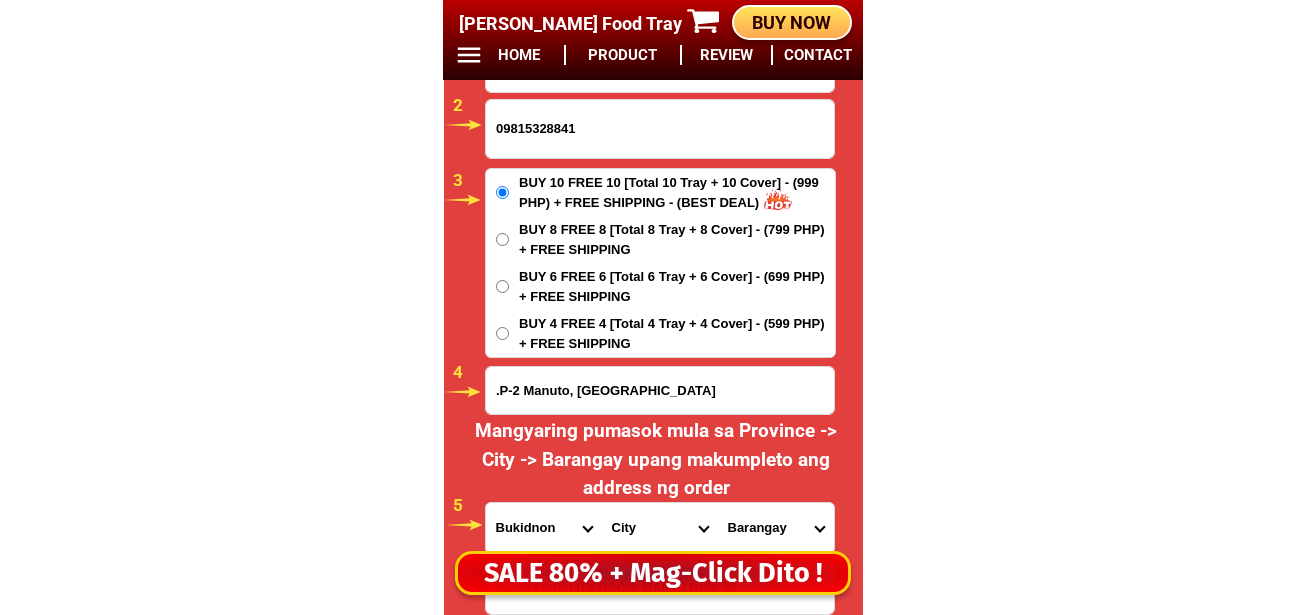 click on "City [GEOGRAPHIC_DATA]-[GEOGRAPHIC_DATA]-[GEOGRAPHIC_DATA]-[GEOGRAPHIC_DATA][PERSON_NAME] [PERSON_NAME]-[PERSON_NAME] Kadingilan [GEOGRAPHIC_DATA] Kibawe Kitaotao [GEOGRAPHIC_DATA] [GEOGRAPHIC_DATA] [GEOGRAPHIC_DATA]-city [GEOGRAPHIC_DATA]-[PERSON_NAME] [PERSON_NAME][GEOGRAPHIC_DATA] [GEOGRAPHIC_DATA] [GEOGRAPHIC_DATA]" at bounding box center (660, 528) 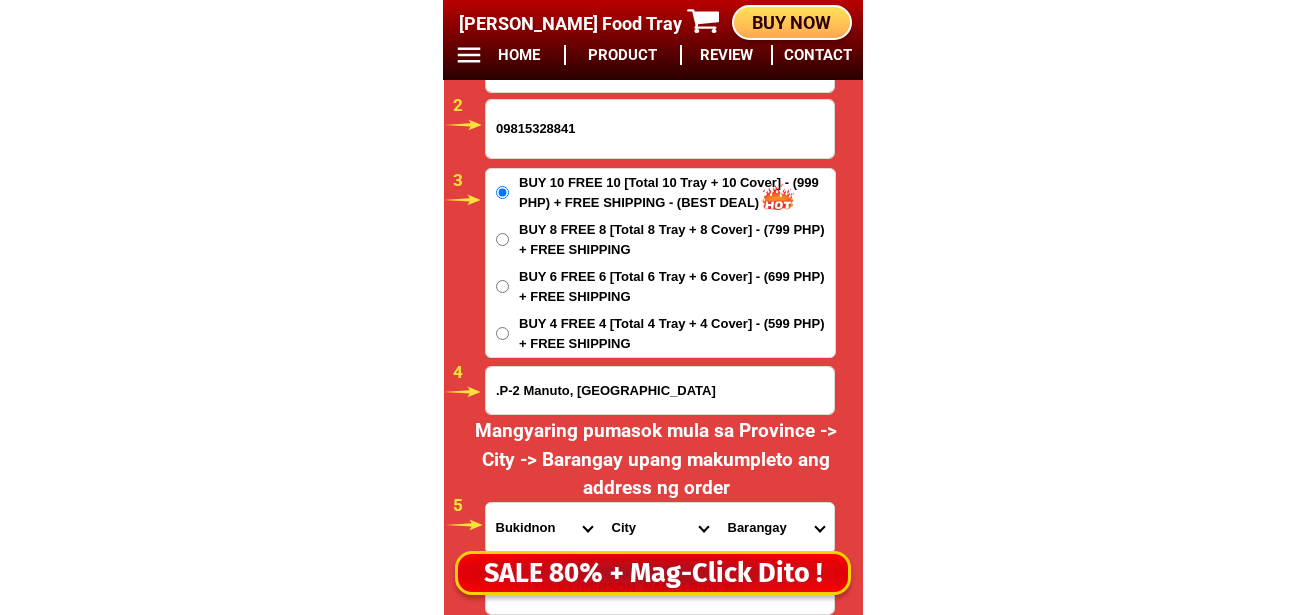 select on "63_6237611" 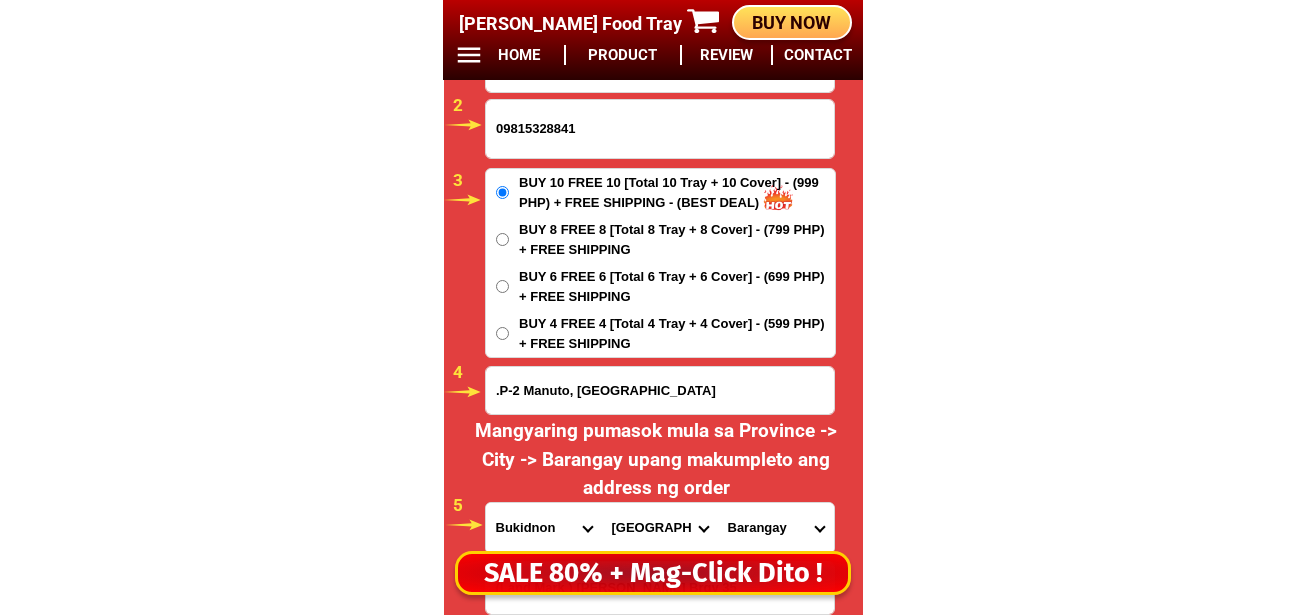 click on "City [GEOGRAPHIC_DATA]-[GEOGRAPHIC_DATA]-[GEOGRAPHIC_DATA]-[GEOGRAPHIC_DATA][PERSON_NAME] [PERSON_NAME]-[PERSON_NAME] Kadingilan [GEOGRAPHIC_DATA] Kibawe Kitaotao [GEOGRAPHIC_DATA] [GEOGRAPHIC_DATA] [GEOGRAPHIC_DATA]-city [GEOGRAPHIC_DATA]-[PERSON_NAME] [PERSON_NAME][GEOGRAPHIC_DATA] [GEOGRAPHIC_DATA] [GEOGRAPHIC_DATA]" at bounding box center [660, 528] 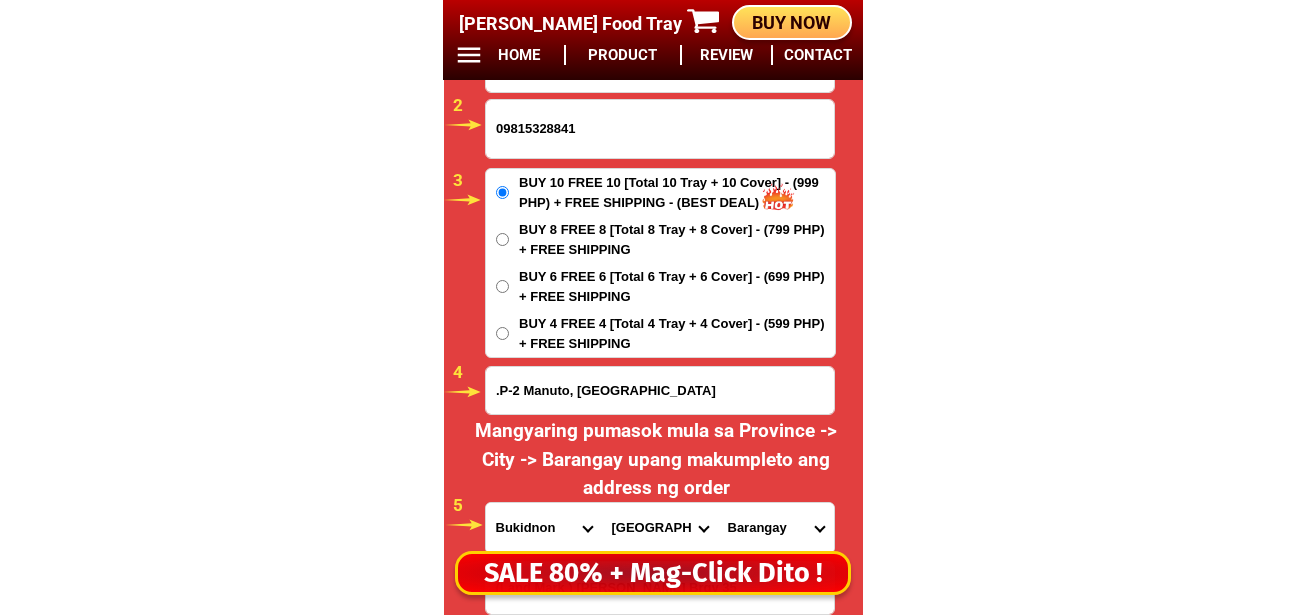 click on "Barangay Butong C-handumanan Cawayan Cebole [PERSON_NAME] [GEOGRAPHIC_DATA] [GEOGRAPHIC_DATA] [GEOGRAPHIC_DATA] Libertad [GEOGRAPHIC_DATA] Lipa Lumintao Magsaysay Mahayag Manuto Merangerang [GEOGRAPHIC_DATA] [GEOGRAPHIC_DATA] [GEOGRAPHIC_DATA] [GEOGRAPHIC_DATA] [GEOGRAPHIC_DATA] [GEOGRAPHIC_DATA] [GEOGRAPHIC_DATA] ([GEOGRAPHIC_DATA]) [GEOGRAPHIC_DATA] Salawagan [GEOGRAPHIC_DATA][PERSON_NAME] [GEOGRAPHIC_DATA][PERSON_NAME] [GEOGRAPHIC_DATA][PERSON_NAME][PERSON_NAME]" at bounding box center [776, 528] 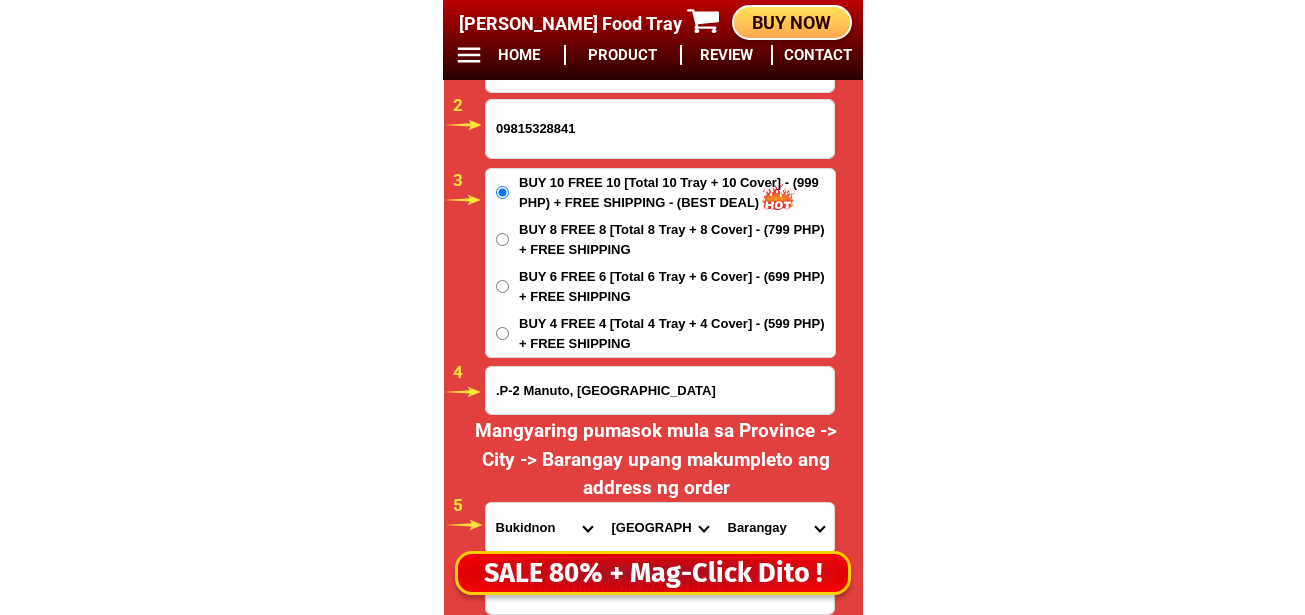 select on "63_62376115512" 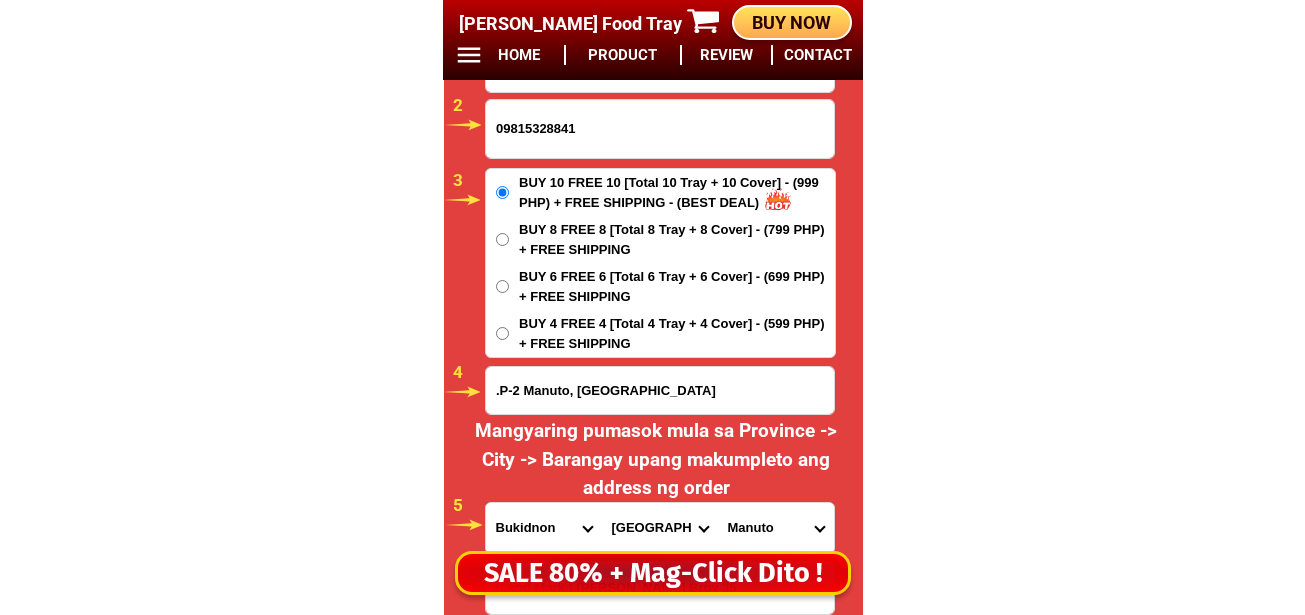click on "Barangay Butong C-handumanan Cawayan Cebole [PERSON_NAME] [GEOGRAPHIC_DATA] [GEOGRAPHIC_DATA] [GEOGRAPHIC_DATA] Libertad [GEOGRAPHIC_DATA] Lipa Lumintao Magsaysay Mahayag Manuto Merangerang [GEOGRAPHIC_DATA] [GEOGRAPHIC_DATA] [GEOGRAPHIC_DATA] [GEOGRAPHIC_DATA] [GEOGRAPHIC_DATA] [GEOGRAPHIC_DATA] [GEOGRAPHIC_DATA] ([GEOGRAPHIC_DATA]) [GEOGRAPHIC_DATA] Salawagan [GEOGRAPHIC_DATA][PERSON_NAME] [GEOGRAPHIC_DATA][PERSON_NAME] [GEOGRAPHIC_DATA][PERSON_NAME][PERSON_NAME]" at bounding box center [776, 528] 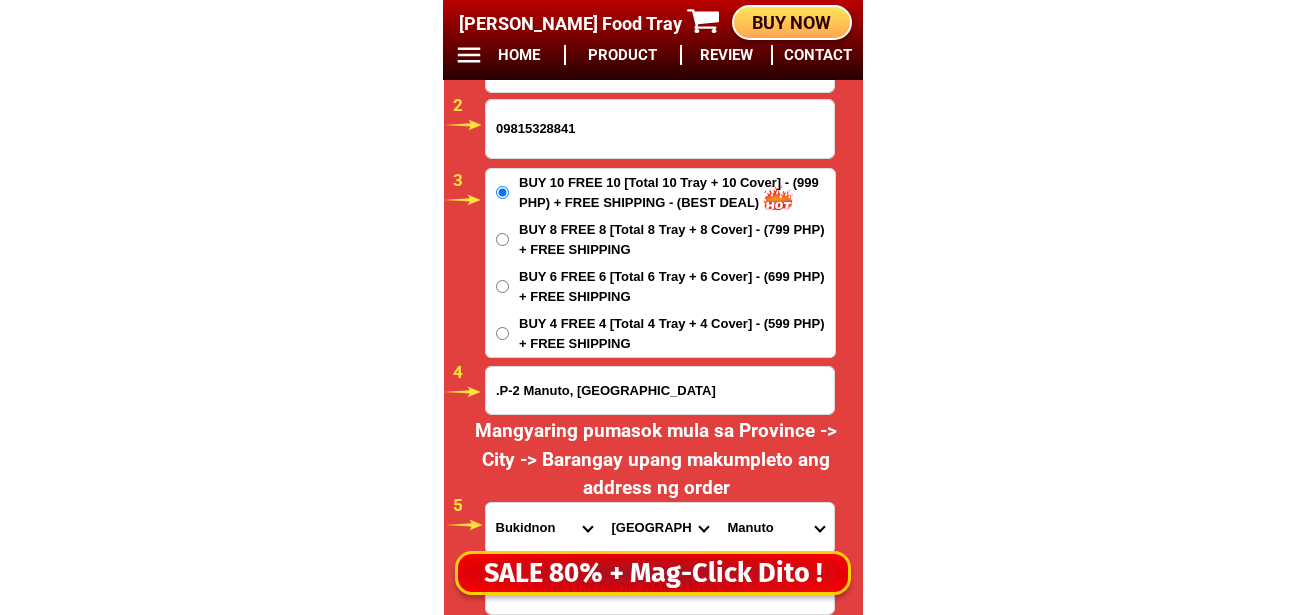 scroll, scrollTop: 16981, scrollLeft: 0, axis: vertical 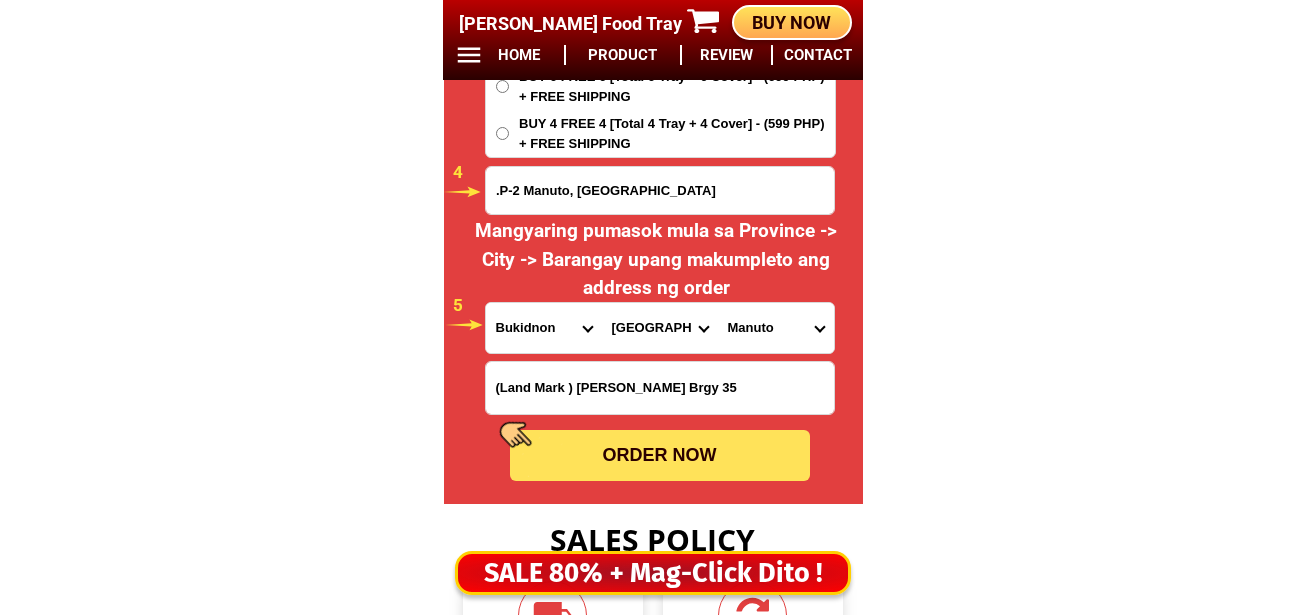 click on "ORDER NOW" at bounding box center [660, 455] 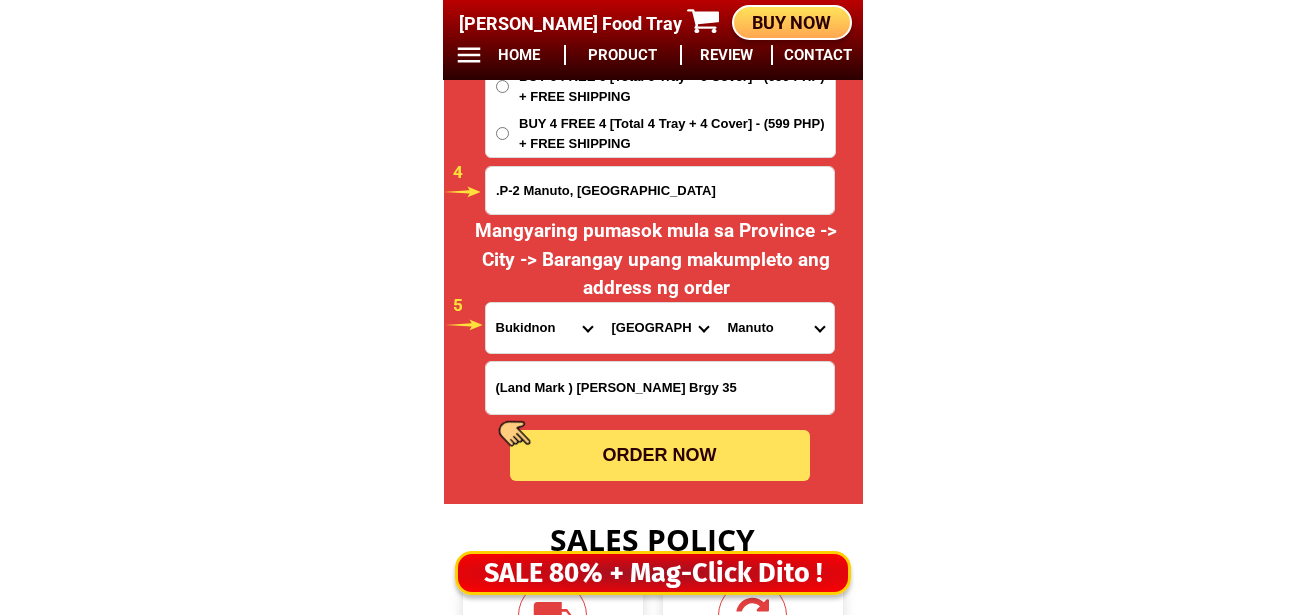 type 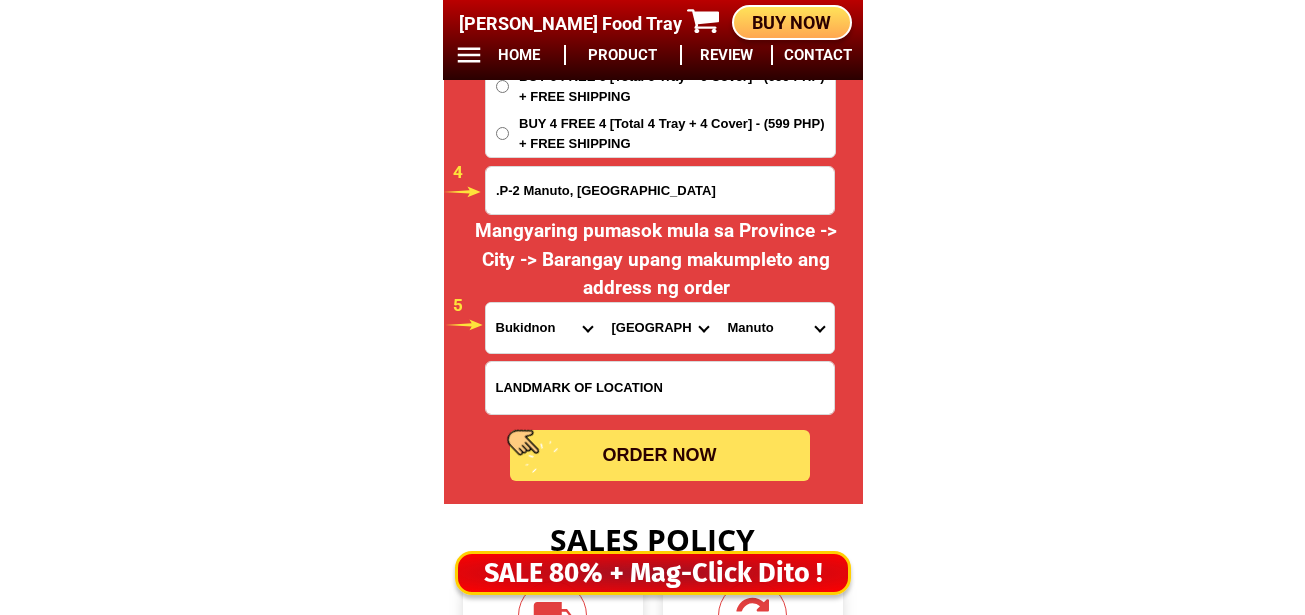 radio on "true" 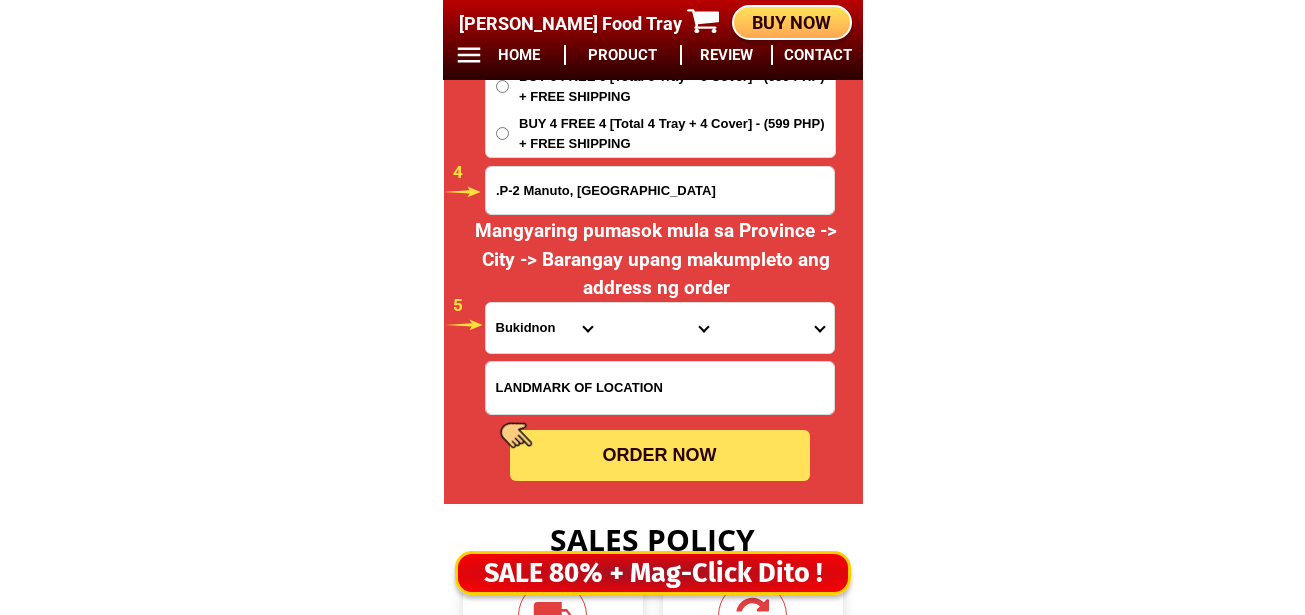scroll, scrollTop: 16681, scrollLeft: 0, axis: vertical 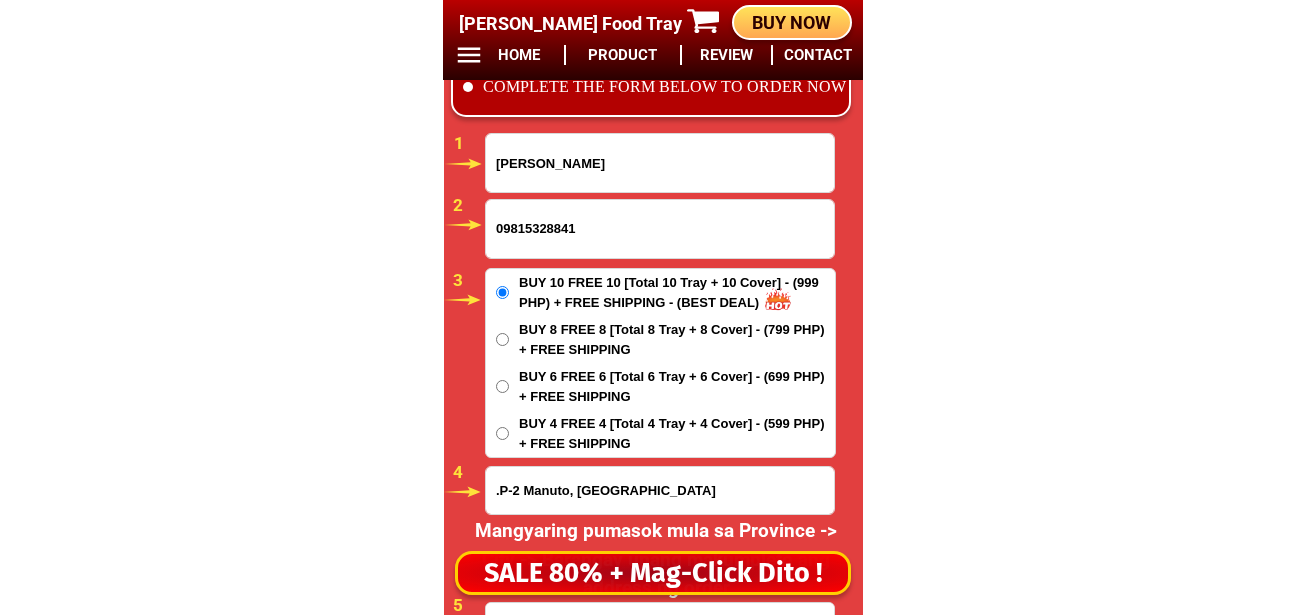 click on "09815328841" at bounding box center [660, 229] 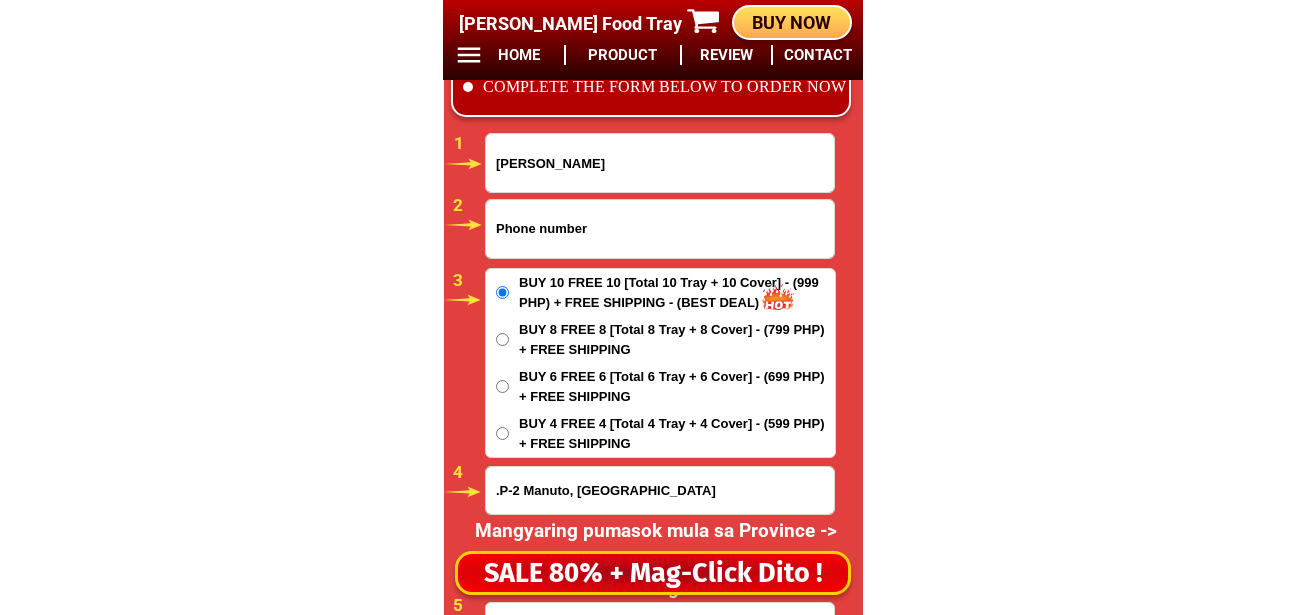 paste on "09269323873" 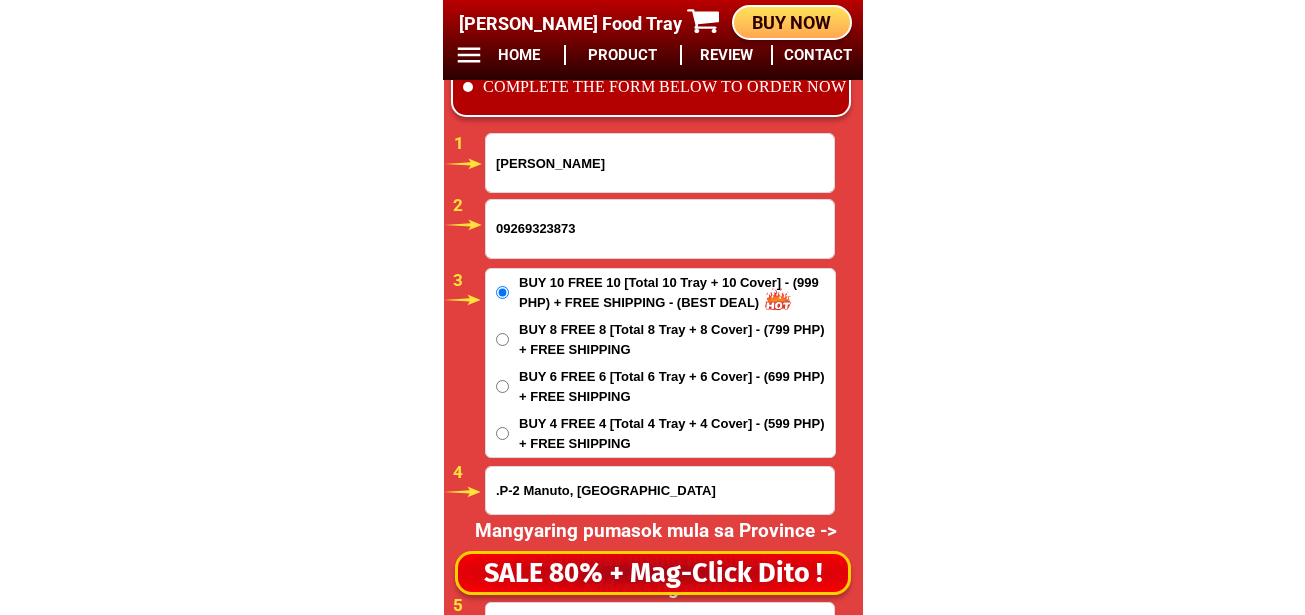 type on "09269323873" 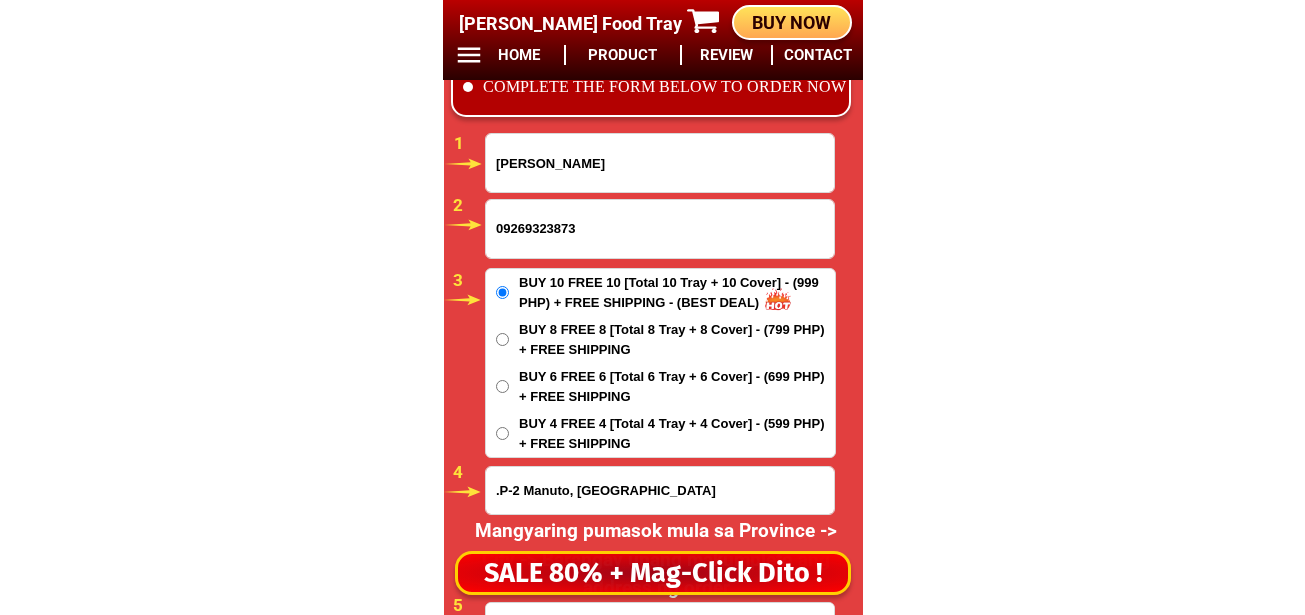 click on "[PERSON_NAME]" at bounding box center (660, 163) 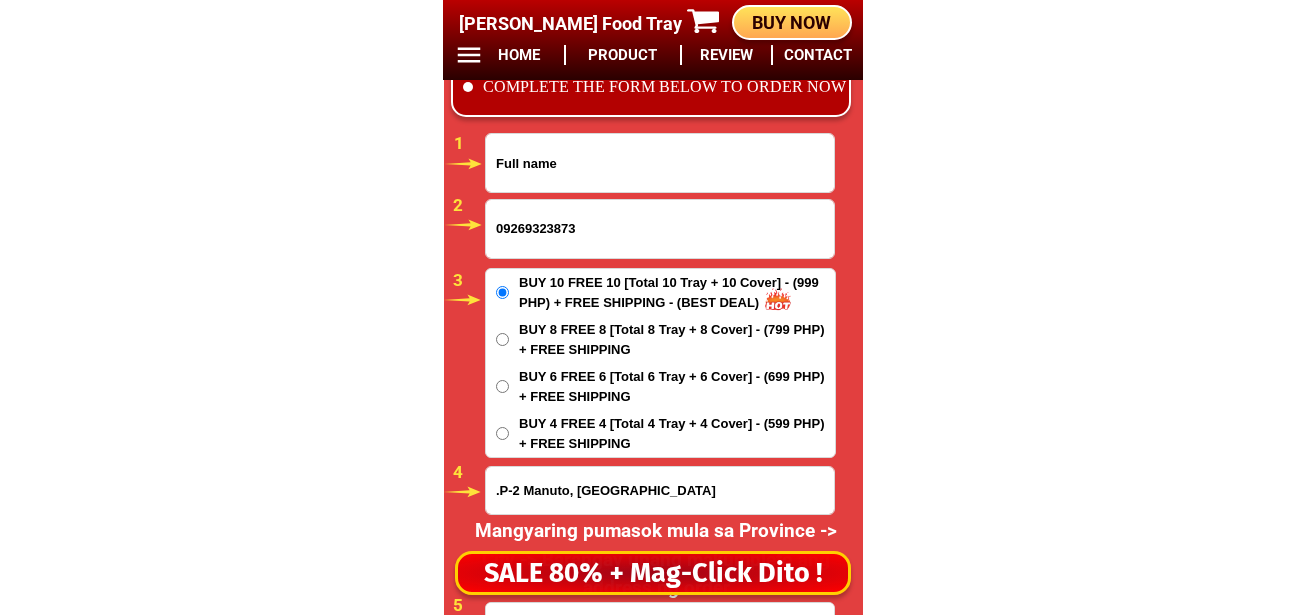 paste on "[PERSON_NAME]" 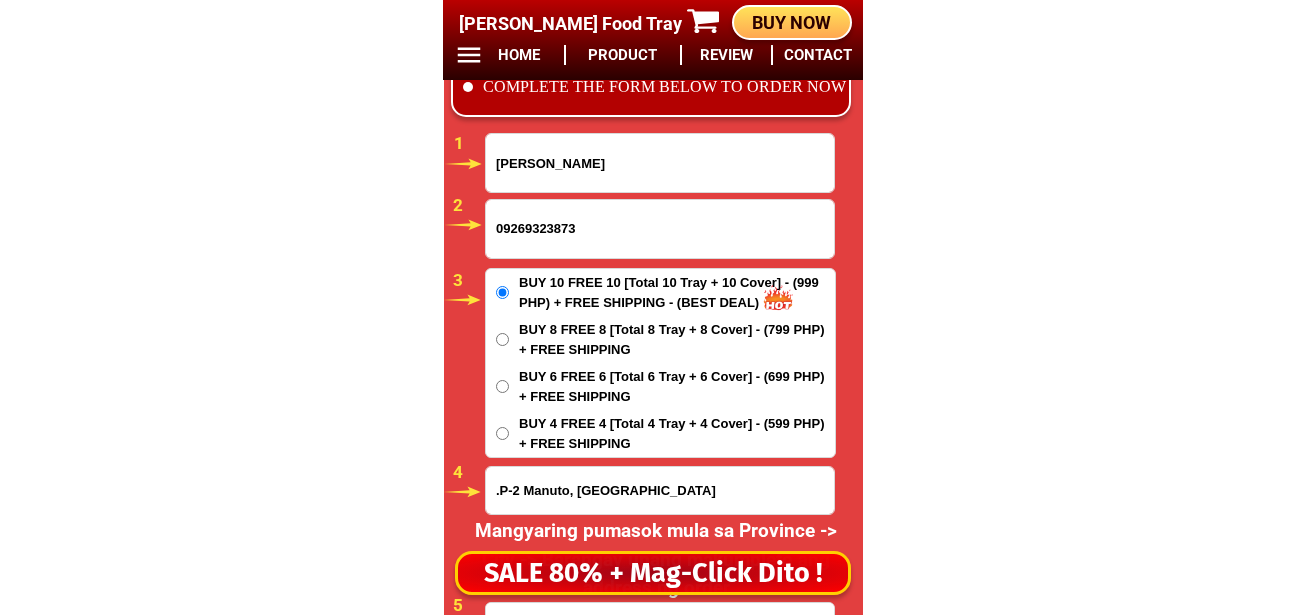 type on "[PERSON_NAME]" 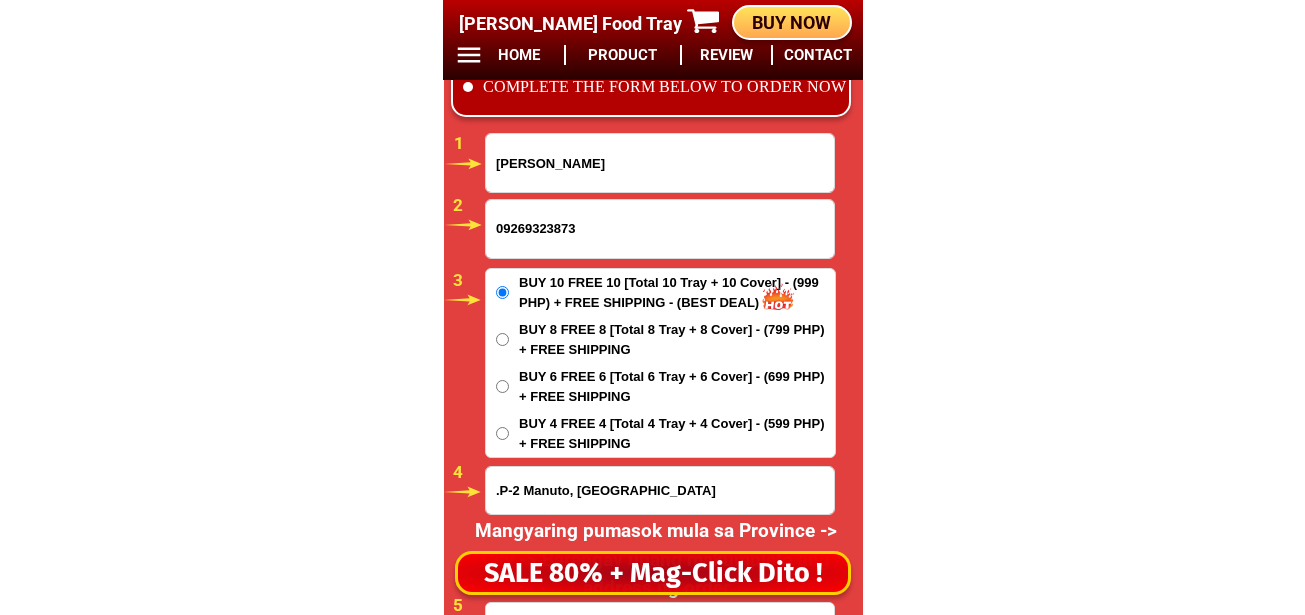 scroll, scrollTop: 16781, scrollLeft: 0, axis: vertical 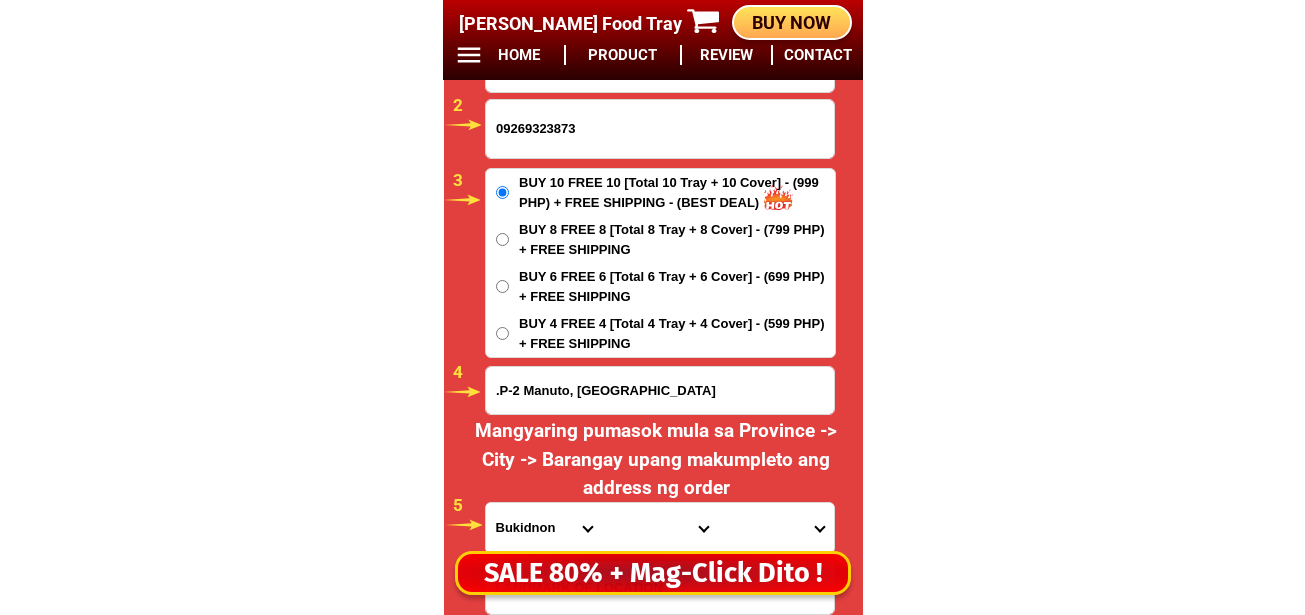 click on ".P-2 Manuto, [GEOGRAPHIC_DATA]" at bounding box center (660, 390) 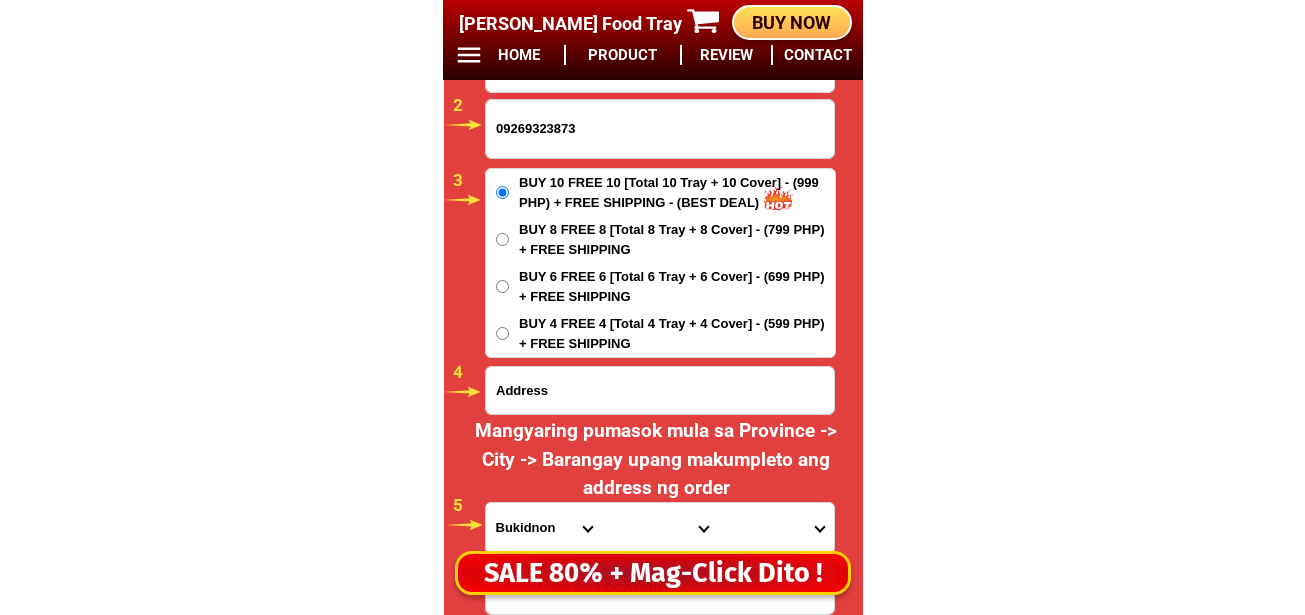 paste on "Sitio Malasin Macalaoat Cabatuan Isabela" 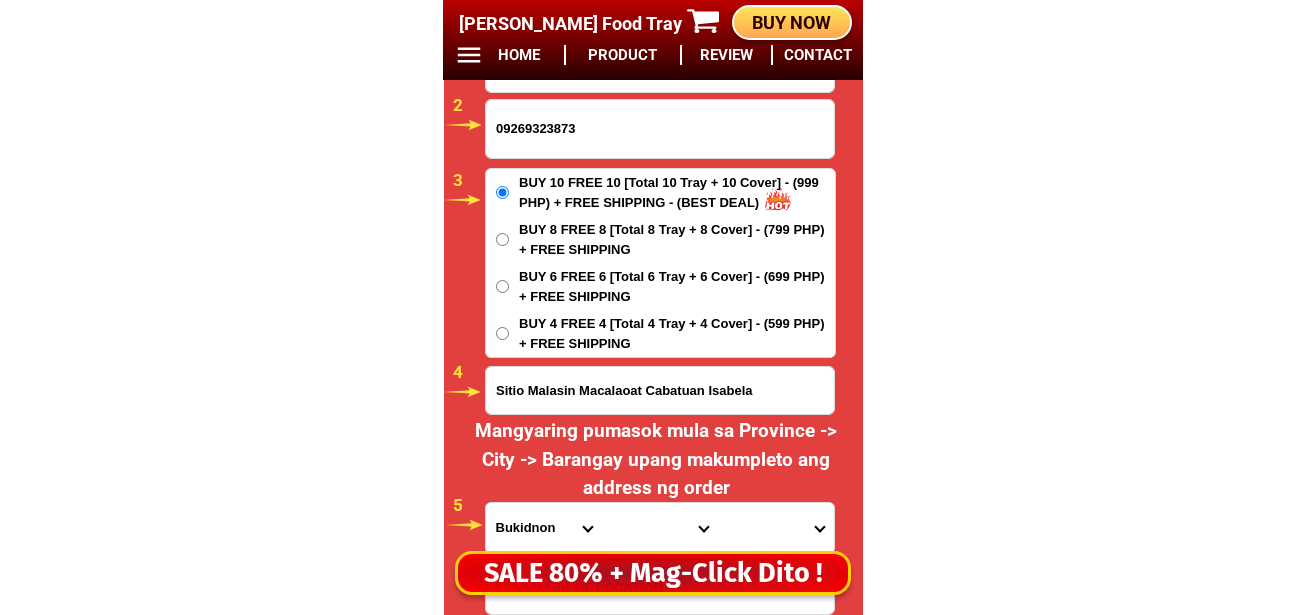 type on "Sitio Malasin Macalaoat Cabatuan Isabela" 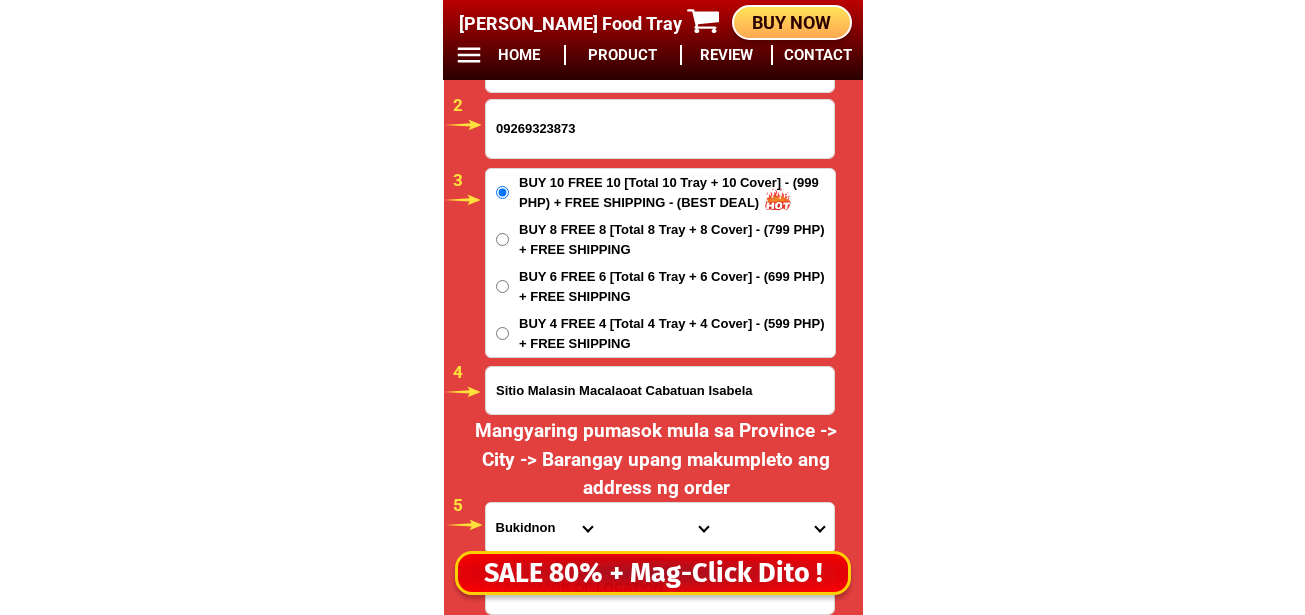 scroll, scrollTop: 16681, scrollLeft: 0, axis: vertical 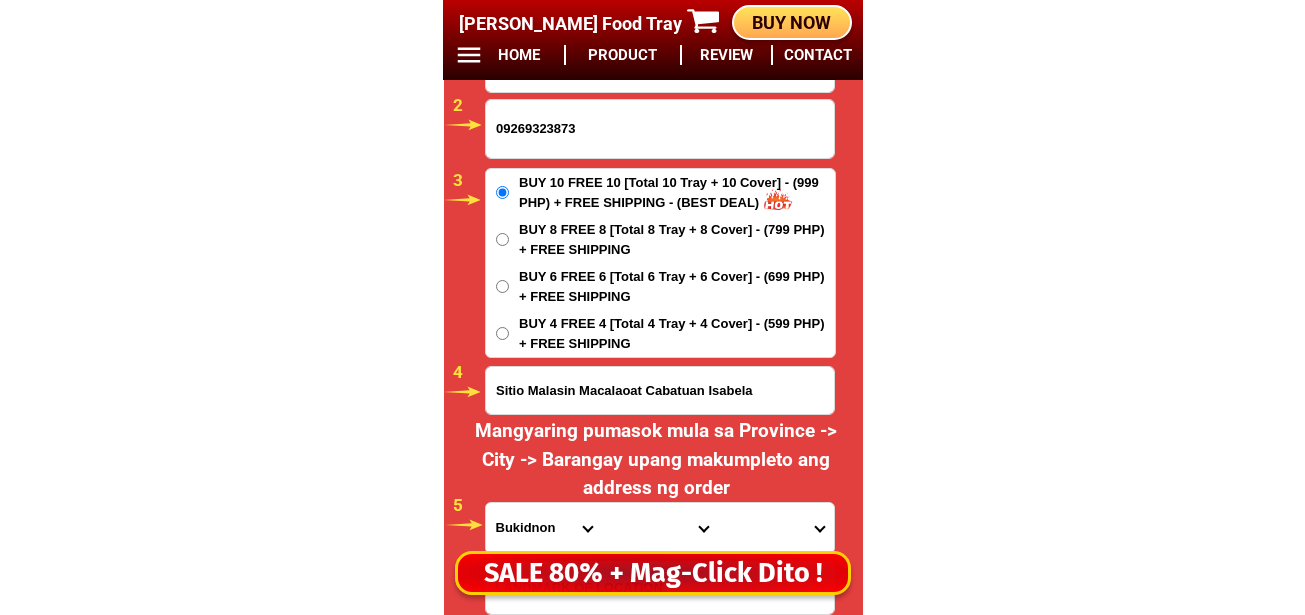 drag, startPoint x: 613, startPoint y: 277, endPoint x: 612, endPoint y: 287, distance: 10.049875 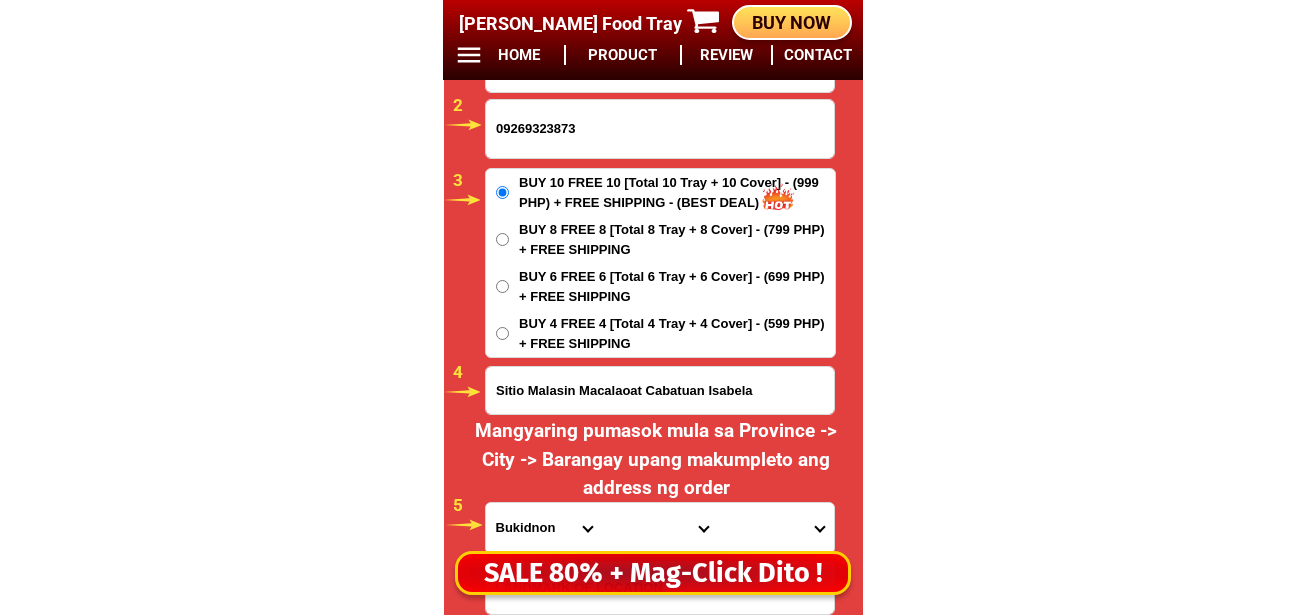 click on "BUY 6 FREE 6 [Total 6 Tray + 6 Cover] - (699 PHP) + FREE SHIPPING" at bounding box center (677, 286) 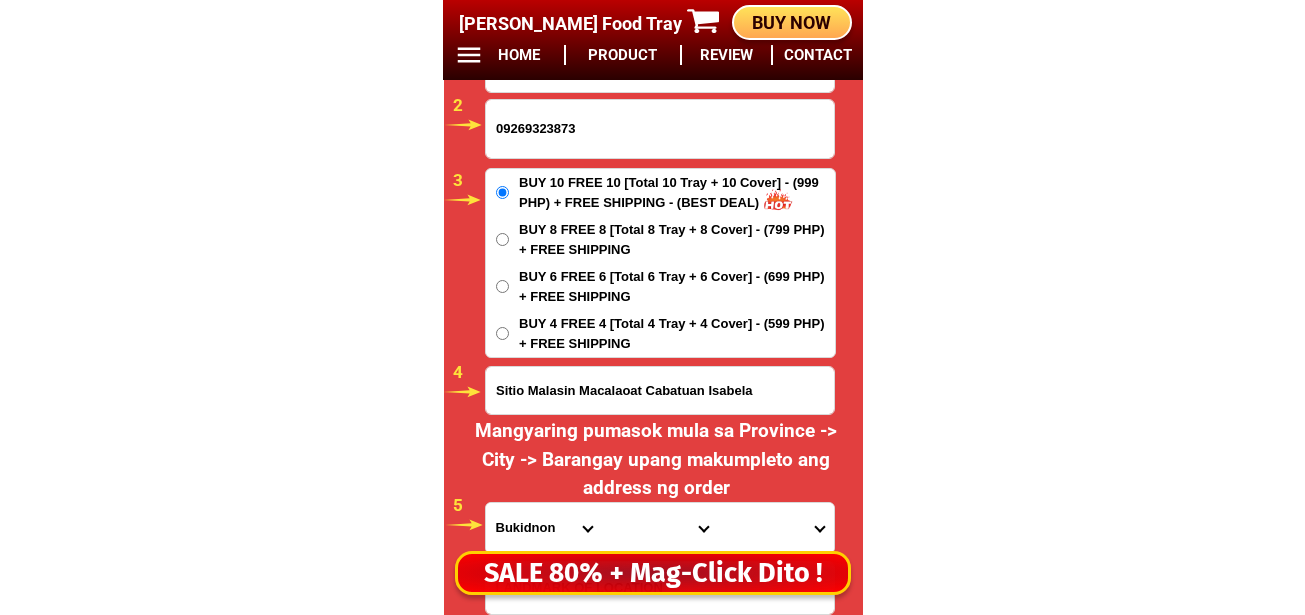 click on "BUY 6 FREE 6 [Total 6 Tray + 6 Cover] - (699 PHP) + FREE SHIPPING" at bounding box center [677, 286] 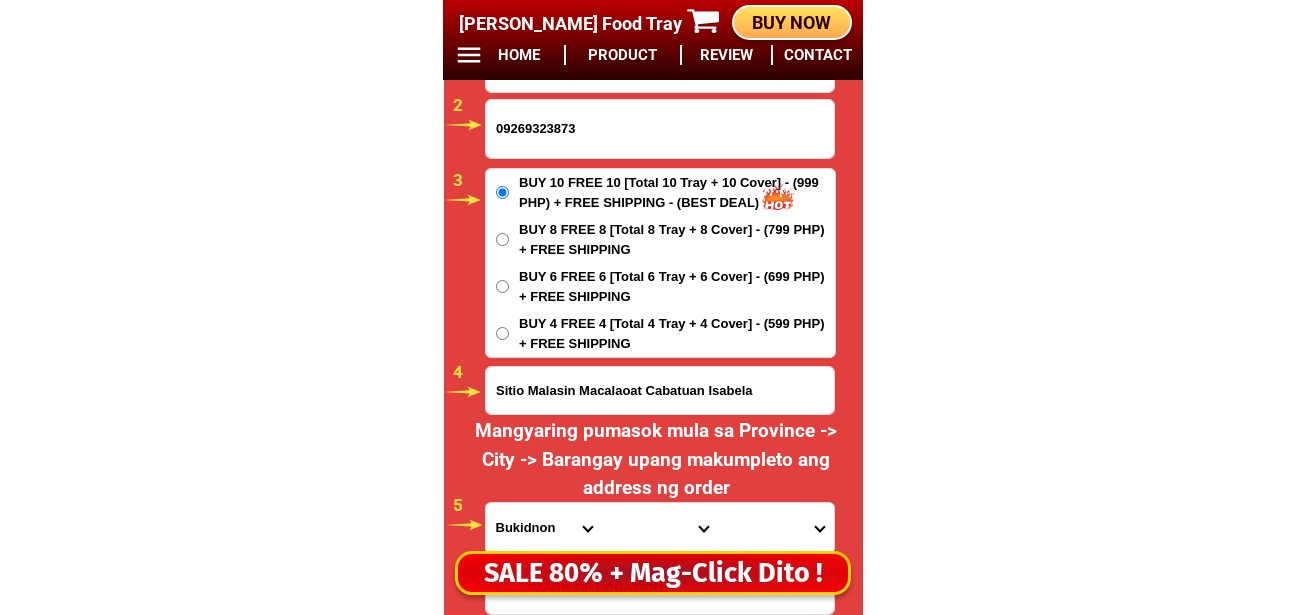 radio on "true" 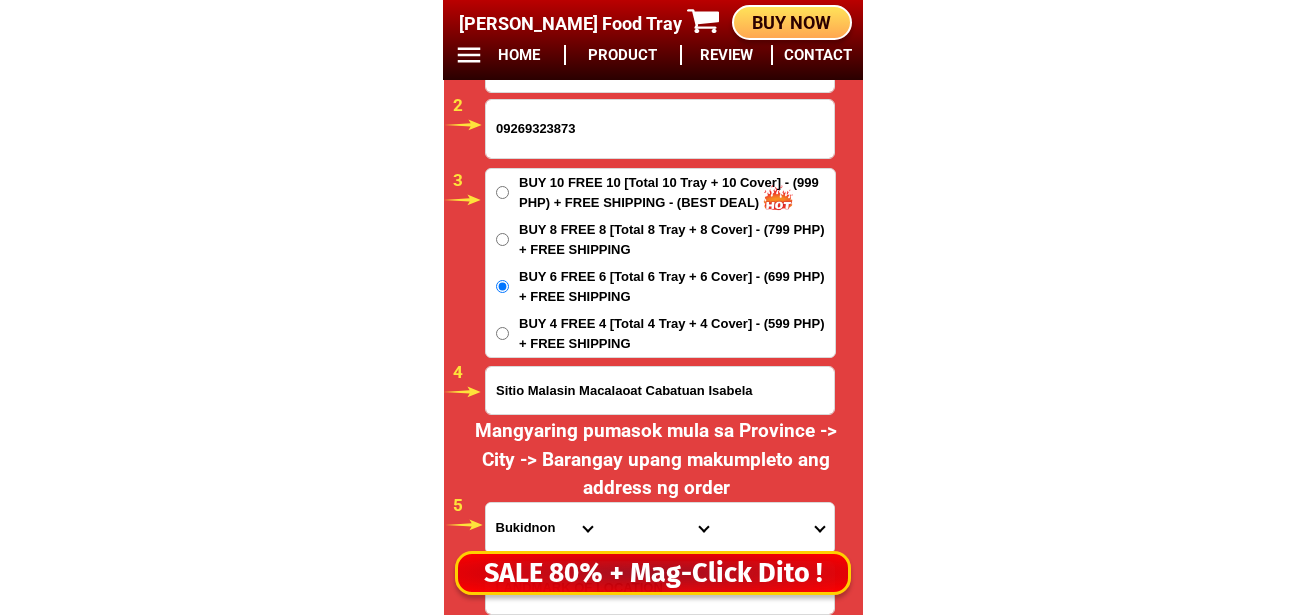 click on "Province [GEOGRAPHIC_DATA] [GEOGRAPHIC_DATA] [GEOGRAPHIC_DATA] [GEOGRAPHIC_DATA] [GEOGRAPHIC_DATA] [GEOGRAPHIC_DATA][PERSON_NAME][GEOGRAPHIC_DATA] [GEOGRAPHIC_DATA] [GEOGRAPHIC_DATA] [GEOGRAPHIC_DATA] [GEOGRAPHIC_DATA] [GEOGRAPHIC_DATA] [GEOGRAPHIC_DATA] [GEOGRAPHIC_DATA] [GEOGRAPHIC_DATA] [GEOGRAPHIC_DATA]-[GEOGRAPHIC_DATA] [GEOGRAPHIC_DATA] [GEOGRAPHIC_DATA] [GEOGRAPHIC_DATA] [GEOGRAPHIC_DATA] [GEOGRAPHIC_DATA] [GEOGRAPHIC_DATA]-de-oro [GEOGRAPHIC_DATA] [GEOGRAPHIC_DATA]-occidental [GEOGRAPHIC_DATA] [GEOGRAPHIC_DATA] Eastern-[GEOGRAPHIC_DATA] [GEOGRAPHIC_DATA] [GEOGRAPHIC_DATA] [GEOGRAPHIC_DATA]-norte [GEOGRAPHIC_DATA]-[GEOGRAPHIC_DATA] [GEOGRAPHIC_DATA] [GEOGRAPHIC_DATA] [GEOGRAPHIC_DATA] [GEOGRAPHIC_DATA] [GEOGRAPHIC_DATA] [GEOGRAPHIC_DATA] [GEOGRAPHIC_DATA] [GEOGRAPHIC_DATA] Metro-[GEOGRAPHIC_DATA] [GEOGRAPHIC_DATA]-[GEOGRAPHIC_DATA]-[GEOGRAPHIC_DATA]-province [GEOGRAPHIC_DATA]-[GEOGRAPHIC_DATA]-oriental [GEOGRAPHIC_DATA] [GEOGRAPHIC_DATA] [GEOGRAPHIC_DATA]-[GEOGRAPHIC_DATA]-[GEOGRAPHIC_DATA] [GEOGRAPHIC_DATA] [GEOGRAPHIC_DATA] [GEOGRAPHIC_DATA] [GEOGRAPHIC_DATA] [GEOGRAPHIC_DATA][PERSON_NAME][GEOGRAPHIC_DATA] [GEOGRAPHIC_DATA] [GEOGRAPHIC_DATA] [GEOGRAPHIC_DATA] [GEOGRAPHIC_DATA] [GEOGRAPHIC_DATA]-[GEOGRAPHIC_DATA]-[GEOGRAPHIC_DATA]-[GEOGRAPHIC_DATA] [GEOGRAPHIC_DATA] [GEOGRAPHIC_DATA]-[GEOGRAPHIC_DATA]-[GEOGRAPHIC_DATA] [GEOGRAPHIC_DATA] [GEOGRAPHIC_DATA] [GEOGRAPHIC_DATA]" at bounding box center [544, 528] 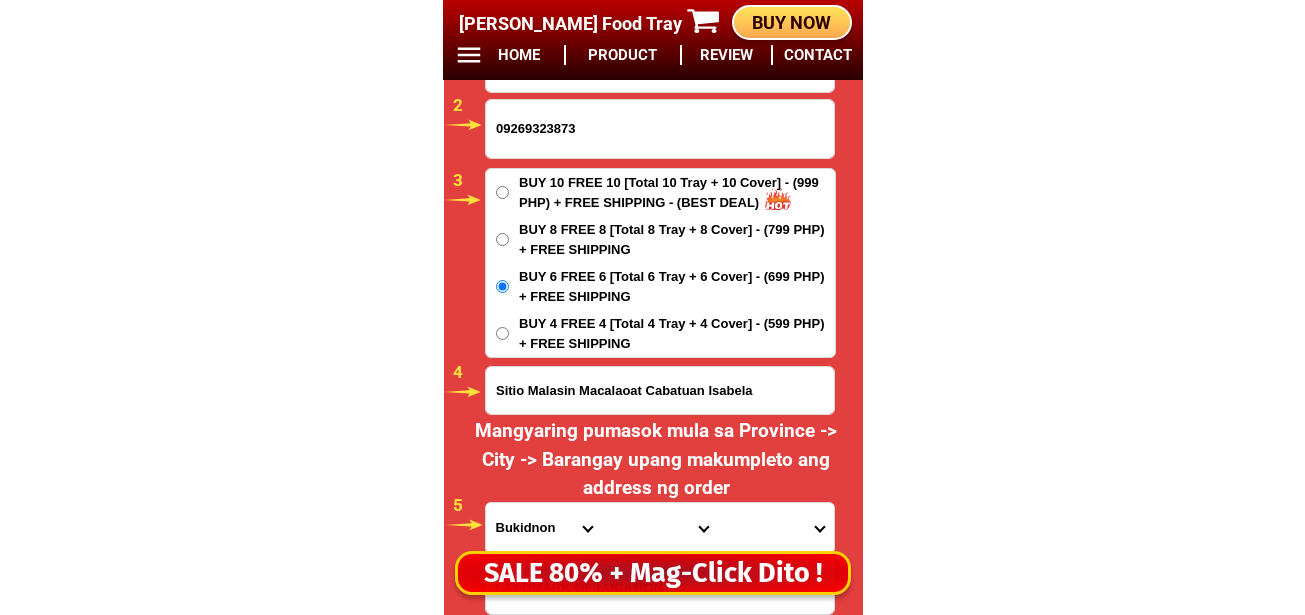 select on "63_305" 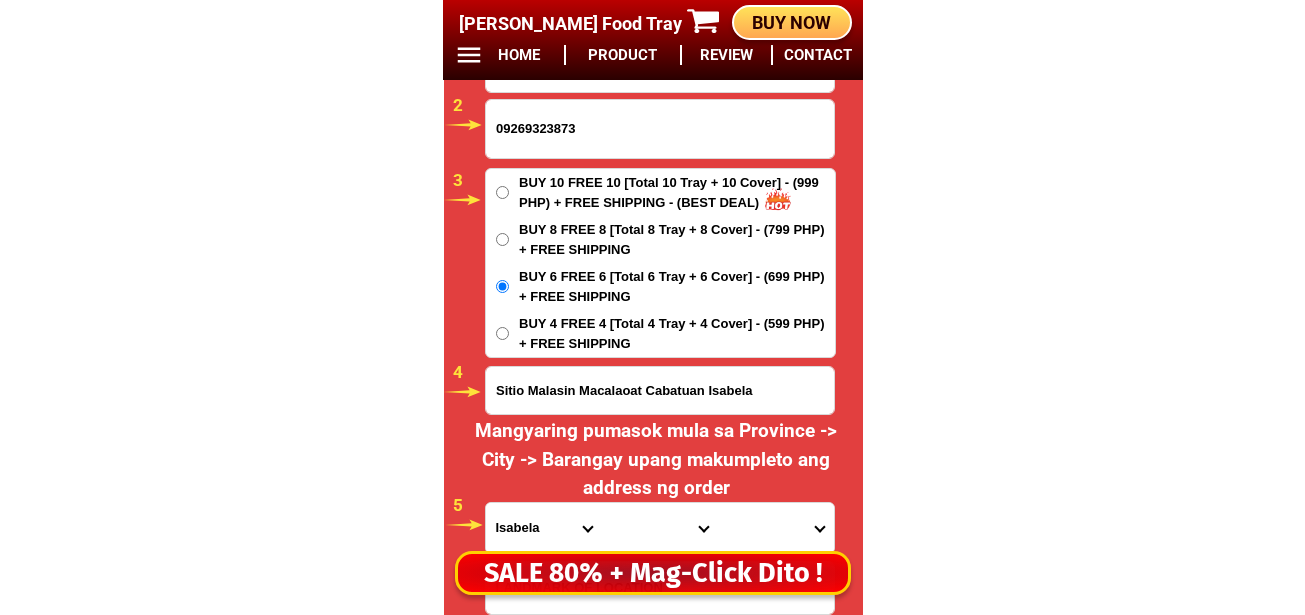click on "Province [GEOGRAPHIC_DATA] [GEOGRAPHIC_DATA] [GEOGRAPHIC_DATA] [GEOGRAPHIC_DATA] [GEOGRAPHIC_DATA] [GEOGRAPHIC_DATA][PERSON_NAME][GEOGRAPHIC_DATA] [GEOGRAPHIC_DATA] [GEOGRAPHIC_DATA] [GEOGRAPHIC_DATA] [GEOGRAPHIC_DATA] [GEOGRAPHIC_DATA] [GEOGRAPHIC_DATA] [GEOGRAPHIC_DATA] [GEOGRAPHIC_DATA] [GEOGRAPHIC_DATA]-[GEOGRAPHIC_DATA] [GEOGRAPHIC_DATA] [GEOGRAPHIC_DATA] [GEOGRAPHIC_DATA] [GEOGRAPHIC_DATA] [GEOGRAPHIC_DATA] [GEOGRAPHIC_DATA]-de-oro [GEOGRAPHIC_DATA] [GEOGRAPHIC_DATA]-occidental [GEOGRAPHIC_DATA] [GEOGRAPHIC_DATA] Eastern-[GEOGRAPHIC_DATA] [GEOGRAPHIC_DATA] [GEOGRAPHIC_DATA] [GEOGRAPHIC_DATA]-norte [GEOGRAPHIC_DATA]-[GEOGRAPHIC_DATA] [GEOGRAPHIC_DATA] [GEOGRAPHIC_DATA] [GEOGRAPHIC_DATA] [GEOGRAPHIC_DATA] [GEOGRAPHIC_DATA] [GEOGRAPHIC_DATA] [GEOGRAPHIC_DATA] [GEOGRAPHIC_DATA] Metro-[GEOGRAPHIC_DATA] [GEOGRAPHIC_DATA]-[GEOGRAPHIC_DATA]-[GEOGRAPHIC_DATA]-province [GEOGRAPHIC_DATA]-[GEOGRAPHIC_DATA]-oriental [GEOGRAPHIC_DATA] [GEOGRAPHIC_DATA] [GEOGRAPHIC_DATA]-[GEOGRAPHIC_DATA]-[GEOGRAPHIC_DATA] [GEOGRAPHIC_DATA] [GEOGRAPHIC_DATA] [GEOGRAPHIC_DATA] [GEOGRAPHIC_DATA] [GEOGRAPHIC_DATA][PERSON_NAME][GEOGRAPHIC_DATA] [GEOGRAPHIC_DATA] [GEOGRAPHIC_DATA] [GEOGRAPHIC_DATA] [GEOGRAPHIC_DATA] [GEOGRAPHIC_DATA]-[GEOGRAPHIC_DATA]-[GEOGRAPHIC_DATA]-[GEOGRAPHIC_DATA] [GEOGRAPHIC_DATA] [GEOGRAPHIC_DATA]-[GEOGRAPHIC_DATA]-[GEOGRAPHIC_DATA] [GEOGRAPHIC_DATA] [GEOGRAPHIC_DATA] [GEOGRAPHIC_DATA]" at bounding box center (544, 528) 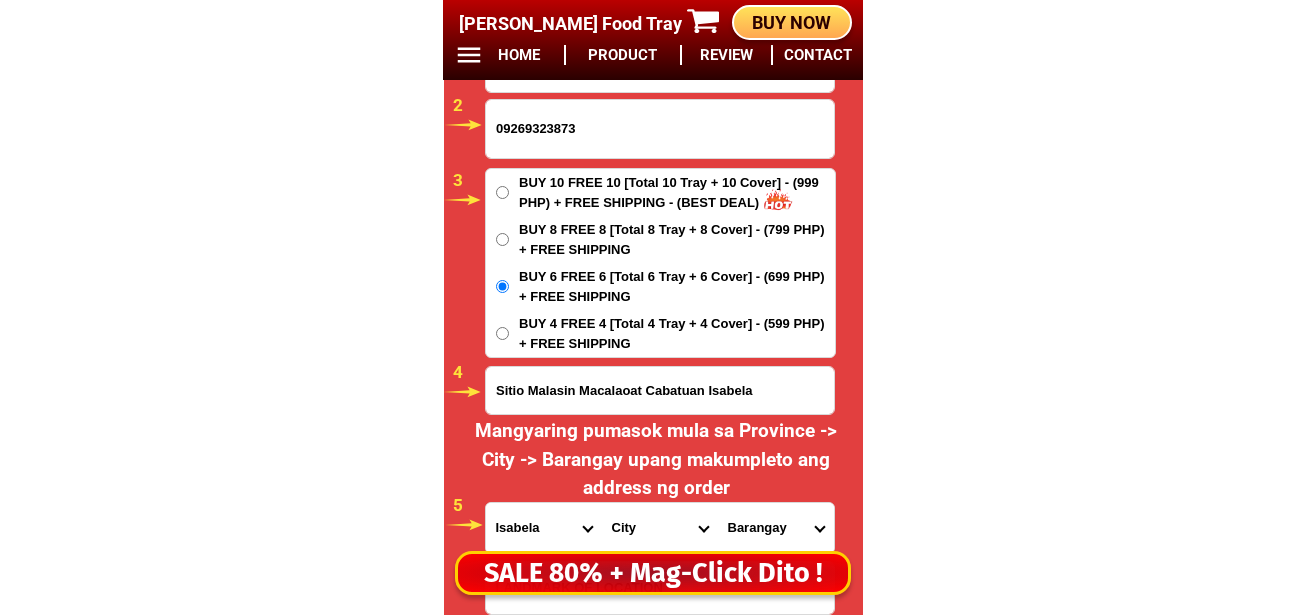 drag, startPoint x: 634, startPoint y: 522, endPoint x: 630, endPoint y: 507, distance: 15.524175 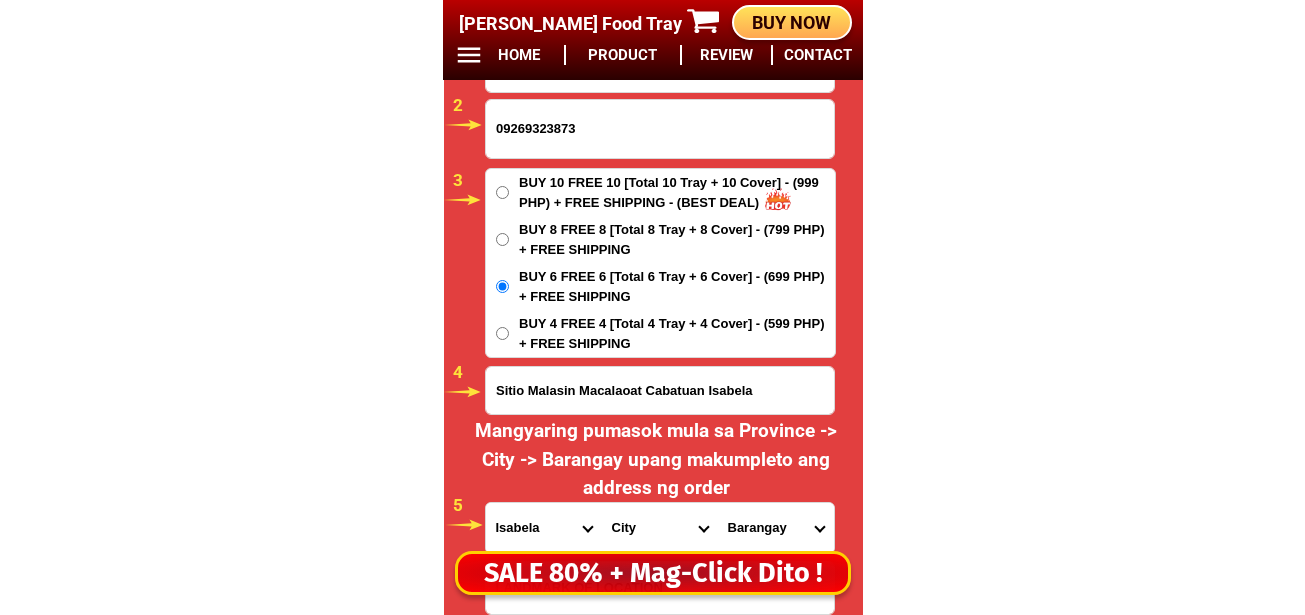 click on "City [GEOGRAPHIC_DATA] [PERSON_NAME]-city [GEOGRAPHIC_DATA] [PERSON_NAME] Echague Gamu [PERSON_NAME] [PERSON_NAME] Isabela-[PERSON_NAME]-city [GEOGRAPHIC_DATA][PERSON_NAME][GEOGRAPHIC_DATA] [GEOGRAPHIC_DATA][PERSON_NAME][GEOGRAPHIC_DATA][GEOGRAPHIC_DATA][GEOGRAPHIC_DATA]-san-[PERSON_NAME][GEOGRAPHIC_DATA]-san-isidro [GEOGRAPHIC_DATA]-san-[PERSON_NAME]-san-[PERSON_NAME][GEOGRAPHIC_DATA]-san-pablo Isabela-santa-[PERSON_NAME] [PERSON_NAME] Maconacon Mallig Palanan [PERSON_NAME]-mercedes San-[PERSON_NAME] San-[PERSON_NAME]-city [GEOGRAPHIC_DATA]" at bounding box center [660, 528] 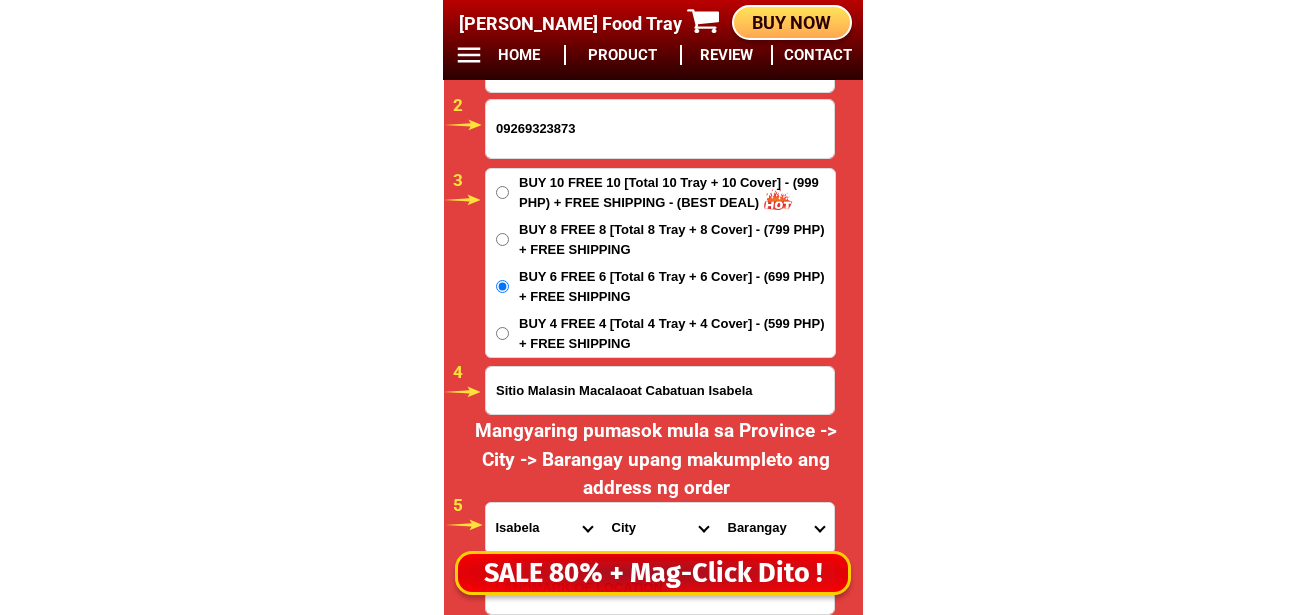 select on "63_3051396" 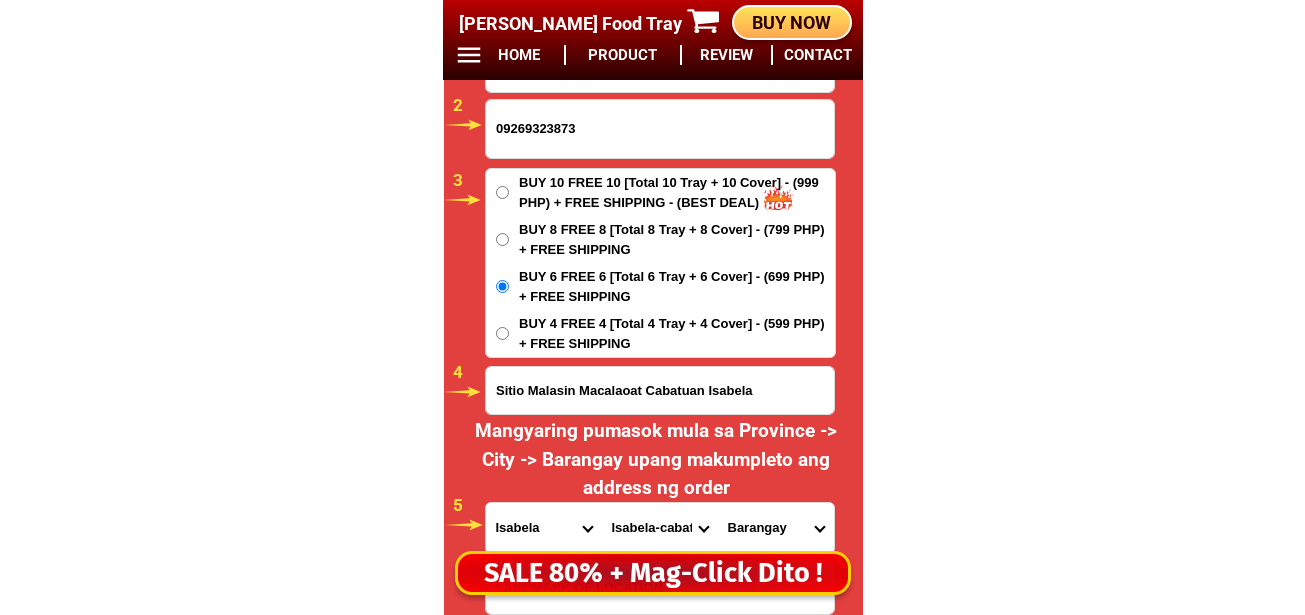 click on "City [GEOGRAPHIC_DATA] [PERSON_NAME]-city [GEOGRAPHIC_DATA] [PERSON_NAME] Echague Gamu [PERSON_NAME] [PERSON_NAME] Isabela-[PERSON_NAME]-city [GEOGRAPHIC_DATA][PERSON_NAME][GEOGRAPHIC_DATA] [GEOGRAPHIC_DATA][PERSON_NAME][GEOGRAPHIC_DATA][GEOGRAPHIC_DATA][GEOGRAPHIC_DATA]-san-[PERSON_NAME][GEOGRAPHIC_DATA]-san-isidro [GEOGRAPHIC_DATA]-san-[PERSON_NAME]-san-[PERSON_NAME][GEOGRAPHIC_DATA]-san-pablo Isabela-santa-[PERSON_NAME] [PERSON_NAME] Maconacon Mallig Palanan [PERSON_NAME]-mercedes San-[PERSON_NAME] San-[PERSON_NAME]-city [GEOGRAPHIC_DATA]" at bounding box center (660, 528) 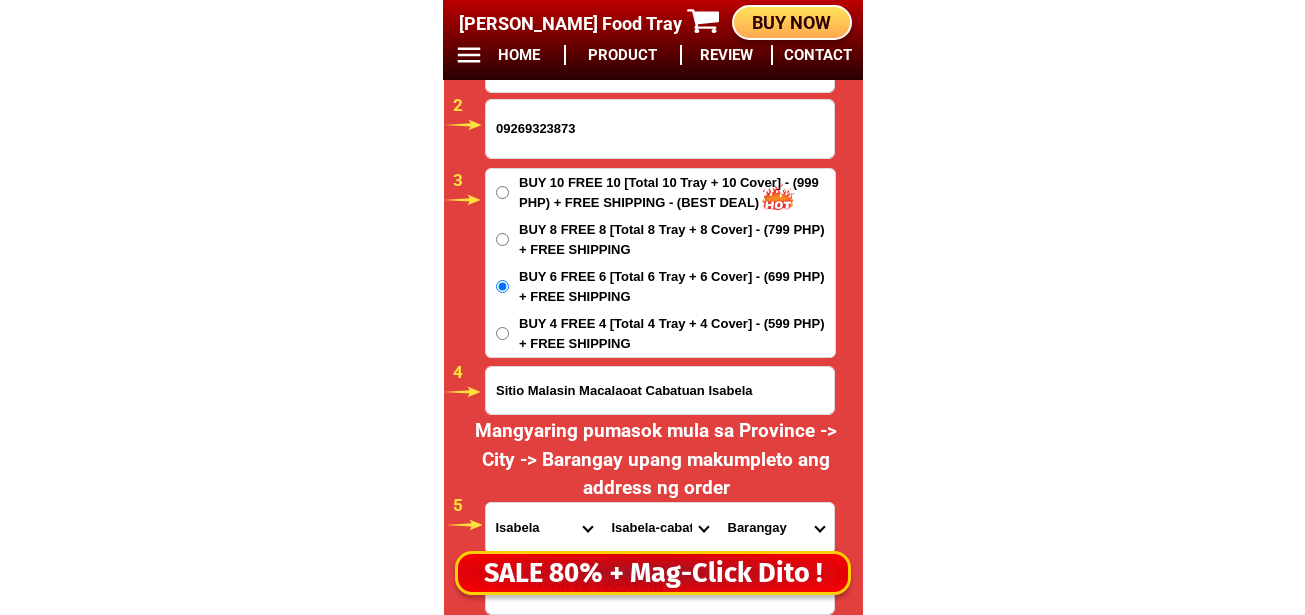 click on "[GEOGRAPHIC_DATA] (pob.) Culing centro Culing east Culing west Del [PERSON_NAME] Del [PERSON_NAME] [GEOGRAPHIC_DATA] [GEOGRAPHIC_DATA] [PERSON_NAME] Namnama Nueva era Paraiso Rang-ay (caggong) Sampaloc [GEOGRAPHIC_DATA][PERSON_NAME] ([PERSON_NAME]) [PERSON_NAME]" at bounding box center [776, 528] 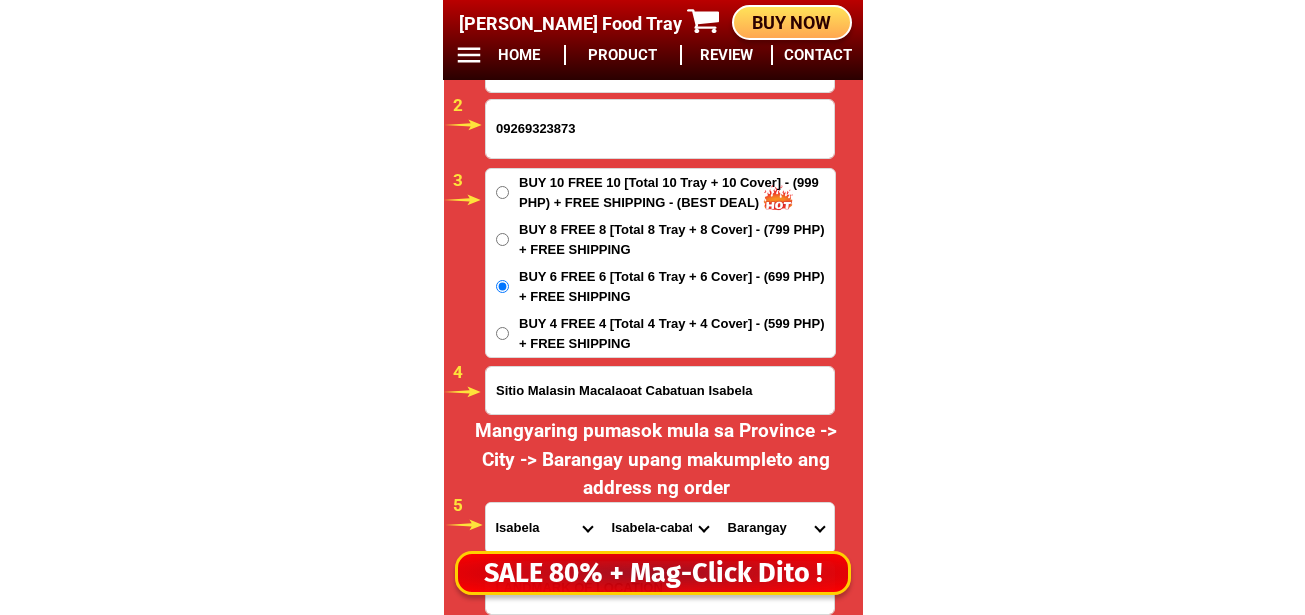 select on "63_30513962354" 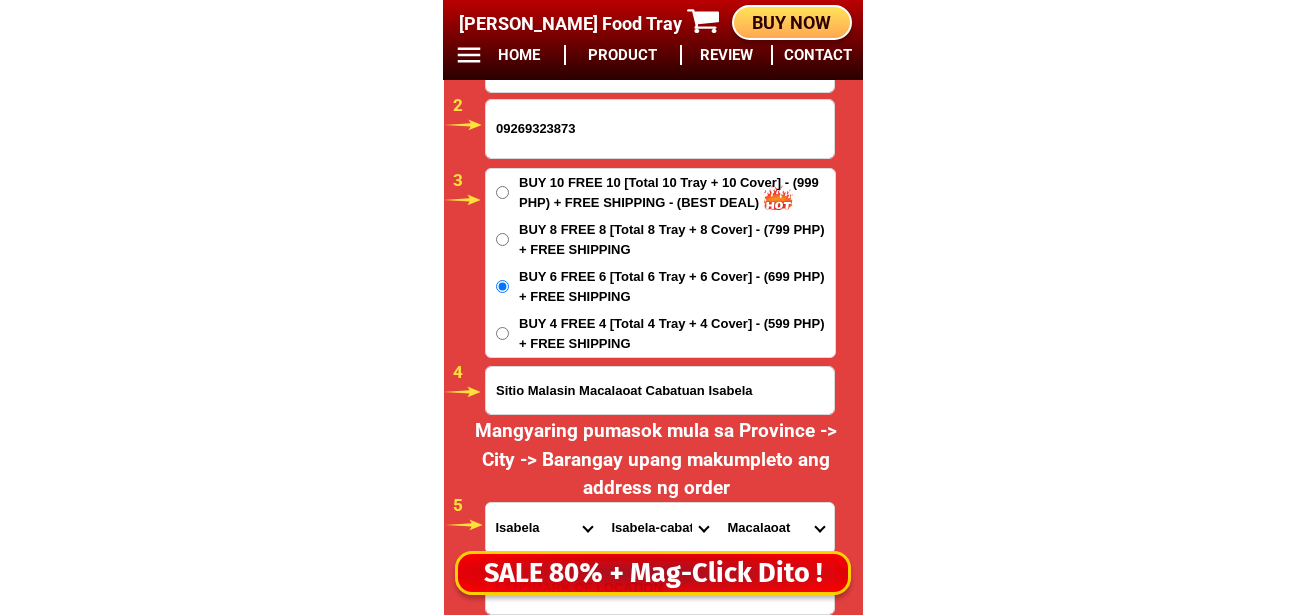 click on "[GEOGRAPHIC_DATA] (pob.) Culing centro Culing east Culing west Del [PERSON_NAME] Del [PERSON_NAME] [GEOGRAPHIC_DATA] [GEOGRAPHIC_DATA] [PERSON_NAME] Namnama Nueva era Paraiso Rang-ay (caggong) Sampaloc [GEOGRAPHIC_DATA][PERSON_NAME] ([PERSON_NAME]) [PERSON_NAME]" at bounding box center [776, 528] 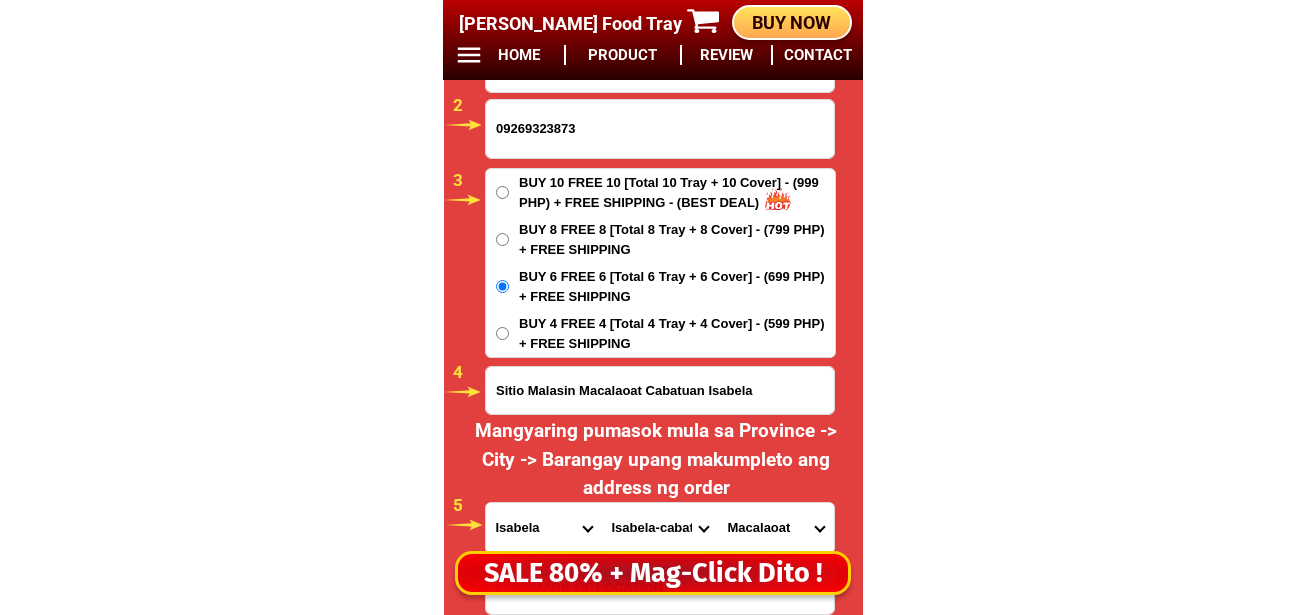 scroll, scrollTop: 16981, scrollLeft: 0, axis: vertical 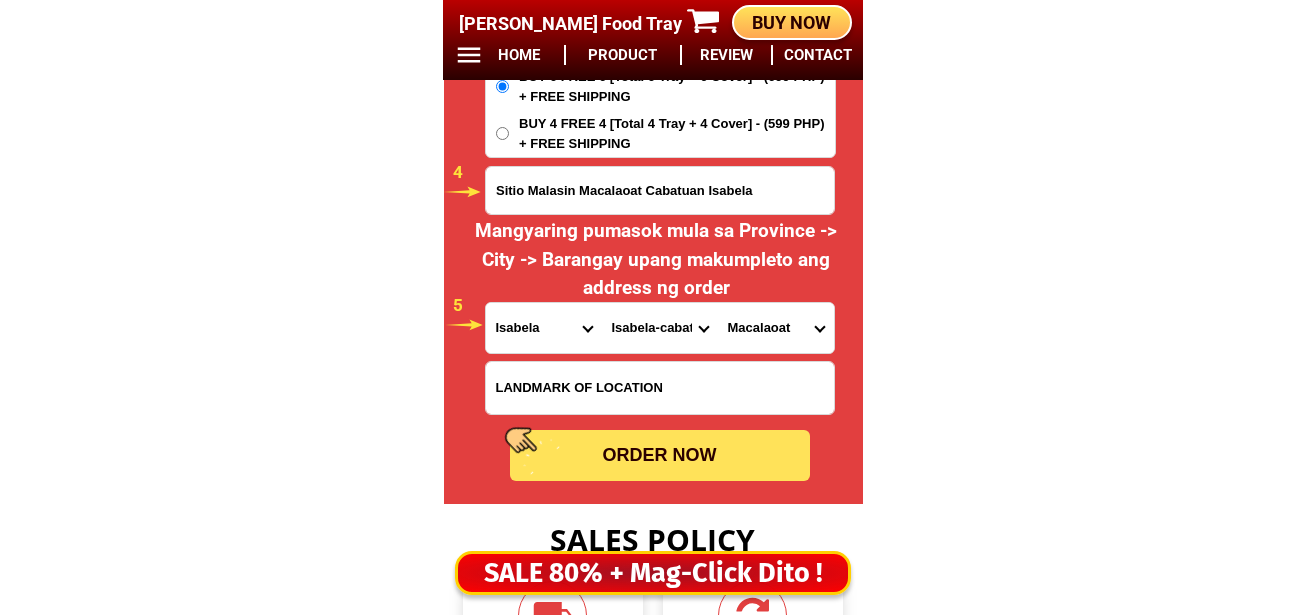 click on "ORDER NOW" at bounding box center [660, 455] 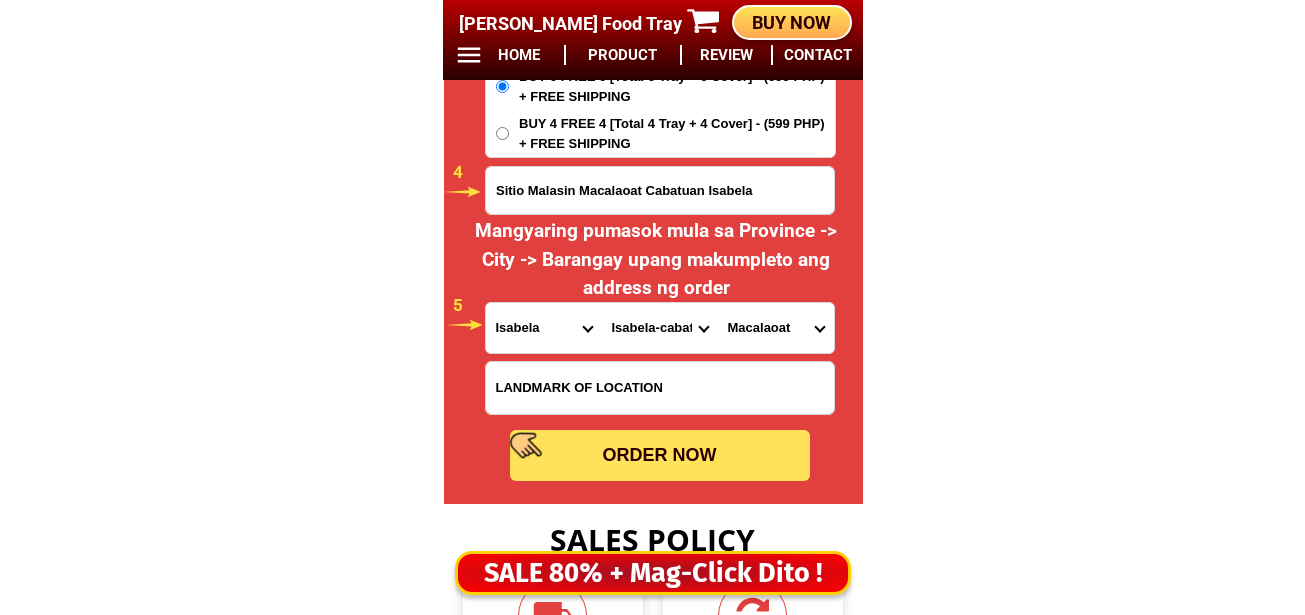 radio on "true" 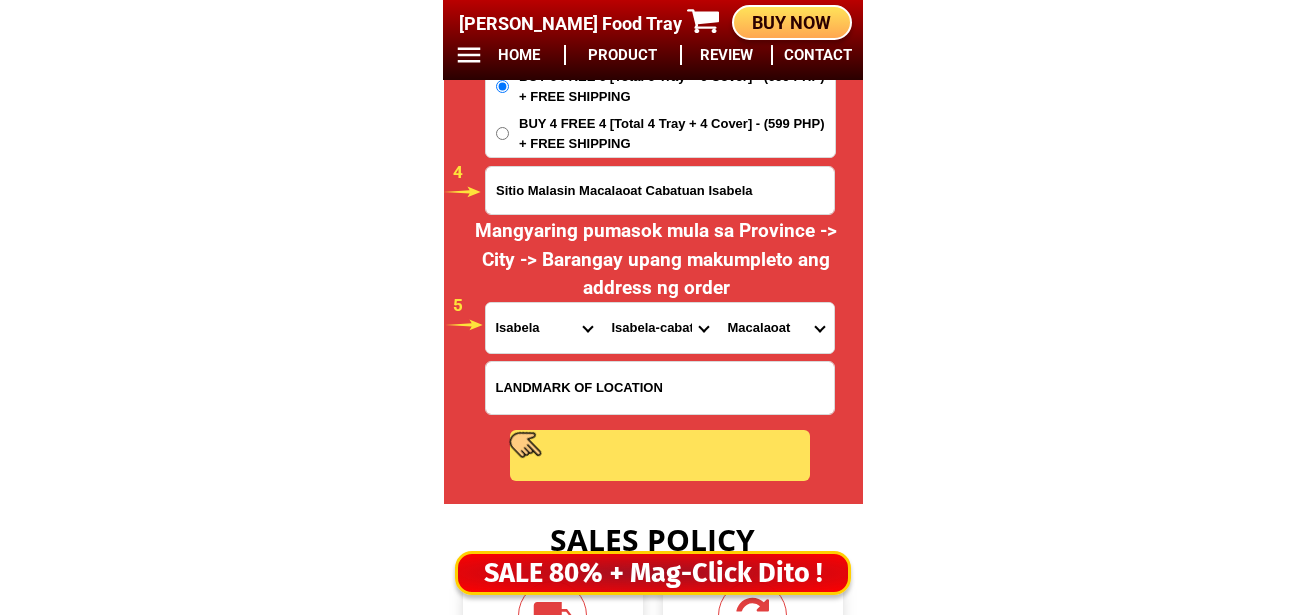 radio on "true" 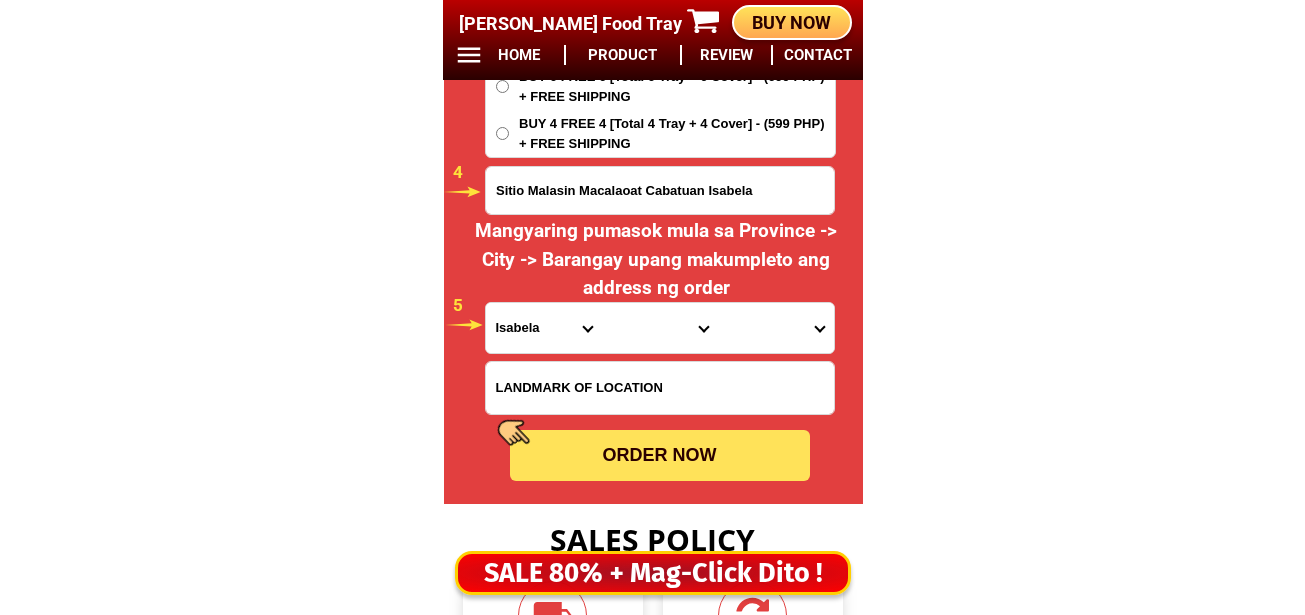 click on "Sitio Malasin Macalaoat Cabatuan Isabela" at bounding box center (660, 190) 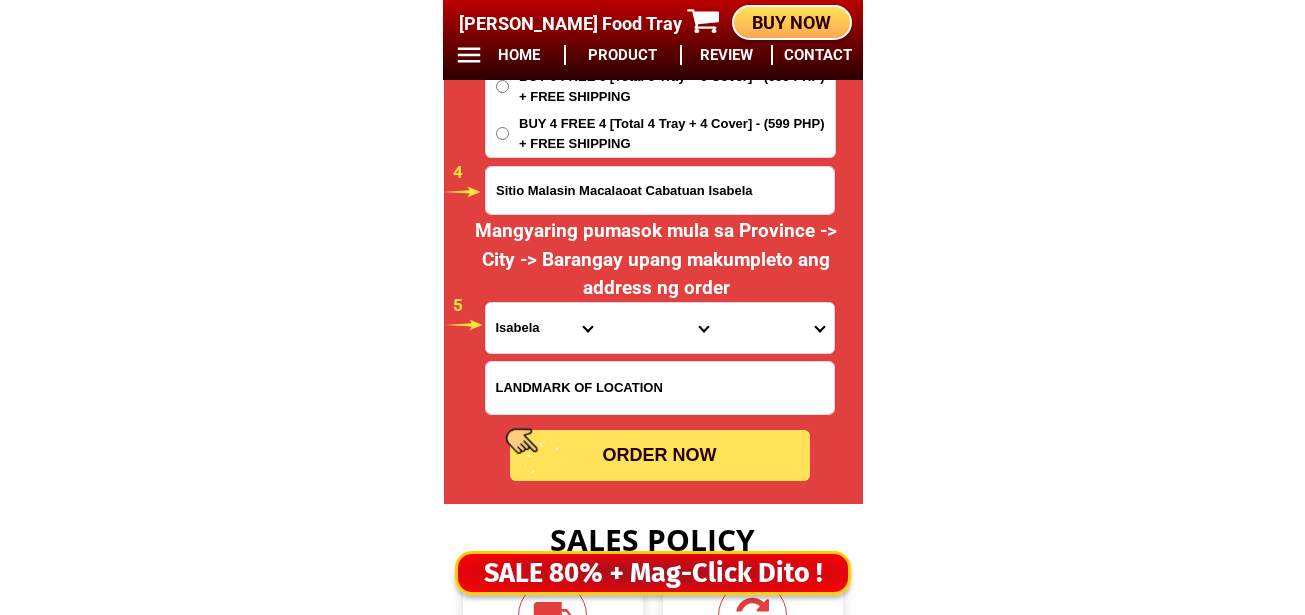 scroll, scrollTop: 16681, scrollLeft: 0, axis: vertical 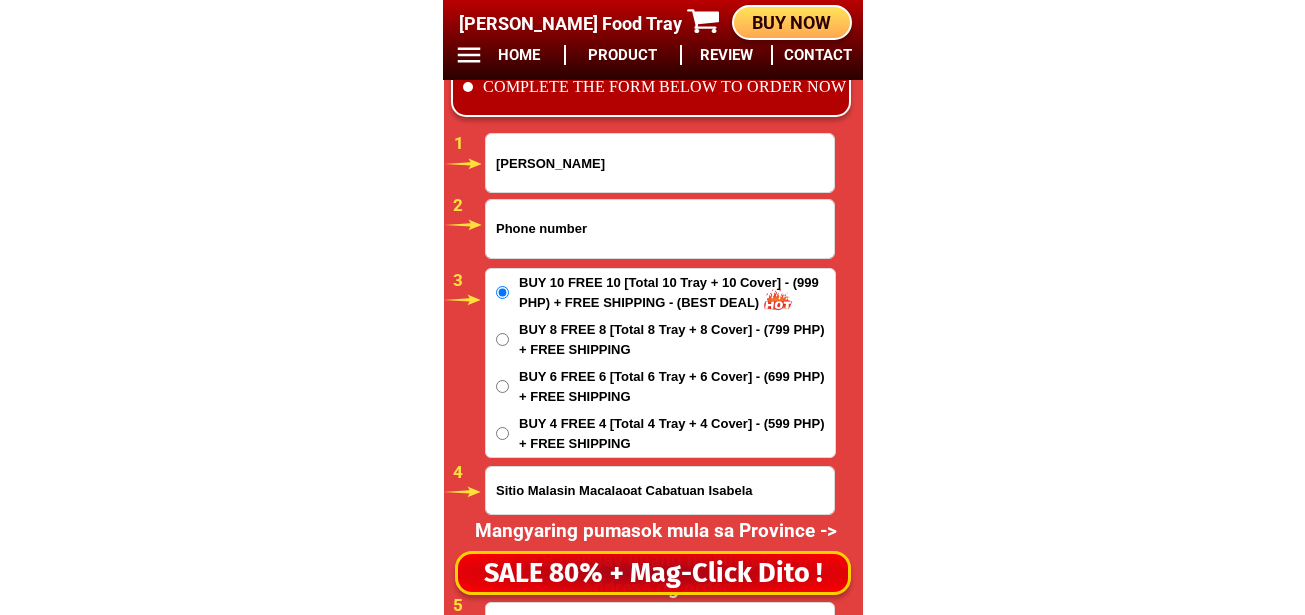 click at bounding box center [660, 229] 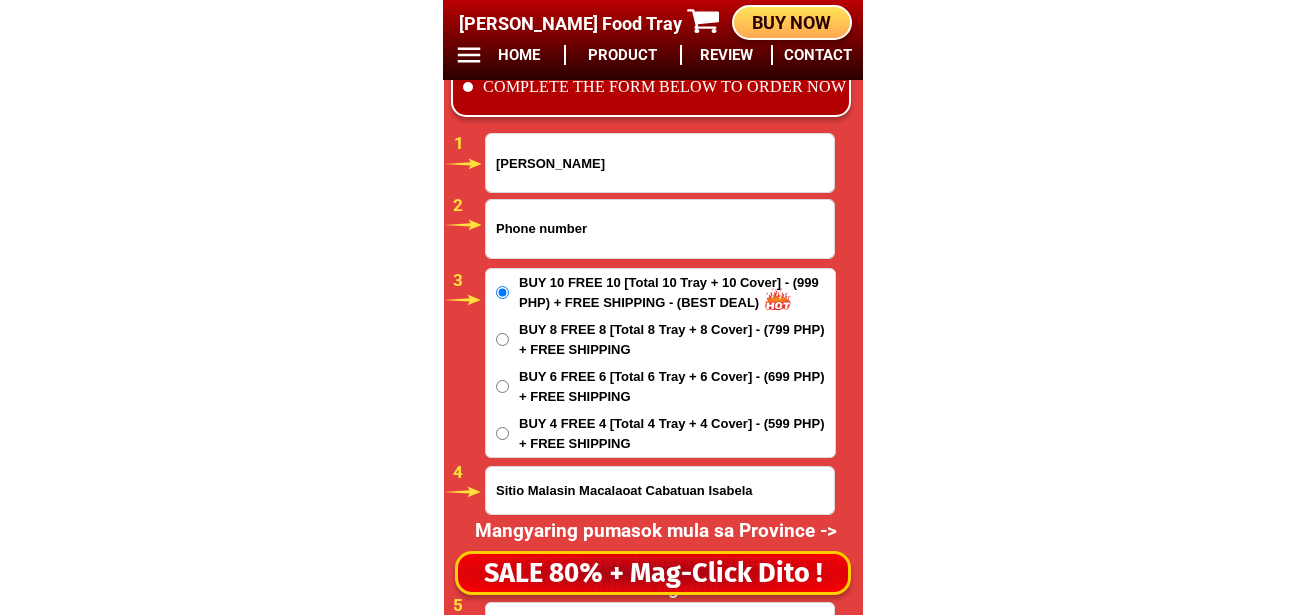 paste on "09098130747" 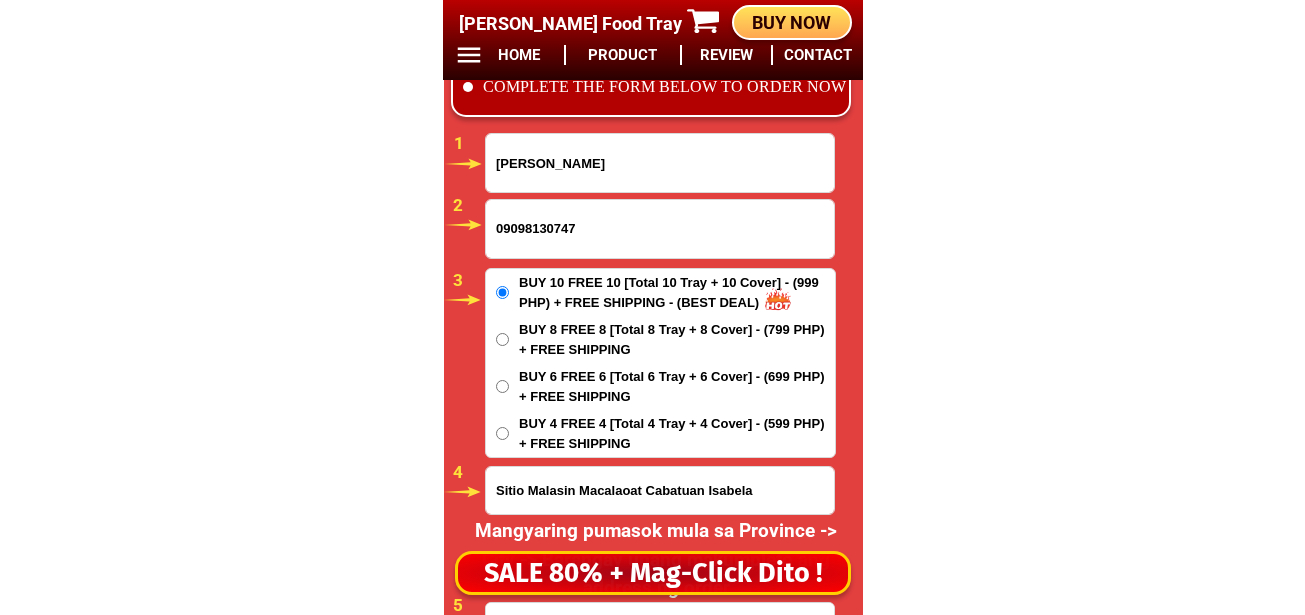 type on "09098130747" 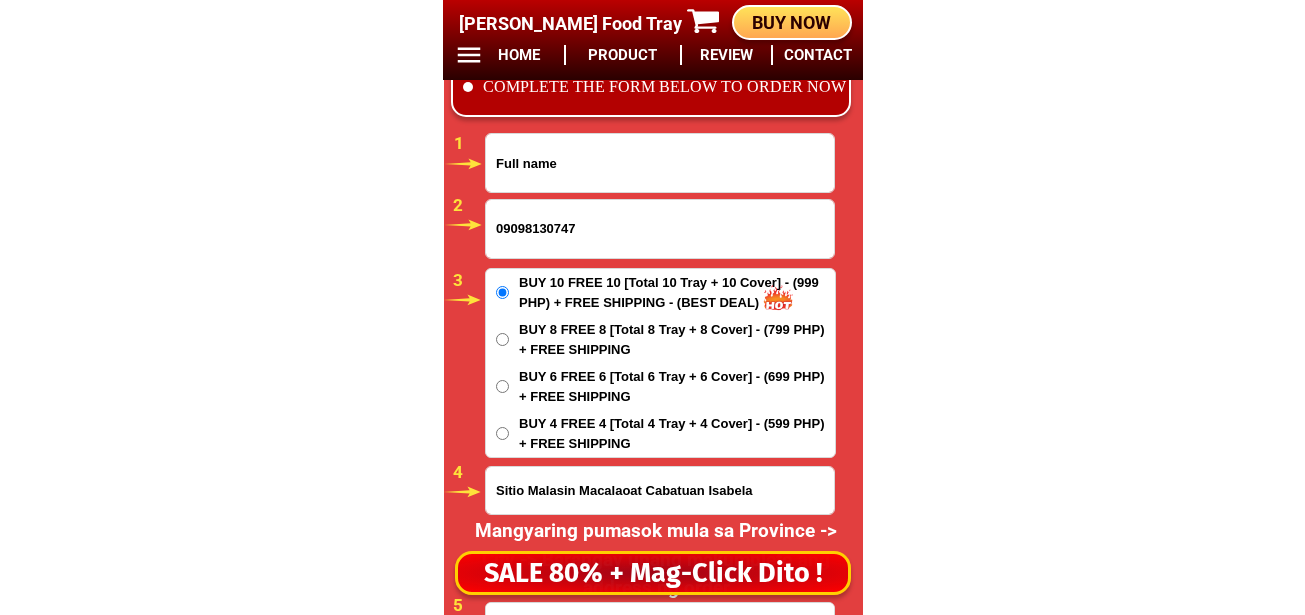 paste on "[PERSON_NAME]" 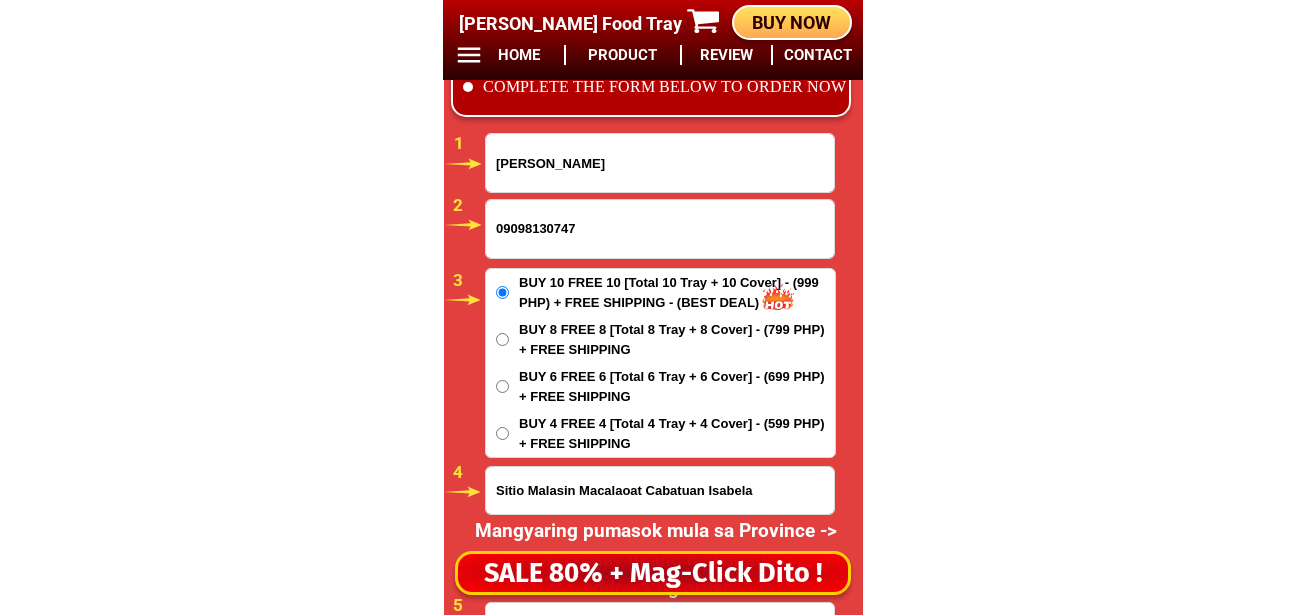 type on "[PERSON_NAME]" 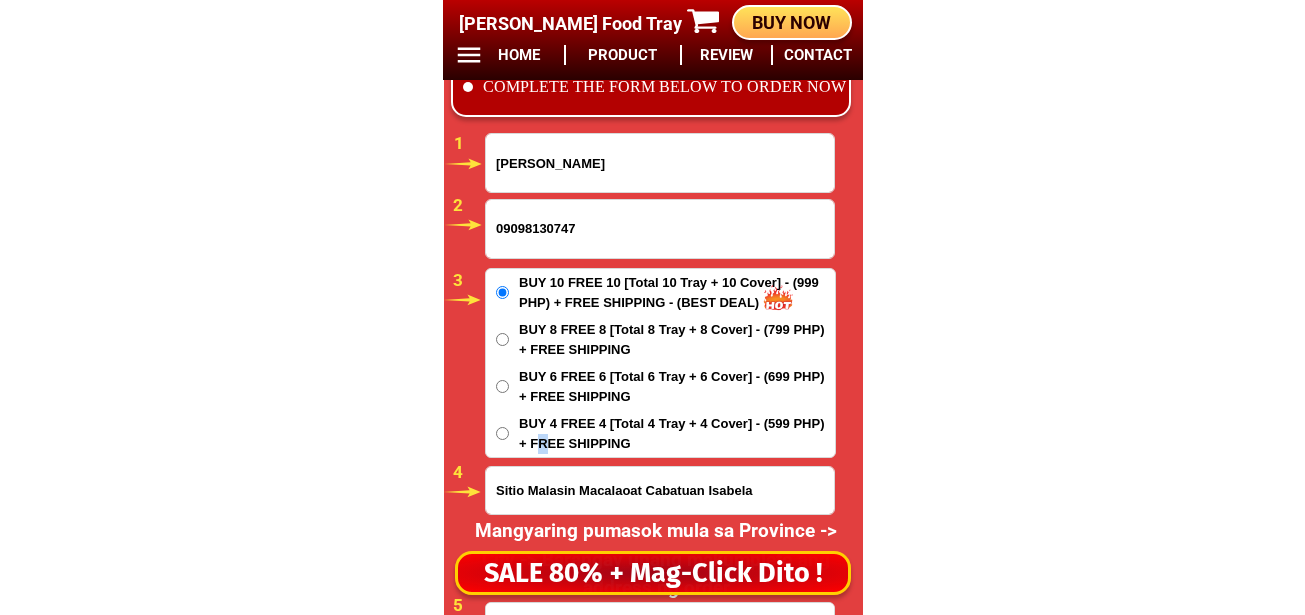 click on "BUY 4 FREE 4 [Total 4 Tray + 4 Cover] - (599 PHP) + FREE SHIPPING" at bounding box center (677, 433) 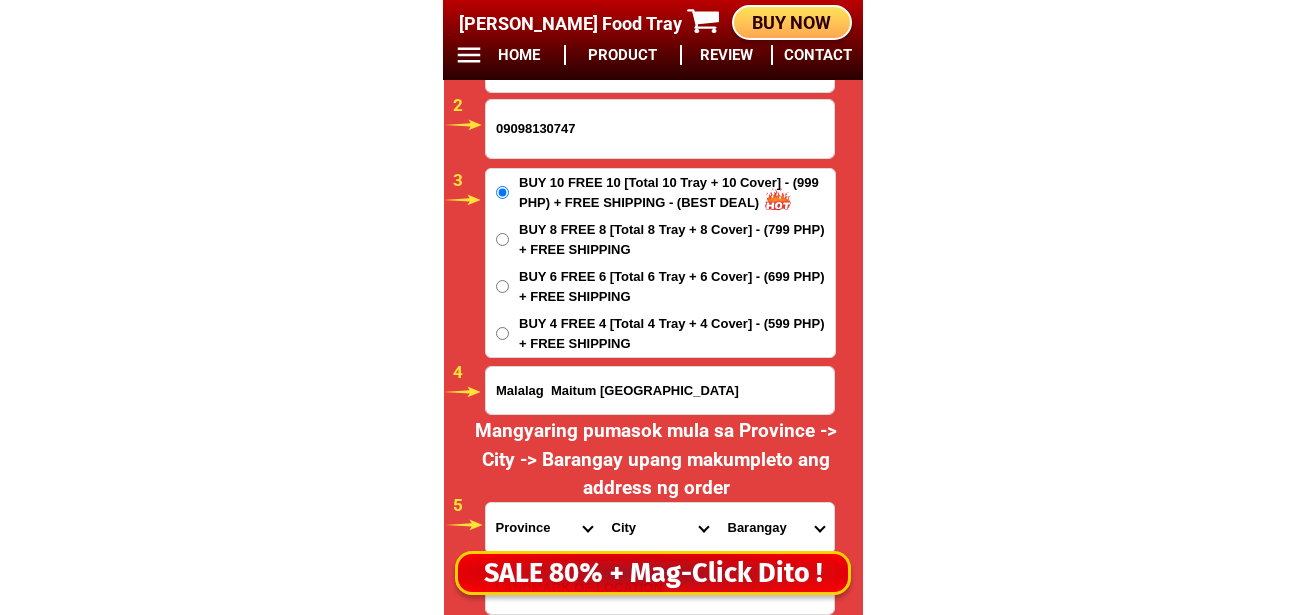 scroll, scrollTop: 16881, scrollLeft: 0, axis: vertical 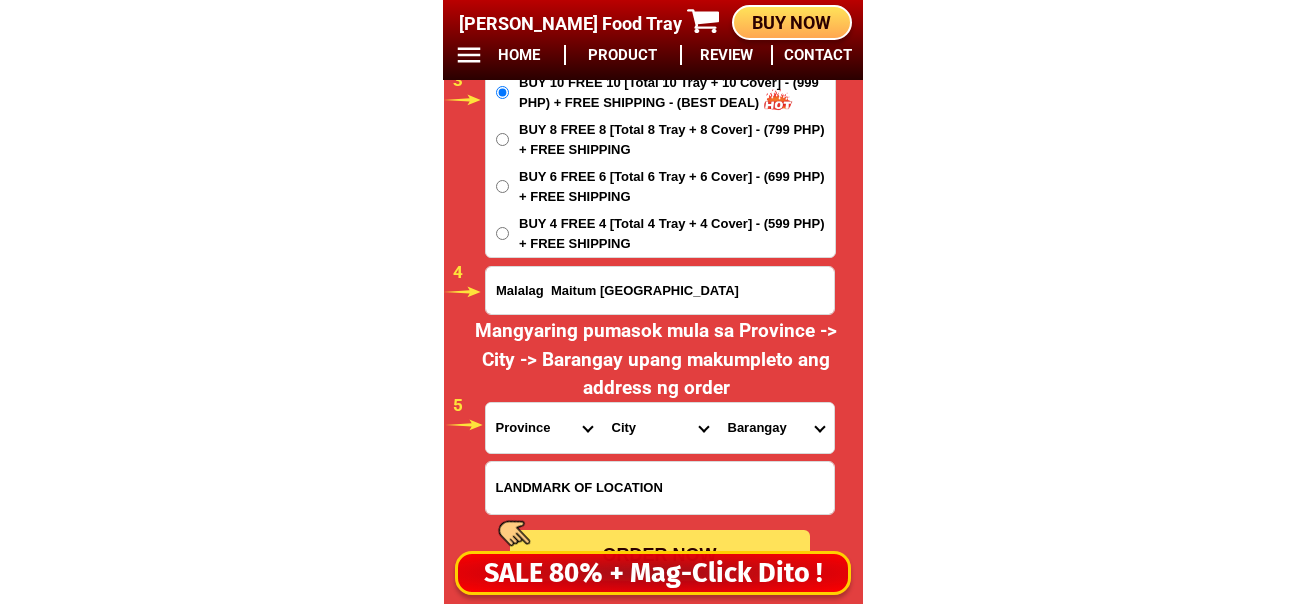 type on "Malalag  Maitum Sarangani Province" 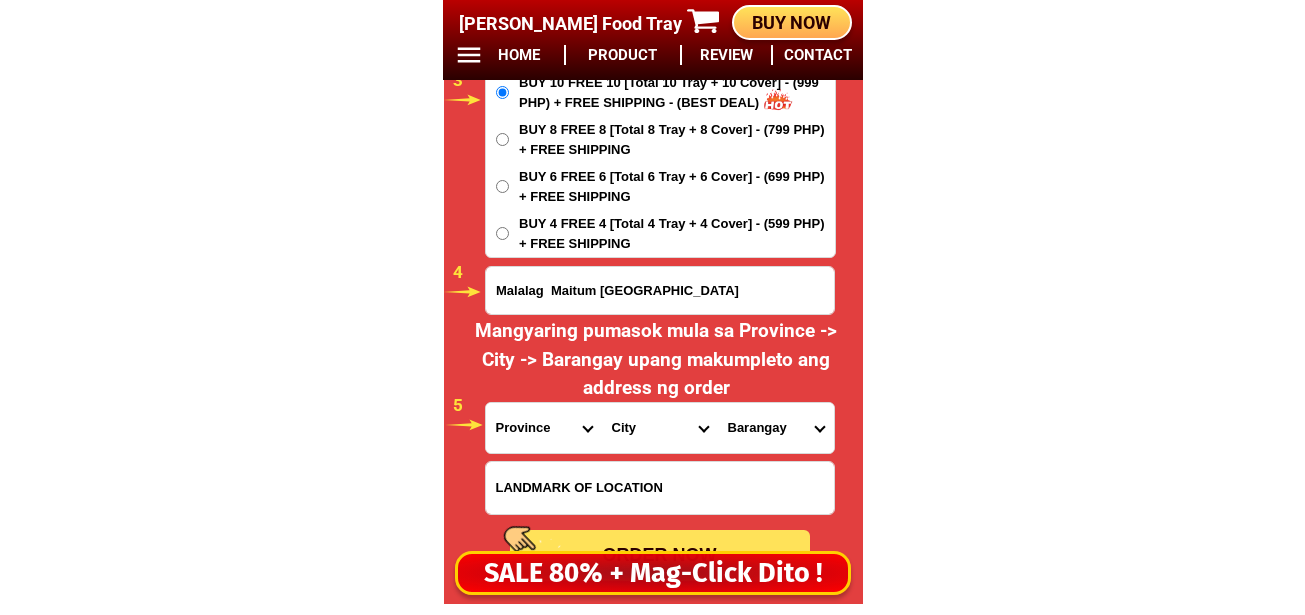 click on "Province [GEOGRAPHIC_DATA] [GEOGRAPHIC_DATA] [GEOGRAPHIC_DATA] [GEOGRAPHIC_DATA] [GEOGRAPHIC_DATA] [GEOGRAPHIC_DATA][PERSON_NAME][GEOGRAPHIC_DATA] [GEOGRAPHIC_DATA] [GEOGRAPHIC_DATA] [GEOGRAPHIC_DATA] [GEOGRAPHIC_DATA] [GEOGRAPHIC_DATA] [GEOGRAPHIC_DATA] [GEOGRAPHIC_DATA] [GEOGRAPHIC_DATA] [GEOGRAPHIC_DATA]-[GEOGRAPHIC_DATA] [GEOGRAPHIC_DATA] [GEOGRAPHIC_DATA] [GEOGRAPHIC_DATA] [GEOGRAPHIC_DATA] [GEOGRAPHIC_DATA] [GEOGRAPHIC_DATA]-de-oro [GEOGRAPHIC_DATA] [GEOGRAPHIC_DATA]-occidental [GEOGRAPHIC_DATA] [GEOGRAPHIC_DATA] Eastern-[GEOGRAPHIC_DATA] [GEOGRAPHIC_DATA] [GEOGRAPHIC_DATA] [GEOGRAPHIC_DATA]-norte [GEOGRAPHIC_DATA]-[GEOGRAPHIC_DATA] [GEOGRAPHIC_DATA] [GEOGRAPHIC_DATA] [GEOGRAPHIC_DATA] [GEOGRAPHIC_DATA] [GEOGRAPHIC_DATA] [GEOGRAPHIC_DATA] [GEOGRAPHIC_DATA] [GEOGRAPHIC_DATA] Metro-[GEOGRAPHIC_DATA] [GEOGRAPHIC_DATA]-[GEOGRAPHIC_DATA]-[GEOGRAPHIC_DATA]-province [GEOGRAPHIC_DATA]-[GEOGRAPHIC_DATA]-oriental [GEOGRAPHIC_DATA] [GEOGRAPHIC_DATA] [GEOGRAPHIC_DATA]-[GEOGRAPHIC_DATA]-[GEOGRAPHIC_DATA] [GEOGRAPHIC_DATA] [GEOGRAPHIC_DATA] [GEOGRAPHIC_DATA] [GEOGRAPHIC_DATA] [GEOGRAPHIC_DATA][PERSON_NAME][GEOGRAPHIC_DATA] [GEOGRAPHIC_DATA] [GEOGRAPHIC_DATA] [GEOGRAPHIC_DATA] [GEOGRAPHIC_DATA] [GEOGRAPHIC_DATA]-[GEOGRAPHIC_DATA]-[GEOGRAPHIC_DATA]-[GEOGRAPHIC_DATA] [GEOGRAPHIC_DATA] [GEOGRAPHIC_DATA]-[GEOGRAPHIC_DATA]-[GEOGRAPHIC_DATA] [GEOGRAPHIC_DATA] [GEOGRAPHIC_DATA] [GEOGRAPHIC_DATA]" at bounding box center (544, 428) 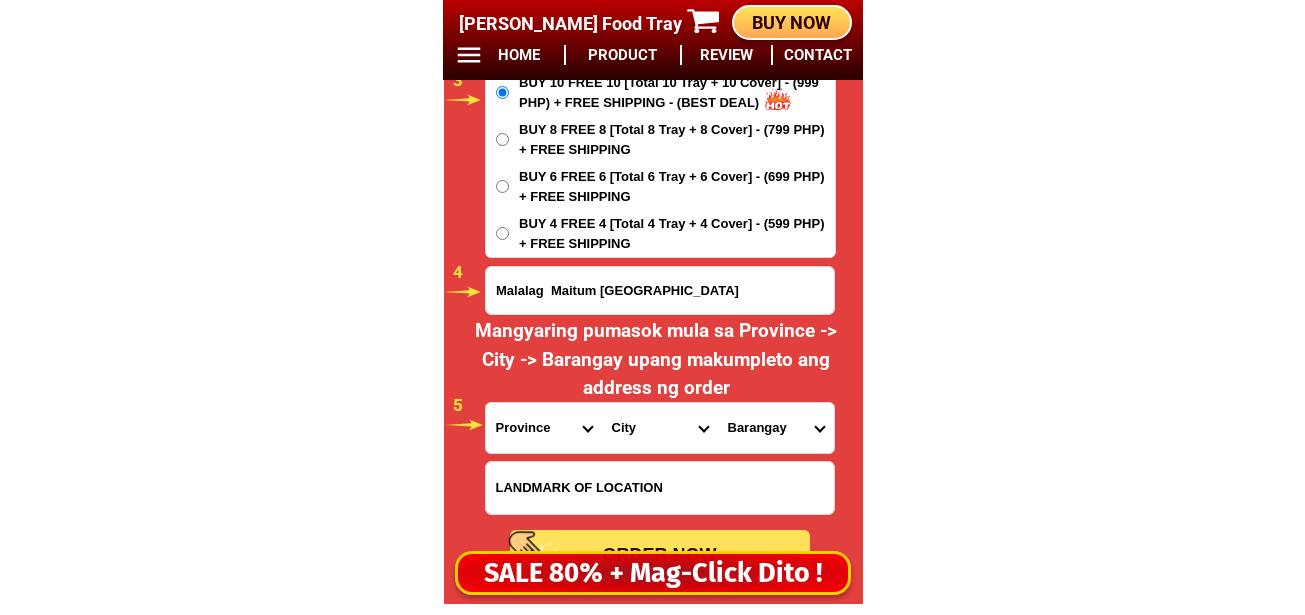 select on "63_581" 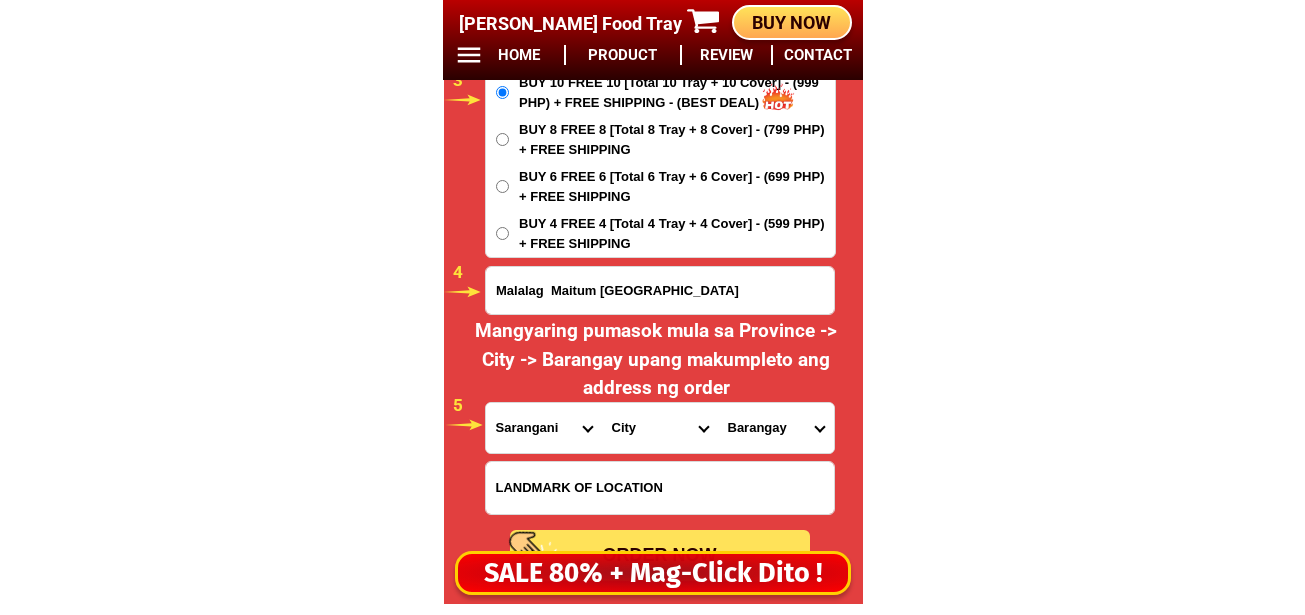 click on "Province [GEOGRAPHIC_DATA] [GEOGRAPHIC_DATA] [GEOGRAPHIC_DATA] [GEOGRAPHIC_DATA] [GEOGRAPHIC_DATA] [GEOGRAPHIC_DATA][PERSON_NAME][GEOGRAPHIC_DATA] [GEOGRAPHIC_DATA] [GEOGRAPHIC_DATA] [GEOGRAPHIC_DATA] [GEOGRAPHIC_DATA] [GEOGRAPHIC_DATA] [GEOGRAPHIC_DATA] [GEOGRAPHIC_DATA] [GEOGRAPHIC_DATA] [GEOGRAPHIC_DATA]-[GEOGRAPHIC_DATA] [GEOGRAPHIC_DATA] [GEOGRAPHIC_DATA] [GEOGRAPHIC_DATA] [GEOGRAPHIC_DATA] [GEOGRAPHIC_DATA] [GEOGRAPHIC_DATA]-de-oro [GEOGRAPHIC_DATA] [GEOGRAPHIC_DATA]-occidental [GEOGRAPHIC_DATA] [GEOGRAPHIC_DATA] Eastern-[GEOGRAPHIC_DATA] [GEOGRAPHIC_DATA] [GEOGRAPHIC_DATA] [GEOGRAPHIC_DATA]-norte [GEOGRAPHIC_DATA]-[GEOGRAPHIC_DATA] [GEOGRAPHIC_DATA] [GEOGRAPHIC_DATA] [GEOGRAPHIC_DATA] [GEOGRAPHIC_DATA] [GEOGRAPHIC_DATA] [GEOGRAPHIC_DATA] [GEOGRAPHIC_DATA] [GEOGRAPHIC_DATA] Metro-[GEOGRAPHIC_DATA] [GEOGRAPHIC_DATA]-[GEOGRAPHIC_DATA]-[GEOGRAPHIC_DATA]-province [GEOGRAPHIC_DATA]-[GEOGRAPHIC_DATA]-oriental [GEOGRAPHIC_DATA] [GEOGRAPHIC_DATA] [GEOGRAPHIC_DATA]-[GEOGRAPHIC_DATA]-[GEOGRAPHIC_DATA] [GEOGRAPHIC_DATA] [GEOGRAPHIC_DATA] [GEOGRAPHIC_DATA] [GEOGRAPHIC_DATA] [GEOGRAPHIC_DATA][PERSON_NAME][GEOGRAPHIC_DATA] [GEOGRAPHIC_DATA] [GEOGRAPHIC_DATA] [GEOGRAPHIC_DATA] [GEOGRAPHIC_DATA] [GEOGRAPHIC_DATA]-[GEOGRAPHIC_DATA]-[GEOGRAPHIC_DATA]-[GEOGRAPHIC_DATA] [GEOGRAPHIC_DATA] [GEOGRAPHIC_DATA]-[GEOGRAPHIC_DATA]-[GEOGRAPHIC_DATA] [GEOGRAPHIC_DATA] [GEOGRAPHIC_DATA] [GEOGRAPHIC_DATA]" at bounding box center [544, 428] 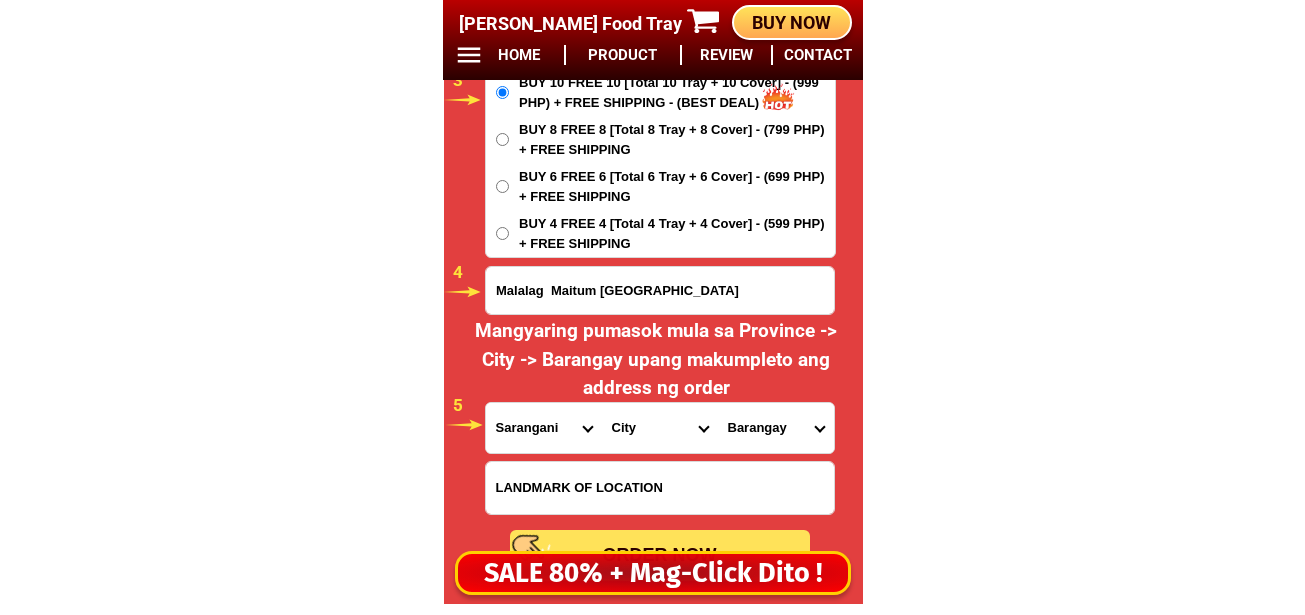 click on "City [PERSON_NAME] Kiamba Maasim Maitum Malapatan [GEOGRAPHIC_DATA]" at bounding box center (660, 428) 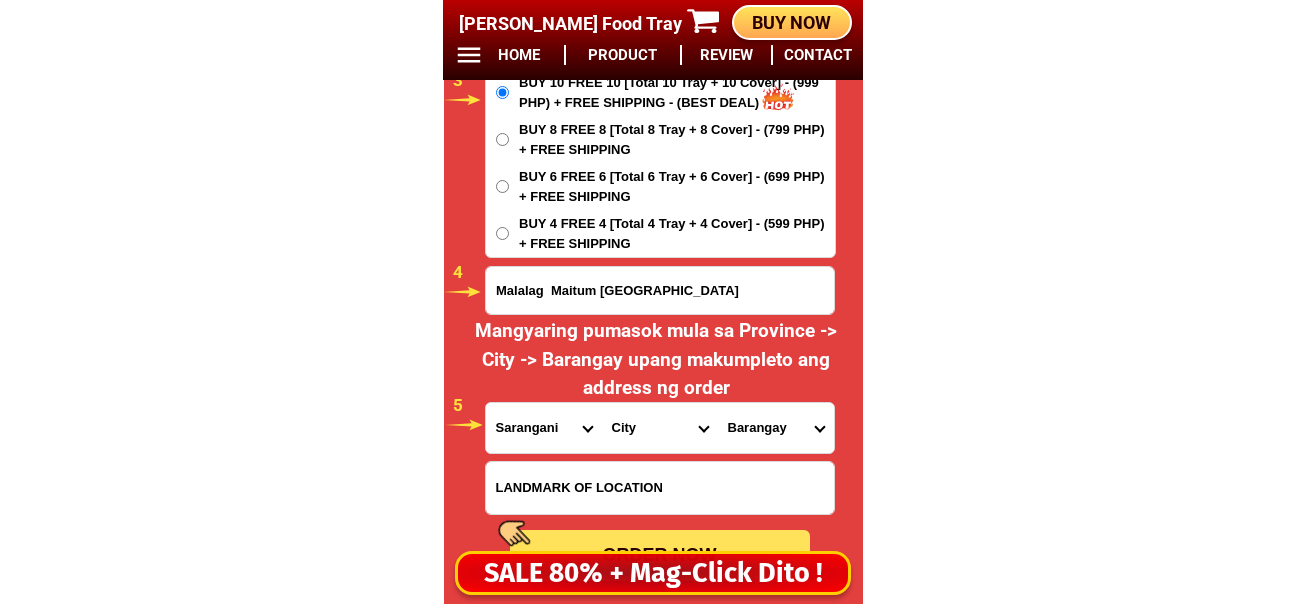 select on "63_5819388" 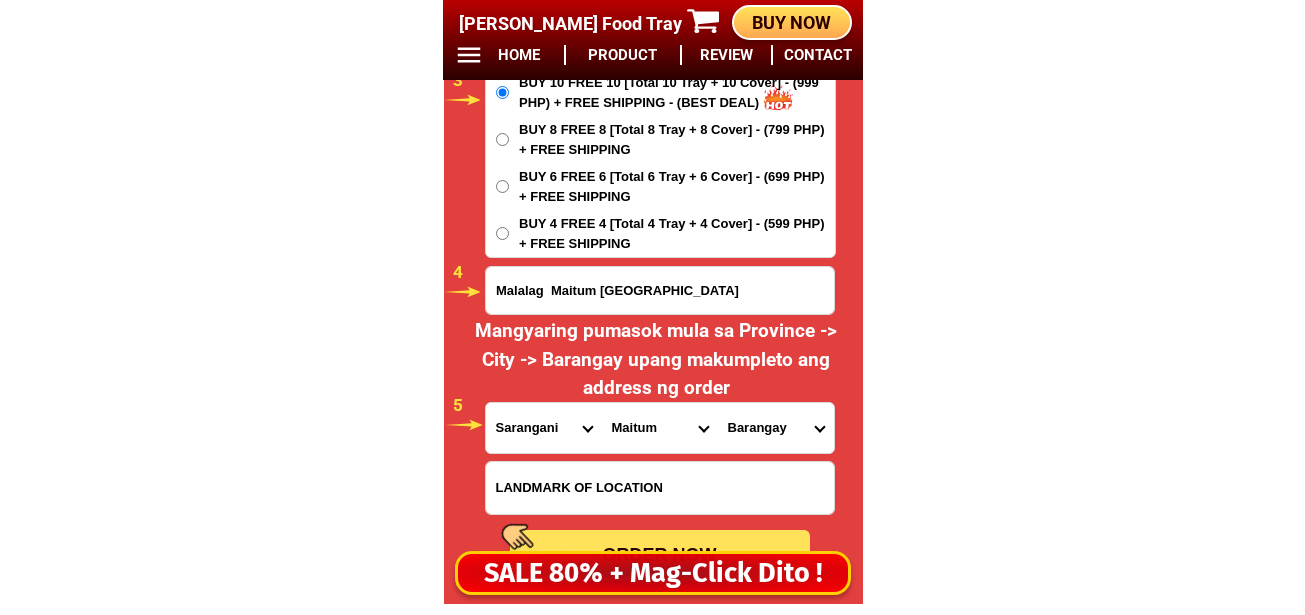 click on "City [PERSON_NAME] Kiamba Maasim Maitum Malapatan [GEOGRAPHIC_DATA]" at bounding box center (660, 428) 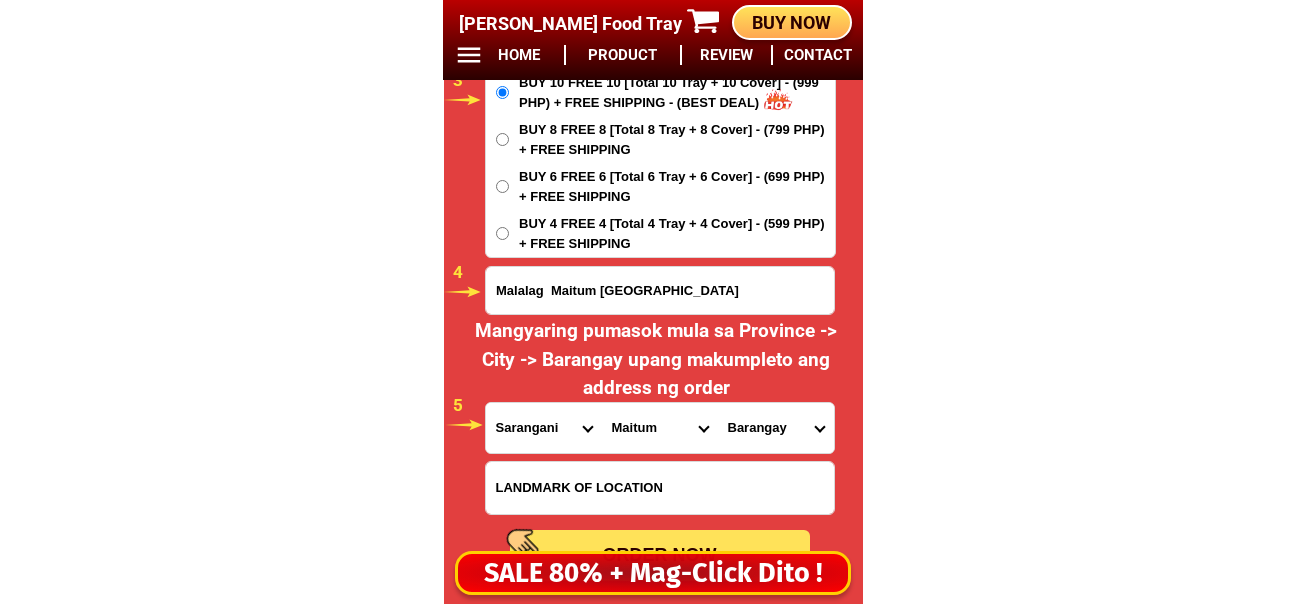 click on "Barangay Bati-an Kalaneg Kalaong Kiambing Kiayap Mabay Maguling Malalag (pob.) Mindupok New la union Old poblacion (maitum) Pangi (linao) Pinol Sison (edenton) Ticulab Tuanadatu Upo (lanao) Wali (kambuhan) Zion" at bounding box center (776, 428) 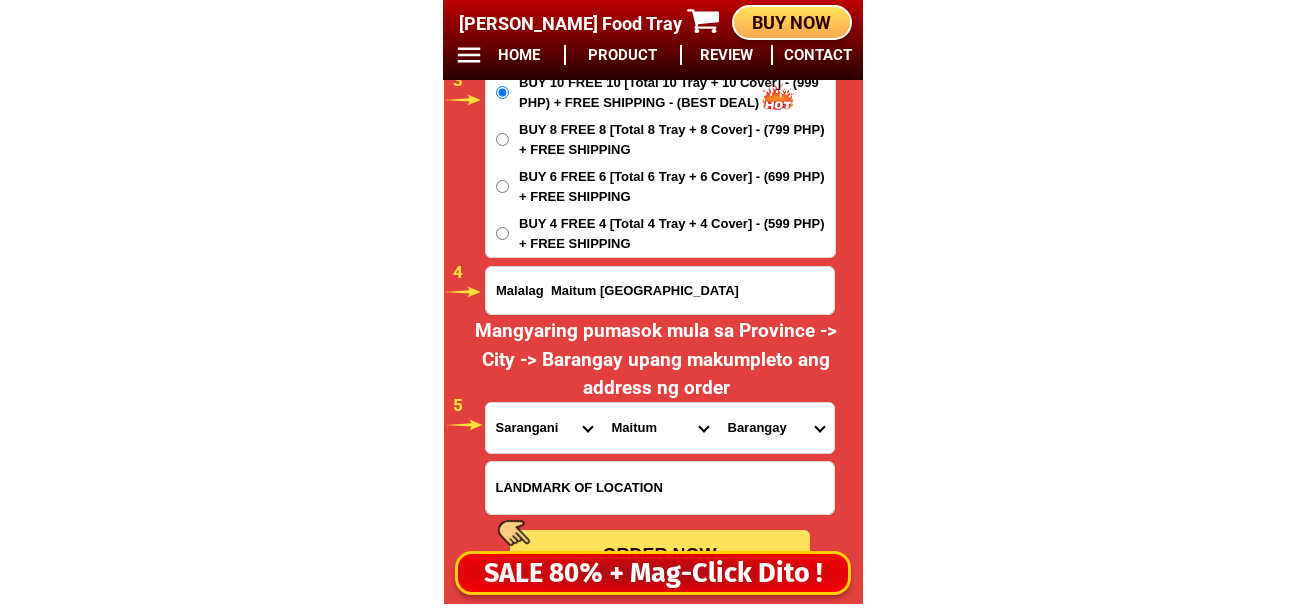 select on "63_5819388332" 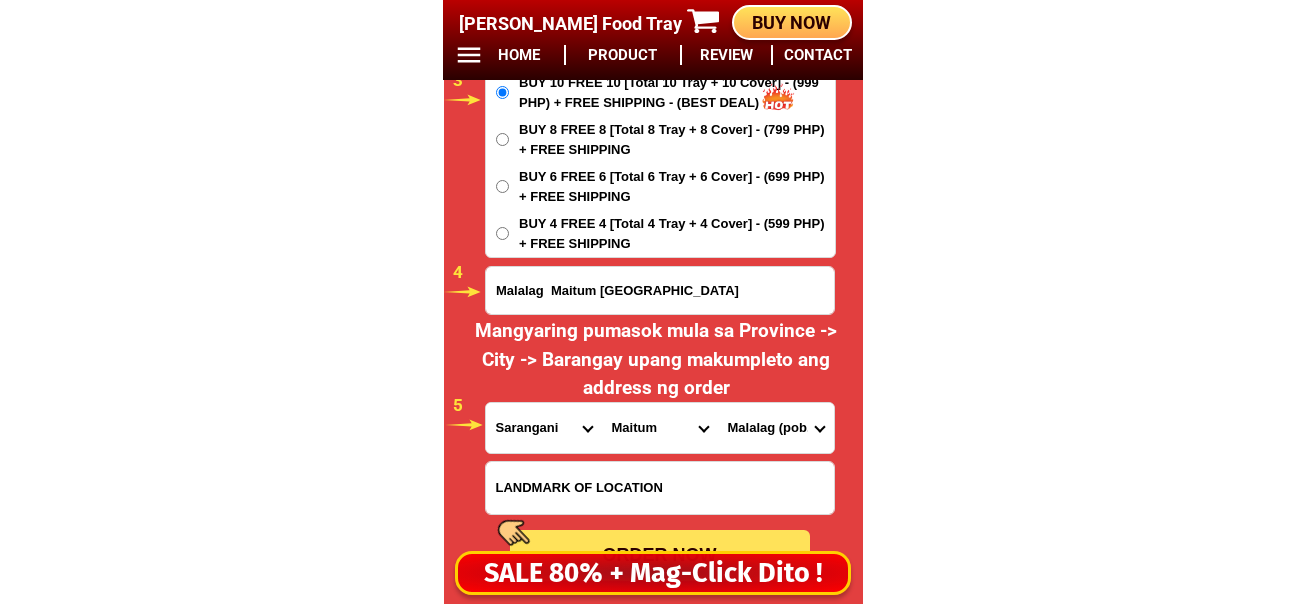 click on "Barangay Bati-an Kalaneg Kalaong Kiambing Kiayap Mabay Maguling Malalag (pob.) Mindupok New la union Old poblacion (maitum) Pangi (linao) Pinol Sison (edenton) Ticulab Tuanadatu Upo (lanao) Wali (kambuhan) Zion" at bounding box center [776, 428] 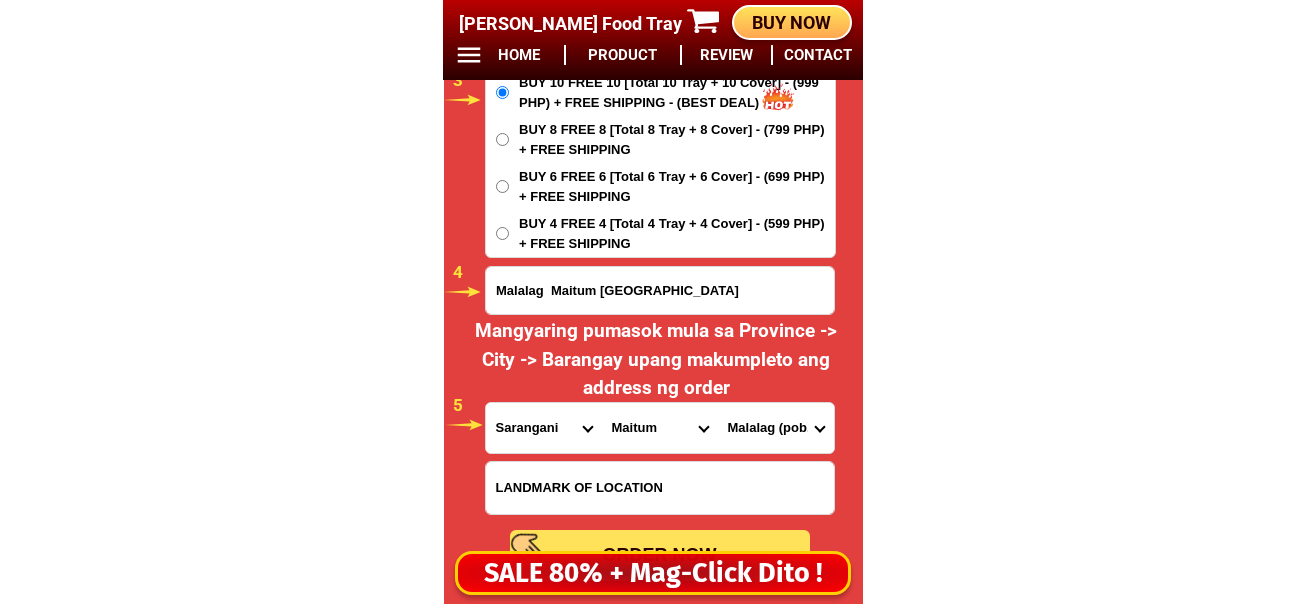 click on "BUY 4 FREE 4 [Total 4 Tray + 4 Cover] - (599 PHP) + FREE SHIPPING" at bounding box center (677, 233) 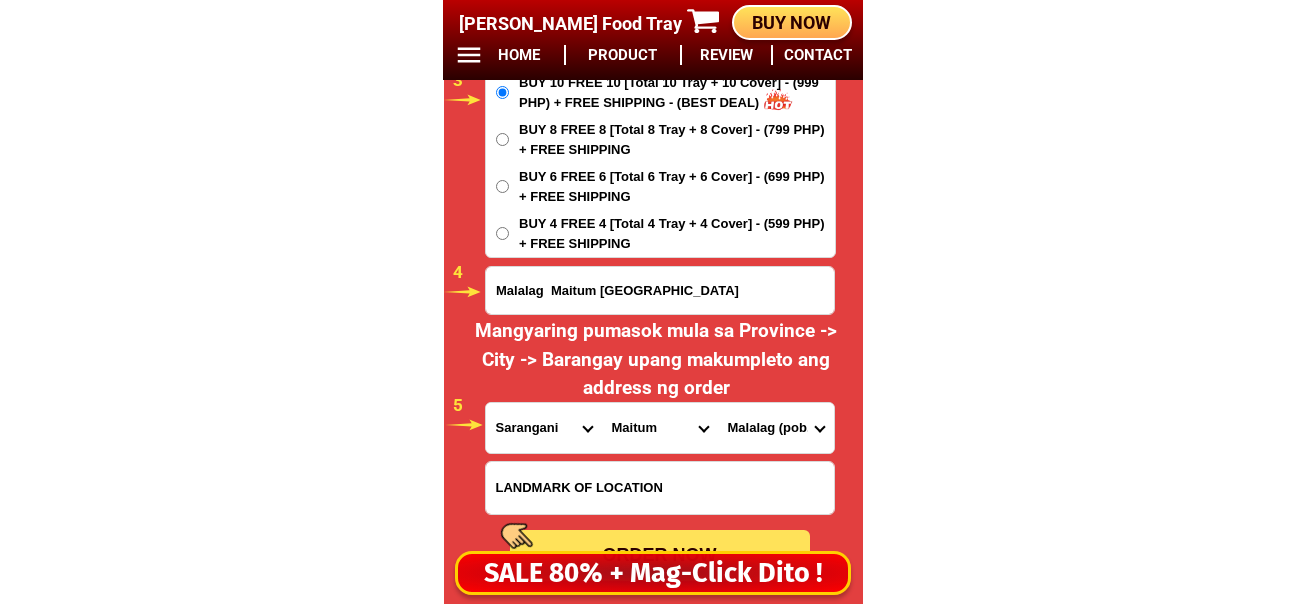 click on "BUY 4 FREE 4 [Total 4 Tray + 4 Cover] - (599 PHP) + FREE SHIPPING" at bounding box center [502, 233] 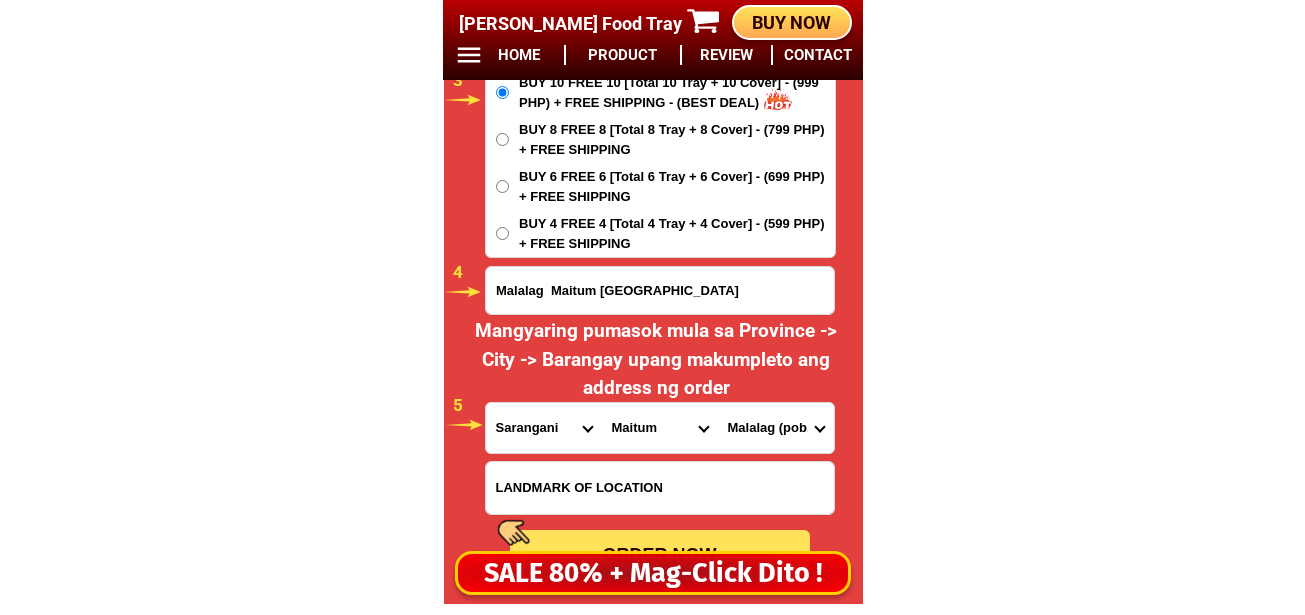 radio on "true" 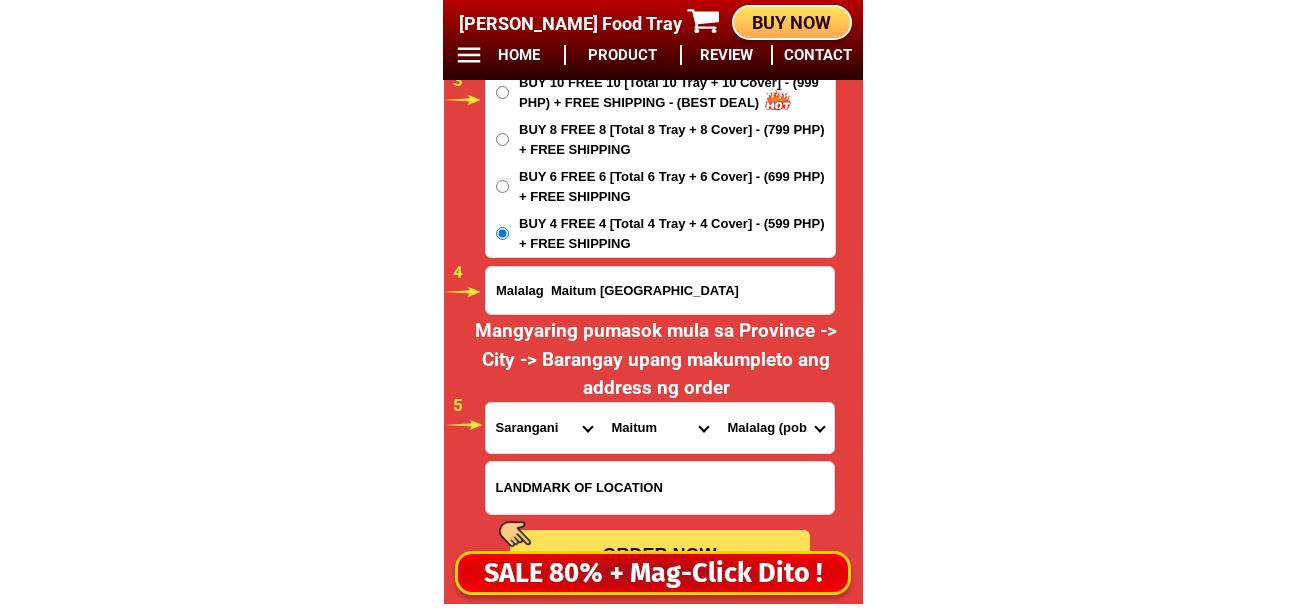 scroll, scrollTop: 16981, scrollLeft: 0, axis: vertical 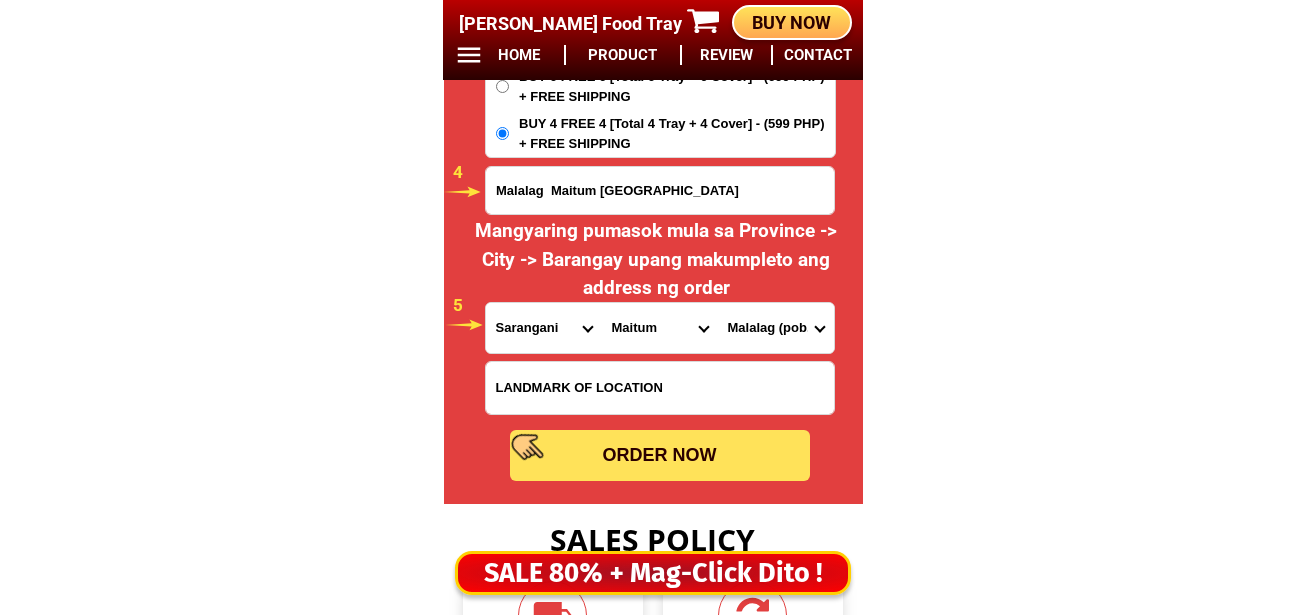click at bounding box center (654, 101) 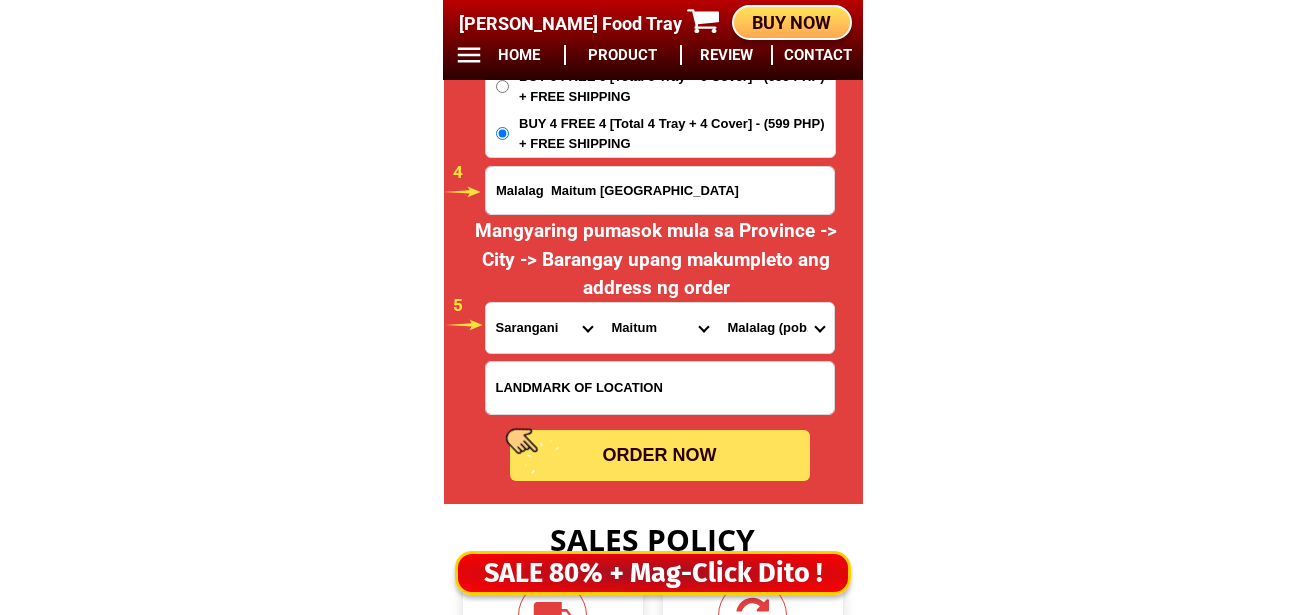 click on "ORDER NOW" at bounding box center (660, 455) 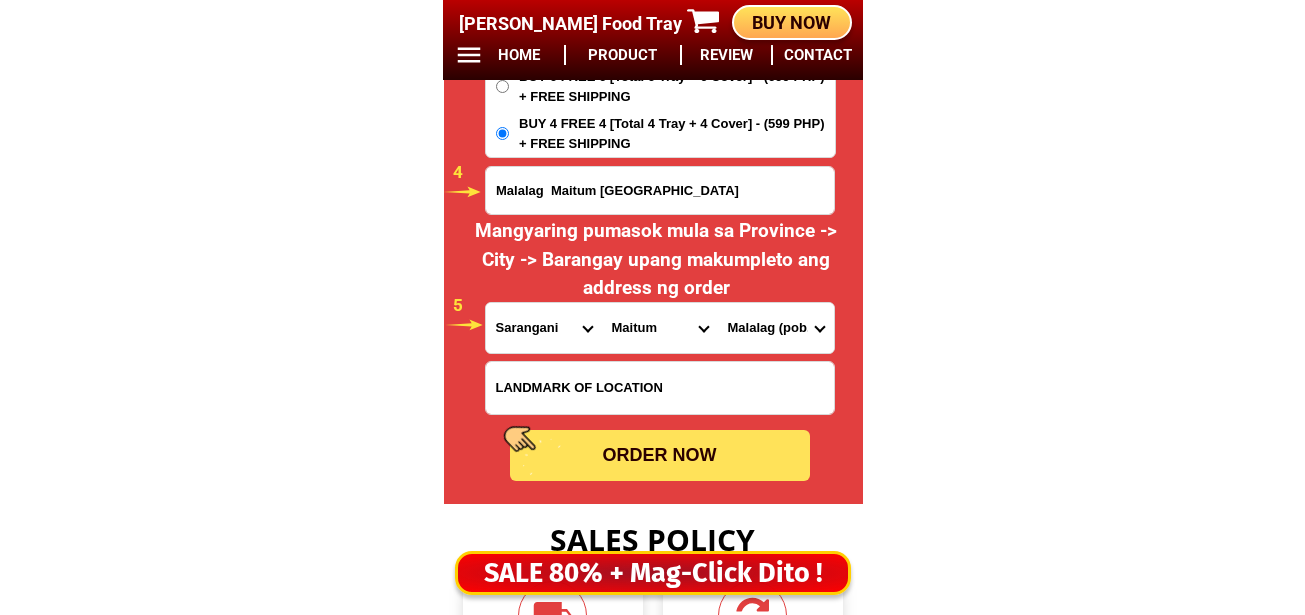 type on "09098130747" 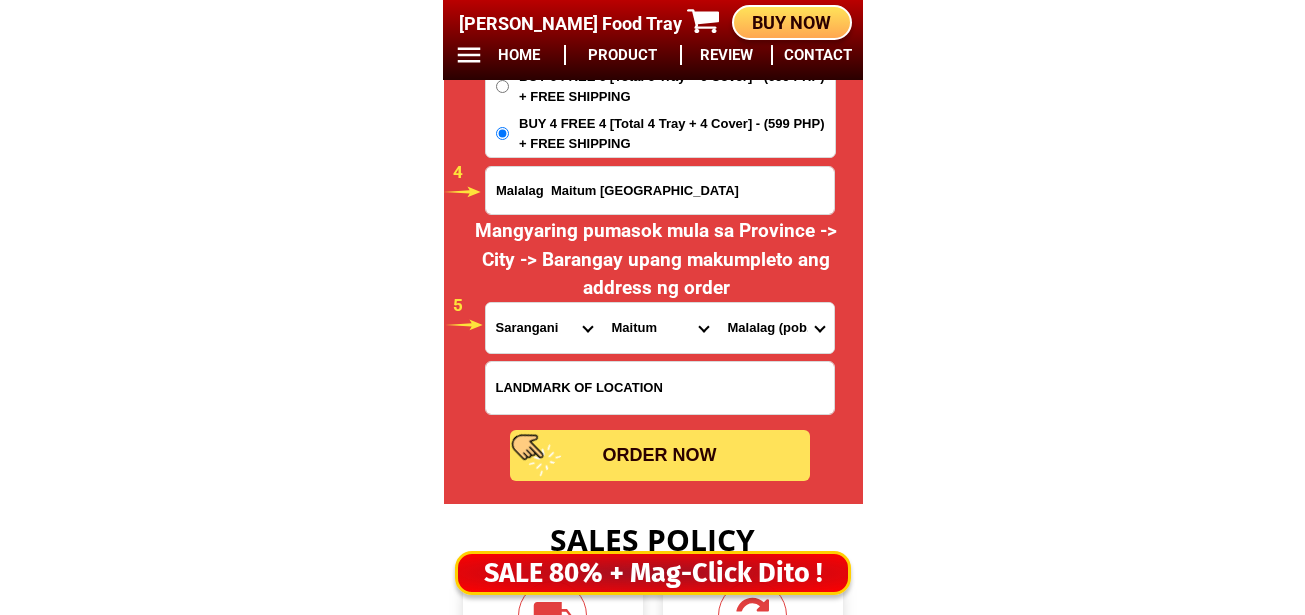 radio on "true" 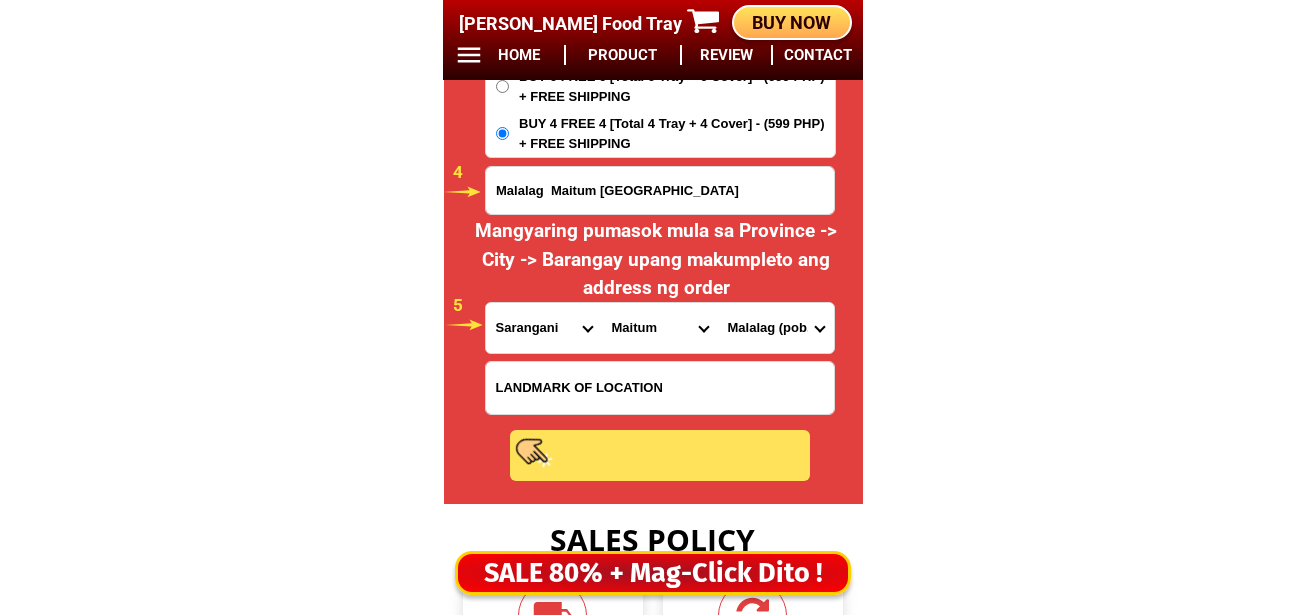 radio on "true" 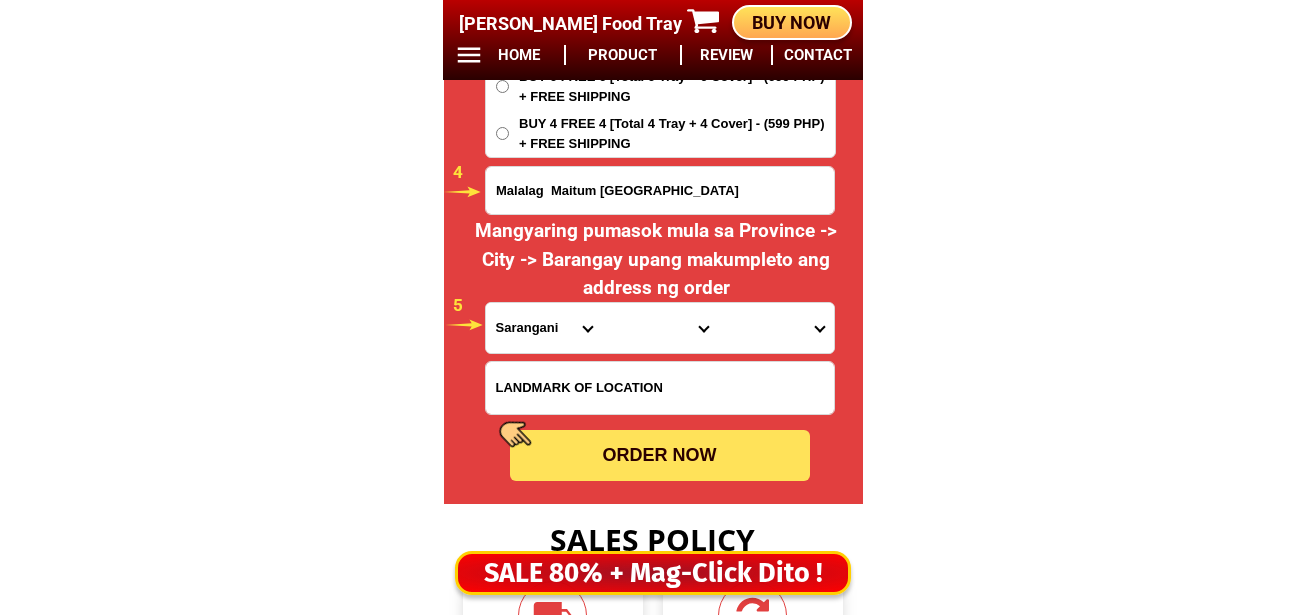 scroll, scrollTop: 16681, scrollLeft: 0, axis: vertical 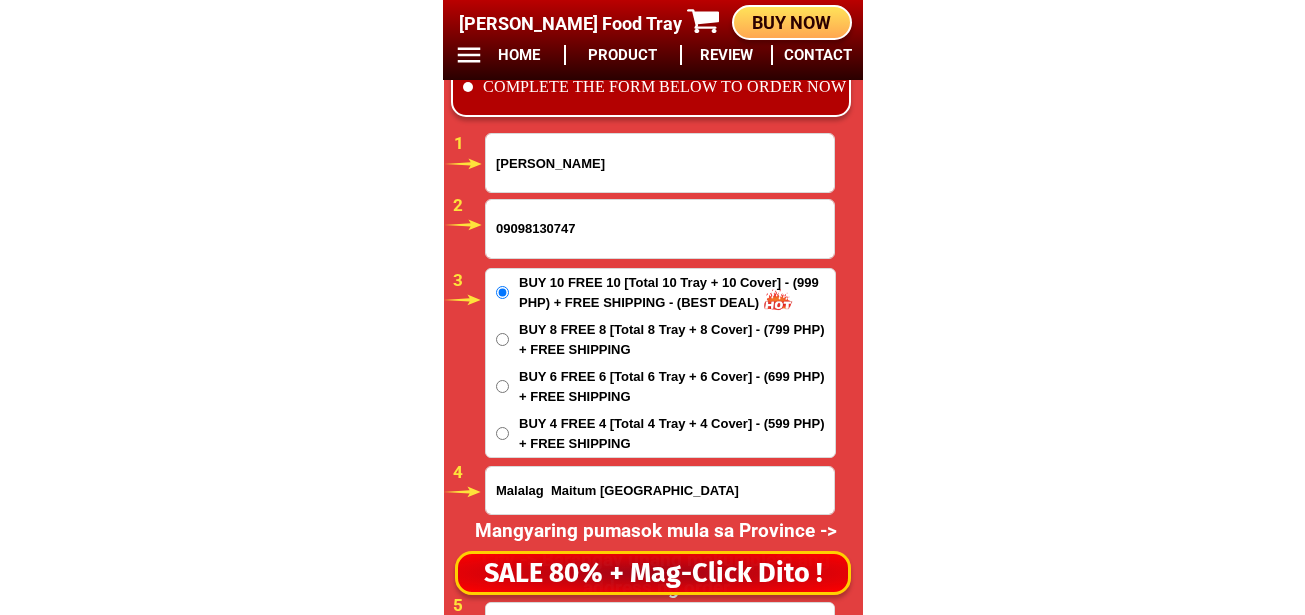 click on "[PERSON_NAME]" at bounding box center (660, 163) 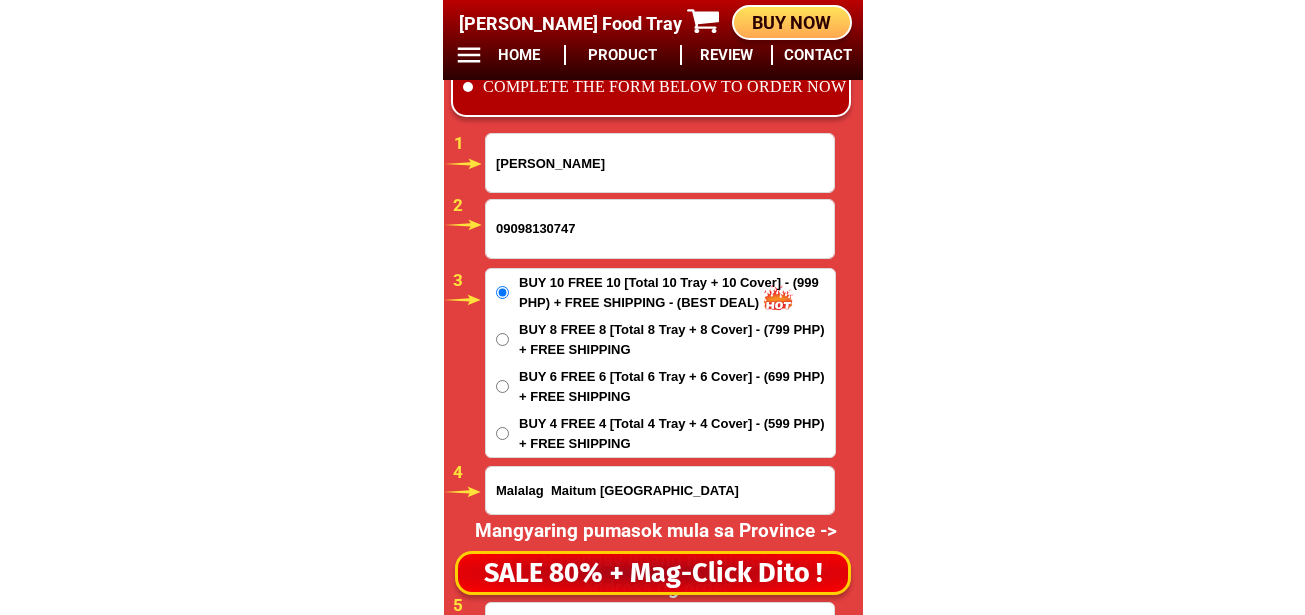 click on "09098130747" at bounding box center (660, 229) 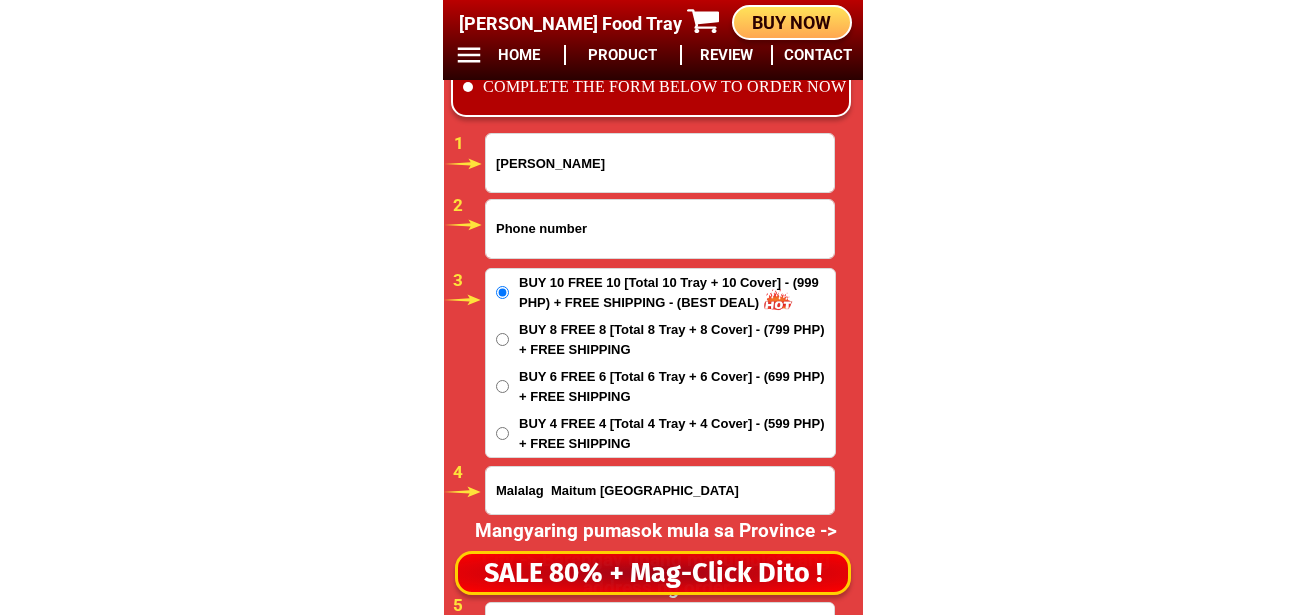 paste on "09812772835" 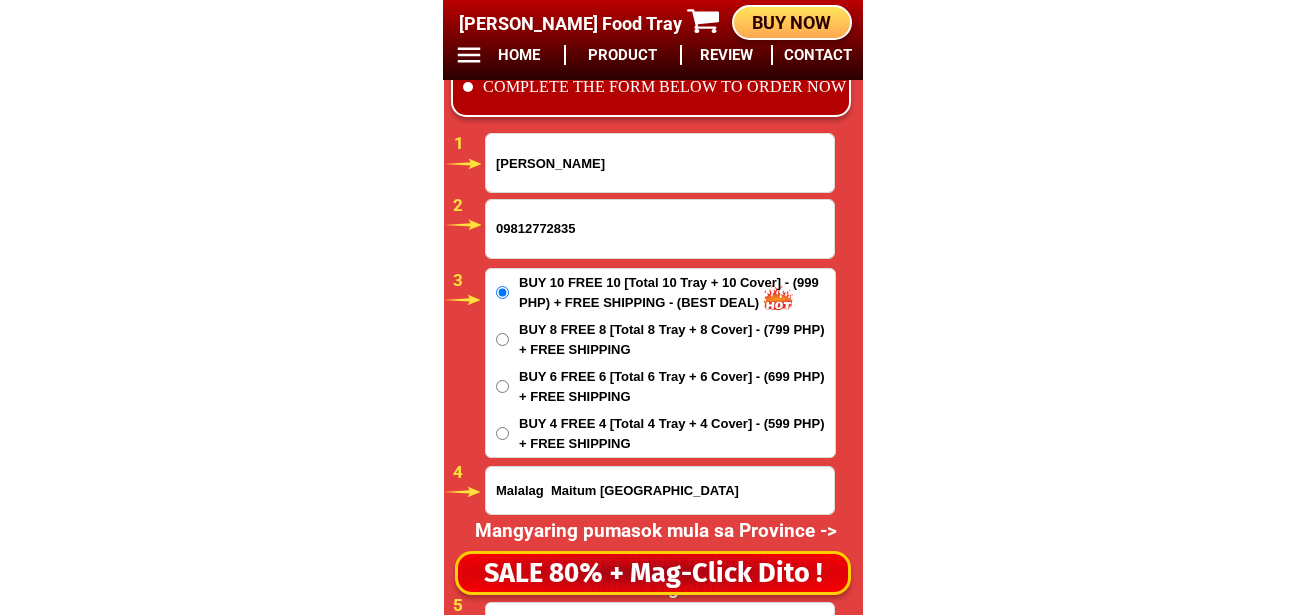 type on "09812772835" 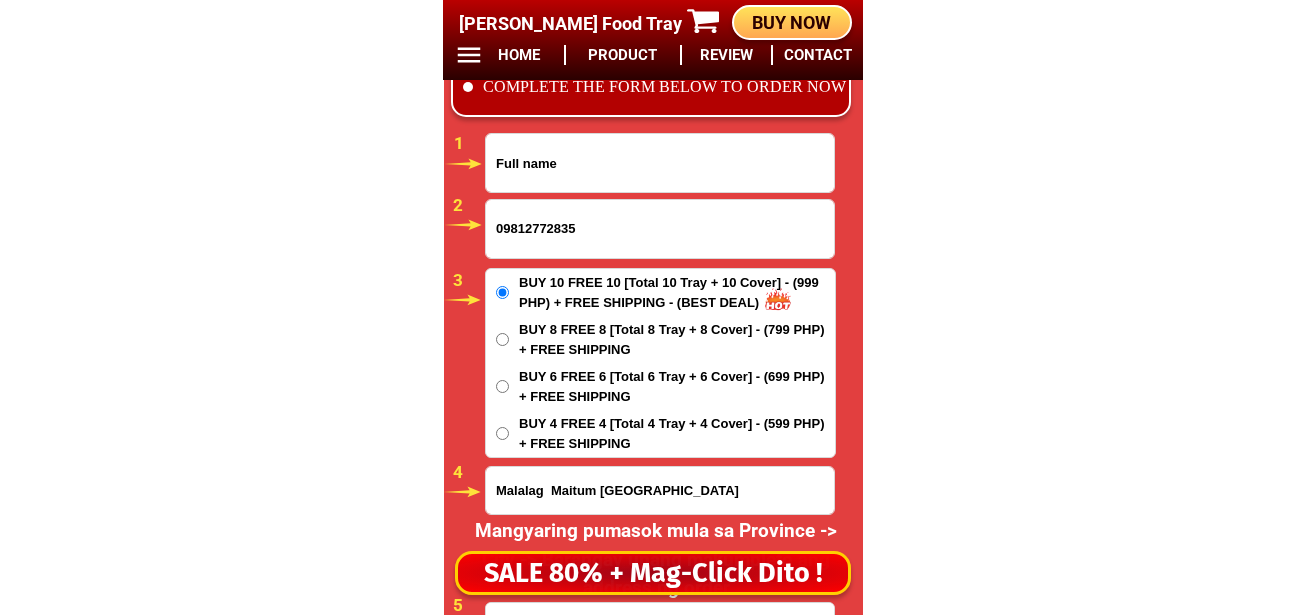 drag, startPoint x: 571, startPoint y: 172, endPoint x: 575, endPoint y: 192, distance: 20.396078 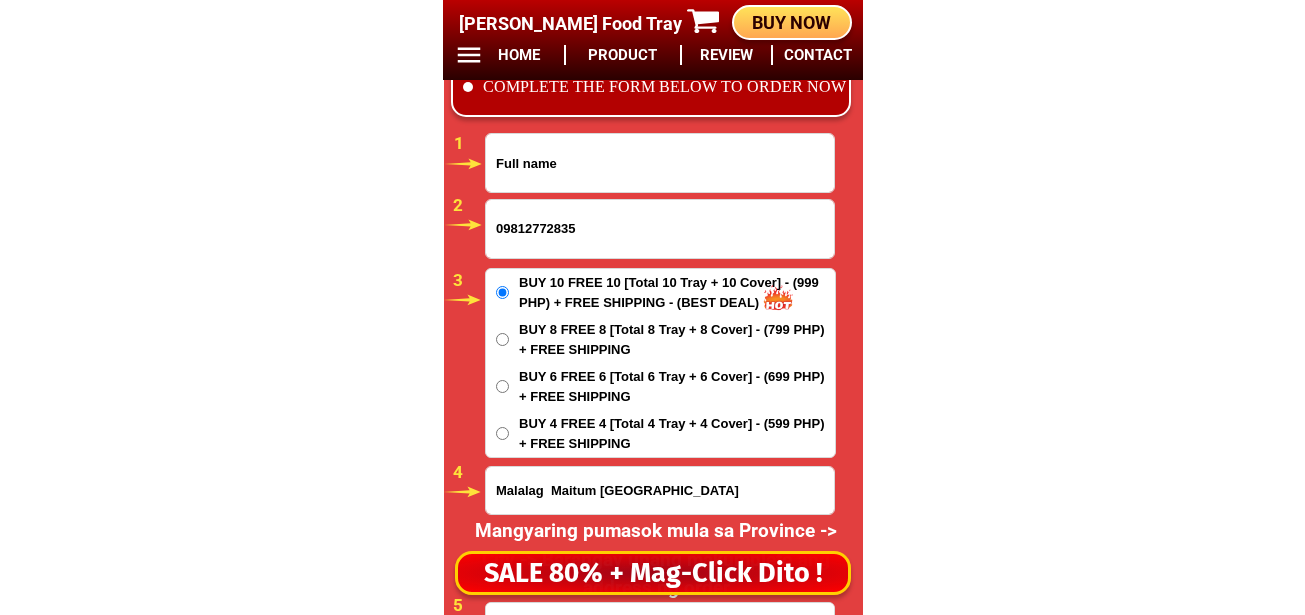paste on "Cecilia Obaniana Trongco" 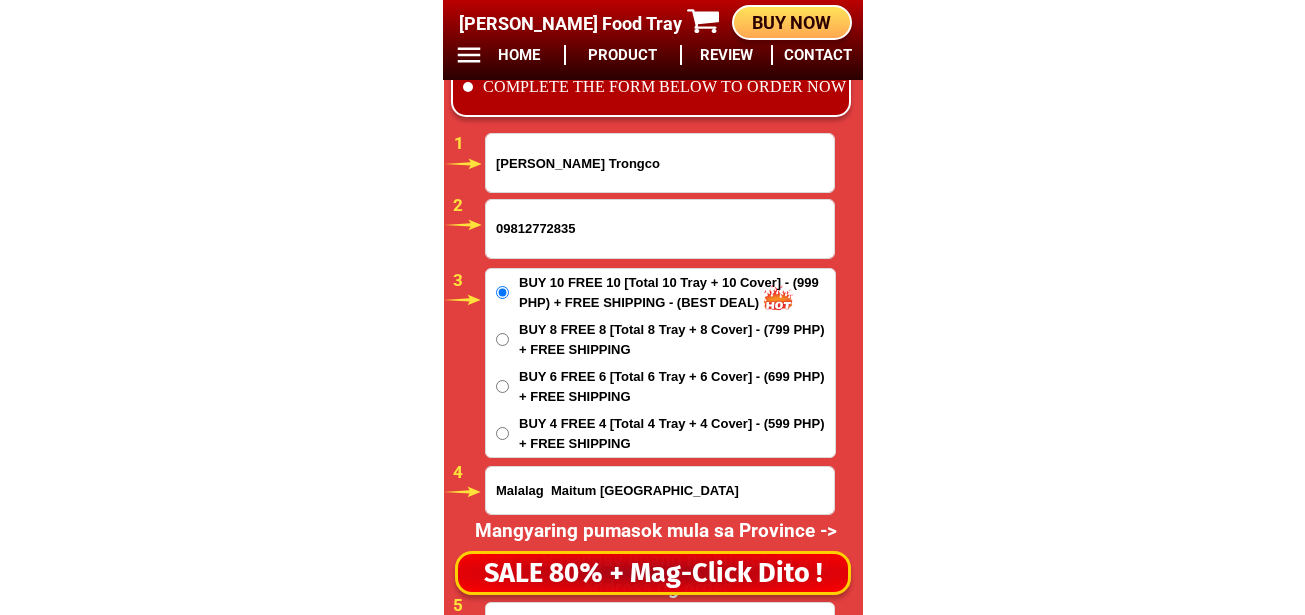 type on "Cecilia Obaniana Trongco" 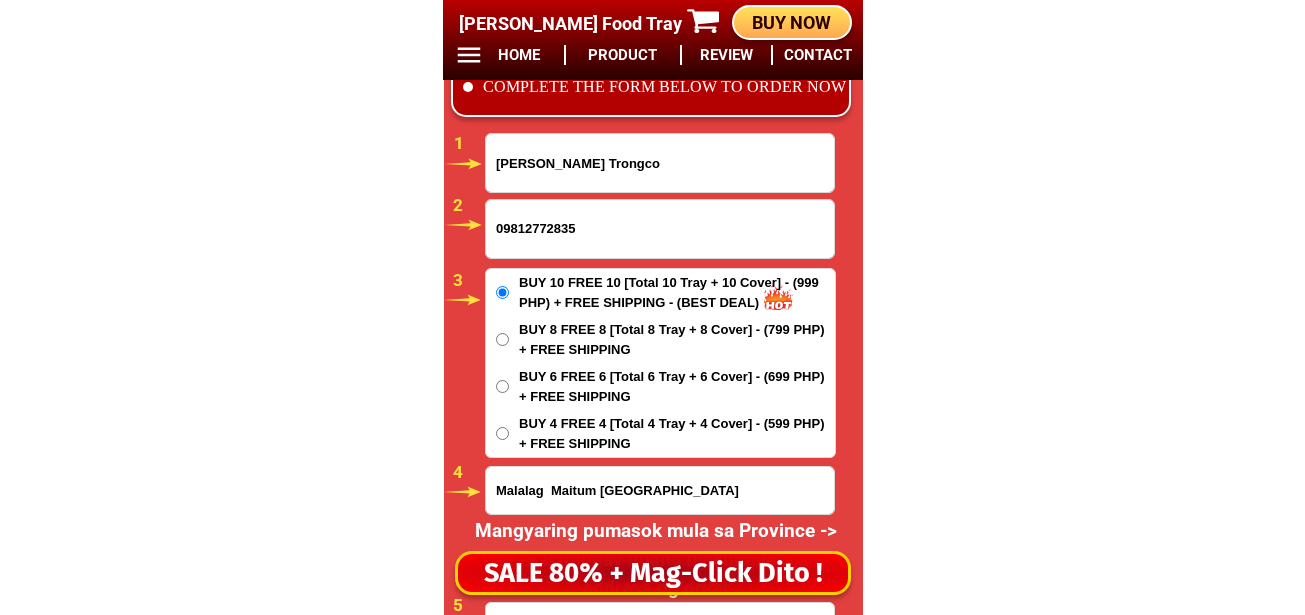 click on "Malalag  Maitum Sarangani Province" at bounding box center (660, 490) 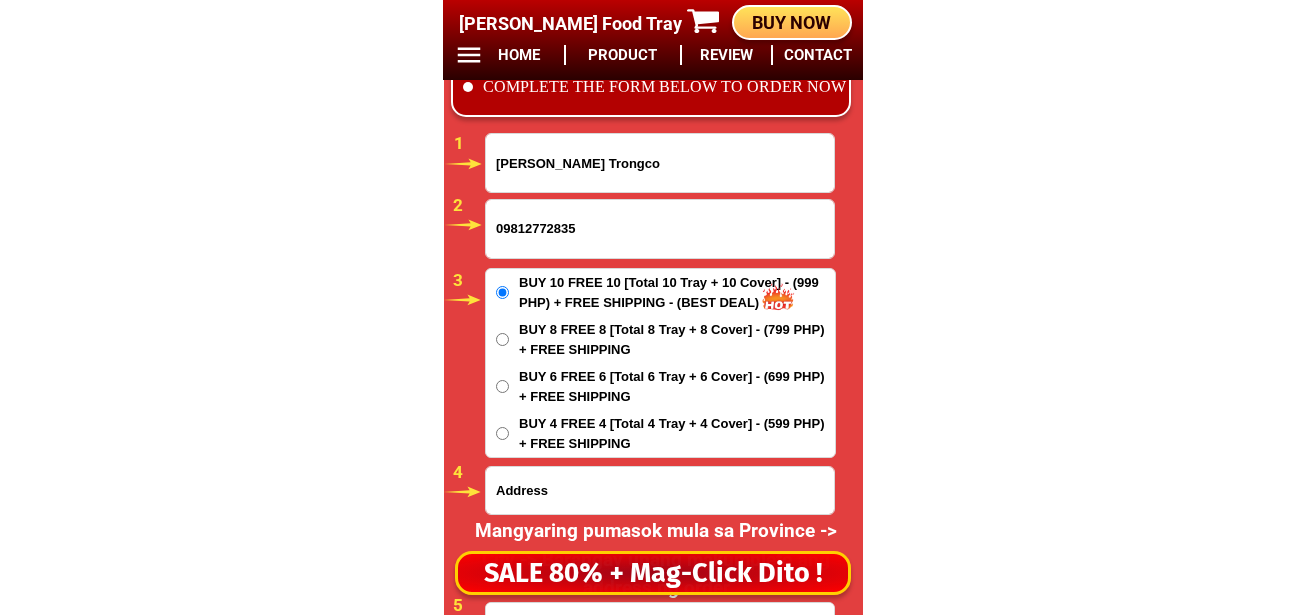 paste on "barangay punta Baja rizal Palawan municipal rizal palawan" 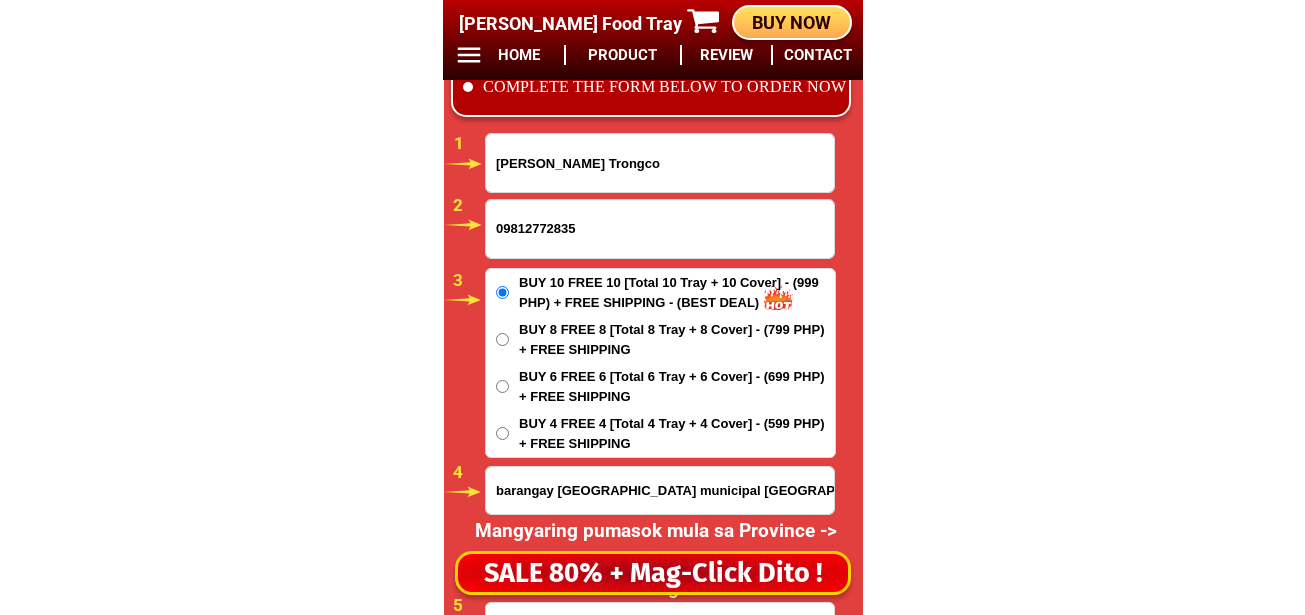 scroll, scrollTop: 0, scrollLeft: 23, axis: horizontal 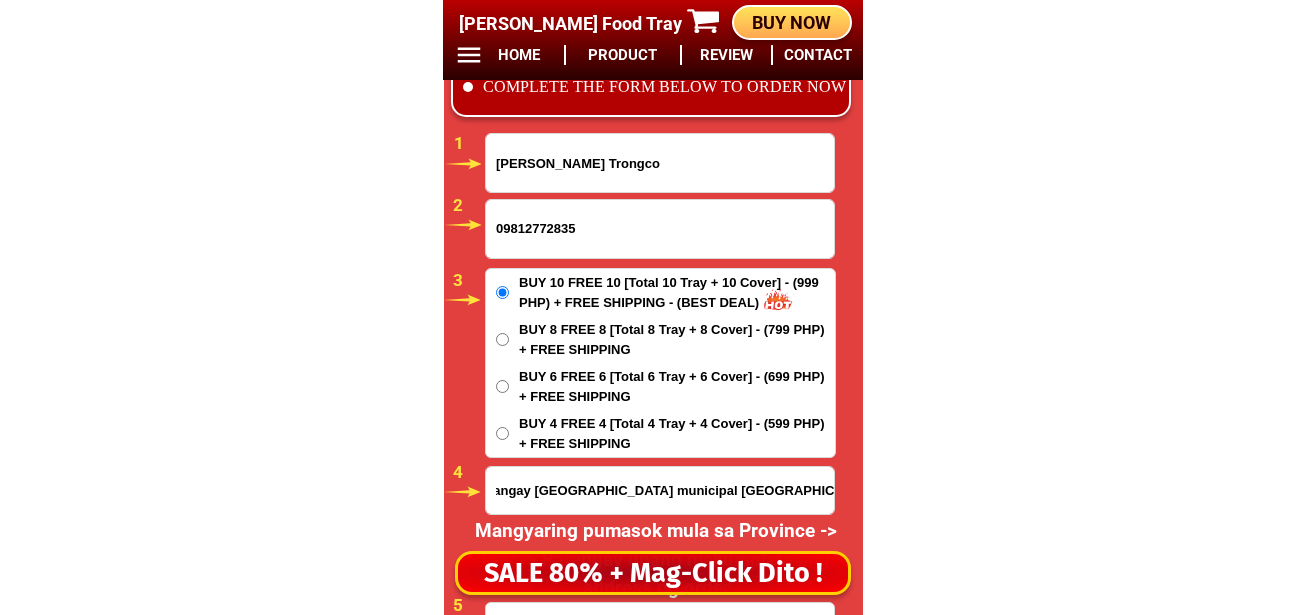 type on "barangay punta Baja rizal Palawan municipal rizal palawan" 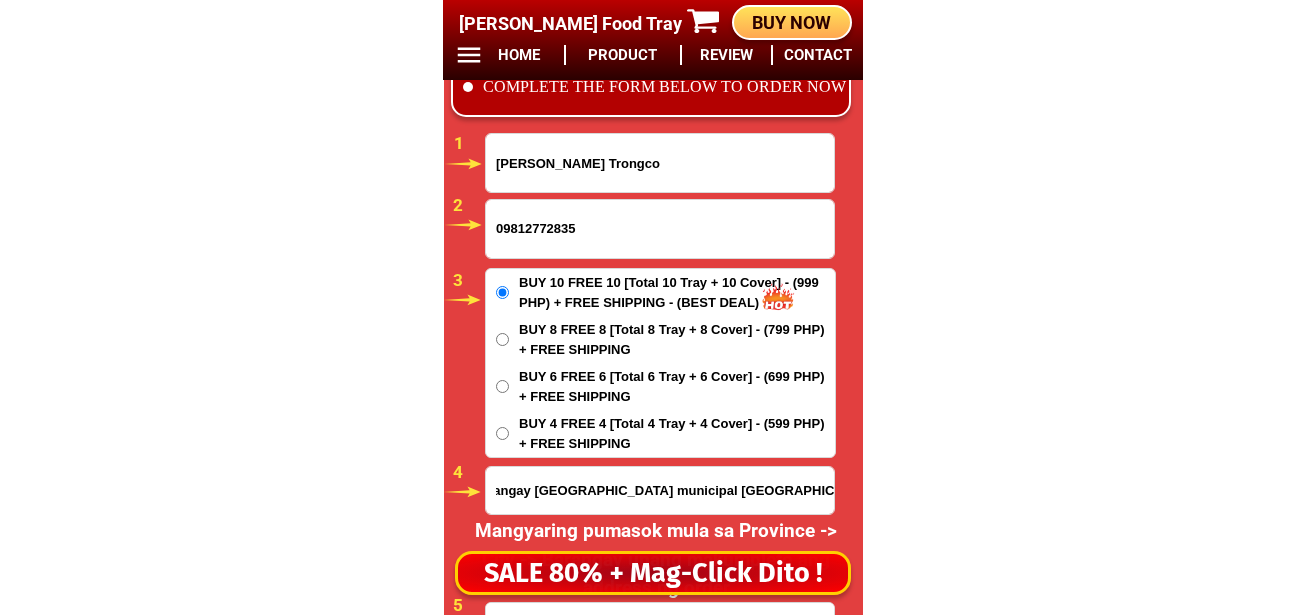 drag, startPoint x: 599, startPoint y: 437, endPoint x: 595, endPoint y: 427, distance: 10.770329 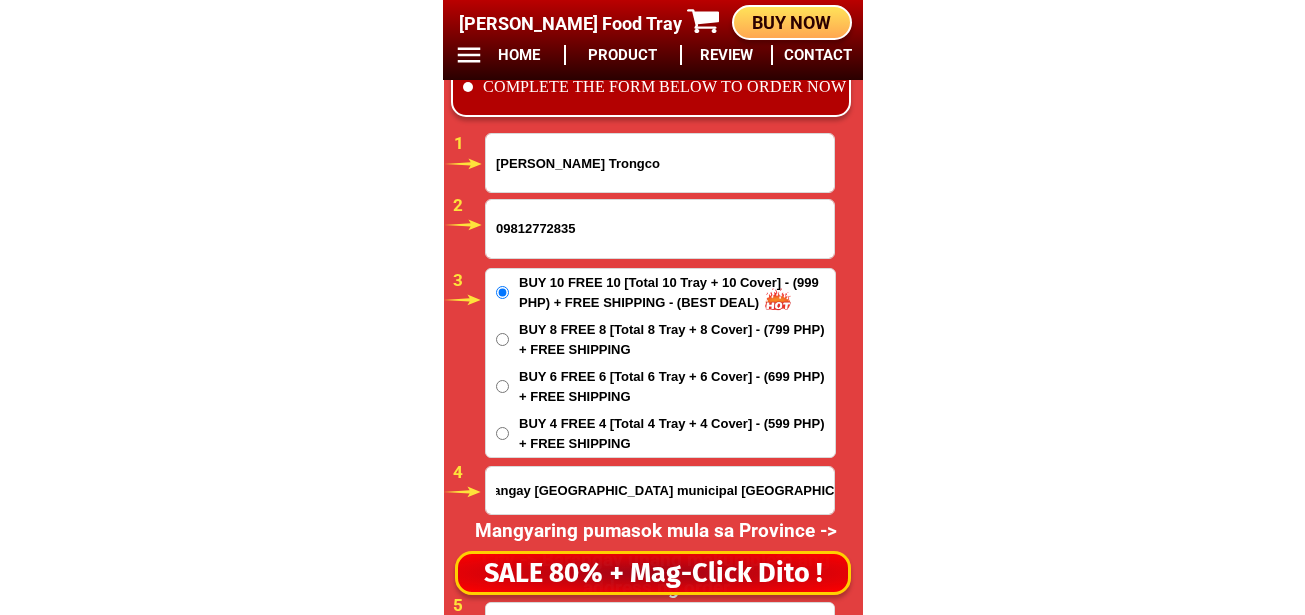 click on "BUY 4 FREE 4 [Total 4 Tray + 4 Cover] - (599 PHP) + FREE SHIPPING" at bounding box center (502, 433) 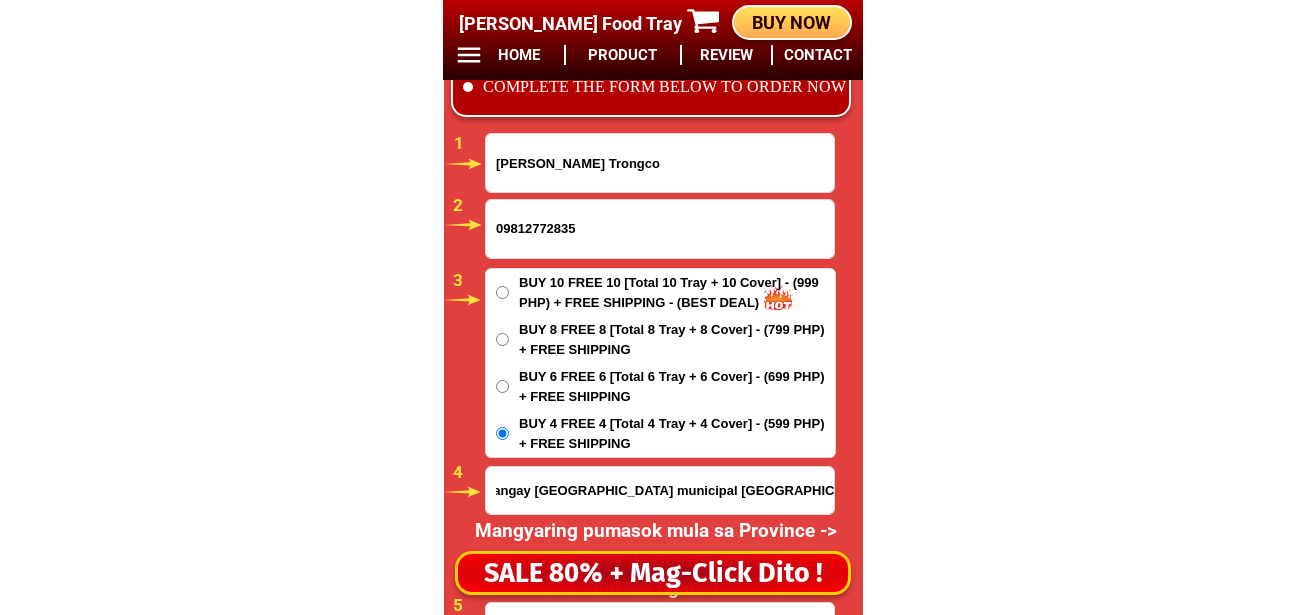 scroll, scrollTop: 0, scrollLeft: 0, axis: both 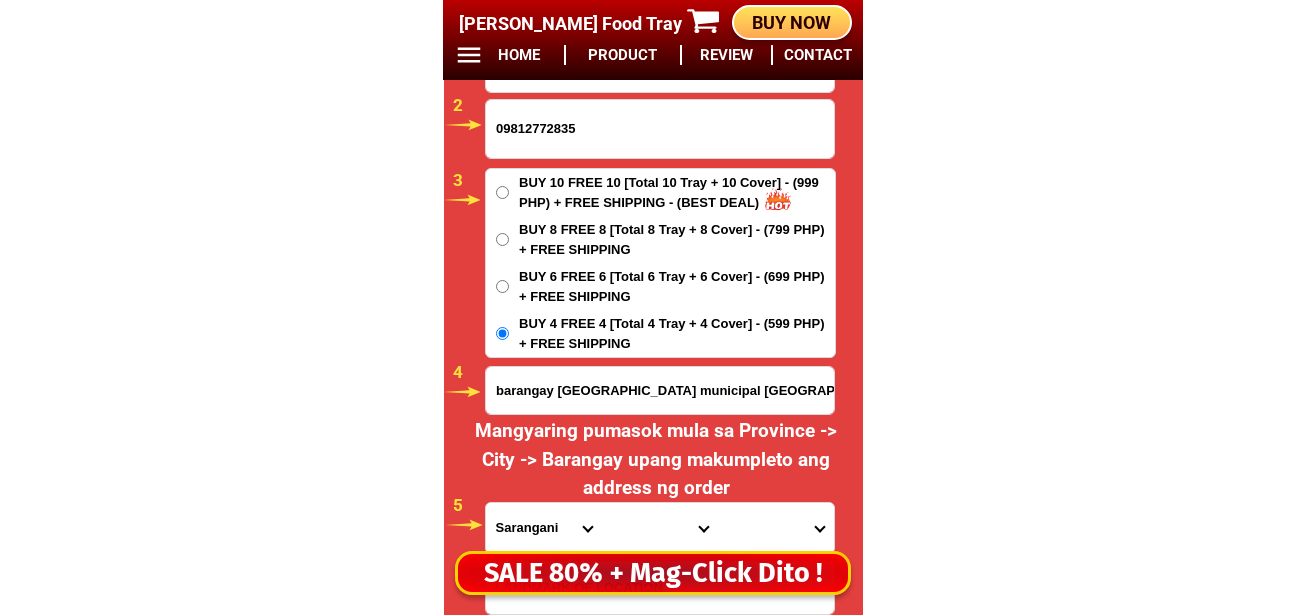 click on "Province [GEOGRAPHIC_DATA] [GEOGRAPHIC_DATA] [GEOGRAPHIC_DATA] [GEOGRAPHIC_DATA] [GEOGRAPHIC_DATA] [GEOGRAPHIC_DATA][PERSON_NAME][GEOGRAPHIC_DATA] [GEOGRAPHIC_DATA] [GEOGRAPHIC_DATA] [GEOGRAPHIC_DATA] [GEOGRAPHIC_DATA] [GEOGRAPHIC_DATA] [GEOGRAPHIC_DATA] [GEOGRAPHIC_DATA] [GEOGRAPHIC_DATA] [GEOGRAPHIC_DATA]-[GEOGRAPHIC_DATA] [GEOGRAPHIC_DATA] [GEOGRAPHIC_DATA] [GEOGRAPHIC_DATA] [GEOGRAPHIC_DATA] [GEOGRAPHIC_DATA] [GEOGRAPHIC_DATA]-de-oro [GEOGRAPHIC_DATA] [GEOGRAPHIC_DATA]-occidental [GEOGRAPHIC_DATA] [GEOGRAPHIC_DATA] Eastern-[GEOGRAPHIC_DATA] [GEOGRAPHIC_DATA] [GEOGRAPHIC_DATA] [GEOGRAPHIC_DATA]-norte [GEOGRAPHIC_DATA]-[GEOGRAPHIC_DATA] [GEOGRAPHIC_DATA] [GEOGRAPHIC_DATA] [GEOGRAPHIC_DATA] [GEOGRAPHIC_DATA] [GEOGRAPHIC_DATA] [GEOGRAPHIC_DATA] [GEOGRAPHIC_DATA] [GEOGRAPHIC_DATA] Metro-[GEOGRAPHIC_DATA] [GEOGRAPHIC_DATA]-[GEOGRAPHIC_DATA]-[GEOGRAPHIC_DATA]-province [GEOGRAPHIC_DATA]-[GEOGRAPHIC_DATA]-oriental [GEOGRAPHIC_DATA] [GEOGRAPHIC_DATA] [GEOGRAPHIC_DATA]-[GEOGRAPHIC_DATA]-[GEOGRAPHIC_DATA] [GEOGRAPHIC_DATA] [GEOGRAPHIC_DATA] [GEOGRAPHIC_DATA] [GEOGRAPHIC_DATA] [GEOGRAPHIC_DATA][PERSON_NAME][GEOGRAPHIC_DATA] [GEOGRAPHIC_DATA] [GEOGRAPHIC_DATA] [GEOGRAPHIC_DATA] [GEOGRAPHIC_DATA] [GEOGRAPHIC_DATA]-[GEOGRAPHIC_DATA]-[GEOGRAPHIC_DATA]-[GEOGRAPHIC_DATA] [GEOGRAPHIC_DATA] [GEOGRAPHIC_DATA]-[GEOGRAPHIC_DATA]-[GEOGRAPHIC_DATA] [GEOGRAPHIC_DATA] [GEOGRAPHIC_DATA] [GEOGRAPHIC_DATA]" at bounding box center [544, 528] 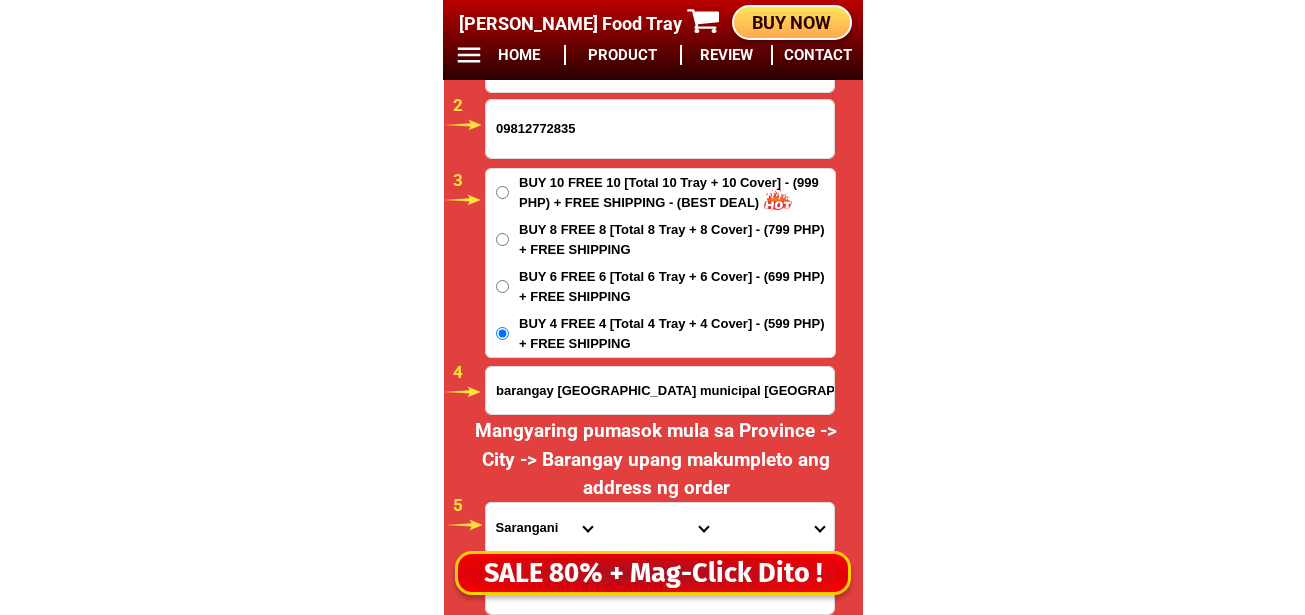 select on "63_811" 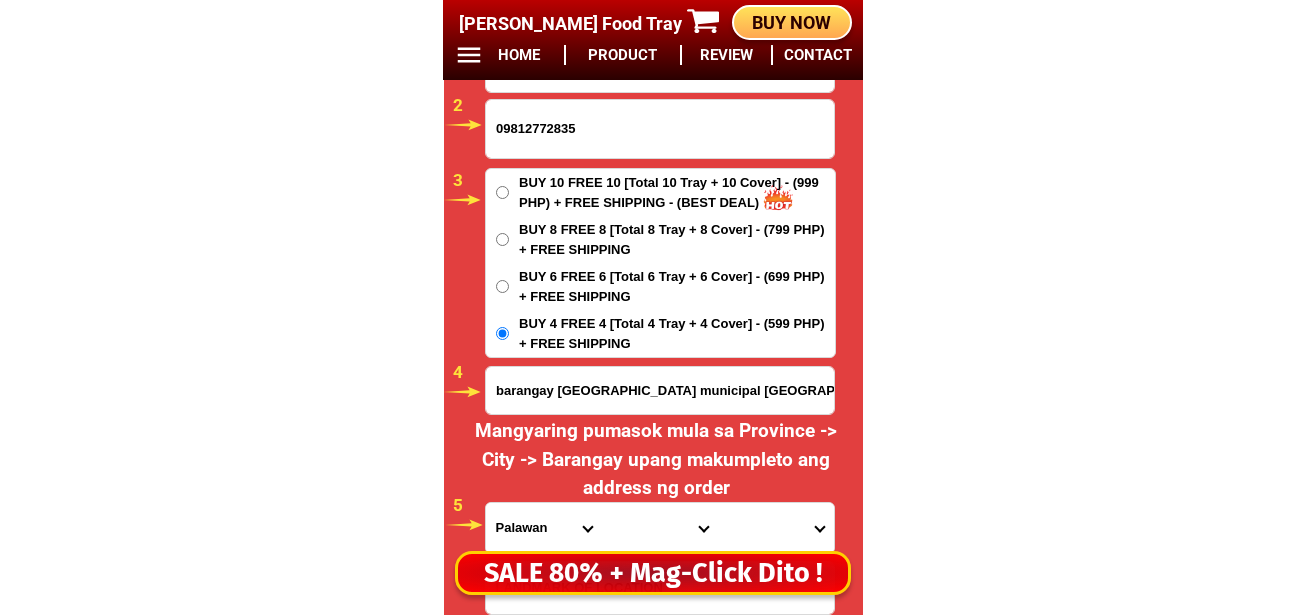 click on "Province [GEOGRAPHIC_DATA] [GEOGRAPHIC_DATA] [GEOGRAPHIC_DATA] [GEOGRAPHIC_DATA] [GEOGRAPHIC_DATA] [GEOGRAPHIC_DATA][PERSON_NAME][GEOGRAPHIC_DATA] [GEOGRAPHIC_DATA] [GEOGRAPHIC_DATA] [GEOGRAPHIC_DATA] [GEOGRAPHIC_DATA] [GEOGRAPHIC_DATA] [GEOGRAPHIC_DATA] [GEOGRAPHIC_DATA] [GEOGRAPHIC_DATA] [GEOGRAPHIC_DATA]-[GEOGRAPHIC_DATA] [GEOGRAPHIC_DATA] [GEOGRAPHIC_DATA] [GEOGRAPHIC_DATA] [GEOGRAPHIC_DATA] [GEOGRAPHIC_DATA] [GEOGRAPHIC_DATA]-de-oro [GEOGRAPHIC_DATA] [GEOGRAPHIC_DATA]-occidental [GEOGRAPHIC_DATA] [GEOGRAPHIC_DATA] Eastern-[GEOGRAPHIC_DATA] [GEOGRAPHIC_DATA] [GEOGRAPHIC_DATA] [GEOGRAPHIC_DATA]-norte [GEOGRAPHIC_DATA]-[GEOGRAPHIC_DATA] [GEOGRAPHIC_DATA] [GEOGRAPHIC_DATA] [GEOGRAPHIC_DATA] [GEOGRAPHIC_DATA] [GEOGRAPHIC_DATA] [GEOGRAPHIC_DATA] [GEOGRAPHIC_DATA] [GEOGRAPHIC_DATA] Metro-[GEOGRAPHIC_DATA] [GEOGRAPHIC_DATA]-[GEOGRAPHIC_DATA]-[GEOGRAPHIC_DATA]-province [GEOGRAPHIC_DATA]-[GEOGRAPHIC_DATA]-oriental [GEOGRAPHIC_DATA] [GEOGRAPHIC_DATA] [GEOGRAPHIC_DATA]-[GEOGRAPHIC_DATA]-[GEOGRAPHIC_DATA] [GEOGRAPHIC_DATA] [GEOGRAPHIC_DATA] [GEOGRAPHIC_DATA] [GEOGRAPHIC_DATA] [GEOGRAPHIC_DATA][PERSON_NAME][GEOGRAPHIC_DATA] [GEOGRAPHIC_DATA] [GEOGRAPHIC_DATA] [GEOGRAPHIC_DATA] [GEOGRAPHIC_DATA] [GEOGRAPHIC_DATA]-[GEOGRAPHIC_DATA]-[GEOGRAPHIC_DATA]-[GEOGRAPHIC_DATA] [GEOGRAPHIC_DATA] [GEOGRAPHIC_DATA]-[GEOGRAPHIC_DATA]-[GEOGRAPHIC_DATA] [GEOGRAPHIC_DATA] [GEOGRAPHIC_DATA] [GEOGRAPHIC_DATA]" at bounding box center [544, 528] 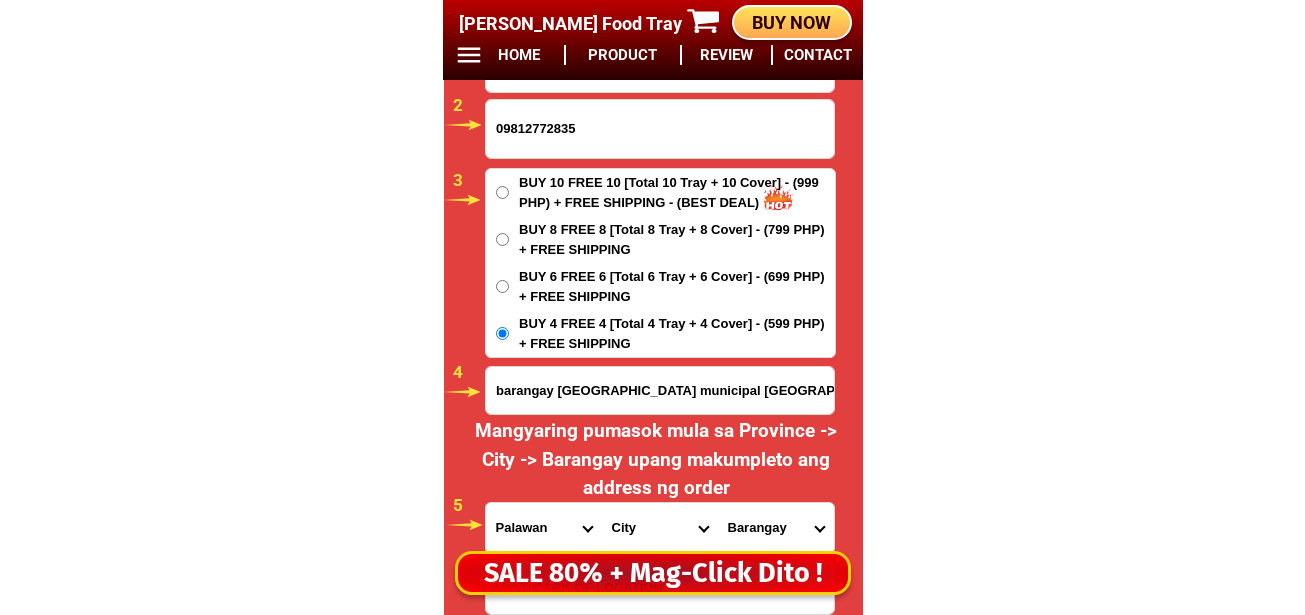 drag, startPoint x: 627, startPoint y: 538, endPoint x: 629, endPoint y: 505, distance: 33.06055 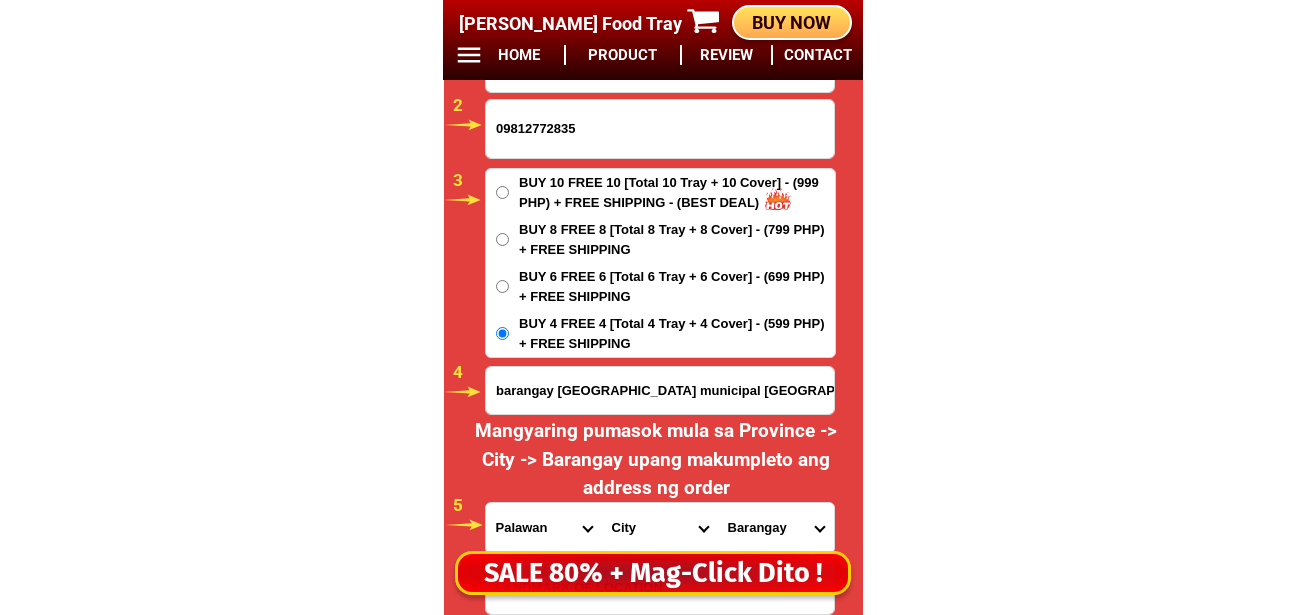 click on "City Aborlan Agutaya Araceli Balabac Bataraza Brookes-point Busuanga Cagayancillo Coron Culion Cuyo Dumaran El-nido Linapacan Narra Palawan-kalayaan Palawan-magsaysay Palawan-quezon Palawan-rizal Palawan-roxas Palawan-san-vicente Palawan-taytay Puerto-princesa-city Sofronio-espanola" at bounding box center [660, 528] 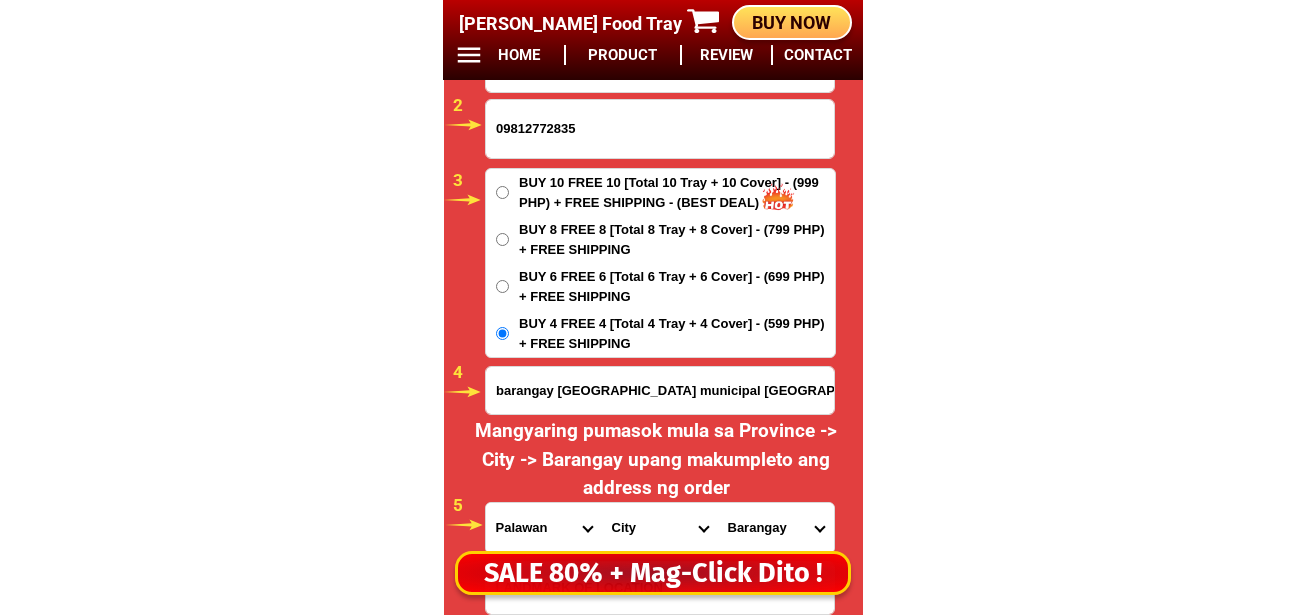 select on "63_8116866" 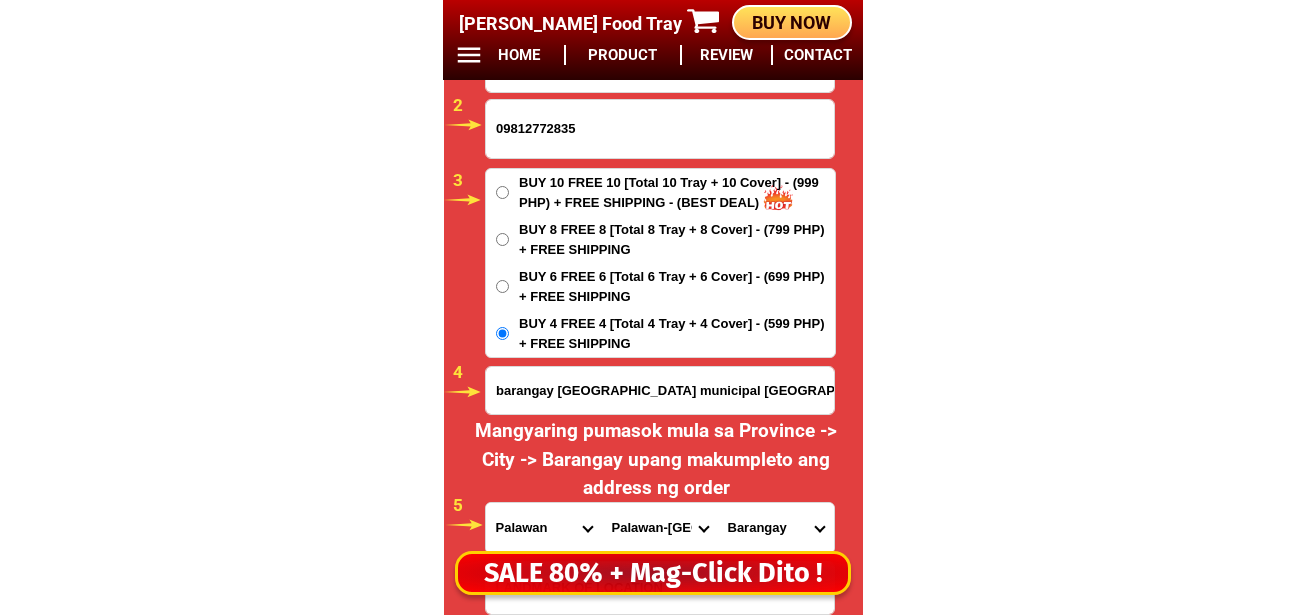 click on "City Aborlan Agutaya Araceli Balabac Bataraza Brookes-point Busuanga Cagayancillo Coron Culion Cuyo Dumaran El-nido Linapacan Narra Palawan-kalayaan Palawan-magsaysay Palawan-quezon Palawan-rizal Palawan-roxas Palawan-san-vicente Palawan-taytay Puerto-princesa-city Sofronio-espanola" at bounding box center (660, 528) 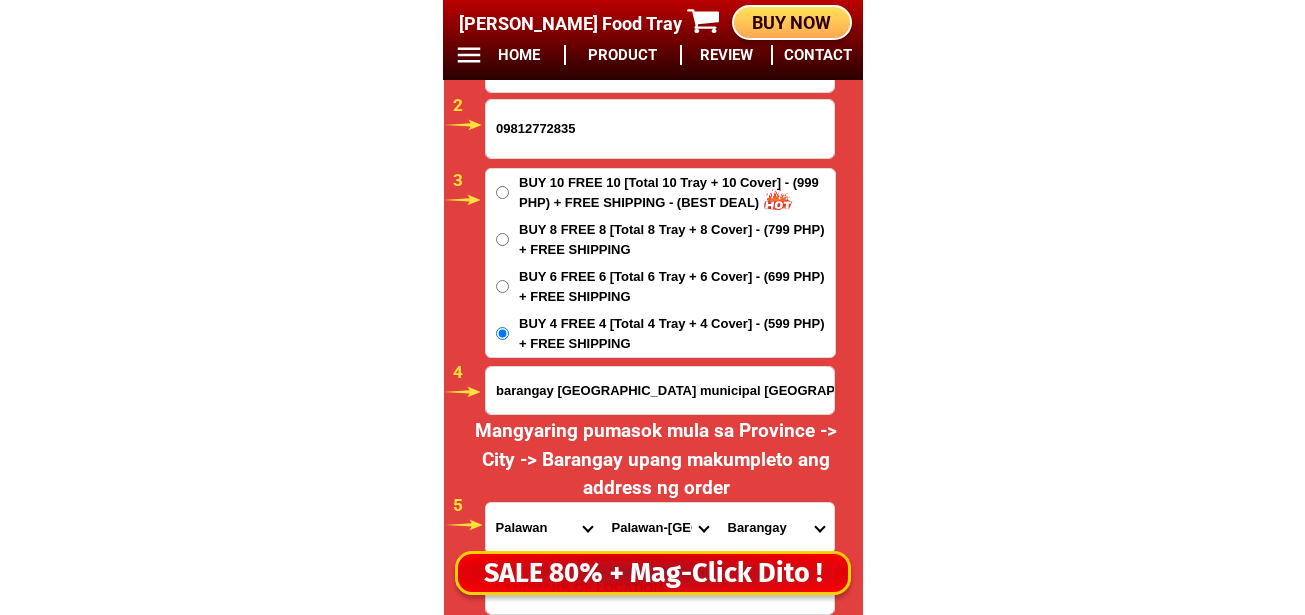drag, startPoint x: 777, startPoint y: 521, endPoint x: 779, endPoint y: 504, distance: 17.117243 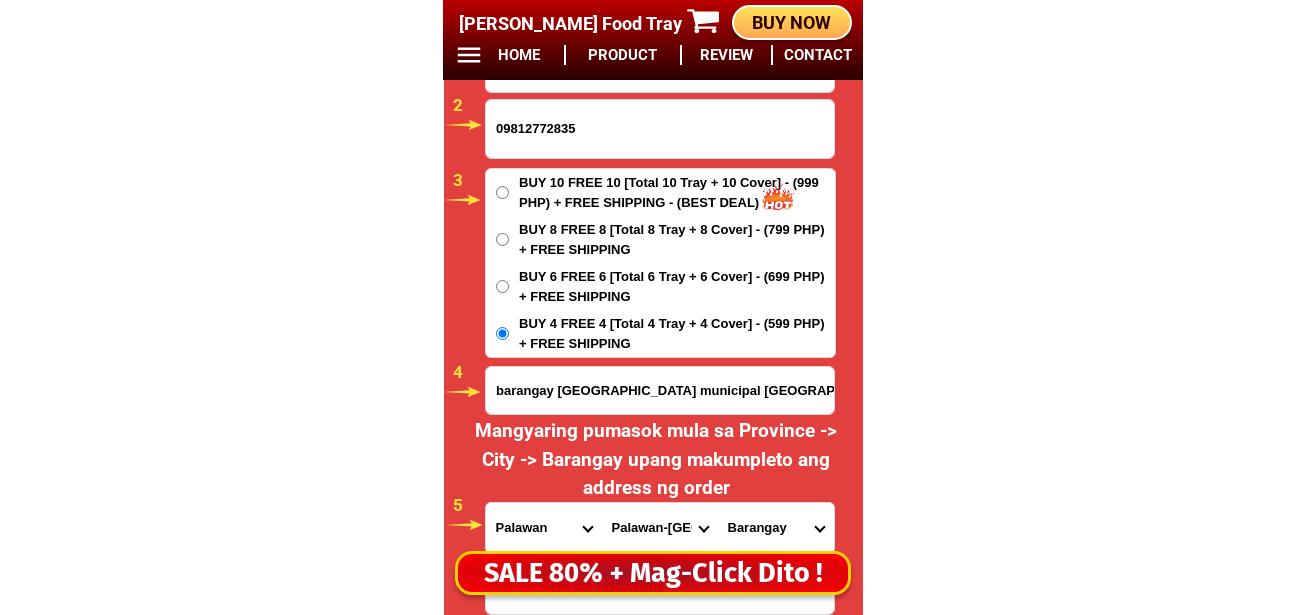 click on "Barangay Bunog Campong ulay Candawaga Canipaan Culasian Iraan Latud Panalingaan Punta baja Ransang Taburi" at bounding box center [776, 528] 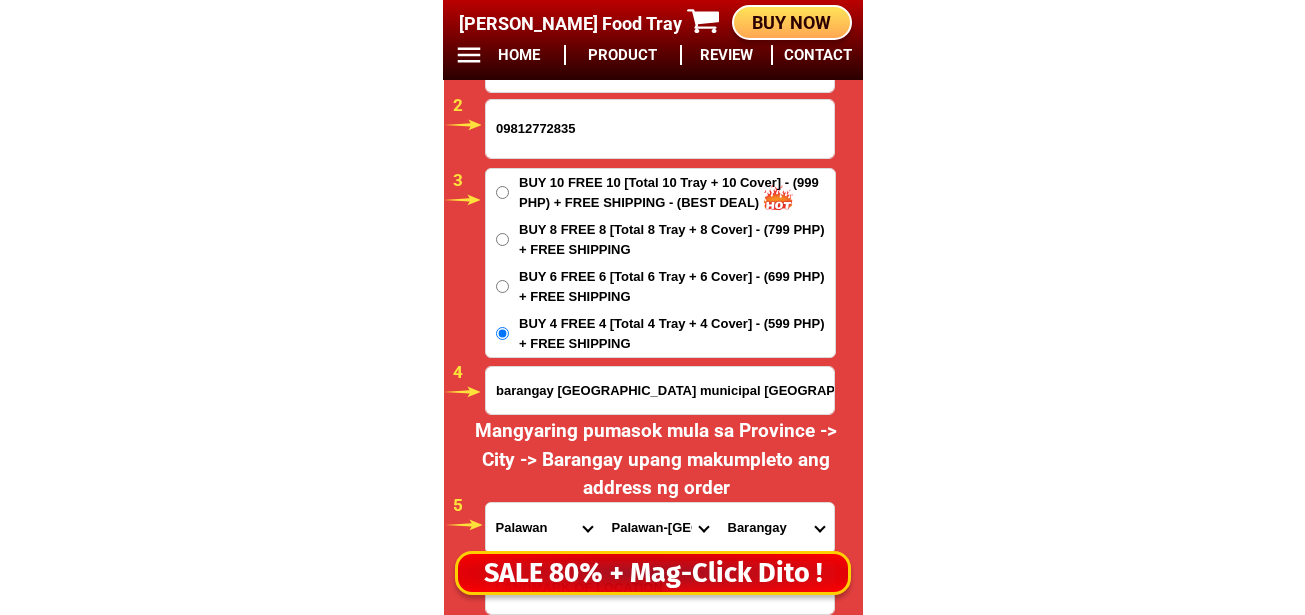 select on "63_81168661067" 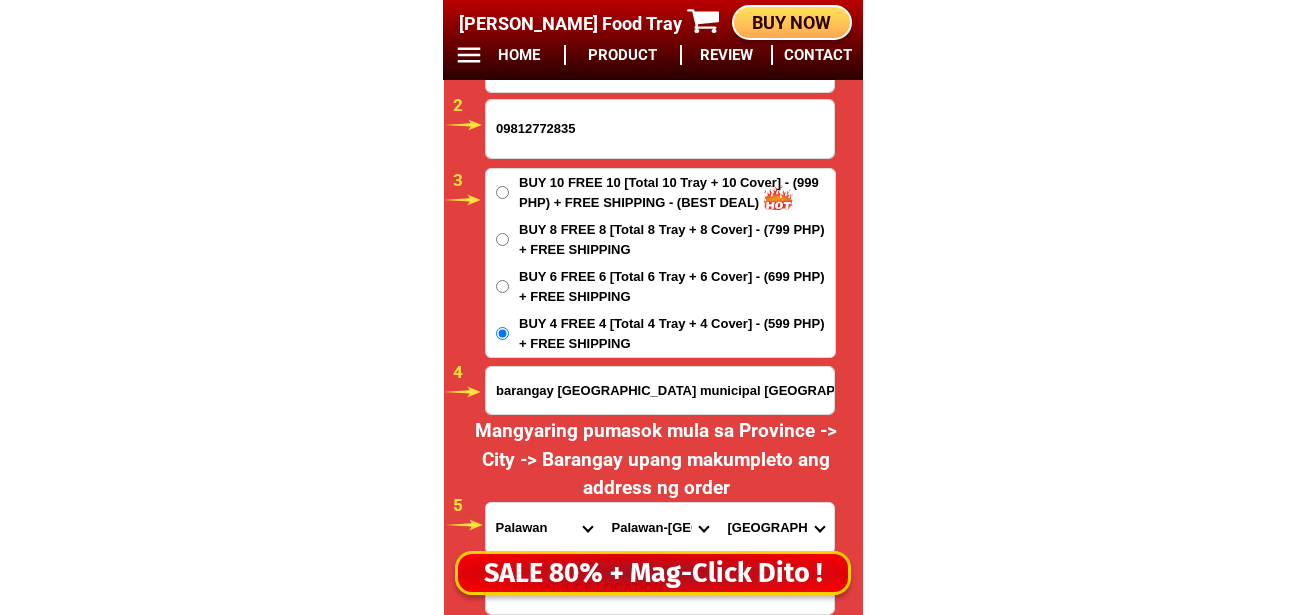 click on "Barangay Bunog Campong ulay Candawaga Canipaan Culasian Iraan Latud Panalingaan Punta baja Ransang Taburi" at bounding box center (776, 528) 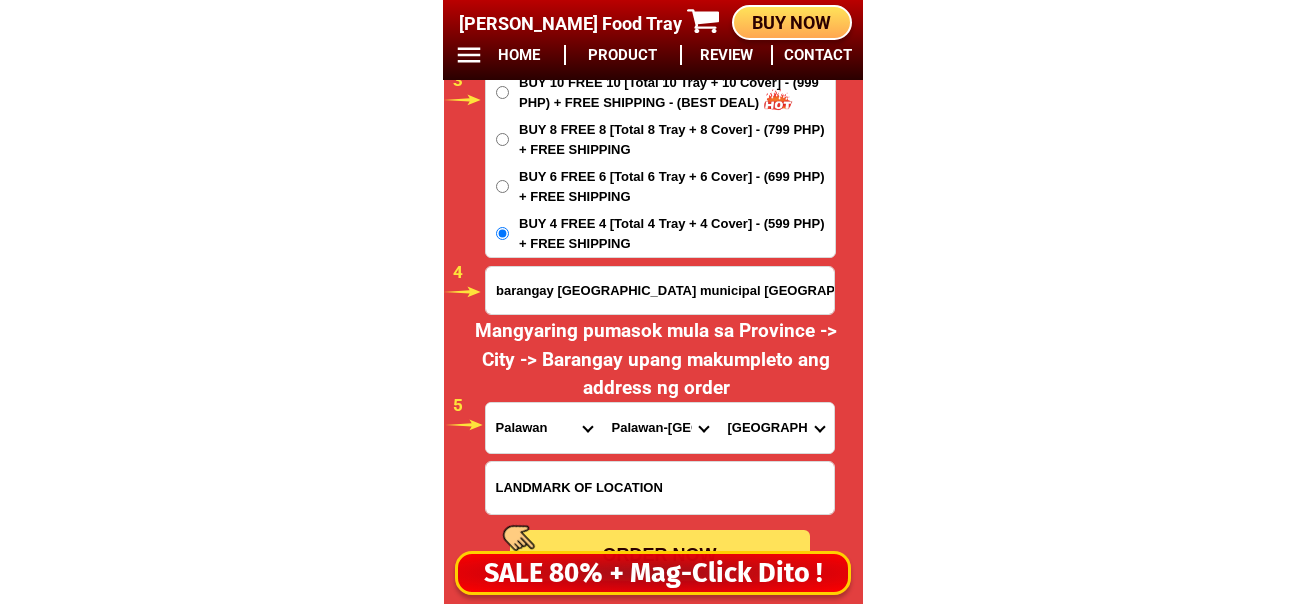 scroll, scrollTop: 16981, scrollLeft: 0, axis: vertical 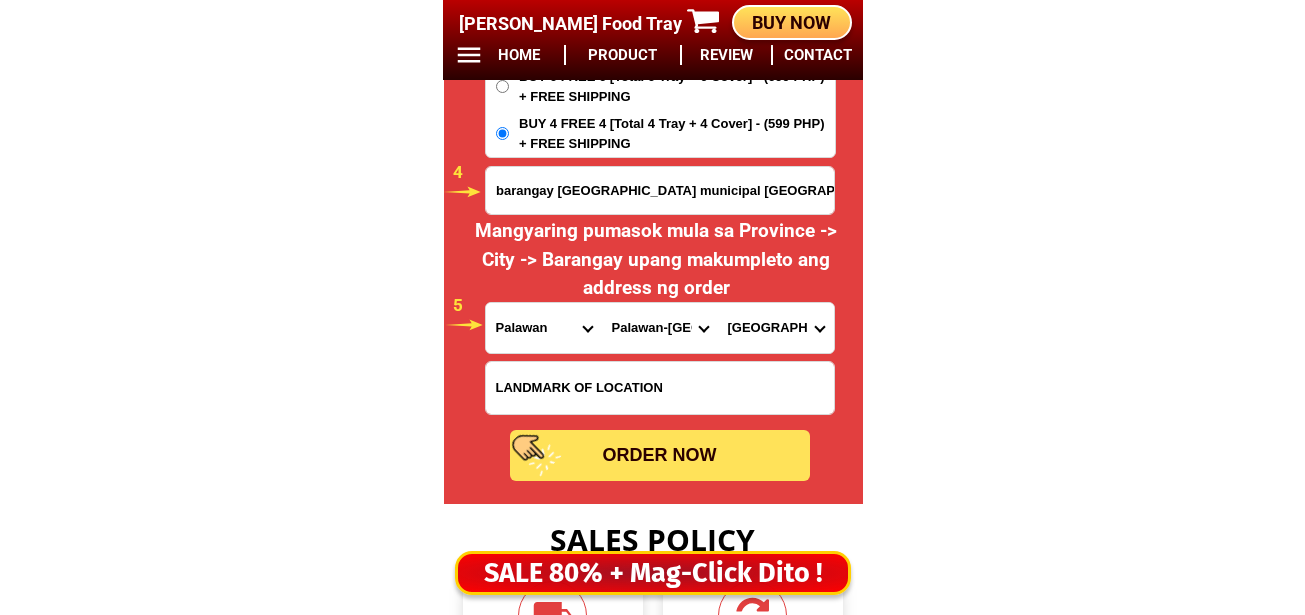 click on "ORDER NOW" at bounding box center (660, 455) 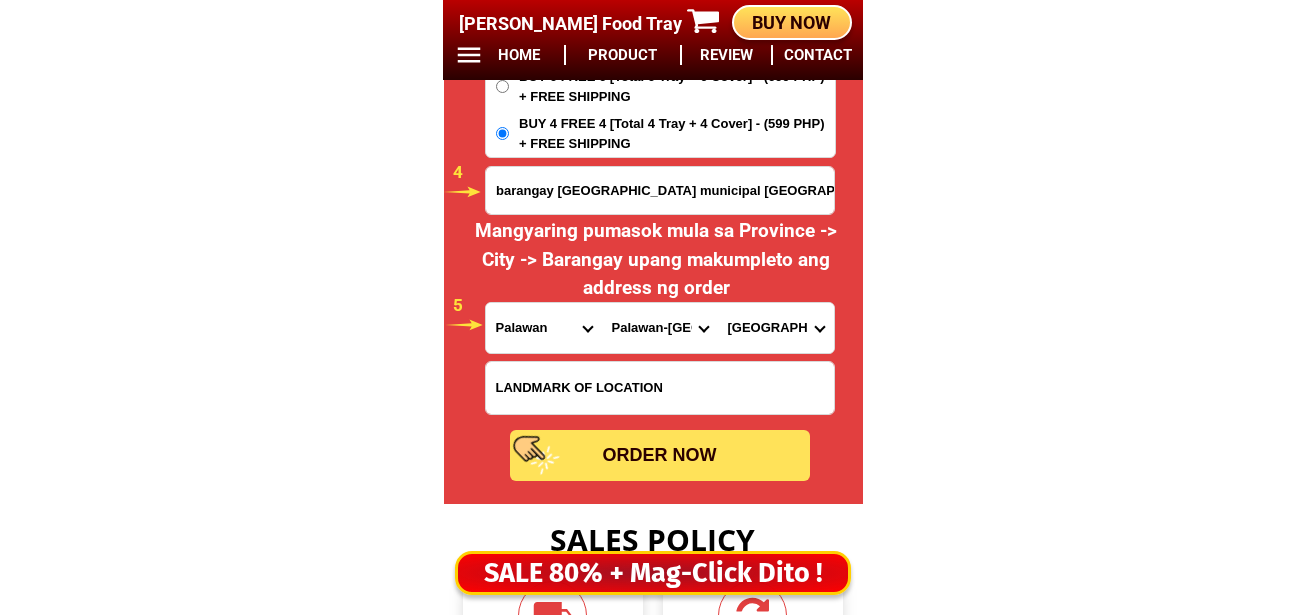 type on "09812772835" 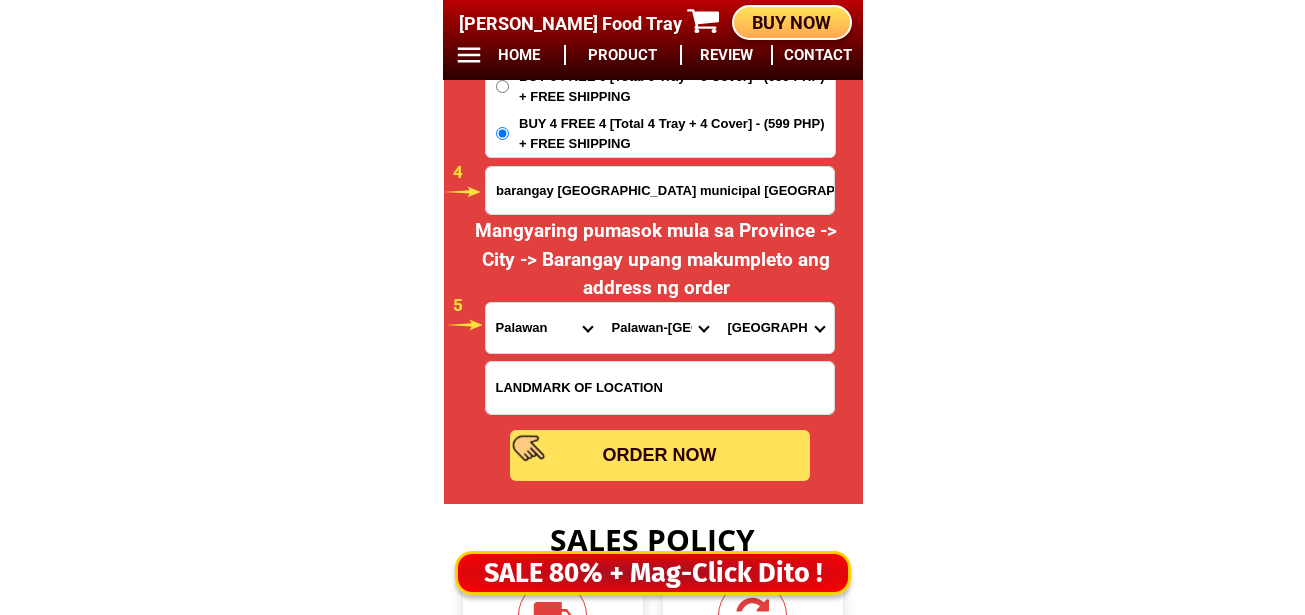 radio on "true" 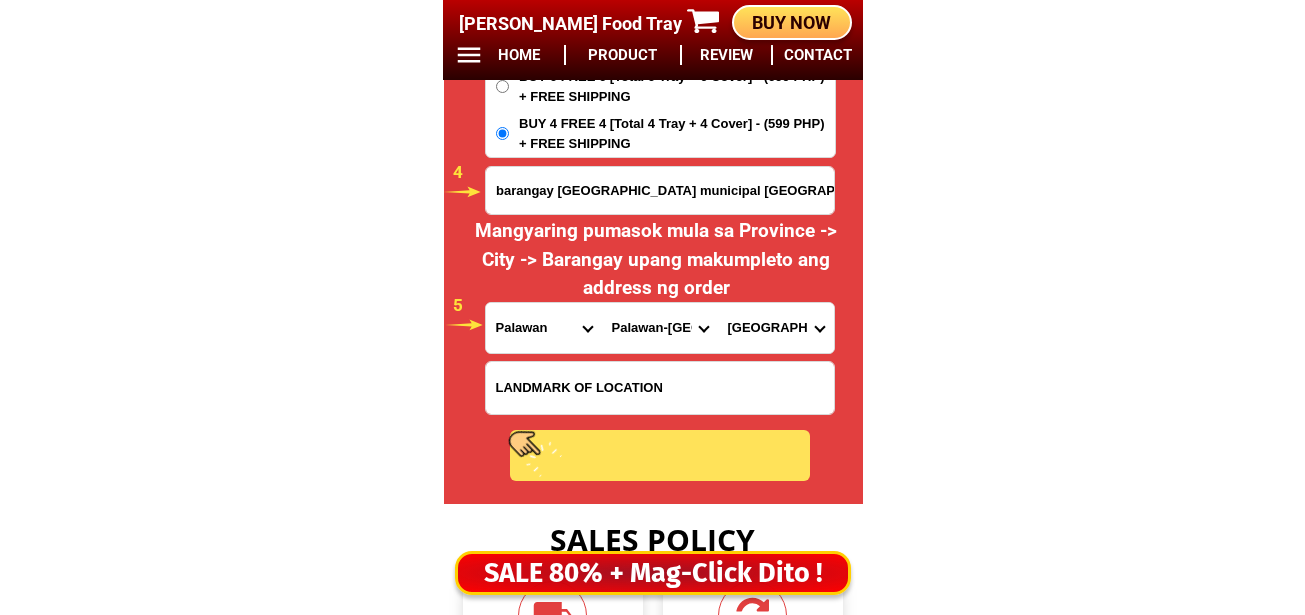 radio on "true" 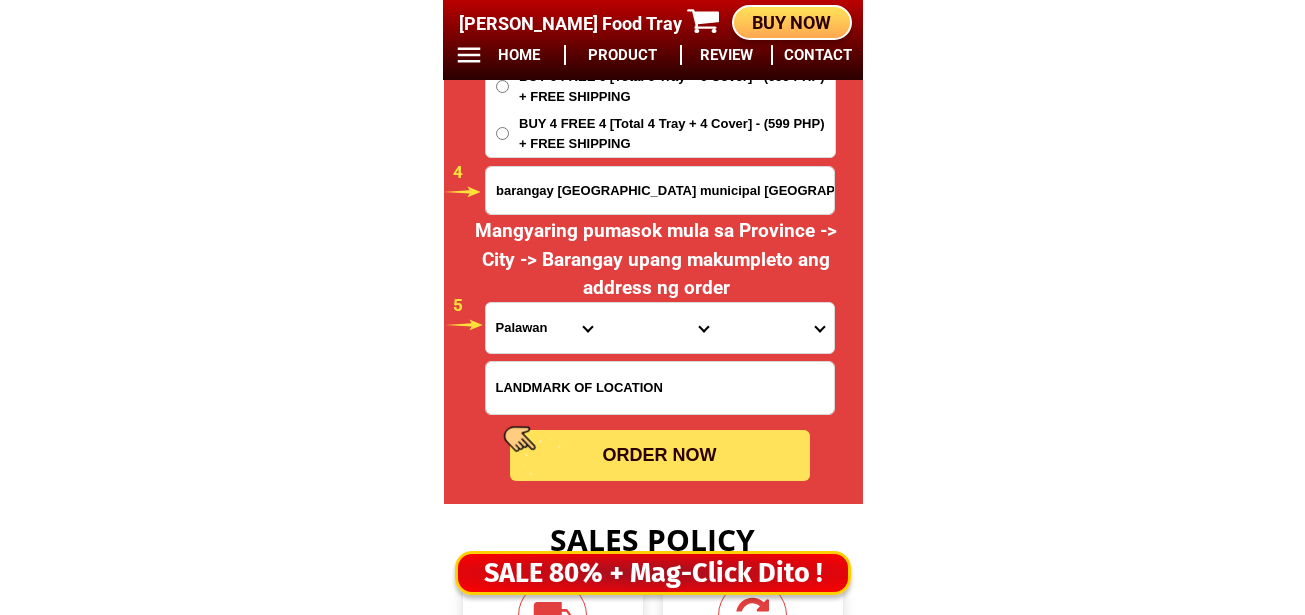 click on "Cecilia Obaniana Trongco 09812772835 ORDER NOW barangay punta Baja rizal Palawan municipal rizal palawan Province Abra Agusan-del-norte Agusan-del-sur Aklan Albay Antique Apayao Aurora Basilan Bataan Batanes Batangas Benguet Biliran Bohol Bukidnon Bulacan Cagayan Camarines-norte Camarines-sur Camiguin Capiz Catanduanes Cavite Cebu Cotabato Davao-de-oro Davao-del-norte Davao-del-sur Davao-occidental Davao-oriental Dinagat-islands Eastern-samar Guimaras Ifugao Ilocos-norte Ilocos-sur Iloilo Isabela Kalinga La-union Laguna Lanao-del-norte Lanao-del-sur Leyte Maguindanao Marinduque Masbate Metro-manila Misamis-occidental Misamis-oriental Mountain-province Negros-occidental Negros-oriental Northern-samar Nueva-ecija Nueva-vizcaya Occidental-mindoro Oriental-mindoro Palawan Pampanga Pangasinan Quezon Quirino Rizal Romblon Sarangani Siquijor Sorsogon South-cotabato Southern-leyte Sultan-kudarat Sulu Surigao-del-norte Surigao-del-sur Tarlac Tawi-tawi Western-samar Zambales Zamboanga-del-norte Zamboanga-del-sur City" at bounding box center [661, 157] 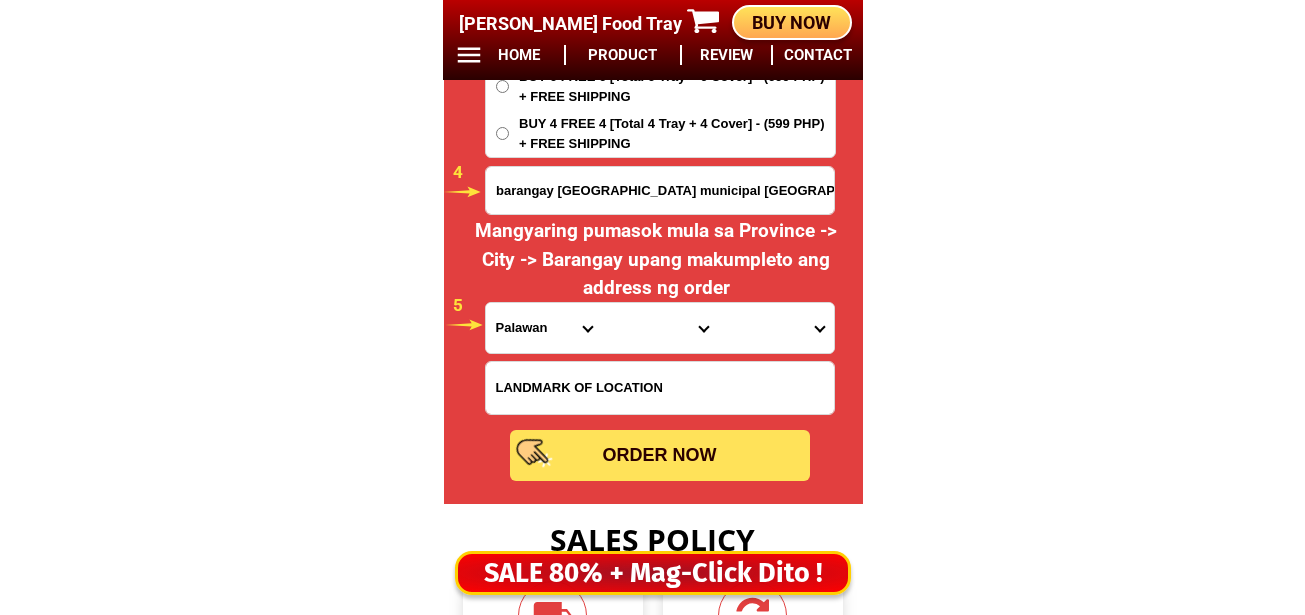 scroll, scrollTop: 16681, scrollLeft: 0, axis: vertical 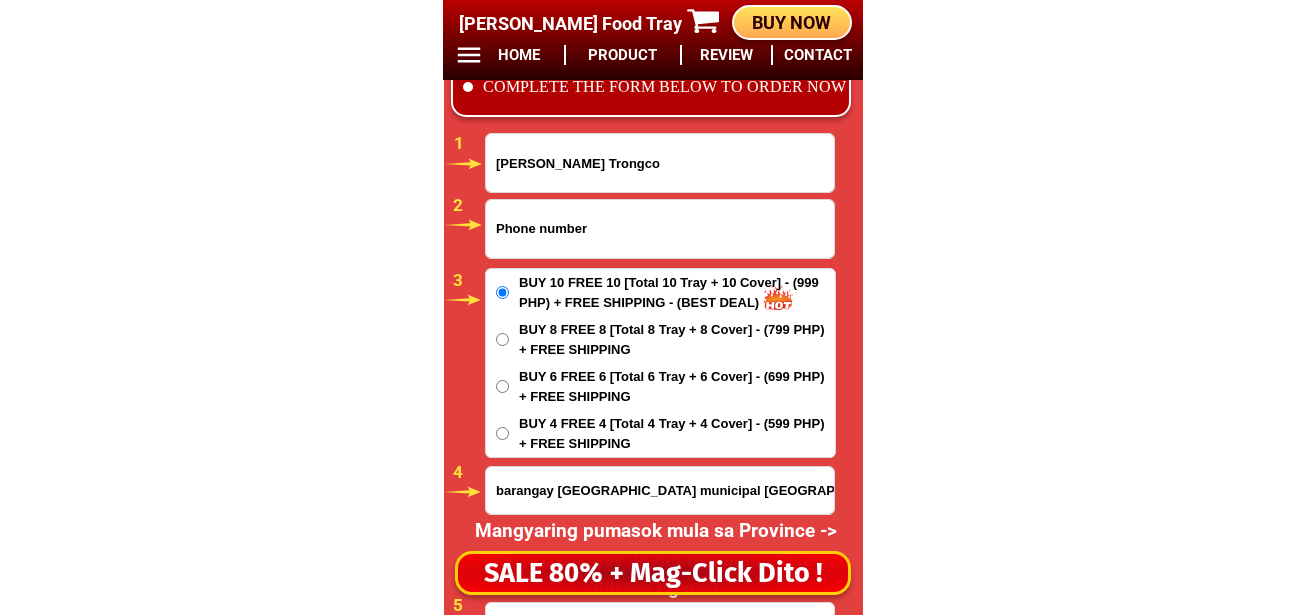 drag, startPoint x: 583, startPoint y: 227, endPoint x: 570, endPoint y: 239, distance: 17.691807 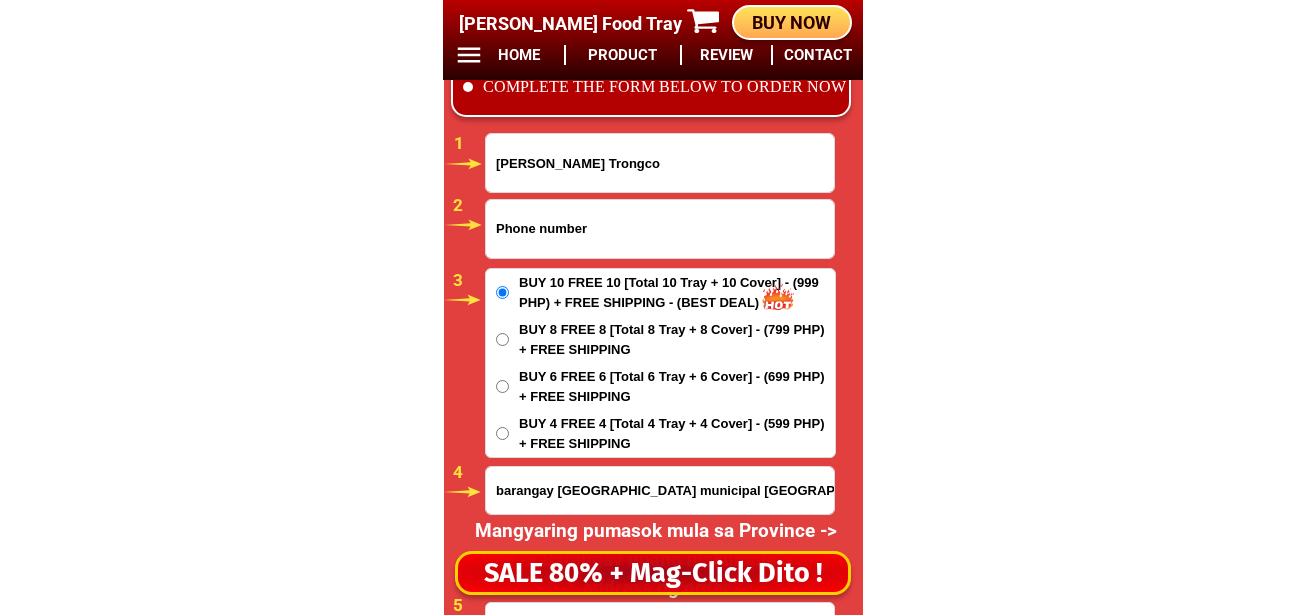 click at bounding box center (660, 229) 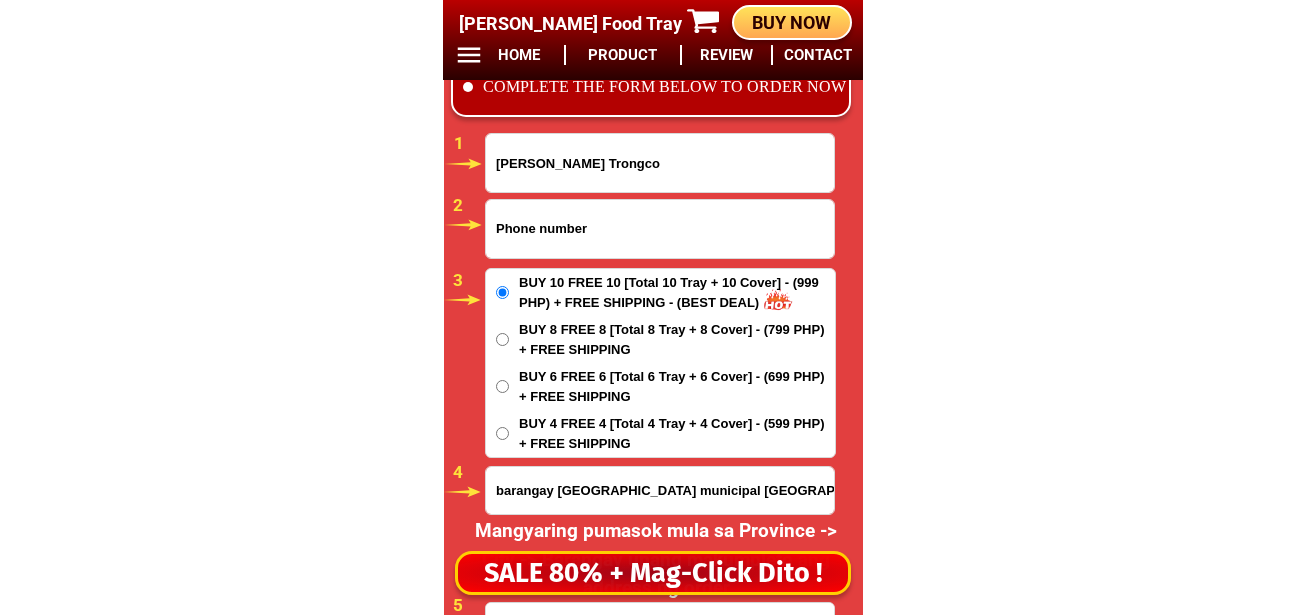 paste on "09169421045" 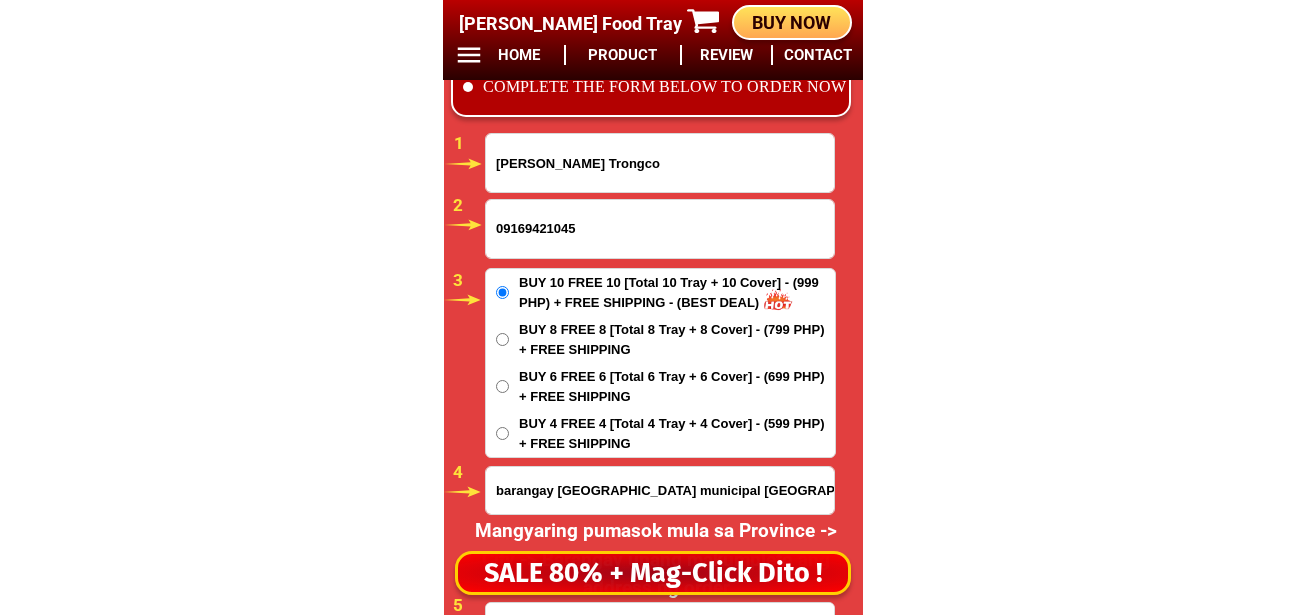 type on "09169421045" 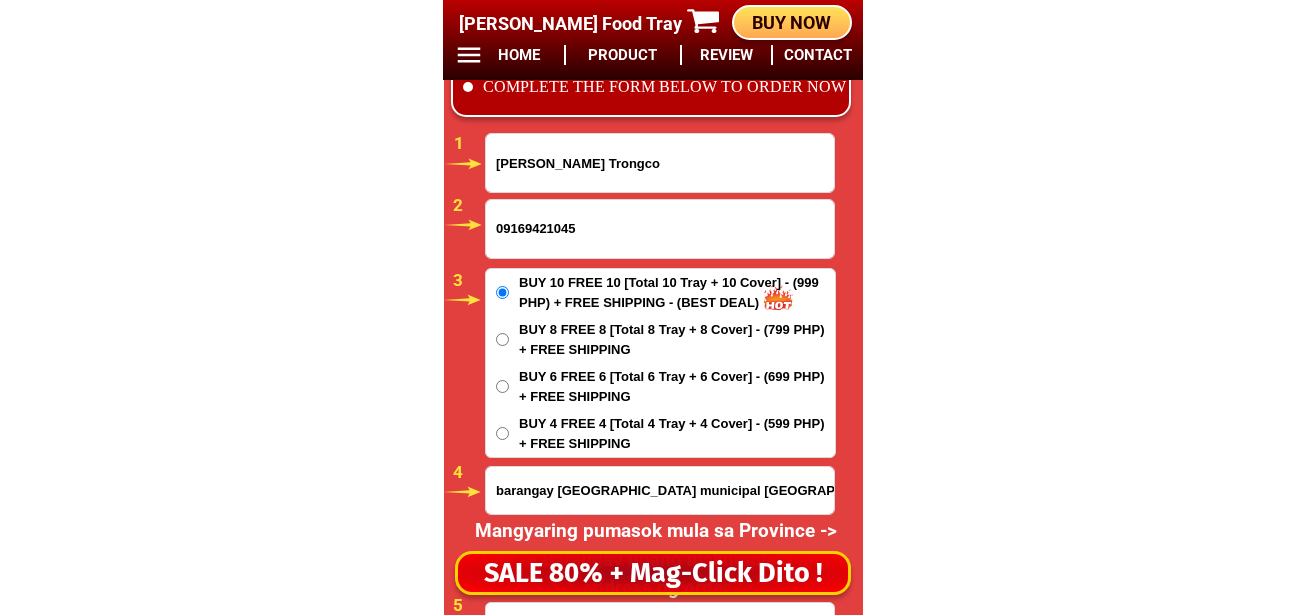 click on "Cecilia Obaniana Trongco" at bounding box center [660, 163] 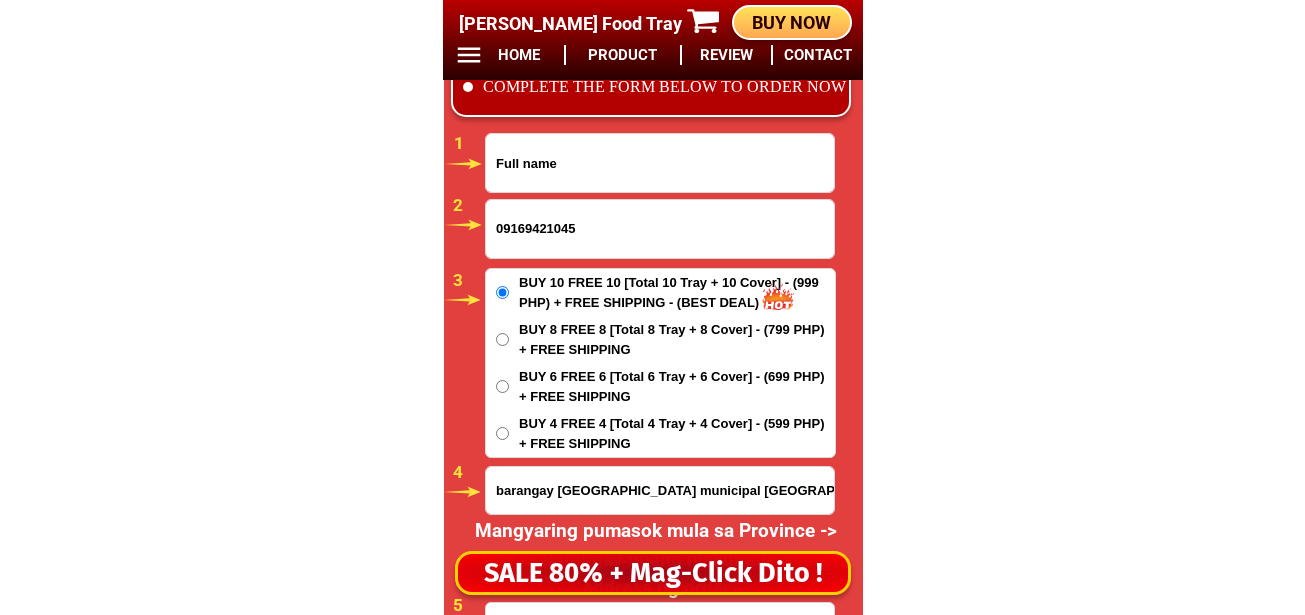 paste on "Virginia Garcia Fontanilla" 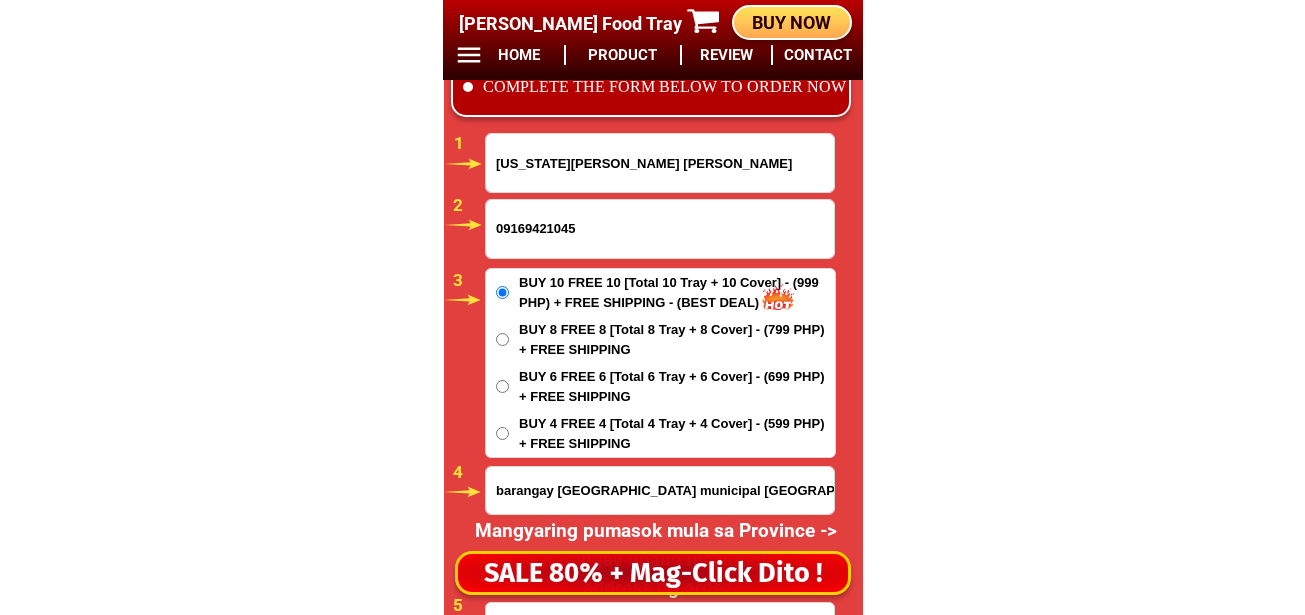type on "Virginia Garcia Fontanilla" 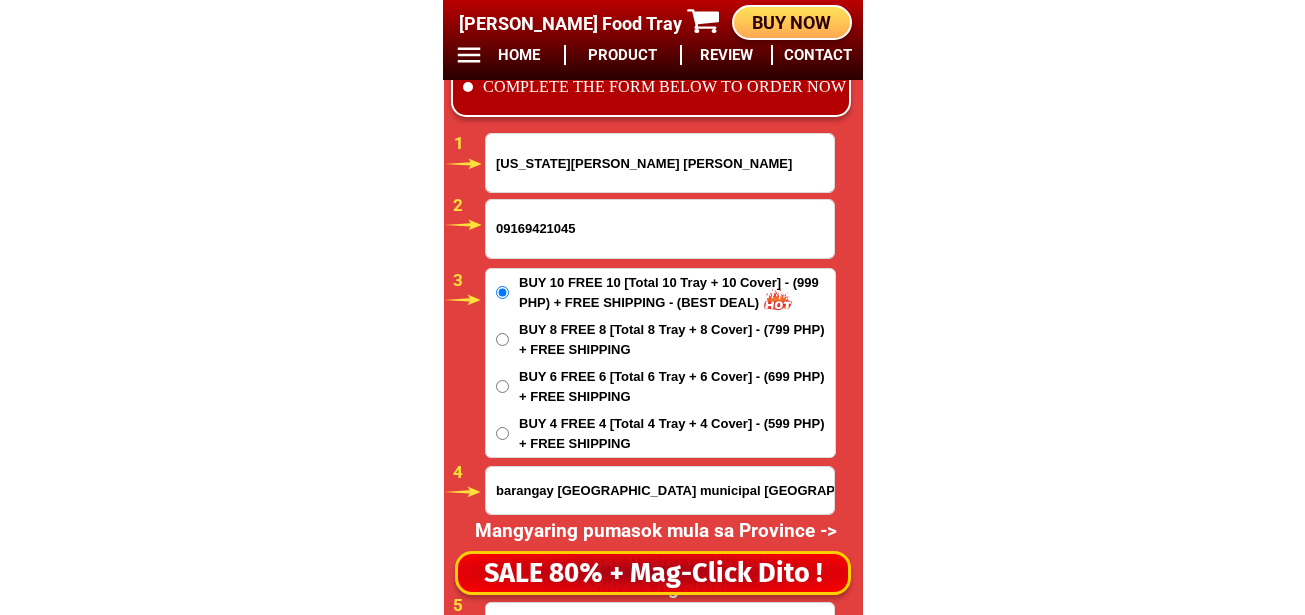 click on "BUY 4 FREE 4 [Total 4 Tray + 4 Cover] - (599 PHP) + FREE SHIPPING" at bounding box center (677, 433) 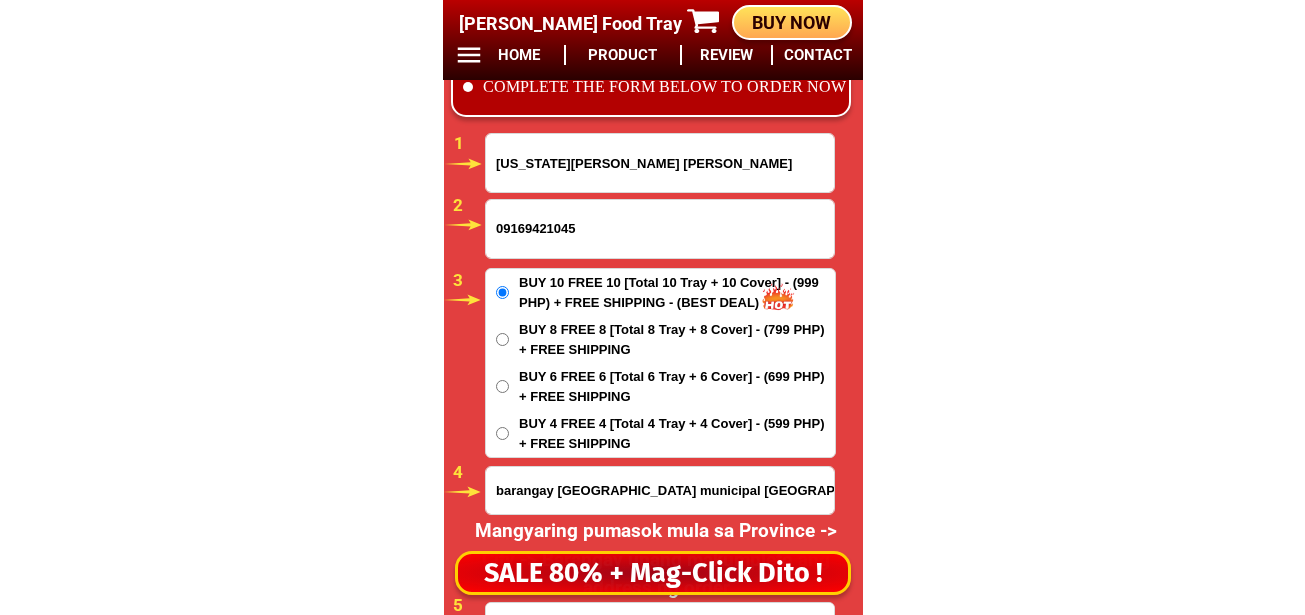 click on "BUY 4 FREE 4 [Total 4 Tray + 4 Cover] - (599 PHP) + FREE SHIPPING" at bounding box center [502, 433] 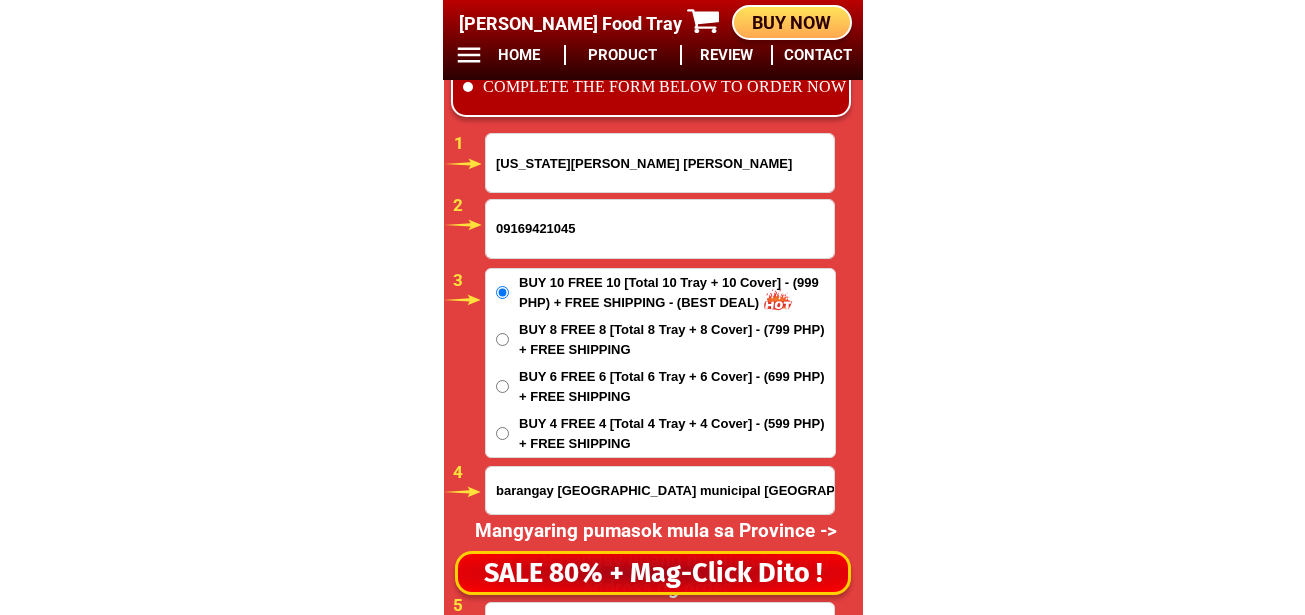 radio on "true" 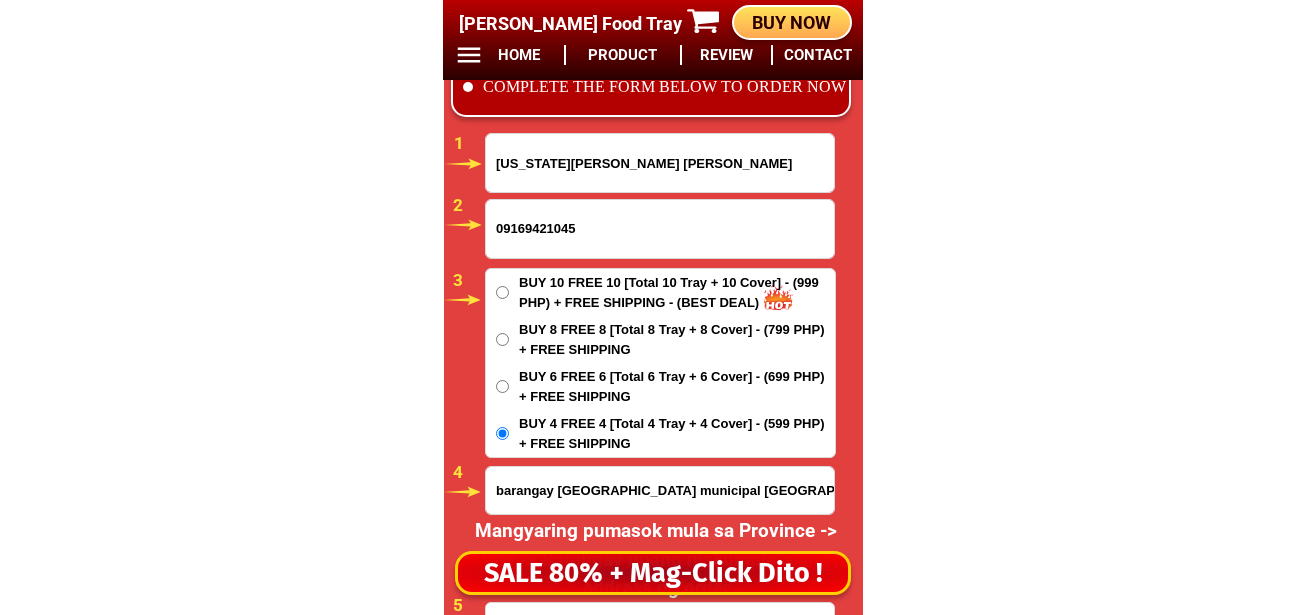 click on "barangay punta Baja rizal Palawan municipal rizal palawan" at bounding box center [660, 490] 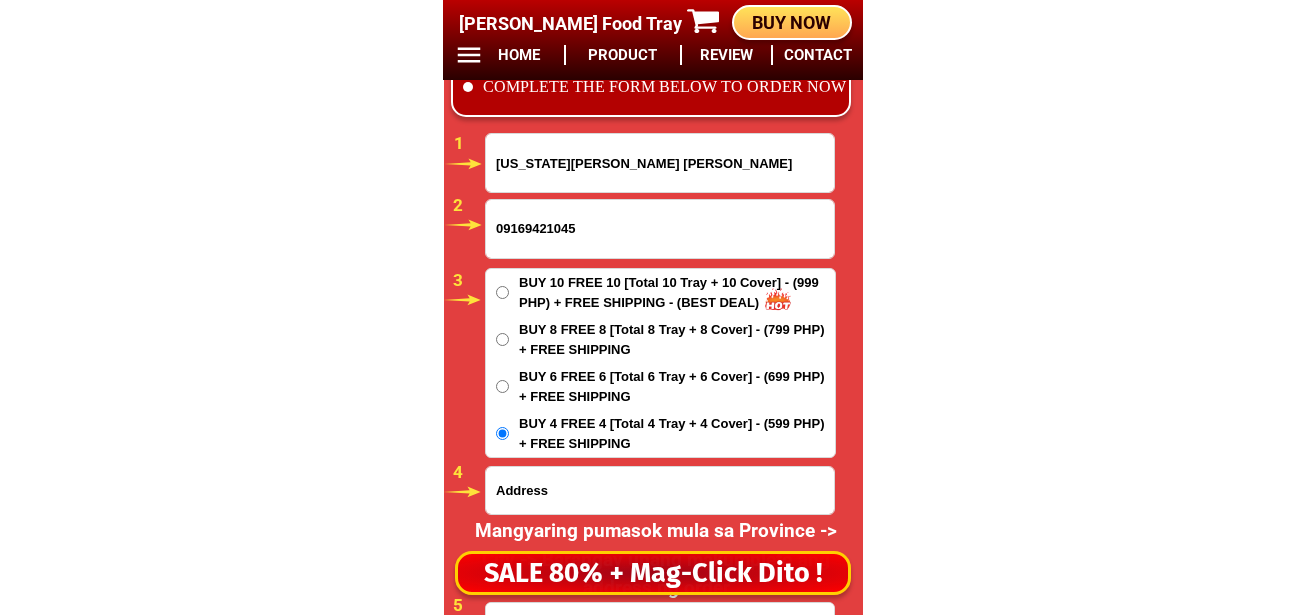 paste on "PUROK 1 CALIGUIAN BURGOS ISABELA" 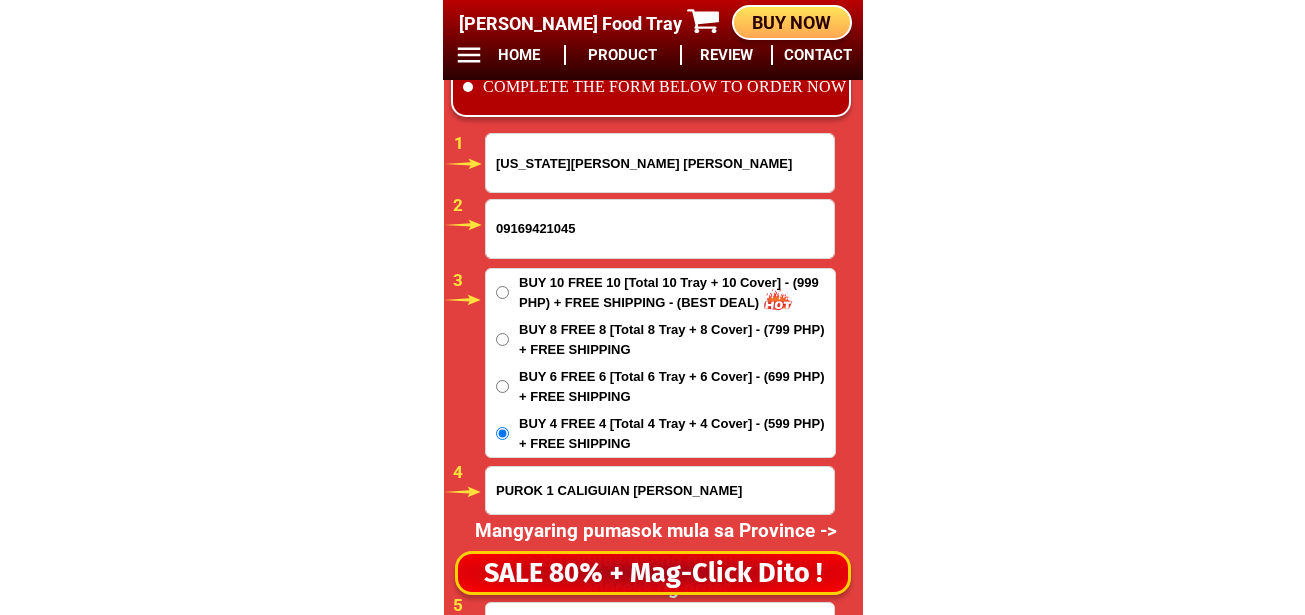 scroll, scrollTop: 16781, scrollLeft: 0, axis: vertical 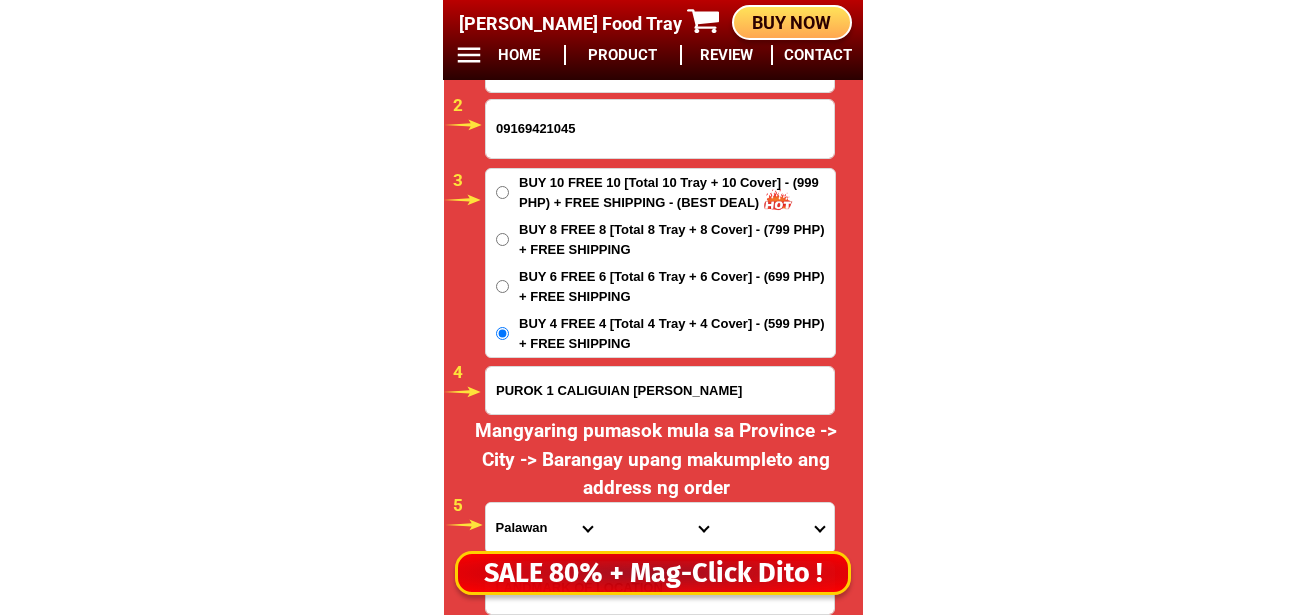 type on "PUROK 1 CALIGUIAN BURGOS ISABELA" 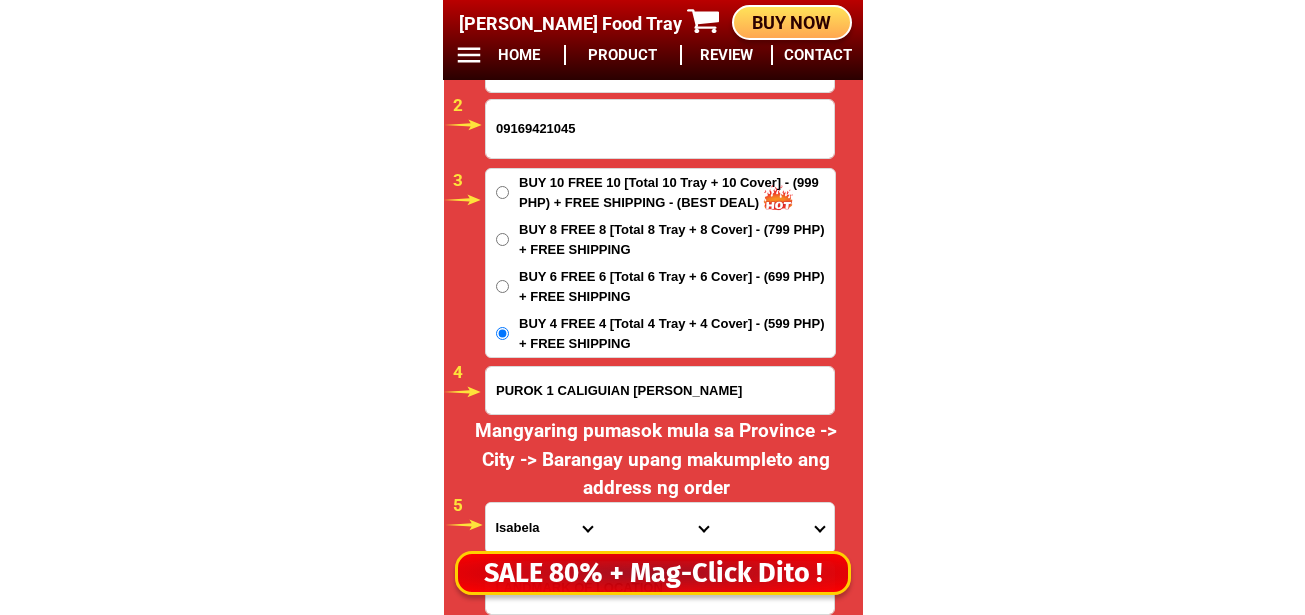 click on "Province [GEOGRAPHIC_DATA] [GEOGRAPHIC_DATA] [GEOGRAPHIC_DATA] [GEOGRAPHIC_DATA] [GEOGRAPHIC_DATA] [GEOGRAPHIC_DATA][PERSON_NAME][GEOGRAPHIC_DATA] [GEOGRAPHIC_DATA] [GEOGRAPHIC_DATA] [GEOGRAPHIC_DATA] [GEOGRAPHIC_DATA] [GEOGRAPHIC_DATA] [GEOGRAPHIC_DATA] [GEOGRAPHIC_DATA] [GEOGRAPHIC_DATA] [GEOGRAPHIC_DATA]-[GEOGRAPHIC_DATA] [GEOGRAPHIC_DATA] [GEOGRAPHIC_DATA] [GEOGRAPHIC_DATA] [GEOGRAPHIC_DATA] [GEOGRAPHIC_DATA] [GEOGRAPHIC_DATA]-de-oro [GEOGRAPHIC_DATA] [GEOGRAPHIC_DATA]-occidental [GEOGRAPHIC_DATA] [GEOGRAPHIC_DATA] Eastern-[GEOGRAPHIC_DATA] [GEOGRAPHIC_DATA] [GEOGRAPHIC_DATA] [GEOGRAPHIC_DATA]-norte [GEOGRAPHIC_DATA]-[GEOGRAPHIC_DATA] [GEOGRAPHIC_DATA] [GEOGRAPHIC_DATA] [GEOGRAPHIC_DATA] [GEOGRAPHIC_DATA] [GEOGRAPHIC_DATA] [GEOGRAPHIC_DATA] [GEOGRAPHIC_DATA] [GEOGRAPHIC_DATA] Metro-[GEOGRAPHIC_DATA] [GEOGRAPHIC_DATA]-[GEOGRAPHIC_DATA]-[GEOGRAPHIC_DATA]-province [GEOGRAPHIC_DATA]-[GEOGRAPHIC_DATA]-oriental [GEOGRAPHIC_DATA] [GEOGRAPHIC_DATA] [GEOGRAPHIC_DATA]-[GEOGRAPHIC_DATA]-[GEOGRAPHIC_DATA] [GEOGRAPHIC_DATA] [GEOGRAPHIC_DATA] [GEOGRAPHIC_DATA] [GEOGRAPHIC_DATA] [GEOGRAPHIC_DATA][PERSON_NAME][GEOGRAPHIC_DATA] [GEOGRAPHIC_DATA] [GEOGRAPHIC_DATA] [GEOGRAPHIC_DATA] [GEOGRAPHIC_DATA] [GEOGRAPHIC_DATA]-[GEOGRAPHIC_DATA]-[GEOGRAPHIC_DATA]-[GEOGRAPHIC_DATA] [GEOGRAPHIC_DATA] [GEOGRAPHIC_DATA]-[GEOGRAPHIC_DATA]-[GEOGRAPHIC_DATA] [GEOGRAPHIC_DATA] [GEOGRAPHIC_DATA] [GEOGRAPHIC_DATA]" at bounding box center [544, 528] 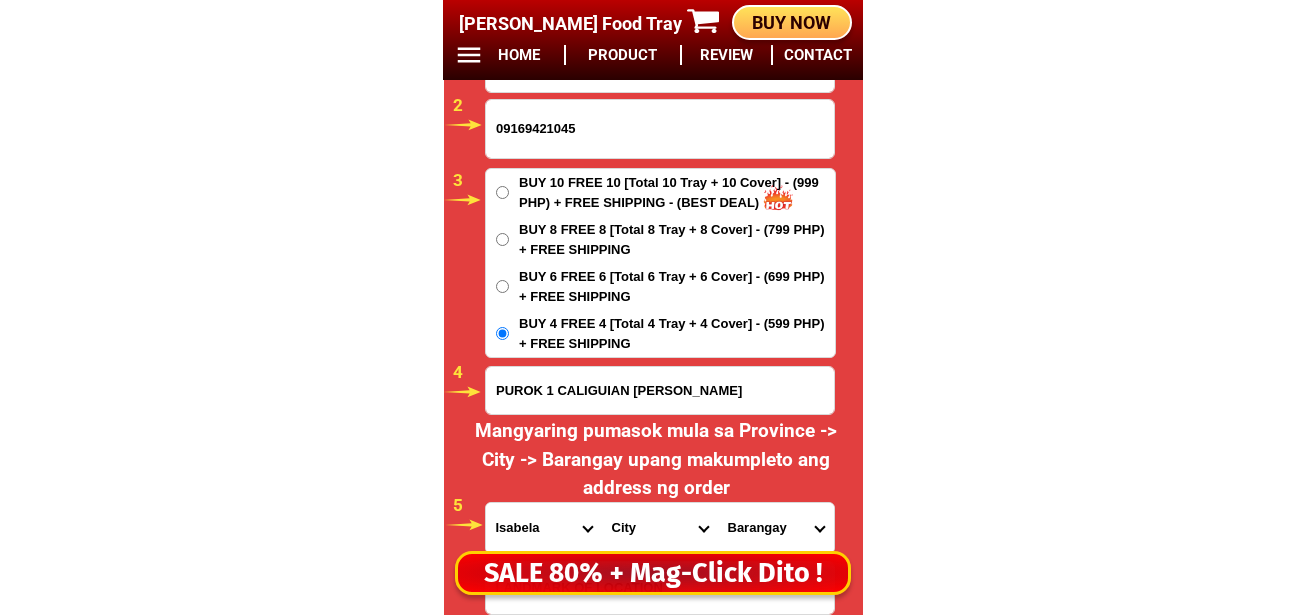 scroll, scrollTop: 16881, scrollLeft: 0, axis: vertical 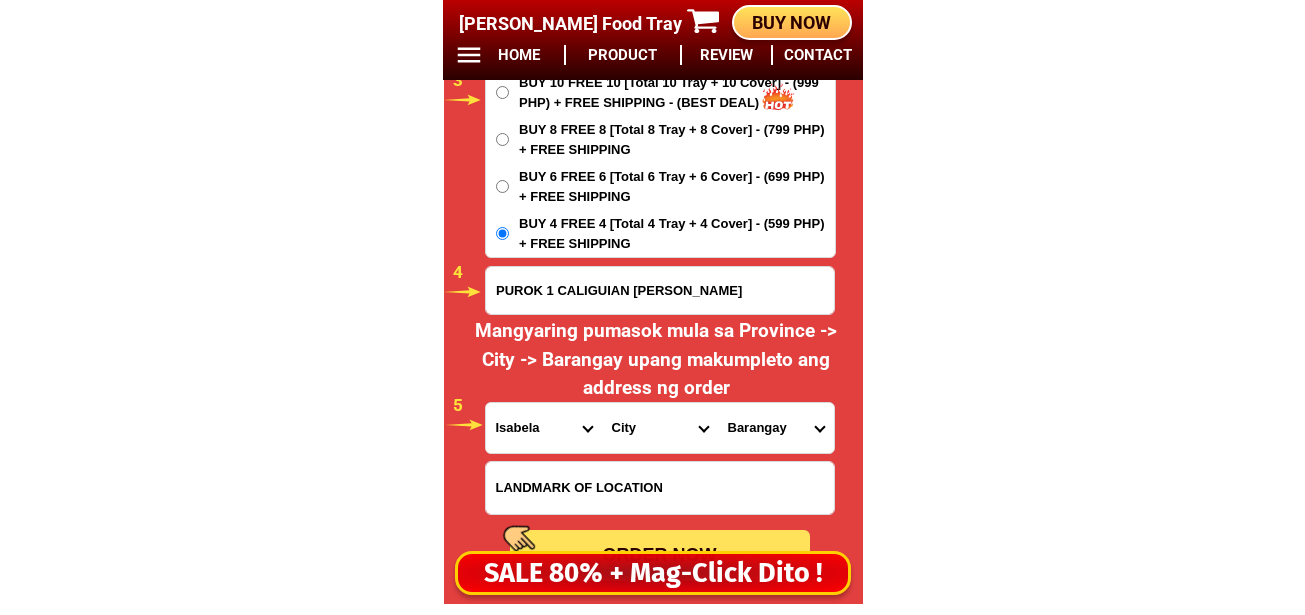 drag, startPoint x: 622, startPoint y: 427, endPoint x: 654, endPoint y: 411, distance: 35.77709 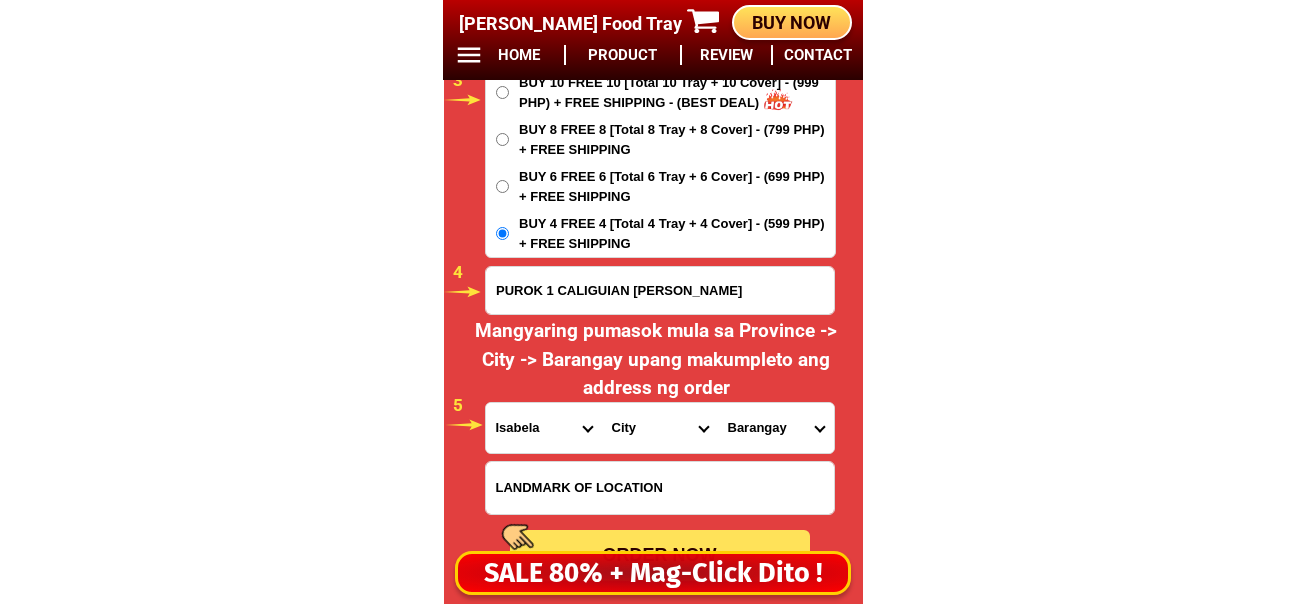 click on "City [GEOGRAPHIC_DATA] [PERSON_NAME]-city [GEOGRAPHIC_DATA] [PERSON_NAME] Echague Gamu [PERSON_NAME] [PERSON_NAME] Isabela-[PERSON_NAME]-city [GEOGRAPHIC_DATA][PERSON_NAME][GEOGRAPHIC_DATA] [GEOGRAPHIC_DATA][PERSON_NAME][GEOGRAPHIC_DATA][GEOGRAPHIC_DATA][GEOGRAPHIC_DATA]-san-[PERSON_NAME][GEOGRAPHIC_DATA]-san-isidro [GEOGRAPHIC_DATA]-san-[PERSON_NAME]-san-[PERSON_NAME][GEOGRAPHIC_DATA]-san-pablo Isabela-santa-[PERSON_NAME] [PERSON_NAME] Maconacon Mallig Palanan [PERSON_NAME]-mercedes San-[PERSON_NAME] San-[PERSON_NAME]-city [GEOGRAPHIC_DATA]" at bounding box center (660, 428) 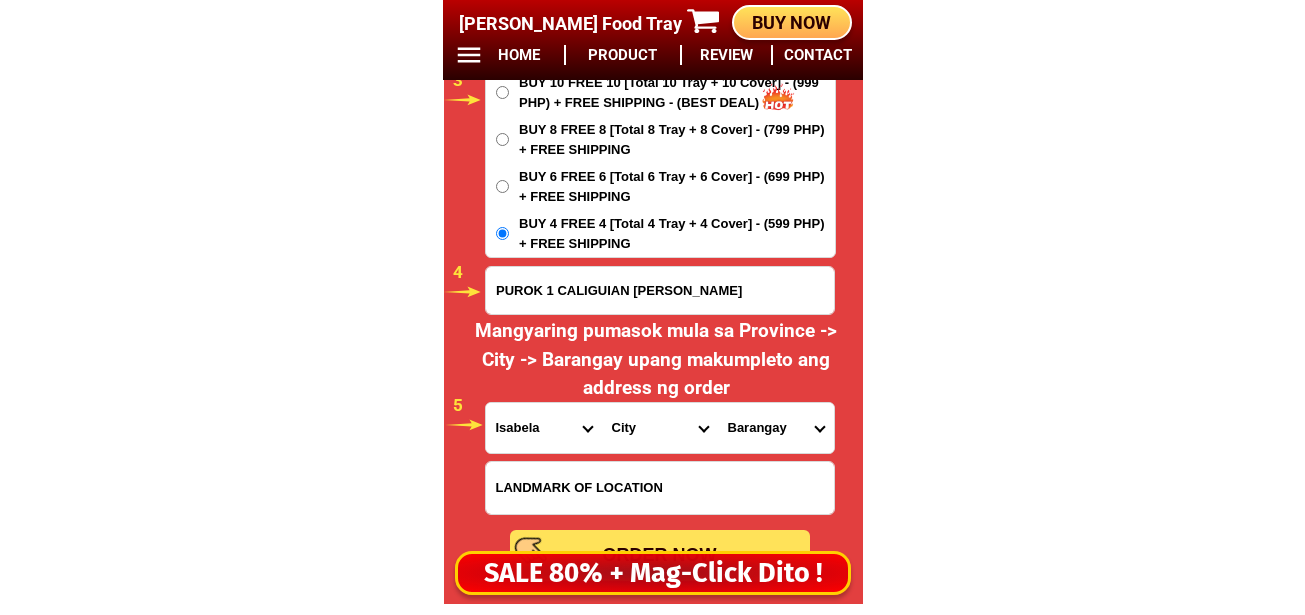 select on "63_3053482" 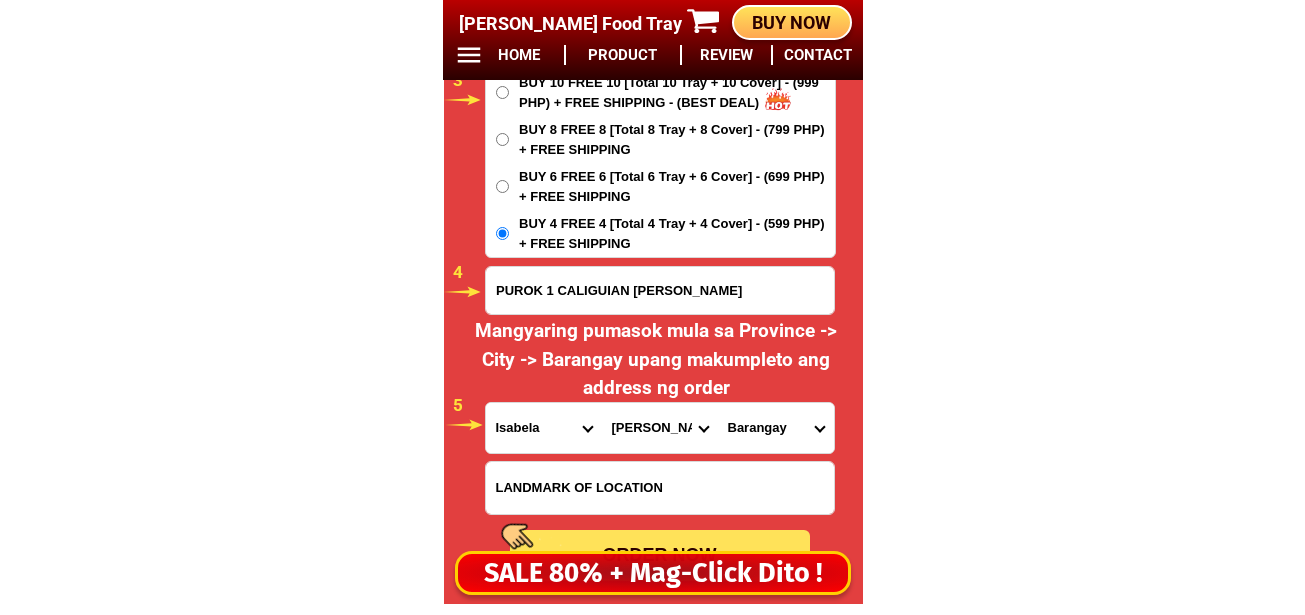 click on "City [GEOGRAPHIC_DATA] [PERSON_NAME]-city [GEOGRAPHIC_DATA] [PERSON_NAME] Echague Gamu [PERSON_NAME] [PERSON_NAME] Isabela-[PERSON_NAME]-city [GEOGRAPHIC_DATA][PERSON_NAME][GEOGRAPHIC_DATA] [GEOGRAPHIC_DATA][PERSON_NAME][GEOGRAPHIC_DATA][GEOGRAPHIC_DATA][GEOGRAPHIC_DATA]-san-[PERSON_NAME][GEOGRAPHIC_DATA]-san-isidro [GEOGRAPHIC_DATA]-san-[PERSON_NAME]-san-[PERSON_NAME][GEOGRAPHIC_DATA]-san-pablo Isabela-santa-[PERSON_NAME] [PERSON_NAME] Maconacon Mallig Palanan [PERSON_NAME]-mercedes San-[PERSON_NAME] San-[PERSON_NAME]-city [GEOGRAPHIC_DATA]" at bounding box center [660, 428] 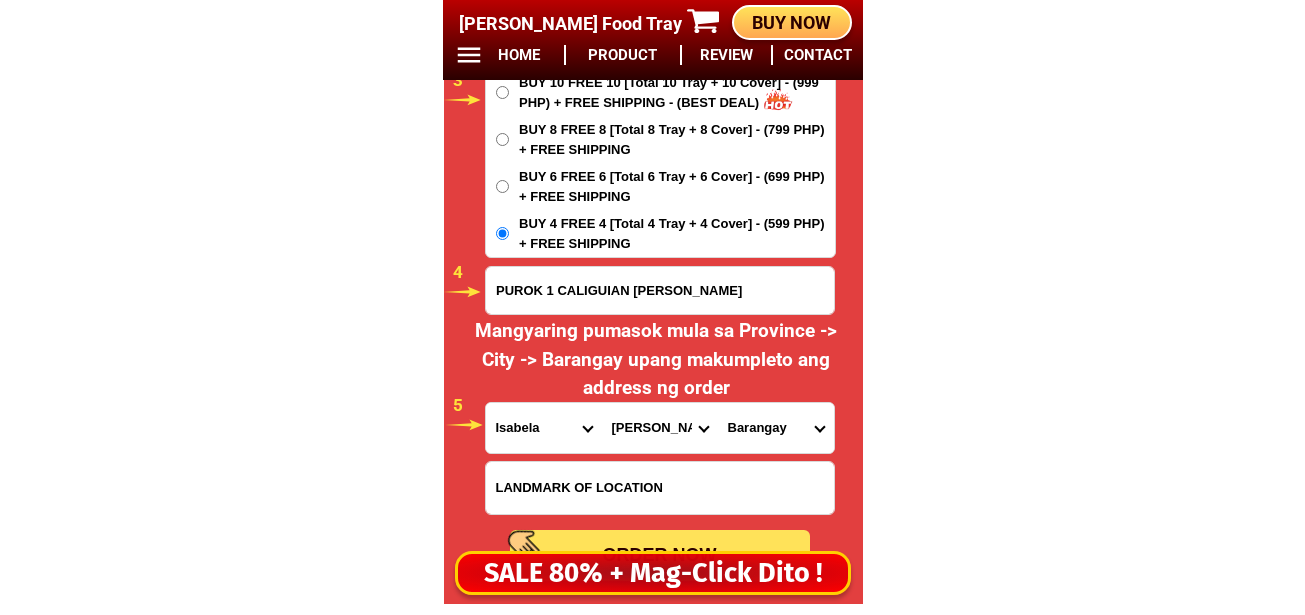 click on "Barangay Bacnor east Bacnor west Caliguian (pob.) Catabban Cullalabo del norte Cullalabo del sur Cullalabo san antonio Dalig Malasin Masigun Raniag San bonifacio San miguel San roque" at bounding box center (776, 428) 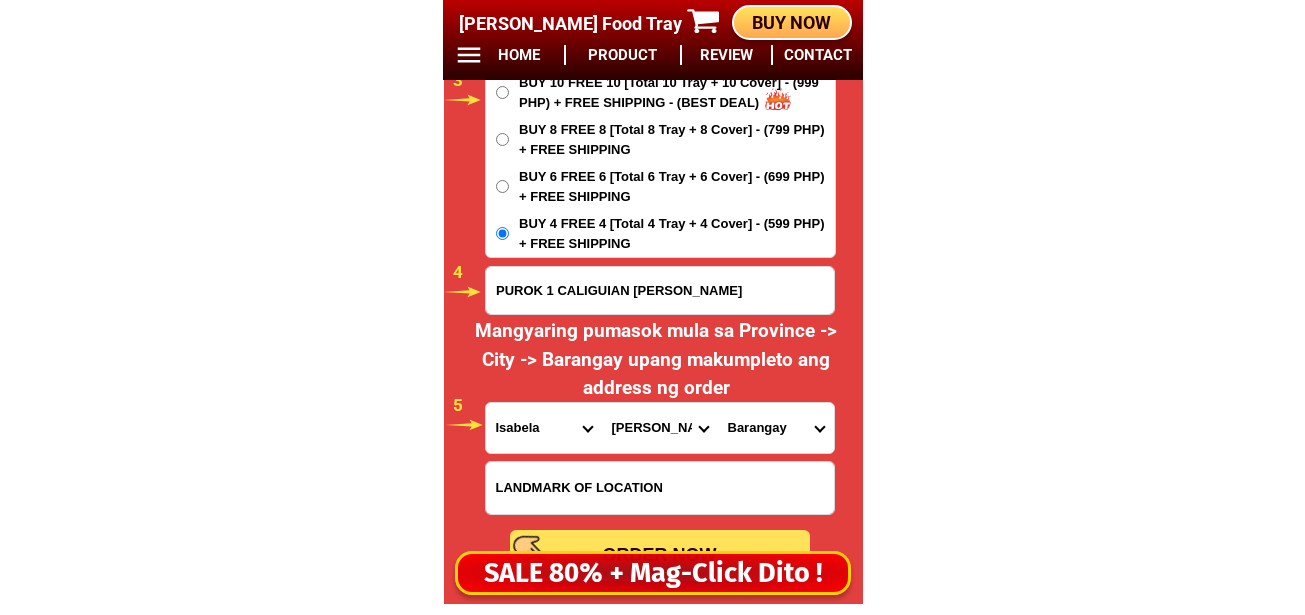 select on "63_30534822157" 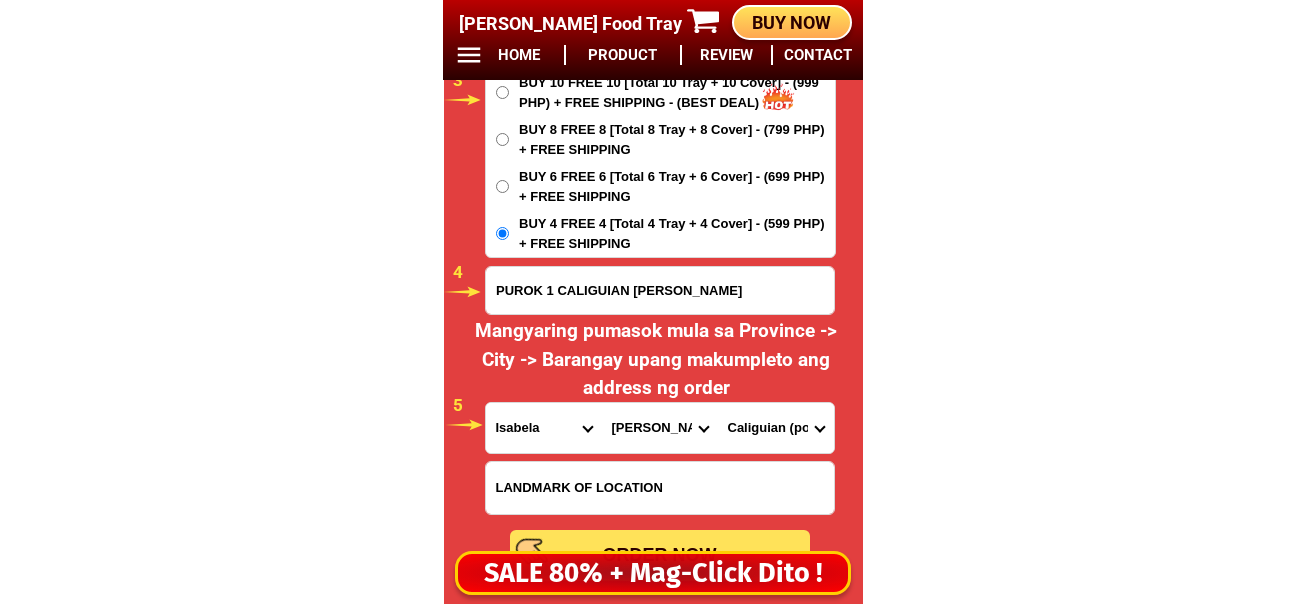 click on "Barangay Bacnor east Bacnor west Caliguian (pob.) Catabban Cullalabo del norte Cullalabo del sur Cullalabo san antonio Dalig Malasin Masigun Raniag San bonifacio San miguel San roque" at bounding box center [776, 428] 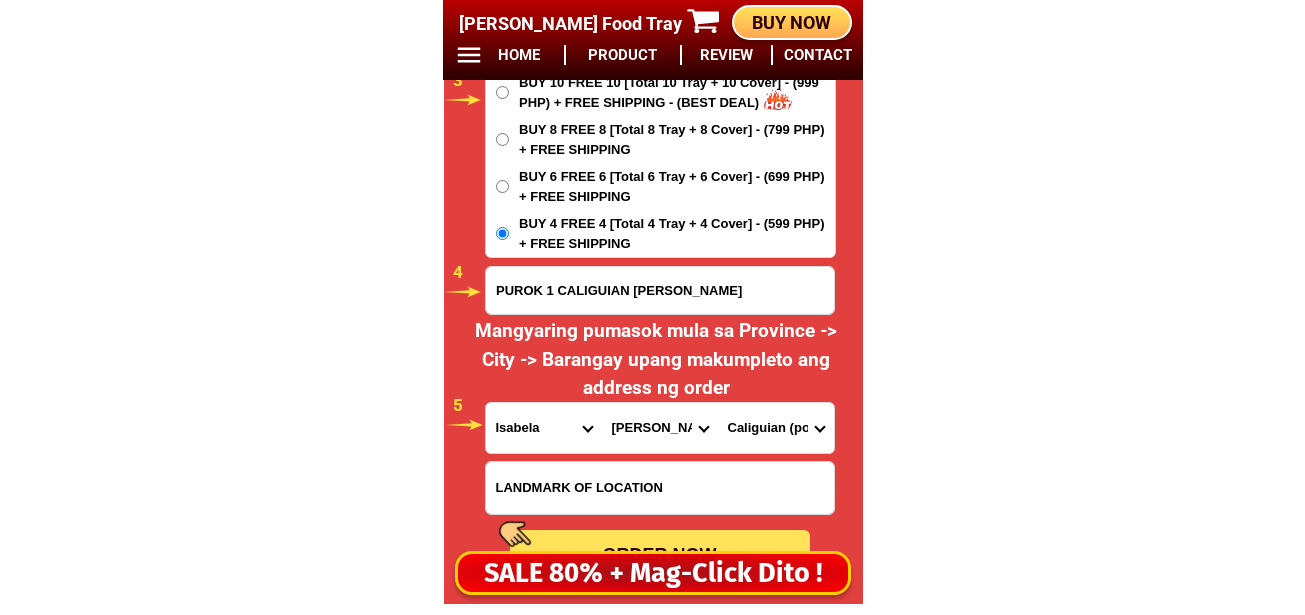 scroll, scrollTop: 16981, scrollLeft: 0, axis: vertical 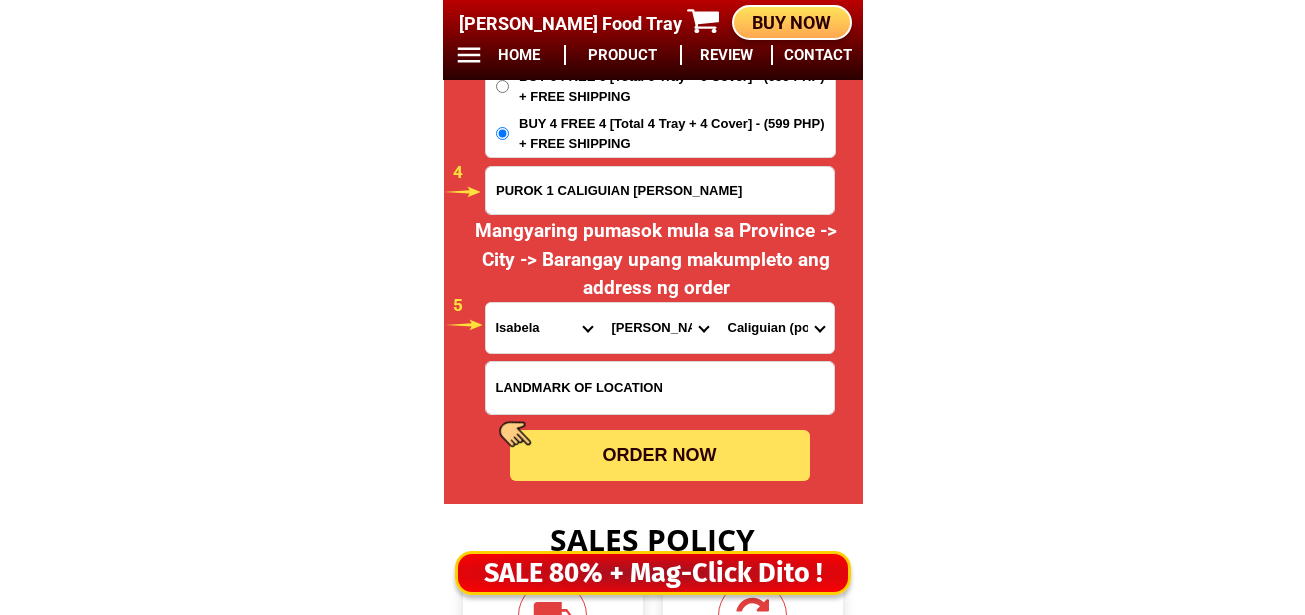 click on "ORDER NOW" at bounding box center (660, 455) 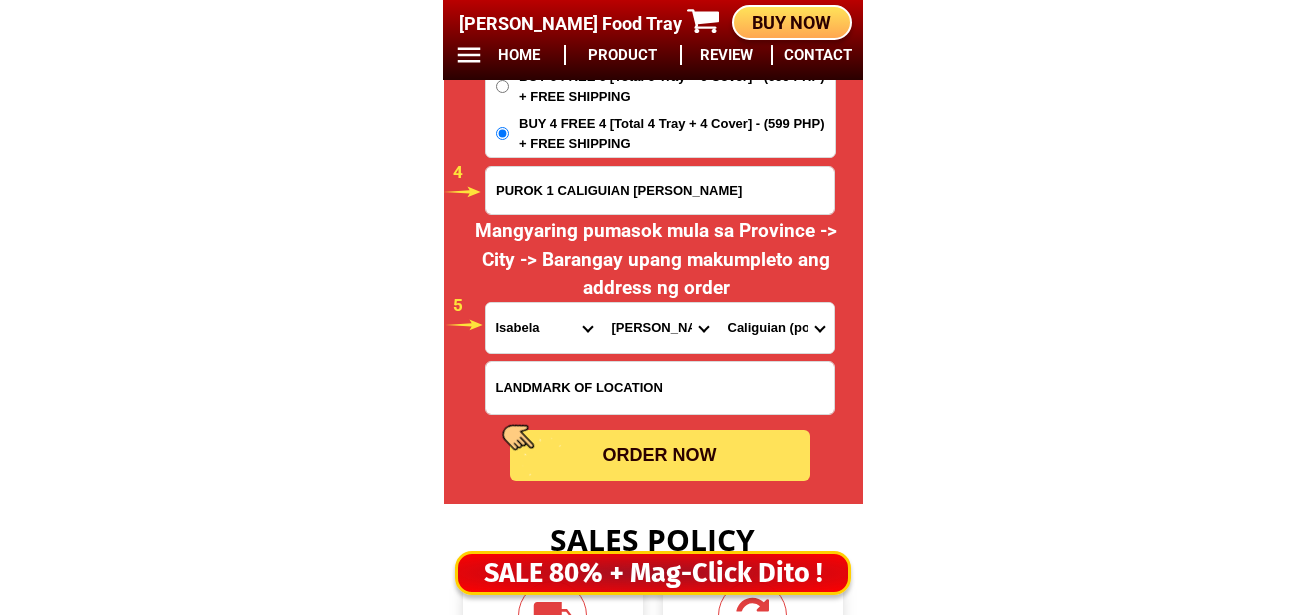 type on "PUROK 1 CALIGUIAN BURGOS ISABELA" 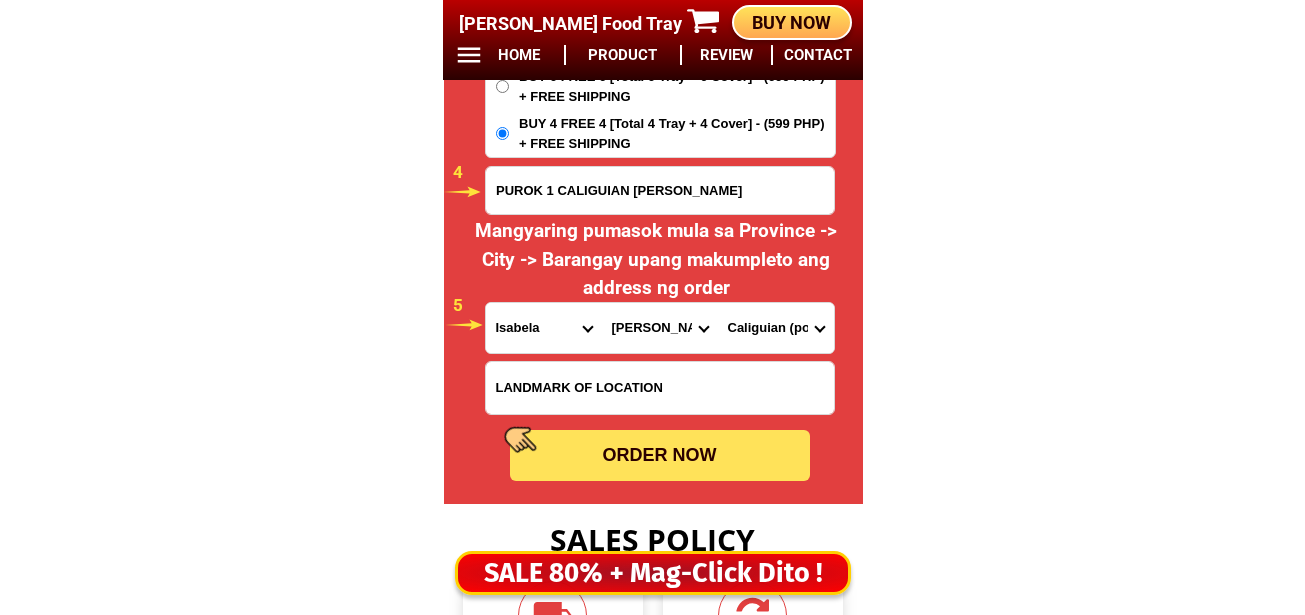 radio on "true" 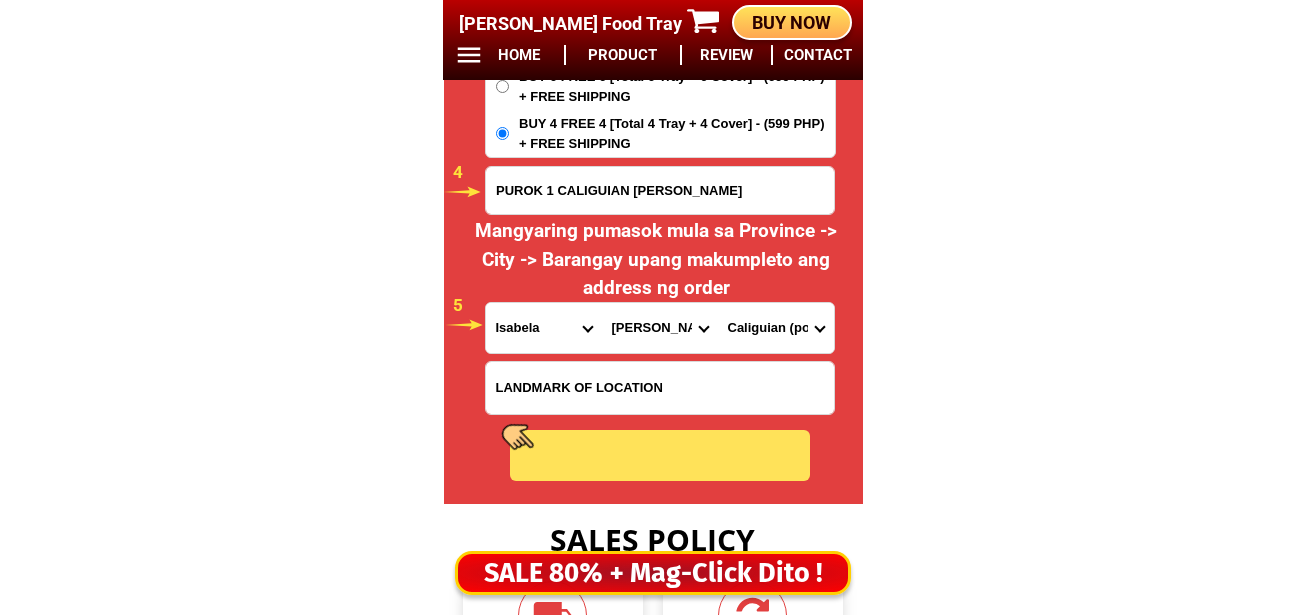 radio on "true" 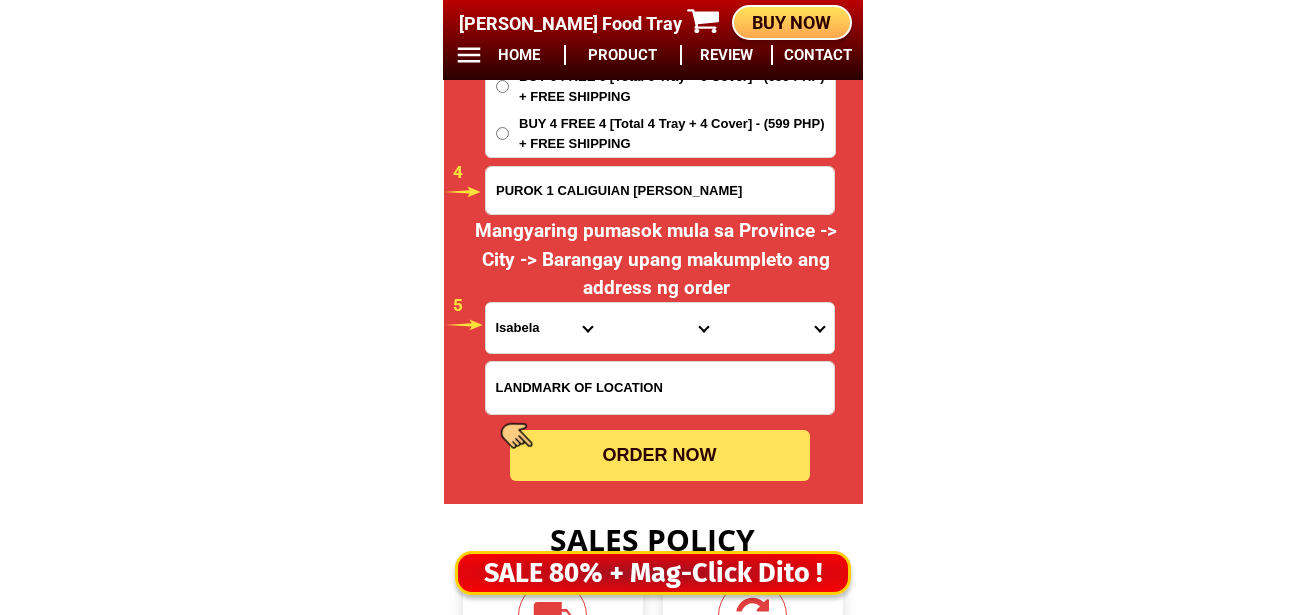 scroll, scrollTop: 16781, scrollLeft: 0, axis: vertical 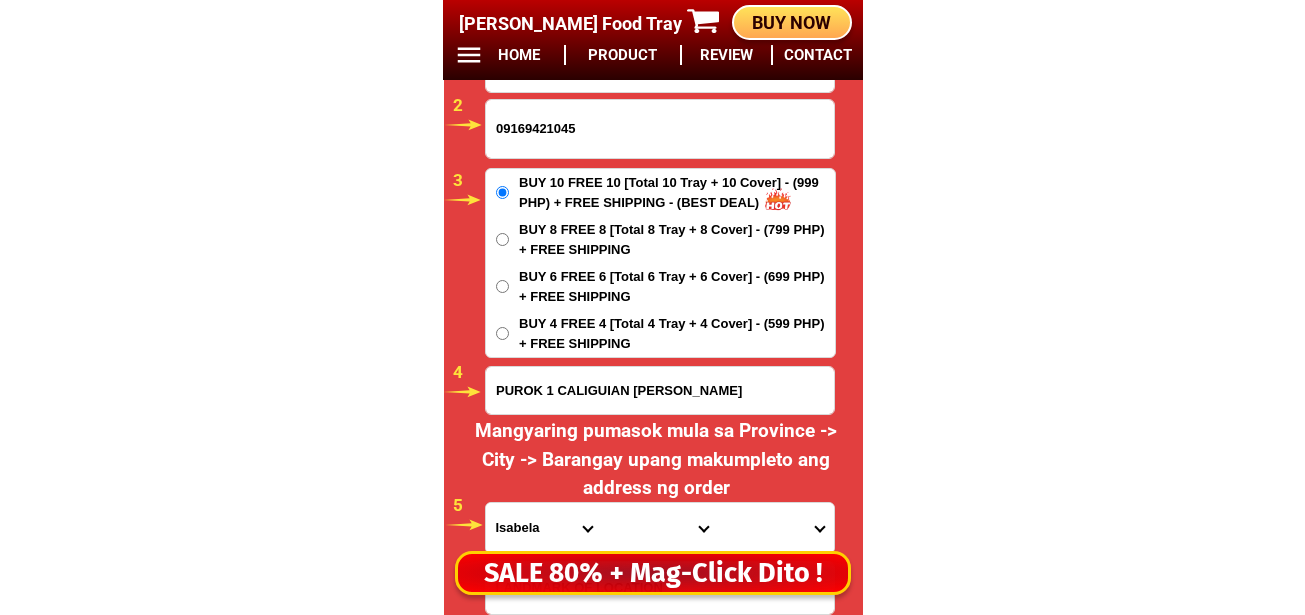 click on "09169421045" at bounding box center (660, 129) 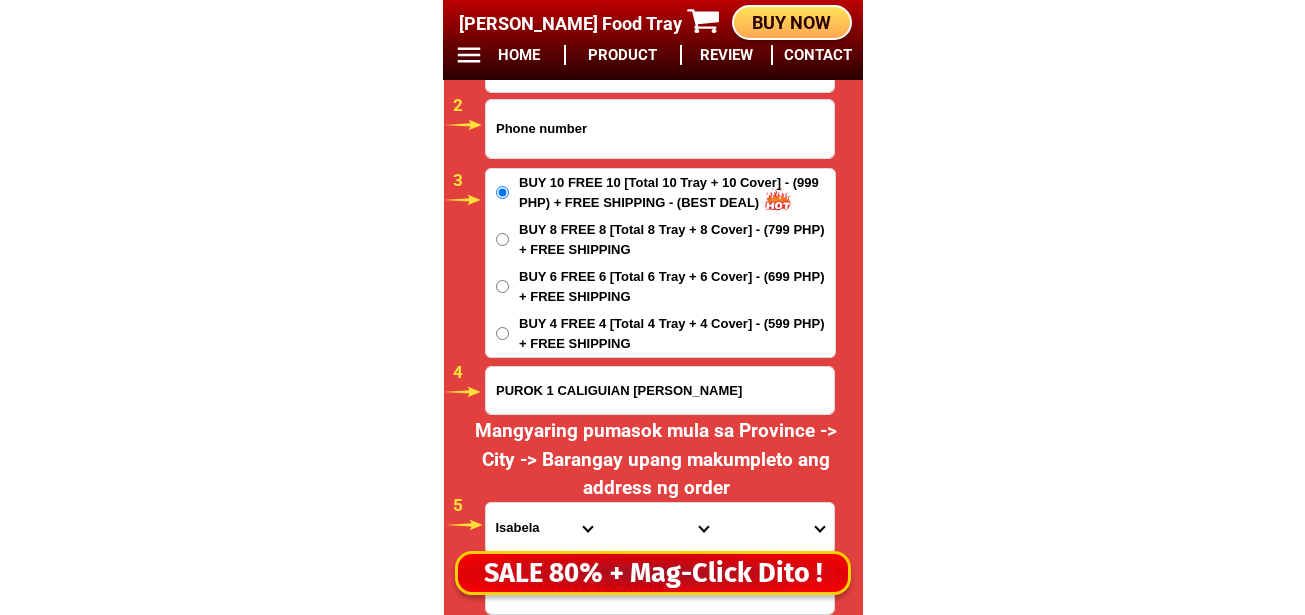 paste on "09085419332" 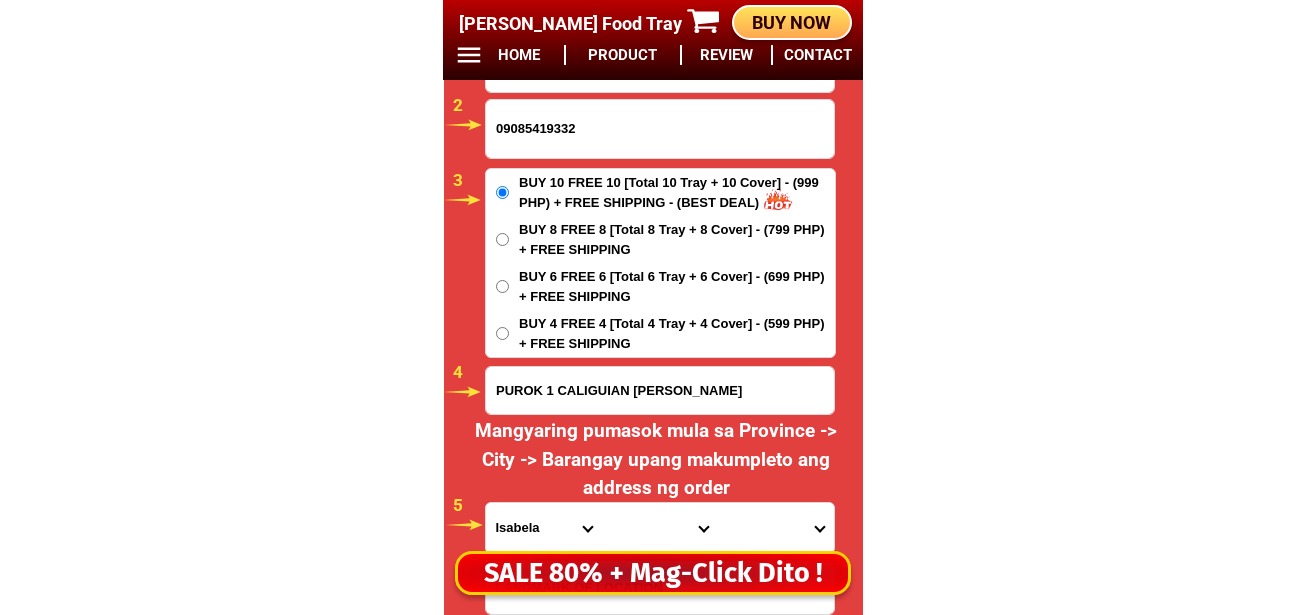 type on "09085419332" 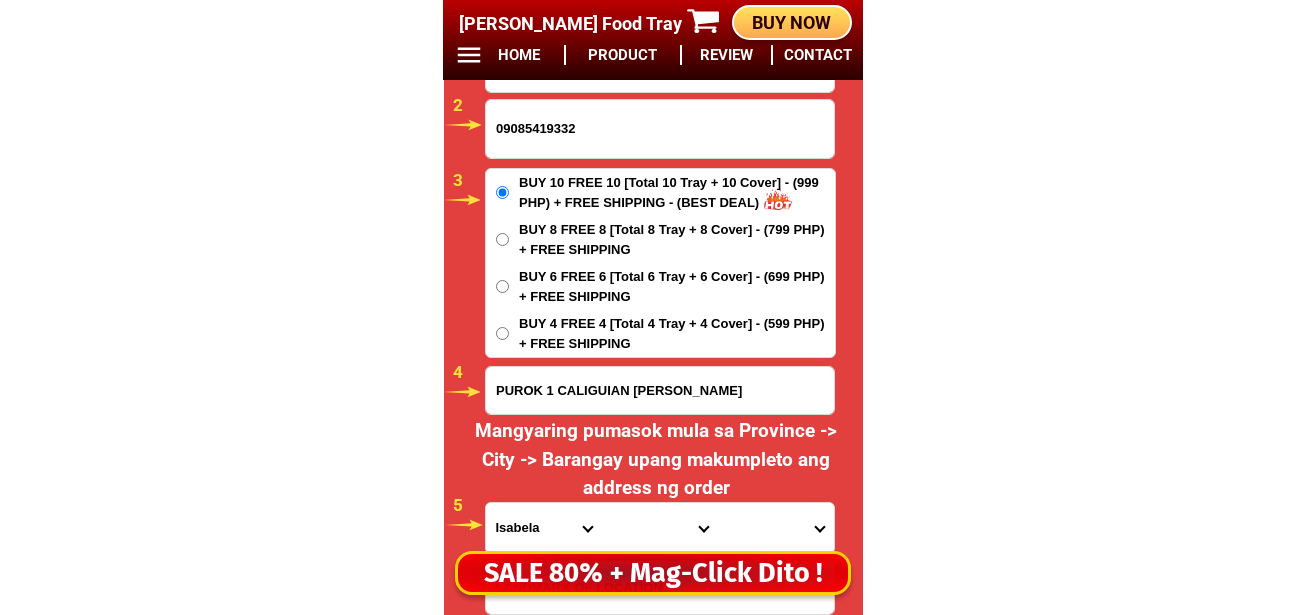 scroll, scrollTop: 16681, scrollLeft: 0, axis: vertical 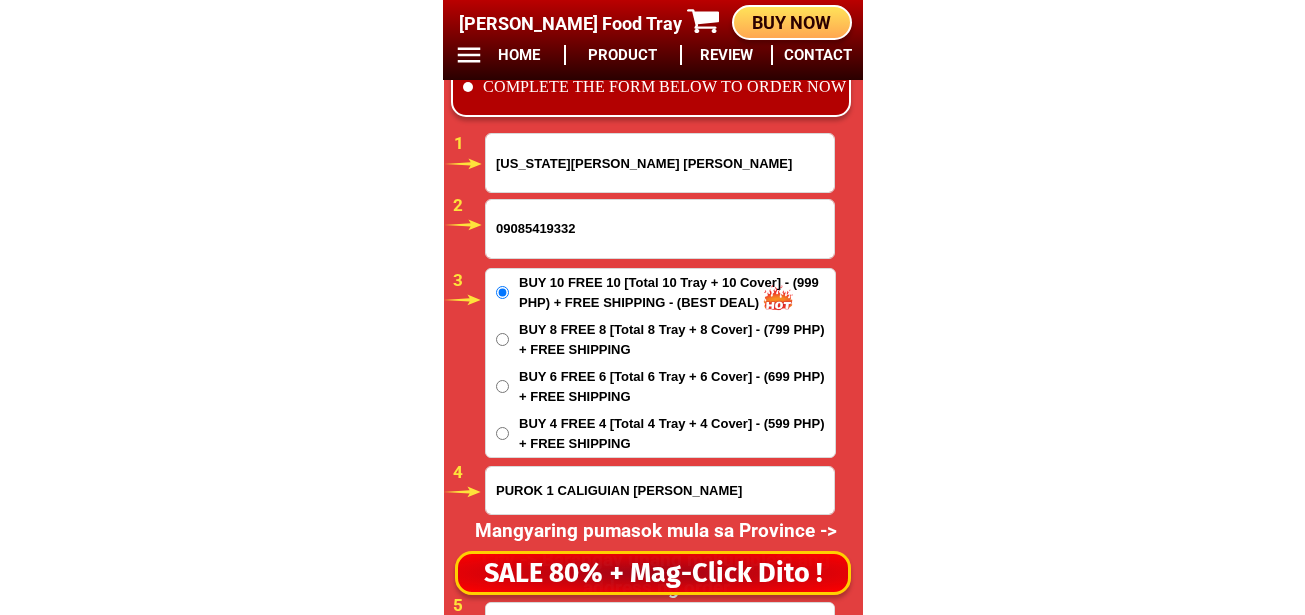 click at bounding box center [660, 163] 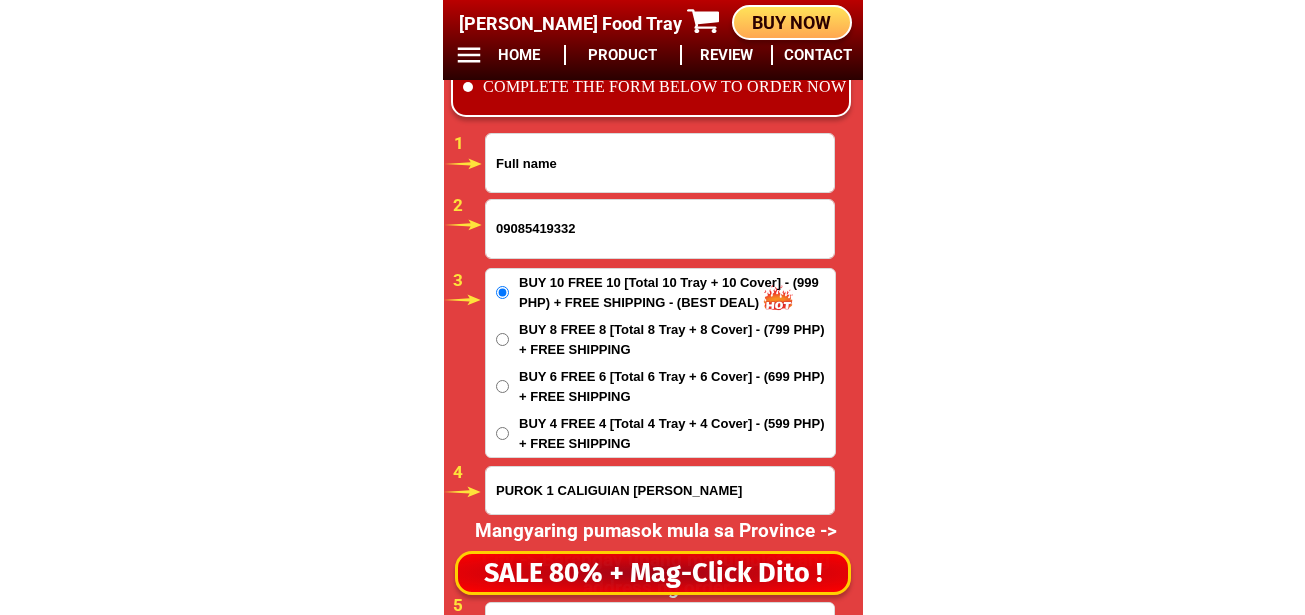 paste on "Myrna Noe" 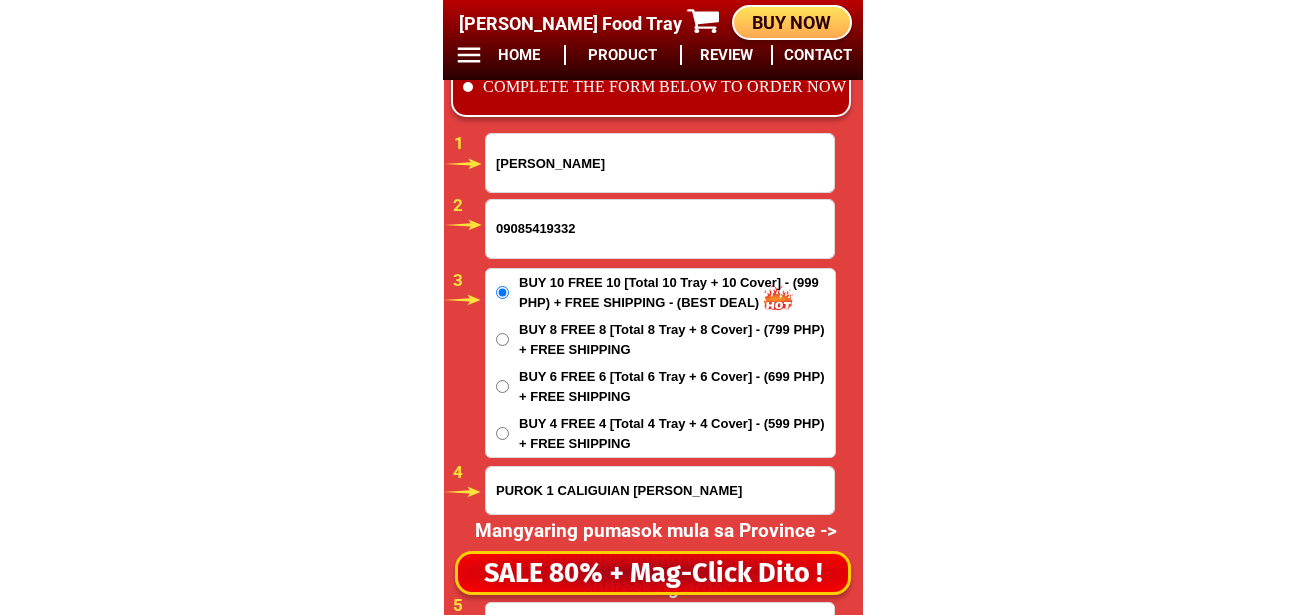 type on "Myrna Noe" 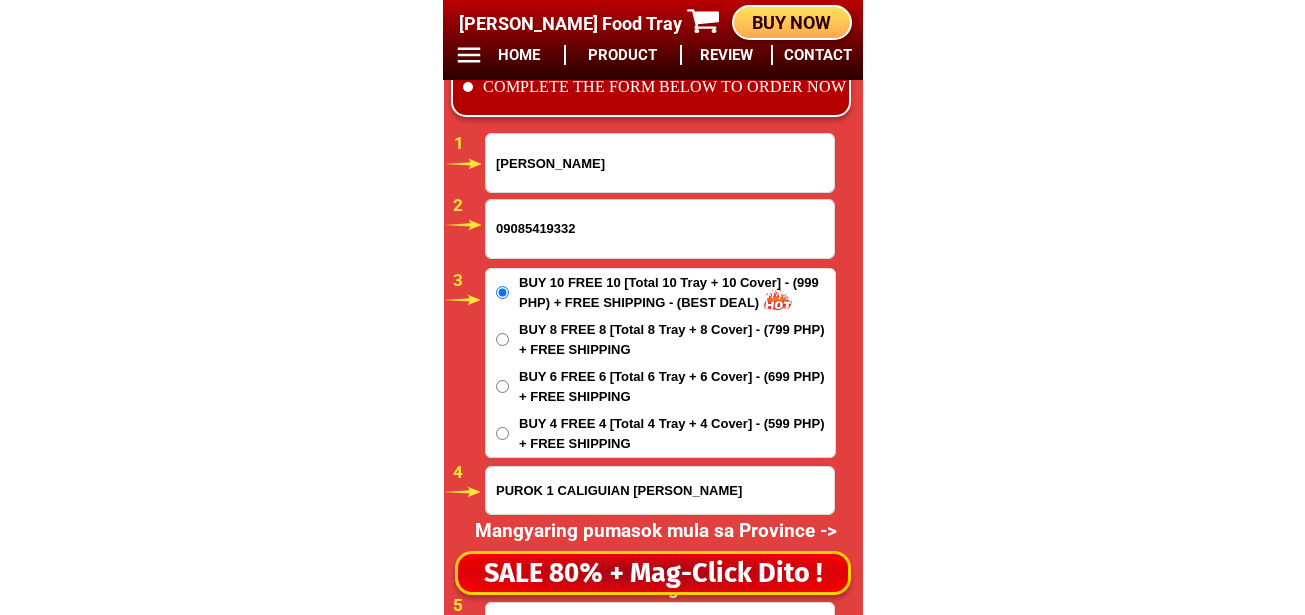 click on "BUY 10 FREE 10 [Total 10 Tray + 10 Cover] - (999 PHP) + FREE SHIPPING - (BEST DEAL) BUY 8 FREE 8 [Total 8 Tray + 8 Cover] - (799 PHP) + FREE SHIPPING BUY 6 FREE 6 [Total 6 Tray + 6 Cover] - (699 PHP) + FREE SHIPPING BUY 4 FREE 4 [Total 4 Tray + 4 Cover] - (599 PHP) + FREE SHIPPING" at bounding box center [660, 363] 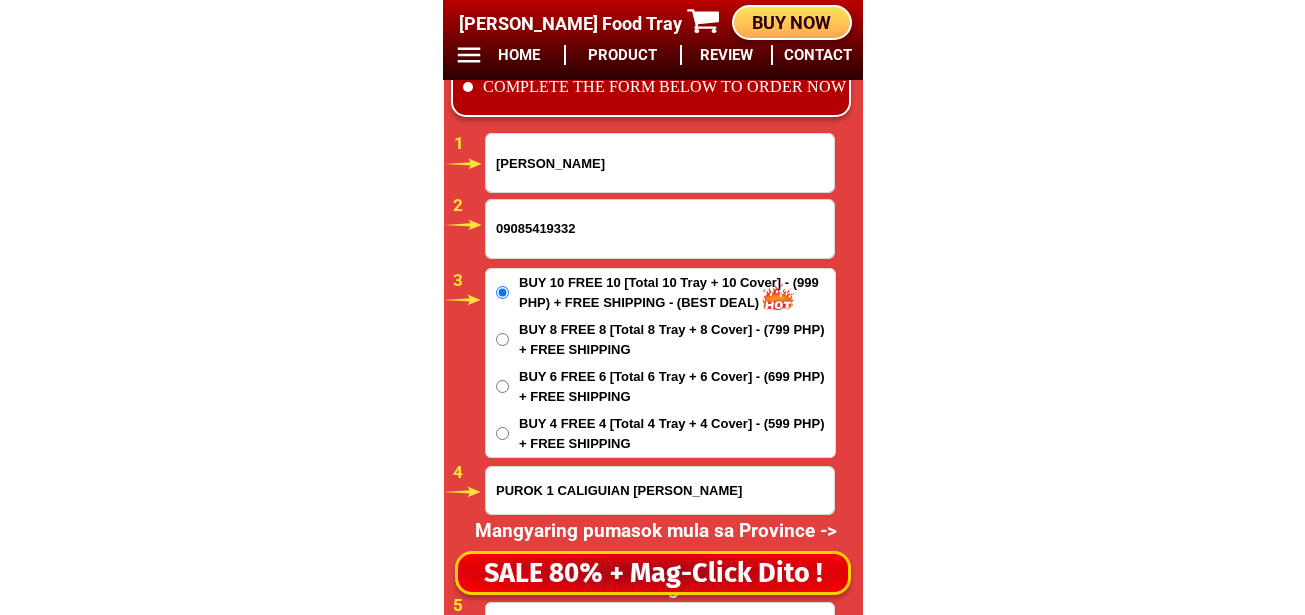 click on "PUROK 1 CALIGUIAN BURGOS ISABELA" at bounding box center [660, 490] 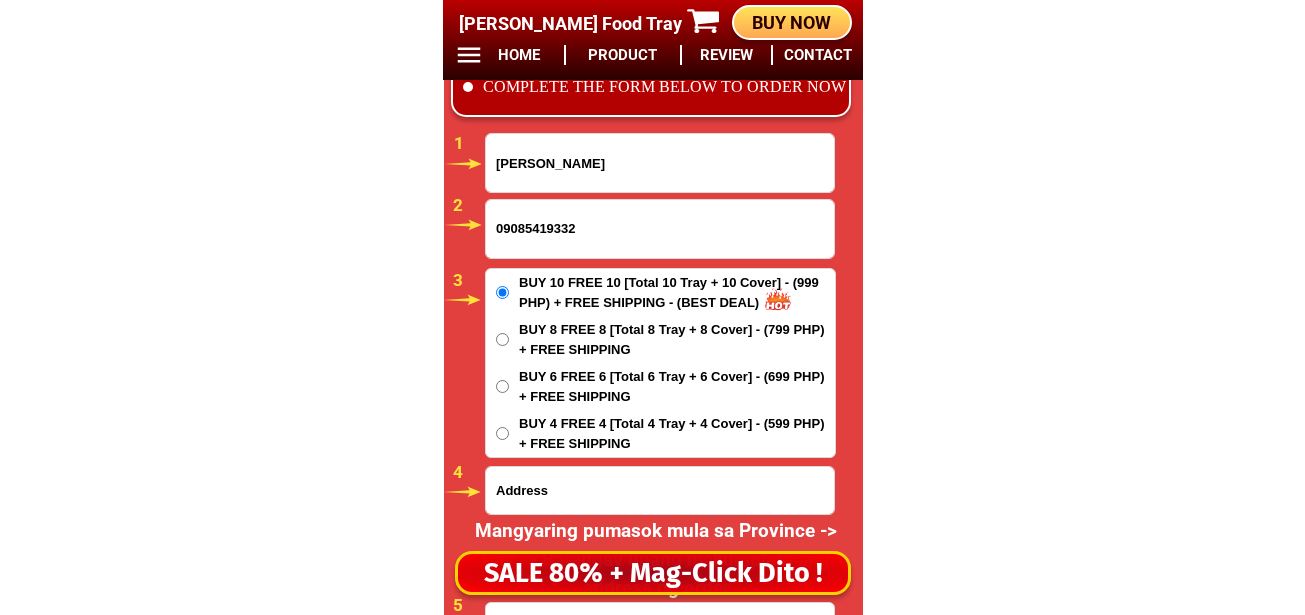 paste on "#41 sitio tabing sapa look 2nd mlolos bulacan" 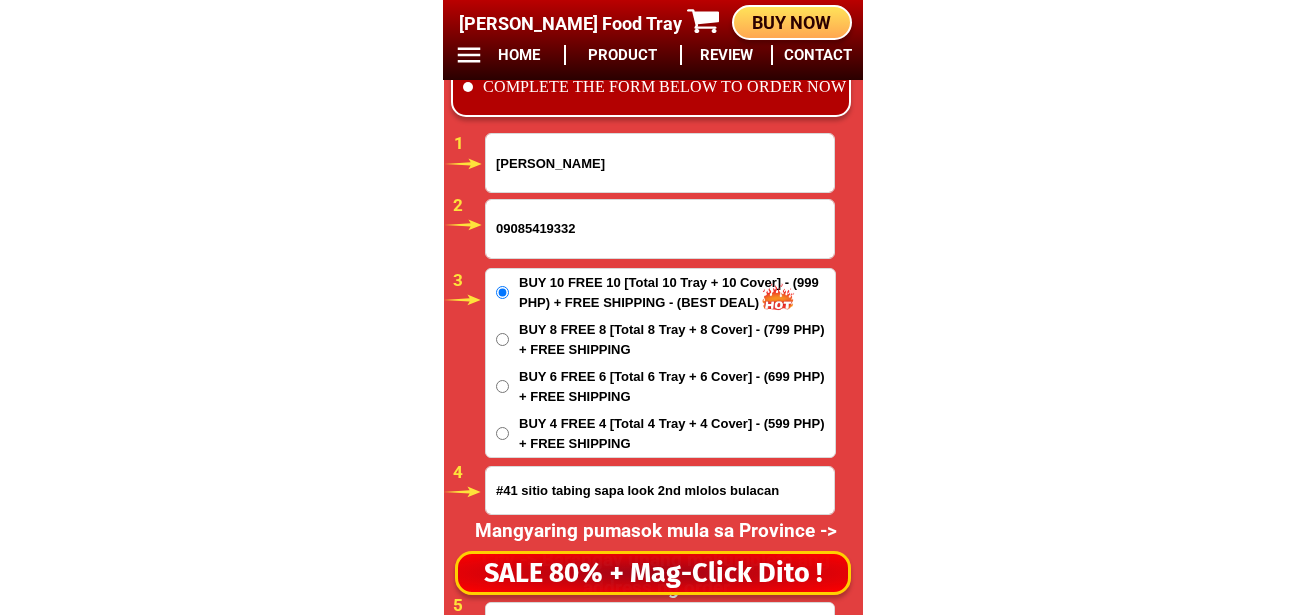 scroll, scrollTop: 16781, scrollLeft: 0, axis: vertical 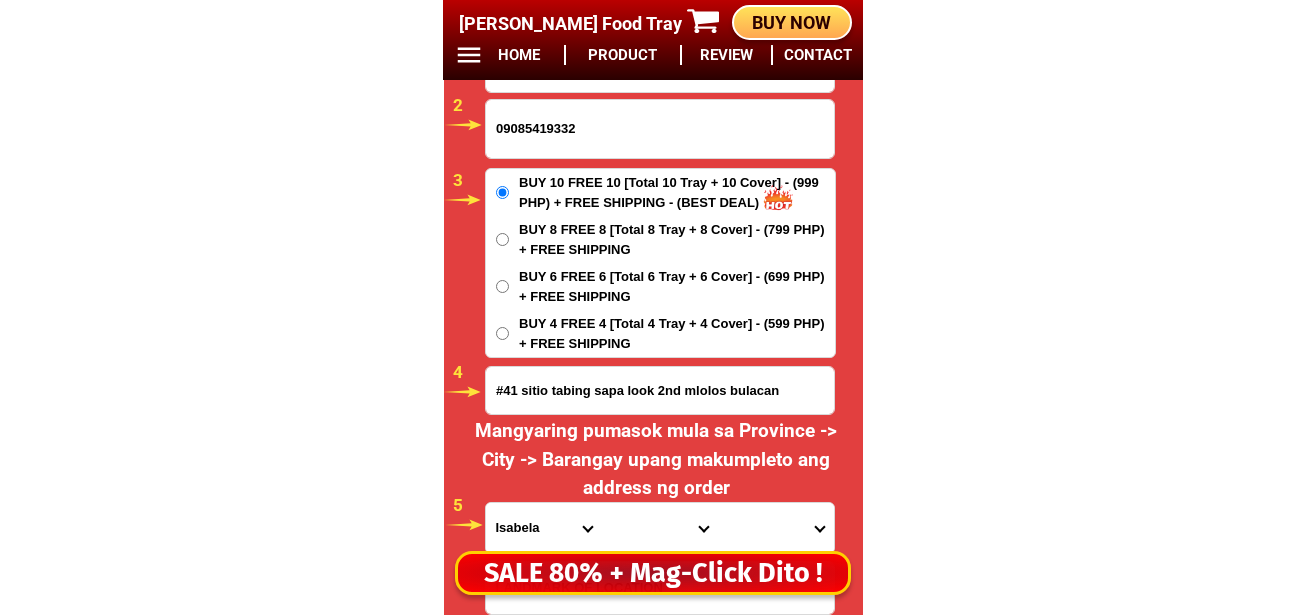 type on "#41 sitio tabing sapa look 2nd mlolos bulacan" 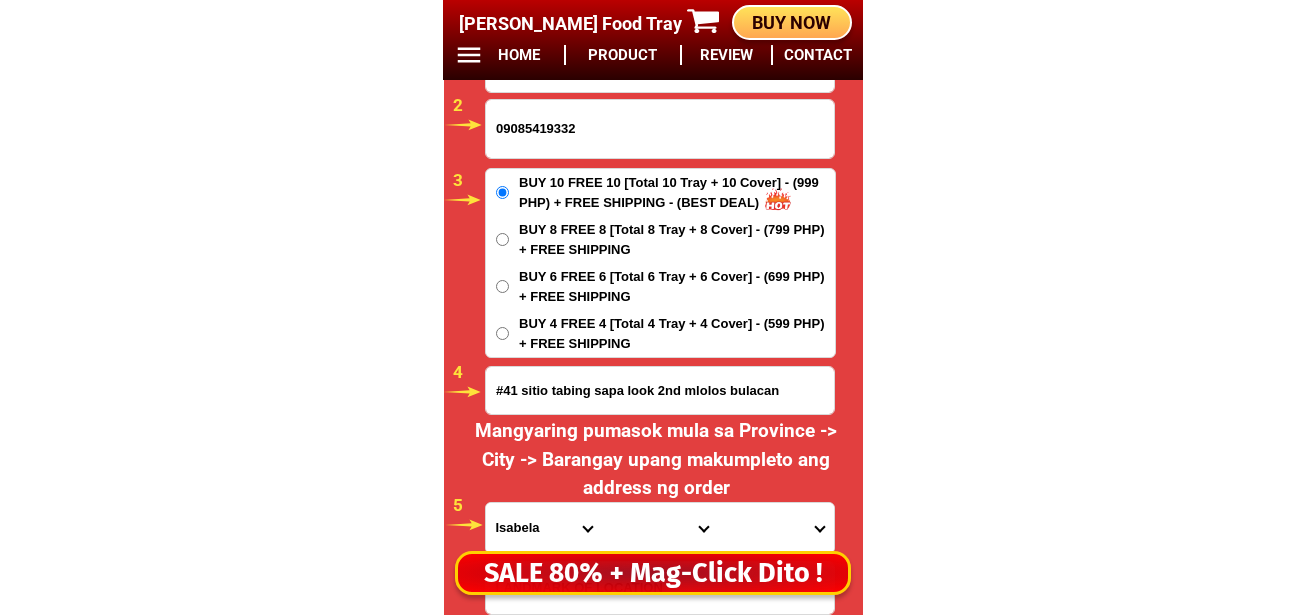 click on "Province [GEOGRAPHIC_DATA] [GEOGRAPHIC_DATA] [GEOGRAPHIC_DATA] [GEOGRAPHIC_DATA] [GEOGRAPHIC_DATA] [GEOGRAPHIC_DATA][PERSON_NAME][GEOGRAPHIC_DATA] [GEOGRAPHIC_DATA] [GEOGRAPHIC_DATA] [GEOGRAPHIC_DATA] [GEOGRAPHIC_DATA] [GEOGRAPHIC_DATA] [GEOGRAPHIC_DATA] [GEOGRAPHIC_DATA] [GEOGRAPHIC_DATA] [GEOGRAPHIC_DATA]-[GEOGRAPHIC_DATA] [GEOGRAPHIC_DATA] [GEOGRAPHIC_DATA] [GEOGRAPHIC_DATA] [GEOGRAPHIC_DATA] [GEOGRAPHIC_DATA] [GEOGRAPHIC_DATA]-de-oro [GEOGRAPHIC_DATA] [GEOGRAPHIC_DATA]-occidental [GEOGRAPHIC_DATA] [GEOGRAPHIC_DATA] Eastern-[GEOGRAPHIC_DATA] [GEOGRAPHIC_DATA] [GEOGRAPHIC_DATA] [GEOGRAPHIC_DATA]-norte [GEOGRAPHIC_DATA]-[GEOGRAPHIC_DATA] [GEOGRAPHIC_DATA] [GEOGRAPHIC_DATA] [GEOGRAPHIC_DATA] [GEOGRAPHIC_DATA] [GEOGRAPHIC_DATA] [GEOGRAPHIC_DATA] [GEOGRAPHIC_DATA] [GEOGRAPHIC_DATA] Metro-[GEOGRAPHIC_DATA] [GEOGRAPHIC_DATA]-[GEOGRAPHIC_DATA]-[GEOGRAPHIC_DATA]-province [GEOGRAPHIC_DATA]-[GEOGRAPHIC_DATA]-oriental [GEOGRAPHIC_DATA] [GEOGRAPHIC_DATA] [GEOGRAPHIC_DATA]-[GEOGRAPHIC_DATA]-[GEOGRAPHIC_DATA] [GEOGRAPHIC_DATA] [GEOGRAPHIC_DATA] [GEOGRAPHIC_DATA] [GEOGRAPHIC_DATA] [GEOGRAPHIC_DATA][PERSON_NAME][GEOGRAPHIC_DATA] [GEOGRAPHIC_DATA] [GEOGRAPHIC_DATA] [GEOGRAPHIC_DATA] [GEOGRAPHIC_DATA] [GEOGRAPHIC_DATA]-[GEOGRAPHIC_DATA]-[GEOGRAPHIC_DATA]-[GEOGRAPHIC_DATA] [GEOGRAPHIC_DATA] [GEOGRAPHIC_DATA]-[GEOGRAPHIC_DATA]-[GEOGRAPHIC_DATA] [GEOGRAPHIC_DATA] [GEOGRAPHIC_DATA] [GEOGRAPHIC_DATA]" at bounding box center (544, 528) 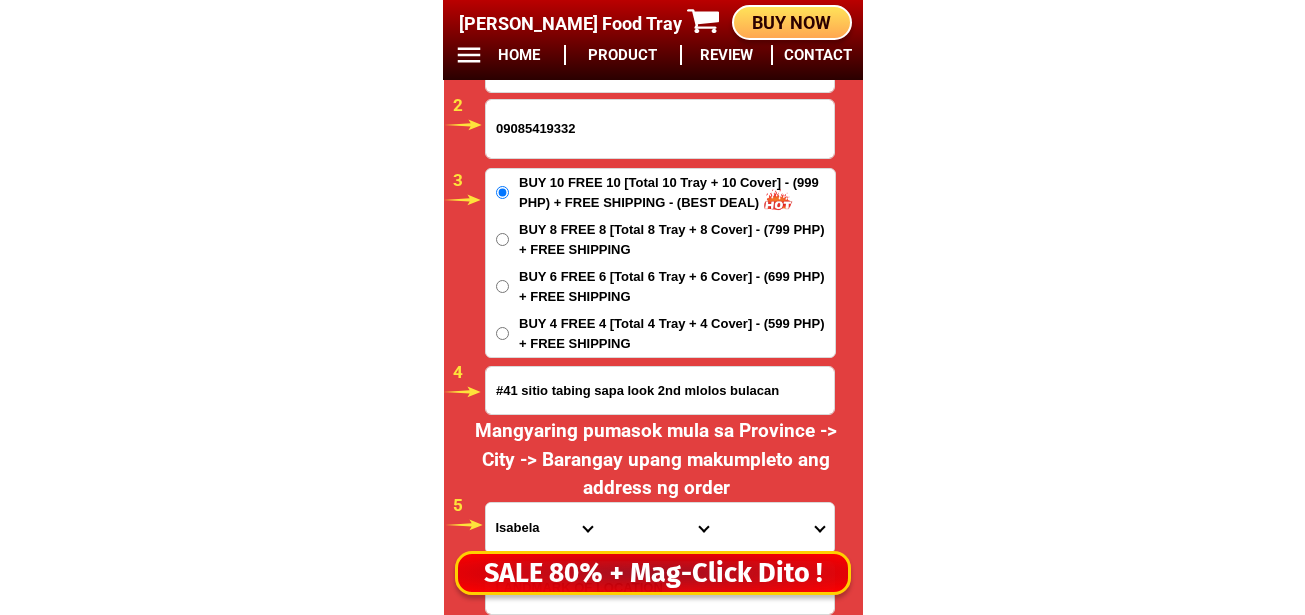 select on "63_761" 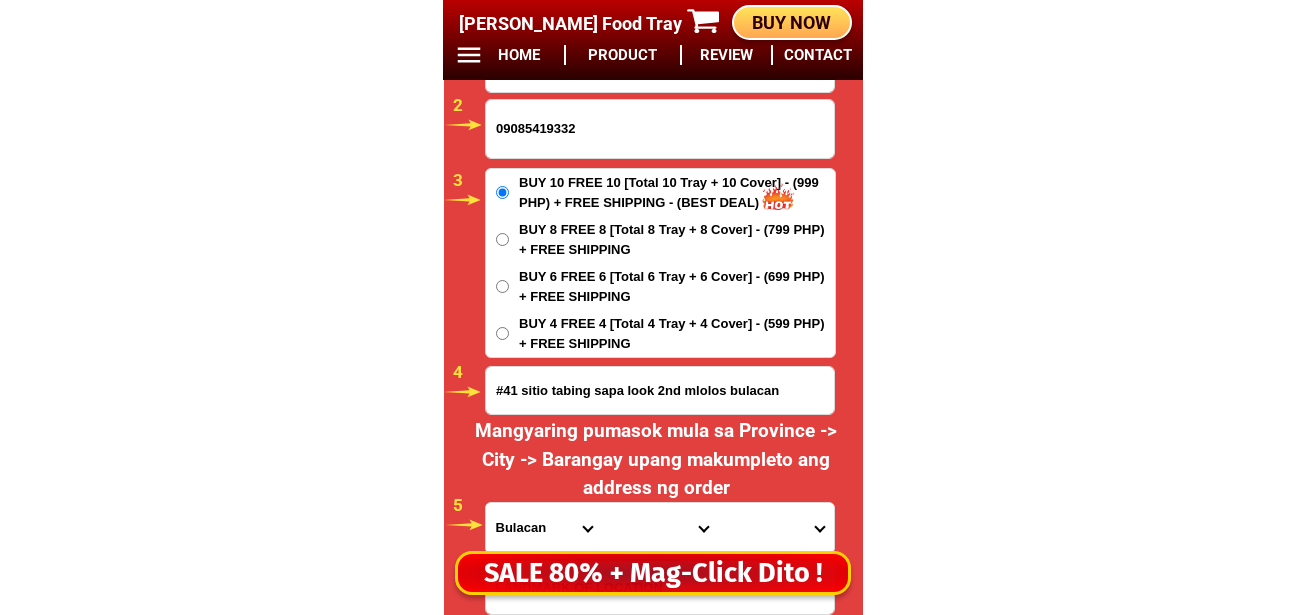 click on "Province [GEOGRAPHIC_DATA] [GEOGRAPHIC_DATA] [GEOGRAPHIC_DATA] [GEOGRAPHIC_DATA] [GEOGRAPHIC_DATA] [GEOGRAPHIC_DATA][PERSON_NAME][GEOGRAPHIC_DATA] [GEOGRAPHIC_DATA] [GEOGRAPHIC_DATA] [GEOGRAPHIC_DATA] [GEOGRAPHIC_DATA] [GEOGRAPHIC_DATA] [GEOGRAPHIC_DATA] [GEOGRAPHIC_DATA] [GEOGRAPHIC_DATA] [GEOGRAPHIC_DATA]-[GEOGRAPHIC_DATA] [GEOGRAPHIC_DATA] [GEOGRAPHIC_DATA] [GEOGRAPHIC_DATA] [GEOGRAPHIC_DATA] [GEOGRAPHIC_DATA] [GEOGRAPHIC_DATA]-de-oro [GEOGRAPHIC_DATA] [GEOGRAPHIC_DATA]-occidental [GEOGRAPHIC_DATA] [GEOGRAPHIC_DATA] Eastern-[GEOGRAPHIC_DATA] [GEOGRAPHIC_DATA] [GEOGRAPHIC_DATA] [GEOGRAPHIC_DATA]-norte [GEOGRAPHIC_DATA]-[GEOGRAPHIC_DATA] [GEOGRAPHIC_DATA] [GEOGRAPHIC_DATA] [GEOGRAPHIC_DATA] [GEOGRAPHIC_DATA] [GEOGRAPHIC_DATA] [GEOGRAPHIC_DATA] [GEOGRAPHIC_DATA] [GEOGRAPHIC_DATA] Metro-[GEOGRAPHIC_DATA] [GEOGRAPHIC_DATA]-[GEOGRAPHIC_DATA]-[GEOGRAPHIC_DATA]-province [GEOGRAPHIC_DATA]-[GEOGRAPHIC_DATA]-oriental [GEOGRAPHIC_DATA] [GEOGRAPHIC_DATA] [GEOGRAPHIC_DATA]-[GEOGRAPHIC_DATA]-[GEOGRAPHIC_DATA] [GEOGRAPHIC_DATA] [GEOGRAPHIC_DATA] [GEOGRAPHIC_DATA] [GEOGRAPHIC_DATA] [GEOGRAPHIC_DATA][PERSON_NAME][GEOGRAPHIC_DATA] [GEOGRAPHIC_DATA] [GEOGRAPHIC_DATA] [GEOGRAPHIC_DATA] [GEOGRAPHIC_DATA] [GEOGRAPHIC_DATA]-[GEOGRAPHIC_DATA]-[GEOGRAPHIC_DATA]-[GEOGRAPHIC_DATA] [GEOGRAPHIC_DATA] [GEOGRAPHIC_DATA]-[GEOGRAPHIC_DATA]-[GEOGRAPHIC_DATA] [GEOGRAPHIC_DATA] [GEOGRAPHIC_DATA] [GEOGRAPHIC_DATA]" at bounding box center (544, 528) 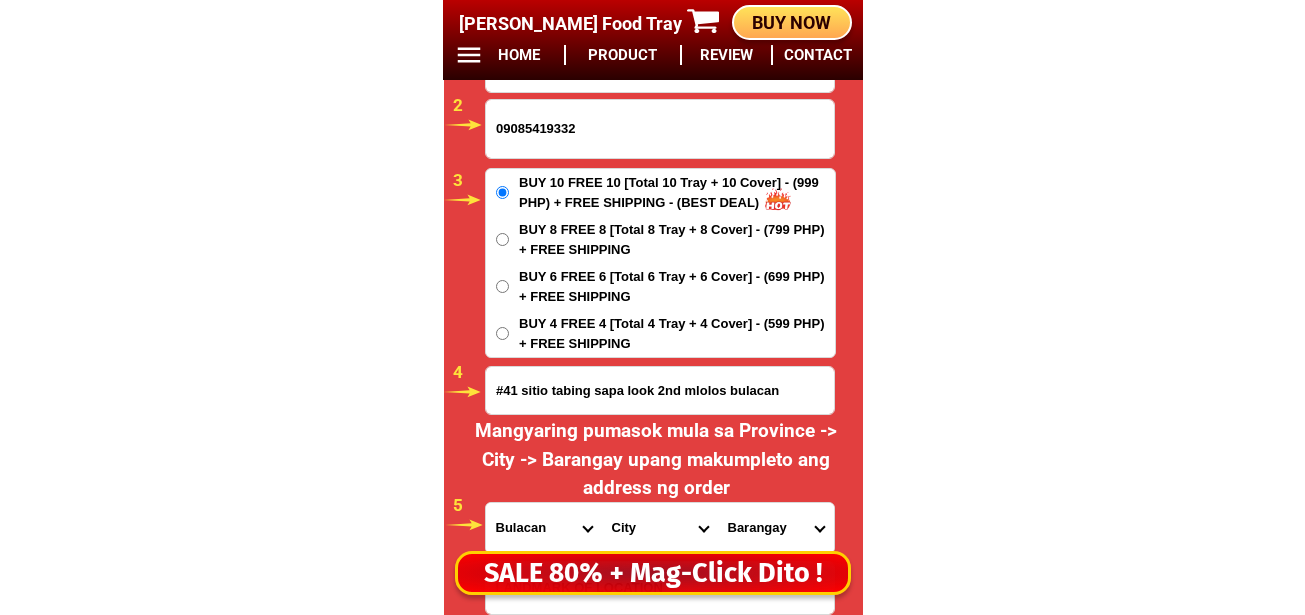 click on "#41 sitio tabing sapa look 2nd mlolos bulacan" at bounding box center (660, 390) 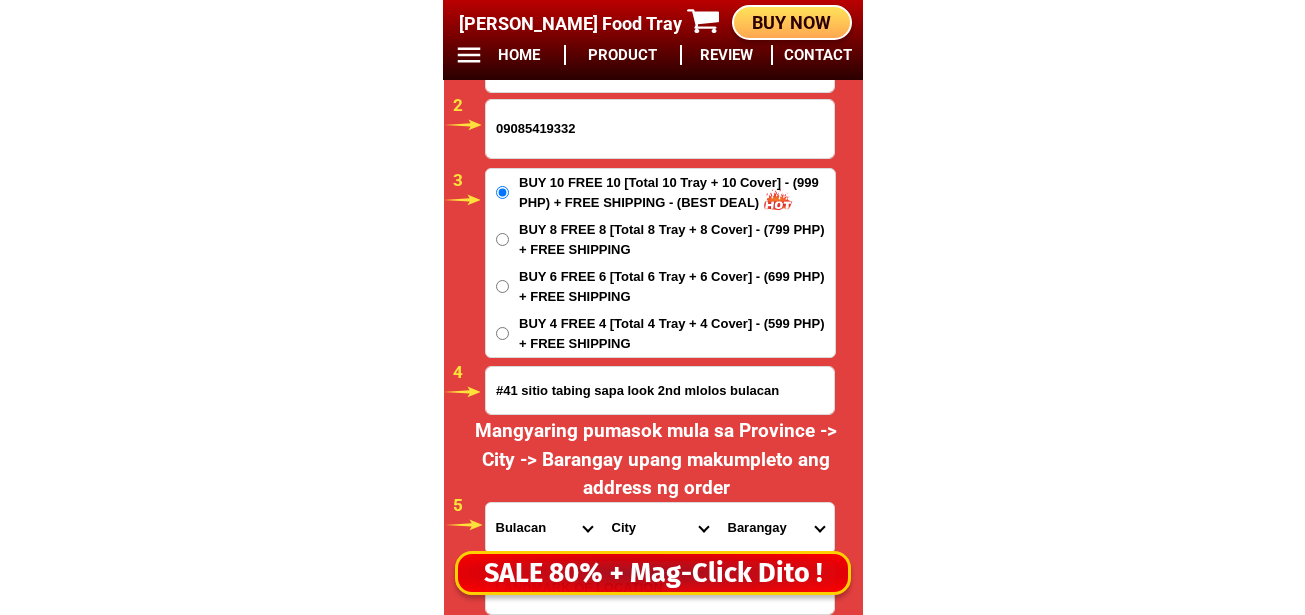 paste on "po gusto ko sa agust 2" 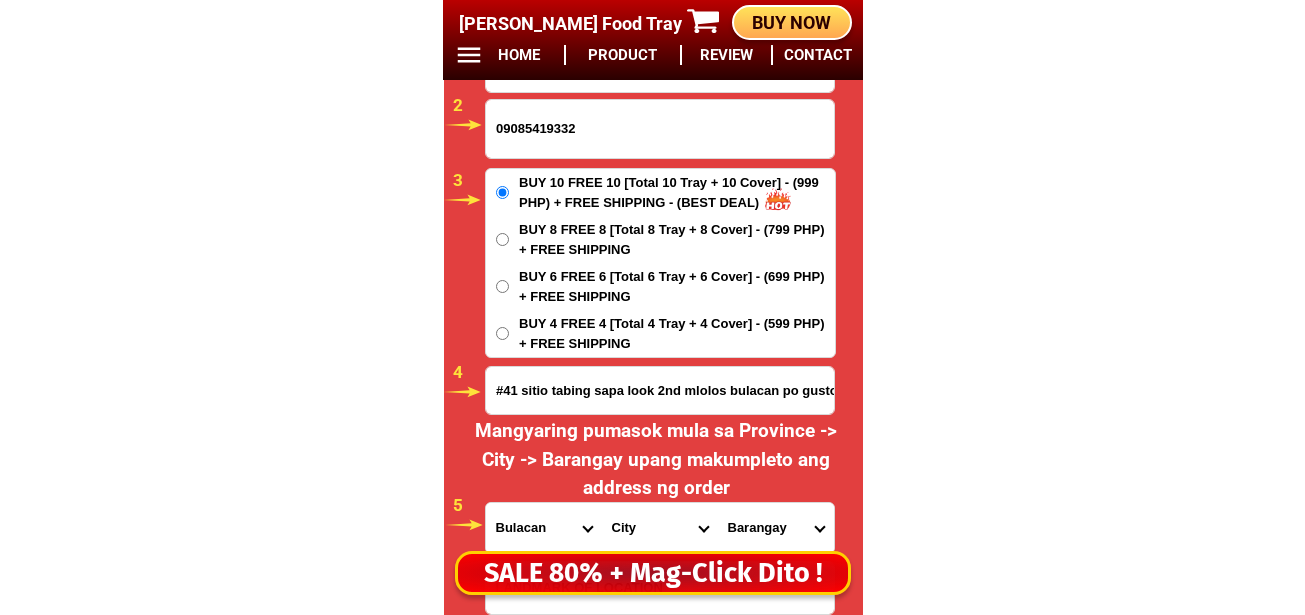scroll, scrollTop: 0, scrollLeft: 89, axis: horizontal 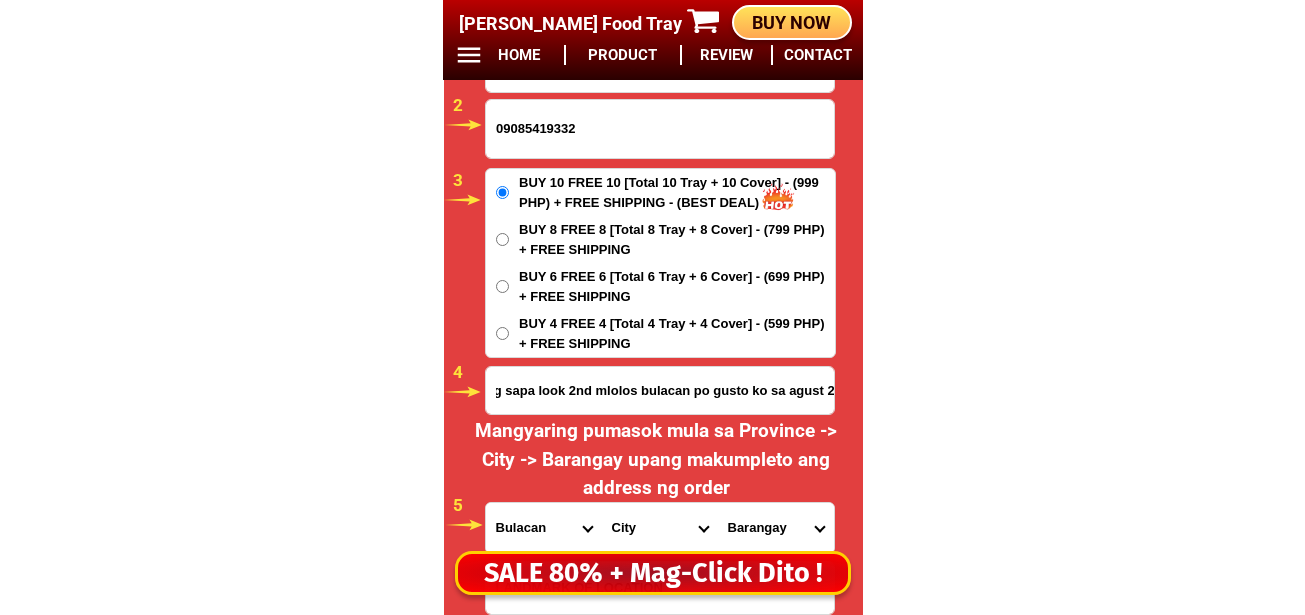 type on "#41 sitio tabing sapa look 2nd mlolos bulacan po gusto ko sa agust 2" 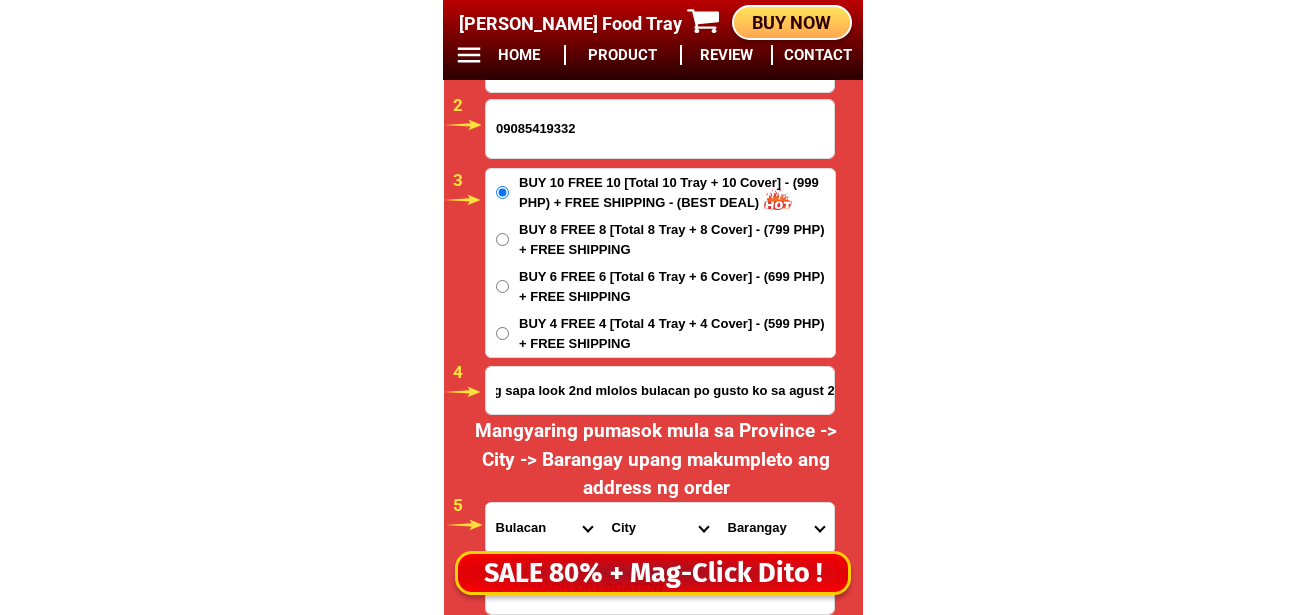 click on "BIG SALE TODAY ONLY BUY MORE SAVE MORE MONEY 80% OFF BUY 10 + FREE SHIPPING FREE 10 Marvin Augustin Food Tray CONTACT REVIEW PRODUCT HOME BUY NOW Product Information Type Made in Send from Food Tray Japan Metro Manila Details Material :  304 Stainless Steel Tray and PVC Flexible Lid
Product Size :  25.5 x 20 x 5,5 (cm)
Rolled Edge:  Prevent cut to hands
Healthy:  Anti-bacterial, anti-grease, non-stick, easy to clean
Usage:  Food preservation, food storage, baking trays, cooking trays, BBQ trays   FREE SHIPPING
BUY 10 GET 10   49 ONLY THIS WEEK 80% OFF FLASH SALE TODAY 00 Days 00 Hours 00 Minutes 00 Seconds Day Hour Minute Second BUY 10 GET 10 FREE SHIPPING + COD ₱999 Best Saving Buy 8 Get 8 ₱799 FREE SHIPPING + COD PHP 3,599 (80% off) Buy 6 Get 6 ₱699 FREE SHIPPING + COD Myrna Noe 09085419332 ORDER NOW #41 sitio tabing sapa look 2nd mlolos bulacan po gusto ko sa agust 2 Province Abra Agusan-del-norte Agusan-del-sur Aklan Albay Antique Apayao Aurora Basilan Bataan Batanes 1" at bounding box center [652, -6513] 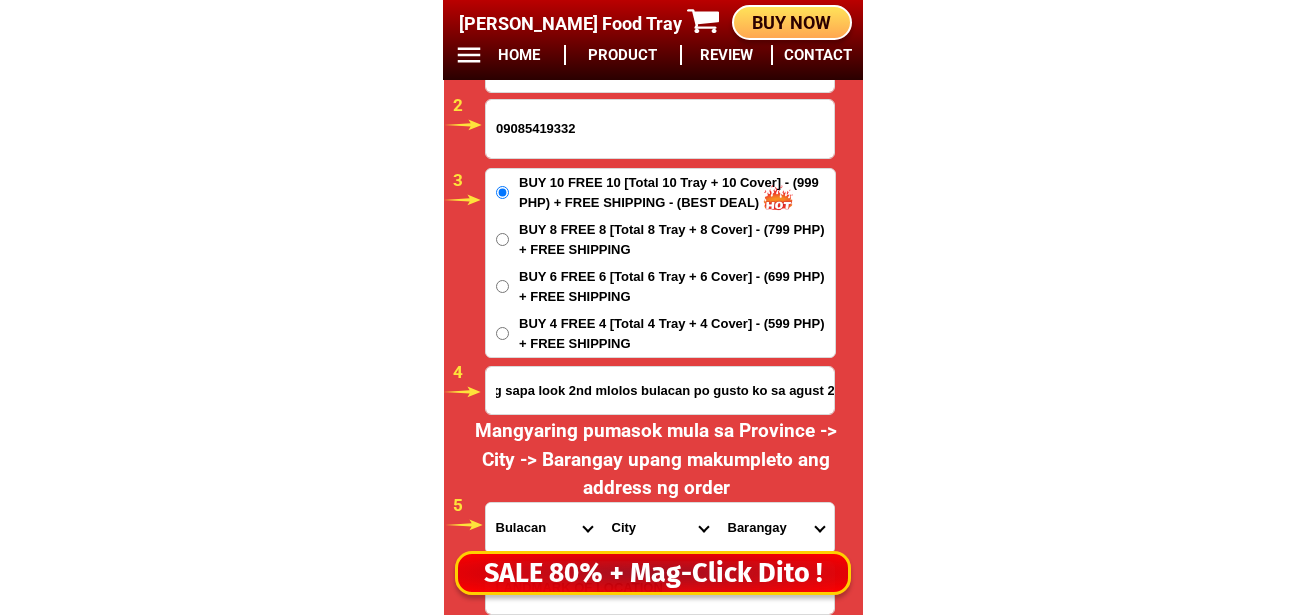 scroll, scrollTop: 0, scrollLeft: 0, axis: both 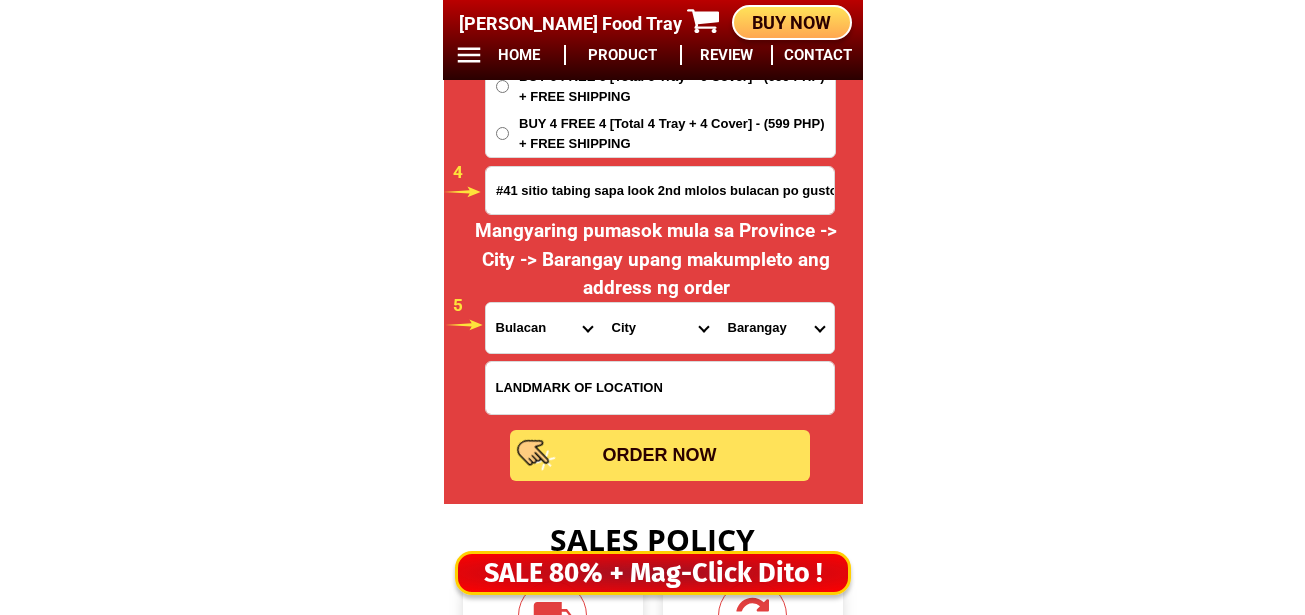drag, startPoint x: 495, startPoint y: 191, endPoint x: 779, endPoint y: 193, distance: 284.00705 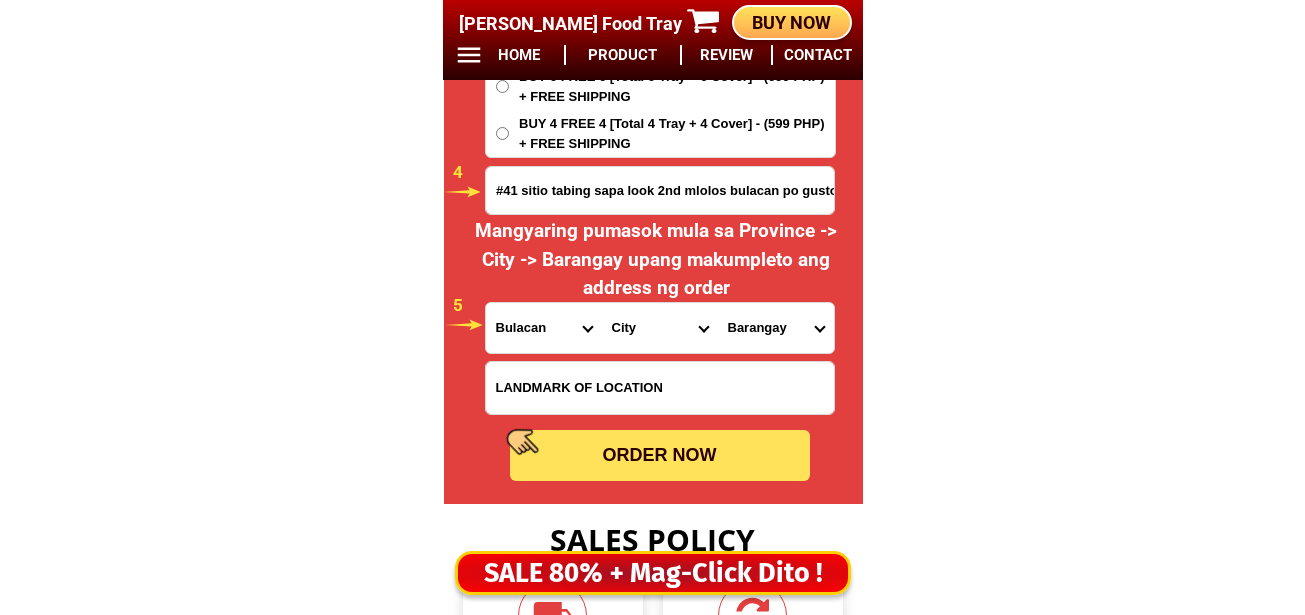 drag, startPoint x: 615, startPoint y: 342, endPoint x: 623, endPoint y: 328, distance: 16.124516 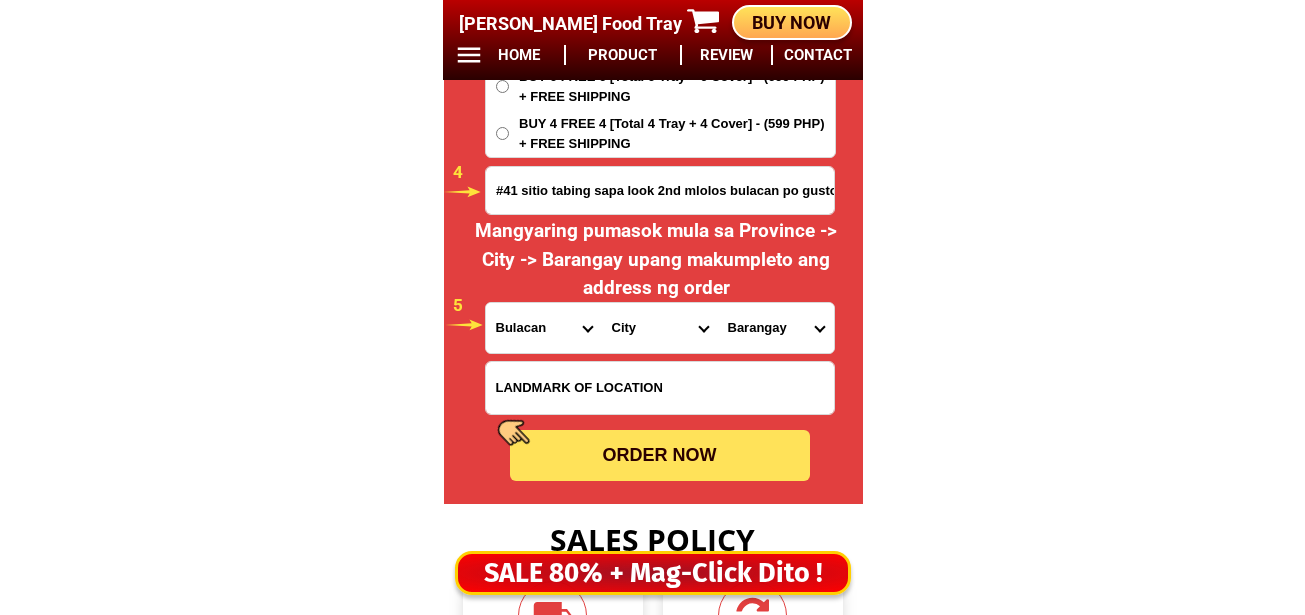 click on "City Angat Balagtas [GEOGRAPHIC_DATA] [GEOGRAPHIC_DATA] [GEOGRAPHIC_DATA] [GEOGRAPHIC_DATA]-[GEOGRAPHIC_DATA] [GEOGRAPHIC_DATA]-plaridel [GEOGRAPHIC_DATA]-[GEOGRAPHIC_DATA][PERSON_NAME] [GEOGRAPHIC_DATA]-[GEOGRAPHIC_DATA][PERSON_NAME] [GEOGRAPHIC_DATA]-[GEOGRAPHIC_DATA][PERSON_NAME] [GEOGRAPHIC_DATA]-[GEOGRAPHIC_DATA][PERSON_NAME] [GEOGRAPHIC_DATA][PERSON_NAME][GEOGRAPHIC_DATA]-[GEOGRAPHIC_DATA] [GEOGRAPHIC_DATA] [GEOGRAPHIC_DATA]-city [GEOGRAPHIC_DATA]-city [GEOGRAPHIC_DATA] [PERSON_NAME] [GEOGRAPHIC_DATA] [GEOGRAPHIC_DATA] [GEOGRAPHIC_DATA][PERSON_NAME]" at bounding box center (660, 328) 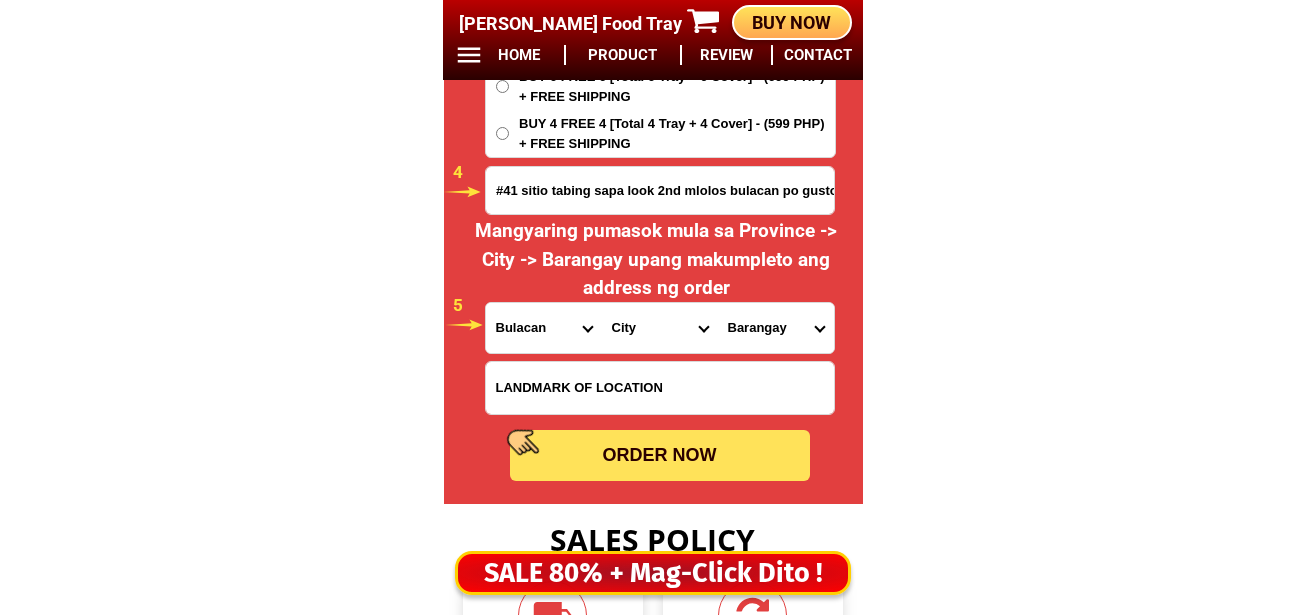 select on "63_7612858" 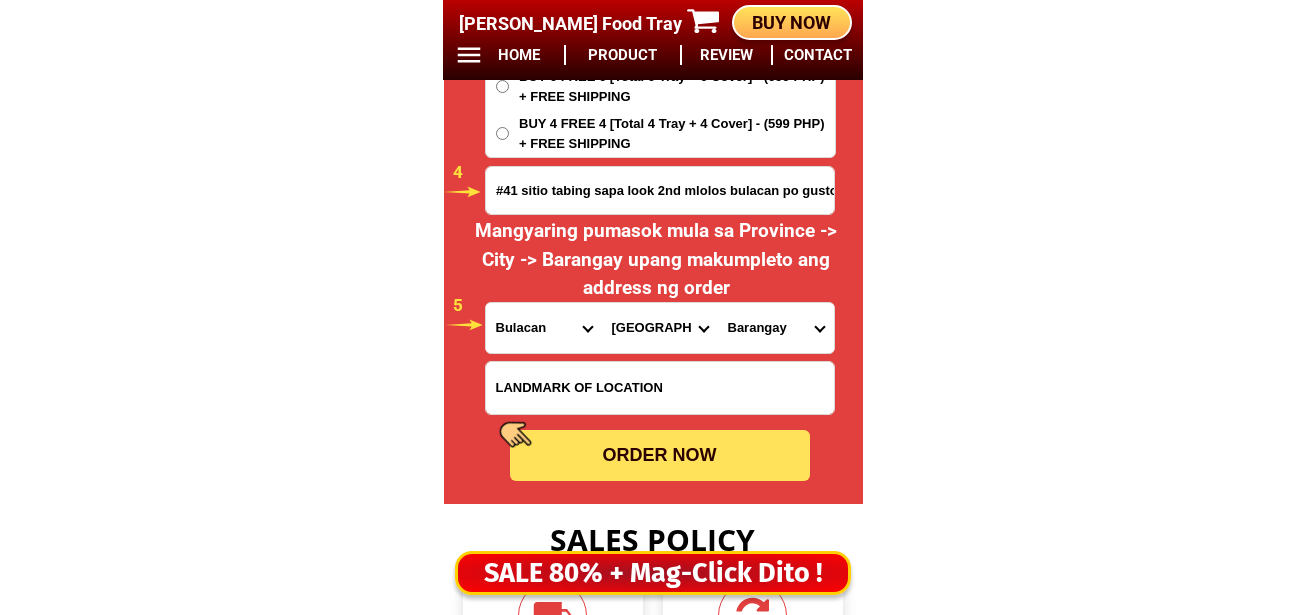 click on "City Angat Balagtas [GEOGRAPHIC_DATA] [GEOGRAPHIC_DATA] [GEOGRAPHIC_DATA] [GEOGRAPHIC_DATA]-[GEOGRAPHIC_DATA] [GEOGRAPHIC_DATA]-plaridel [GEOGRAPHIC_DATA]-[GEOGRAPHIC_DATA][PERSON_NAME] [GEOGRAPHIC_DATA]-[GEOGRAPHIC_DATA][PERSON_NAME] [GEOGRAPHIC_DATA]-[GEOGRAPHIC_DATA][PERSON_NAME] [GEOGRAPHIC_DATA]-[GEOGRAPHIC_DATA][PERSON_NAME] [GEOGRAPHIC_DATA][PERSON_NAME][GEOGRAPHIC_DATA]-[GEOGRAPHIC_DATA] [GEOGRAPHIC_DATA] [GEOGRAPHIC_DATA]-city [GEOGRAPHIC_DATA]-city [GEOGRAPHIC_DATA] [PERSON_NAME] [GEOGRAPHIC_DATA] [GEOGRAPHIC_DATA] [GEOGRAPHIC_DATA][PERSON_NAME]" at bounding box center [660, 328] 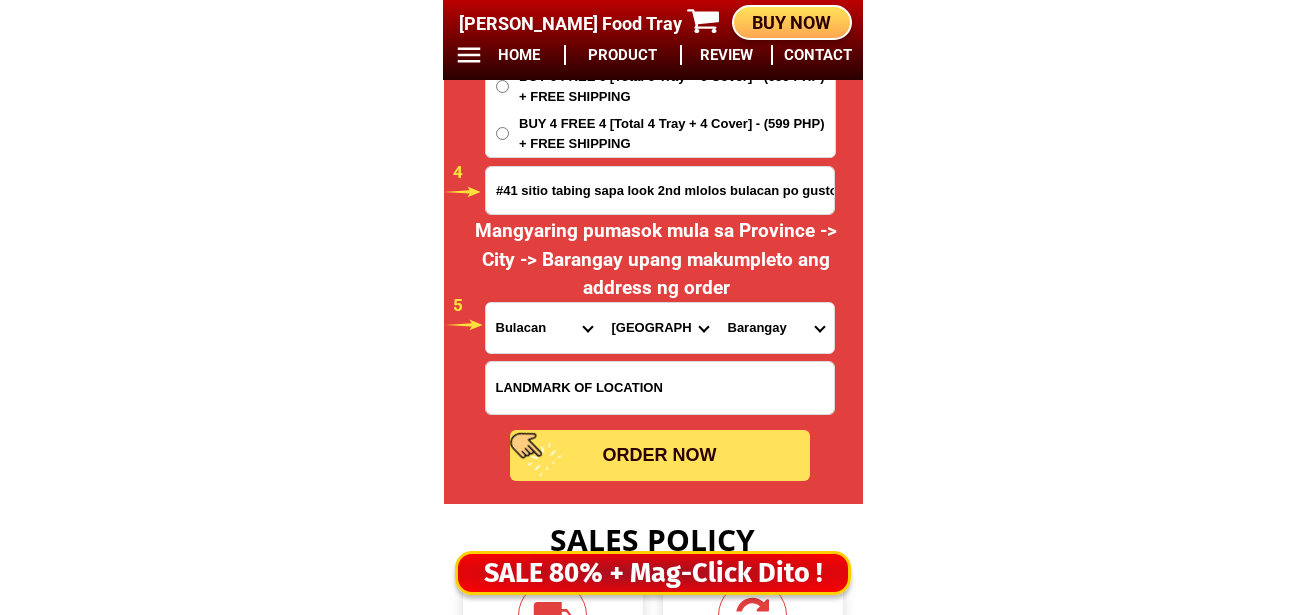 click on "Barangay Anilao Atlag Babatnin Bagna Bagong bayan Balayong Balite Bangkal Barihan Bulihan Bungahan Caingin Calero Caliligawan Canalate Caniogan Catmon Cofradia Dakila Guinhawa Ligas Liyang Longos Look 1st Look 2nd Lugam Mabolo Mambog Masile Matimbo Mojon Namayan Niugan Pamarawan Panasahan Pinagbakahan San agustin San gabriel San juan San pablo San vicente (pob.) Santiago Santisima trinidad Santo cristo Santo nino (pob.) Santo rosario (pob.) Santol Sumapang bata Sumapang matanda Taal Tikay" at bounding box center (776, 328) 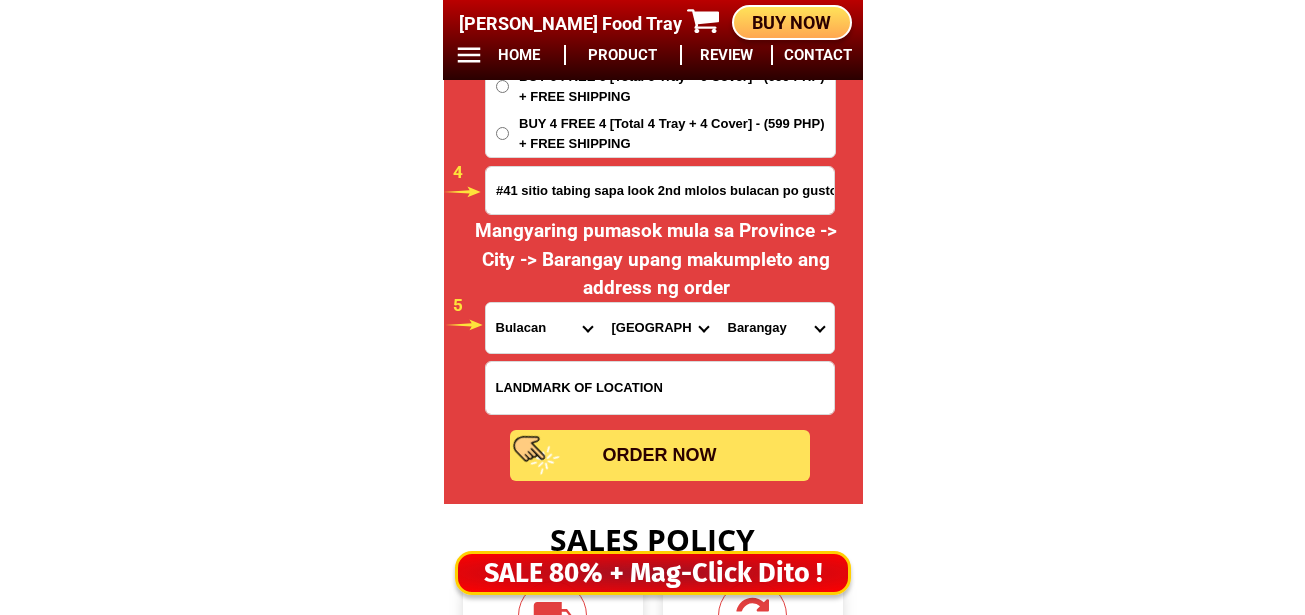select on "63_76128585317" 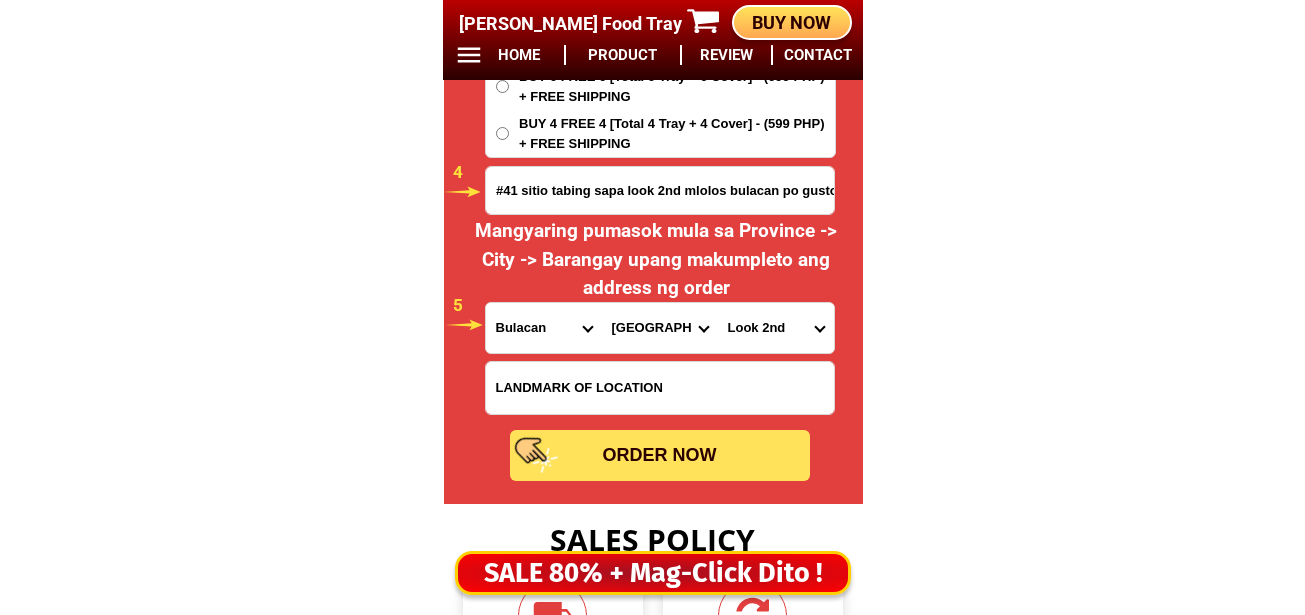 click on "Barangay Anilao Atlag Babatnin Bagna Bagong bayan Balayong Balite Bangkal Barihan Bulihan Bungahan Caingin Calero Caliligawan Canalate Caniogan Catmon Cofradia Dakila Guinhawa Ligas Liyang Longos Look 1st Look 2nd Lugam Mabolo Mambog Masile Matimbo Mojon Namayan Niugan Pamarawan Panasahan Pinagbakahan San agustin San gabriel San juan San pablo San vicente (pob.) Santiago Santisima trinidad Santo cristo Santo nino (pob.) Santo rosario (pob.) Santol Sumapang bata Sumapang matanda Taal Tikay" at bounding box center (776, 328) 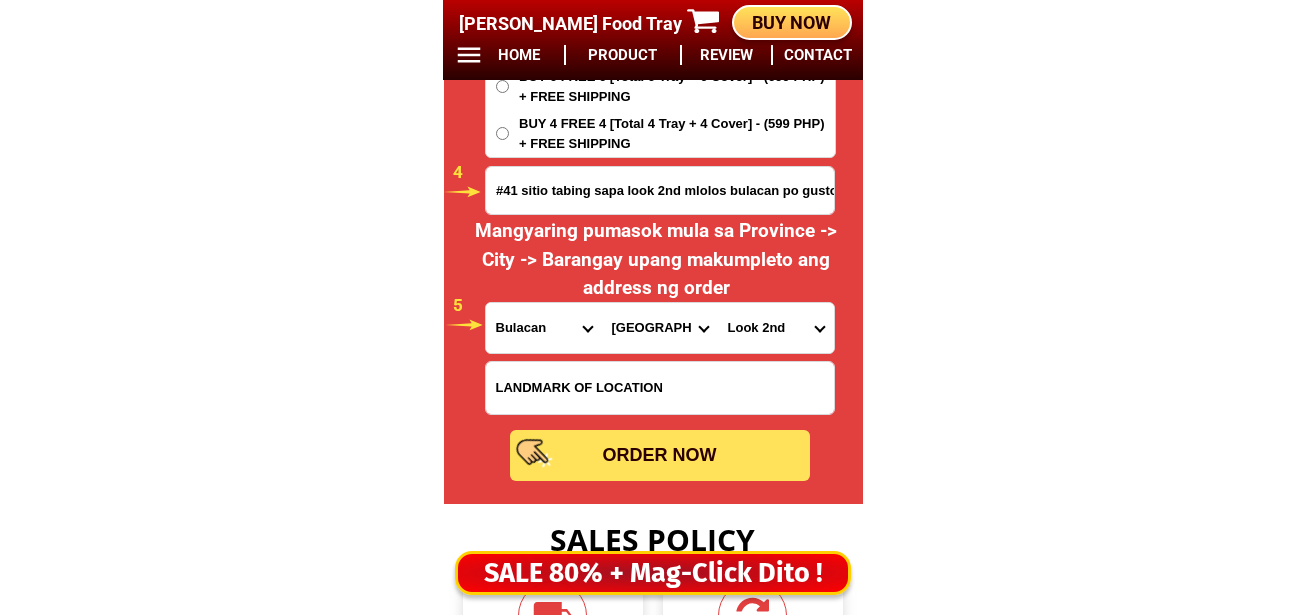 click on "ORDER NOW" at bounding box center (660, 455) 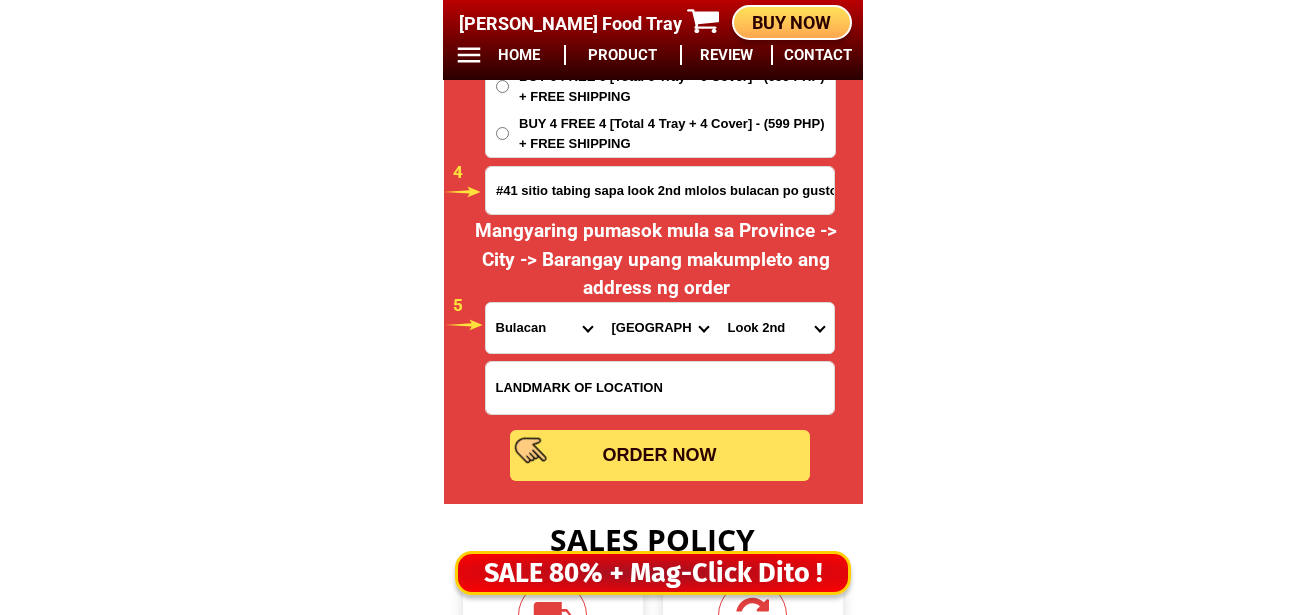 type on "09085419332" 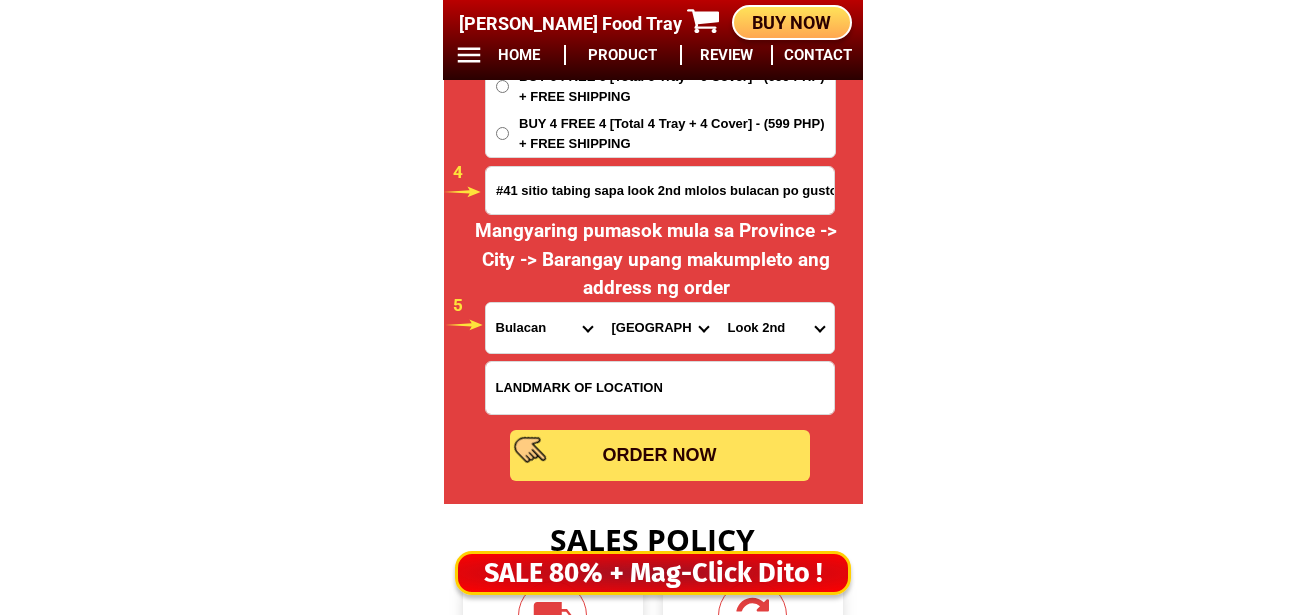 radio on "true" 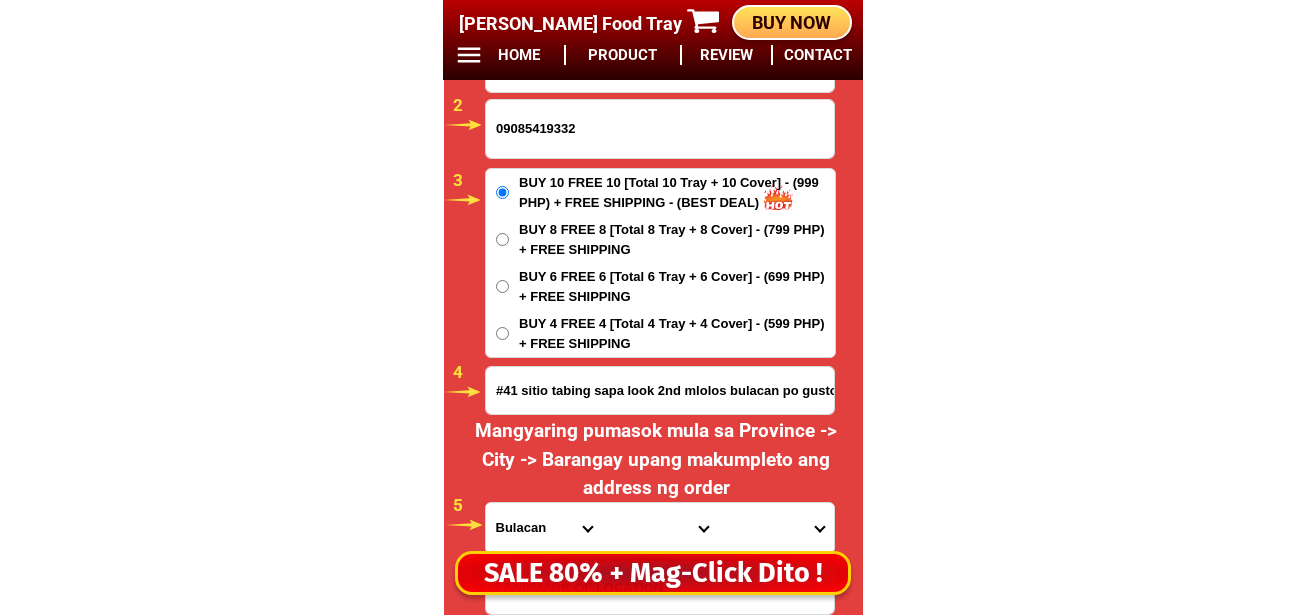 scroll, scrollTop: 16681, scrollLeft: 0, axis: vertical 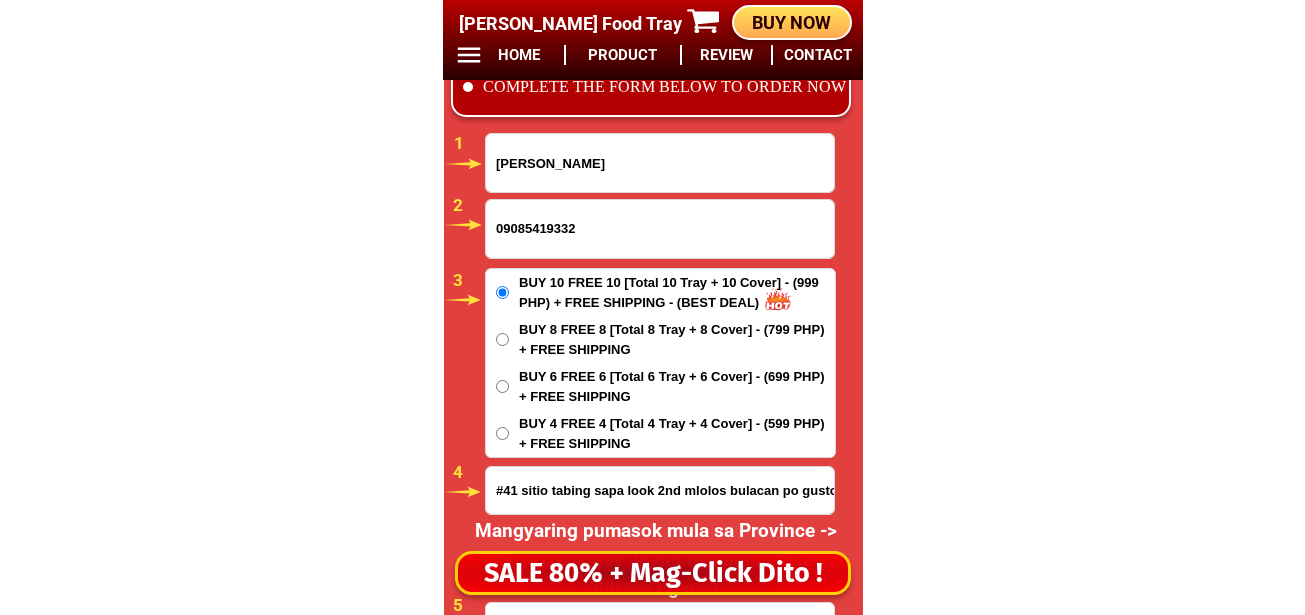 click on "09085419332" at bounding box center (660, 229) 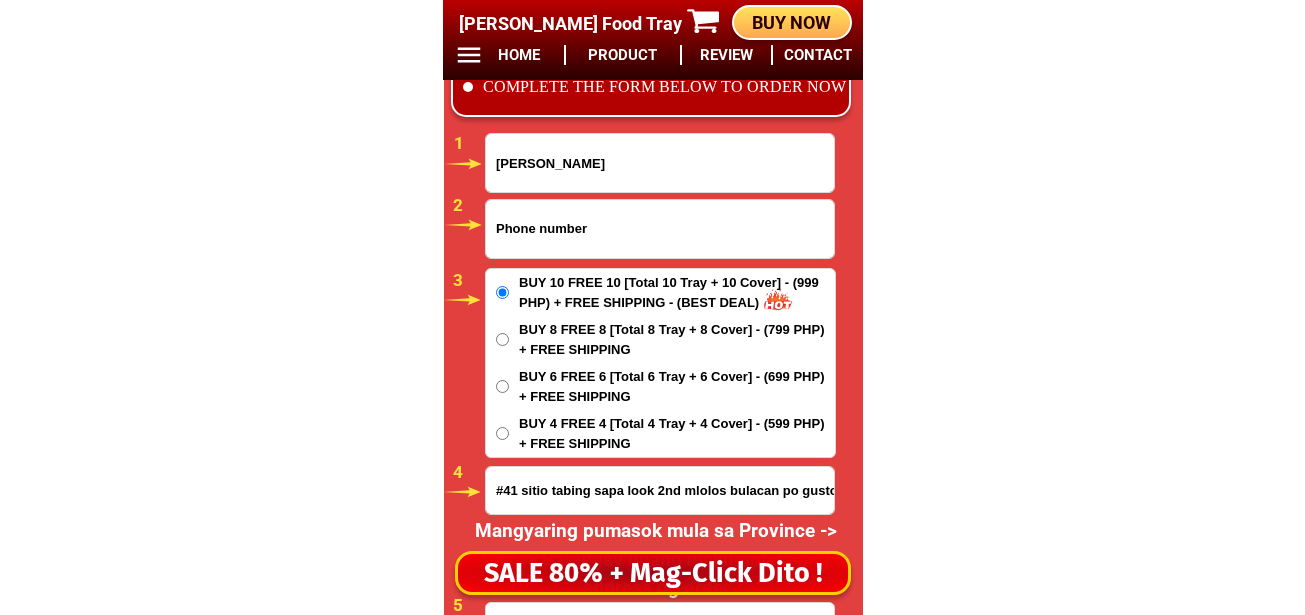 paste on "0939  517  1977" 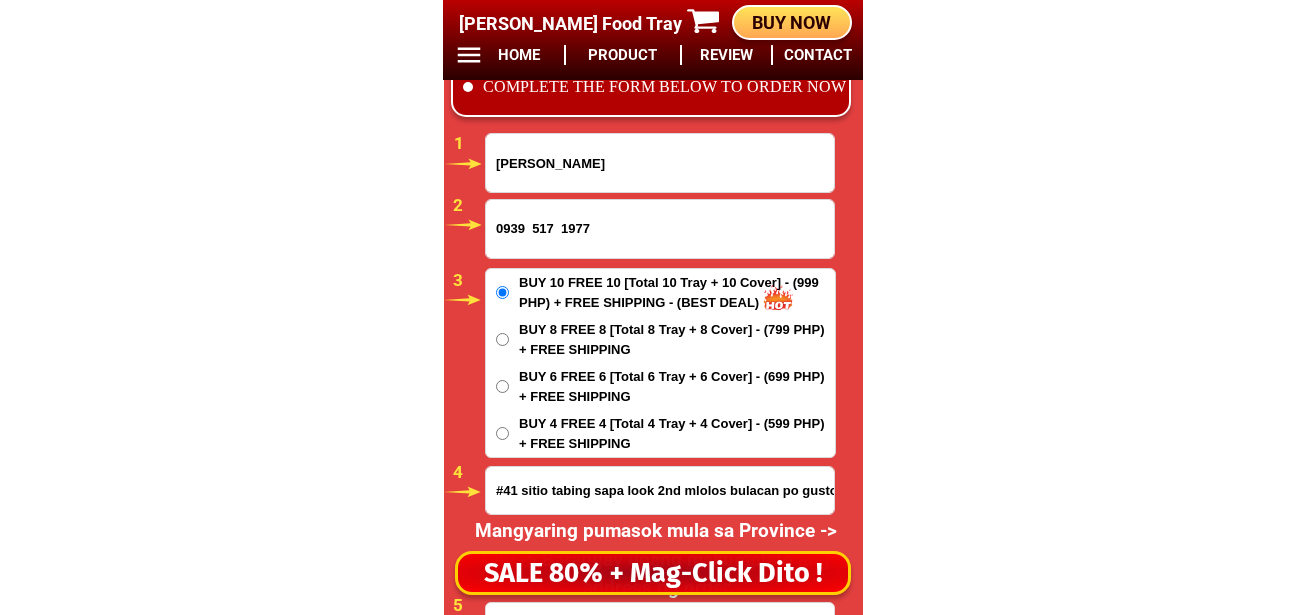 click on "0939  517  1977" at bounding box center [660, 229] 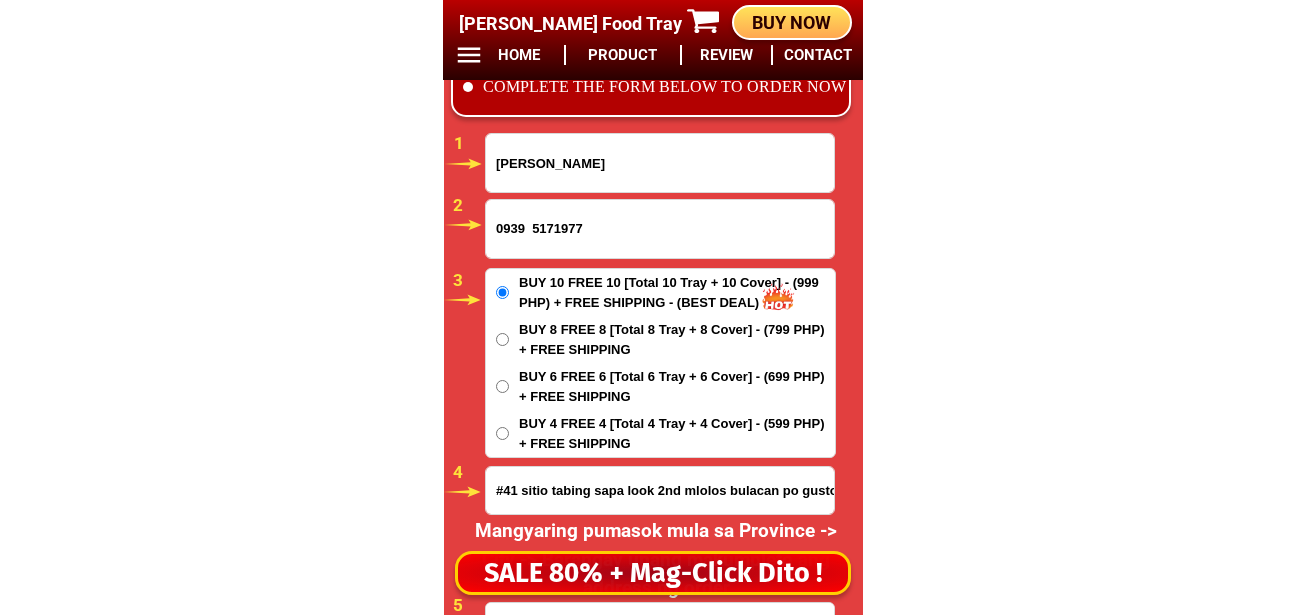 click on "0939  5171977" at bounding box center [660, 229] 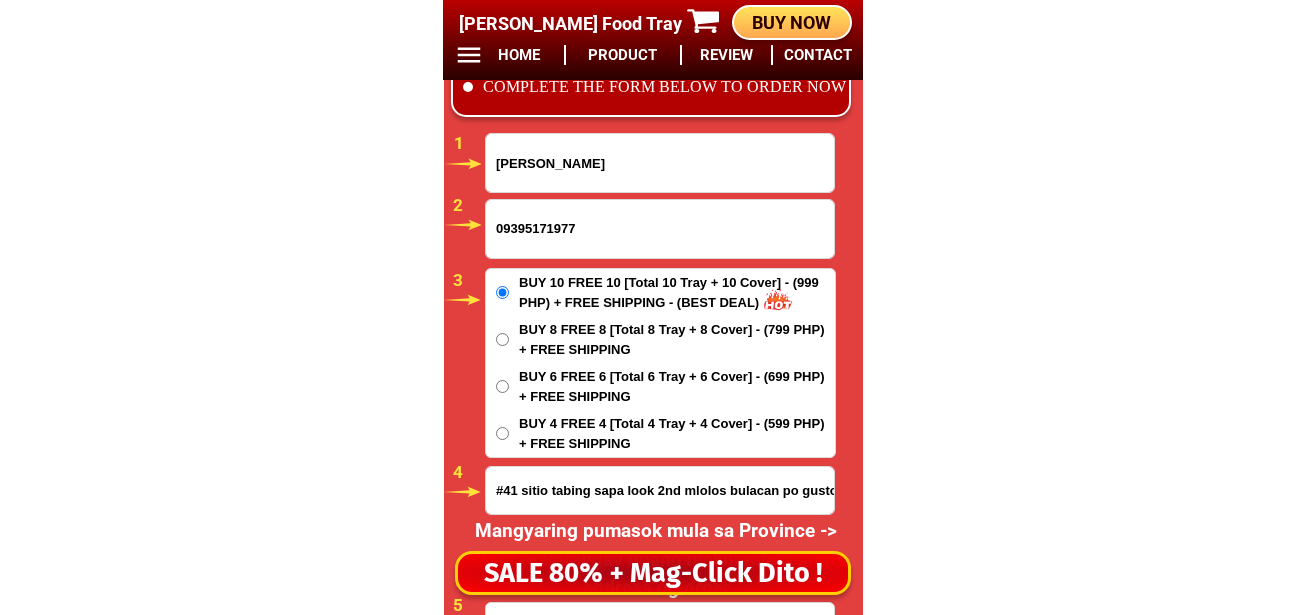 type on "09395171977" 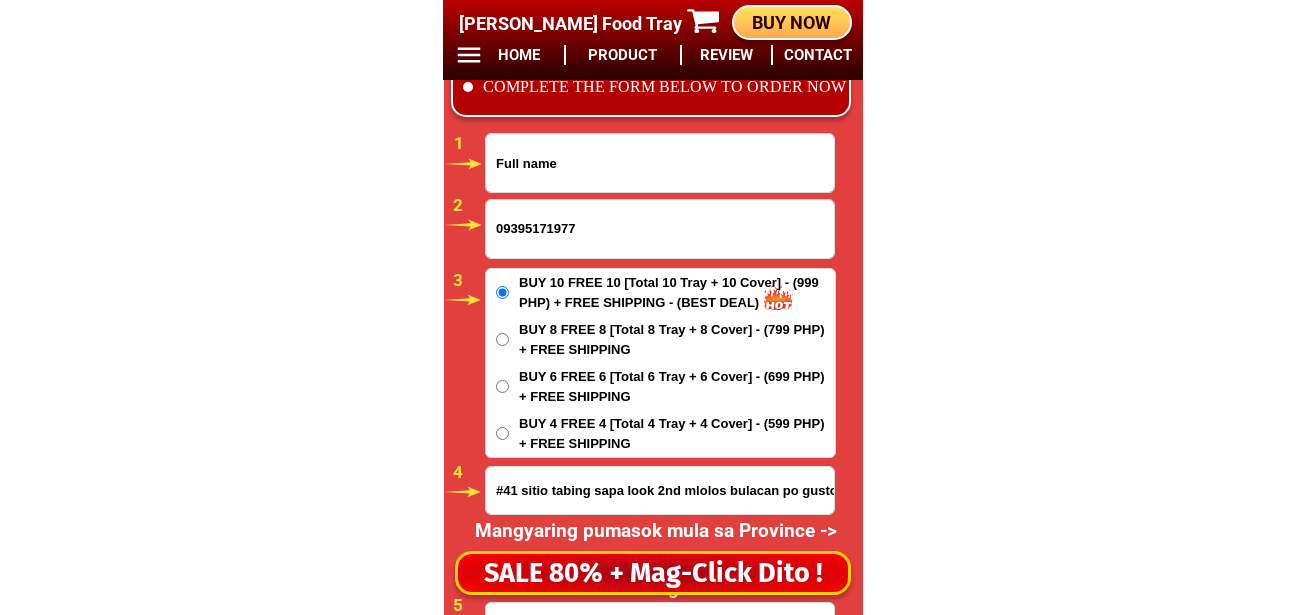 click at bounding box center [660, 163] 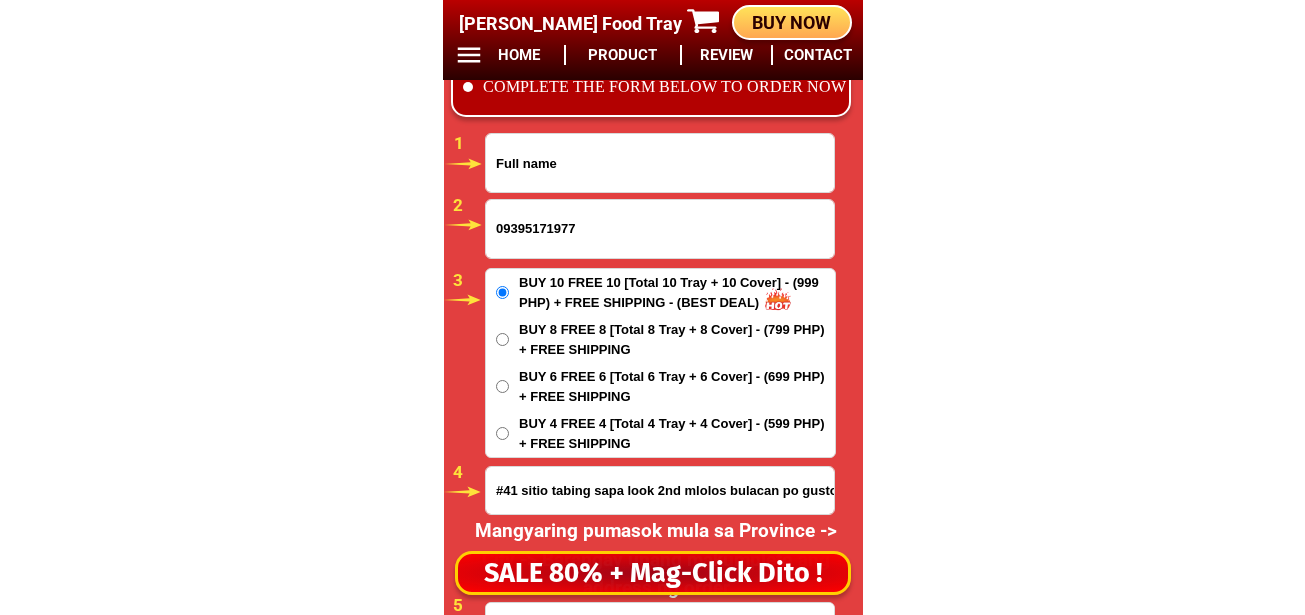 paste on "Wilma Naboya" 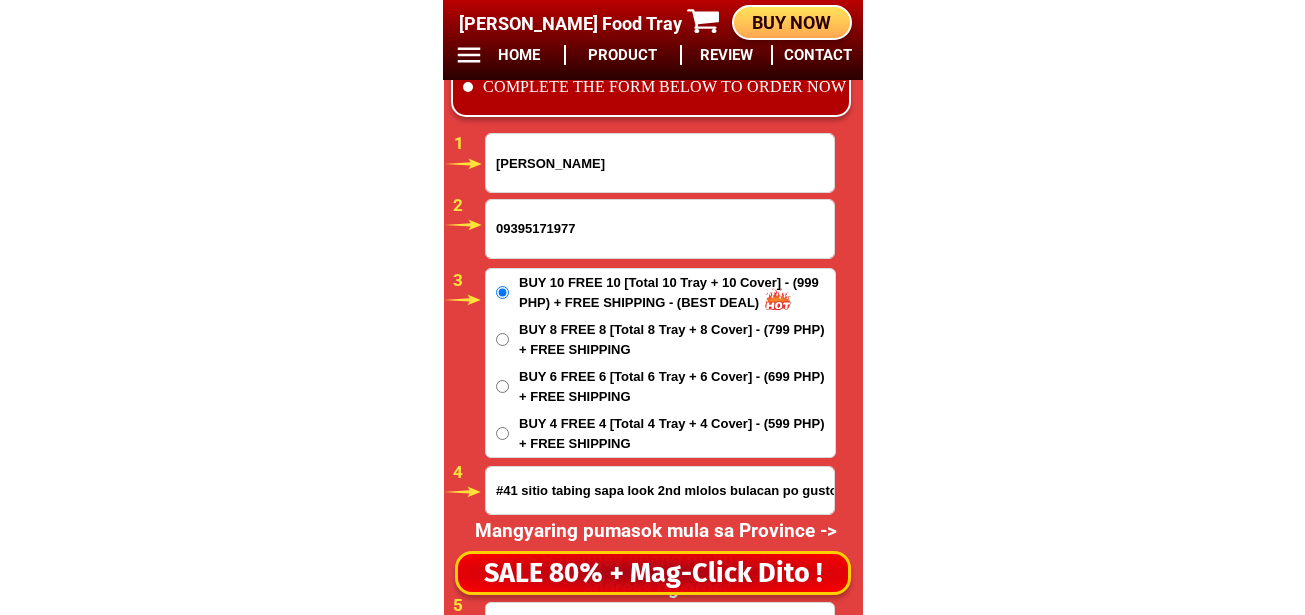 type on "Wilma Naboya" 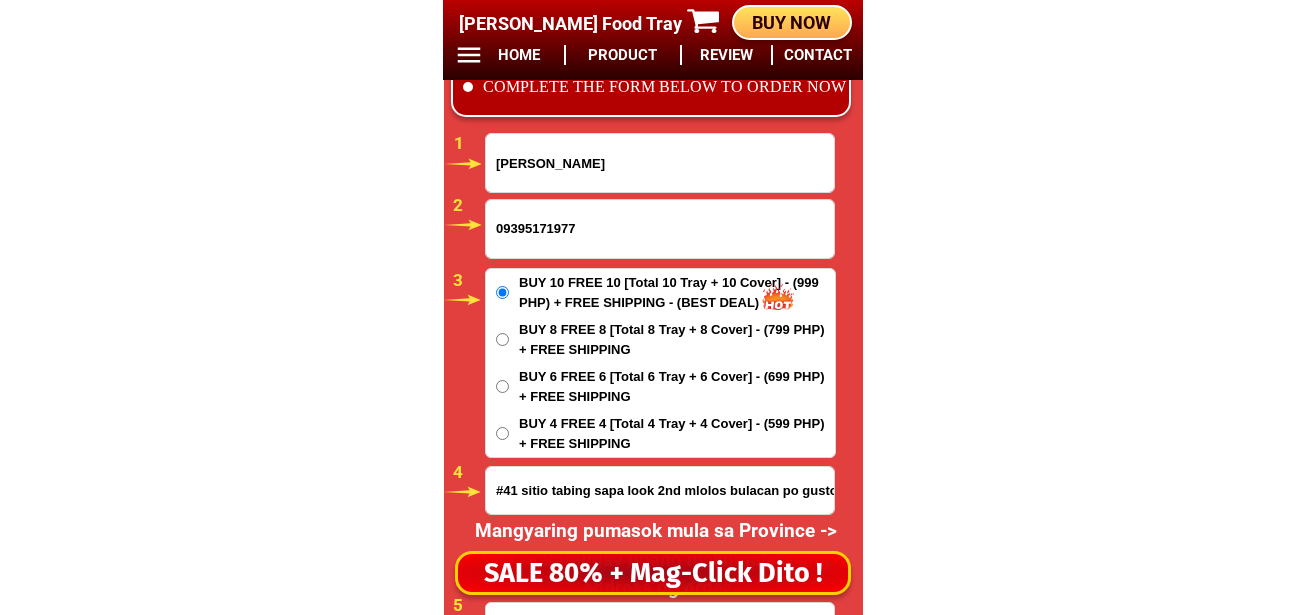 click on "BUY 4 FREE 4 [Total 4 Tray + 4 Cover] - (599 PHP) + FREE SHIPPING" at bounding box center (677, 433) 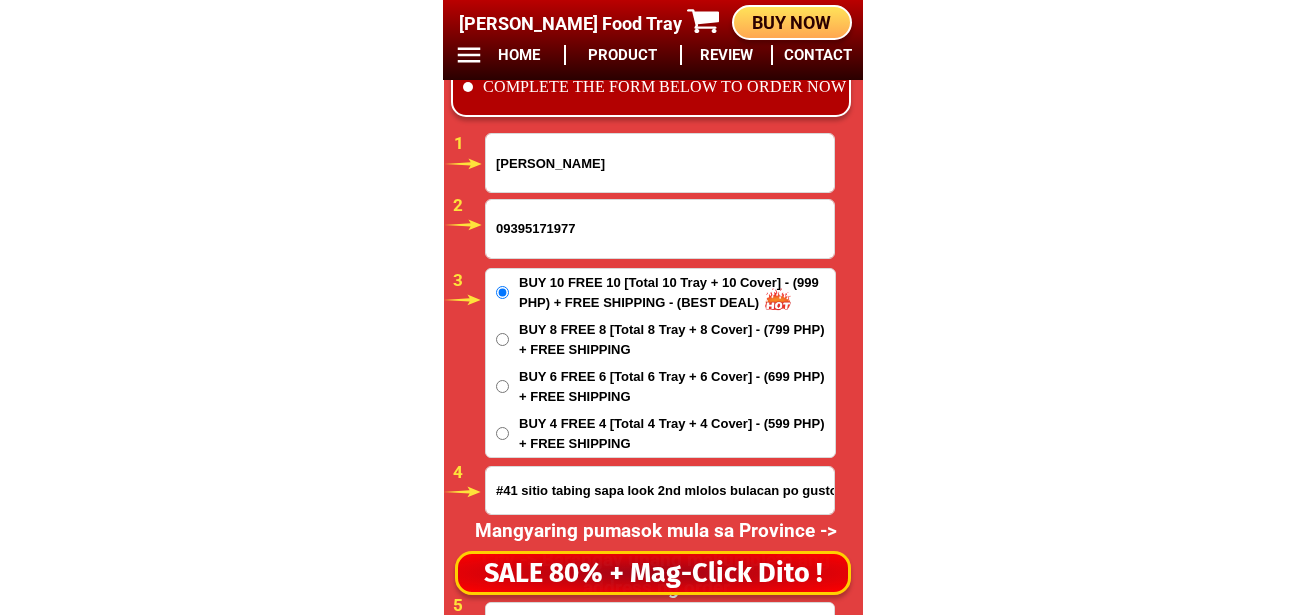 click on "BUY 4 FREE 4 [Total 4 Tray + 4 Cover] - (599 PHP) + FREE SHIPPING" at bounding box center [502, 433] 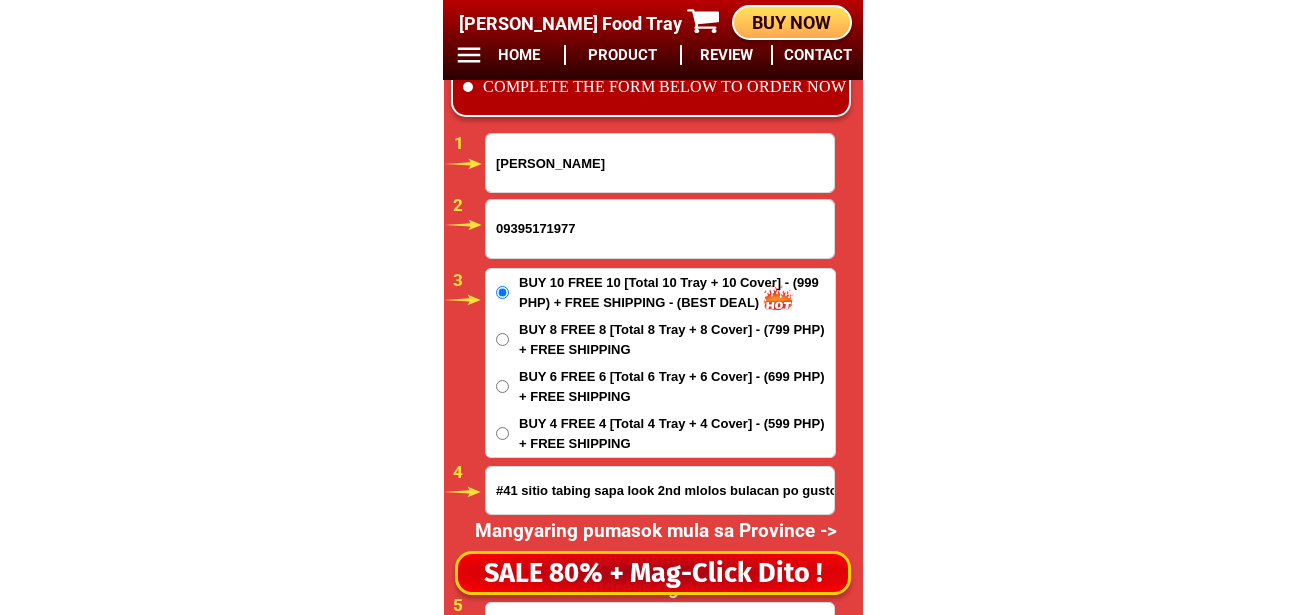 radio on "true" 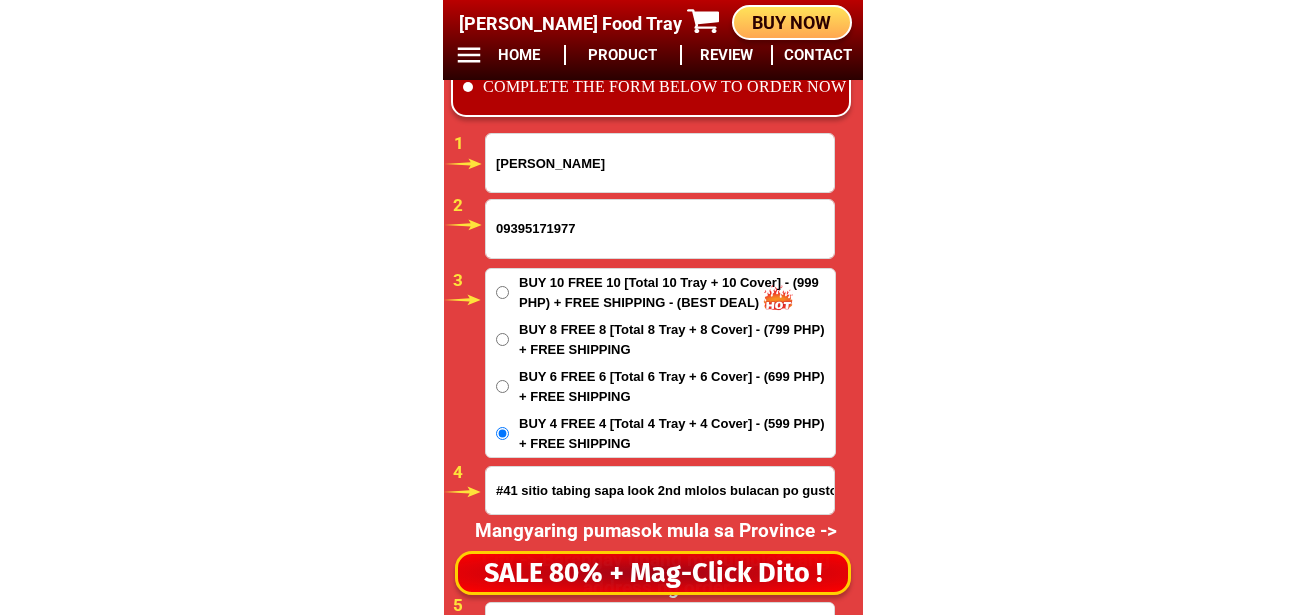 click on "#41 sitio tabing sapa look 2nd mlolos bulacan po gusto ko sa agust 2" at bounding box center [660, 490] 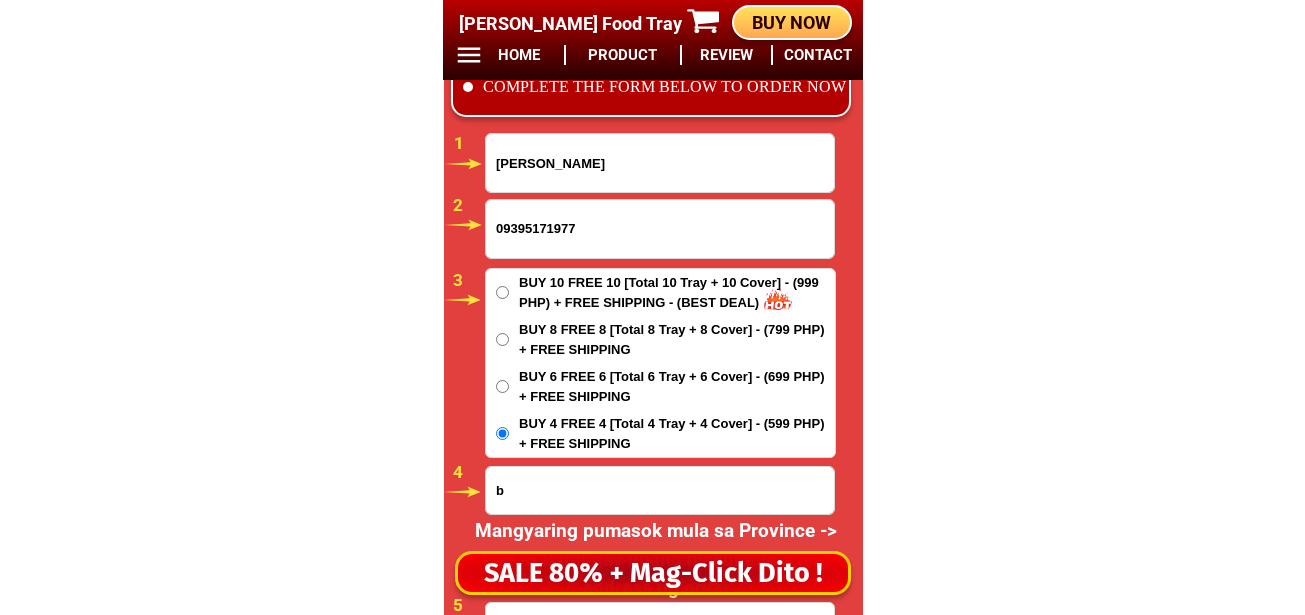 paste on "arangay tambis burauen leyte" 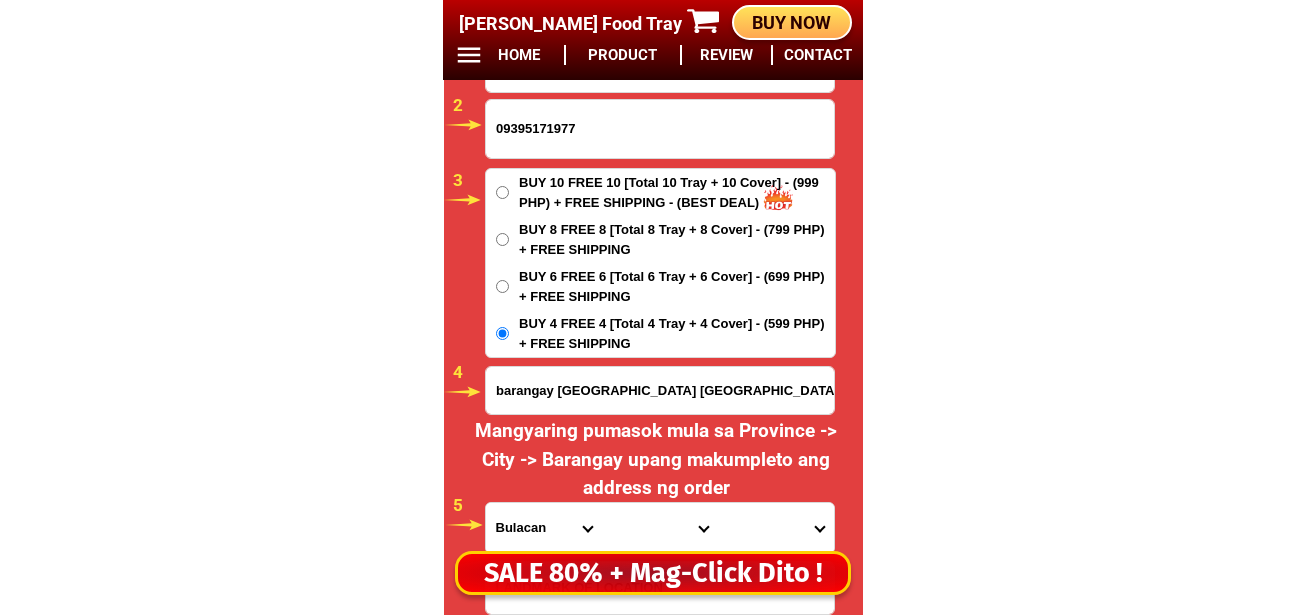 scroll, scrollTop: 16881, scrollLeft: 0, axis: vertical 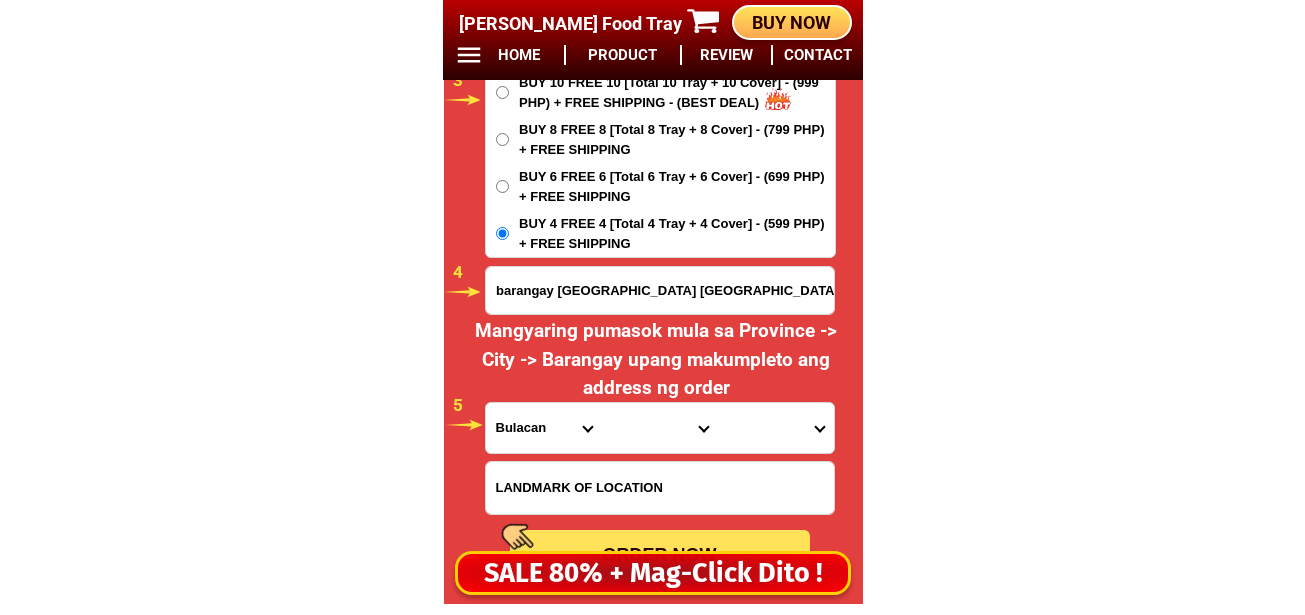 type on "barangay tambis burauen leyte" 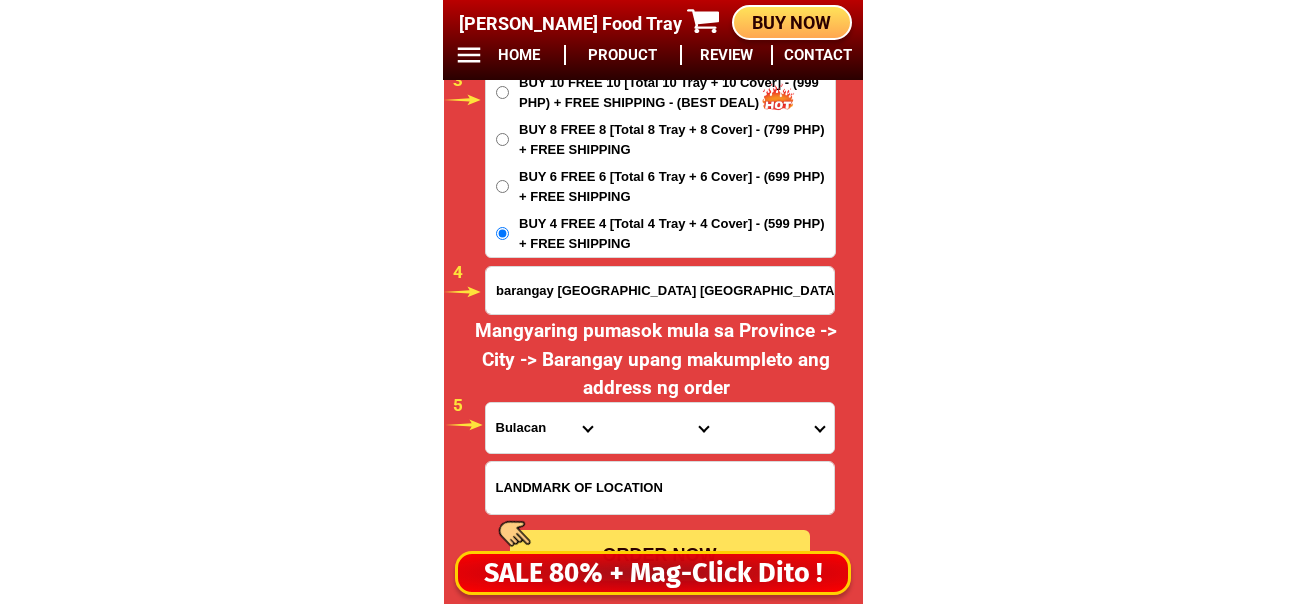 drag, startPoint x: 521, startPoint y: 438, endPoint x: 521, endPoint y: 423, distance: 15 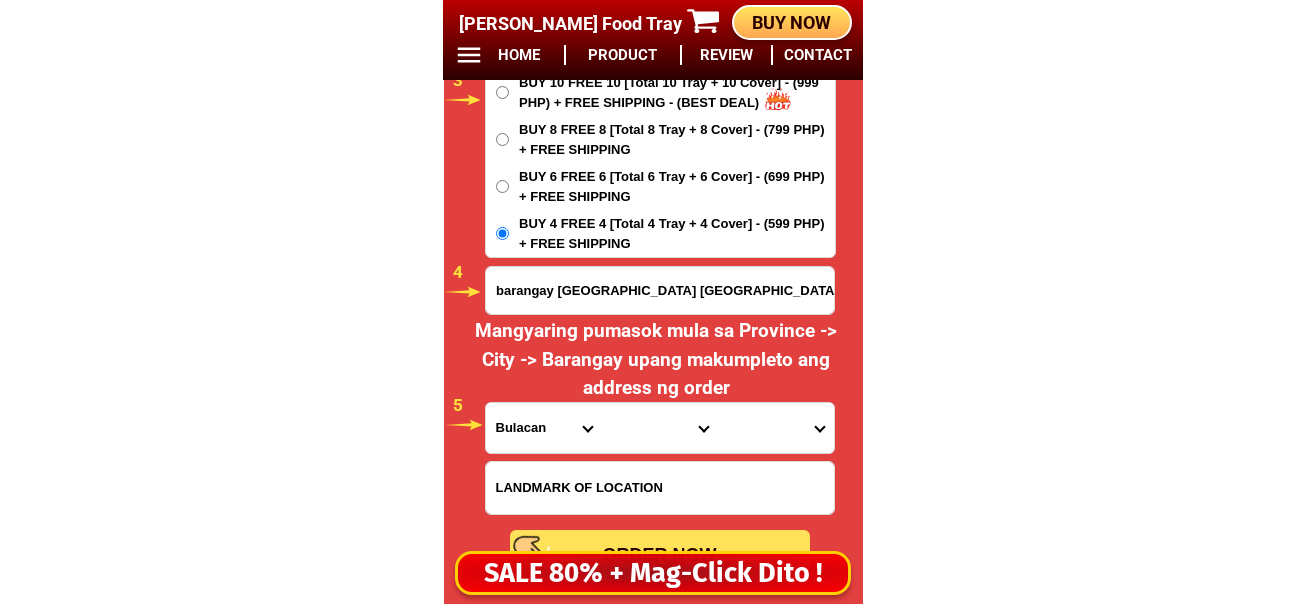 click on "Province [GEOGRAPHIC_DATA] [GEOGRAPHIC_DATA] [GEOGRAPHIC_DATA] [GEOGRAPHIC_DATA] [GEOGRAPHIC_DATA] [GEOGRAPHIC_DATA][PERSON_NAME][GEOGRAPHIC_DATA] [GEOGRAPHIC_DATA] [GEOGRAPHIC_DATA] [GEOGRAPHIC_DATA] [GEOGRAPHIC_DATA] [GEOGRAPHIC_DATA] [GEOGRAPHIC_DATA] [GEOGRAPHIC_DATA] [GEOGRAPHIC_DATA] [GEOGRAPHIC_DATA]-[GEOGRAPHIC_DATA] [GEOGRAPHIC_DATA] [GEOGRAPHIC_DATA] [GEOGRAPHIC_DATA] [GEOGRAPHIC_DATA] [GEOGRAPHIC_DATA] [GEOGRAPHIC_DATA]-de-oro [GEOGRAPHIC_DATA] [GEOGRAPHIC_DATA]-occidental [GEOGRAPHIC_DATA] [GEOGRAPHIC_DATA] Eastern-[GEOGRAPHIC_DATA] [GEOGRAPHIC_DATA] [GEOGRAPHIC_DATA] [GEOGRAPHIC_DATA]-norte [GEOGRAPHIC_DATA]-[GEOGRAPHIC_DATA] [GEOGRAPHIC_DATA] [GEOGRAPHIC_DATA] [GEOGRAPHIC_DATA] [GEOGRAPHIC_DATA] [GEOGRAPHIC_DATA] [GEOGRAPHIC_DATA] [GEOGRAPHIC_DATA] [GEOGRAPHIC_DATA] Metro-[GEOGRAPHIC_DATA] [GEOGRAPHIC_DATA]-[GEOGRAPHIC_DATA]-[GEOGRAPHIC_DATA]-province [GEOGRAPHIC_DATA]-[GEOGRAPHIC_DATA]-oriental [GEOGRAPHIC_DATA] [GEOGRAPHIC_DATA] [GEOGRAPHIC_DATA]-[GEOGRAPHIC_DATA]-[GEOGRAPHIC_DATA] [GEOGRAPHIC_DATA] [GEOGRAPHIC_DATA] [GEOGRAPHIC_DATA] [GEOGRAPHIC_DATA] [GEOGRAPHIC_DATA][PERSON_NAME][GEOGRAPHIC_DATA] [GEOGRAPHIC_DATA] [GEOGRAPHIC_DATA] [GEOGRAPHIC_DATA] [GEOGRAPHIC_DATA] [GEOGRAPHIC_DATA]-[GEOGRAPHIC_DATA]-[GEOGRAPHIC_DATA]-[GEOGRAPHIC_DATA] [GEOGRAPHIC_DATA] [GEOGRAPHIC_DATA]-[GEOGRAPHIC_DATA]-[GEOGRAPHIC_DATA] [GEOGRAPHIC_DATA] [GEOGRAPHIC_DATA] [GEOGRAPHIC_DATA]" at bounding box center [544, 428] 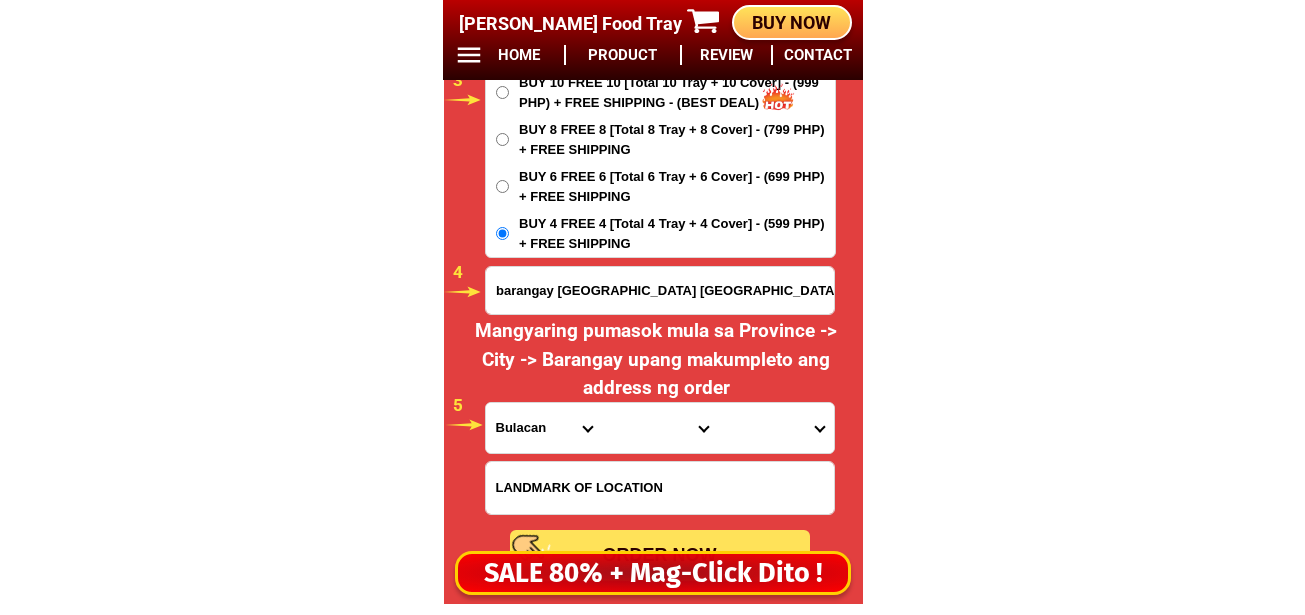 select on "63_199" 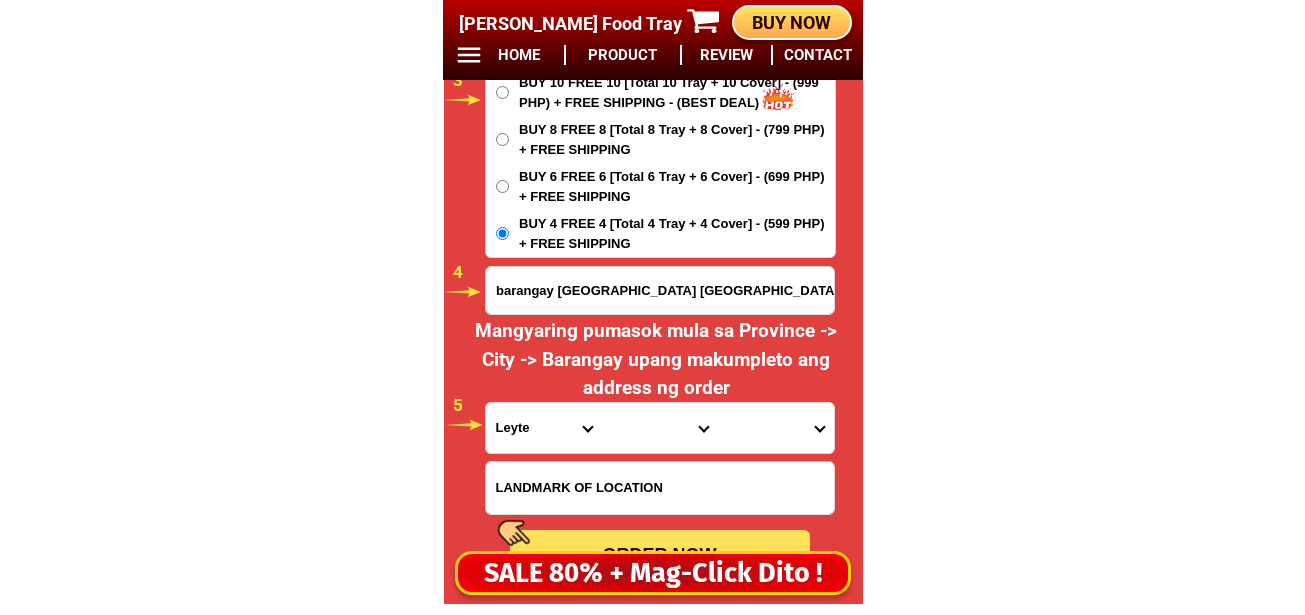click on "Province [GEOGRAPHIC_DATA] [GEOGRAPHIC_DATA] [GEOGRAPHIC_DATA] [GEOGRAPHIC_DATA] [GEOGRAPHIC_DATA] [GEOGRAPHIC_DATA][PERSON_NAME][GEOGRAPHIC_DATA] [GEOGRAPHIC_DATA] [GEOGRAPHIC_DATA] [GEOGRAPHIC_DATA] [GEOGRAPHIC_DATA] [GEOGRAPHIC_DATA] [GEOGRAPHIC_DATA] [GEOGRAPHIC_DATA] [GEOGRAPHIC_DATA] [GEOGRAPHIC_DATA]-[GEOGRAPHIC_DATA] [GEOGRAPHIC_DATA] [GEOGRAPHIC_DATA] [GEOGRAPHIC_DATA] [GEOGRAPHIC_DATA] [GEOGRAPHIC_DATA] [GEOGRAPHIC_DATA]-de-oro [GEOGRAPHIC_DATA] [GEOGRAPHIC_DATA]-occidental [GEOGRAPHIC_DATA] [GEOGRAPHIC_DATA] Eastern-[GEOGRAPHIC_DATA] [GEOGRAPHIC_DATA] [GEOGRAPHIC_DATA] [GEOGRAPHIC_DATA]-norte [GEOGRAPHIC_DATA]-[GEOGRAPHIC_DATA] [GEOGRAPHIC_DATA] [GEOGRAPHIC_DATA] [GEOGRAPHIC_DATA] [GEOGRAPHIC_DATA] [GEOGRAPHIC_DATA] [GEOGRAPHIC_DATA] [GEOGRAPHIC_DATA] [GEOGRAPHIC_DATA] Metro-[GEOGRAPHIC_DATA] [GEOGRAPHIC_DATA]-[GEOGRAPHIC_DATA]-[GEOGRAPHIC_DATA]-province [GEOGRAPHIC_DATA]-[GEOGRAPHIC_DATA]-oriental [GEOGRAPHIC_DATA] [GEOGRAPHIC_DATA] [GEOGRAPHIC_DATA]-[GEOGRAPHIC_DATA]-[GEOGRAPHIC_DATA] [GEOGRAPHIC_DATA] [GEOGRAPHIC_DATA] [GEOGRAPHIC_DATA] [GEOGRAPHIC_DATA] [GEOGRAPHIC_DATA][PERSON_NAME][GEOGRAPHIC_DATA] [GEOGRAPHIC_DATA] [GEOGRAPHIC_DATA] [GEOGRAPHIC_DATA] [GEOGRAPHIC_DATA] [GEOGRAPHIC_DATA]-[GEOGRAPHIC_DATA]-[GEOGRAPHIC_DATA]-[GEOGRAPHIC_DATA] [GEOGRAPHIC_DATA] [GEOGRAPHIC_DATA]-[GEOGRAPHIC_DATA]-[GEOGRAPHIC_DATA] [GEOGRAPHIC_DATA] [GEOGRAPHIC_DATA] [GEOGRAPHIC_DATA]" at bounding box center [544, 428] 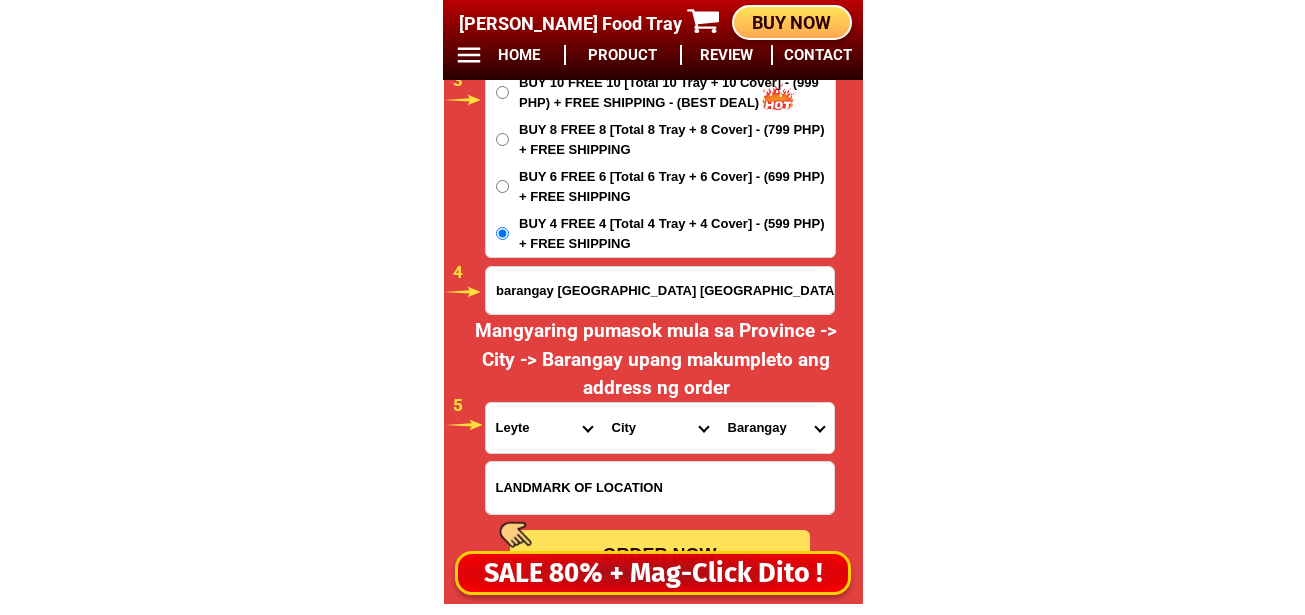 drag, startPoint x: 640, startPoint y: 431, endPoint x: 645, endPoint y: 416, distance: 15.811388 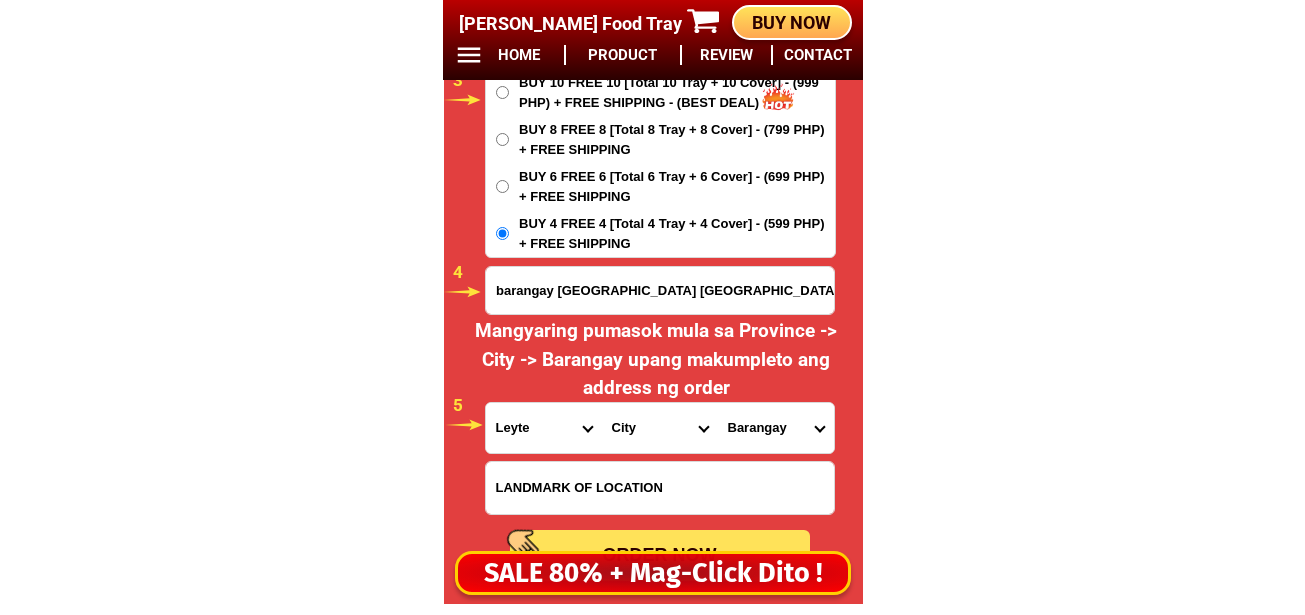 click on "City Abuyog Alangalang Albuera Babatngon Barugo Baybay-city Burauen Calubian Capoocan Carigara Dagami Dulag Hilongos Hindang Inopacan Isabel Jaro Javier Julita Kananga Leyte Leyte-bato Leyte-la-paz Leyte-san-isidro Leyte-san-miguel Leyte-santa-fe Macarthur Mahaplag Matag-ob Matalom Mayorga Merida Ormoc-city Palo Palompon Pastrana Tabango Tabontabon Tacloban-city Tanauan Tolosa Tunga Villaba" at bounding box center (660, 428) 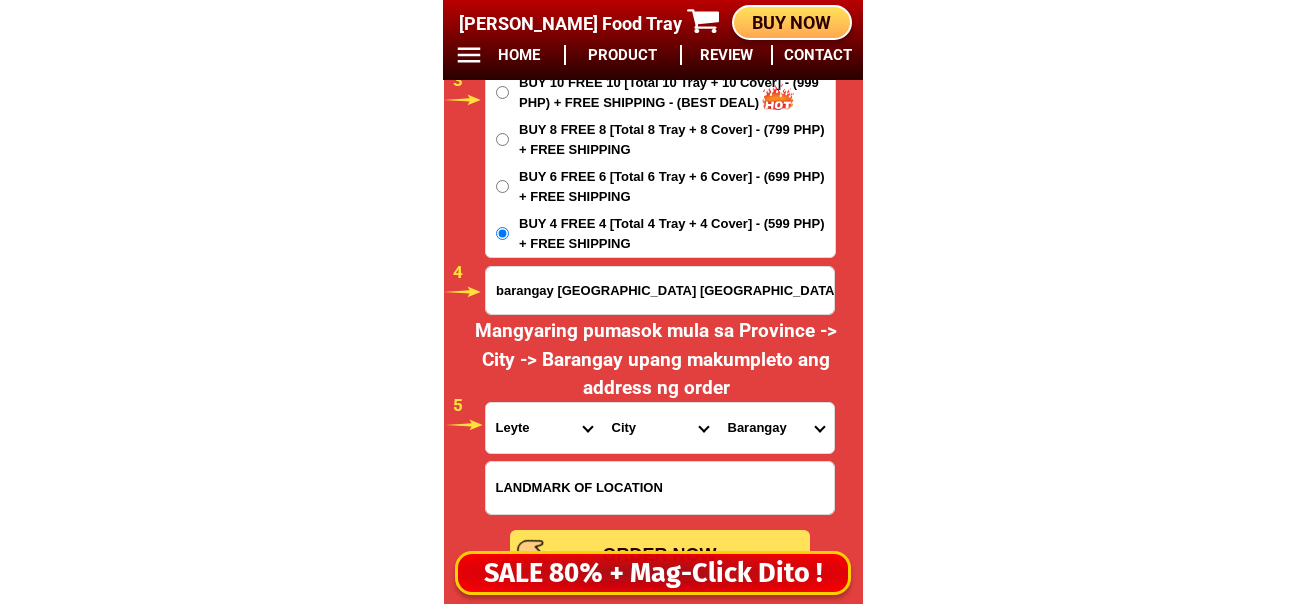 select on "63_199714" 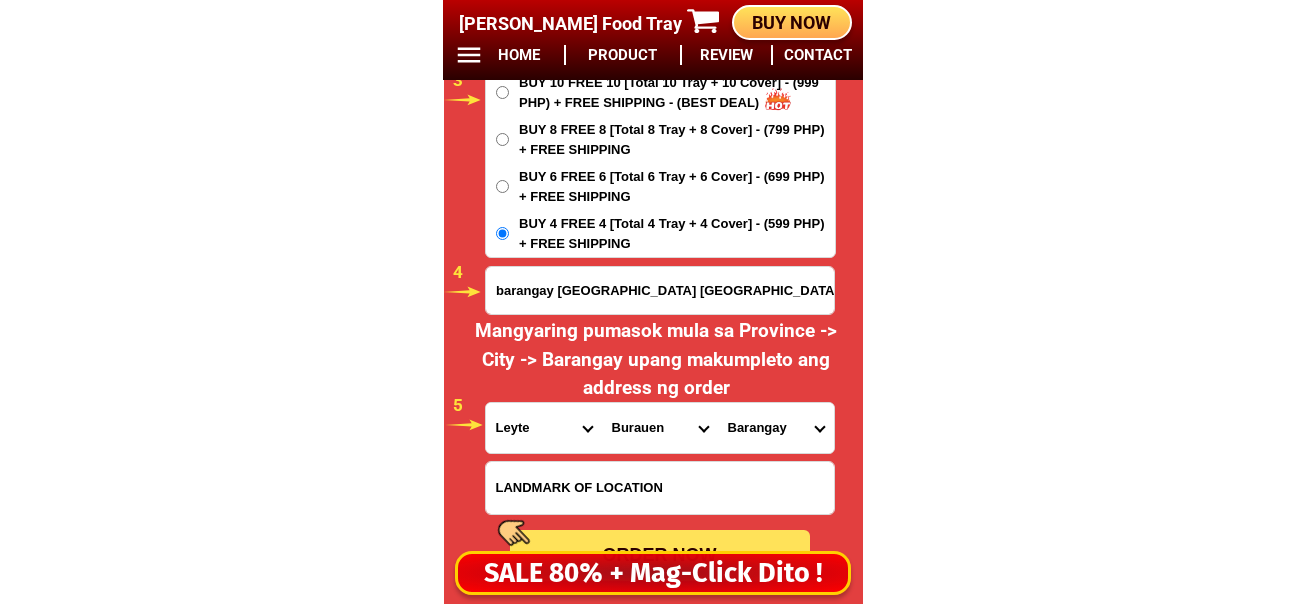 click on "City Abuyog Alangalang Albuera Babatngon Barugo Baybay-city Burauen Calubian Capoocan Carigara Dagami Dulag Hilongos Hindang Inopacan Isabel Jaro Javier Julita Kananga Leyte Leyte-bato Leyte-la-paz Leyte-san-isidro Leyte-san-miguel Leyte-santa-fe Macarthur Mahaplag Matag-ob Matalom Mayorga Merida Ormoc-city Palo Palompon Pastrana Tabango Tabontabon Tacloban-city Tanauan Tolosa Tunga Villaba" at bounding box center (660, 428) 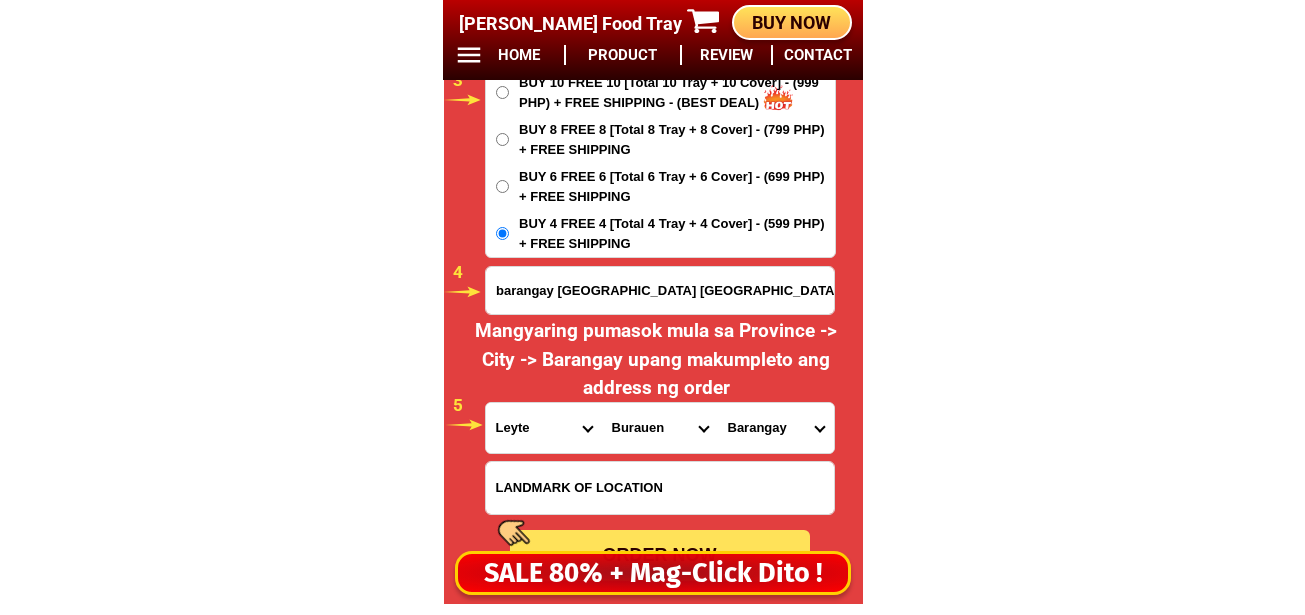click on "Barangay Abuyogon Anonang Arado Balao Balatson Balorinay Bobon Buenavista Buri Caanislagan Cadahunan Cagangon Cali Calsadahay Candag-on Cansiboy Catagbacan Damulo-an Dina-ayan Dumalag (pusod) Esperanza Gamay Gitablan Hapunan Hibonawan Hugpa east Hugpa west Ilihan Kagbana Kalao Kalipayan Kaparasanan Laguiwan Libas Limburan Logsongan Maabab Maghubas Mahagnao Malabca Malaguinabot Malaihao (san ramon) Matin-ao Moguing Paghudlan Paitan Pangdan Patag Patong Pawa Poblacion district i Poblacion district ii Poblacion district iii Poblacion district iv Poblacion district ix Poblacion district v Poblacion district vi Poblacion district vii Poblacion district viii Roxas Sambel San esteban San fernando San jose east San jose west San pablo Tabuanon Tagadtaran Taghuyan Takin Tambis (naboya) Tambuko Toloyao Villa aurora Villa corazon Villa patria Villa rosas (cabang)" at bounding box center [776, 428] 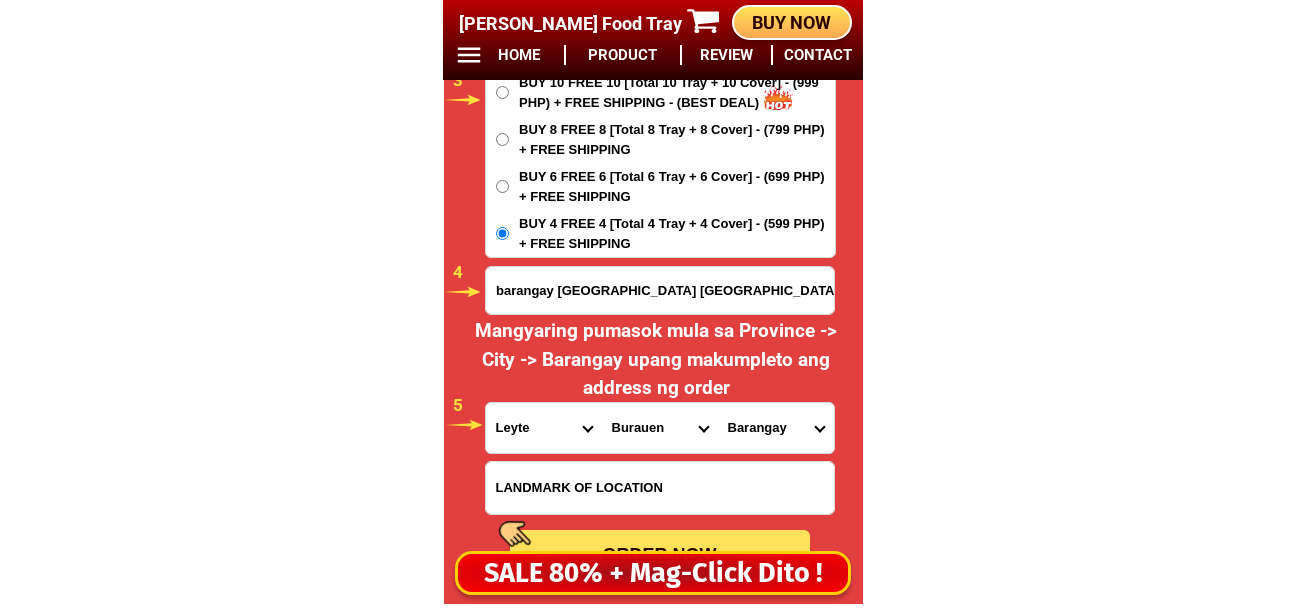 select on "63_1997144353" 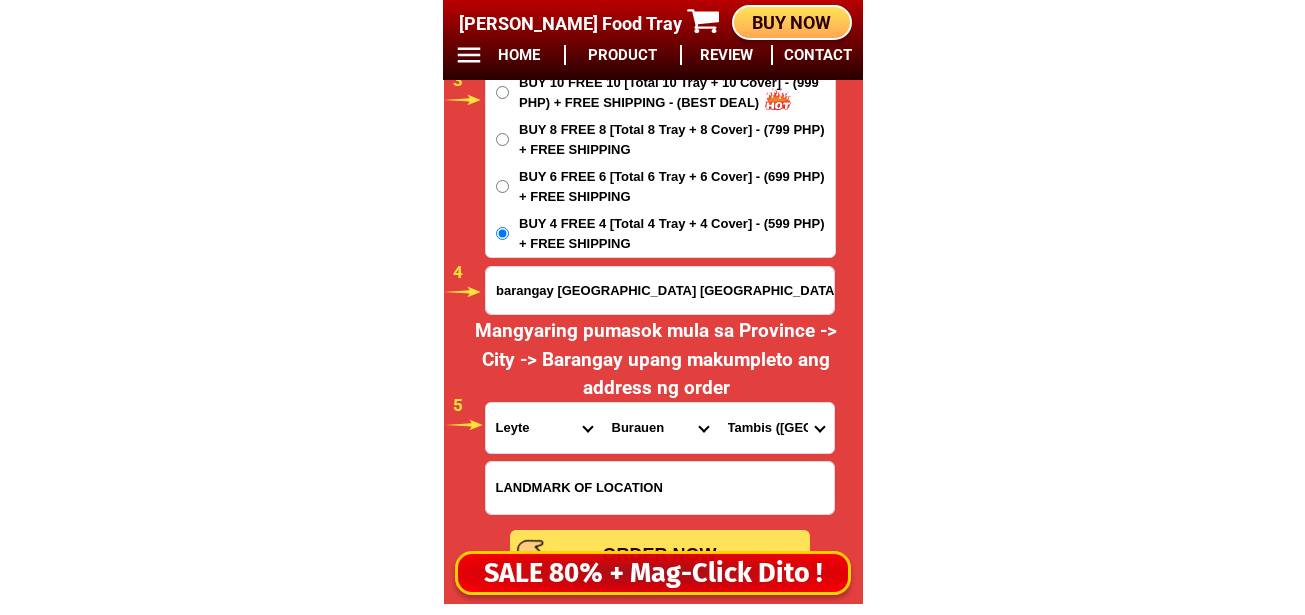 click on "Barangay Abuyogon Anonang Arado Balao Balatson Balorinay Bobon Buenavista Buri Caanislagan Cadahunan Cagangon Cali Calsadahay Candag-on Cansiboy Catagbacan Damulo-an Dina-ayan Dumalag (pusod) Esperanza Gamay Gitablan Hapunan Hibonawan Hugpa east Hugpa west Ilihan Kagbana Kalao Kalipayan Kaparasanan Laguiwan Libas Limburan Logsongan Maabab Maghubas Mahagnao Malabca Malaguinabot Malaihao (san ramon) Matin-ao Moguing Paghudlan Paitan Pangdan Patag Patong Pawa Poblacion district i Poblacion district ii Poblacion district iii Poblacion district iv Poblacion district ix Poblacion district v Poblacion district vi Poblacion district vii Poblacion district viii Roxas Sambel San esteban San fernando San jose east San jose west San pablo Tabuanon Tagadtaran Taghuyan Takin Tambis (naboya) Tambuko Toloyao Villa aurora Villa corazon Villa patria Villa rosas (cabang)" at bounding box center (776, 428) 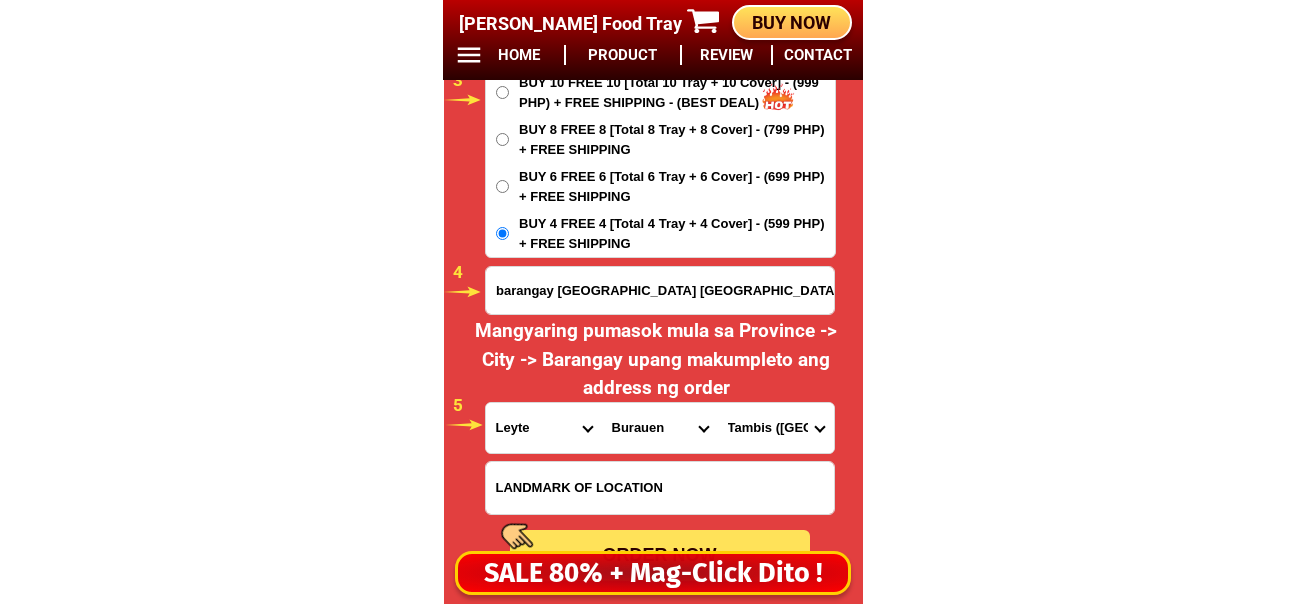 scroll, scrollTop: 16981, scrollLeft: 0, axis: vertical 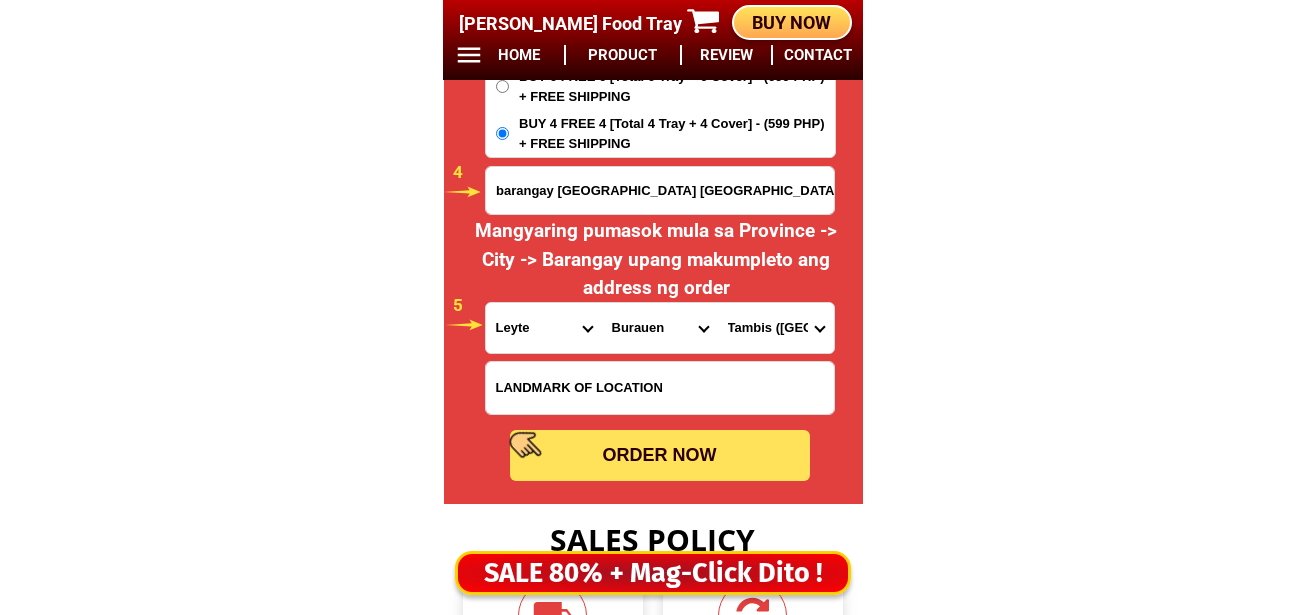 click on "ORDER NOW" at bounding box center [660, 455] 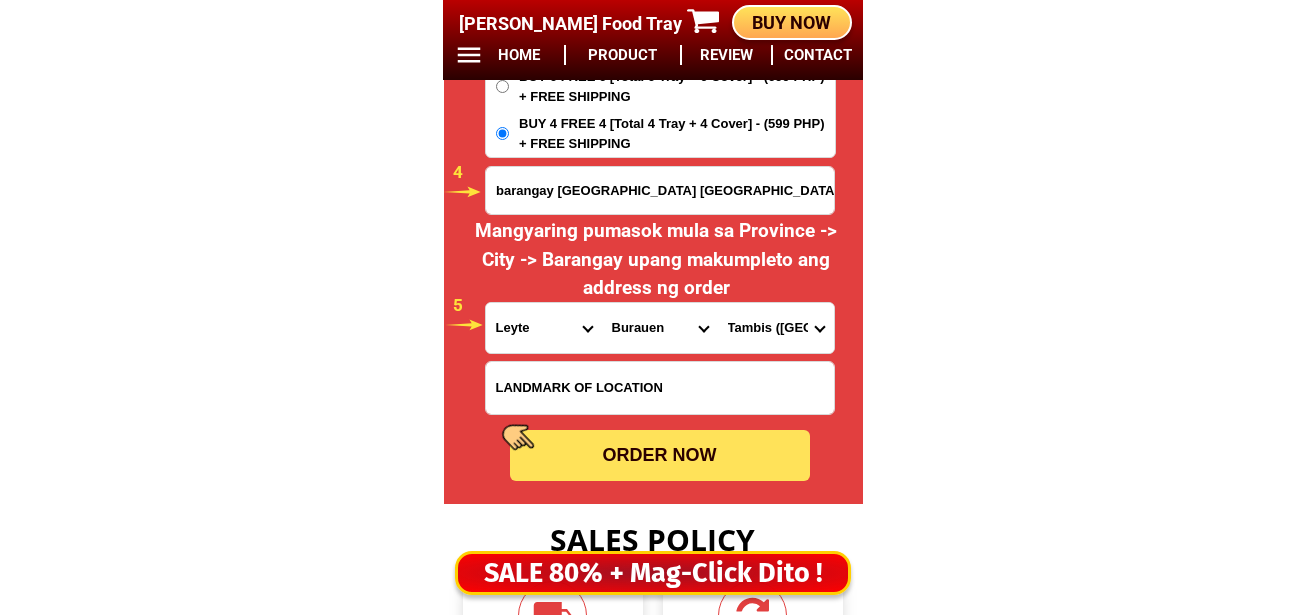 radio on "true" 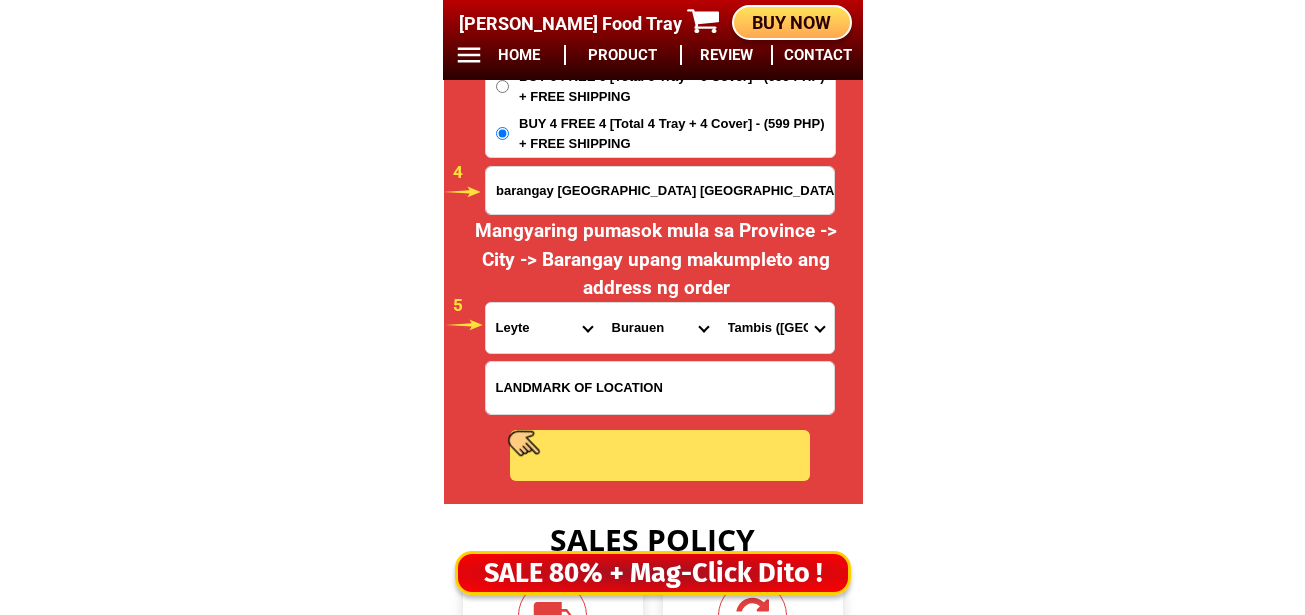 radio on "true" 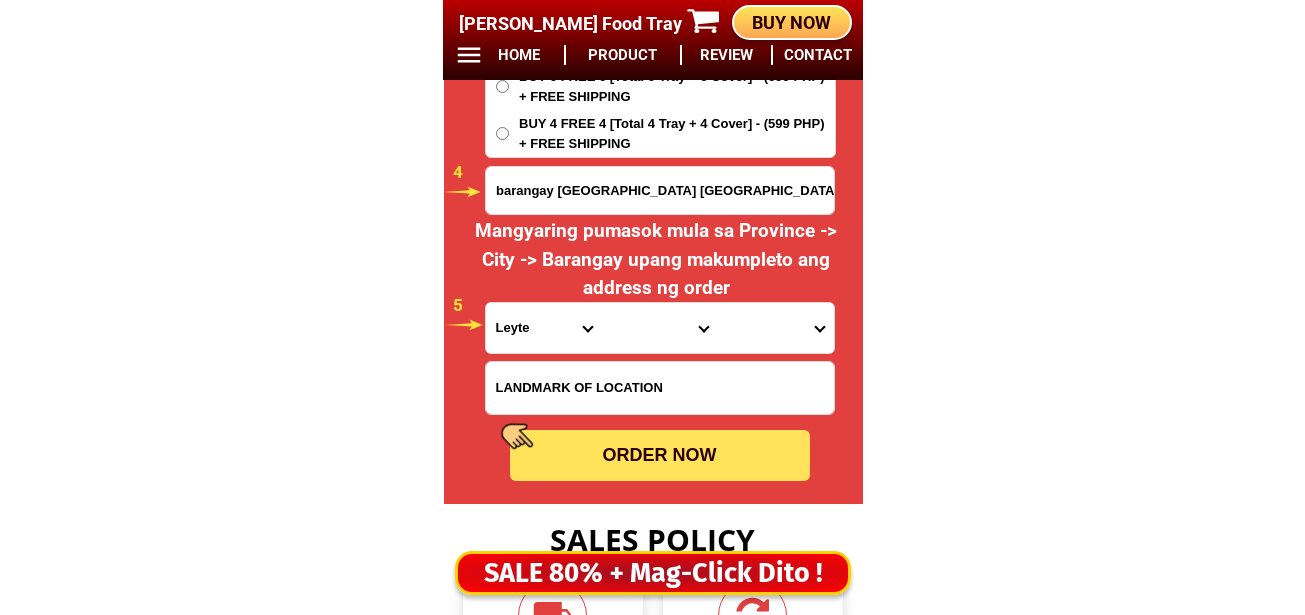 scroll, scrollTop: 16781, scrollLeft: 0, axis: vertical 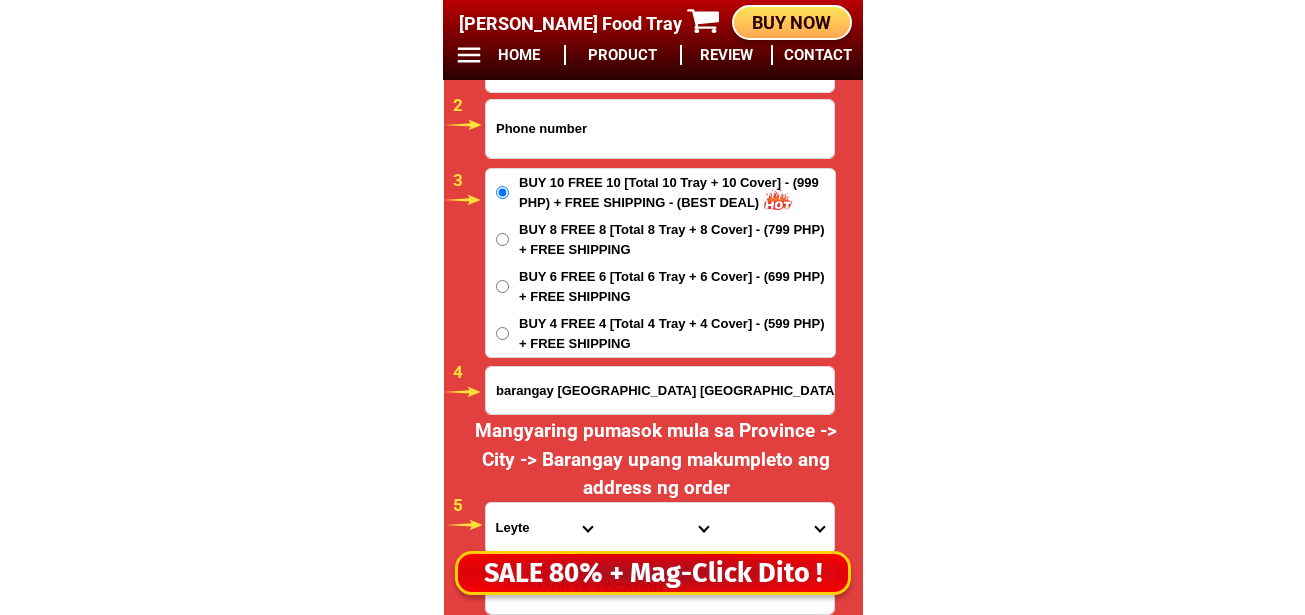 click at bounding box center [660, 129] 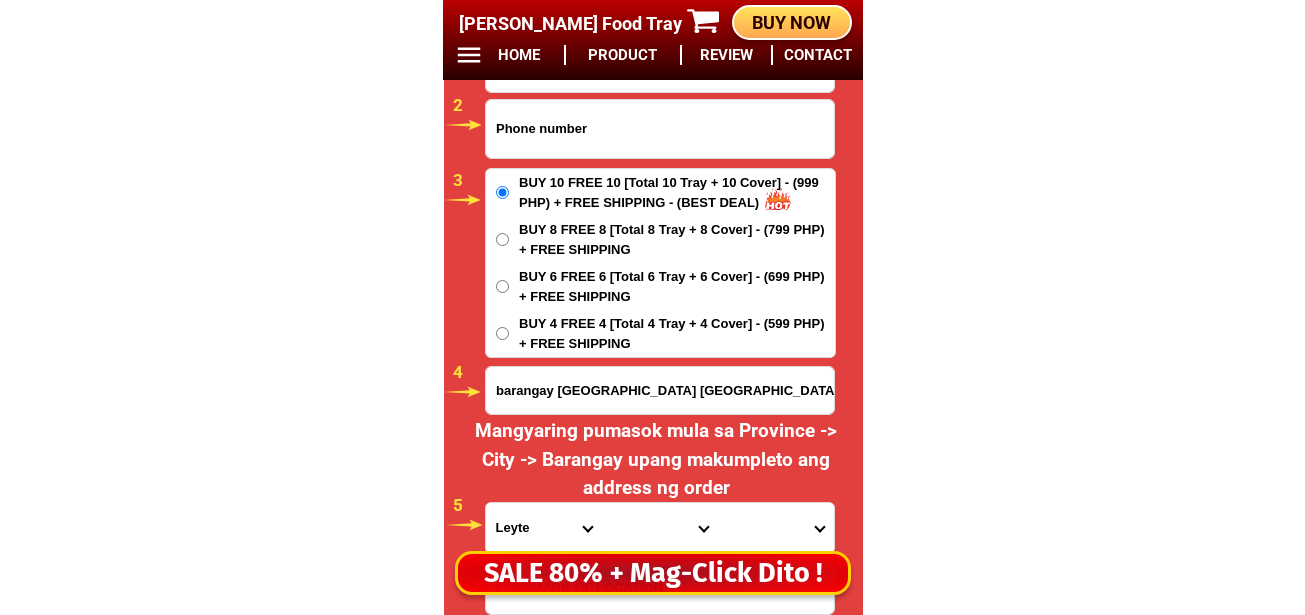 paste on "09759079641" 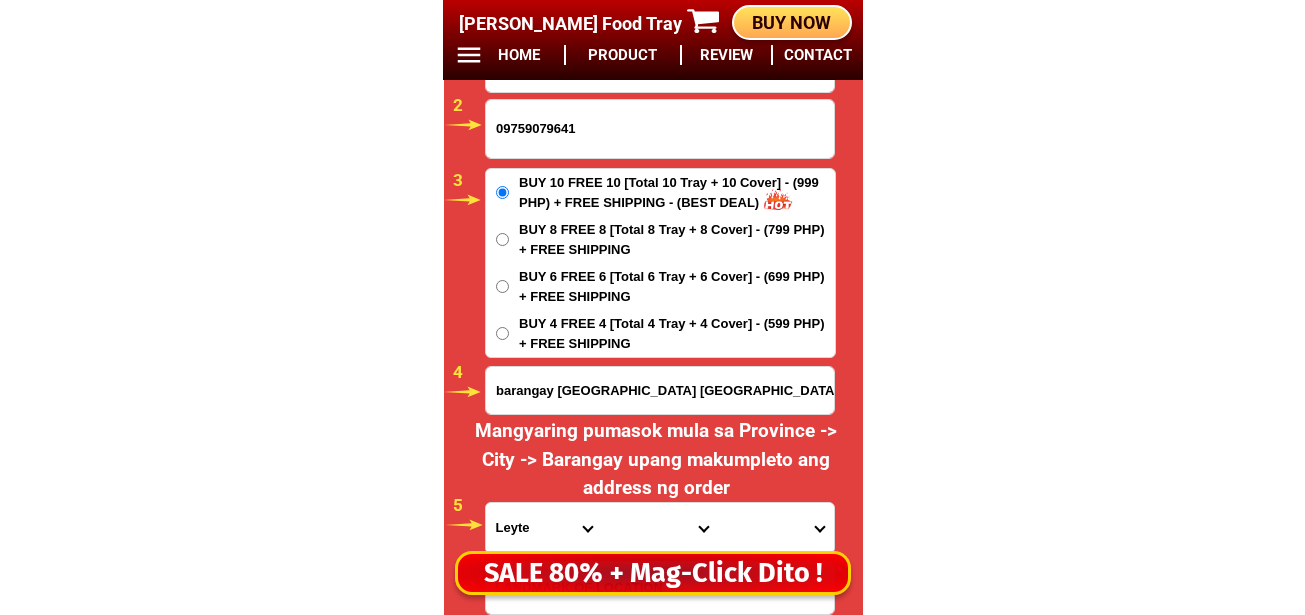 scroll, scrollTop: 16581, scrollLeft: 0, axis: vertical 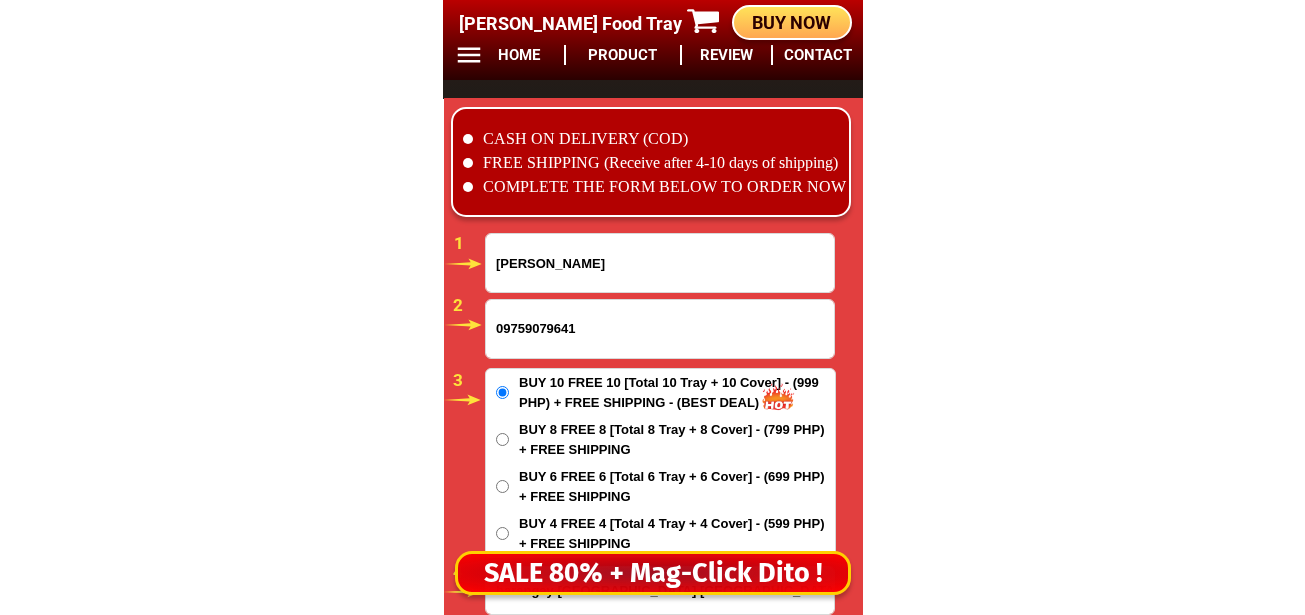 type on "09759079641" 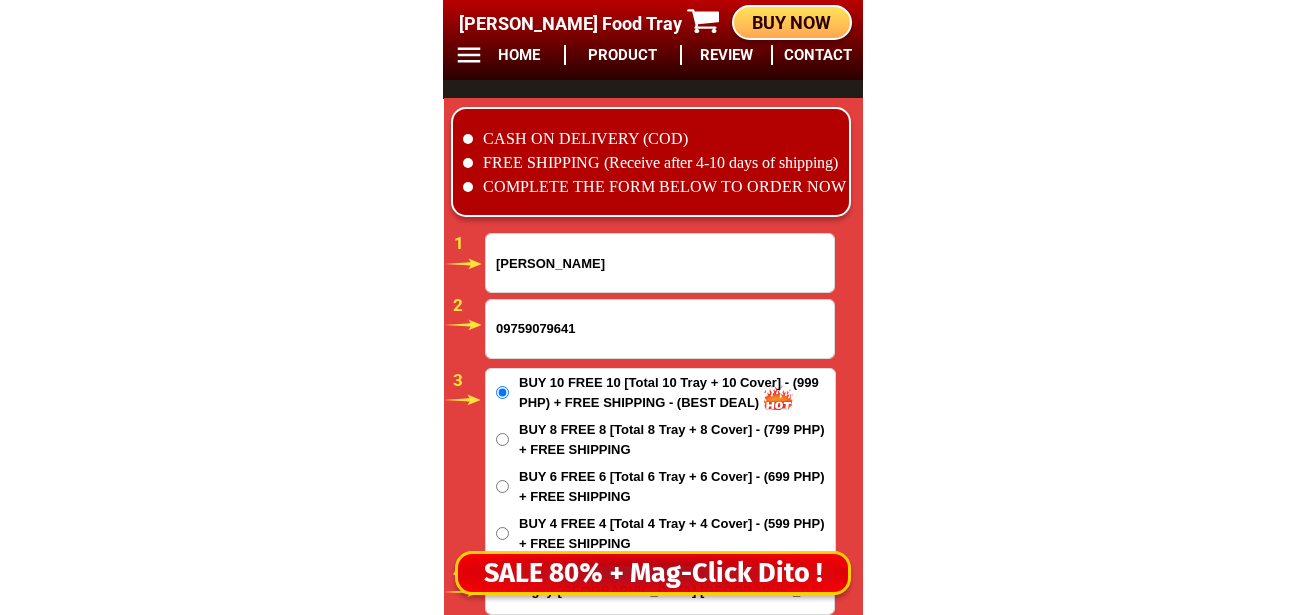 click on "Wilma Naboya" at bounding box center (660, 263) 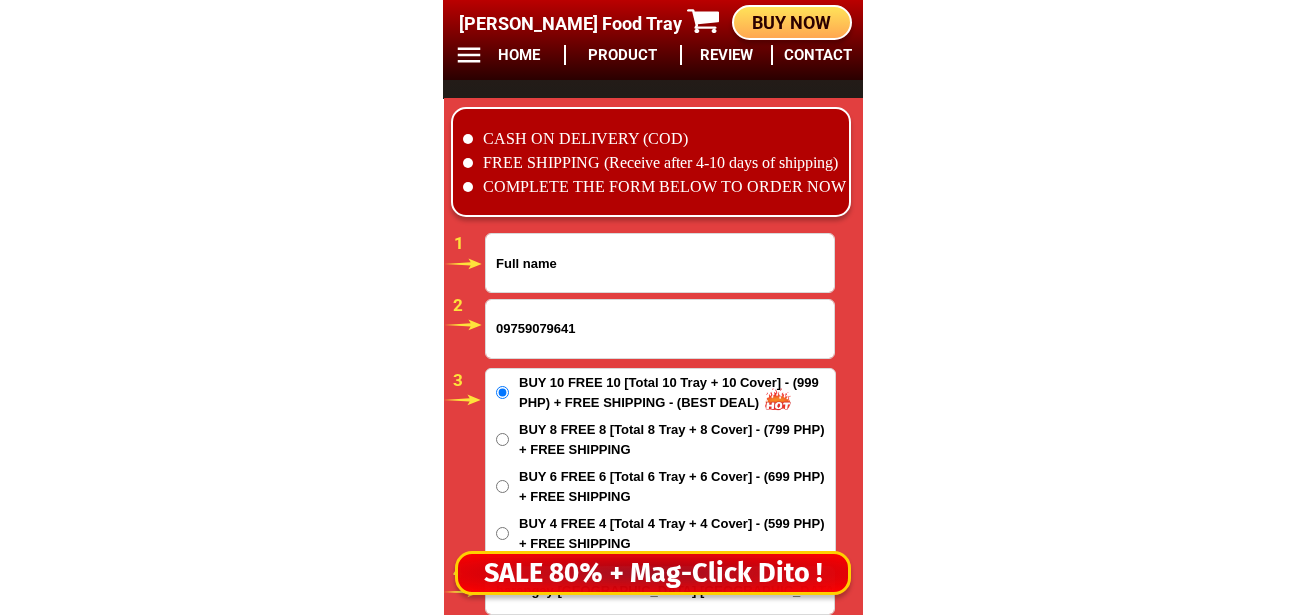 paste on "Emerita Amante" 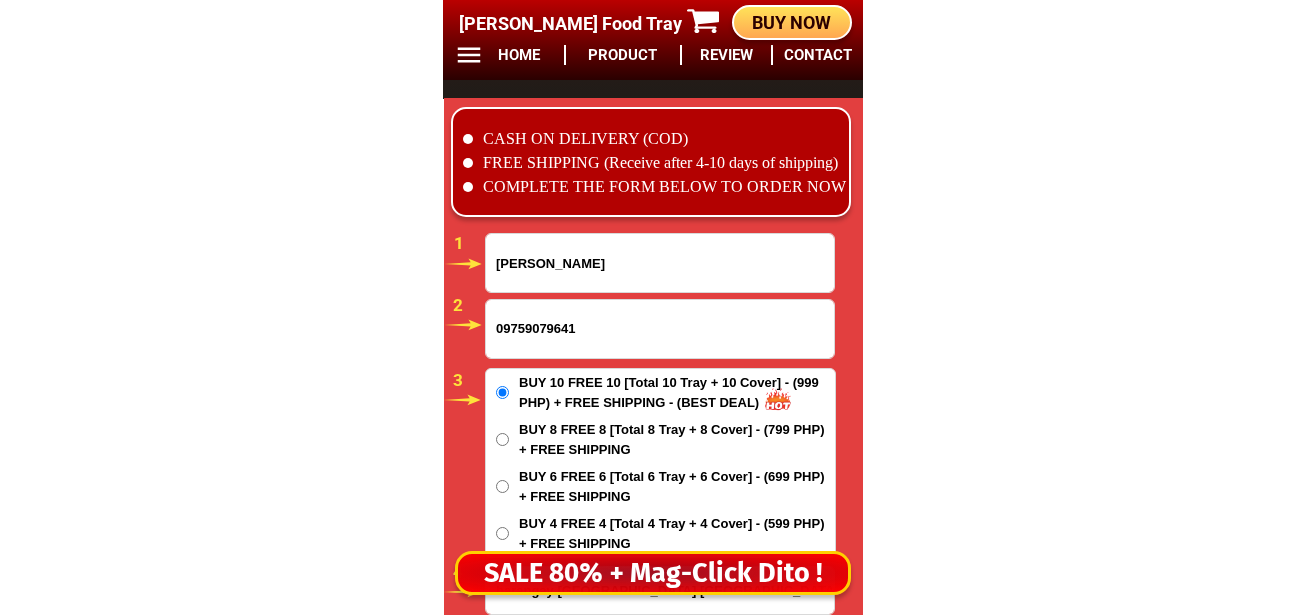 type on "Emerita Amante" 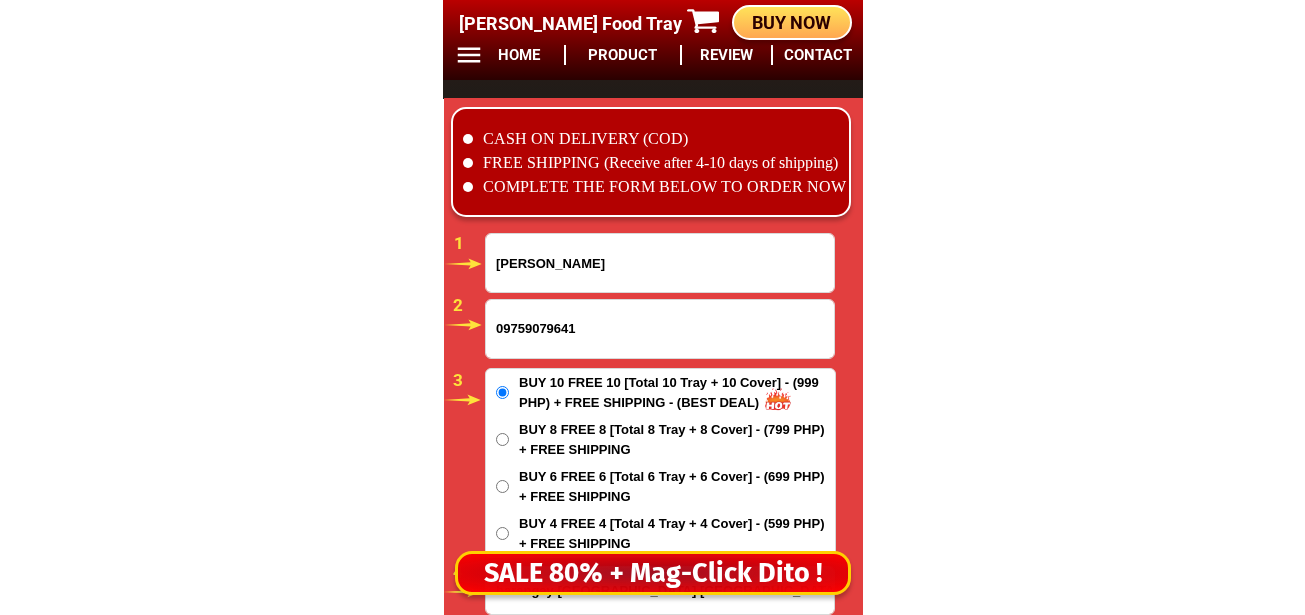 scroll, scrollTop: 16881, scrollLeft: 0, axis: vertical 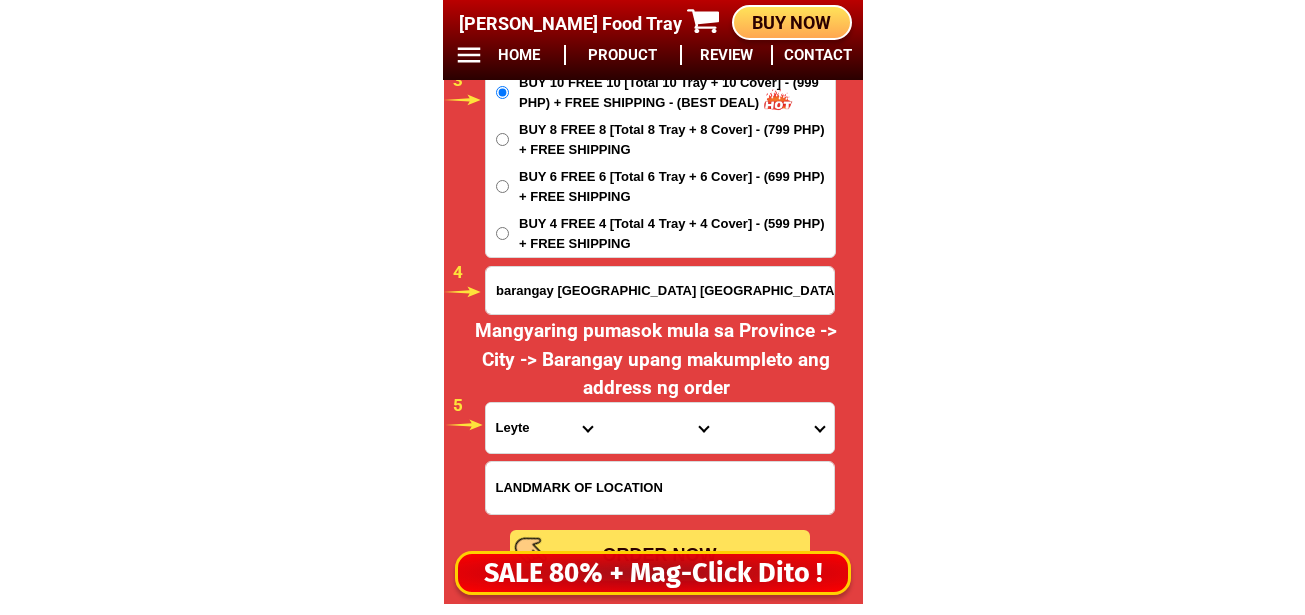 click on "barangay tambis burauen leyte" at bounding box center [660, 290] 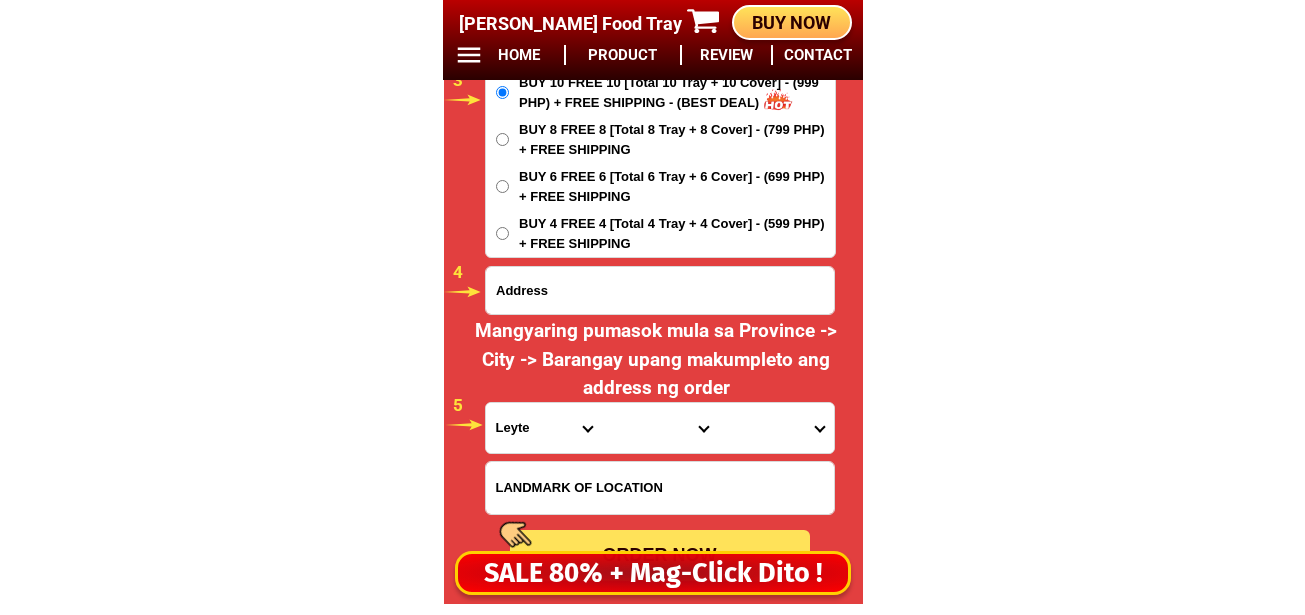 paste on "PUROK 2B CHAVES SUBDIV. POBLÀCION 2, VILLANUEVA, MISAMIS ORIENTAL" 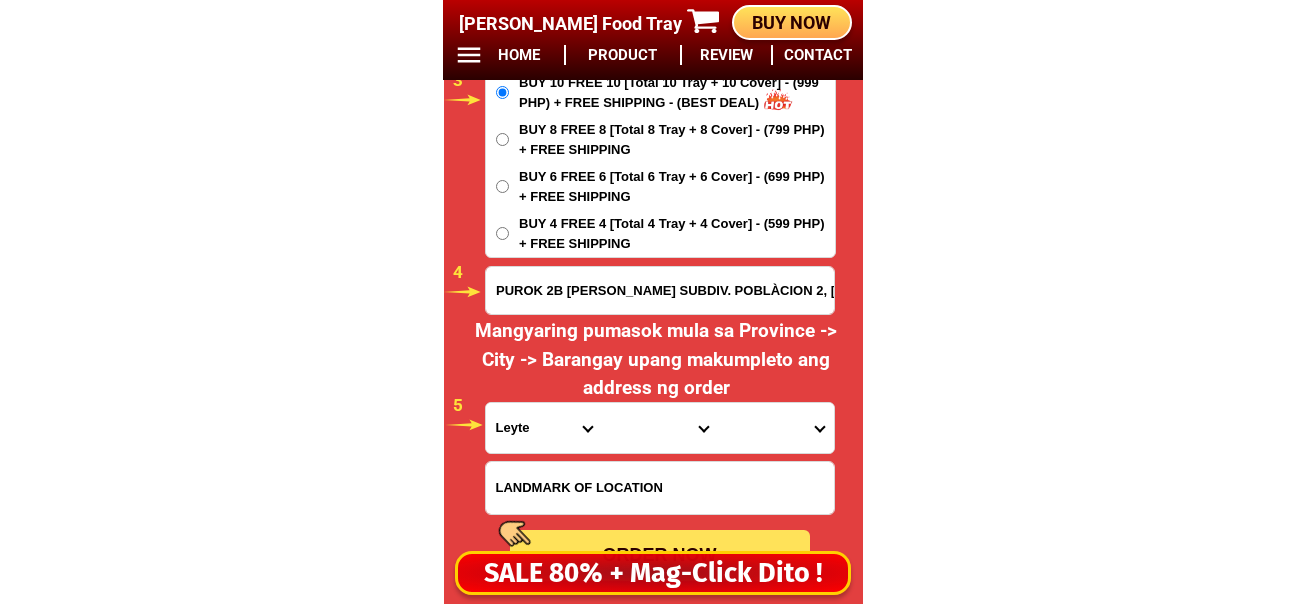 scroll, scrollTop: 0, scrollLeft: 158, axis: horizontal 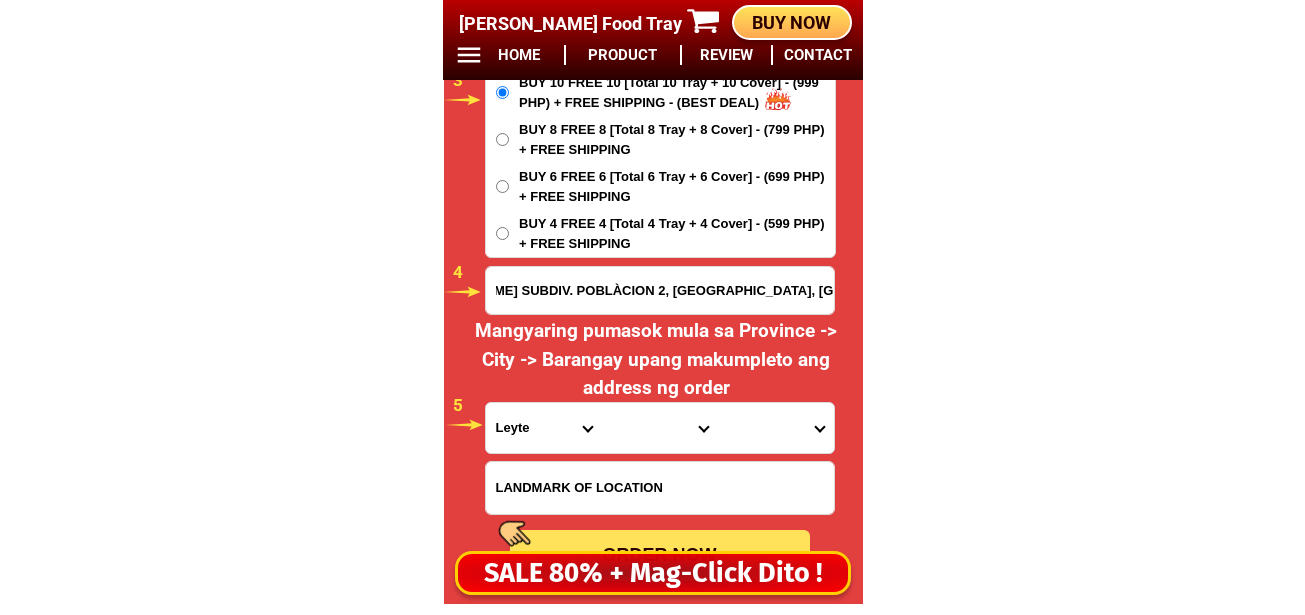 type on "PUROK 2B CHAVES SUBDIV. POBLÀCION 2, VILLANUEVA, MISAMIS ORIENTAL" 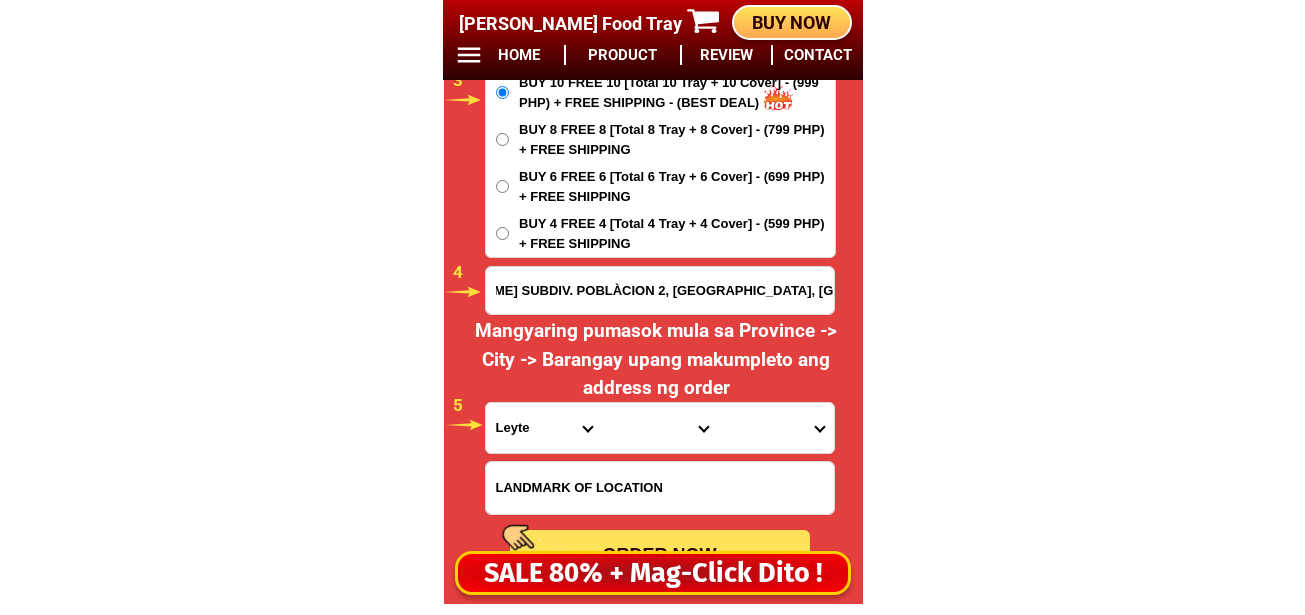scroll, scrollTop: 0, scrollLeft: 0, axis: both 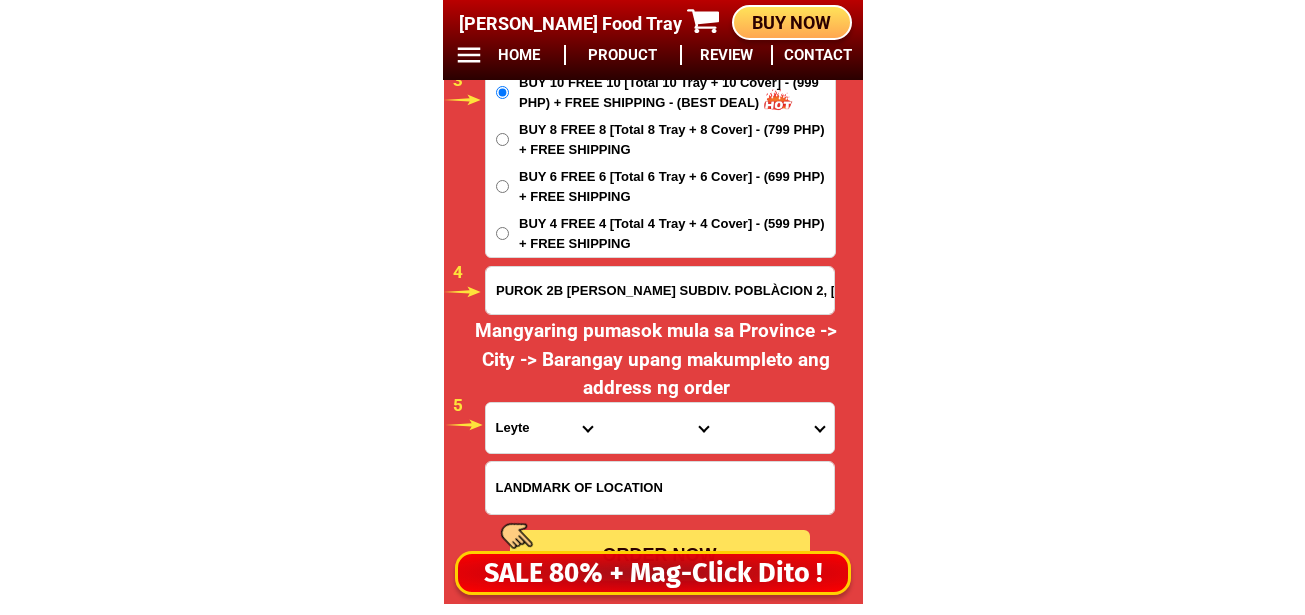click on "Province [GEOGRAPHIC_DATA] [GEOGRAPHIC_DATA] [GEOGRAPHIC_DATA] [GEOGRAPHIC_DATA] [GEOGRAPHIC_DATA] [GEOGRAPHIC_DATA][PERSON_NAME][GEOGRAPHIC_DATA] [GEOGRAPHIC_DATA] [GEOGRAPHIC_DATA] [GEOGRAPHIC_DATA] [GEOGRAPHIC_DATA] [GEOGRAPHIC_DATA] [GEOGRAPHIC_DATA] [GEOGRAPHIC_DATA] [GEOGRAPHIC_DATA] [GEOGRAPHIC_DATA]-[GEOGRAPHIC_DATA] [GEOGRAPHIC_DATA] [GEOGRAPHIC_DATA] [GEOGRAPHIC_DATA] [GEOGRAPHIC_DATA] [GEOGRAPHIC_DATA] [GEOGRAPHIC_DATA]-de-oro [GEOGRAPHIC_DATA] [GEOGRAPHIC_DATA]-occidental [GEOGRAPHIC_DATA] [GEOGRAPHIC_DATA] Eastern-[GEOGRAPHIC_DATA] [GEOGRAPHIC_DATA] [GEOGRAPHIC_DATA] [GEOGRAPHIC_DATA]-norte [GEOGRAPHIC_DATA]-[GEOGRAPHIC_DATA] [GEOGRAPHIC_DATA] [GEOGRAPHIC_DATA] [GEOGRAPHIC_DATA] [GEOGRAPHIC_DATA] [GEOGRAPHIC_DATA] [GEOGRAPHIC_DATA] [GEOGRAPHIC_DATA] [GEOGRAPHIC_DATA] Metro-[GEOGRAPHIC_DATA] [GEOGRAPHIC_DATA]-[GEOGRAPHIC_DATA]-[GEOGRAPHIC_DATA]-province [GEOGRAPHIC_DATA]-[GEOGRAPHIC_DATA]-oriental [GEOGRAPHIC_DATA] [GEOGRAPHIC_DATA] [GEOGRAPHIC_DATA]-[GEOGRAPHIC_DATA]-[GEOGRAPHIC_DATA] [GEOGRAPHIC_DATA] [GEOGRAPHIC_DATA] [GEOGRAPHIC_DATA] [GEOGRAPHIC_DATA] [GEOGRAPHIC_DATA][PERSON_NAME][GEOGRAPHIC_DATA] [GEOGRAPHIC_DATA] [GEOGRAPHIC_DATA] [GEOGRAPHIC_DATA] [GEOGRAPHIC_DATA] [GEOGRAPHIC_DATA]-[GEOGRAPHIC_DATA]-[GEOGRAPHIC_DATA]-[GEOGRAPHIC_DATA] [GEOGRAPHIC_DATA] [GEOGRAPHIC_DATA]-[GEOGRAPHIC_DATA]-[GEOGRAPHIC_DATA] [GEOGRAPHIC_DATA] [GEOGRAPHIC_DATA] [GEOGRAPHIC_DATA]" at bounding box center (544, 428) 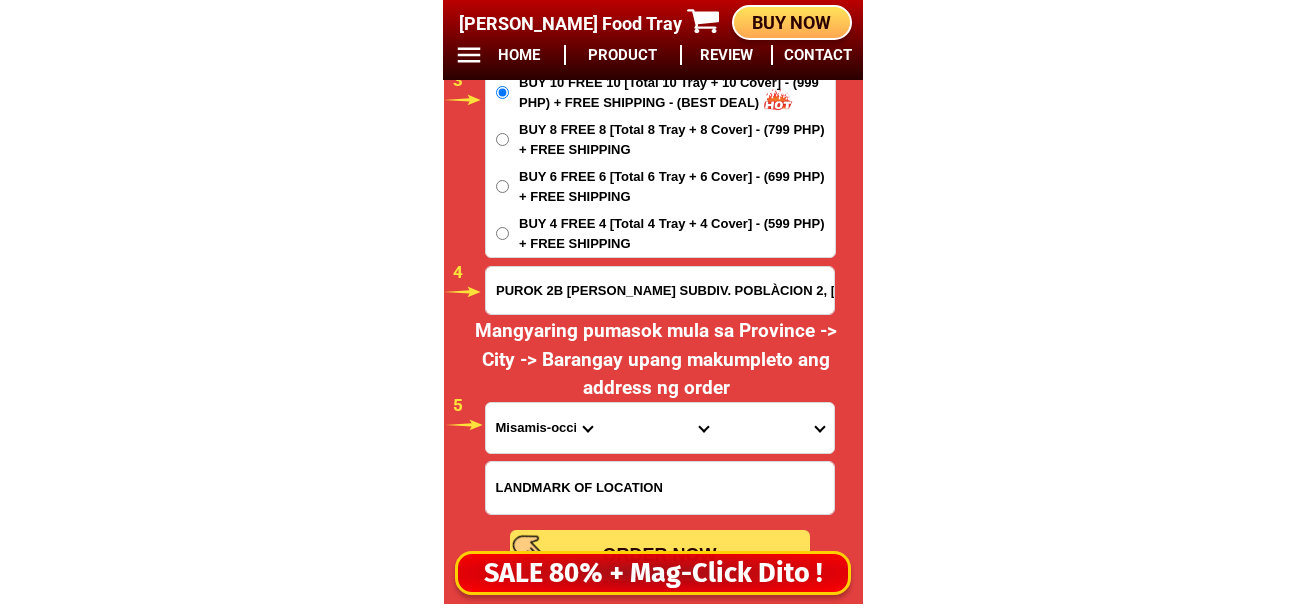 click on "Province [GEOGRAPHIC_DATA] [GEOGRAPHIC_DATA] [GEOGRAPHIC_DATA] [GEOGRAPHIC_DATA] [GEOGRAPHIC_DATA] [GEOGRAPHIC_DATA][PERSON_NAME][GEOGRAPHIC_DATA] [GEOGRAPHIC_DATA] [GEOGRAPHIC_DATA] [GEOGRAPHIC_DATA] [GEOGRAPHIC_DATA] [GEOGRAPHIC_DATA] [GEOGRAPHIC_DATA] [GEOGRAPHIC_DATA] [GEOGRAPHIC_DATA] [GEOGRAPHIC_DATA]-[GEOGRAPHIC_DATA] [GEOGRAPHIC_DATA] [GEOGRAPHIC_DATA] [GEOGRAPHIC_DATA] [GEOGRAPHIC_DATA] [GEOGRAPHIC_DATA] [GEOGRAPHIC_DATA]-de-oro [GEOGRAPHIC_DATA] [GEOGRAPHIC_DATA]-occidental [GEOGRAPHIC_DATA] [GEOGRAPHIC_DATA] Eastern-[GEOGRAPHIC_DATA] [GEOGRAPHIC_DATA] [GEOGRAPHIC_DATA] [GEOGRAPHIC_DATA]-norte [GEOGRAPHIC_DATA]-[GEOGRAPHIC_DATA] [GEOGRAPHIC_DATA] [GEOGRAPHIC_DATA] [GEOGRAPHIC_DATA] [GEOGRAPHIC_DATA] [GEOGRAPHIC_DATA] [GEOGRAPHIC_DATA] [GEOGRAPHIC_DATA] [GEOGRAPHIC_DATA] Metro-[GEOGRAPHIC_DATA] [GEOGRAPHIC_DATA]-[GEOGRAPHIC_DATA]-[GEOGRAPHIC_DATA]-province [GEOGRAPHIC_DATA]-[GEOGRAPHIC_DATA]-oriental [GEOGRAPHIC_DATA] [GEOGRAPHIC_DATA] [GEOGRAPHIC_DATA]-[GEOGRAPHIC_DATA]-[GEOGRAPHIC_DATA] [GEOGRAPHIC_DATA] [GEOGRAPHIC_DATA] [GEOGRAPHIC_DATA] [GEOGRAPHIC_DATA] [GEOGRAPHIC_DATA][PERSON_NAME][GEOGRAPHIC_DATA] [GEOGRAPHIC_DATA] [GEOGRAPHIC_DATA] [GEOGRAPHIC_DATA] [GEOGRAPHIC_DATA] [GEOGRAPHIC_DATA]-[GEOGRAPHIC_DATA]-[GEOGRAPHIC_DATA]-[GEOGRAPHIC_DATA] [GEOGRAPHIC_DATA] [GEOGRAPHIC_DATA]-[GEOGRAPHIC_DATA]-[GEOGRAPHIC_DATA] [GEOGRAPHIC_DATA] [GEOGRAPHIC_DATA] [GEOGRAPHIC_DATA]" at bounding box center [544, 428] 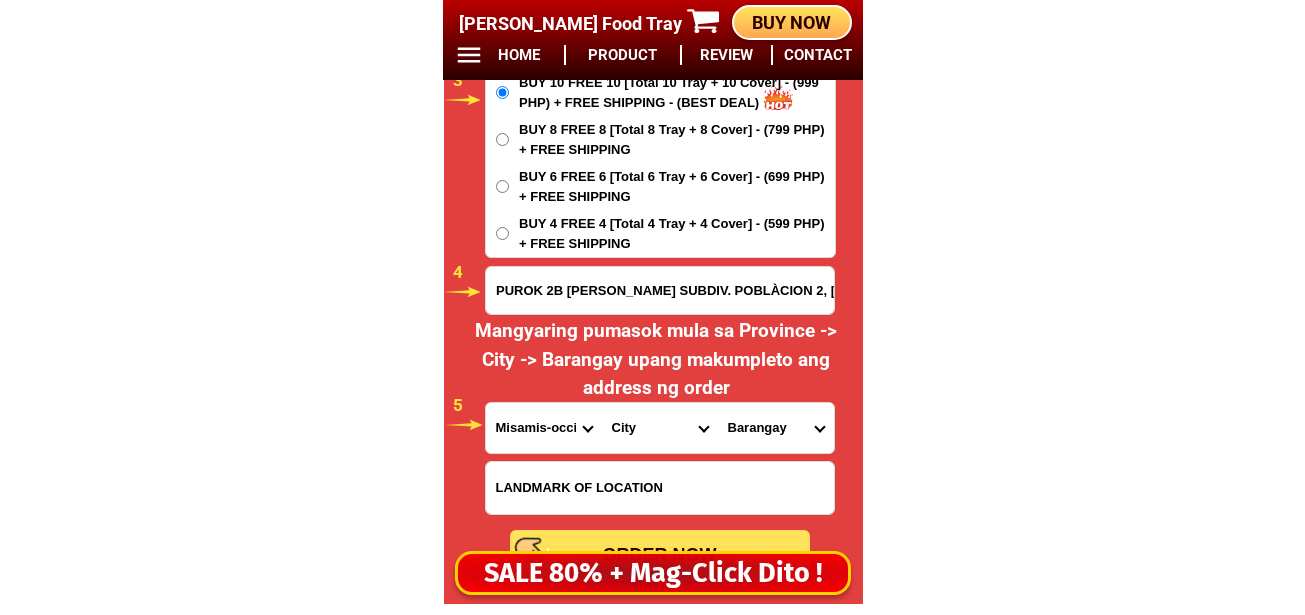 drag, startPoint x: 607, startPoint y: 429, endPoint x: 628, endPoint y: 406, distance: 31.144823 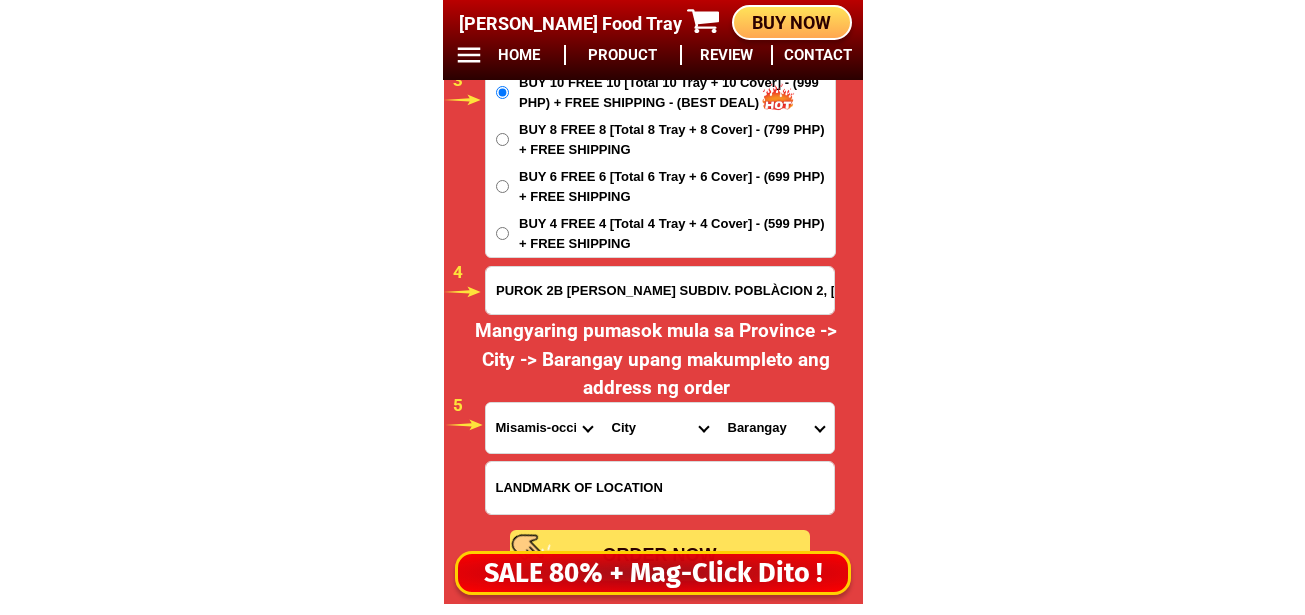 click on "City Aloran [GEOGRAPHIC_DATA] [GEOGRAPHIC_DATA][PERSON_NAME] [PERSON_NAME]-chiongbian [PERSON_NAME]-[PERSON_NAME] Misamis-occidental-clarin Misamis-occidental-[PERSON_NAME] Misamis-occidental-plaridel [GEOGRAPHIC_DATA]-occidental-[GEOGRAPHIC_DATA] [GEOGRAPHIC_DATA]-city [GEOGRAPHIC_DATA] [GEOGRAPHIC_DATA]-[GEOGRAPHIC_DATA] [GEOGRAPHIC_DATA]-city" at bounding box center (660, 428) 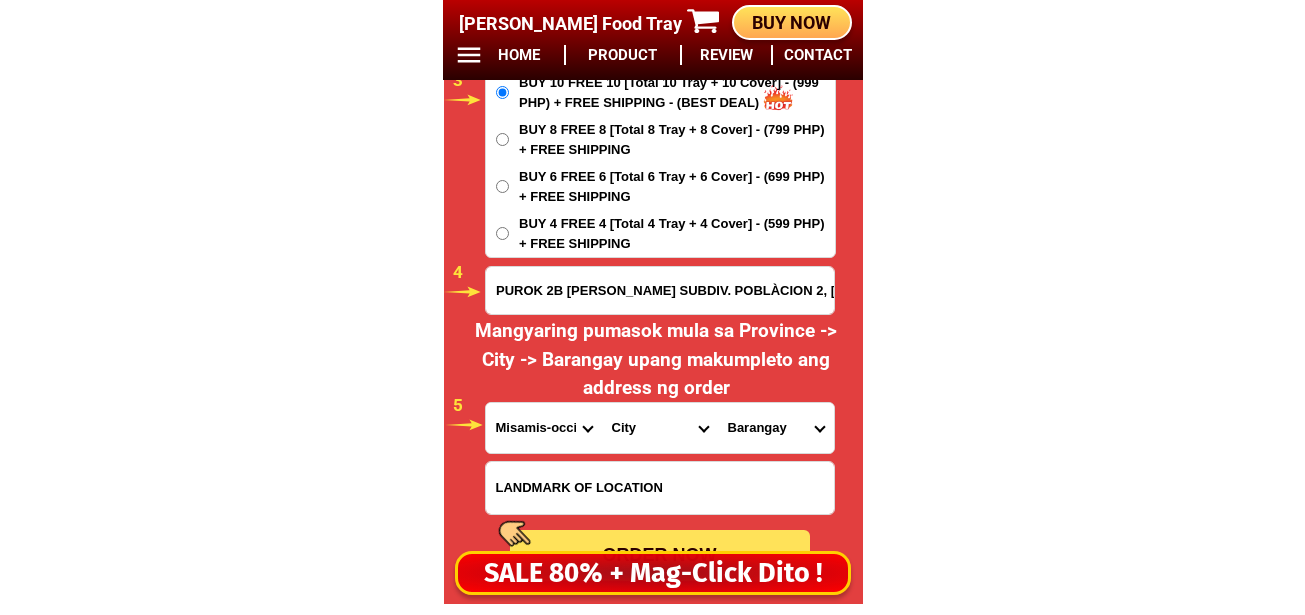 click on "Province [GEOGRAPHIC_DATA] [GEOGRAPHIC_DATA] [GEOGRAPHIC_DATA] [GEOGRAPHIC_DATA] [GEOGRAPHIC_DATA] [GEOGRAPHIC_DATA][PERSON_NAME][GEOGRAPHIC_DATA] [GEOGRAPHIC_DATA] [GEOGRAPHIC_DATA] [GEOGRAPHIC_DATA] [GEOGRAPHIC_DATA] [GEOGRAPHIC_DATA] [GEOGRAPHIC_DATA] [GEOGRAPHIC_DATA] [GEOGRAPHIC_DATA] [GEOGRAPHIC_DATA]-[GEOGRAPHIC_DATA] [GEOGRAPHIC_DATA] [GEOGRAPHIC_DATA] [GEOGRAPHIC_DATA] [GEOGRAPHIC_DATA] [GEOGRAPHIC_DATA] [GEOGRAPHIC_DATA]-de-oro [GEOGRAPHIC_DATA] [GEOGRAPHIC_DATA]-occidental [GEOGRAPHIC_DATA] [GEOGRAPHIC_DATA] Eastern-[GEOGRAPHIC_DATA] [GEOGRAPHIC_DATA] [GEOGRAPHIC_DATA] [GEOGRAPHIC_DATA]-norte [GEOGRAPHIC_DATA]-[GEOGRAPHIC_DATA] [GEOGRAPHIC_DATA] [GEOGRAPHIC_DATA] [GEOGRAPHIC_DATA] [GEOGRAPHIC_DATA] [GEOGRAPHIC_DATA] [GEOGRAPHIC_DATA] [GEOGRAPHIC_DATA] [GEOGRAPHIC_DATA] Metro-[GEOGRAPHIC_DATA] [GEOGRAPHIC_DATA]-[GEOGRAPHIC_DATA]-[GEOGRAPHIC_DATA]-province [GEOGRAPHIC_DATA]-[GEOGRAPHIC_DATA]-oriental [GEOGRAPHIC_DATA] [GEOGRAPHIC_DATA] [GEOGRAPHIC_DATA]-[GEOGRAPHIC_DATA]-[GEOGRAPHIC_DATA] [GEOGRAPHIC_DATA] [GEOGRAPHIC_DATA] [GEOGRAPHIC_DATA] [GEOGRAPHIC_DATA] [GEOGRAPHIC_DATA][PERSON_NAME][GEOGRAPHIC_DATA] [GEOGRAPHIC_DATA] [GEOGRAPHIC_DATA] [GEOGRAPHIC_DATA] [GEOGRAPHIC_DATA] [GEOGRAPHIC_DATA]-[GEOGRAPHIC_DATA]-[GEOGRAPHIC_DATA]-[GEOGRAPHIC_DATA] [GEOGRAPHIC_DATA] [GEOGRAPHIC_DATA]-[GEOGRAPHIC_DATA]-[GEOGRAPHIC_DATA] [GEOGRAPHIC_DATA] [GEOGRAPHIC_DATA] [GEOGRAPHIC_DATA]" at bounding box center [544, 428] 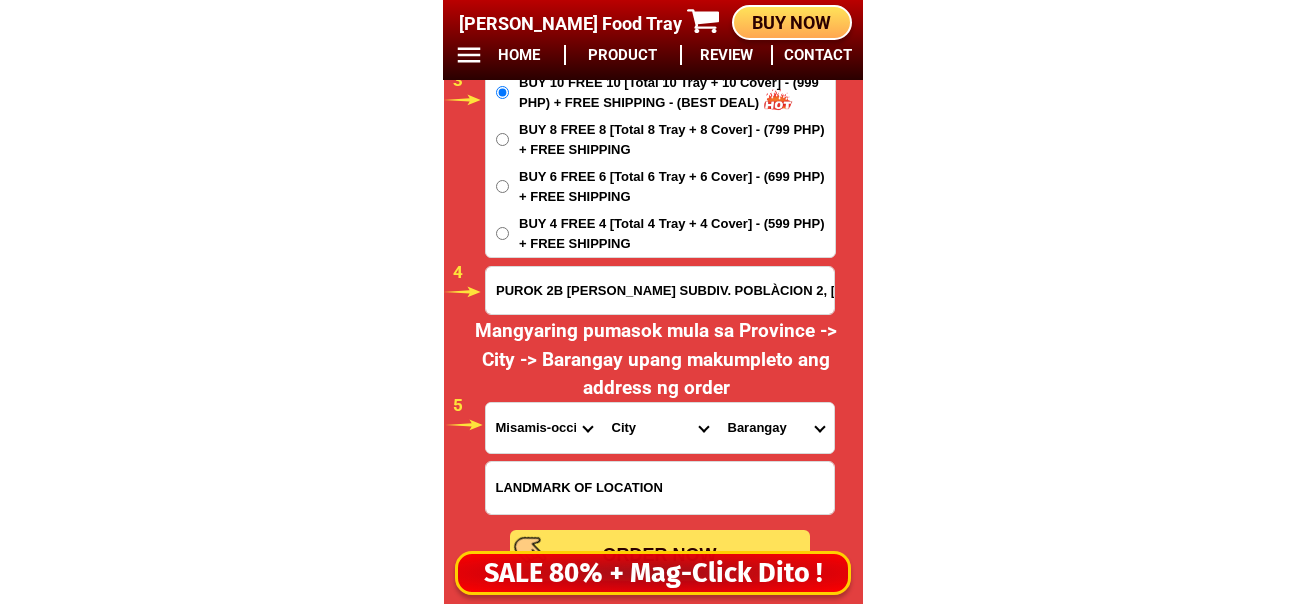 select on "63_411" 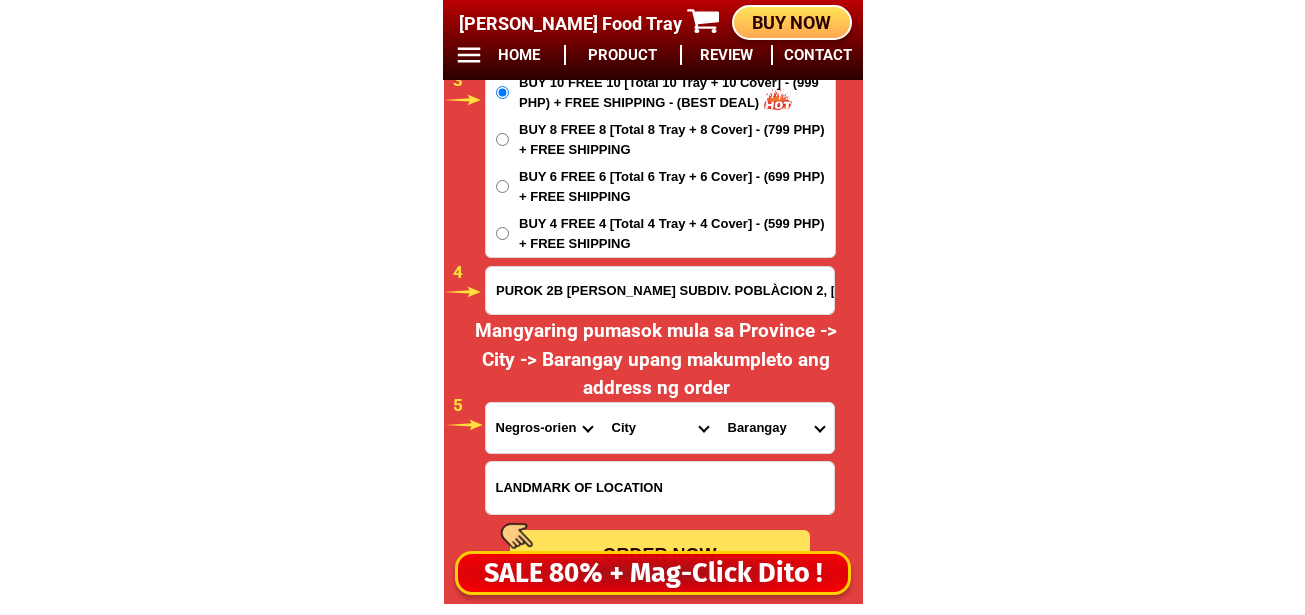 click on "Province [GEOGRAPHIC_DATA] [GEOGRAPHIC_DATA] [GEOGRAPHIC_DATA] [GEOGRAPHIC_DATA] [GEOGRAPHIC_DATA] [GEOGRAPHIC_DATA][PERSON_NAME][GEOGRAPHIC_DATA] [GEOGRAPHIC_DATA] [GEOGRAPHIC_DATA] [GEOGRAPHIC_DATA] [GEOGRAPHIC_DATA] [GEOGRAPHIC_DATA] [GEOGRAPHIC_DATA] [GEOGRAPHIC_DATA] [GEOGRAPHIC_DATA] [GEOGRAPHIC_DATA]-[GEOGRAPHIC_DATA] [GEOGRAPHIC_DATA] [GEOGRAPHIC_DATA] [GEOGRAPHIC_DATA] [GEOGRAPHIC_DATA] [GEOGRAPHIC_DATA] [GEOGRAPHIC_DATA]-de-oro [GEOGRAPHIC_DATA] [GEOGRAPHIC_DATA]-occidental [GEOGRAPHIC_DATA] [GEOGRAPHIC_DATA] Eastern-[GEOGRAPHIC_DATA] [GEOGRAPHIC_DATA] [GEOGRAPHIC_DATA] [GEOGRAPHIC_DATA]-norte [GEOGRAPHIC_DATA]-[GEOGRAPHIC_DATA] [GEOGRAPHIC_DATA] [GEOGRAPHIC_DATA] [GEOGRAPHIC_DATA] [GEOGRAPHIC_DATA] [GEOGRAPHIC_DATA] [GEOGRAPHIC_DATA] [GEOGRAPHIC_DATA] [GEOGRAPHIC_DATA] Metro-[GEOGRAPHIC_DATA] [GEOGRAPHIC_DATA]-[GEOGRAPHIC_DATA]-[GEOGRAPHIC_DATA]-province [GEOGRAPHIC_DATA]-[GEOGRAPHIC_DATA]-oriental [GEOGRAPHIC_DATA] [GEOGRAPHIC_DATA] [GEOGRAPHIC_DATA]-[GEOGRAPHIC_DATA]-[GEOGRAPHIC_DATA] [GEOGRAPHIC_DATA] [GEOGRAPHIC_DATA] [GEOGRAPHIC_DATA] [GEOGRAPHIC_DATA] [GEOGRAPHIC_DATA][PERSON_NAME][GEOGRAPHIC_DATA] [GEOGRAPHIC_DATA] [GEOGRAPHIC_DATA] [GEOGRAPHIC_DATA] [GEOGRAPHIC_DATA] [GEOGRAPHIC_DATA]-[GEOGRAPHIC_DATA]-[GEOGRAPHIC_DATA]-[GEOGRAPHIC_DATA] [GEOGRAPHIC_DATA] [GEOGRAPHIC_DATA]-[GEOGRAPHIC_DATA]-[GEOGRAPHIC_DATA] [GEOGRAPHIC_DATA] [GEOGRAPHIC_DATA] [GEOGRAPHIC_DATA]" at bounding box center [544, 428] 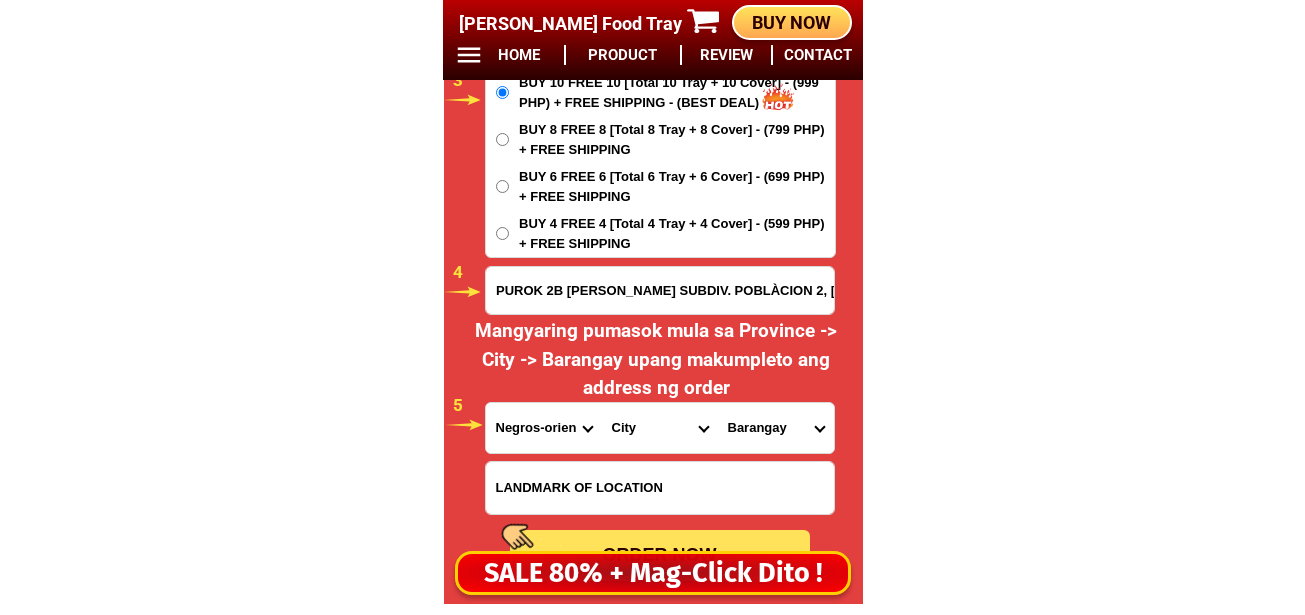 drag, startPoint x: 629, startPoint y: 426, endPoint x: 641, endPoint y: 406, distance: 23.323807 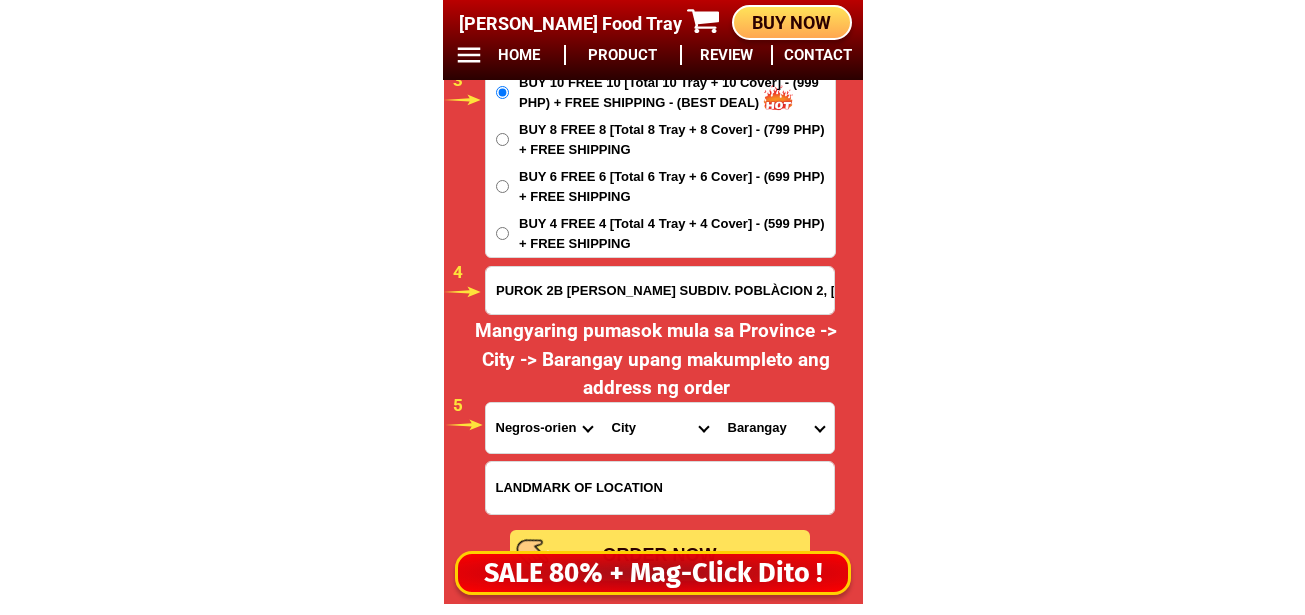 click on "City Amlan Ayungon Bacong Bais-city Basay Bayawan-city Bindoy Canlaon-city Dauin Dumaguete-city Guihulngan-city Jimalalud Mabinay Manjuyod Negros-oriental-la-libertad Negros-oriental-pamplona Negros-oriental-san-jose Negros-oriental-santa-catalina Negros-oriental-valencia Siaton Sibulan Tanjay-city Tayasan Vallehermoso Zamboanguita" at bounding box center [660, 428] 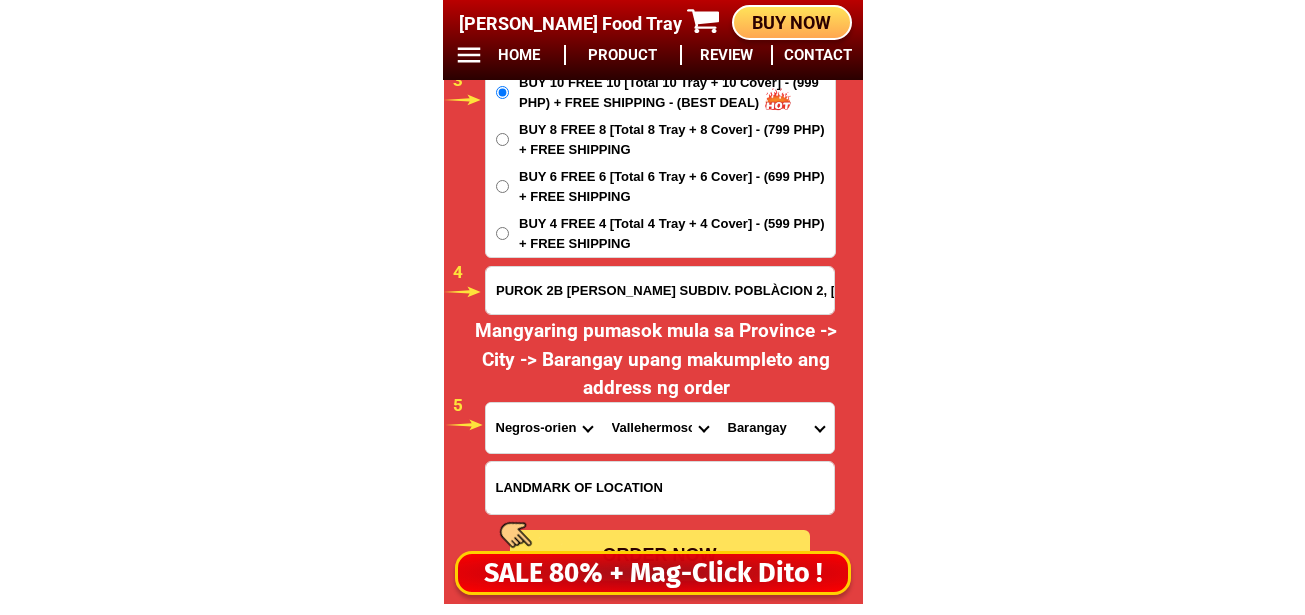 click on "City Amlan Ayungon Bacong Bais-city Basay Bayawan-city Bindoy Canlaon-city Dauin Dumaguete-city Guihulngan-city Jimalalud Mabinay Manjuyod Negros-oriental-la-libertad Negros-oriental-pamplona Negros-oriental-san-jose Negros-oriental-santa-catalina Negros-oriental-valencia Siaton Sibulan Tanjay-city Tayasan Vallehermoso Zamboanguita" at bounding box center (660, 428) 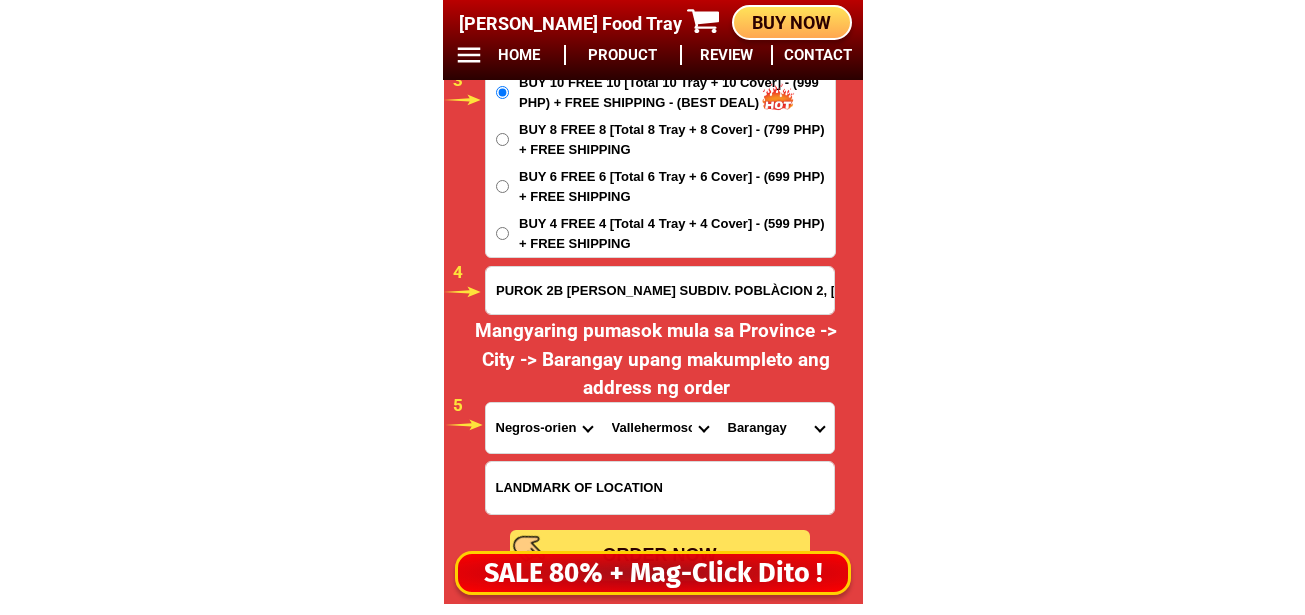 click on "City Amlan Ayungon Bacong Bais-city Basay Bayawan-city Bindoy Canlaon-city Dauin Dumaguete-city Guihulngan-city Jimalalud Mabinay Manjuyod Negros-oriental-la-libertad Negros-oriental-pamplona Negros-oriental-san-jose Negros-oriental-santa-catalina Negros-oriental-valencia Siaton Sibulan Tanjay-city Tayasan Vallehermoso Zamboanguita" at bounding box center [660, 428] 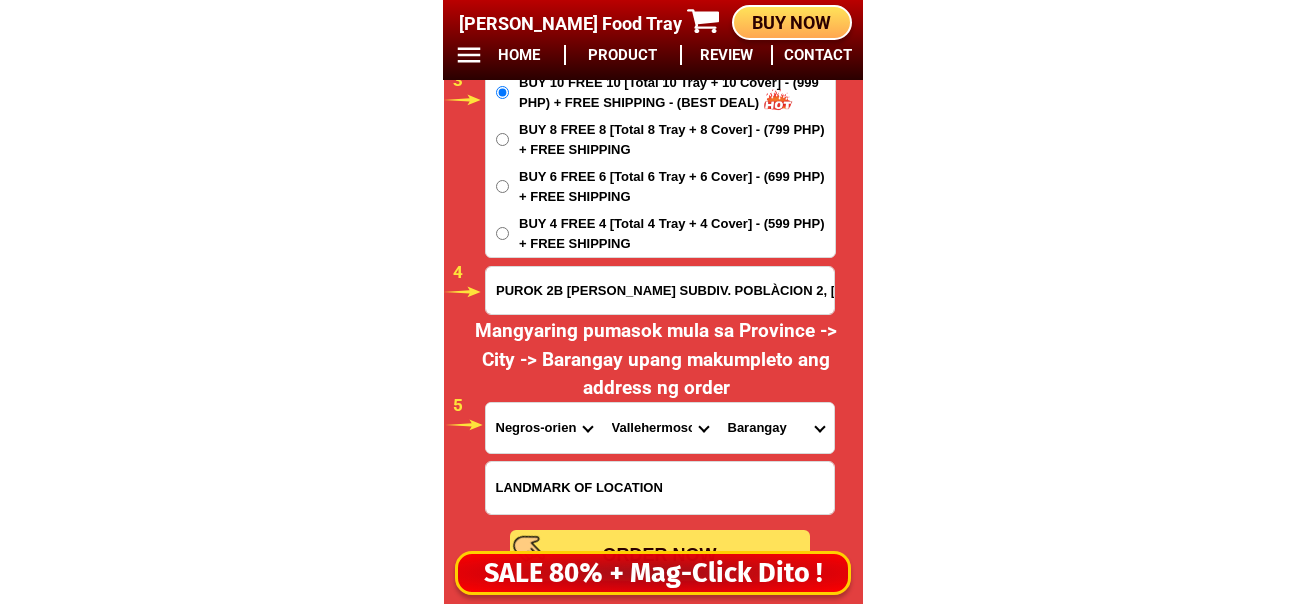click on "City Amlan Ayungon Bacong Bais-city Basay Bayawan-city Bindoy Canlaon-city Dauin Dumaguete-city Guihulngan-city Jimalalud Mabinay Manjuyod Negros-oriental-la-libertad Negros-oriental-pamplona Negros-oriental-san-jose Negros-oriental-santa-catalina Negros-oriental-valencia Siaton Sibulan Tanjay-city Tayasan Vallehermoso Zamboanguita" at bounding box center [660, 428] 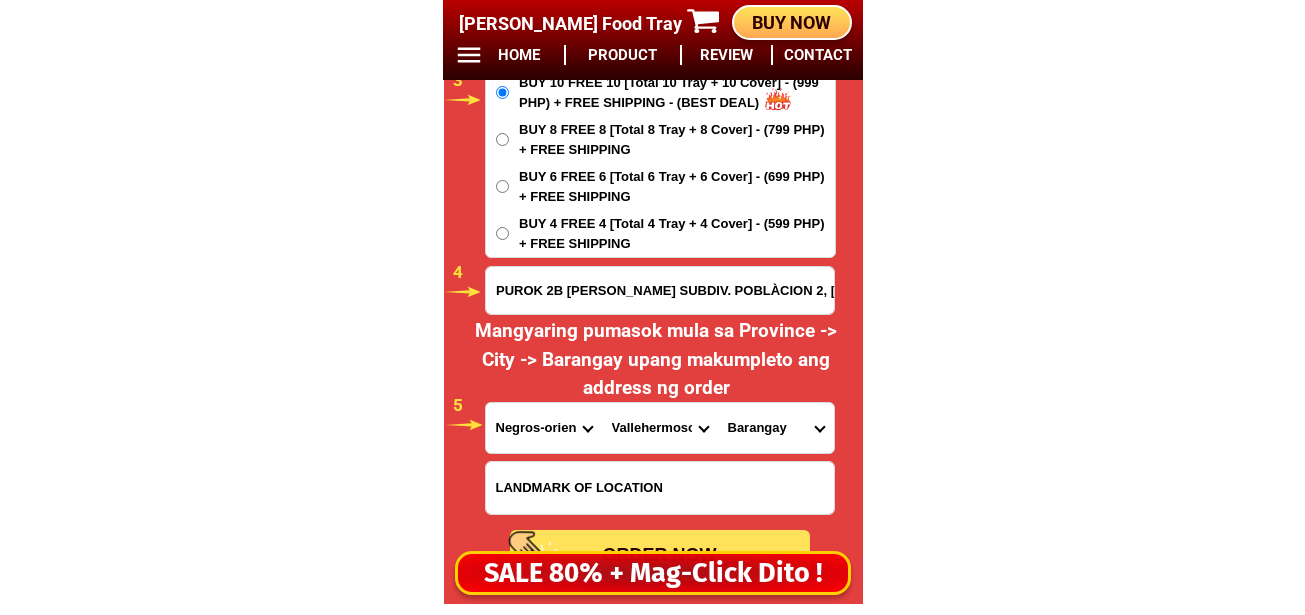 click on "City Amlan Ayungon Bacong Bais-city Basay Bayawan-city Bindoy Canlaon-city Dauin Dumaguete-city Guihulngan-city Jimalalud Mabinay Manjuyod Negros-oriental-la-libertad Negros-oriental-pamplona Negros-oriental-san-jose Negros-oriental-santa-catalina Negros-oriental-valencia Siaton Sibulan Tanjay-city Tayasan Vallehermoso Zamboanguita" at bounding box center (660, 428) 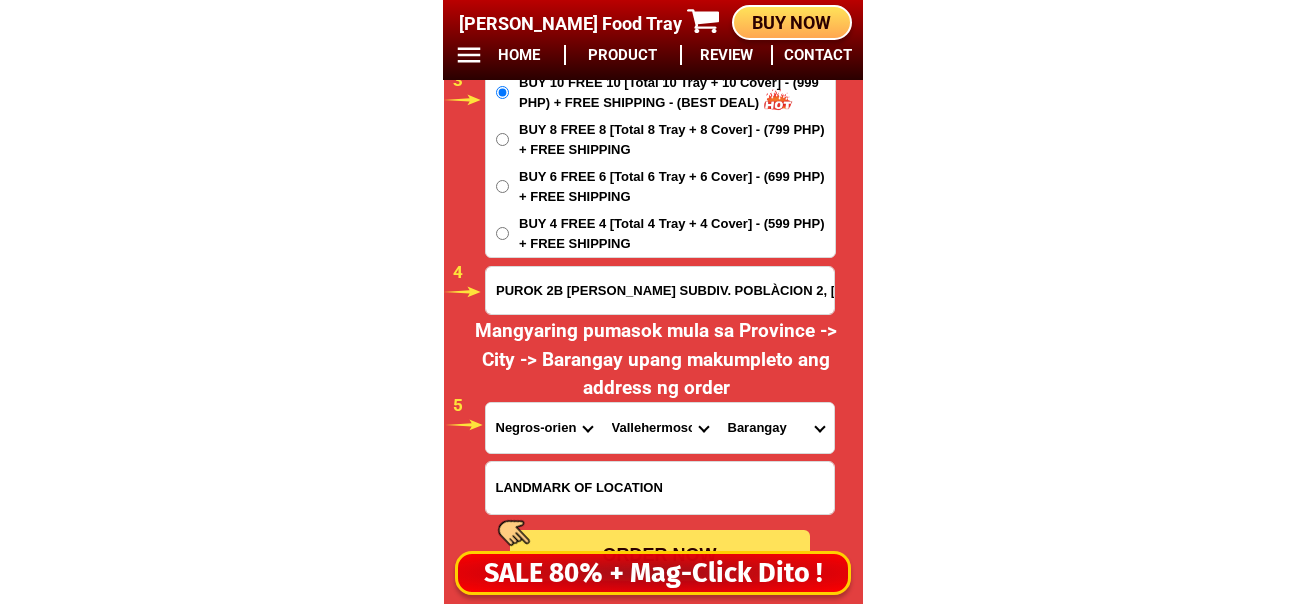 select on "63_411422" 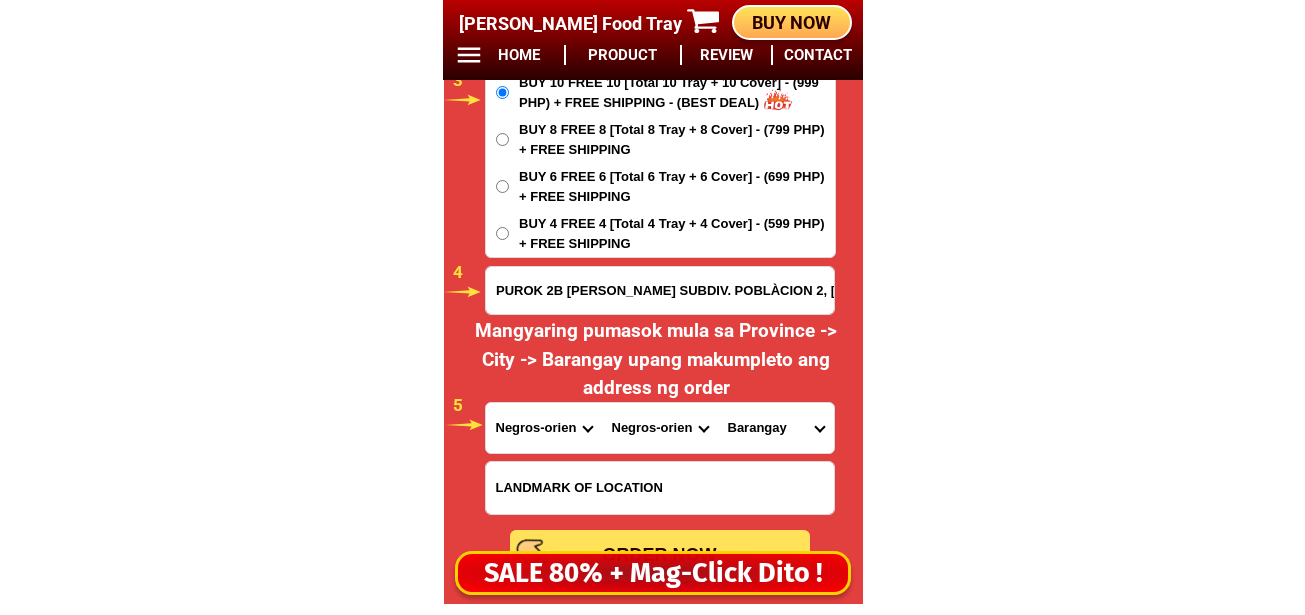 click on "City Amlan Ayungon Bacong Bais-city Basay Bayawan-city Bindoy Canlaon-city Dauin Dumaguete-city Guihulngan-city Jimalalud Mabinay Manjuyod Negros-oriental-la-libertad Negros-oriental-pamplona Negros-oriental-san-jose Negros-oriental-santa-catalina Negros-oriental-valencia Siaton Sibulan Tanjay-city Tayasan Vallehermoso Zamboanguita" at bounding box center [660, 428] 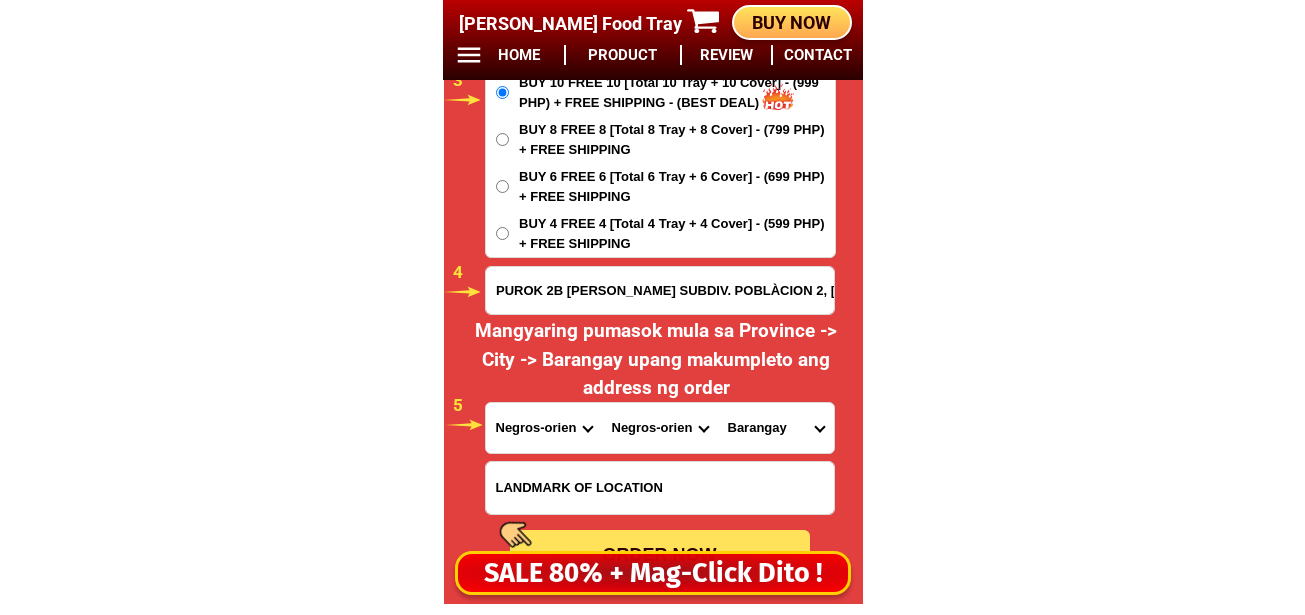 click on "City Amlan Ayungon Bacong Bais-city Basay Bayawan-city Bindoy Canlaon-city Dauin Dumaguete-city Guihulngan-city Jimalalud Mabinay Manjuyod Negros-oriental-la-libertad Negros-oriental-pamplona Negros-oriental-san-jose Negros-oriental-santa-catalina Negros-oriental-valencia Siaton Sibulan Tanjay-city Tayasan Vallehermoso Zamboanguita" at bounding box center [660, 428] 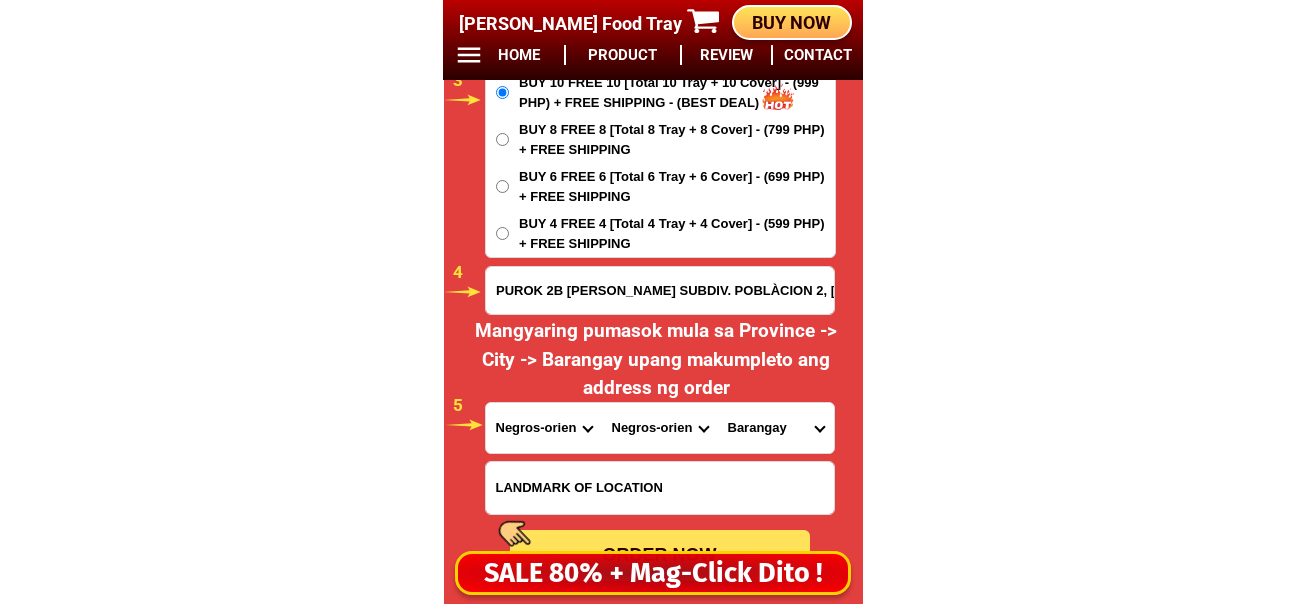 click on "Province [GEOGRAPHIC_DATA] [GEOGRAPHIC_DATA] [GEOGRAPHIC_DATA] [GEOGRAPHIC_DATA] [GEOGRAPHIC_DATA] [GEOGRAPHIC_DATA][PERSON_NAME][GEOGRAPHIC_DATA] [GEOGRAPHIC_DATA] [GEOGRAPHIC_DATA] [GEOGRAPHIC_DATA] [GEOGRAPHIC_DATA] [GEOGRAPHIC_DATA] [GEOGRAPHIC_DATA] [GEOGRAPHIC_DATA] [GEOGRAPHIC_DATA] [GEOGRAPHIC_DATA]-[GEOGRAPHIC_DATA] [GEOGRAPHIC_DATA] [GEOGRAPHIC_DATA] [GEOGRAPHIC_DATA] [GEOGRAPHIC_DATA] [GEOGRAPHIC_DATA] [GEOGRAPHIC_DATA]-de-oro [GEOGRAPHIC_DATA] [GEOGRAPHIC_DATA]-occidental [GEOGRAPHIC_DATA] [GEOGRAPHIC_DATA] Eastern-[GEOGRAPHIC_DATA] [GEOGRAPHIC_DATA] [GEOGRAPHIC_DATA] [GEOGRAPHIC_DATA]-norte [GEOGRAPHIC_DATA]-[GEOGRAPHIC_DATA] [GEOGRAPHIC_DATA] [GEOGRAPHIC_DATA] [GEOGRAPHIC_DATA] [GEOGRAPHIC_DATA] [GEOGRAPHIC_DATA] [GEOGRAPHIC_DATA] [GEOGRAPHIC_DATA] [GEOGRAPHIC_DATA] Metro-[GEOGRAPHIC_DATA] [GEOGRAPHIC_DATA]-[GEOGRAPHIC_DATA]-[GEOGRAPHIC_DATA]-province [GEOGRAPHIC_DATA]-[GEOGRAPHIC_DATA]-oriental [GEOGRAPHIC_DATA] [GEOGRAPHIC_DATA] [GEOGRAPHIC_DATA]-[GEOGRAPHIC_DATA]-[GEOGRAPHIC_DATA] [GEOGRAPHIC_DATA] [GEOGRAPHIC_DATA] [GEOGRAPHIC_DATA] [GEOGRAPHIC_DATA] [GEOGRAPHIC_DATA][PERSON_NAME][GEOGRAPHIC_DATA] [GEOGRAPHIC_DATA] [GEOGRAPHIC_DATA] [GEOGRAPHIC_DATA] [GEOGRAPHIC_DATA] [GEOGRAPHIC_DATA]-[GEOGRAPHIC_DATA]-[GEOGRAPHIC_DATA]-[GEOGRAPHIC_DATA] [GEOGRAPHIC_DATA] [GEOGRAPHIC_DATA]-[GEOGRAPHIC_DATA]-[GEOGRAPHIC_DATA] [GEOGRAPHIC_DATA] [GEOGRAPHIC_DATA] [GEOGRAPHIC_DATA]" at bounding box center [544, 428] 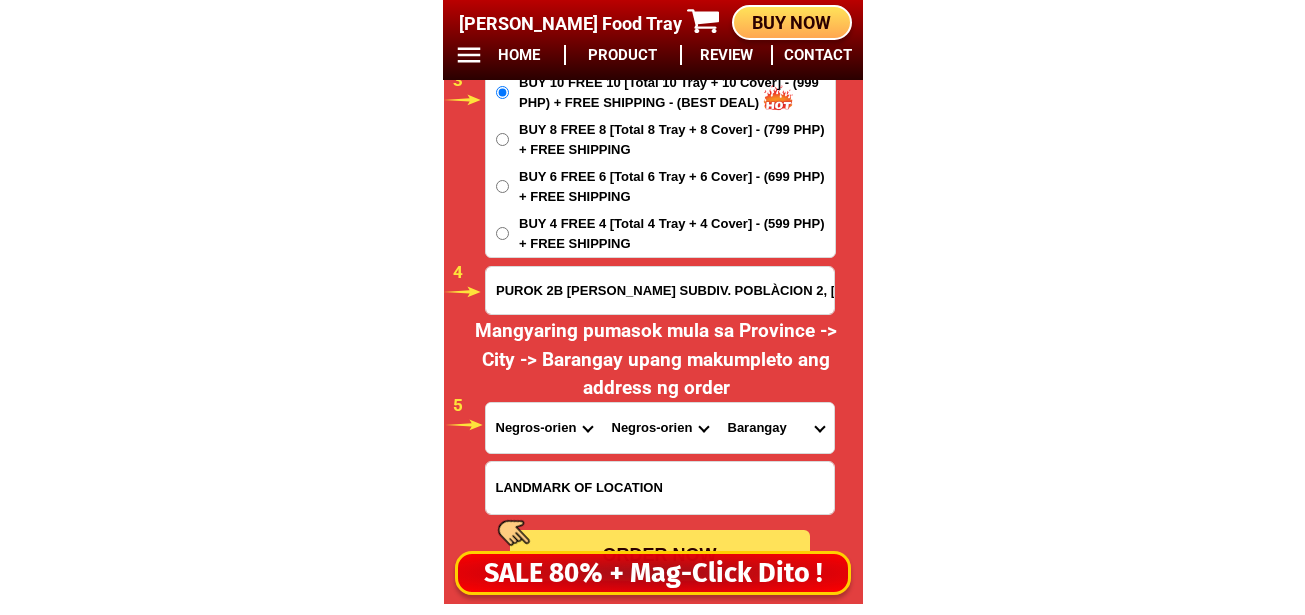 select on "63_386" 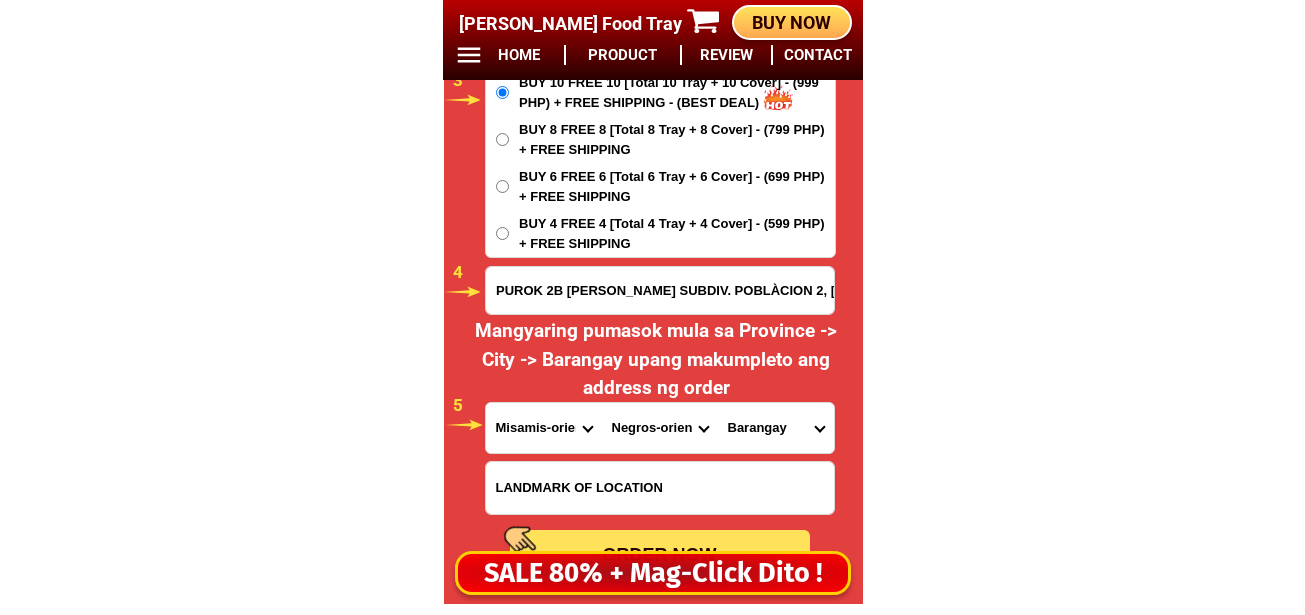 click on "Province [GEOGRAPHIC_DATA] [GEOGRAPHIC_DATA] [GEOGRAPHIC_DATA] [GEOGRAPHIC_DATA] [GEOGRAPHIC_DATA] [GEOGRAPHIC_DATA][PERSON_NAME][GEOGRAPHIC_DATA] [GEOGRAPHIC_DATA] [GEOGRAPHIC_DATA] [GEOGRAPHIC_DATA] [GEOGRAPHIC_DATA] [GEOGRAPHIC_DATA] [GEOGRAPHIC_DATA] [GEOGRAPHIC_DATA] [GEOGRAPHIC_DATA] [GEOGRAPHIC_DATA]-[GEOGRAPHIC_DATA] [GEOGRAPHIC_DATA] [GEOGRAPHIC_DATA] [GEOGRAPHIC_DATA] [GEOGRAPHIC_DATA] [GEOGRAPHIC_DATA] [GEOGRAPHIC_DATA]-de-oro [GEOGRAPHIC_DATA] [GEOGRAPHIC_DATA]-occidental [GEOGRAPHIC_DATA] [GEOGRAPHIC_DATA] Eastern-[GEOGRAPHIC_DATA] [GEOGRAPHIC_DATA] [GEOGRAPHIC_DATA] [GEOGRAPHIC_DATA]-norte [GEOGRAPHIC_DATA]-[GEOGRAPHIC_DATA] [GEOGRAPHIC_DATA] [GEOGRAPHIC_DATA] [GEOGRAPHIC_DATA] [GEOGRAPHIC_DATA] [GEOGRAPHIC_DATA] [GEOGRAPHIC_DATA] [GEOGRAPHIC_DATA] [GEOGRAPHIC_DATA] Metro-[GEOGRAPHIC_DATA] [GEOGRAPHIC_DATA]-[GEOGRAPHIC_DATA]-[GEOGRAPHIC_DATA]-province [GEOGRAPHIC_DATA]-[GEOGRAPHIC_DATA]-oriental [GEOGRAPHIC_DATA] [GEOGRAPHIC_DATA] [GEOGRAPHIC_DATA]-[GEOGRAPHIC_DATA]-[GEOGRAPHIC_DATA] [GEOGRAPHIC_DATA] [GEOGRAPHIC_DATA] [GEOGRAPHIC_DATA] [GEOGRAPHIC_DATA] [GEOGRAPHIC_DATA][PERSON_NAME][GEOGRAPHIC_DATA] [GEOGRAPHIC_DATA] [GEOGRAPHIC_DATA] [GEOGRAPHIC_DATA] [GEOGRAPHIC_DATA] [GEOGRAPHIC_DATA]-[GEOGRAPHIC_DATA]-[GEOGRAPHIC_DATA]-[GEOGRAPHIC_DATA] [GEOGRAPHIC_DATA] [GEOGRAPHIC_DATA]-[GEOGRAPHIC_DATA]-[GEOGRAPHIC_DATA] [GEOGRAPHIC_DATA] [GEOGRAPHIC_DATA] [GEOGRAPHIC_DATA]" at bounding box center [544, 428] 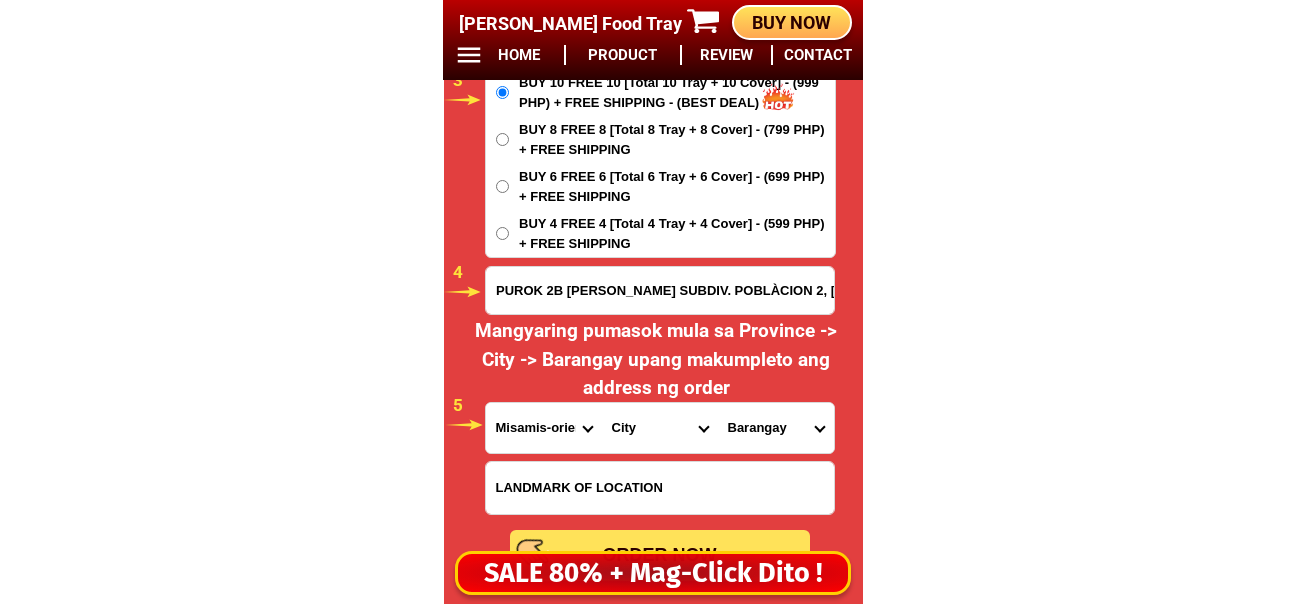 click on "City Alubijid Balingasag Balingoan Binuangan Cagayan-de-oro-city El-salvador-city Gingoog-city Gitagum Initao Jasaan Kinoguitan Lagonglong Laguindingan Lugait Manticao Medina Misamis-oriental-claveria Misamis-oriental-libertad Misamis-oriental-magsaysay Misamis-oriental-tagoloan Naawan Opol Salay Sugbongcogon Talisayan Villanueva" at bounding box center [660, 428] 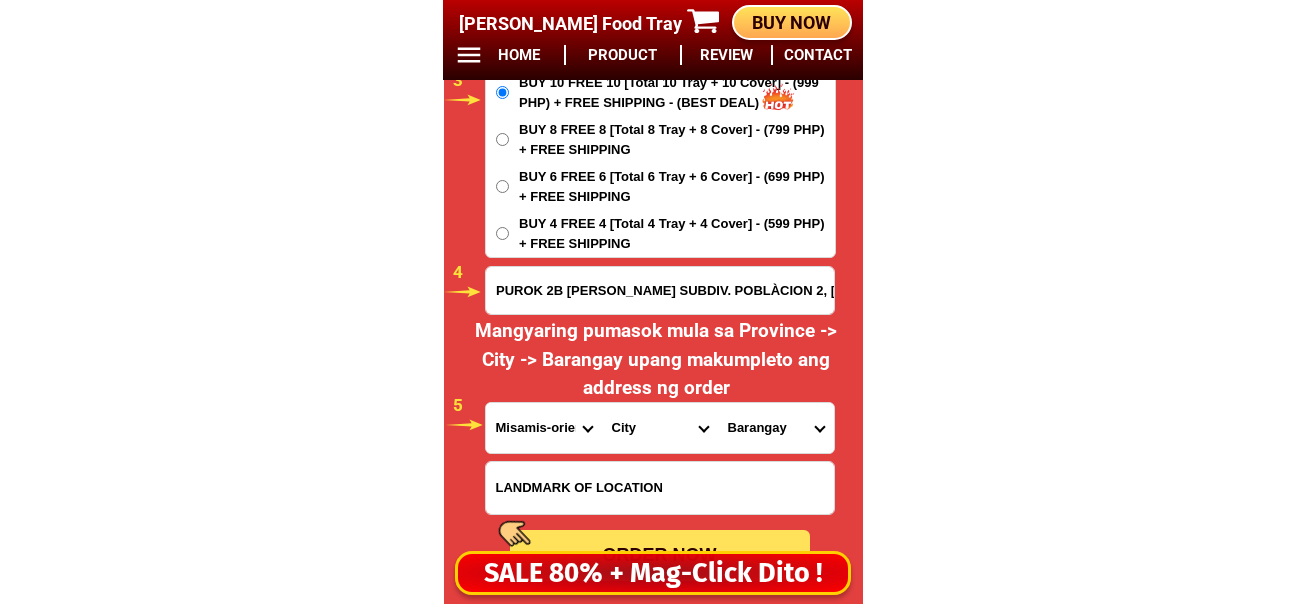 select on "63_38629" 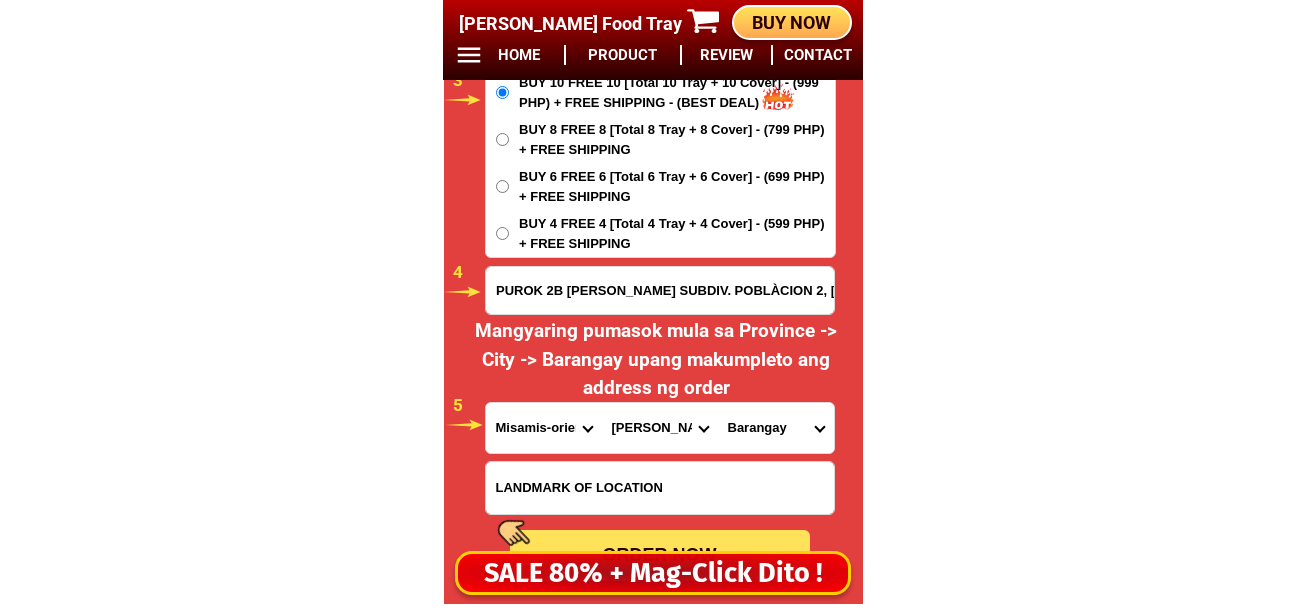 click on "City Alubijid Balingasag Balingoan Binuangan Cagayan-de-oro-city El-salvador-city Gingoog-city Gitagum Initao Jasaan Kinoguitan Lagonglong Laguindingan Lugait Manticao Medina Misamis-oriental-claveria Misamis-oriental-libertad Misamis-oriental-magsaysay Misamis-oriental-tagoloan Naawan Opol Salay Sugbongcogon Talisayan Villanueva" at bounding box center [660, 428] 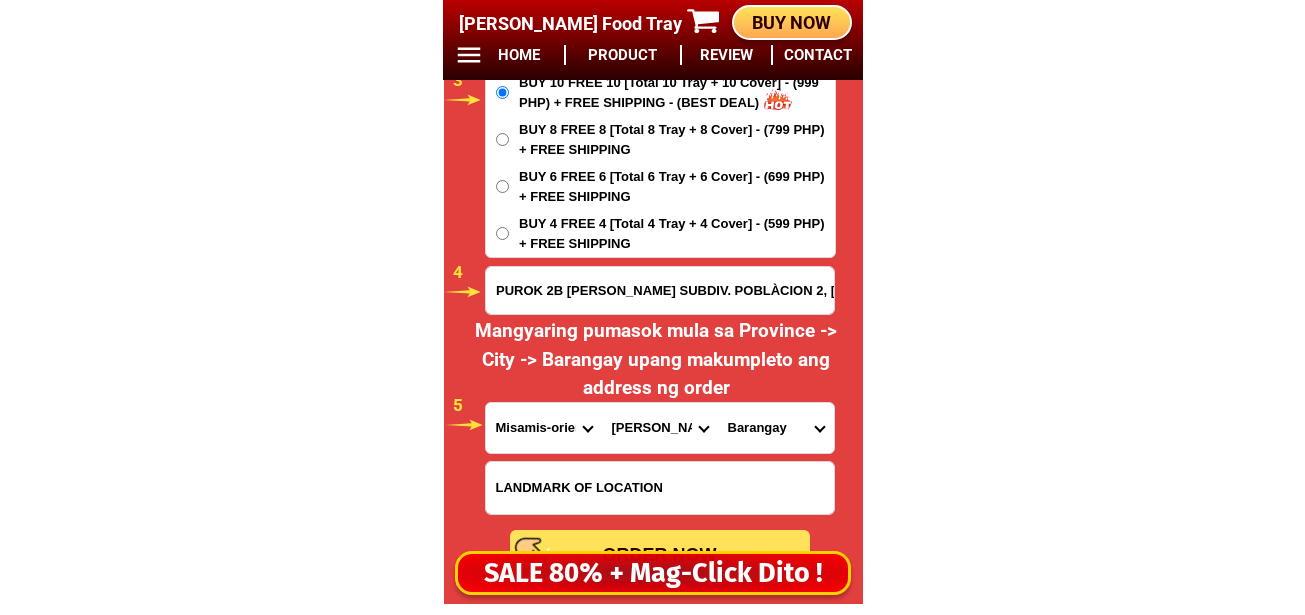 drag, startPoint x: 794, startPoint y: 425, endPoint x: 792, endPoint y: 403, distance: 22.090721 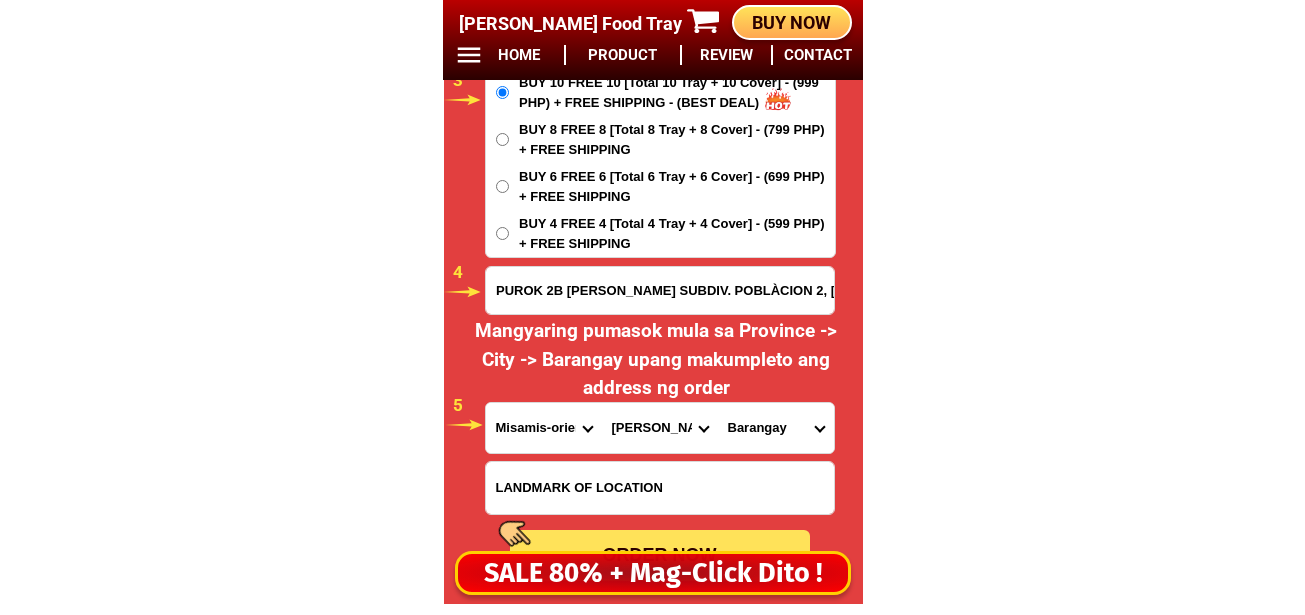 click on "Barangay Balacanas Dayawan Imelda Katipunan Kimaya Looc Poblacion 1 Poblacion 2 Poblacion 3 San martin Tambobong" at bounding box center [776, 428] 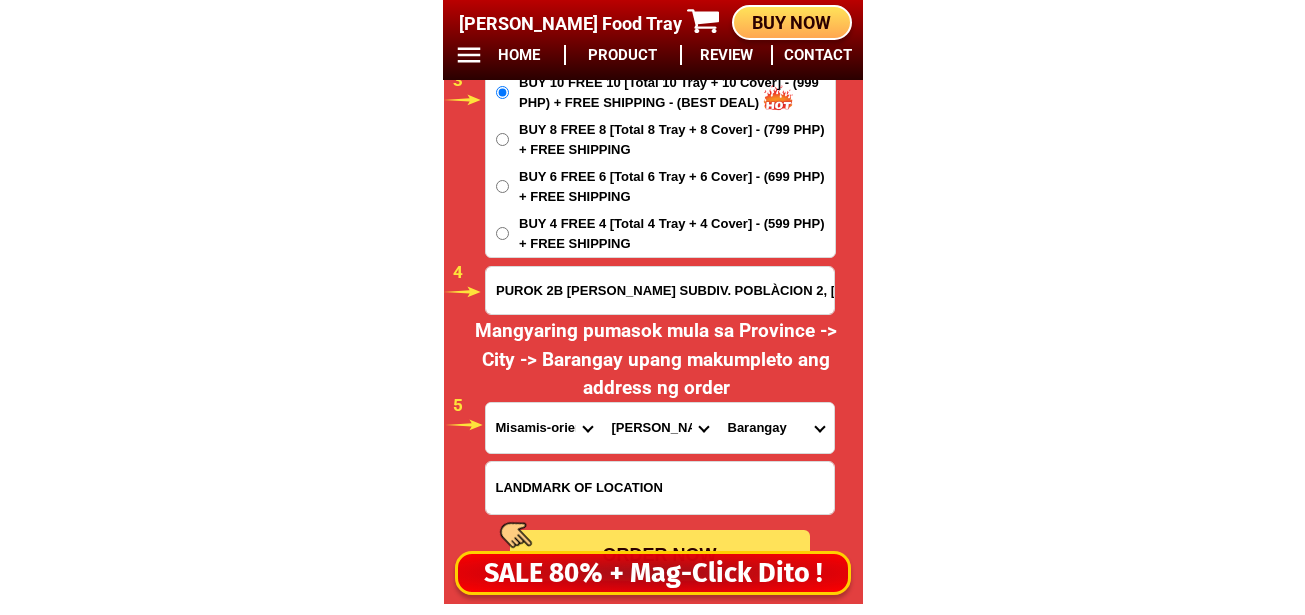 select on "63_386294058" 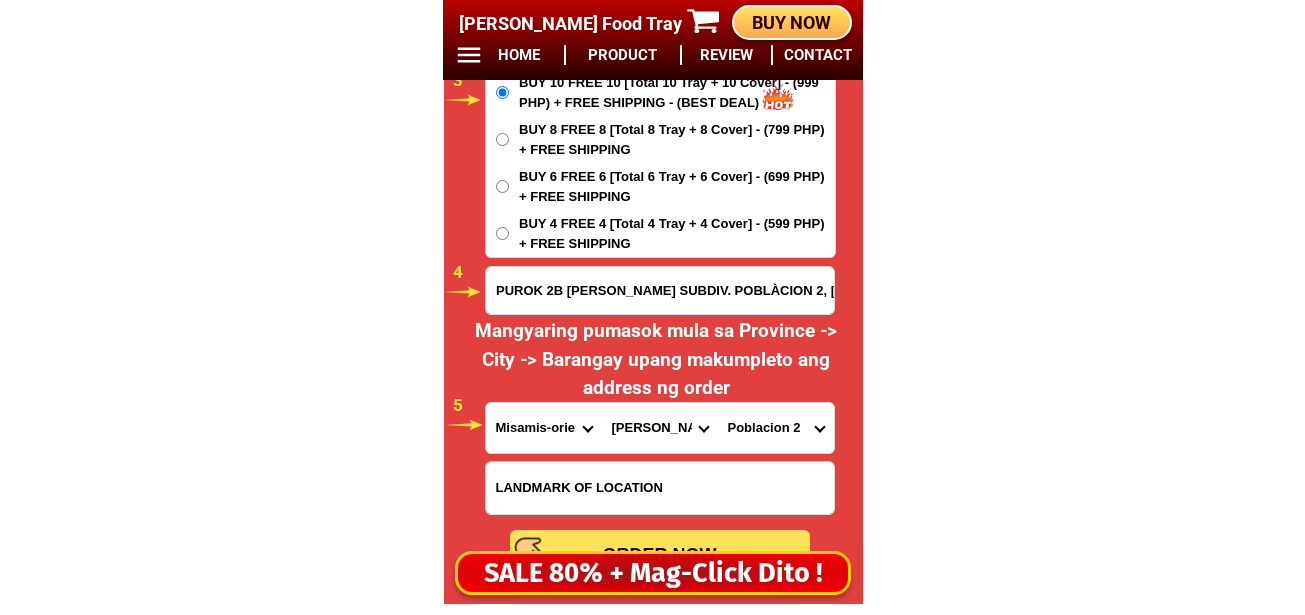 click on "Barangay Balacanas Dayawan Imelda Katipunan Kimaya Looc Poblacion 1 Poblacion 2 Poblacion 3 San martin Tambobong" at bounding box center [776, 428] 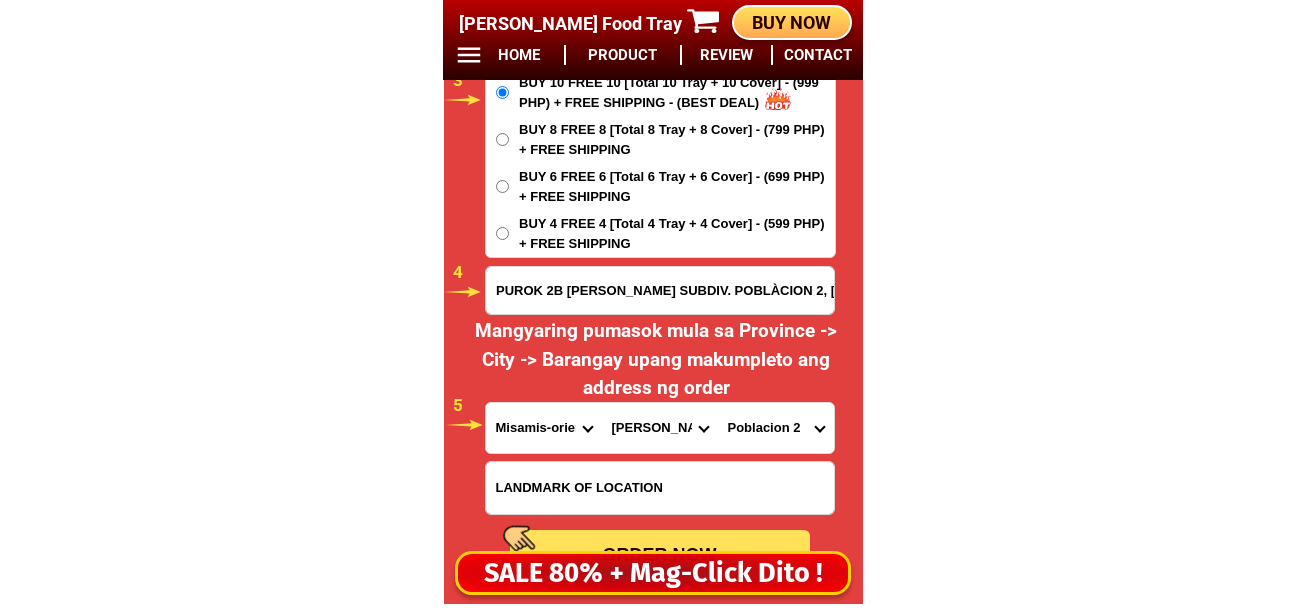 scroll, scrollTop: 17081, scrollLeft: 0, axis: vertical 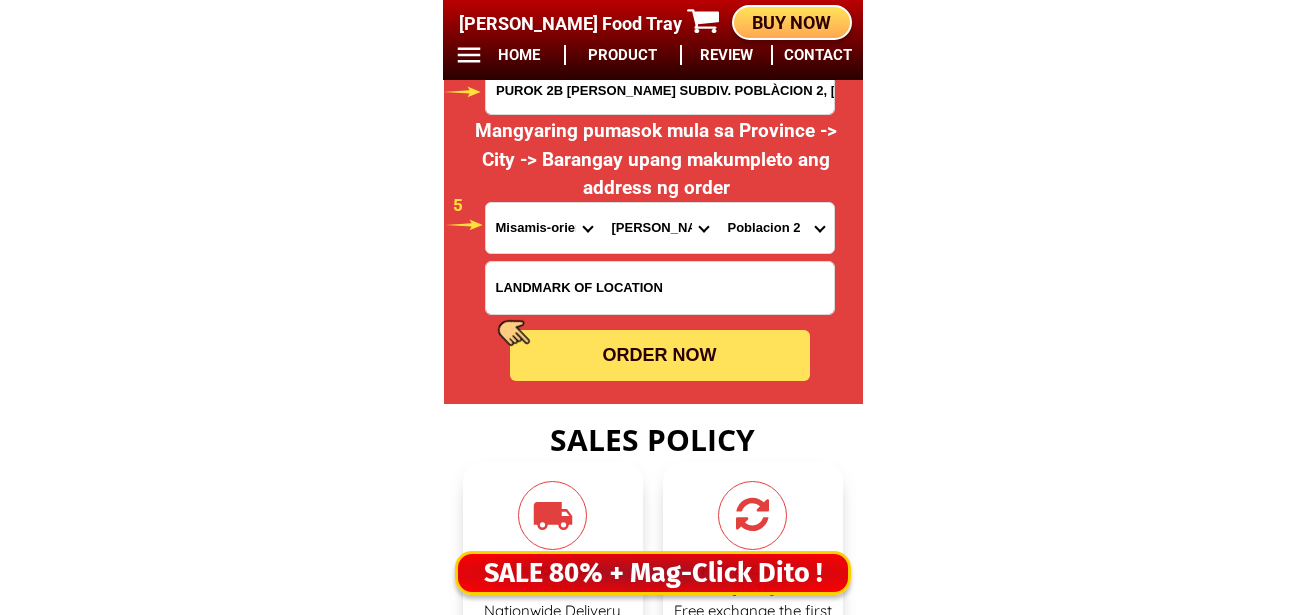 click on "ORDER NOW" at bounding box center (660, 355) 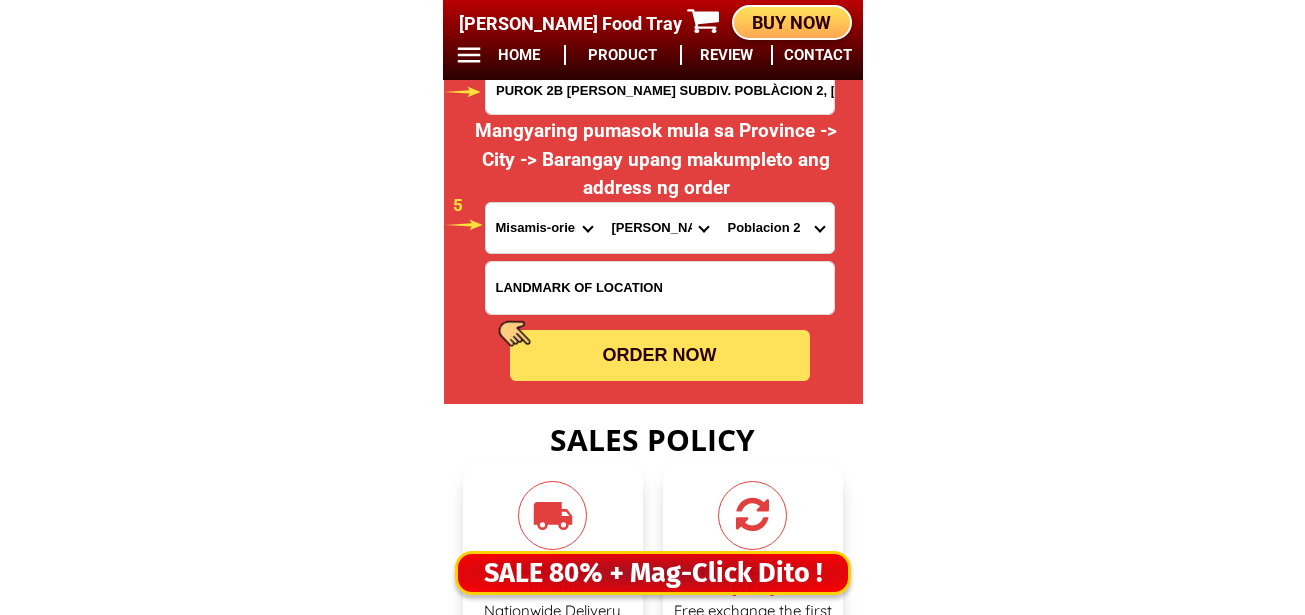 type on "PUROK 2B CHAVES SUBDIV. POBLÀCION 2, VILLANUEVA, MISAMIS ORIENTAL" 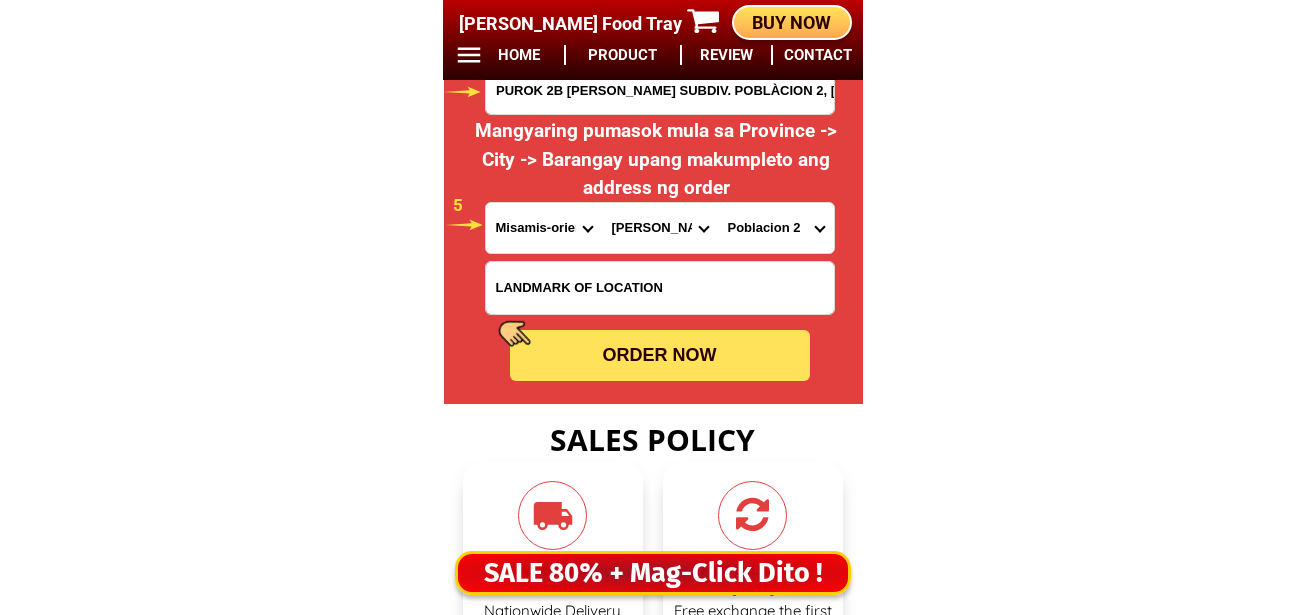 radio on "true" 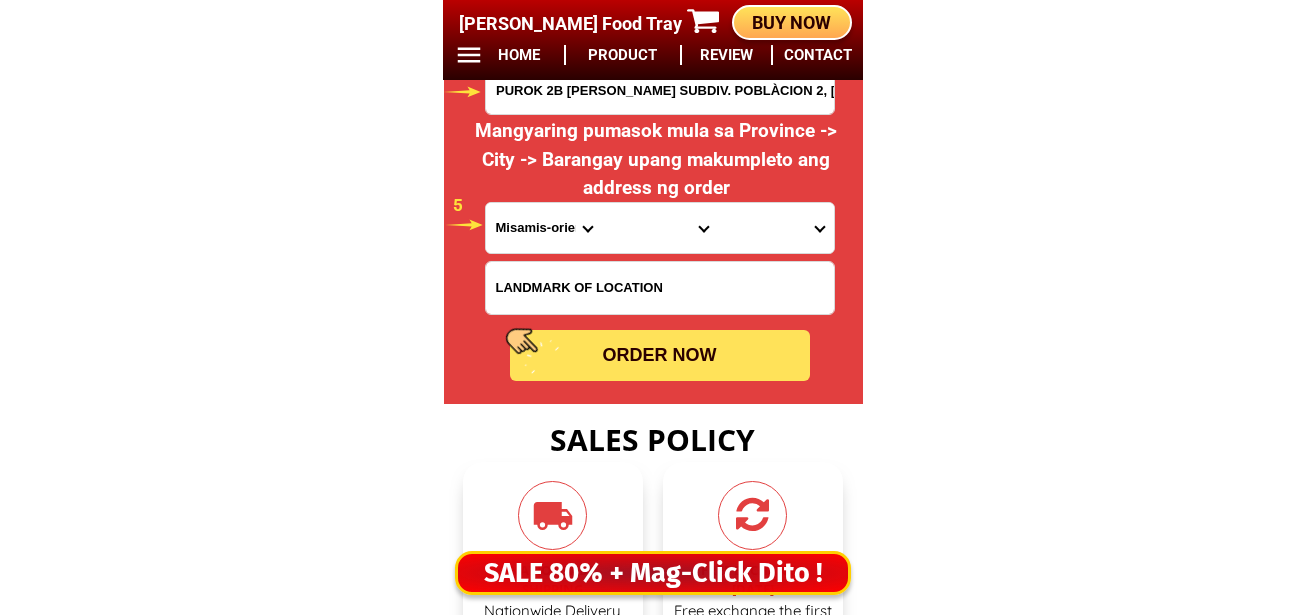 scroll, scrollTop: 16781, scrollLeft: 0, axis: vertical 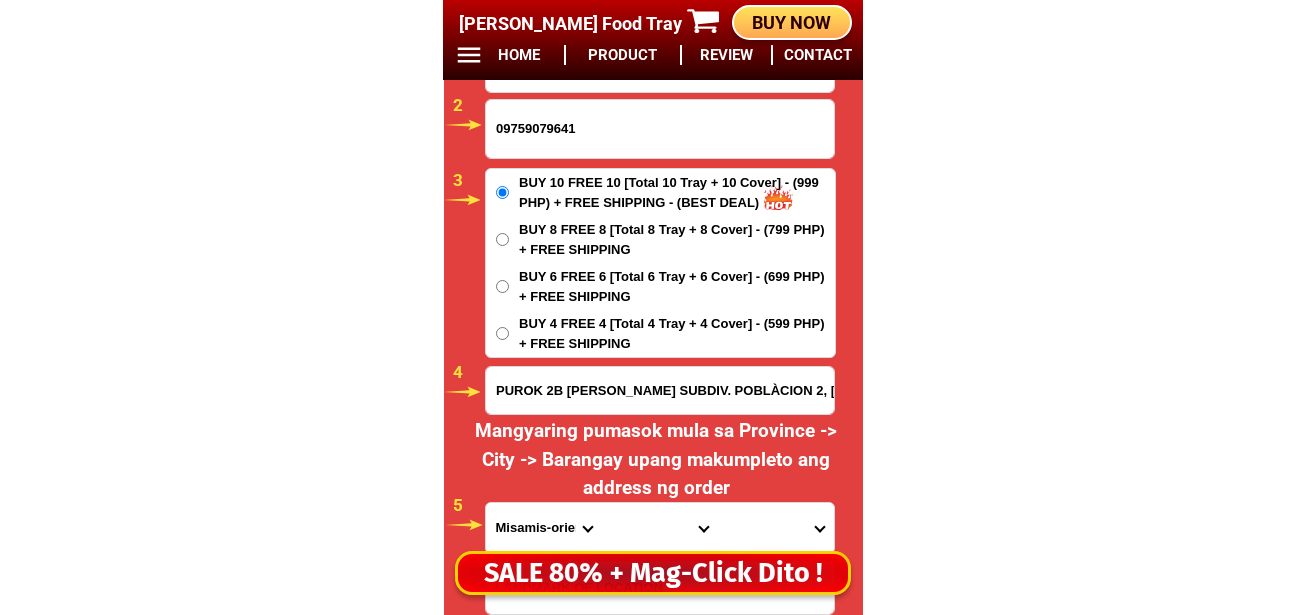 click on "09759079641" at bounding box center (660, 129) 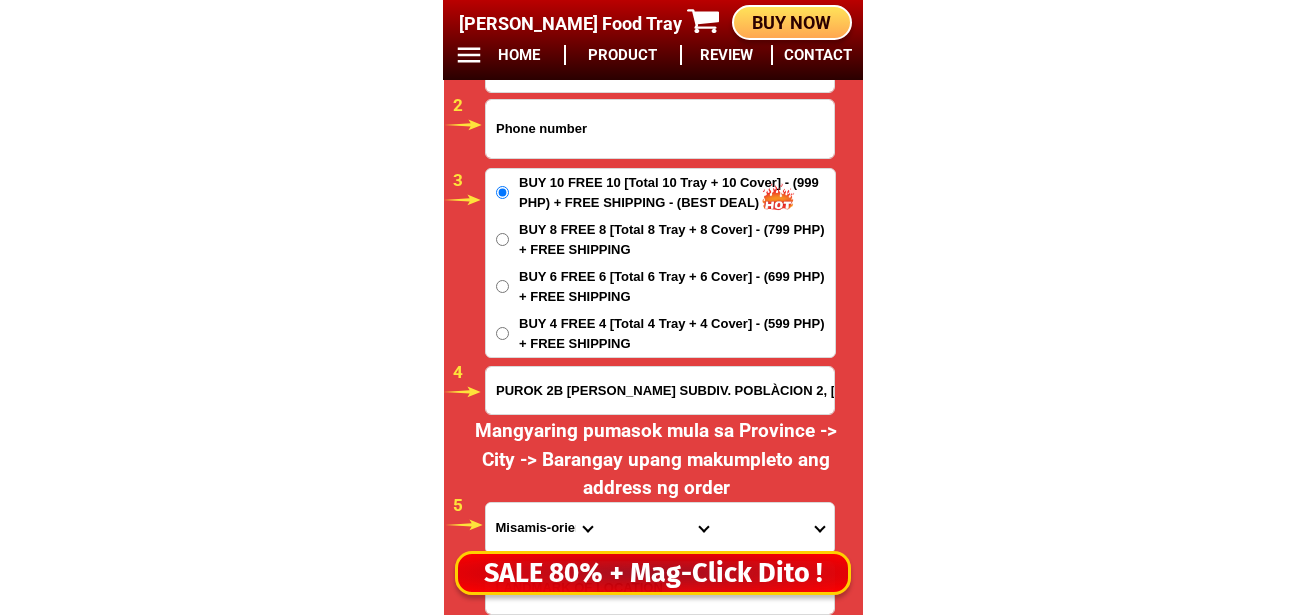 paste on "09972979730" 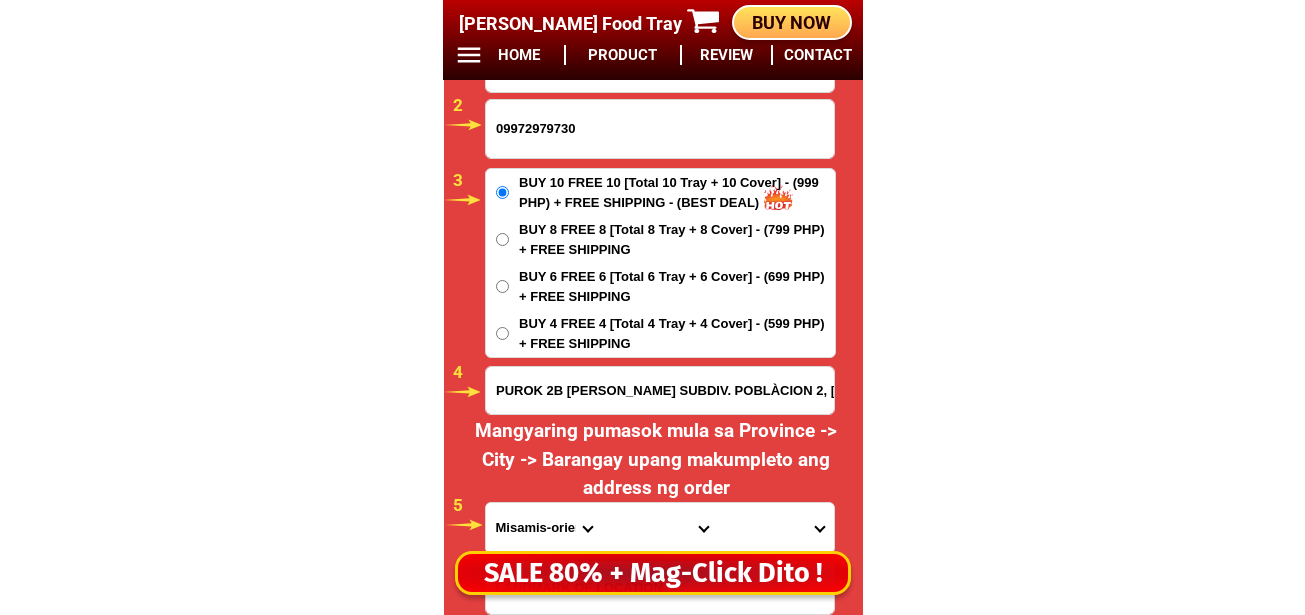 type on "09972979730" 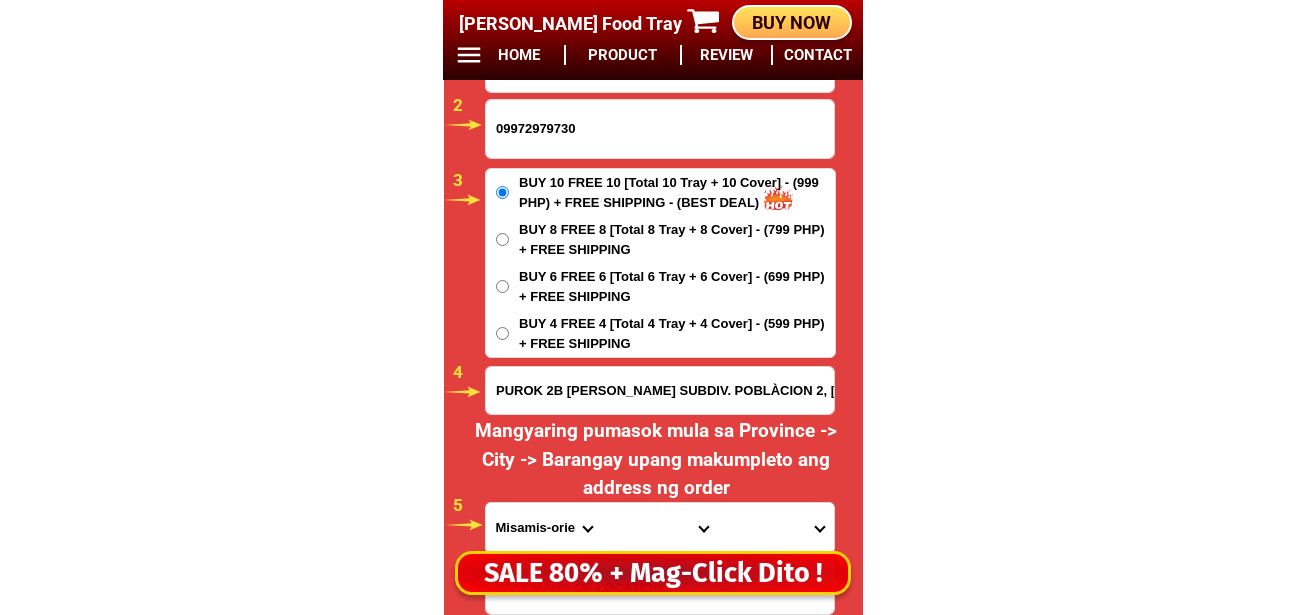 scroll, scrollTop: 16681, scrollLeft: 0, axis: vertical 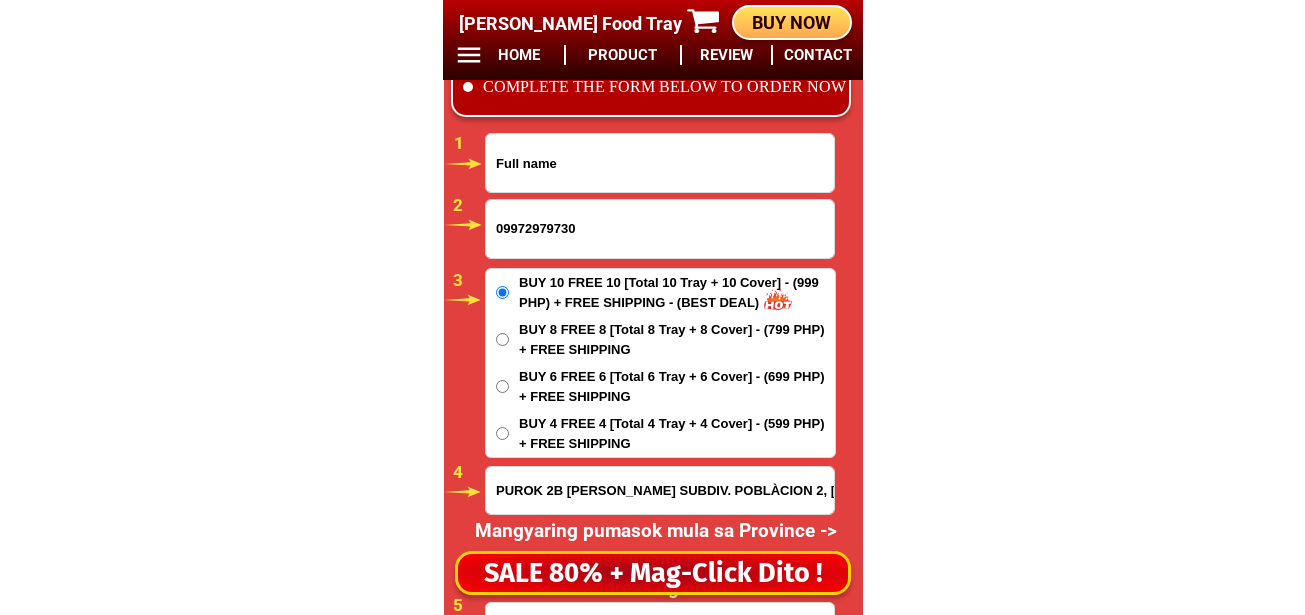 click at bounding box center (660, 163) 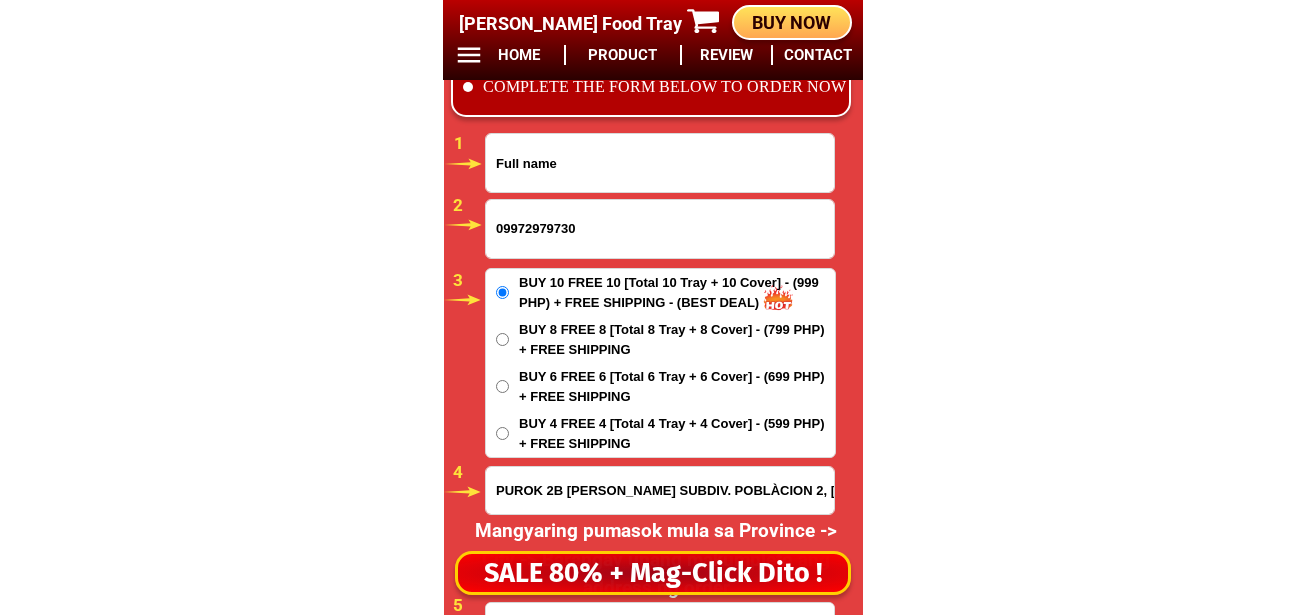 paste on "Jorgelyn Macosang Dacquio" 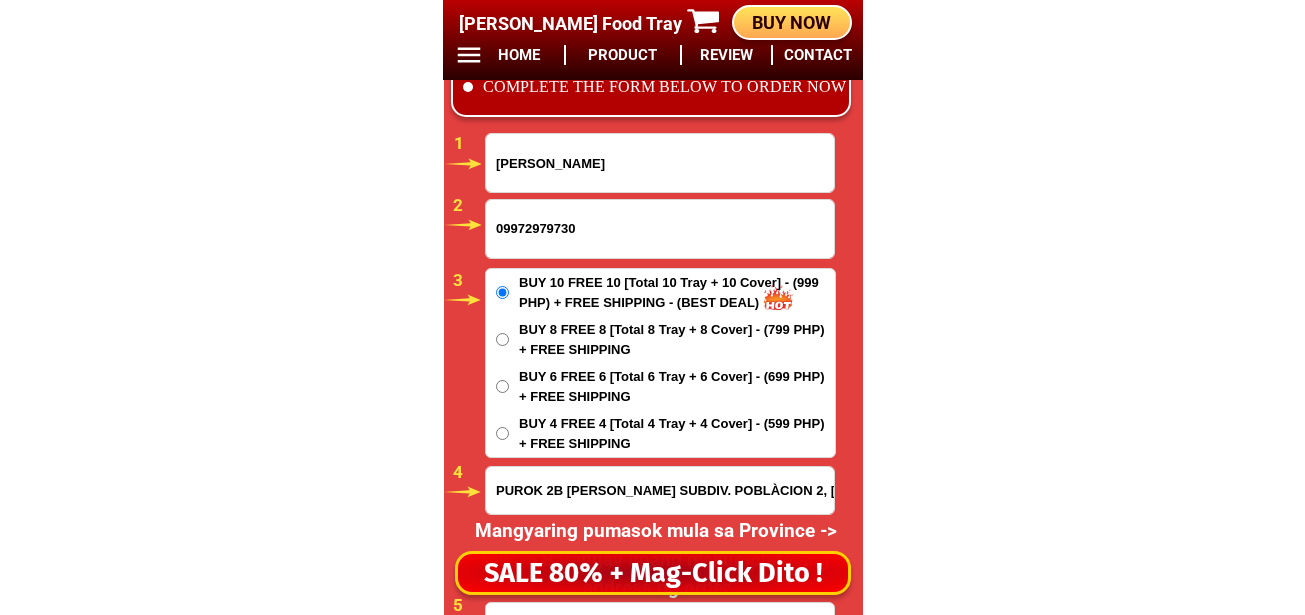 type on "Jorgelyn Macosang Dacquio" 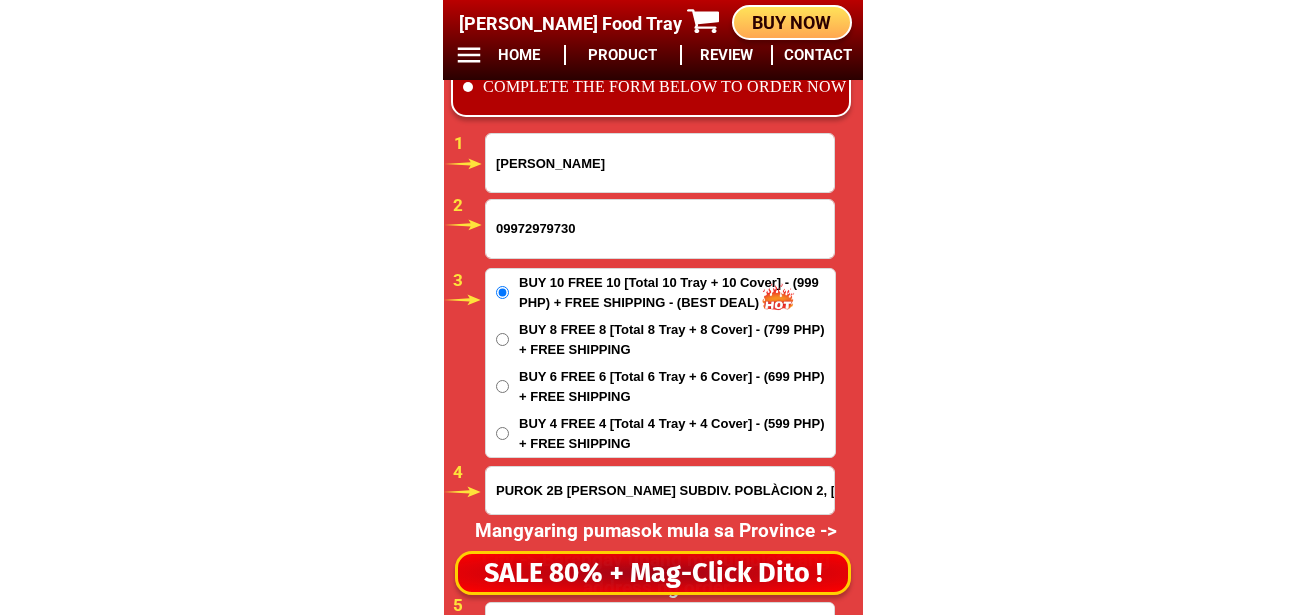 click on "PUROK 2B CHAVES SUBDIV. POBLÀCION 2, VILLANUEVA, MISAMIS ORIENTAL" at bounding box center [660, 490] 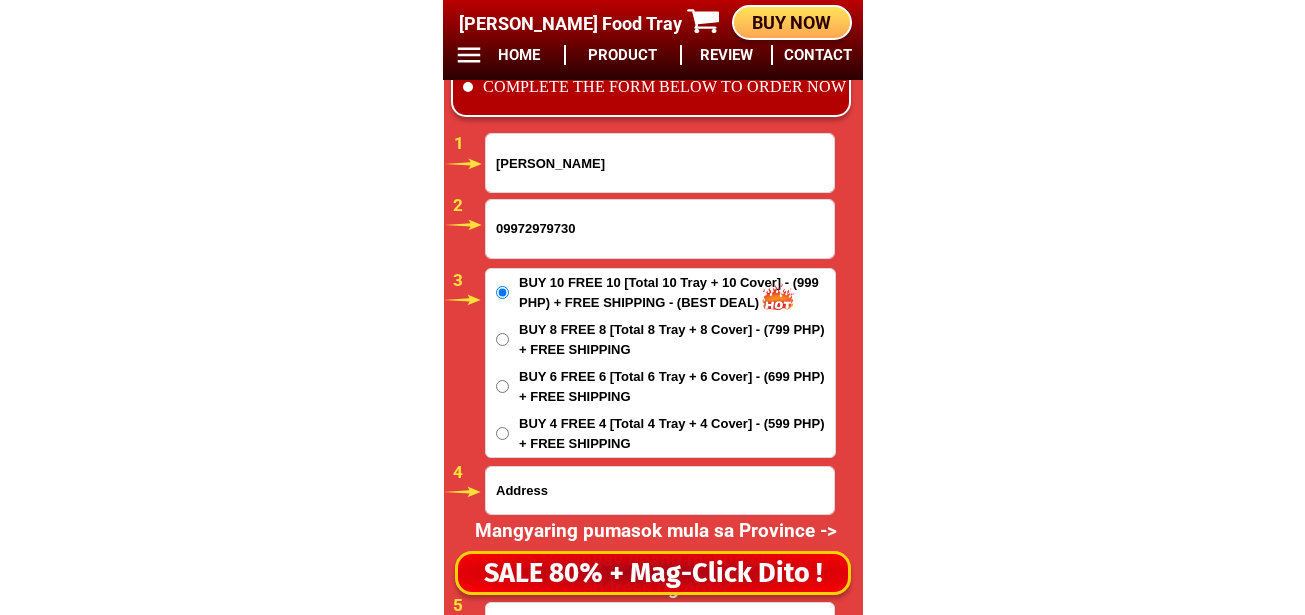 paste on "Sto.Niño St. Buhangin Davao City" 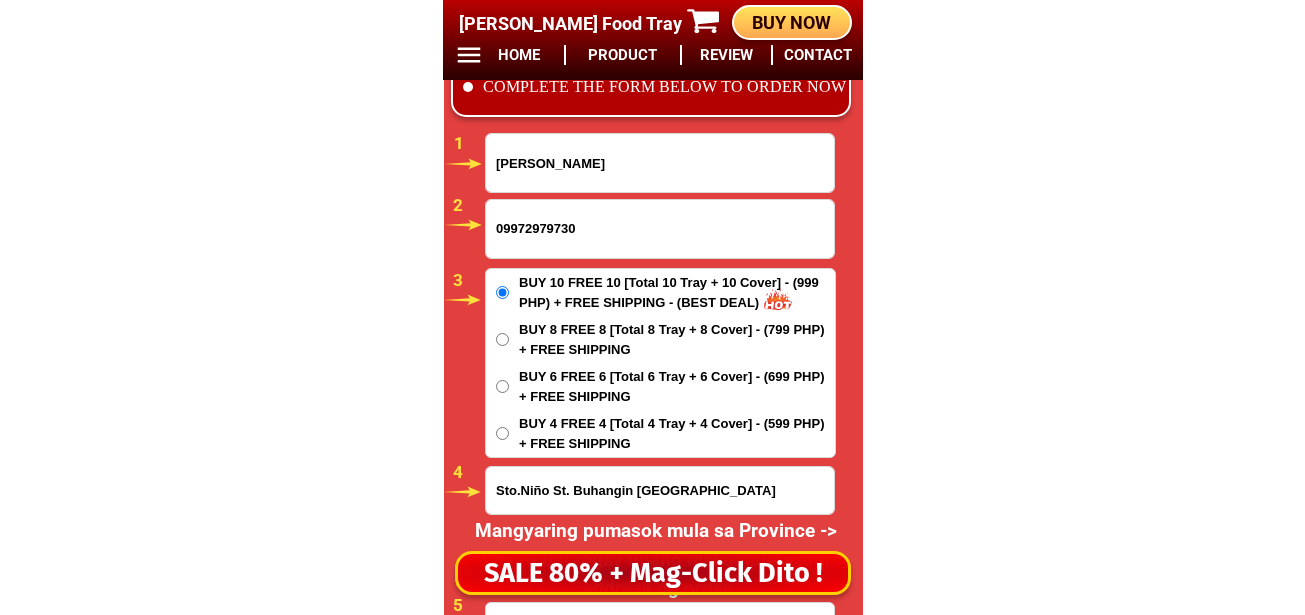 type on "Sto.Niño St. Buhangin Davao City" 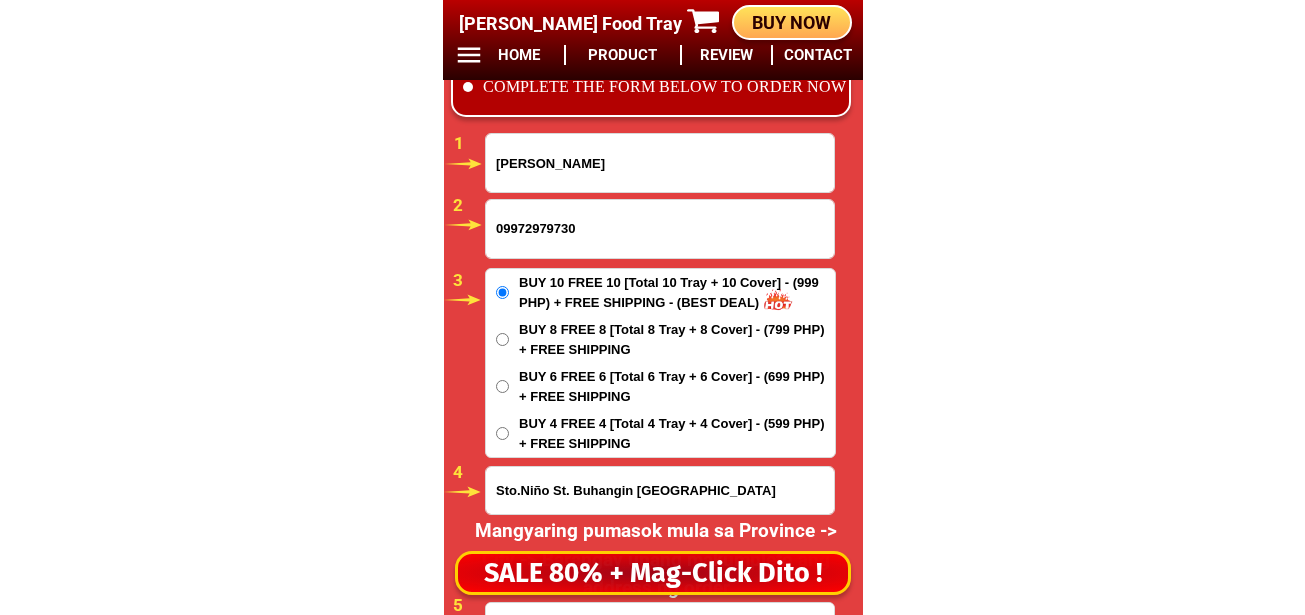click on "BUY 4 FREE 4 [Total 4 Tray + 4 Cover] - (599 PHP) + FREE SHIPPING" at bounding box center (677, 433) 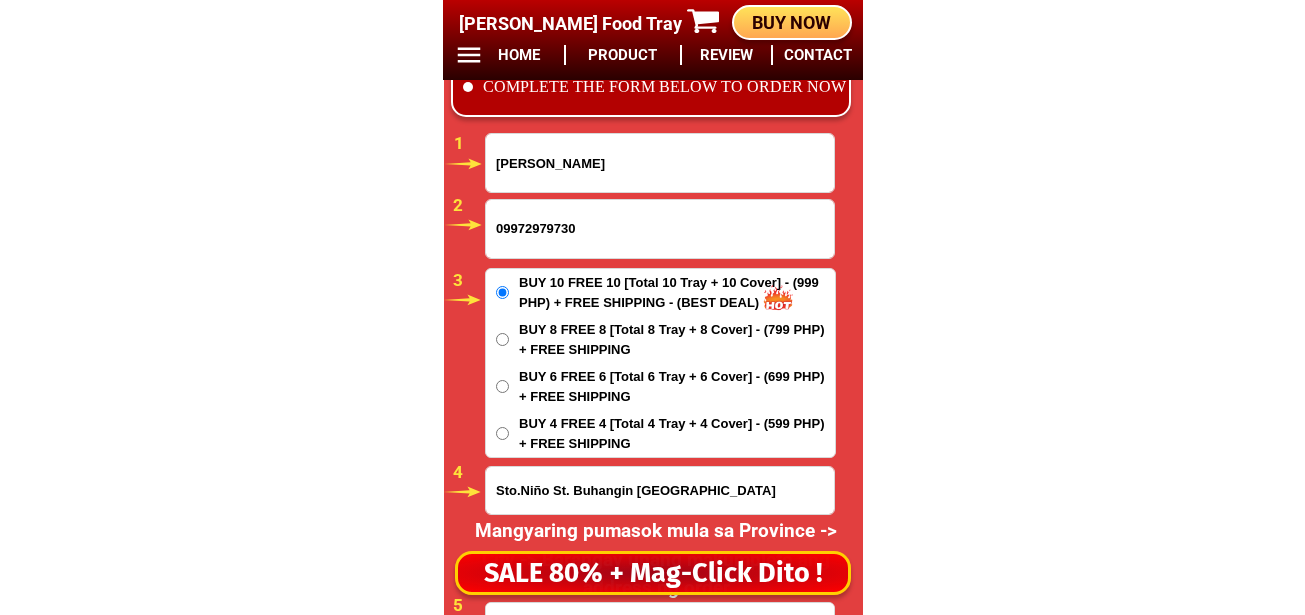 click on "BUY 4 FREE 4 [Total 4 Tray + 4 Cover] - (599 PHP) + FREE SHIPPING" at bounding box center (502, 433) 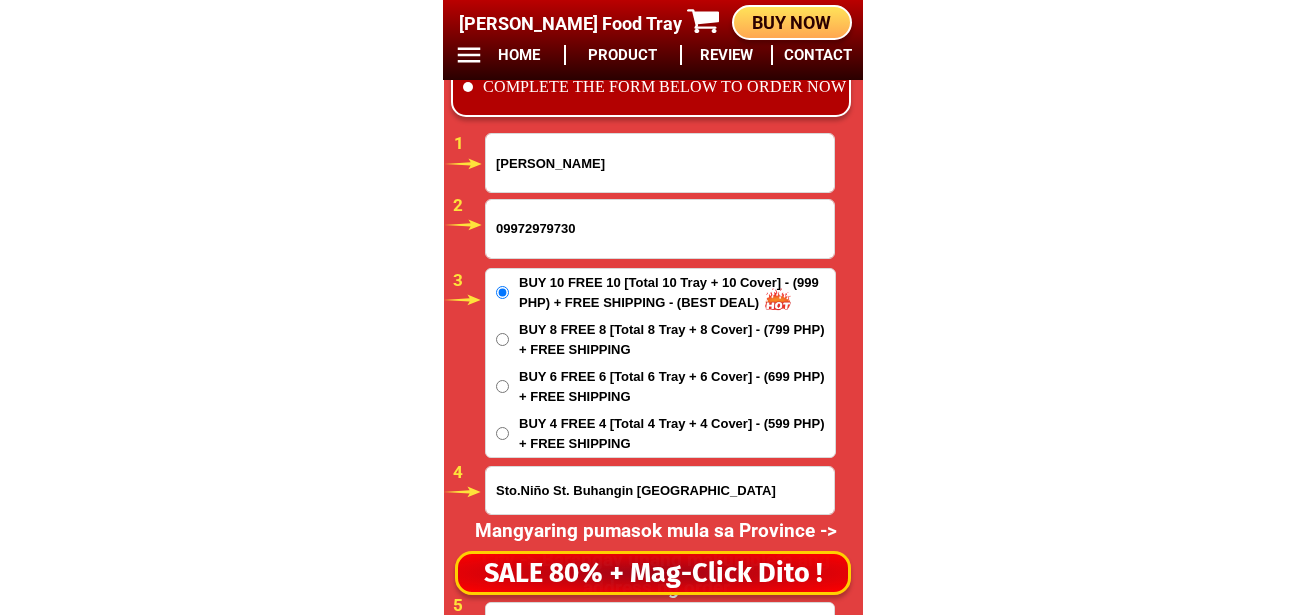 radio on "true" 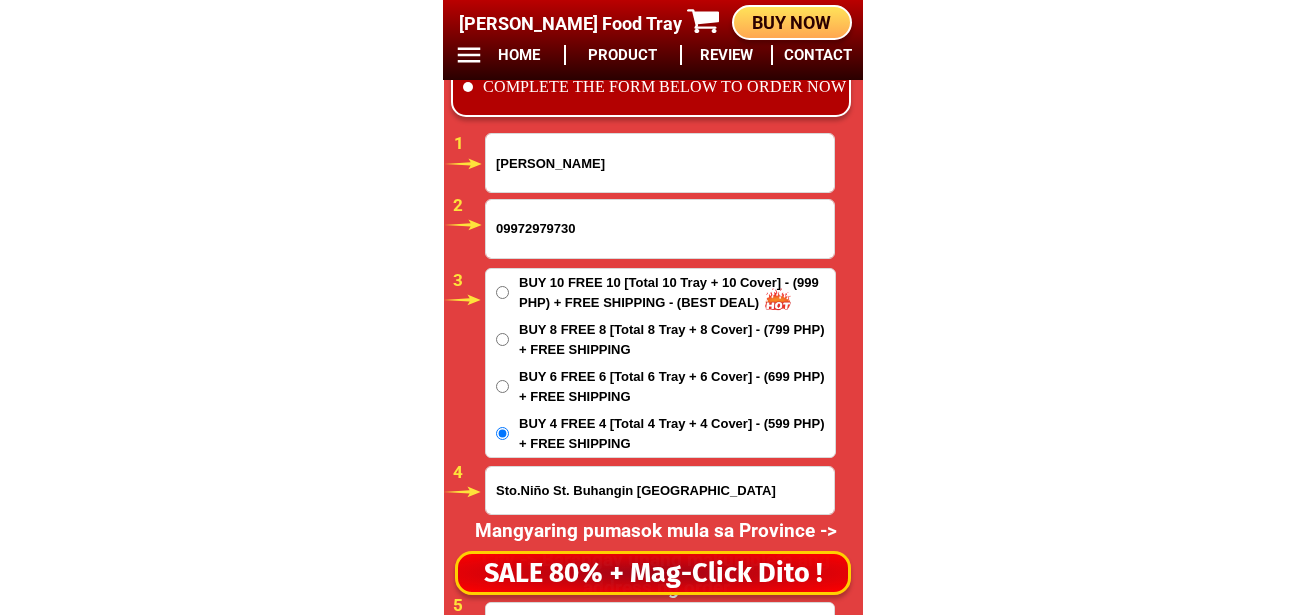 scroll, scrollTop: 16981, scrollLeft: 0, axis: vertical 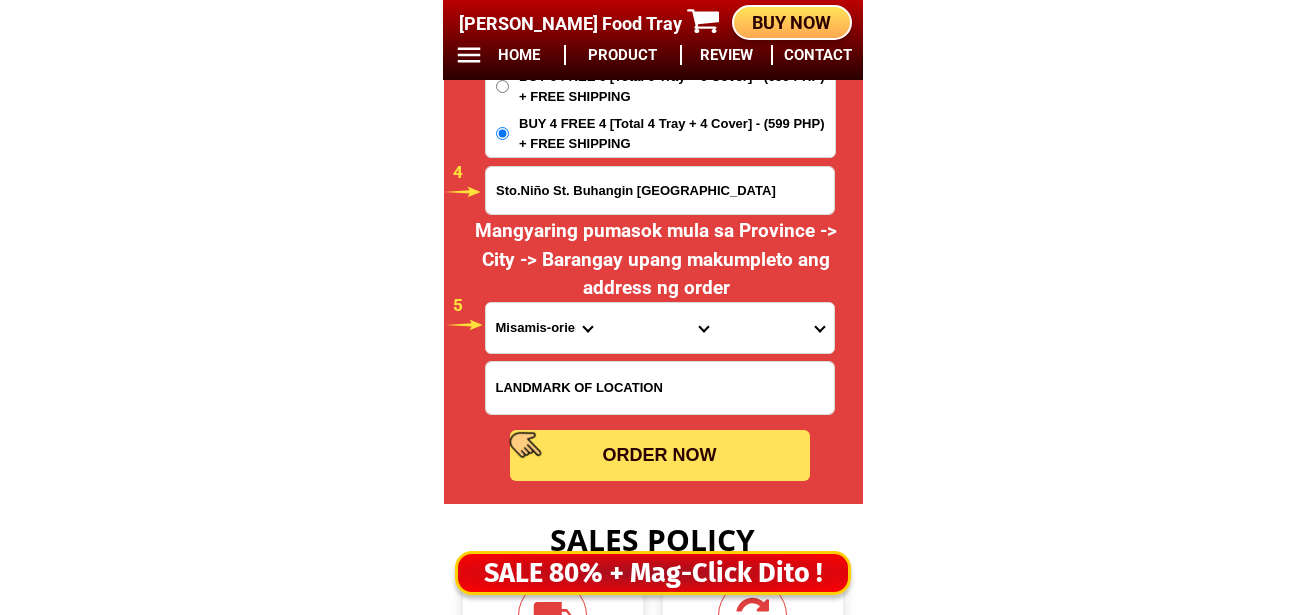 click on "Province [GEOGRAPHIC_DATA] [GEOGRAPHIC_DATA] [GEOGRAPHIC_DATA] [GEOGRAPHIC_DATA] [GEOGRAPHIC_DATA] [GEOGRAPHIC_DATA][PERSON_NAME][GEOGRAPHIC_DATA] [GEOGRAPHIC_DATA] [GEOGRAPHIC_DATA] [GEOGRAPHIC_DATA] [GEOGRAPHIC_DATA] [GEOGRAPHIC_DATA] [GEOGRAPHIC_DATA] [GEOGRAPHIC_DATA] [GEOGRAPHIC_DATA] [GEOGRAPHIC_DATA]-[GEOGRAPHIC_DATA] [GEOGRAPHIC_DATA] [GEOGRAPHIC_DATA] [GEOGRAPHIC_DATA] [GEOGRAPHIC_DATA] [GEOGRAPHIC_DATA] [GEOGRAPHIC_DATA]-de-oro [GEOGRAPHIC_DATA] [GEOGRAPHIC_DATA]-occidental [GEOGRAPHIC_DATA] [GEOGRAPHIC_DATA] Eastern-[GEOGRAPHIC_DATA] [GEOGRAPHIC_DATA] [GEOGRAPHIC_DATA] [GEOGRAPHIC_DATA]-norte [GEOGRAPHIC_DATA]-[GEOGRAPHIC_DATA] [GEOGRAPHIC_DATA] [GEOGRAPHIC_DATA] [GEOGRAPHIC_DATA] [GEOGRAPHIC_DATA] [GEOGRAPHIC_DATA] [GEOGRAPHIC_DATA] [GEOGRAPHIC_DATA] [GEOGRAPHIC_DATA] Metro-[GEOGRAPHIC_DATA] [GEOGRAPHIC_DATA]-[GEOGRAPHIC_DATA]-[GEOGRAPHIC_DATA]-province [GEOGRAPHIC_DATA]-[GEOGRAPHIC_DATA]-oriental [GEOGRAPHIC_DATA] [GEOGRAPHIC_DATA] [GEOGRAPHIC_DATA]-[GEOGRAPHIC_DATA]-[GEOGRAPHIC_DATA] [GEOGRAPHIC_DATA] [GEOGRAPHIC_DATA] [GEOGRAPHIC_DATA] [GEOGRAPHIC_DATA] [GEOGRAPHIC_DATA][PERSON_NAME][GEOGRAPHIC_DATA] [GEOGRAPHIC_DATA] [GEOGRAPHIC_DATA] [GEOGRAPHIC_DATA] [GEOGRAPHIC_DATA] [GEOGRAPHIC_DATA]-[GEOGRAPHIC_DATA]-[GEOGRAPHIC_DATA]-[GEOGRAPHIC_DATA] [GEOGRAPHIC_DATA] [GEOGRAPHIC_DATA]-[GEOGRAPHIC_DATA]-[GEOGRAPHIC_DATA] [GEOGRAPHIC_DATA] [GEOGRAPHIC_DATA] [GEOGRAPHIC_DATA]" at bounding box center (544, 328) 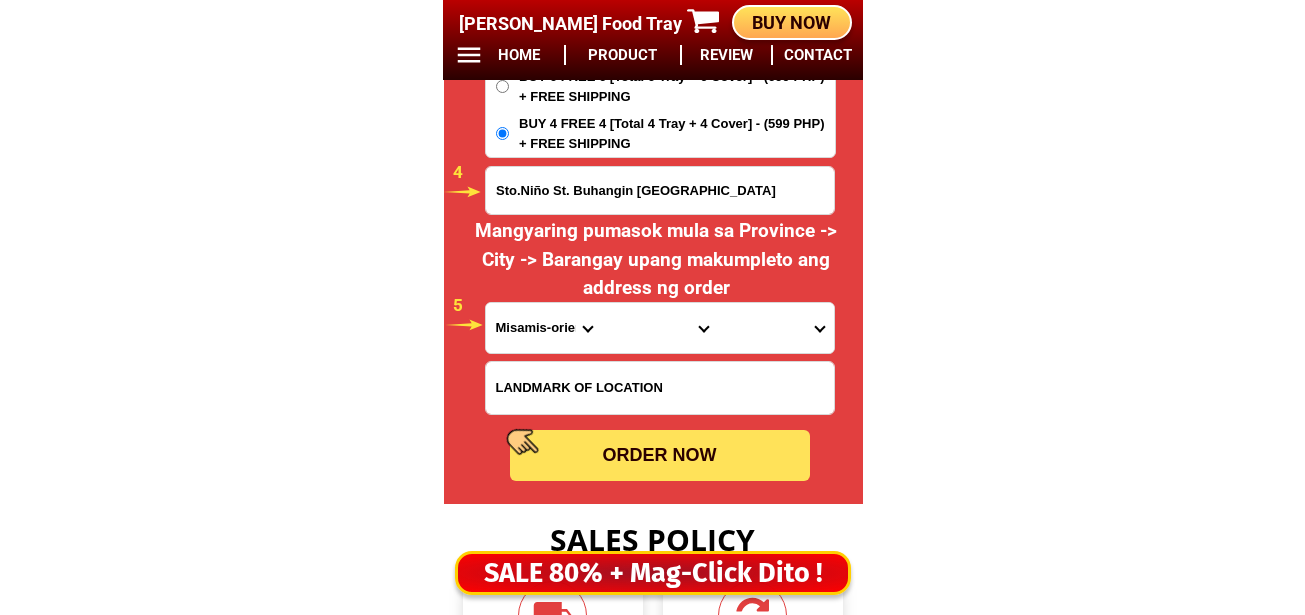 select on "63_738" 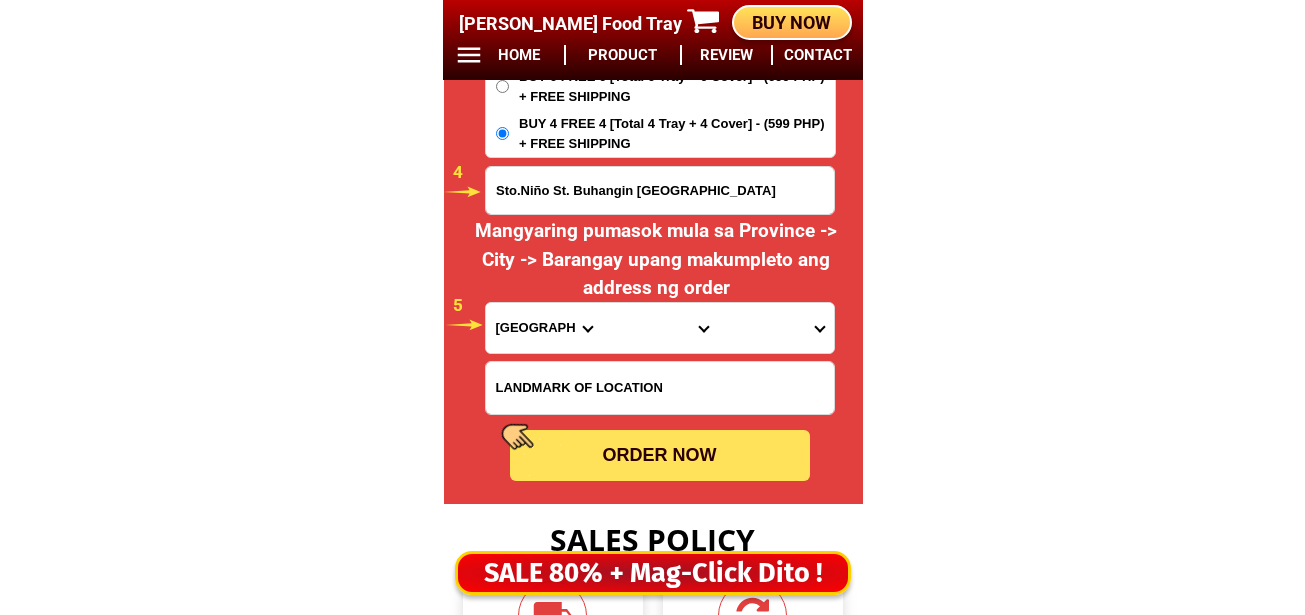 click on "Province [GEOGRAPHIC_DATA] [GEOGRAPHIC_DATA] [GEOGRAPHIC_DATA] [GEOGRAPHIC_DATA] [GEOGRAPHIC_DATA] [GEOGRAPHIC_DATA][PERSON_NAME][GEOGRAPHIC_DATA] [GEOGRAPHIC_DATA] [GEOGRAPHIC_DATA] [GEOGRAPHIC_DATA] [GEOGRAPHIC_DATA] [GEOGRAPHIC_DATA] [GEOGRAPHIC_DATA] [GEOGRAPHIC_DATA] [GEOGRAPHIC_DATA] [GEOGRAPHIC_DATA]-[GEOGRAPHIC_DATA] [GEOGRAPHIC_DATA] [GEOGRAPHIC_DATA] [GEOGRAPHIC_DATA] [GEOGRAPHIC_DATA] [GEOGRAPHIC_DATA] [GEOGRAPHIC_DATA]-de-oro [GEOGRAPHIC_DATA] [GEOGRAPHIC_DATA]-occidental [GEOGRAPHIC_DATA] [GEOGRAPHIC_DATA] Eastern-[GEOGRAPHIC_DATA] [GEOGRAPHIC_DATA] [GEOGRAPHIC_DATA] [GEOGRAPHIC_DATA]-norte [GEOGRAPHIC_DATA]-[GEOGRAPHIC_DATA] [GEOGRAPHIC_DATA] [GEOGRAPHIC_DATA] [GEOGRAPHIC_DATA] [GEOGRAPHIC_DATA] [GEOGRAPHIC_DATA] [GEOGRAPHIC_DATA] [GEOGRAPHIC_DATA] [GEOGRAPHIC_DATA] Metro-[GEOGRAPHIC_DATA] [GEOGRAPHIC_DATA]-[GEOGRAPHIC_DATA]-[GEOGRAPHIC_DATA]-province [GEOGRAPHIC_DATA]-[GEOGRAPHIC_DATA]-oriental [GEOGRAPHIC_DATA] [GEOGRAPHIC_DATA] [GEOGRAPHIC_DATA]-[GEOGRAPHIC_DATA]-[GEOGRAPHIC_DATA] [GEOGRAPHIC_DATA] [GEOGRAPHIC_DATA] [GEOGRAPHIC_DATA] [GEOGRAPHIC_DATA] [GEOGRAPHIC_DATA][PERSON_NAME][GEOGRAPHIC_DATA] [GEOGRAPHIC_DATA] [GEOGRAPHIC_DATA] [GEOGRAPHIC_DATA] [GEOGRAPHIC_DATA] [GEOGRAPHIC_DATA]-[GEOGRAPHIC_DATA]-[GEOGRAPHIC_DATA]-[GEOGRAPHIC_DATA] [GEOGRAPHIC_DATA] [GEOGRAPHIC_DATA]-[GEOGRAPHIC_DATA]-[GEOGRAPHIC_DATA] [GEOGRAPHIC_DATA] [GEOGRAPHIC_DATA] [GEOGRAPHIC_DATA]" at bounding box center [544, 328] 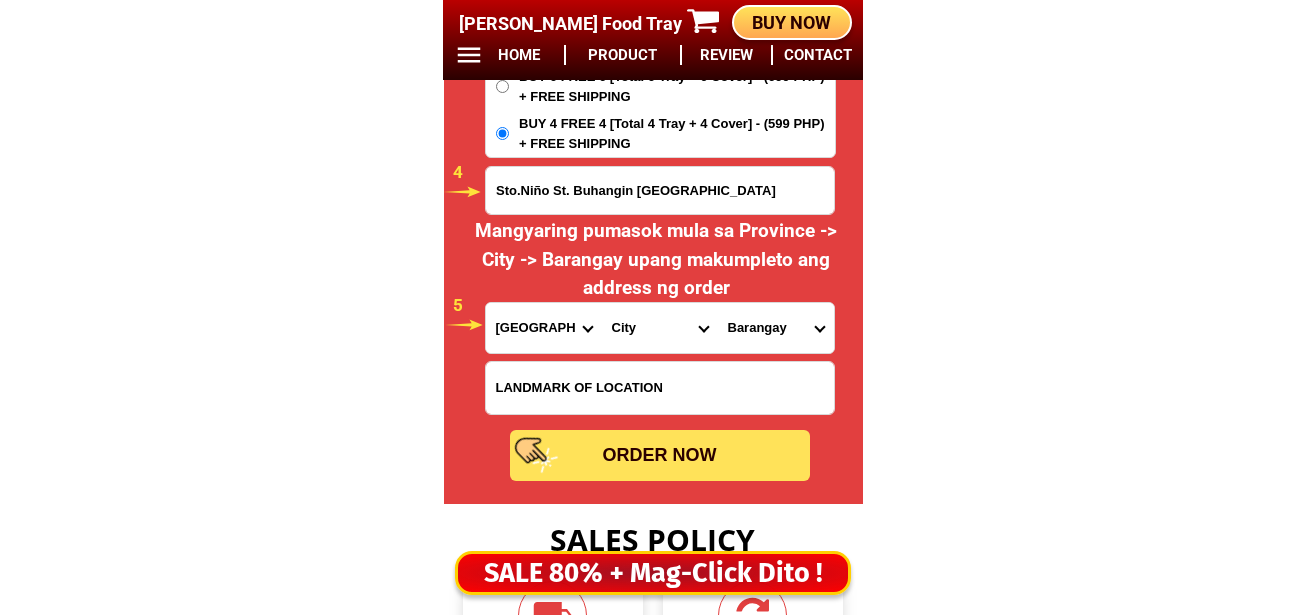click on "City Bansalan Davao-city Davao-del-sur-hagonoy Davao-del-sur-magsaysay Davao-del-sur-santa-cruz Davao-del-sur-santa-maria Digos-city Don-marcelino Jose-abad-santos Kiblawan Malalag Malita Matanao Padada Sarangani Sulop" at bounding box center (660, 328) 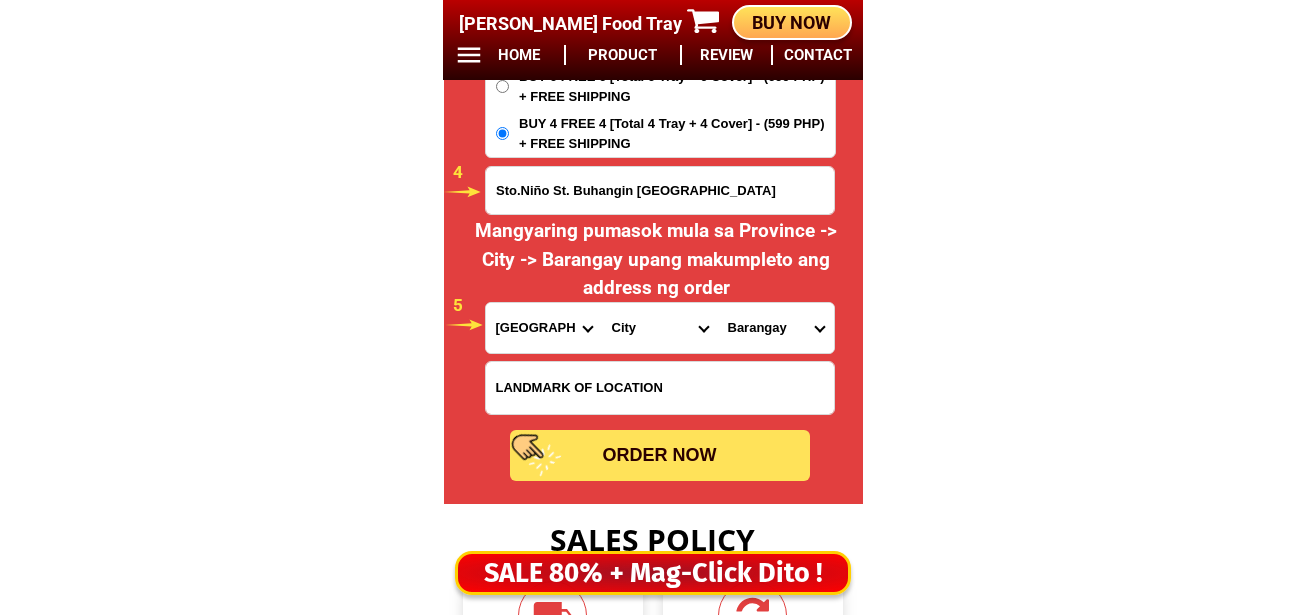 select on "63_7387159" 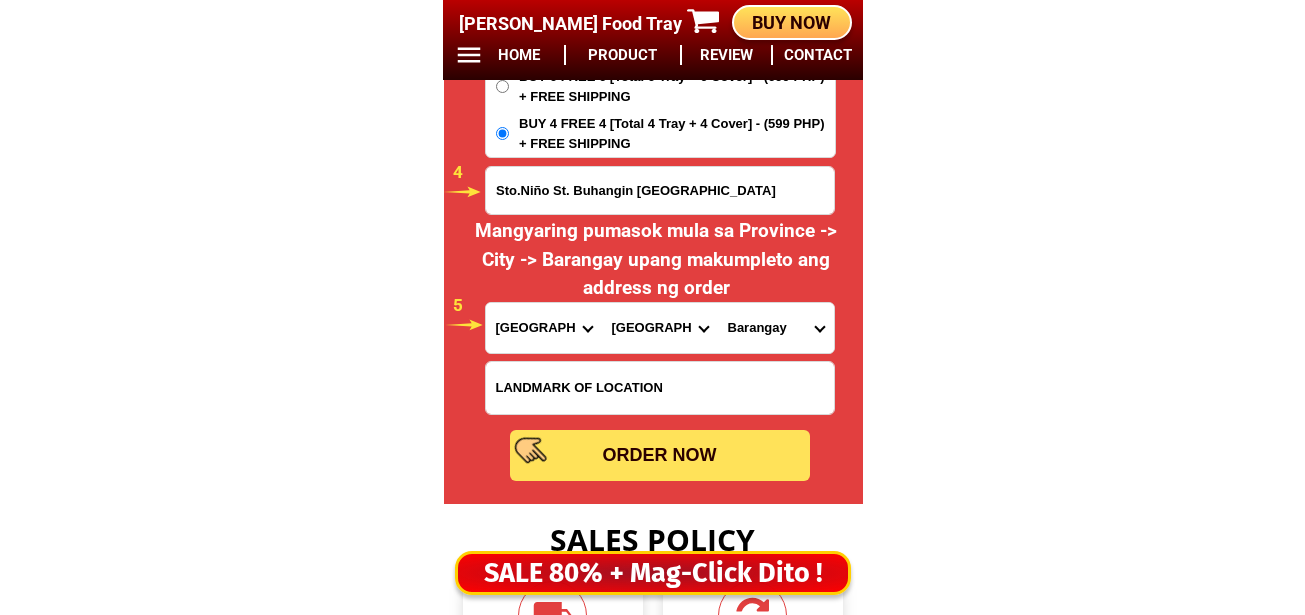 click on "City Bansalan Davao-city Davao-del-sur-hagonoy Davao-del-sur-magsaysay Davao-del-sur-santa-cruz Davao-del-sur-santa-maria Digos-city Don-marcelino Jose-abad-santos Kiblawan Malalag Malita Matanao Padada Sarangani Sulop" at bounding box center (660, 328) 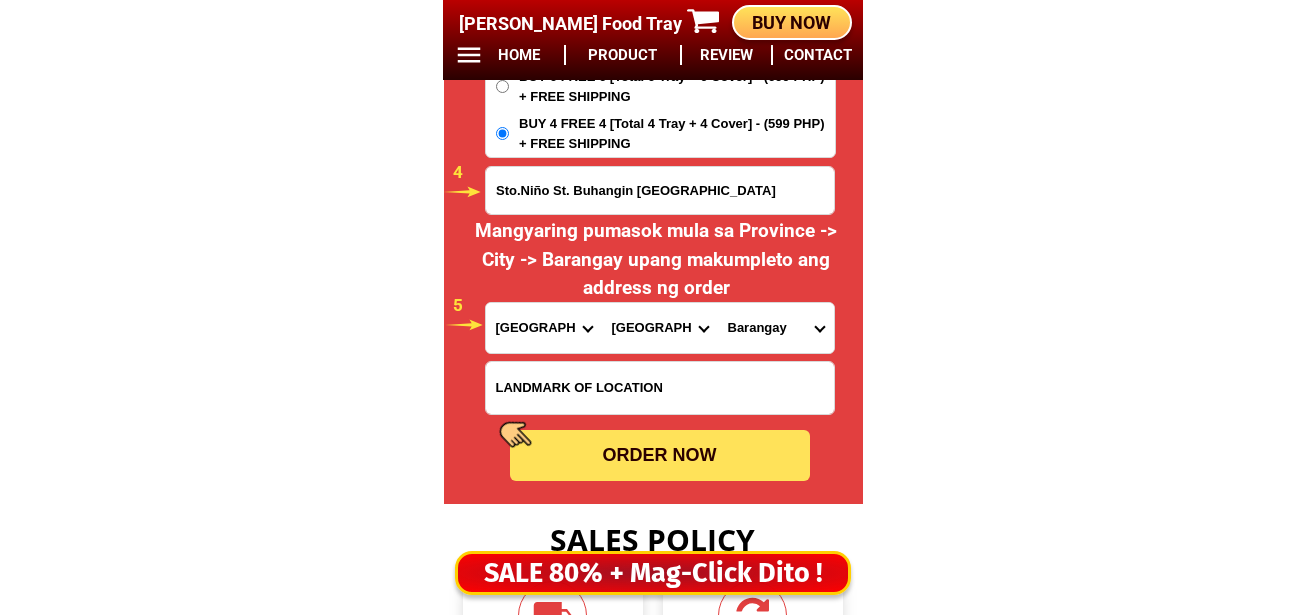 click on "Barangay Acacia Agdao Alambre Alejandra navarro (lasang) Alfonso angliongto sr. Angalan Atan-awe Baganihan Bago aplaya Bago gallera Bago oshiro Baguio (pob.) Balengaeng Baliok Bangkas heights Bantol Baracatan Barangay 1-a (pob.) Barangay 10-a (pob.) Barangay 11-b (pob.) Barangay 12-b (pob.) Barangay 13-b (pob.) Barangay 14-b (pob.) Barangay 15-b (pob.) Barangay 16-b (pob.) Barangay 17-b (pob.) Barangay 18-b (pob.) Barangay 19-b (pob.) Barangay 2-a (pob.) Barangay 20-b (pob.) Barangay 21-c (pob.) Barangay 22-c (pob.) Barangay 23-c (pob.) Barangay 24-c (pob.) Barangay 25-c (pob.) Barangay 26-c (pob.) Barangay 27-c (pob.) Barangay 28-c (pob.) Barangay 29-c (pob.) Barangay 3-a (pob.) Barangay 30-c (pob.) Barangay 31-d (pob.) Barangay 32-d (pob.) Barangay 33-d (pob.) Barangay 34-d (pob.) Barangay 35-d (pob.) Barangay 36-d (pob.) Barangay 37-d (pob.) Barangay 38-d (pob.) Barangay 39-d (pob.) Barangay 4-a (pob.) Barangay 40-d (pob.) Barangay 5-a (pob.) Barangay 6-a (pob.) Barangay 7-a (pob.) Barangay 8-a (pob.) Bato" at bounding box center (776, 328) 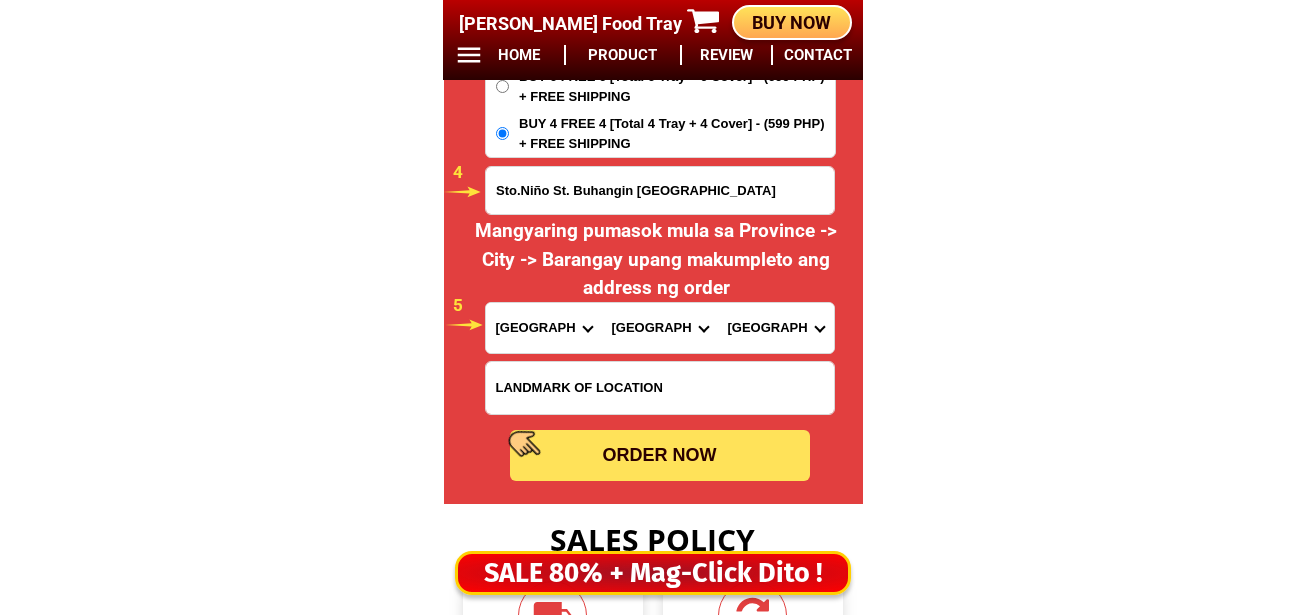 click on "Barangay Acacia Agdao Alambre Alejandra navarro (lasang) Alfonso angliongto sr. Angalan Atan-awe Baganihan Bago aplaya Bago gallera Bago oshiro Baguio (pob.) Balengaeng Baliok Bangkas heights Bantol Baracatan Barangay 1-a (pob.) Barangay 10-a (pob.) Barangay 11-b (pob.) Barangay 12-b (pob.) Barangay 13-b (pob.) Barangay 14-b (pob.) Barangay 15-b (pob.) Barangay 16-b (pob.) Barangay 17-b (pob.) Barangay 18-b (pob.) Barangay 19-b (pob.) Barangay 2-a (pob.) Barangay 20-b (pob.) Barangay 21-c (pob.) Barangay 22-c (pob.) Barangay 23-c (pob.) Barangay 24-c (pob.) Barangay 25-c (pob.) Barangay 26-c (pob.) Barangay 27-c (pob.) Barangay 28-c (pob.) Barangay 29-c (pob.) Barangay 3-a (pob.) Barangay 30-c (pob.) Barangay 31-d (pob.) Barangay 32-d (pob.) Barangay 33-d (pob.) Barangay 34-d (pob.) Barangay 35-d (pob.) Barangay 36-d (pob.) Barangay 37-d (pob.) Barangay 38-d (pob.) Barangay 39-d (pob.) Barangay 4-a (pob.) Barangay 40-d (pob.) Barangay 5-a (pob.) Barangay 6-a (pob.) Barangay 7-a (pob.) Barangay 8-a (pob.) Bato" at bounding box center [776, 328] 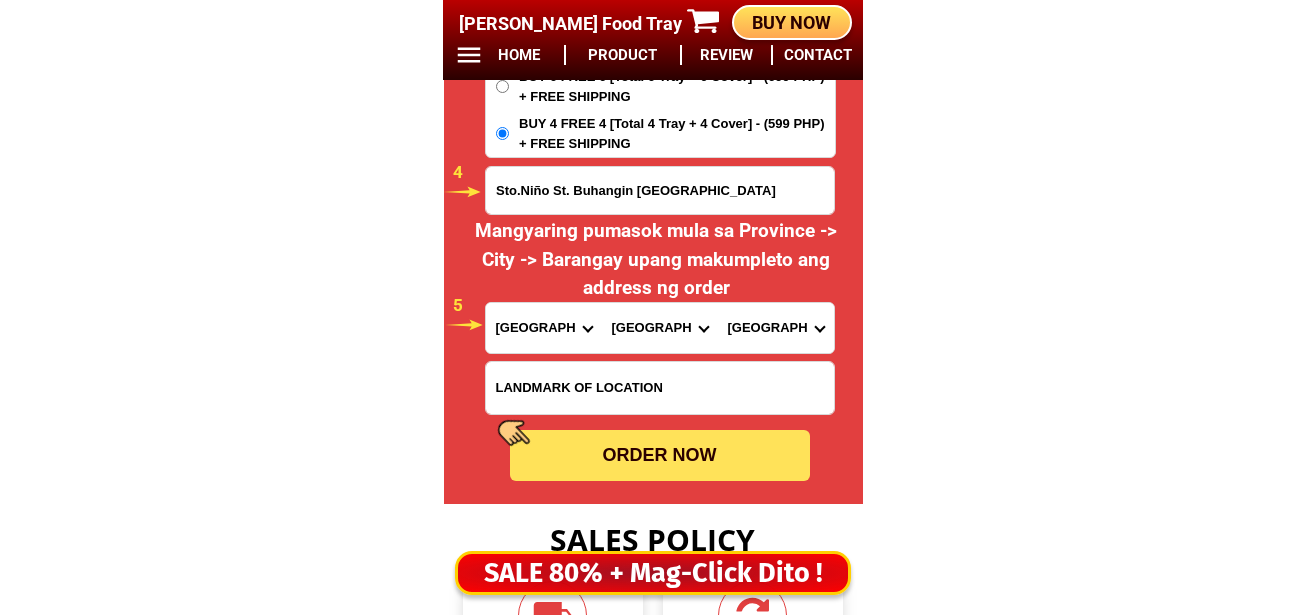select on "63_73871595935" 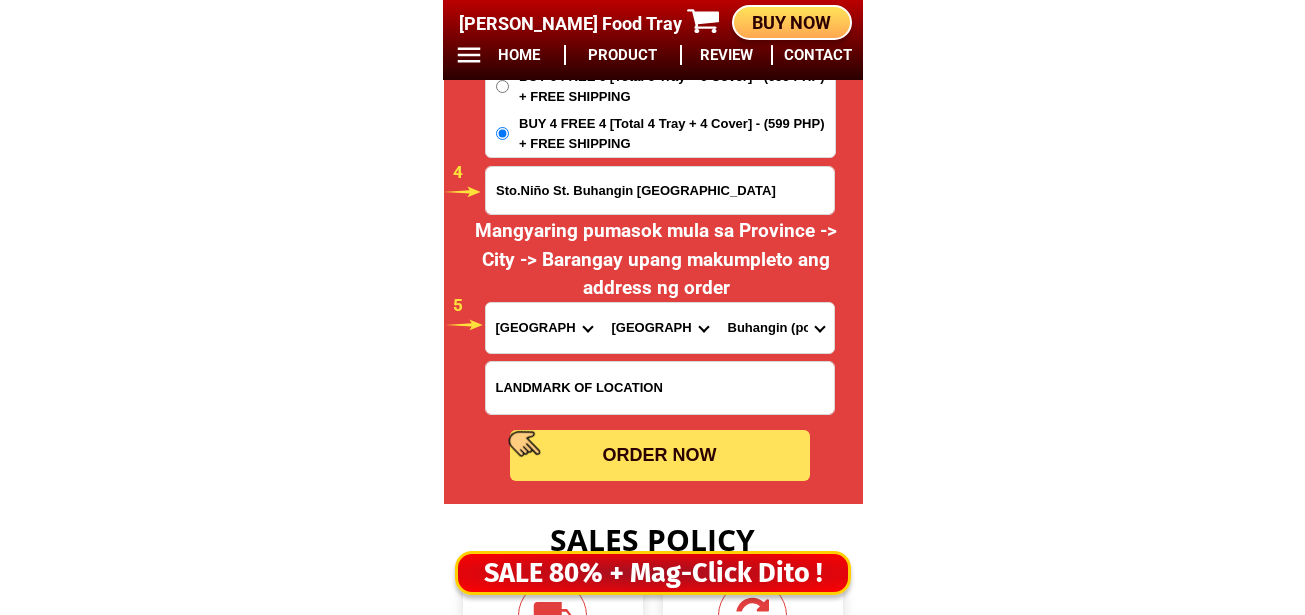 click on "Barangay Acacia Agdao Alambre Alejandra navarro (lasang) Alfonso angliongto sr. Angalan Atan-awe Baganihan Bago aplaya Bago gallera Bago oshiro Baguio (pob.) Balengaeng Baliok Bangkas heights Bantol Baracatan Barangay 1-a (pob.) Barangay 10-a (pob.) Barangay 11-b (pob.) Barangay 12-b (pob.) Barangay 13-b (pob.) Barangay 14-b (pob.) Barangay 15-b (pob.) Barangay 16-b (pob.) Barangay 17-b (pob.) Barangay 18-b (pob.) Barangay 19-b (pob.) Barangay 2-a (pob.) Barangay 20-b (pob.) Barangay 21-c (pob.) Barangay 22-c (pob.) Barangay 23-c (pob.) Barangay 24-c (pob.) Barangay 25-c (pob.) Barangay 26-c (pob.) Barangay 27-c (pob.) Barangay 28-c (pob.) Barangay 29-c (pob.) Barangay 3-a (pob.) Barangay 30-c (pob.) Barangay 31-d (pob.) Barangay 32-d (pob.) Barangay 33-d (pob.) Barangay 34-d (pob.) Barangay 35-d (pob.) Barangay 36-d (pob.) Barangay 37-d (pob.) Barangay 38-d (pob.) Barangay 39-d (pob.) Barangay 4-a (pob.) Barangay 40-d (pob.) Barangay 5-a (pob.) Barangay 6-a (pob.) Barangay 7-a (pob.) Barangay 8-a (pob.) Bato" at bounding box center (776, 328) 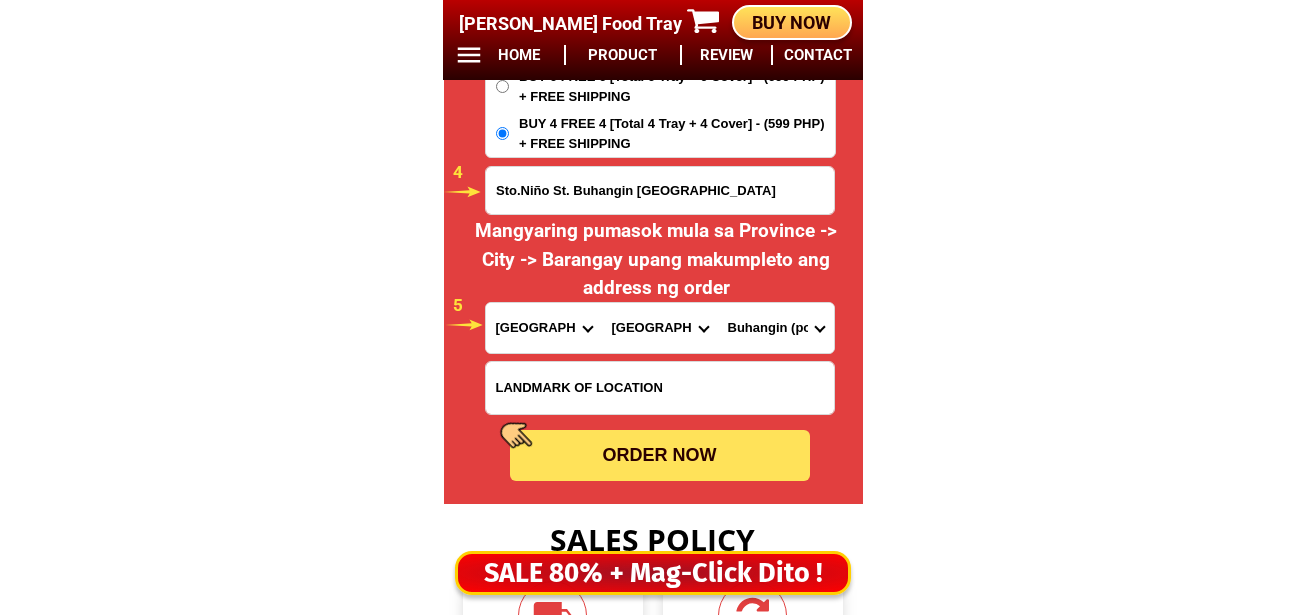 click on "ORDER NOW" at bounding box center [660, 455] 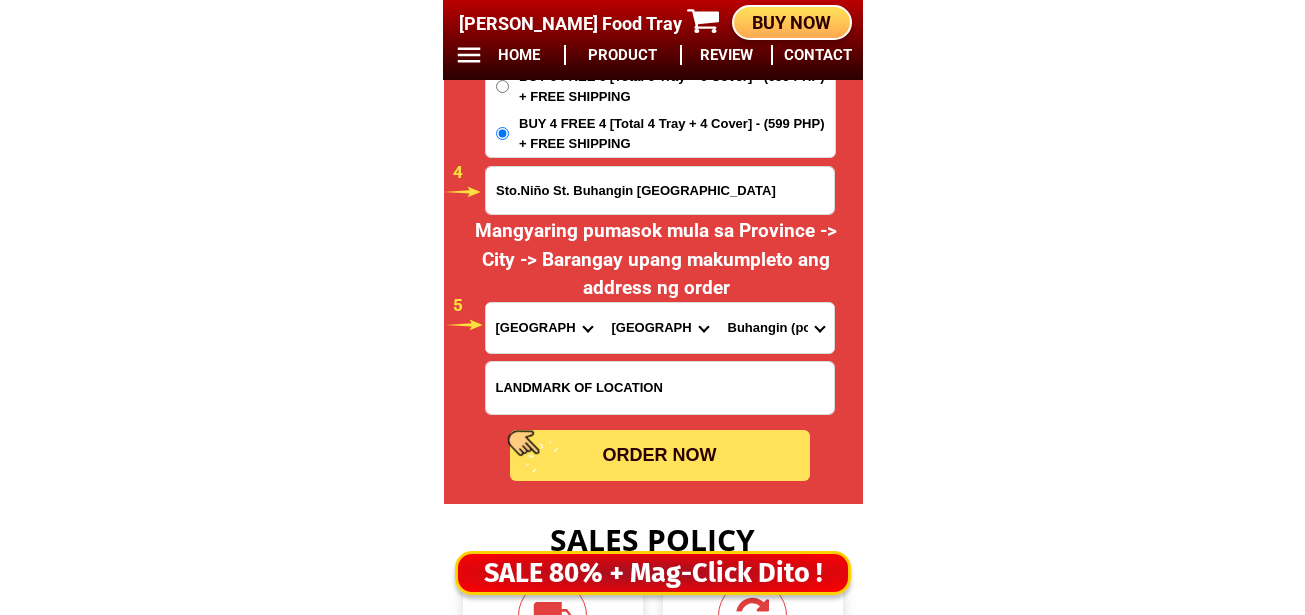 radio on "true" 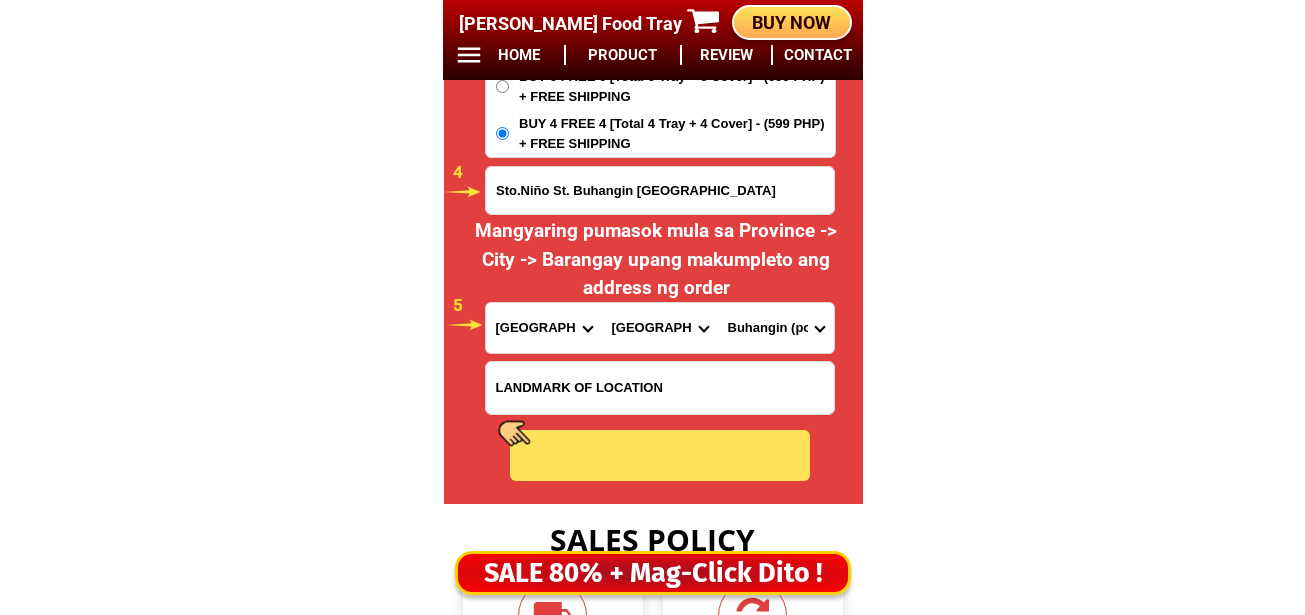 radio on "true" 